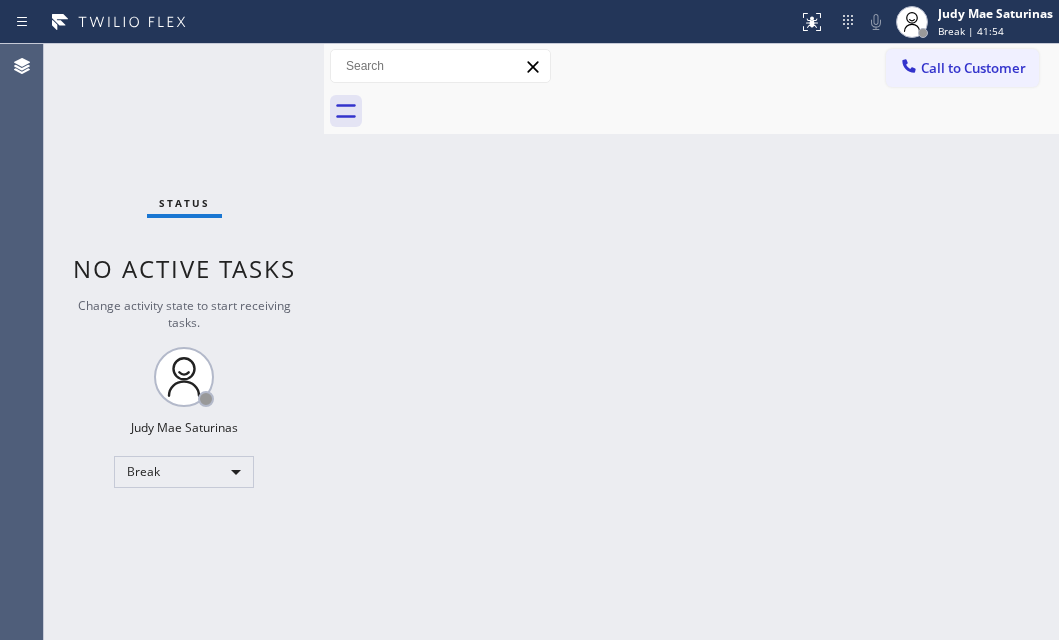 scroll, scrollTop: 0, scrollLeft: 0, axis: both 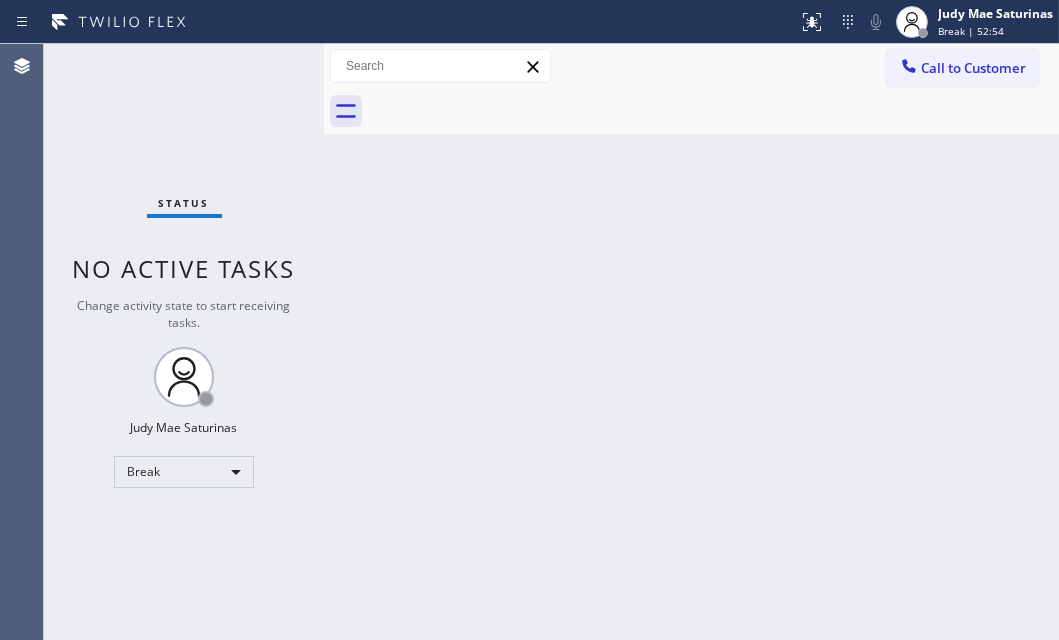 click on "Back to Dashboard Change Sender ID Customers Technicians Select a contact Outbound call Technician Search Technician Your caller id phone number Your caller id phone number Call Technician info Name   Phone none Address none Change Sender ID HVAC [PHONE] 5 Star Appliance [PHONE] Appliance Repair [PHONE] Plumbing [PHONE] Air Duct Cleaning [PHONE]  Electricians [PHONE] Cancel Change Check personal SMS Reset Change No tabs Call to Customer Outbound call Location GE Monogram Inc  Repair Your caller id phone number [PHONE] Customer number Call Outbound call Technician Search Technician Your caller id phone number Your caller id phone number Call" at bounding box center (691, 342) 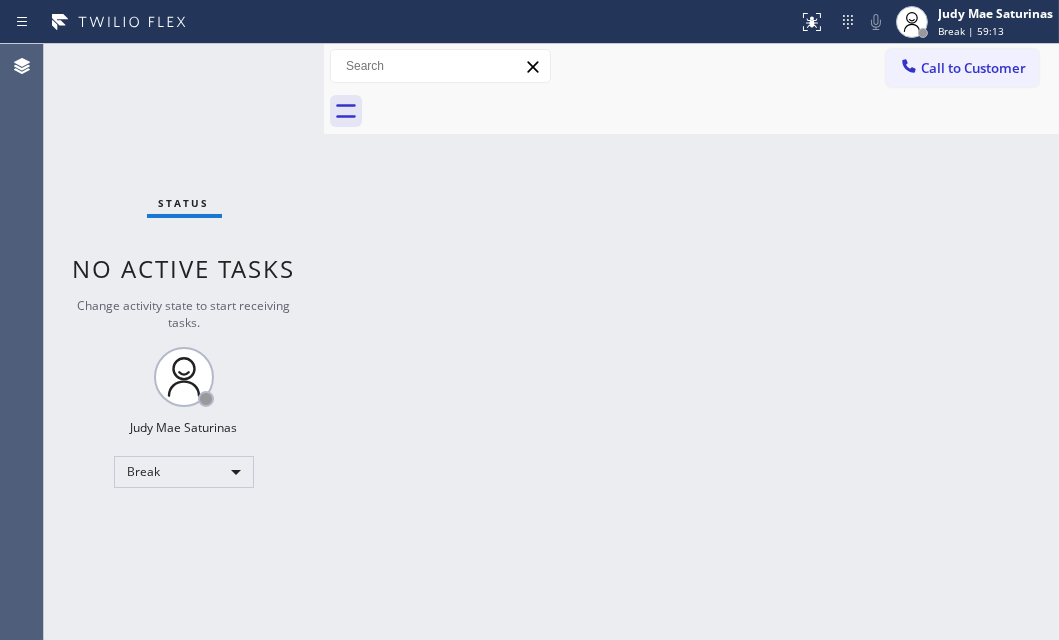 click on "Status   No active tasks     Change activity state to start receiving tasks.   [NAME] Break" at bounding box center [184, 342] 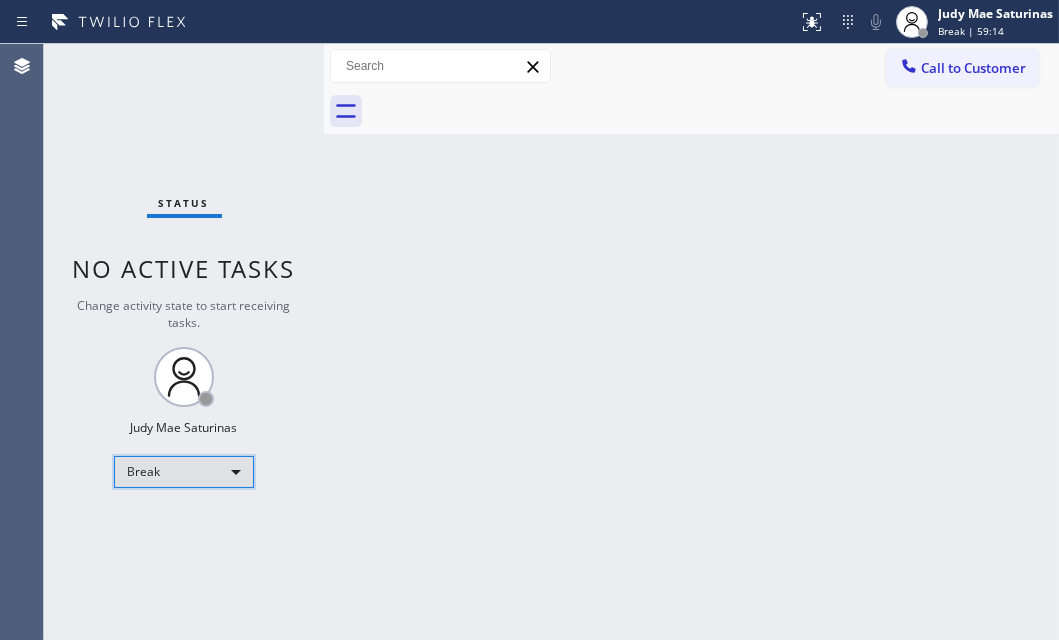 click on "Break" at bounding box center [184, 472] 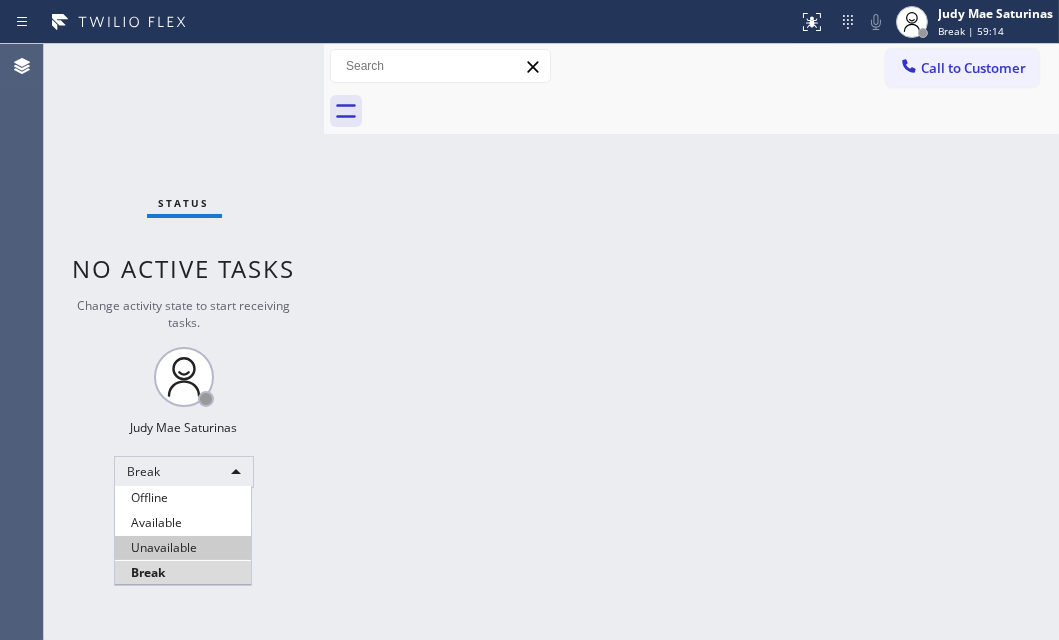 click on "Available" at bounding box center [183, 523] 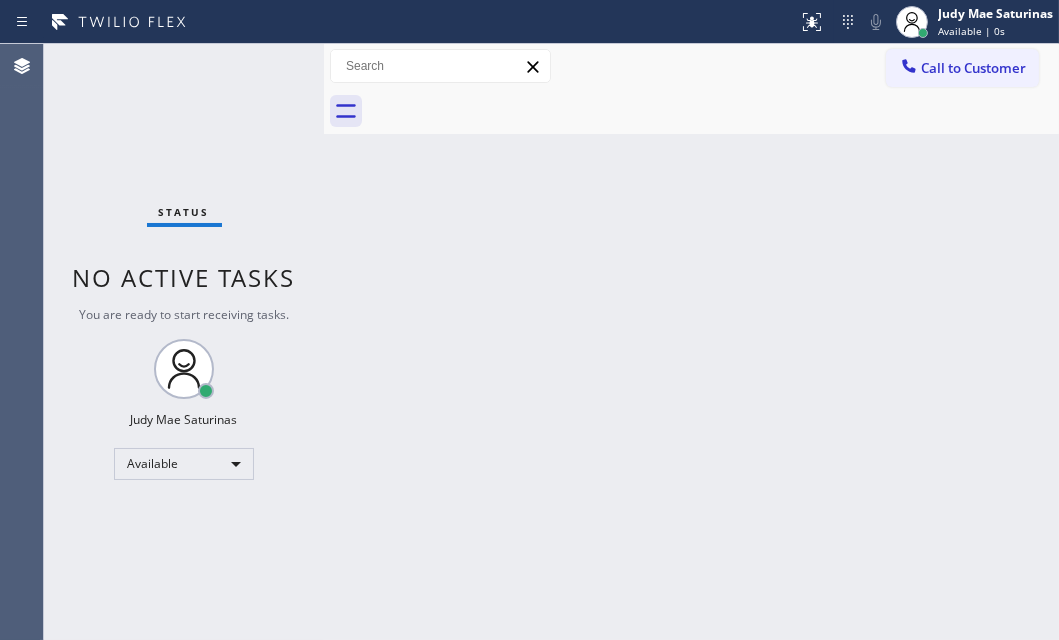 click on "Status   No active tasks     You are ready to start receiving tasks.   Judy Mae Saturinas Available" at bounding box center [184, 342] 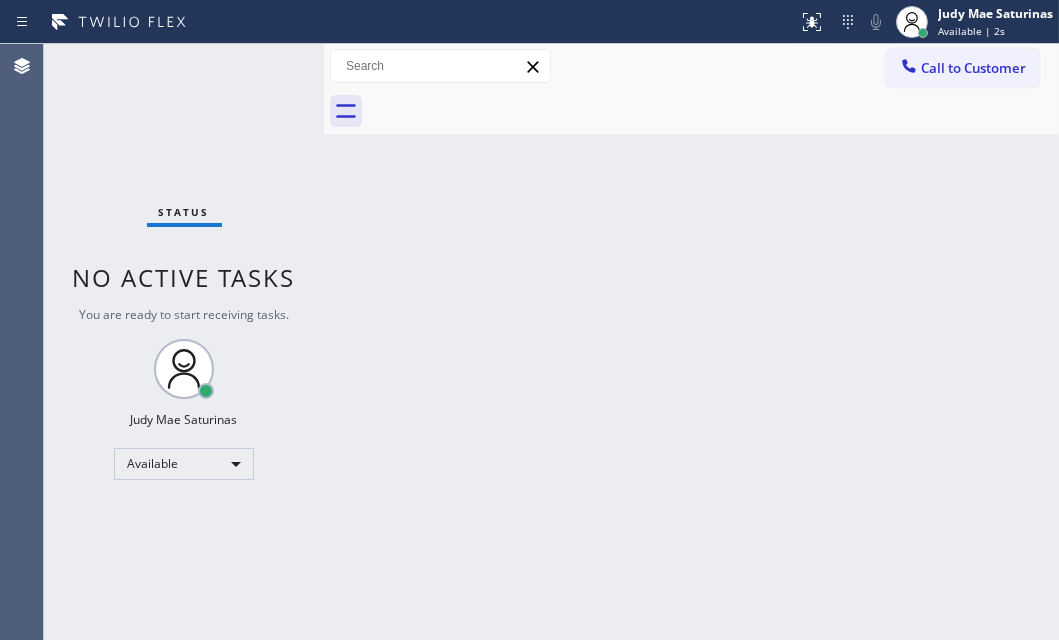 click on "Status   No active tasks     You are ready to start receiving tasks.   Judy Mae Saturinas Available" at bounding box center (184, 342) 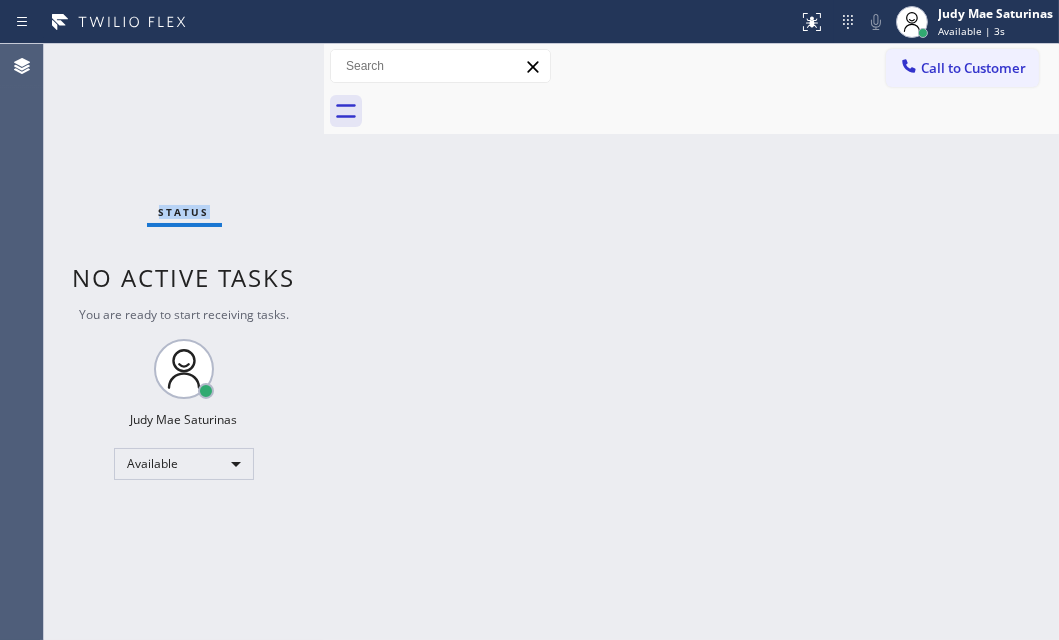click on "Status   No active tasks     You are ready to start receiving tasks.   Judy Mae Saturinas Available" at bounding box center (184, 342) 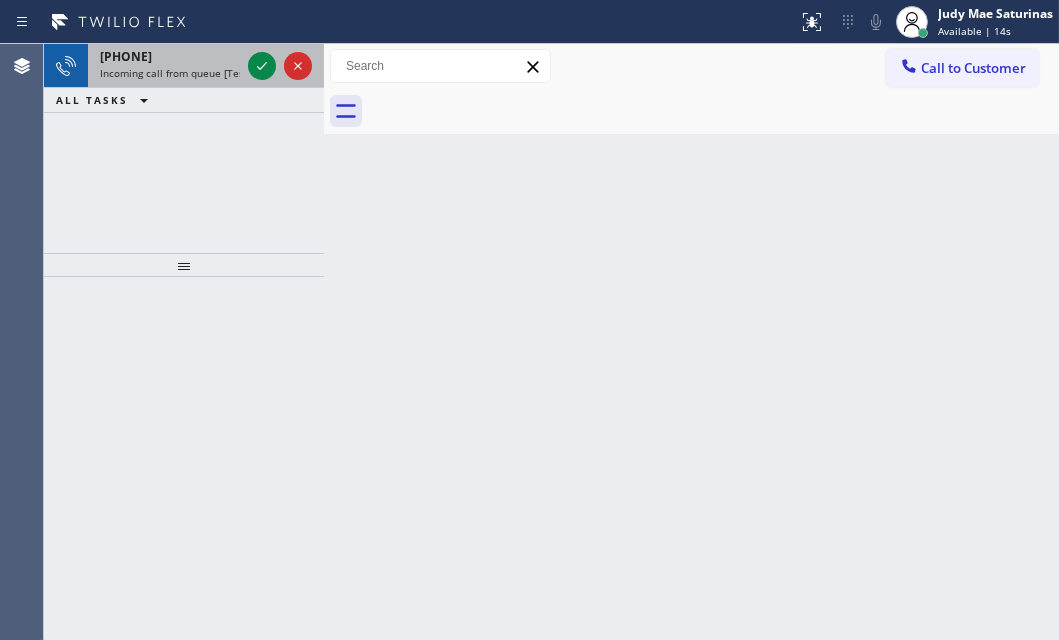 click on "Incoming call from queue [Test] All" at bounding box center (183, 73) 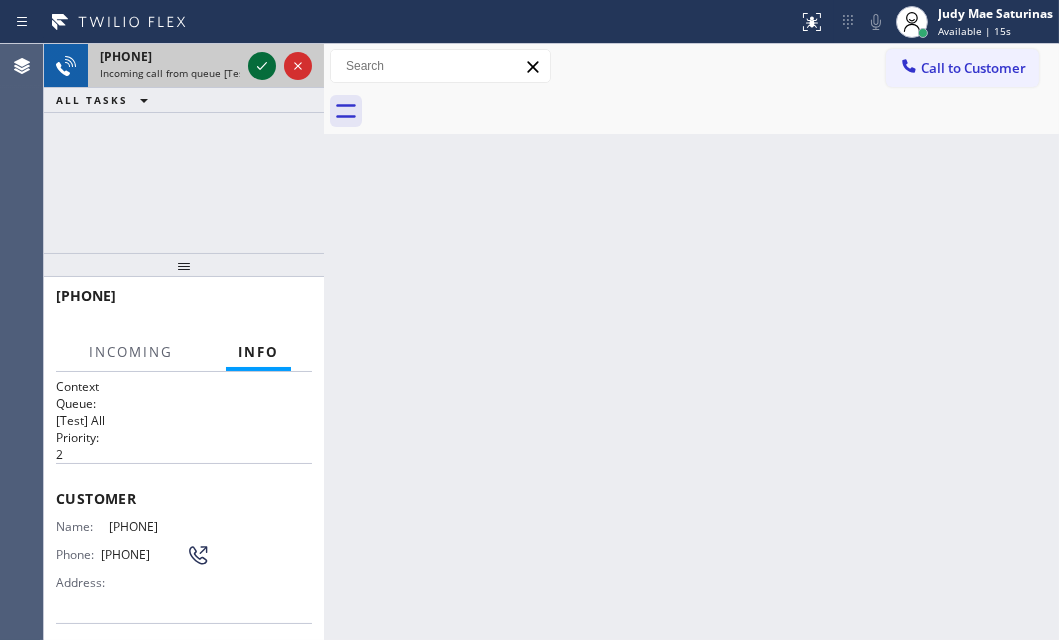 click 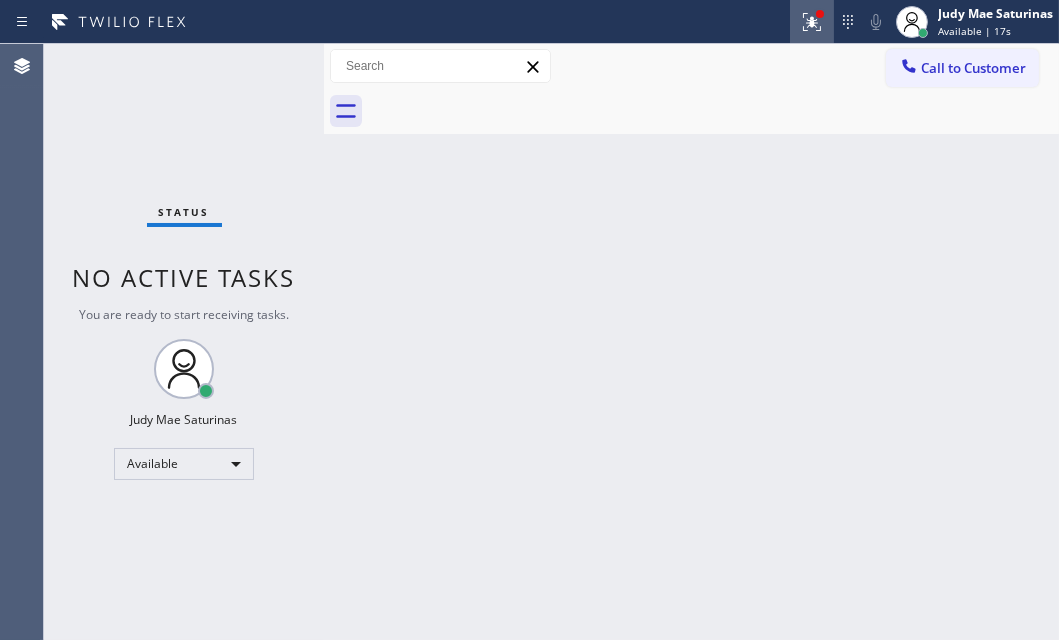 click 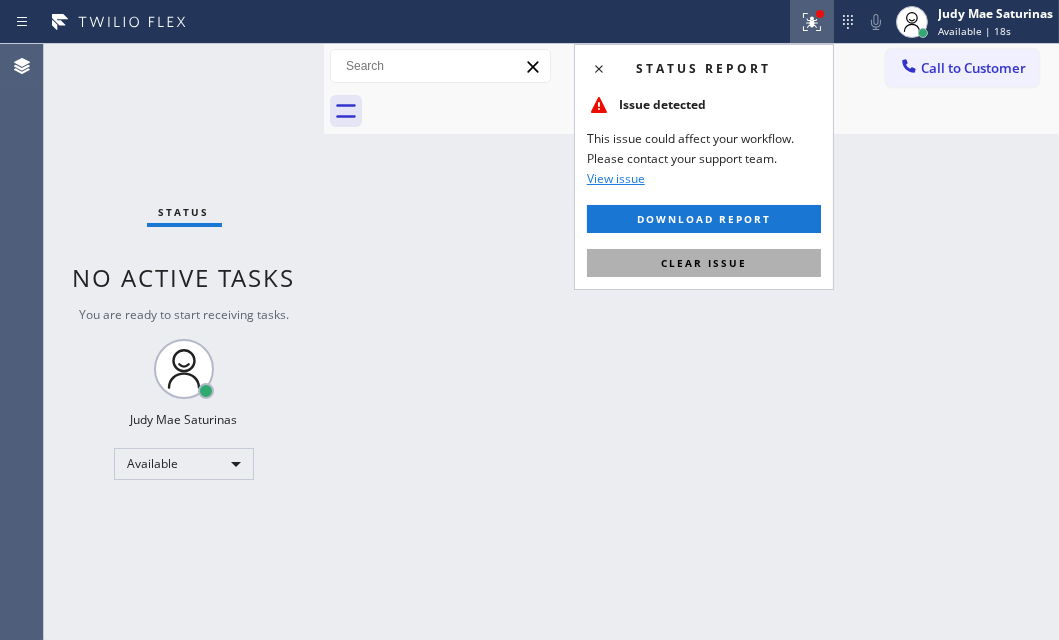 click on "Clear issue" at bounding box center [704, 263] 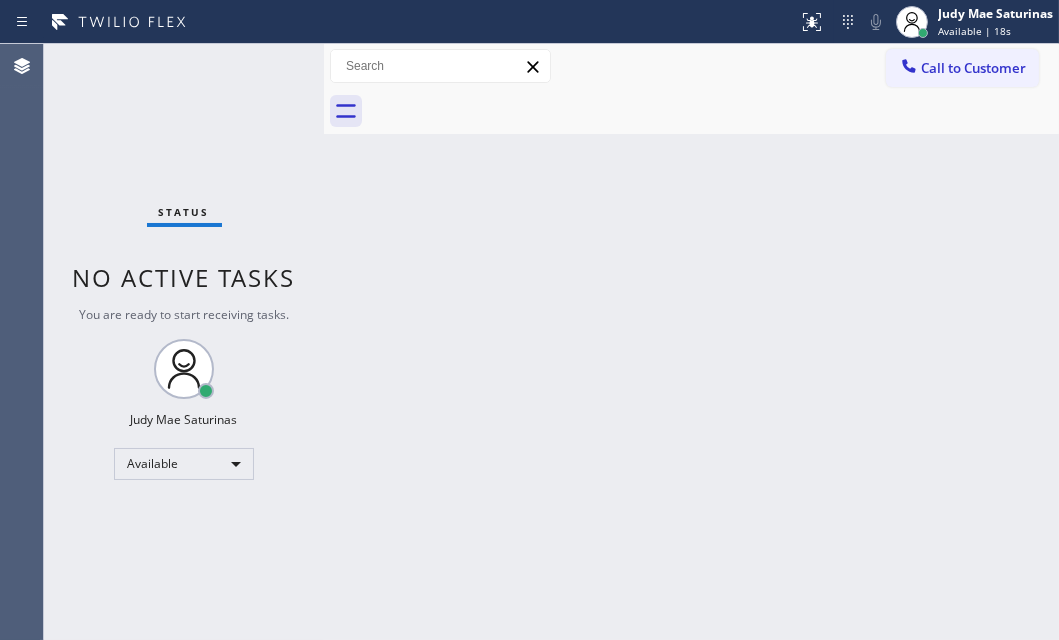 click on "Status   No active tasks     You are ready to start receiving tasks.   Judy Mae Saturinas Available" at bounding box center [184, 342] 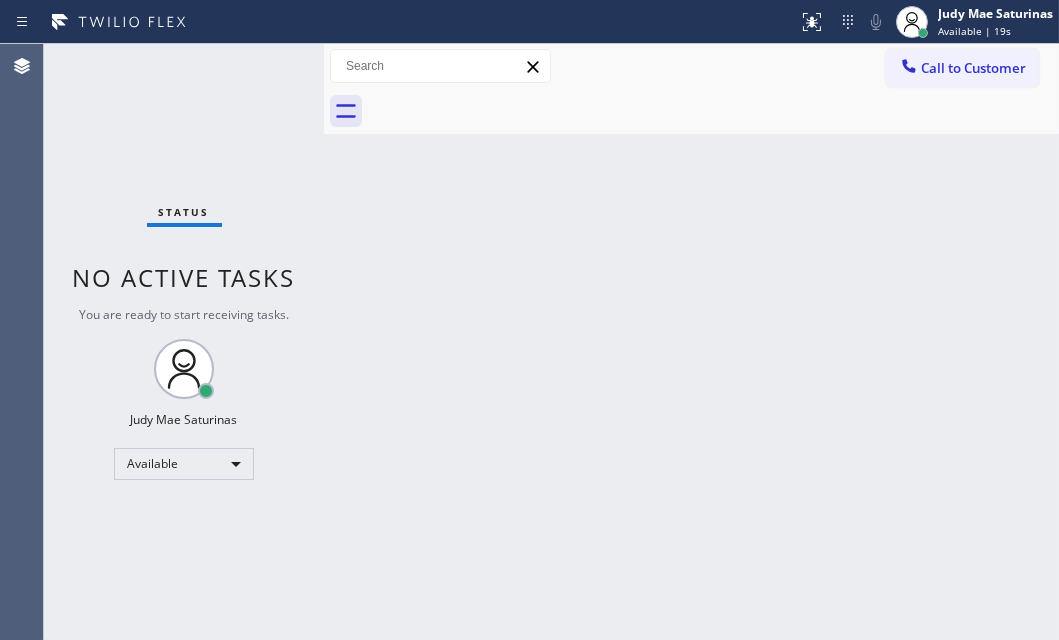 click on "Status   No active tasks     You are ready to start receiving tasks.   Judy Mae Saturinas Available" at bounding box center [184, 342] 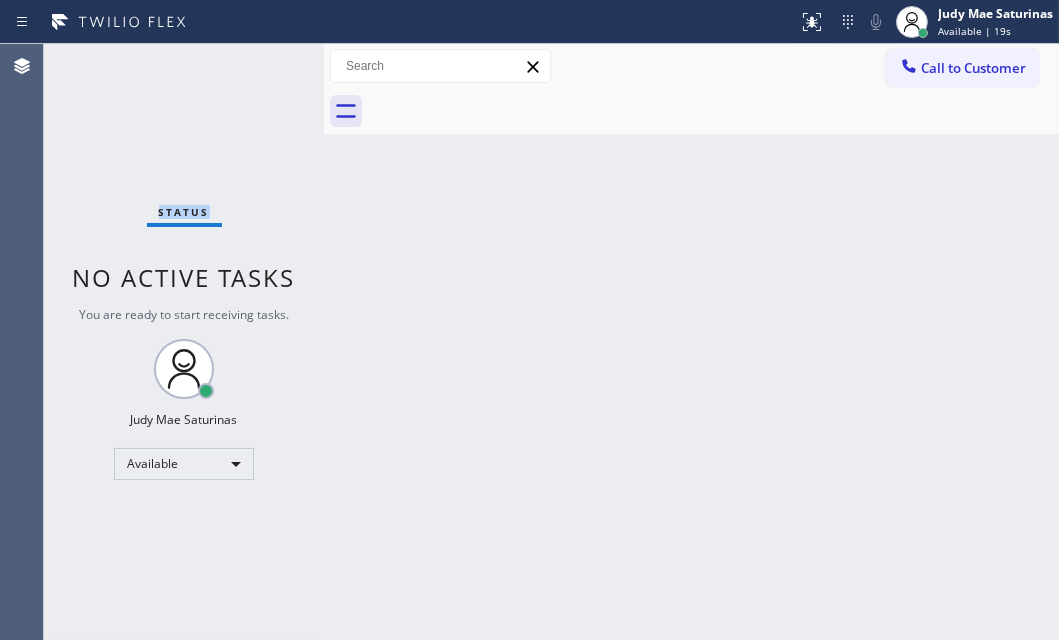 click on "Status   No active tasks     You are ready to start receiving tasks.   Judy Mae Saturinas Available" at bounding box center (184, 342) 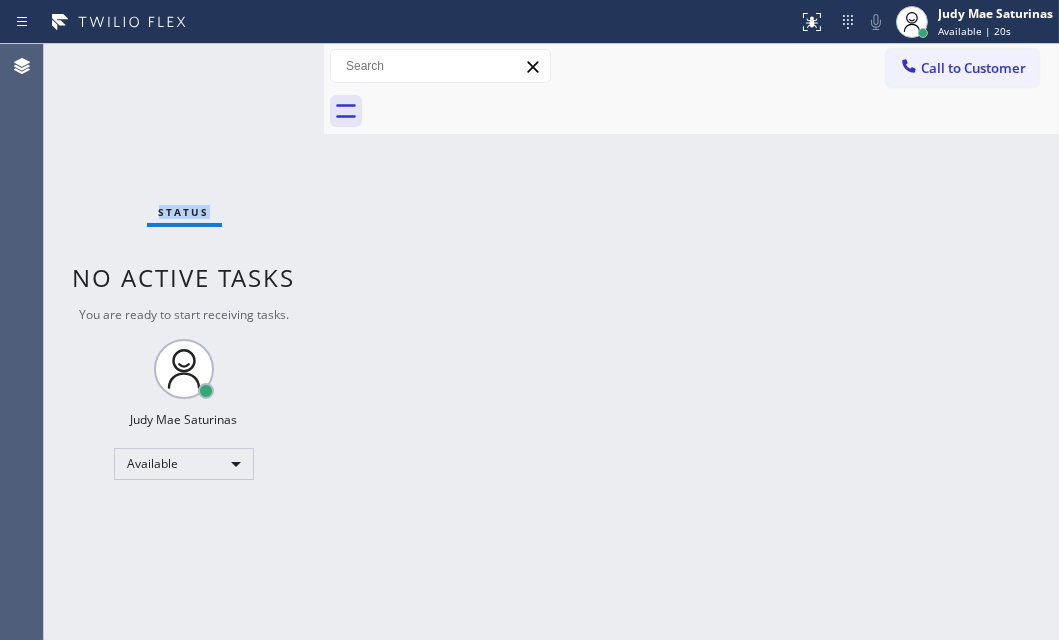 click on "Status   No active tasks     You are ready to start receiving tasks.   Judy Mae Saturinas Available" at bounding box center [184, 342] 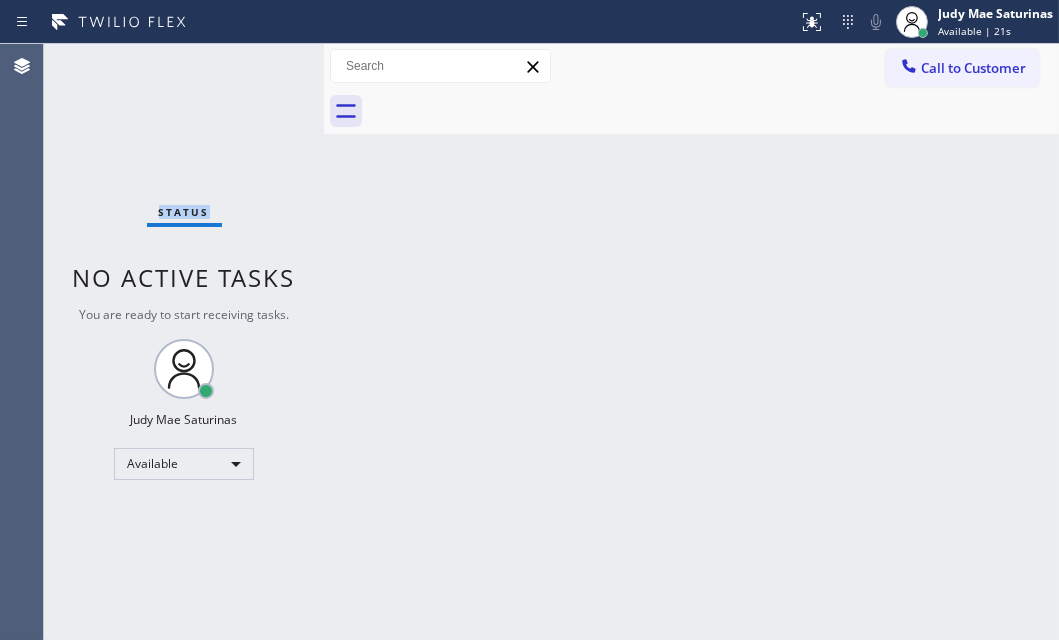 click on "Status   No active tasks     You are ready to start receiving tasks.   Judy Mae Saturinas Available" at bounding box center (184, 342) 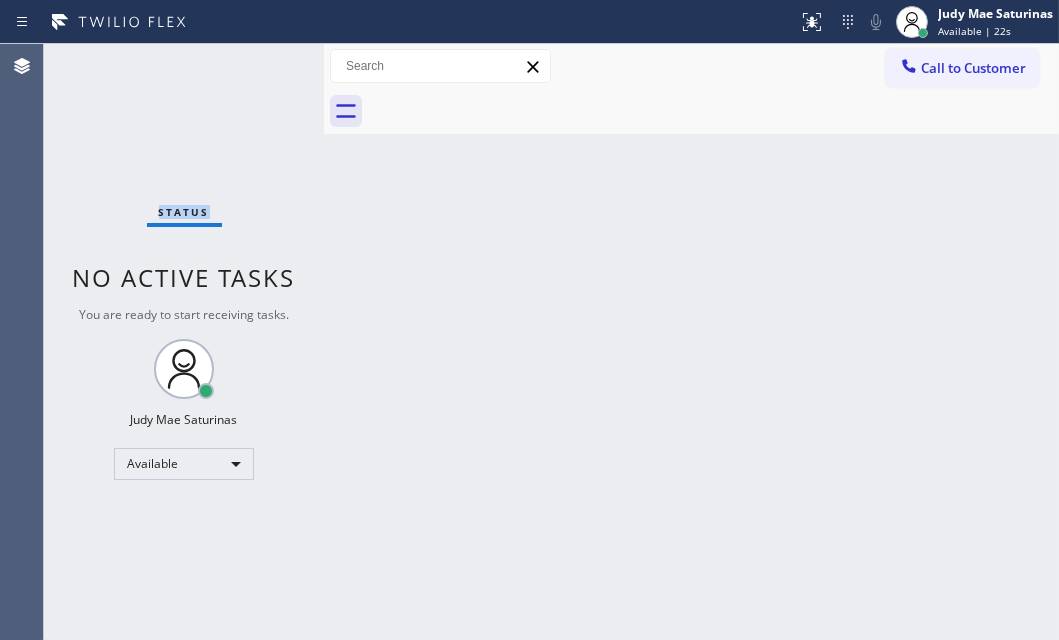 click on "Status   No active tasks     You are ready to start receiving tasks.   Judy Mae Saturinas Available" at bounding box center (184, 342) 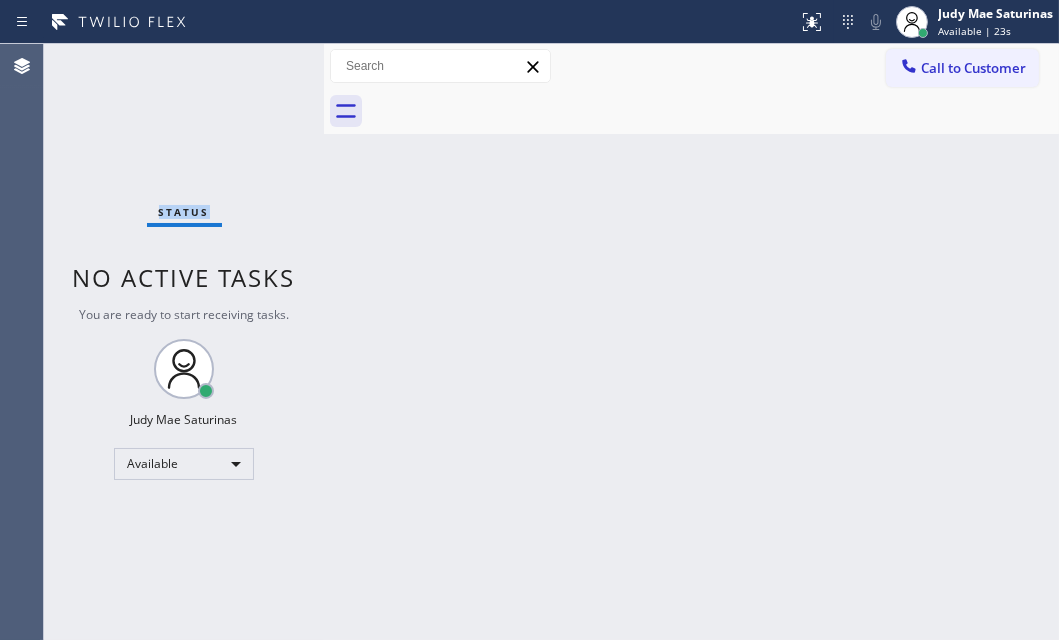 click on "Status   No active tasks     You are ready to start receiving tasks.   Judy Mae Saturinas Available" at bounding box center [184, 342] 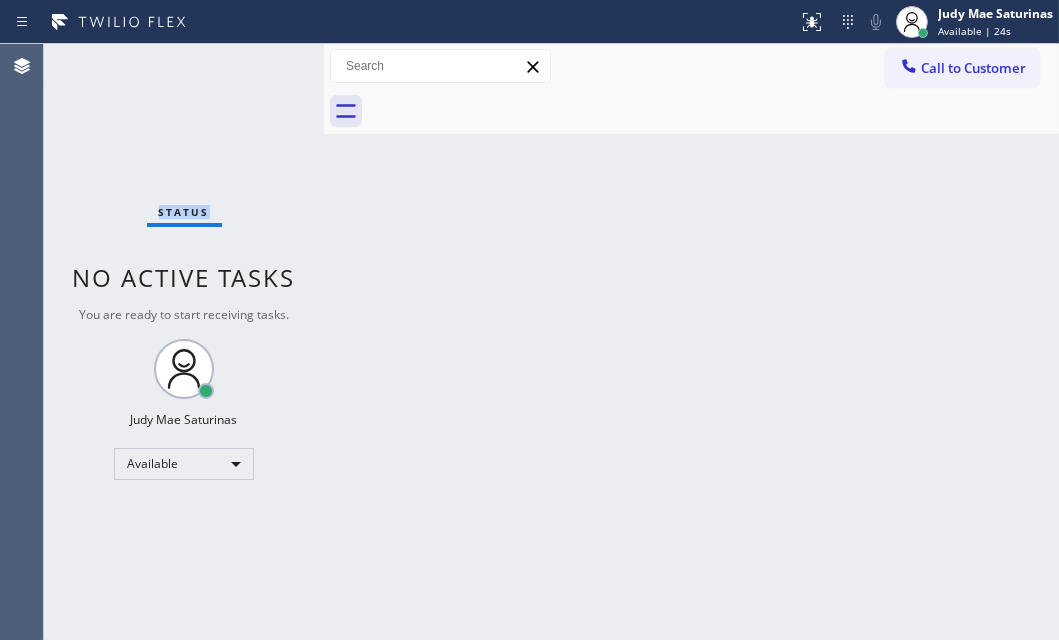 click on "Status   No active tasks     You are ready to start receiving tasks.   Judy Mae Saturinas Available" at bounding box center (184, 342) 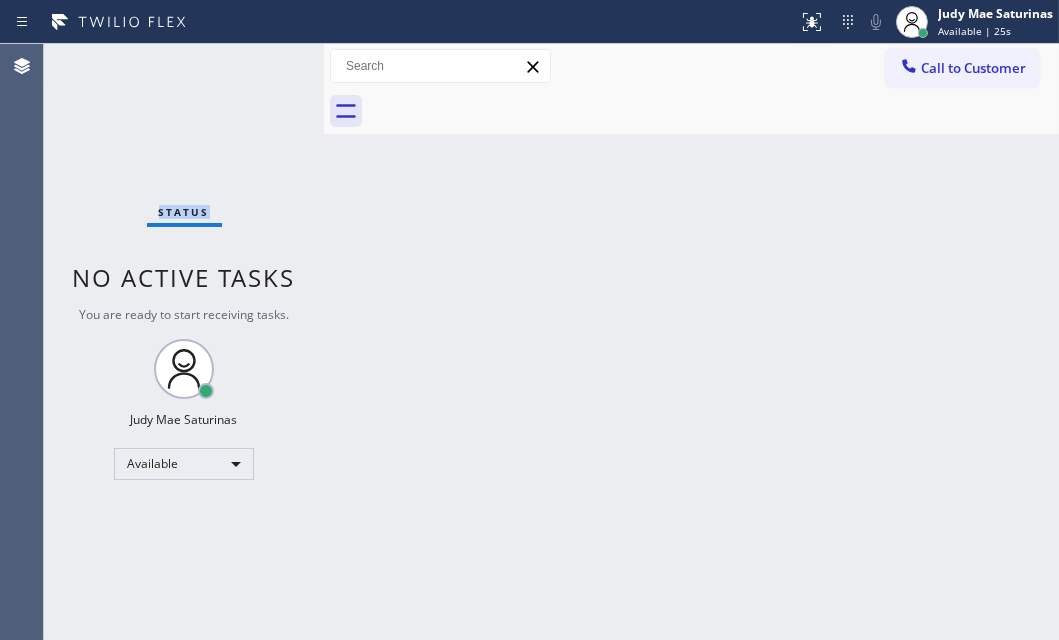 click on "Status   No active tasks     You are ready to start receiving tasks.   Judy Mae Saturinas Available" at bounding box center [184, 342] 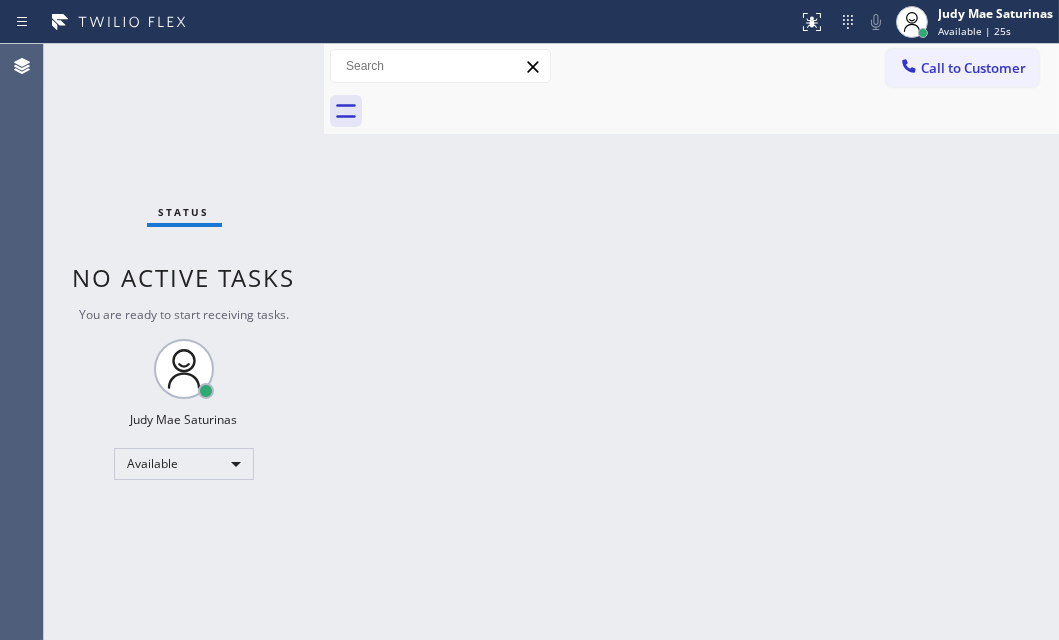 click on "Status   No active tasks     You are ready to start receiving tasks.   Judy Mae Saturinas Available" at bounding box center (184, 342) 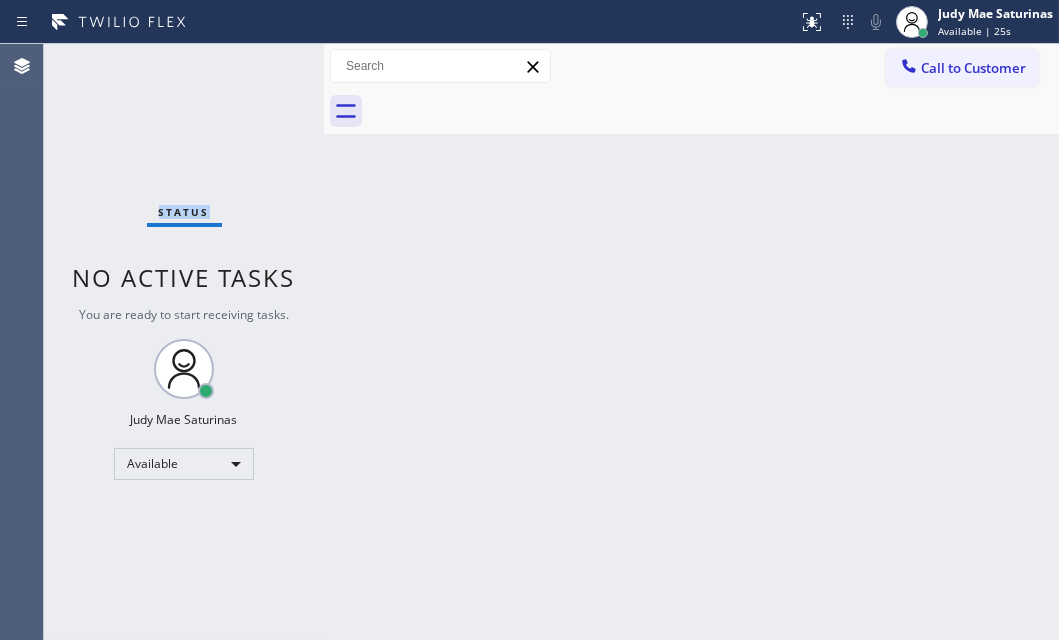 click on "Status   No active tasks     You are ready to start receiving tasks.   Judy Mae Saturinas Available" at bounding box center (184, 342) 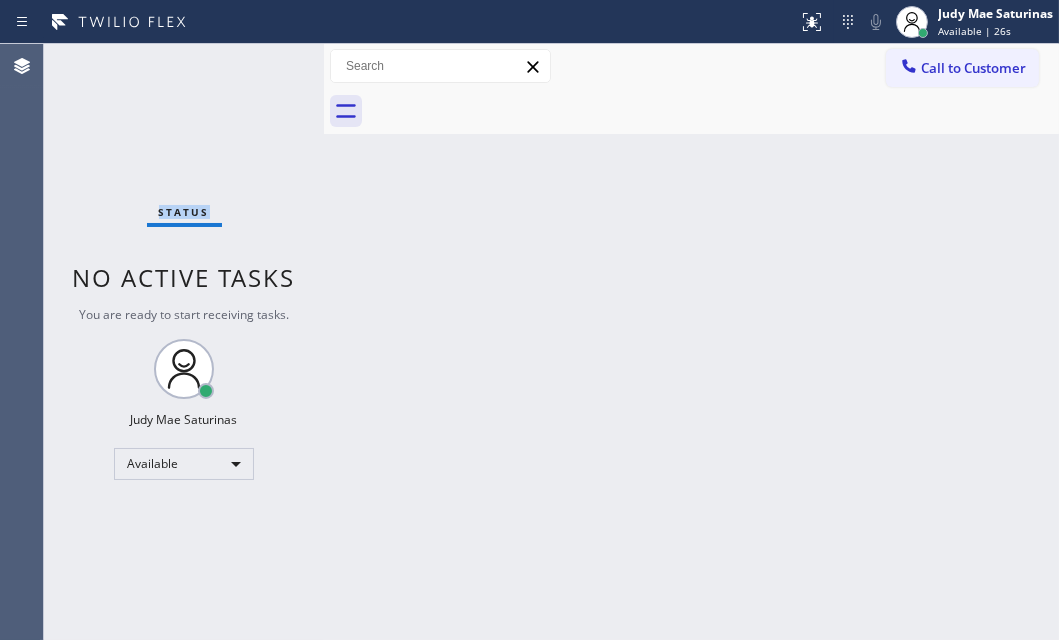 click on "Status   No active tasks     You are ready to start receiving tasks.   Judy Mae Saturinas Available" at bounding box center (184, 342) 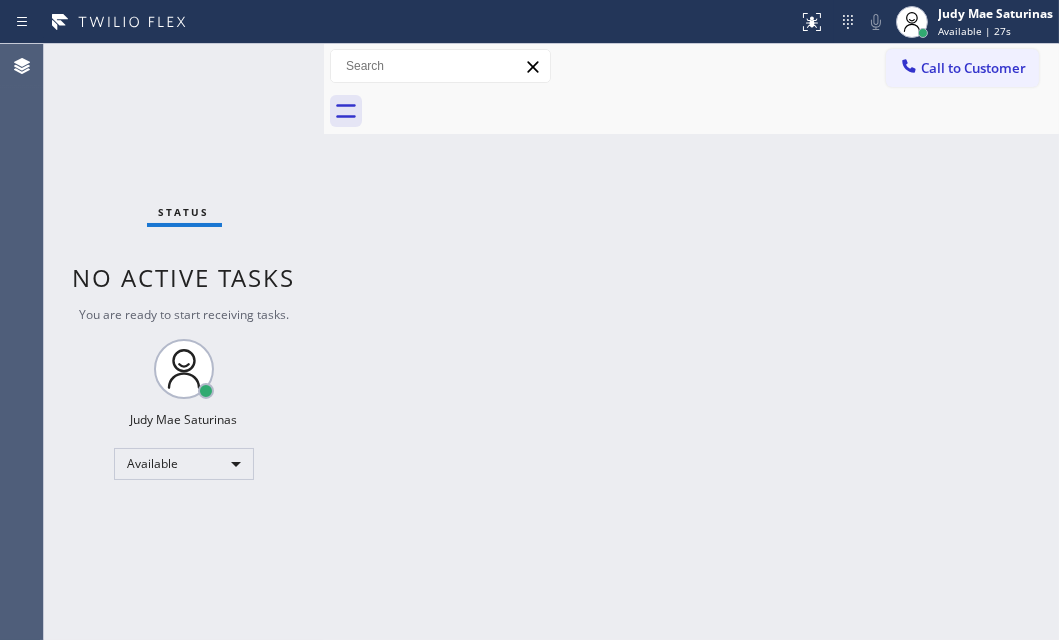 click on "Status   No active tasks     You are ready to start receiving tasks.   Judy Mae Saturinas Available" at bounding box center (184, 342) 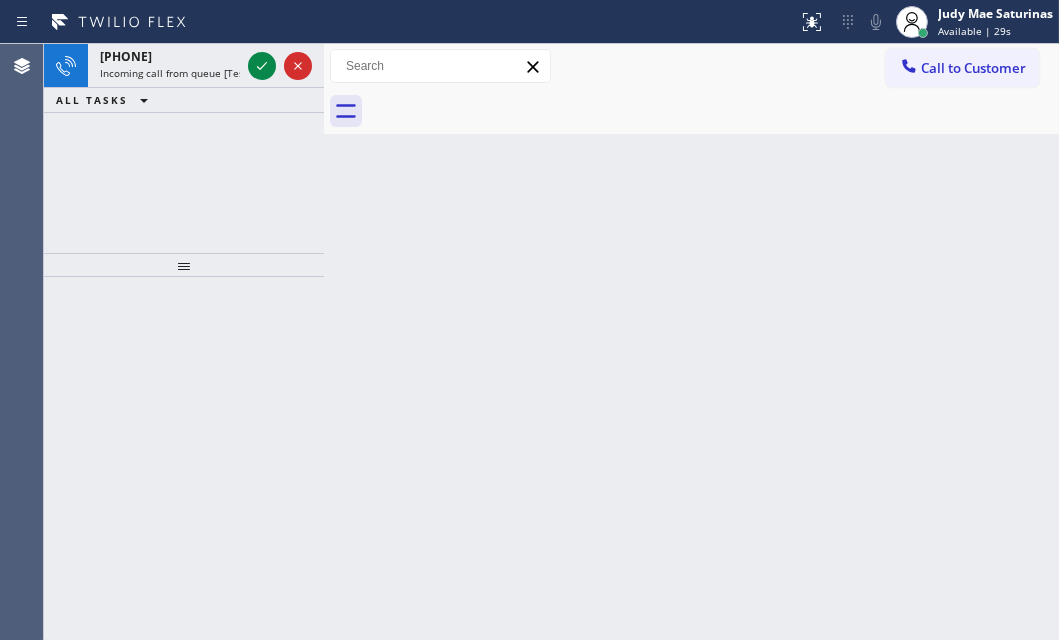 click on "[PHONE] Incoming call from queue [Test] All" at bounding box center [166, 66] 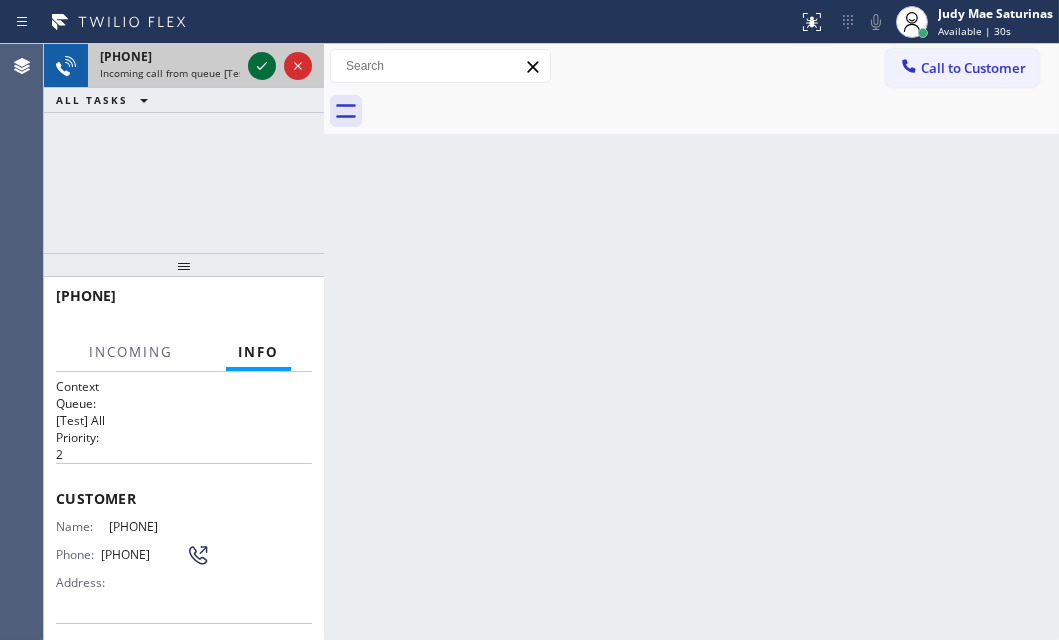 click 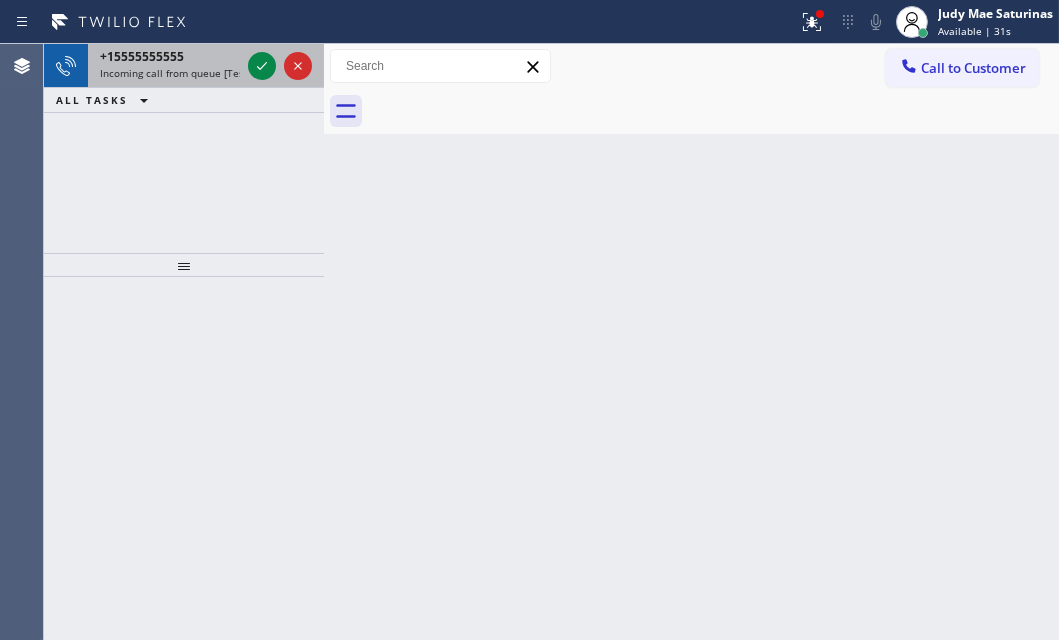drag, startPoint x: 194, startPoint y: 51, endPoint x: 219, endPoint y: 70, distance: 31.400637 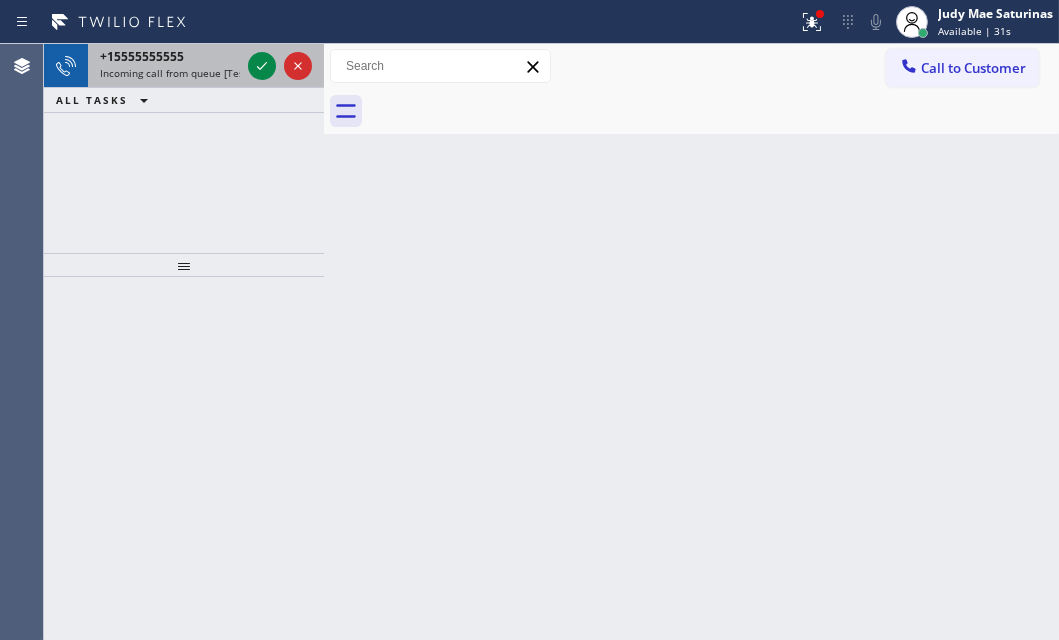 click on "+15555555555" at bounding box center [170, 56] 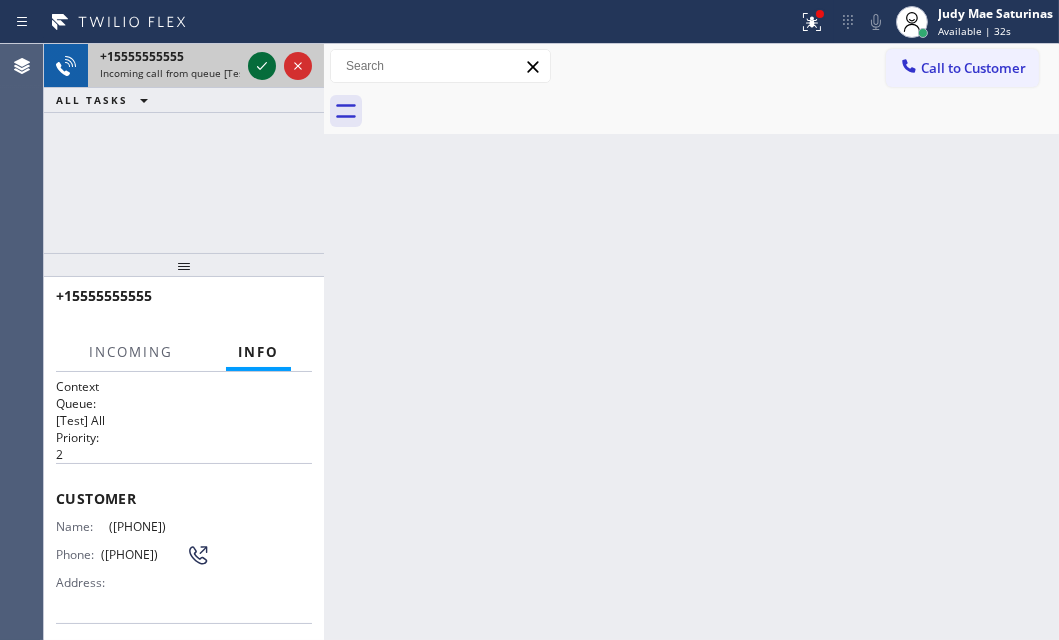 click 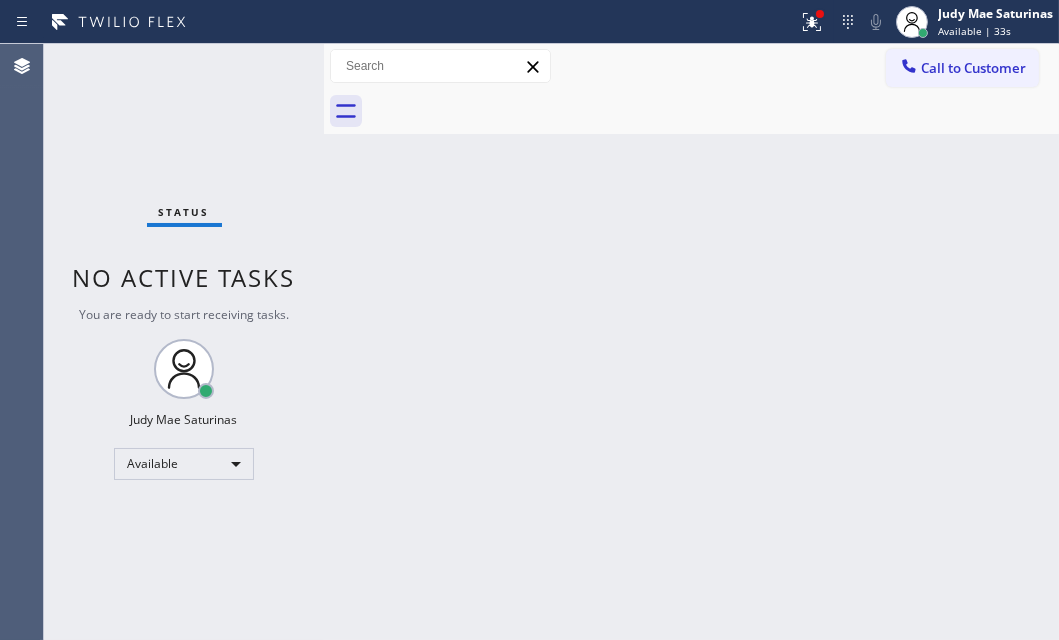 click on "Status   No active tasks     You are ready to start receiving tasks.   Judy Mae Saturinas Available" at bounding box center (184, 342) 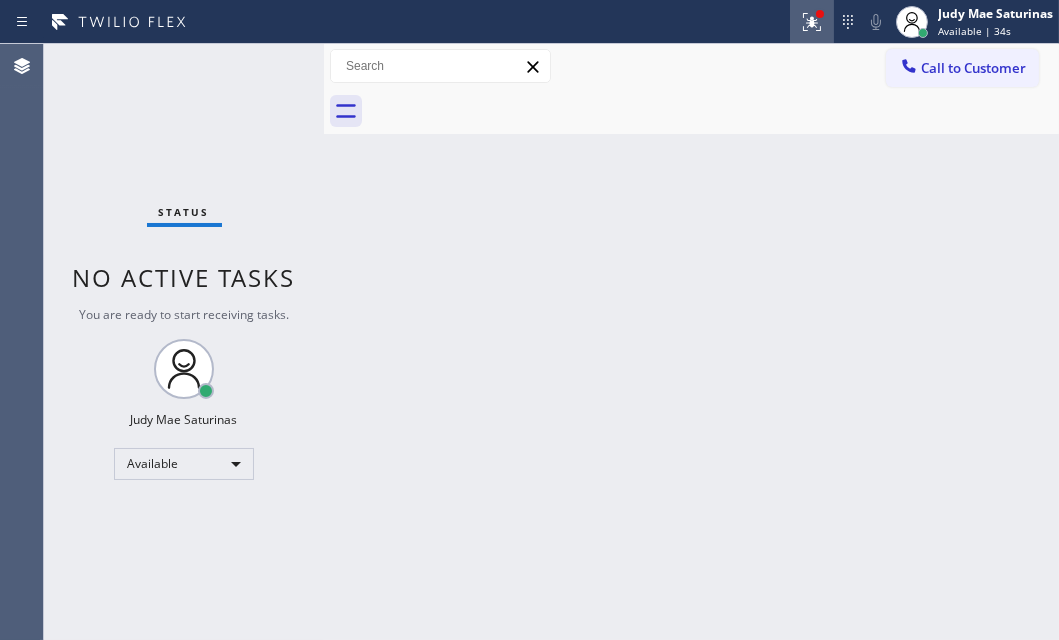 click on "Status report Issues detected These issues could affect your workflow. Please contact your support team. View issues Download report Clear issues [FIRST] [LAST] Available | 34s Set your status Offline Available Unavailable Break Log out" at bounding box center (924, 22) 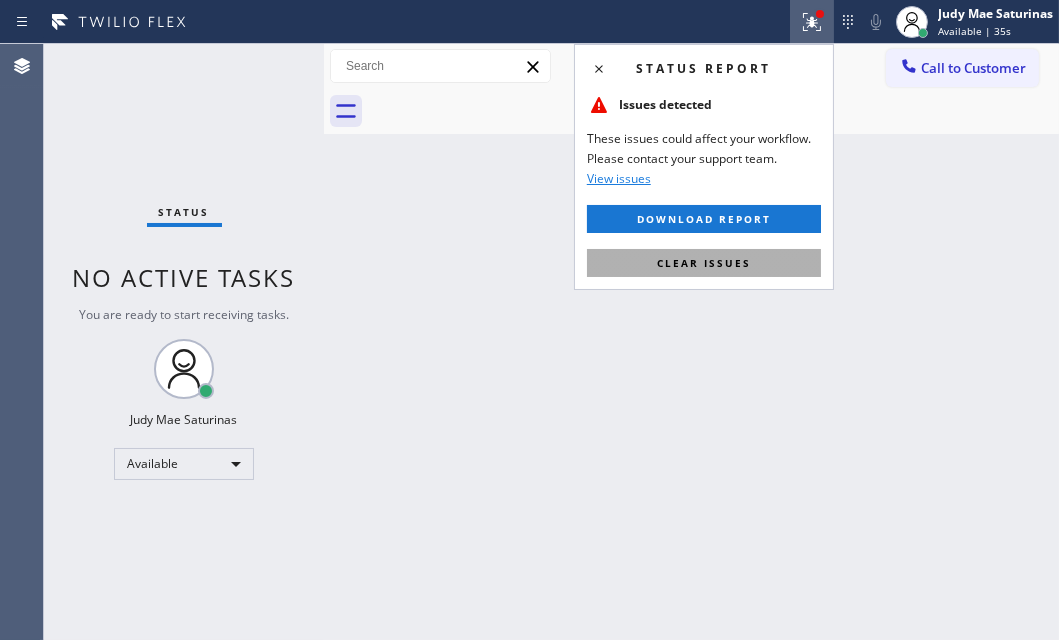 click on "Clear issues" at bounding box center (704, 263) 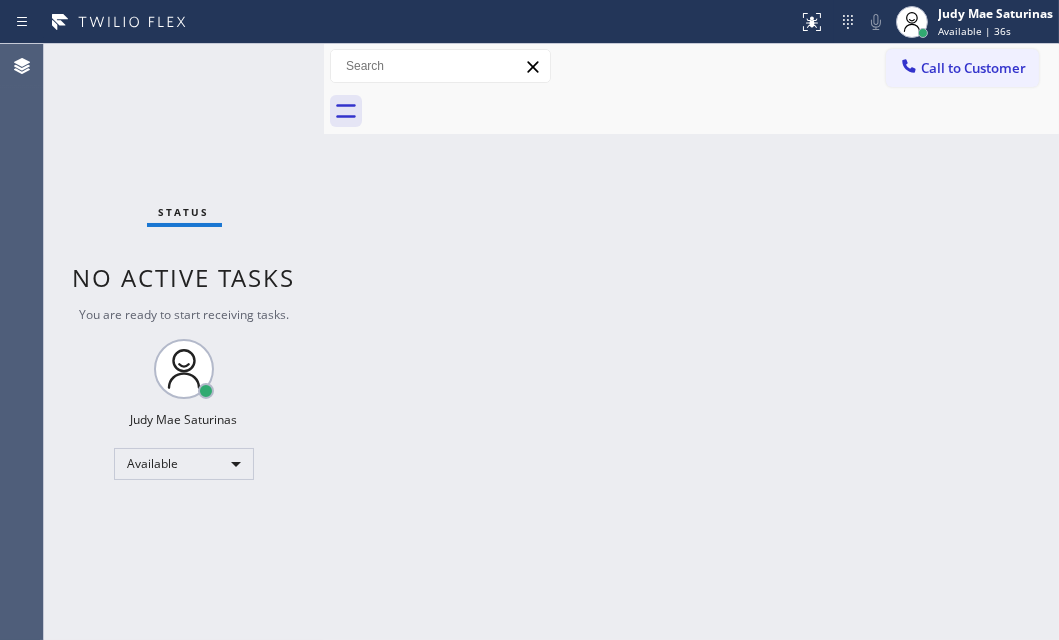 click on "Status   No active tasks     You are ready to start receiving tasks.   Judy Mae Saturinas Available" at bounding box center (184, 342) 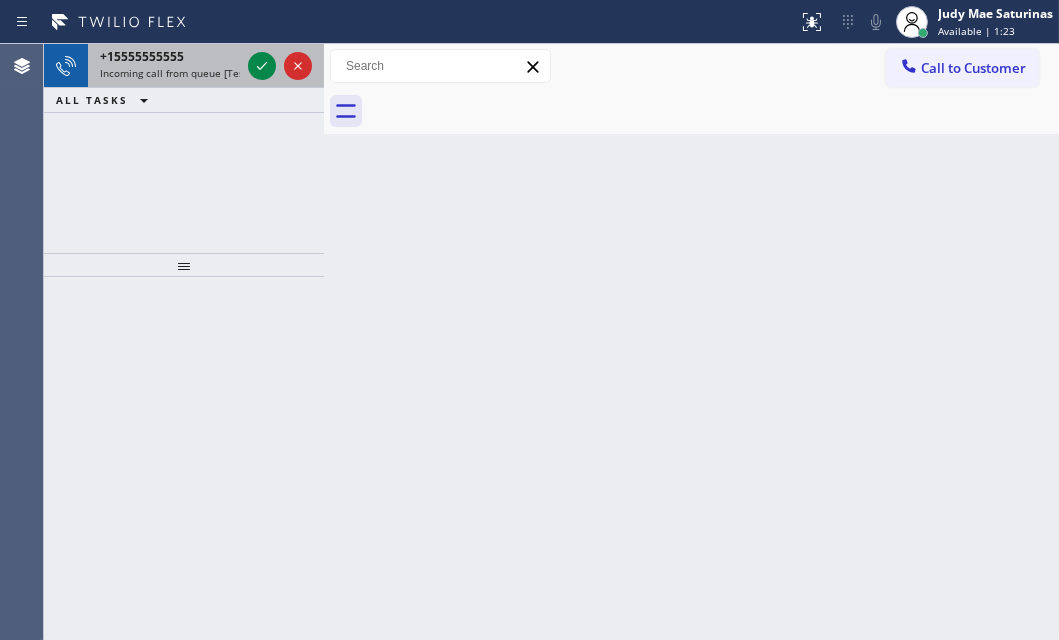drag, startPoint x: 193, startPoint y: 61, endPoint x: 237, endPoint y: 61, distance: 44 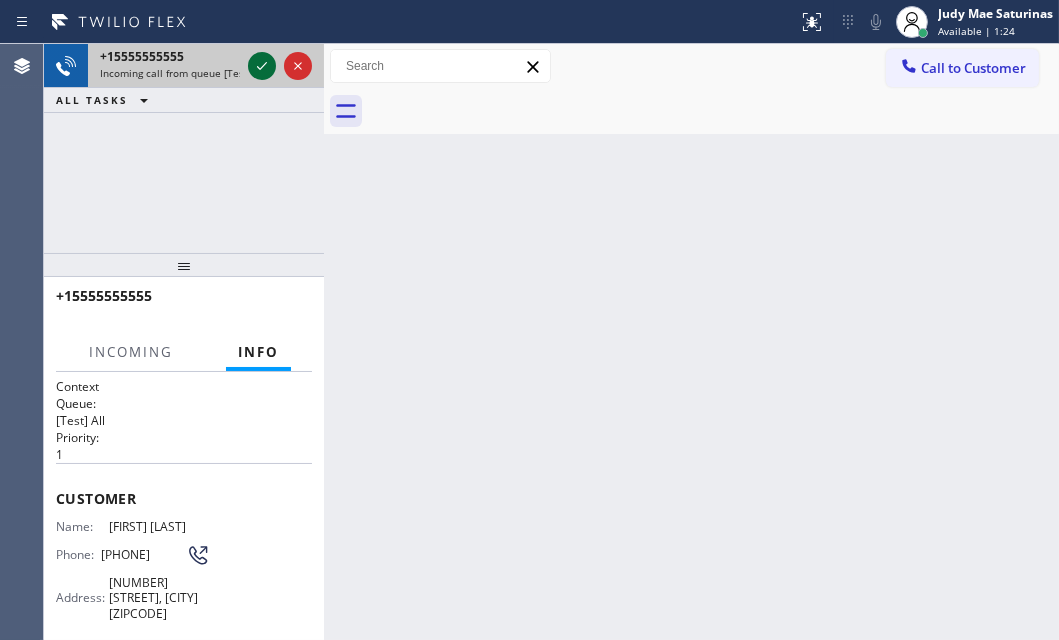 click 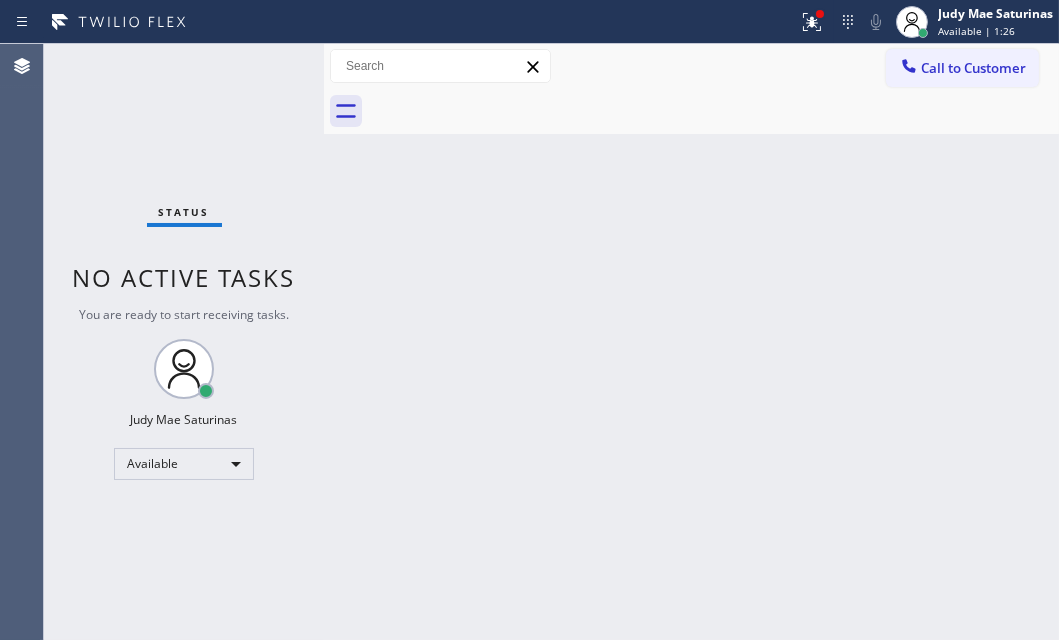 click on "Status   No active tasks     You are ready to start receiving tasks.   Judy Mae Saturinas Available" at bounding box center [184, 342] 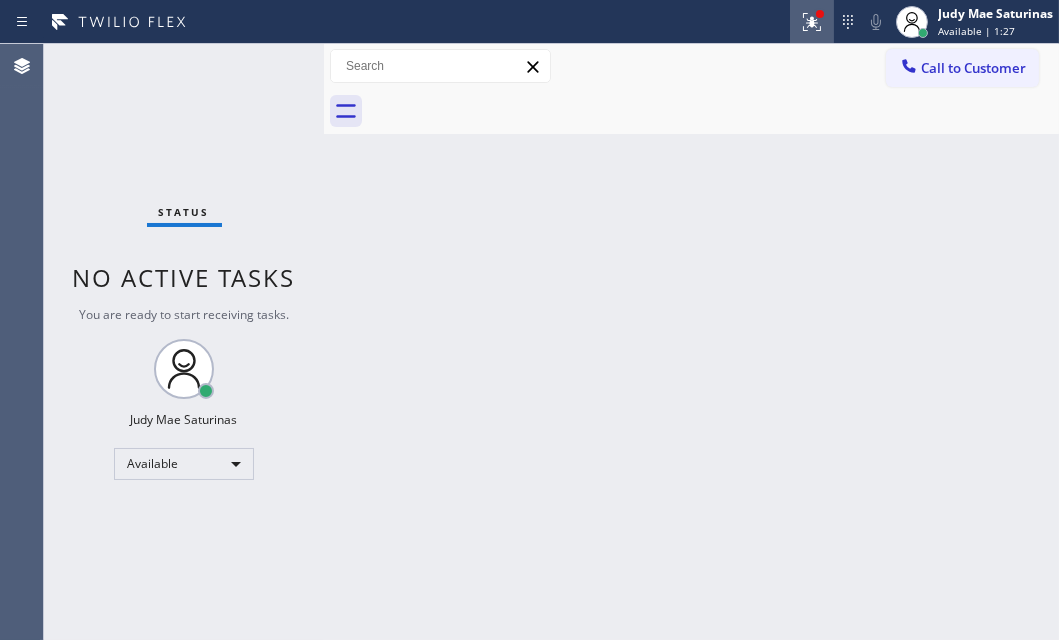 click 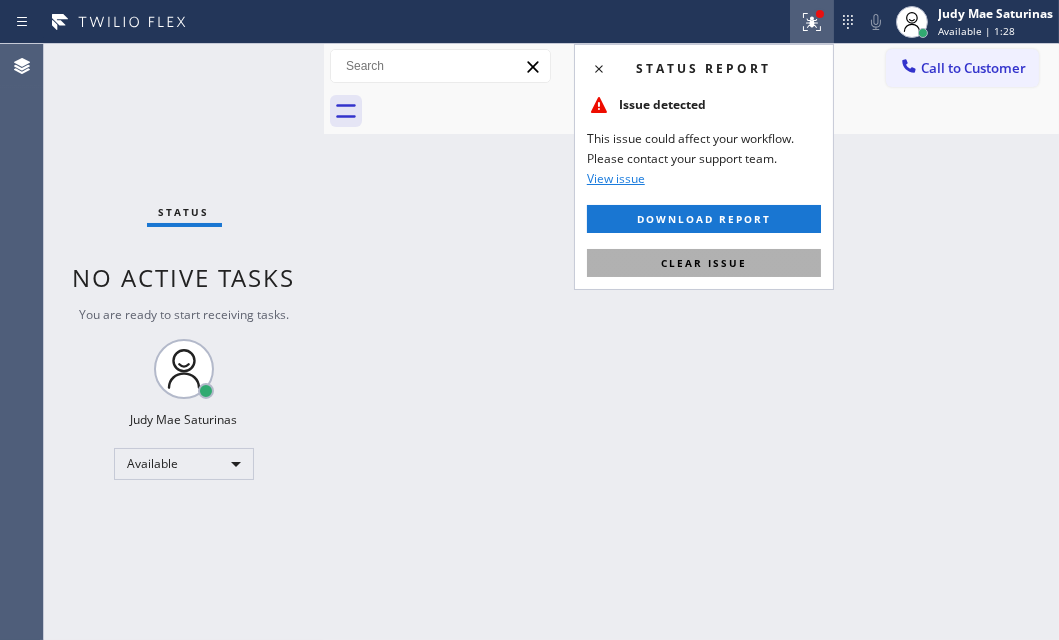 click on "Clear issue" at bounding box center [704, 263] 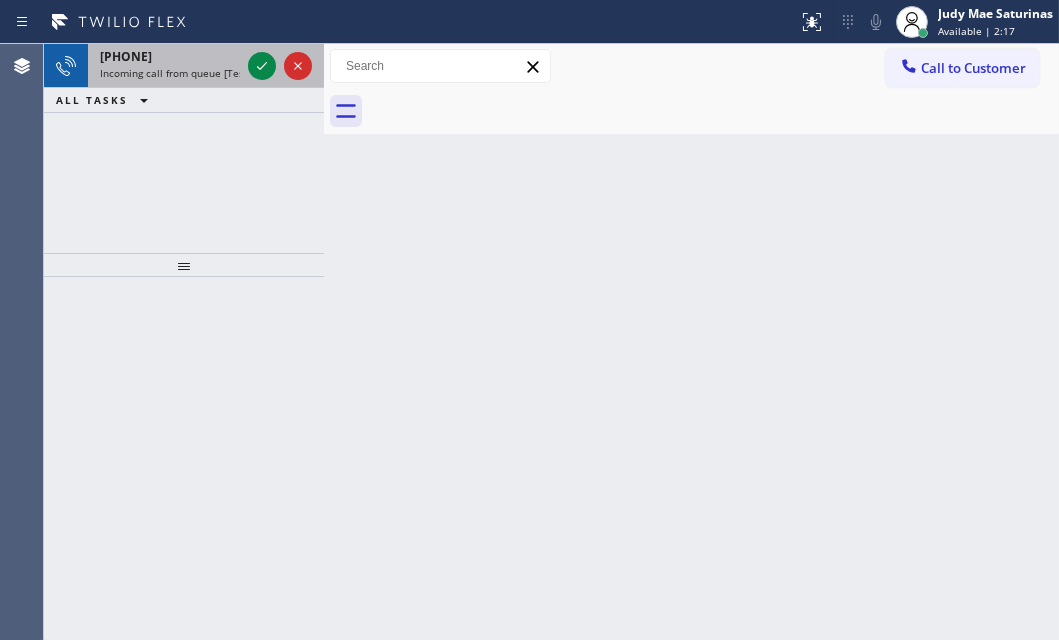 click on "Incoming call from queue [Test] All" at bounding box center (183, 73) 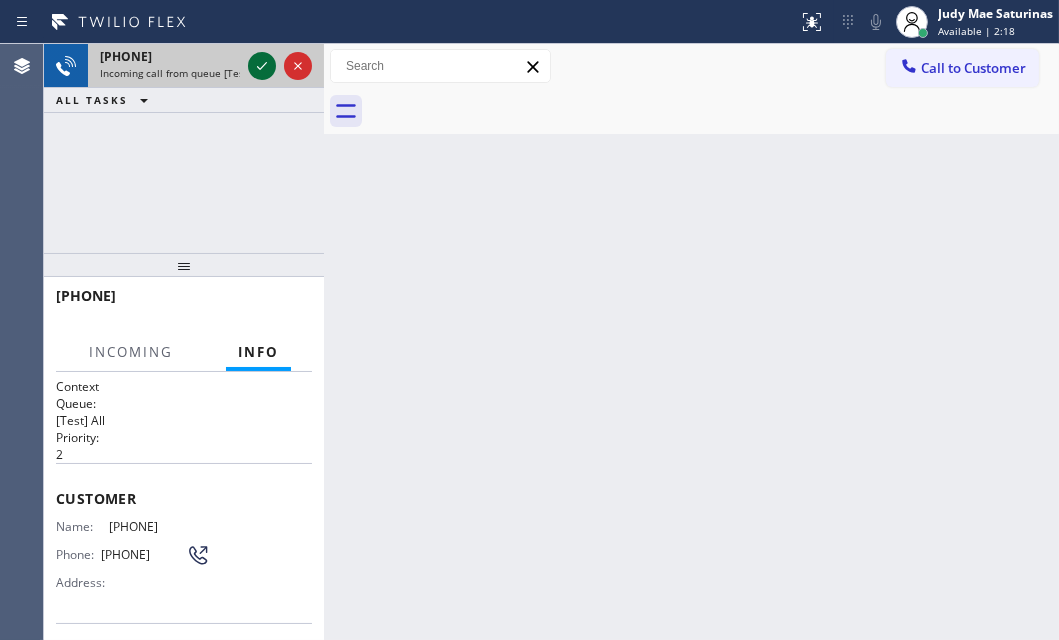 click 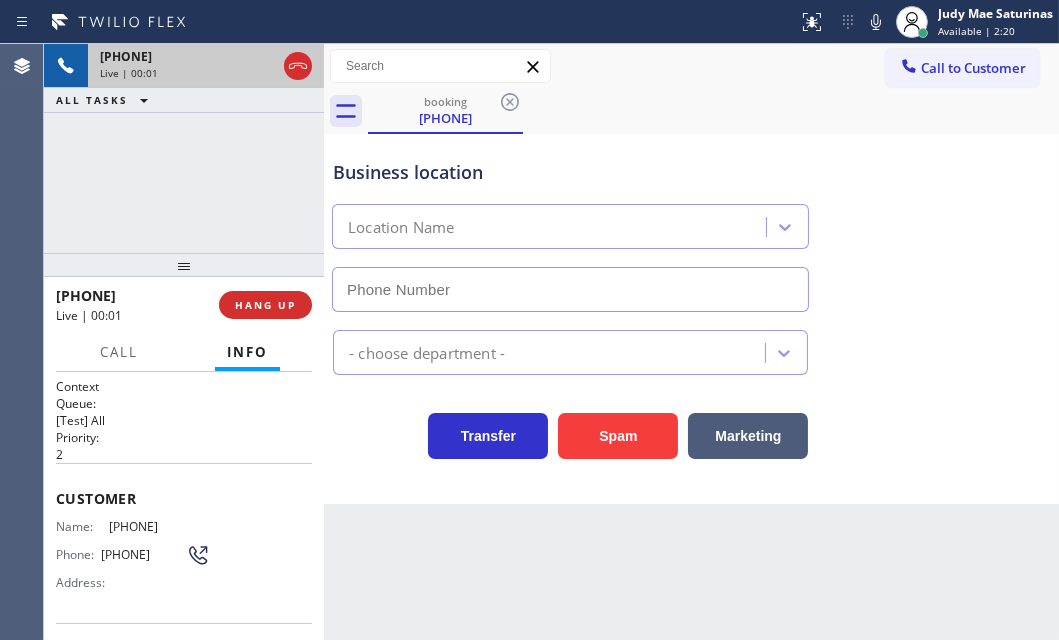 type on "[PHONE]" 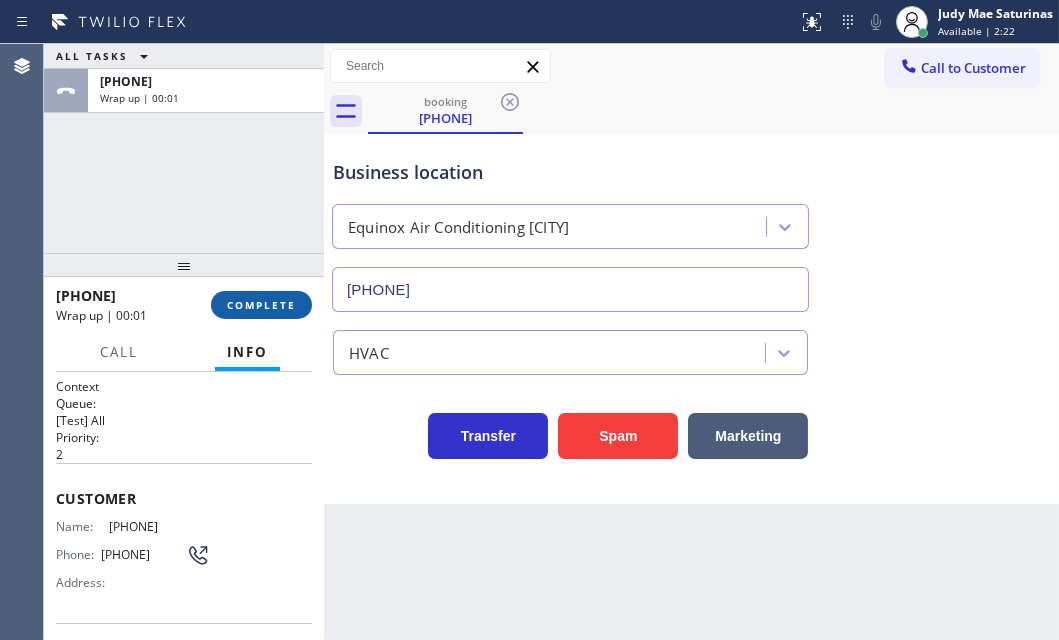 click on "COMPLETE" at bounding box center (261, 305) 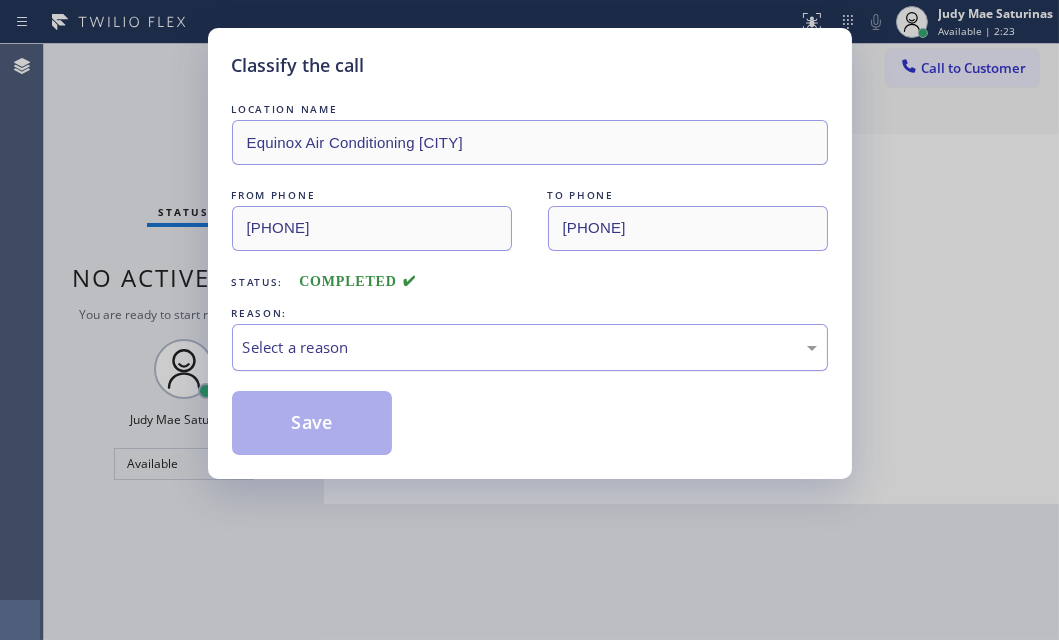 click on "Select a reason" at bounding box center [530, 347] 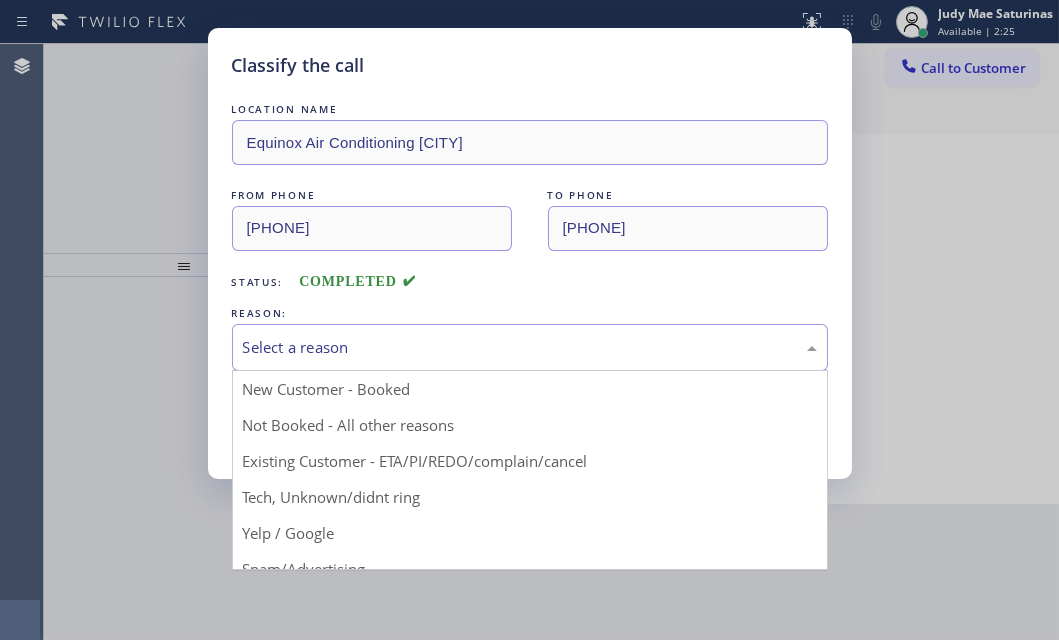 drag, startPoint x: 307, startPoint y: 491, endPoint x: 305, endPoint y: 479, distance: 12.165525 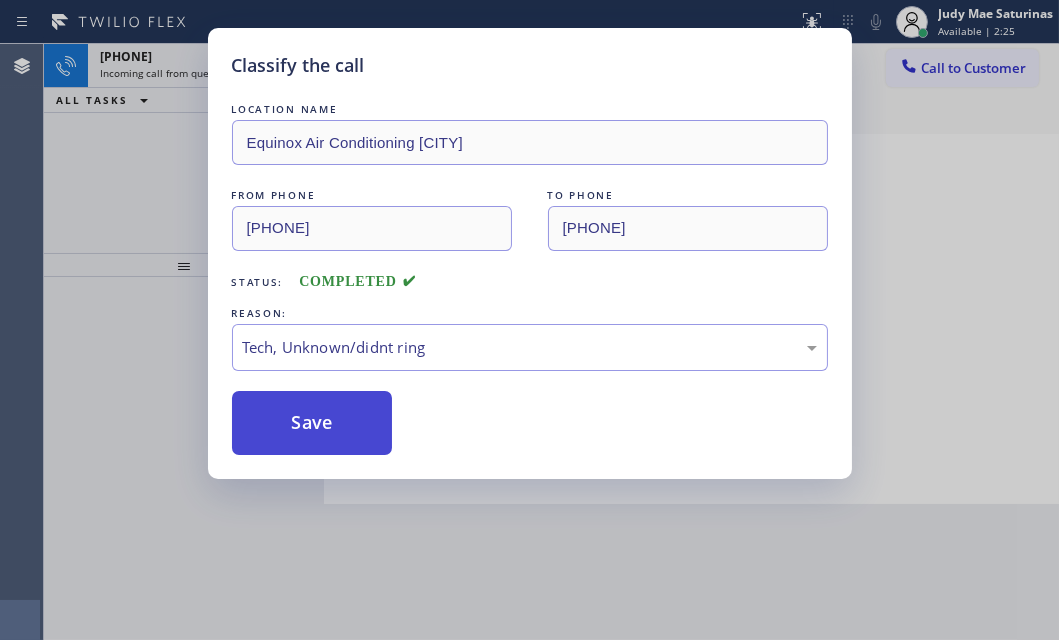 click on "Save" at bounding box center [312, 423] 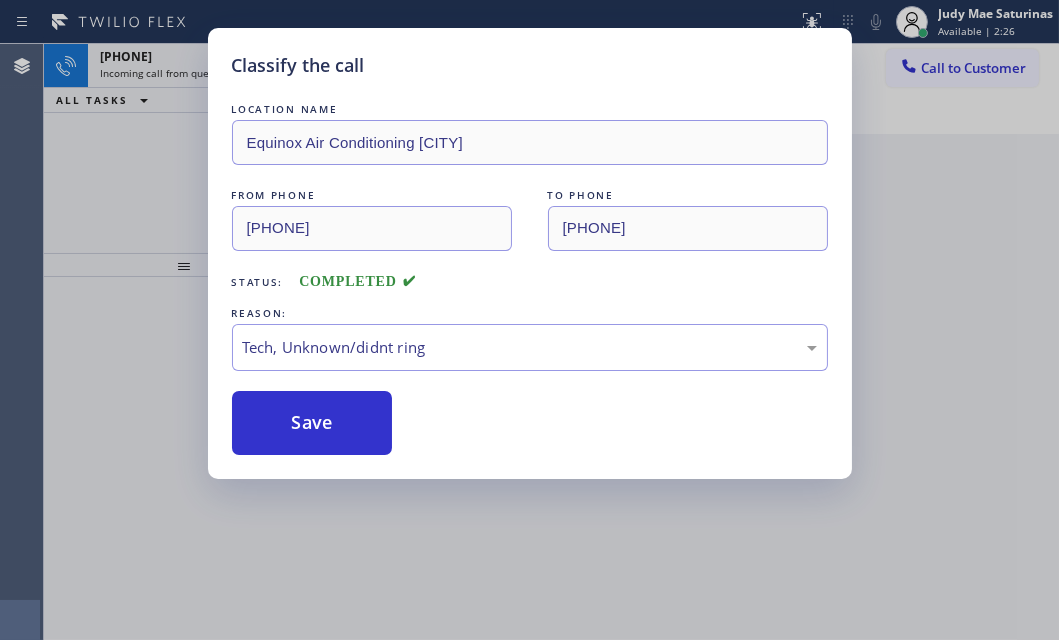 click on "Classify the call LOCATION NAME Equinox Air Conditioning [CITY] FROM PHONE ([PHONE]) TO PHONE ([PHONE]) Status: COMPLETED REASON: Tech, Unknown/didnt ring Save" at bounding box center (529, 320) 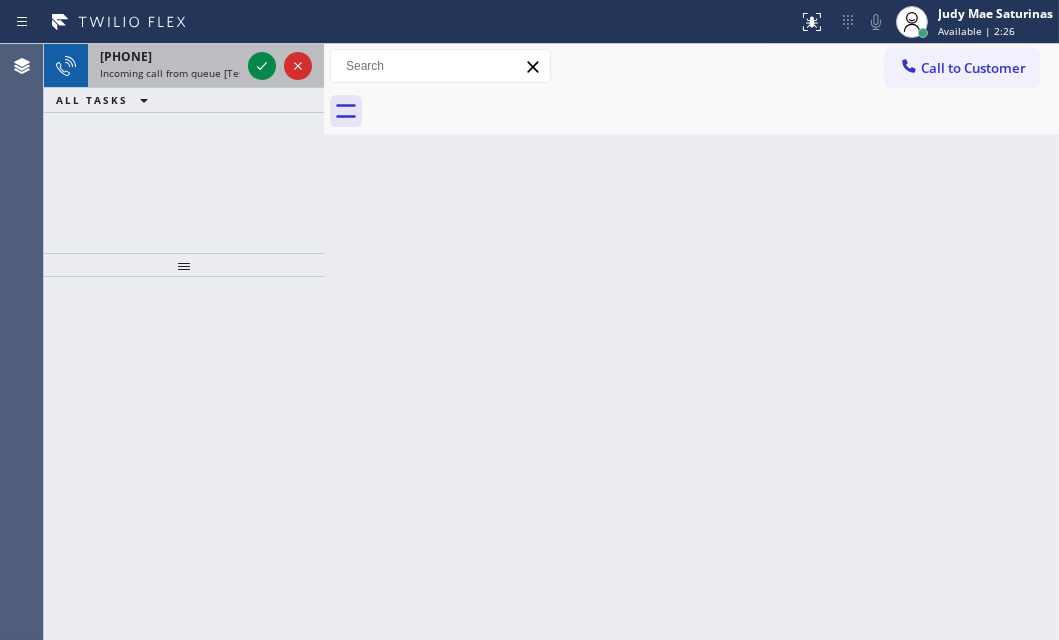 click on "Incoming call from queue [Test] All" at bounding box center [183, 73] 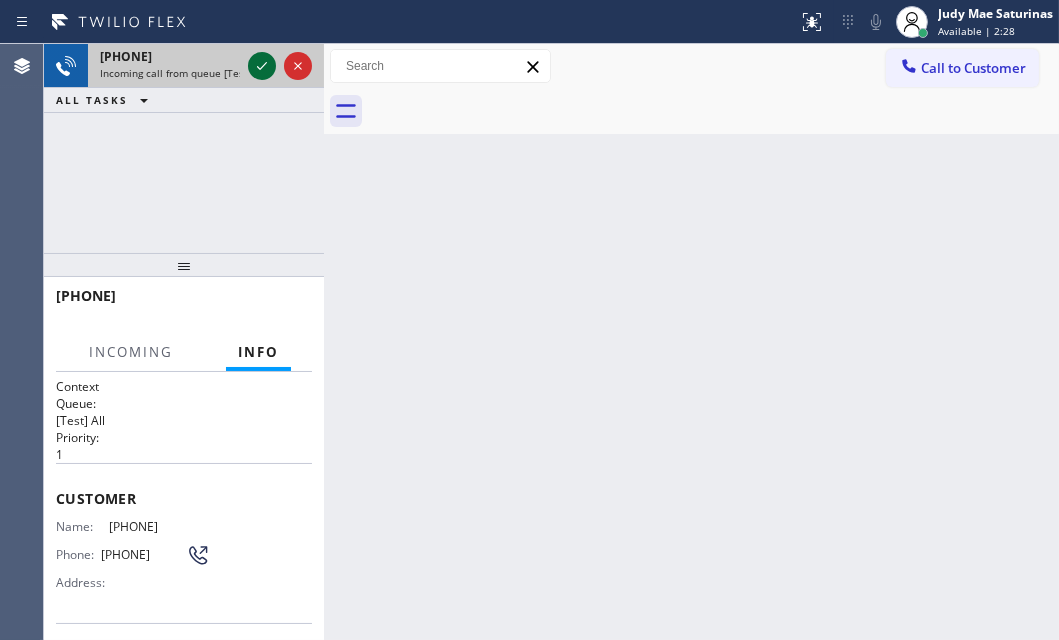 click 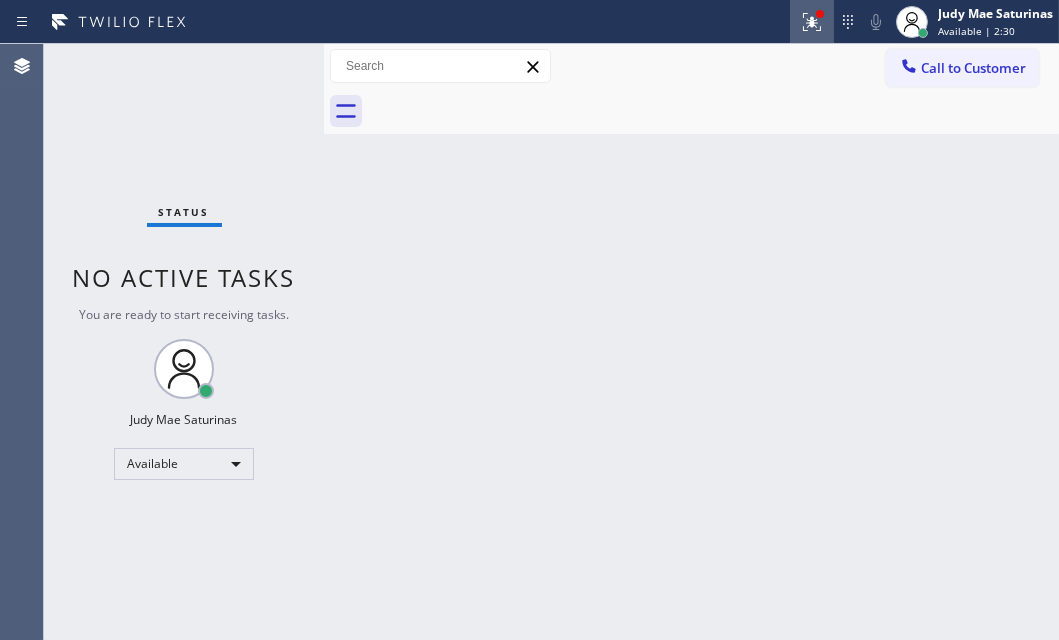 click 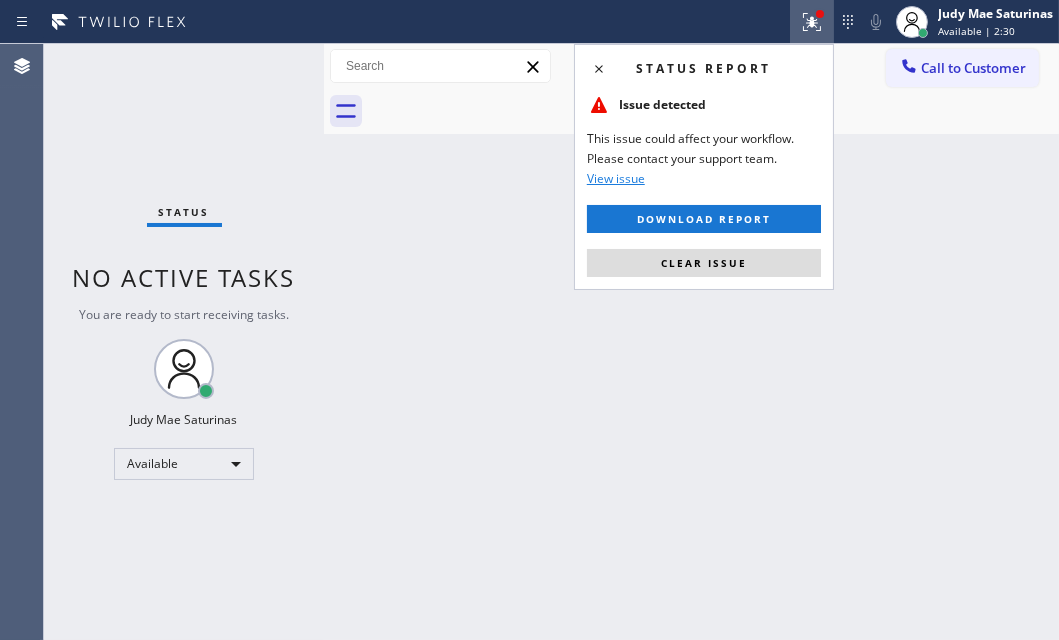 drag, startPoint x: 718, startPoint y: 257, endPoint x: 408, endPoint y: 147, distance: 328.93768 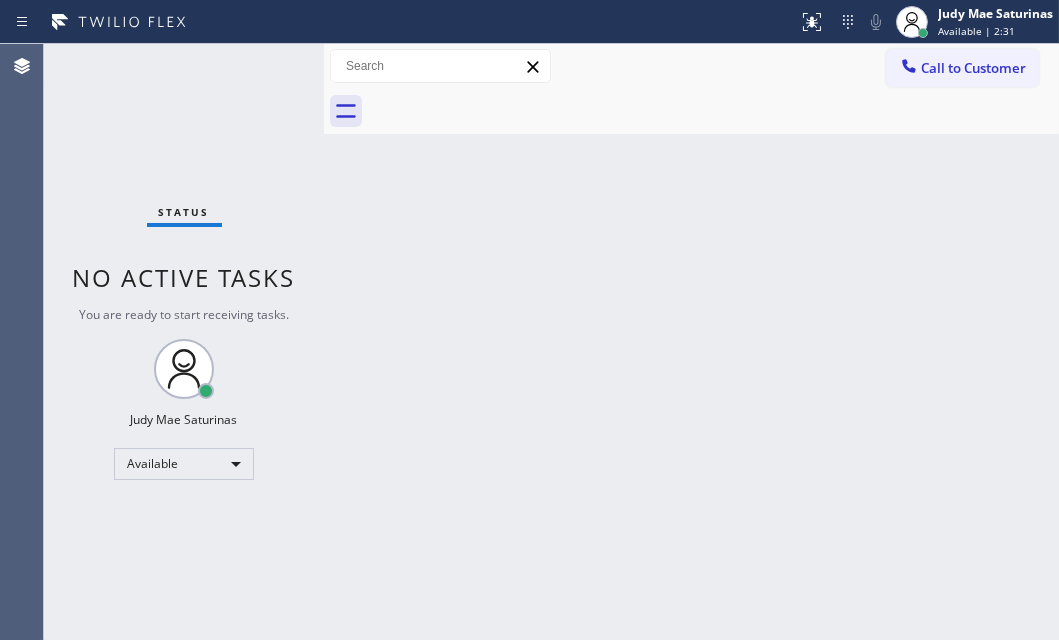 click on "Status   No active tasks     You are ready to start receiving tasks.   Judy Mae Saturinas Available" at bounding box center (184, 342) 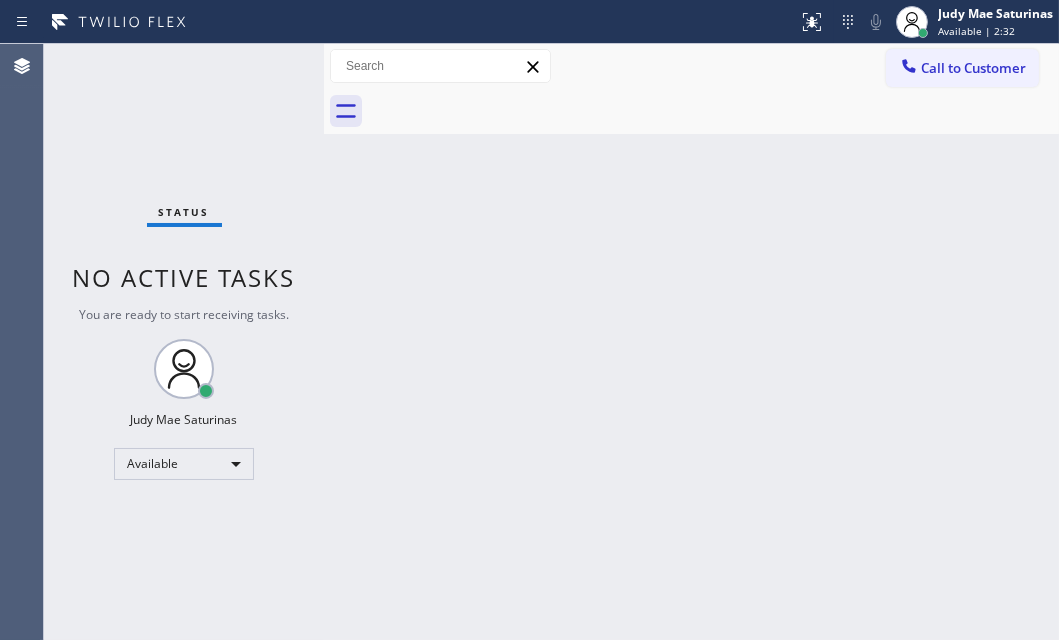 click on "Status   No active tasks     You are ready to start receiving tasks.   Judy Mae Saturinas Available" at bounding box center [184, 342] 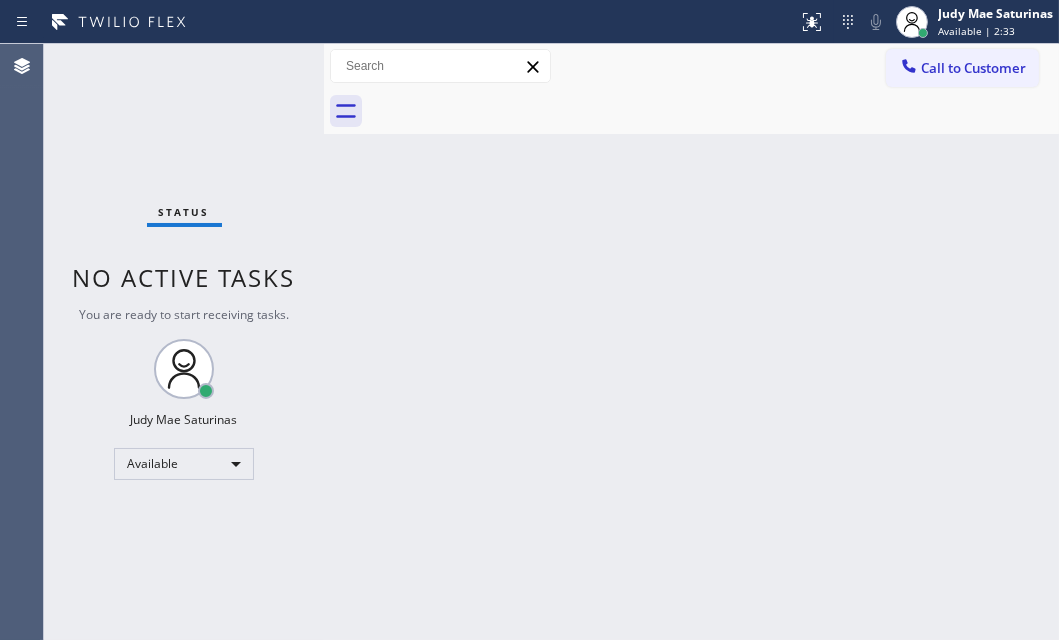 click on "Status   No active tasks     You are ready to start receiving tasks.   Judy Mae Saturinas Available" at bounding box center [184, 342] 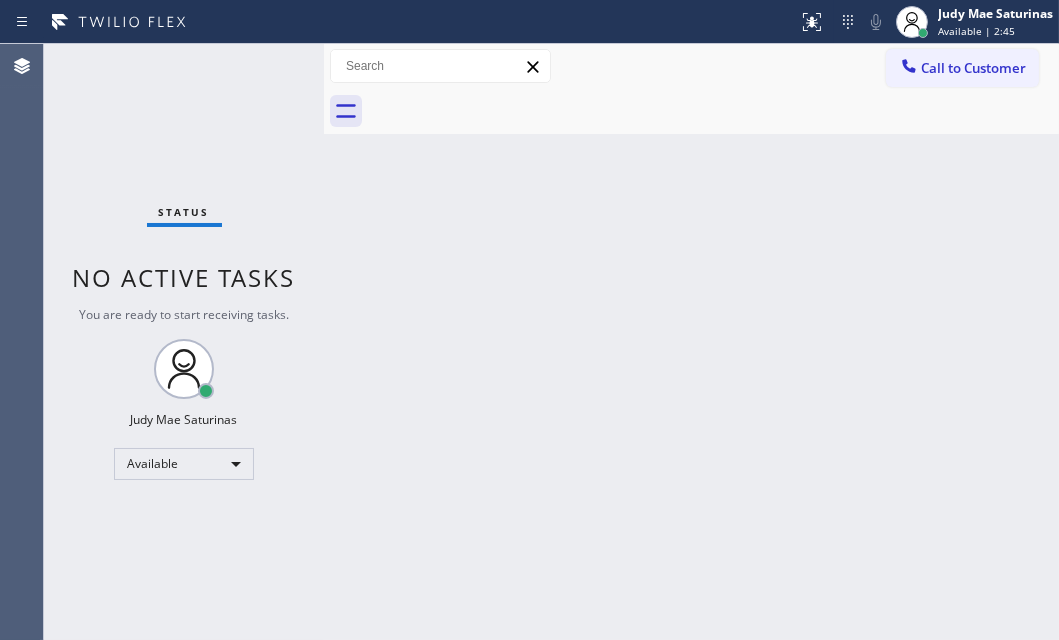 click on "Status   No active tasks     You are ready to start receiving tasks.   Judy Mae Saturinas Available" at bounding box center [184, 342] 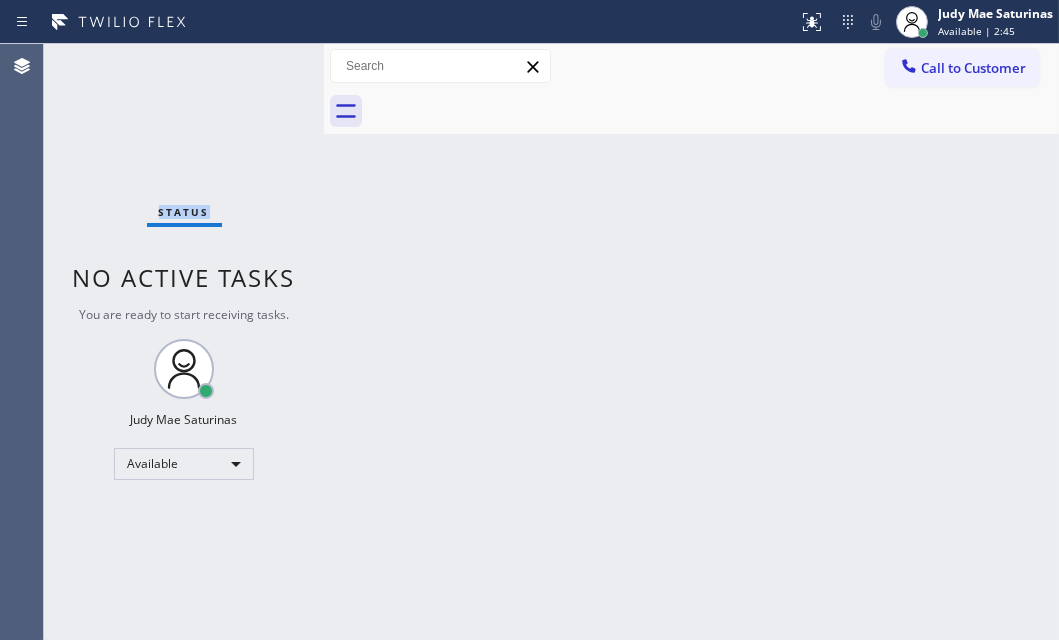 click on "Status   No active tasks     You are ready to start receiving tasks.   Judy Mae Saturinas Available" at bounding box center [184, 342] 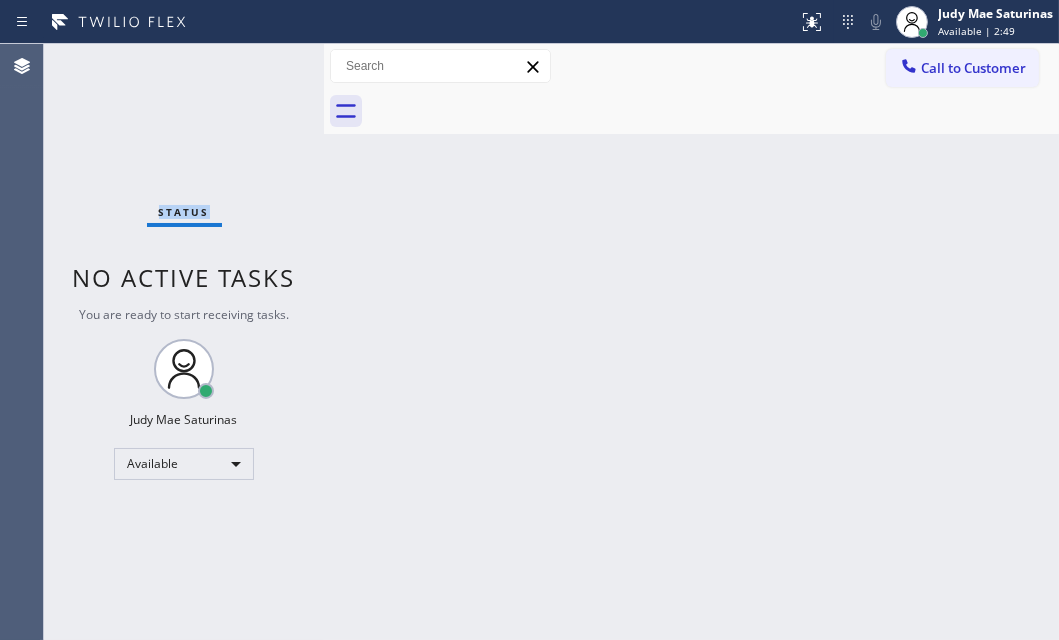 click on "Status   No active tasks     You are ready to start receiving tasks.   Judy Mae Saturinas Available" at bounding box center [184, 342] 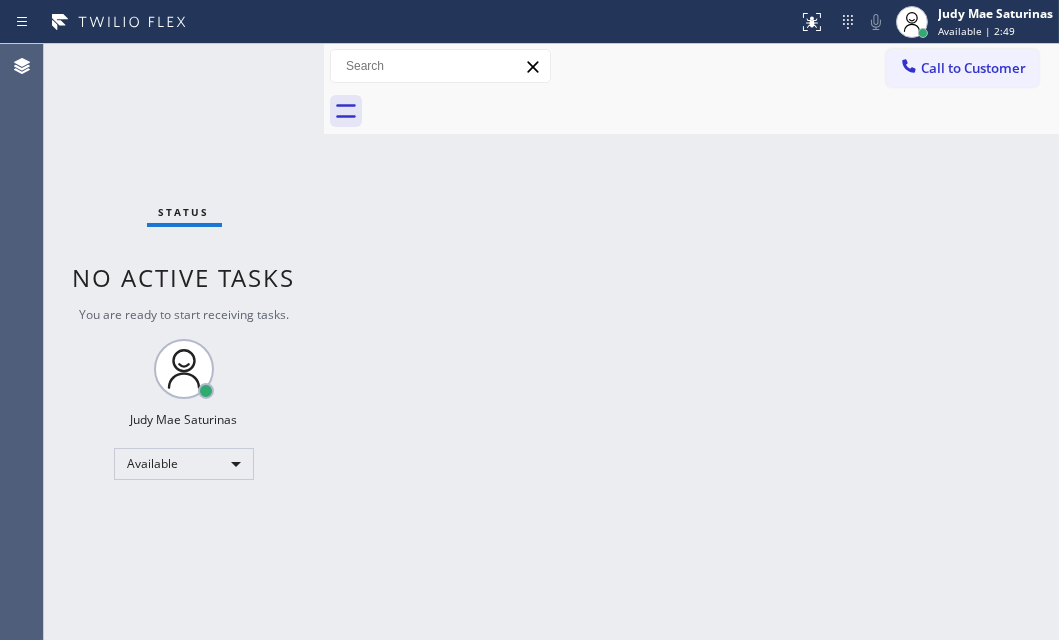click on "Status   No active tasks     You are ready to start receiving tasks.   Judy Mae Saturinas Available" at bounding box center [184, 342] 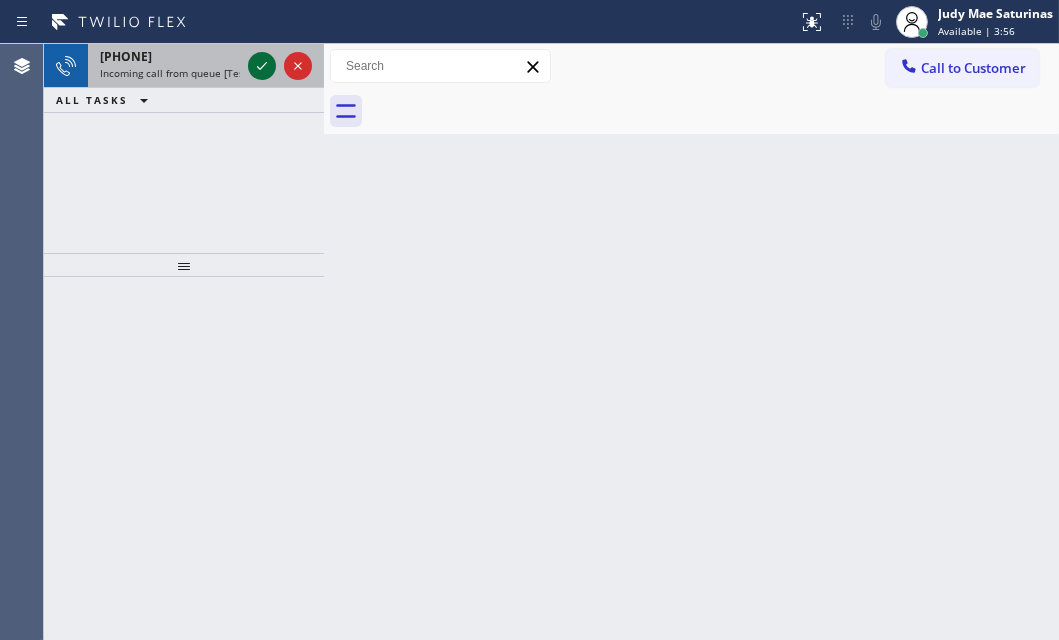 click 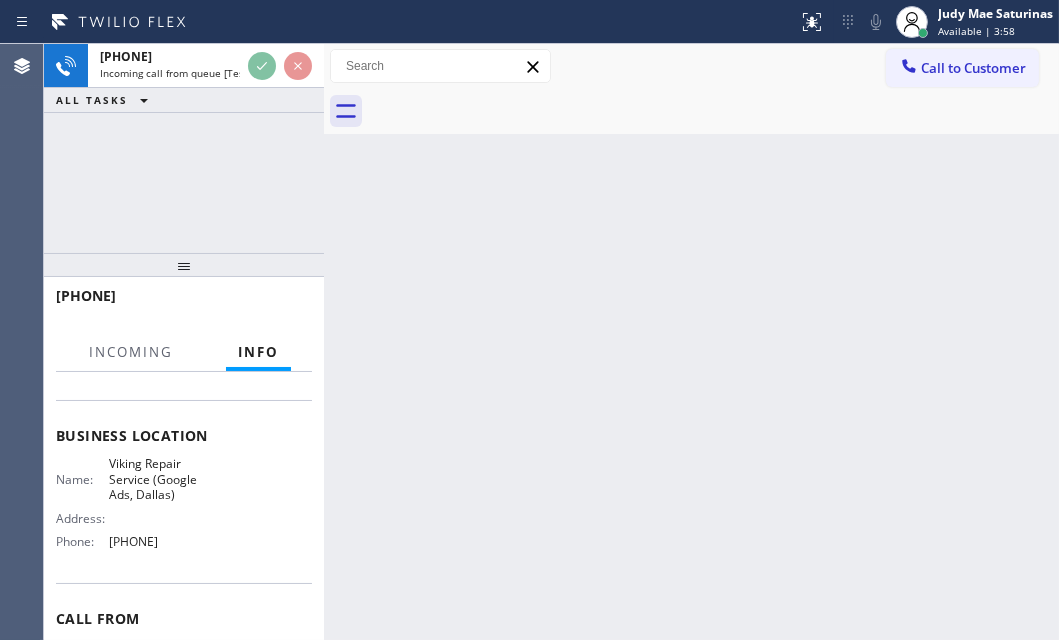 scroll, scrollTop: 181, scrollLeft: 0, axis: vertical 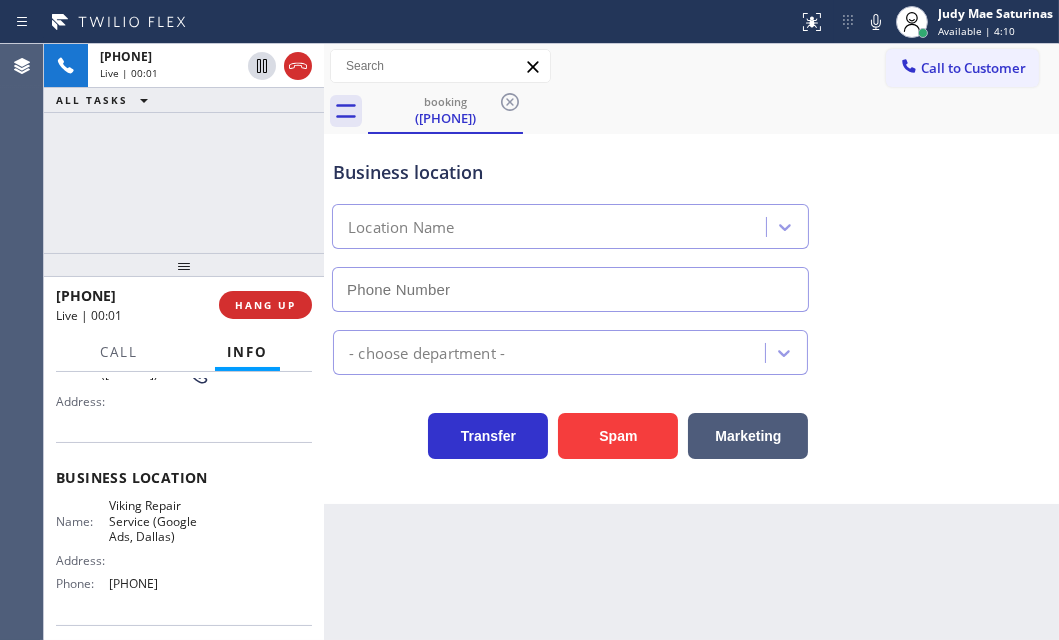type on "[PHONE]" 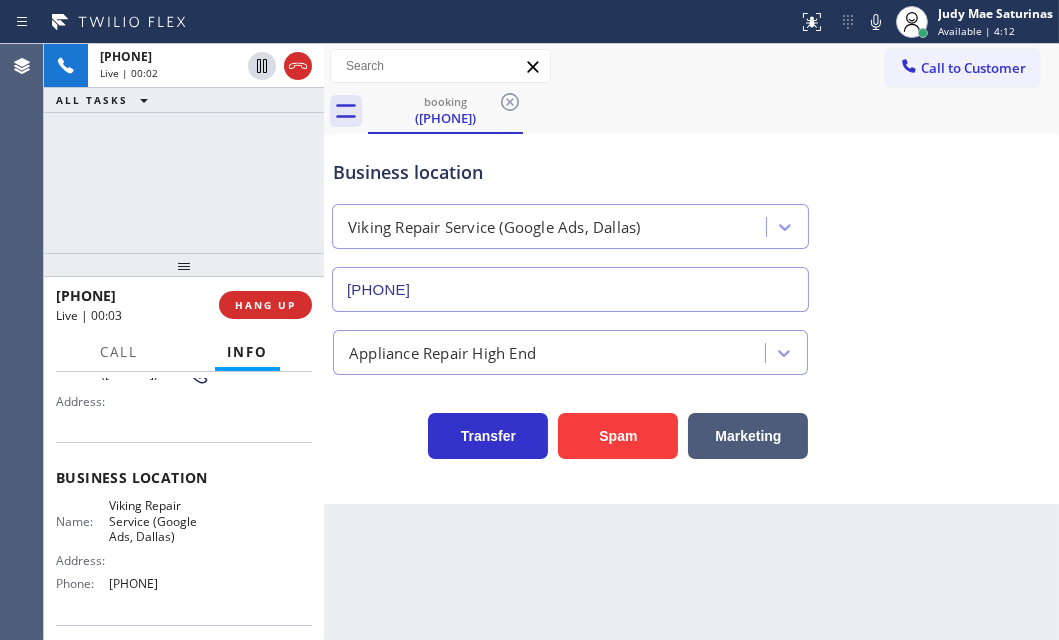 scroll, scrollTop: 0, scrollLeft: 0, axis: both 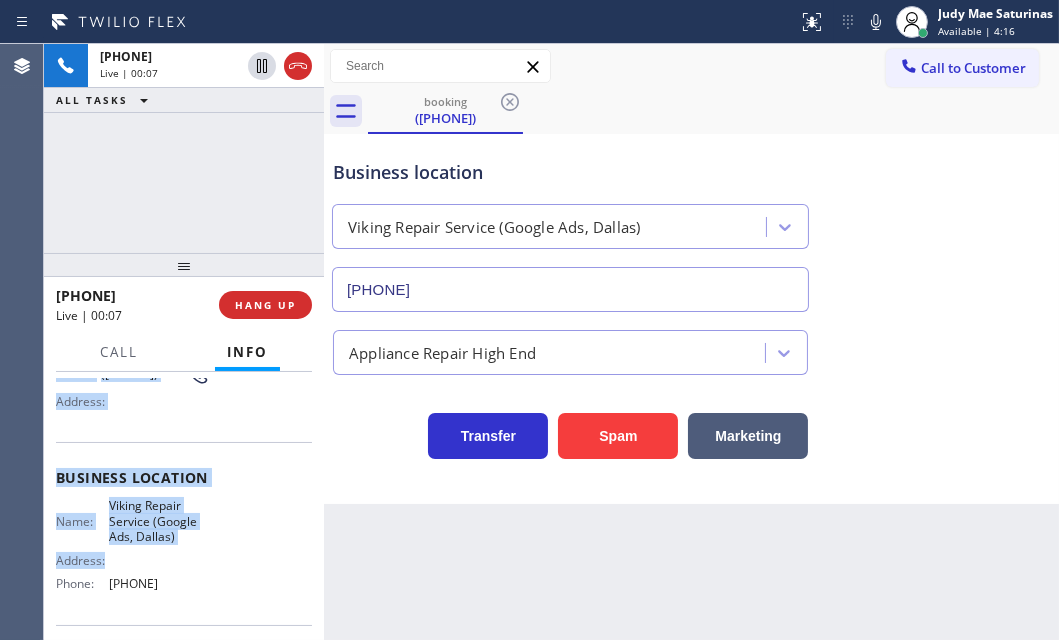drag, startPoint x: 53, startPoint y: 493, endPoint x: 206, endPoint y: 586, distance: 179.04749 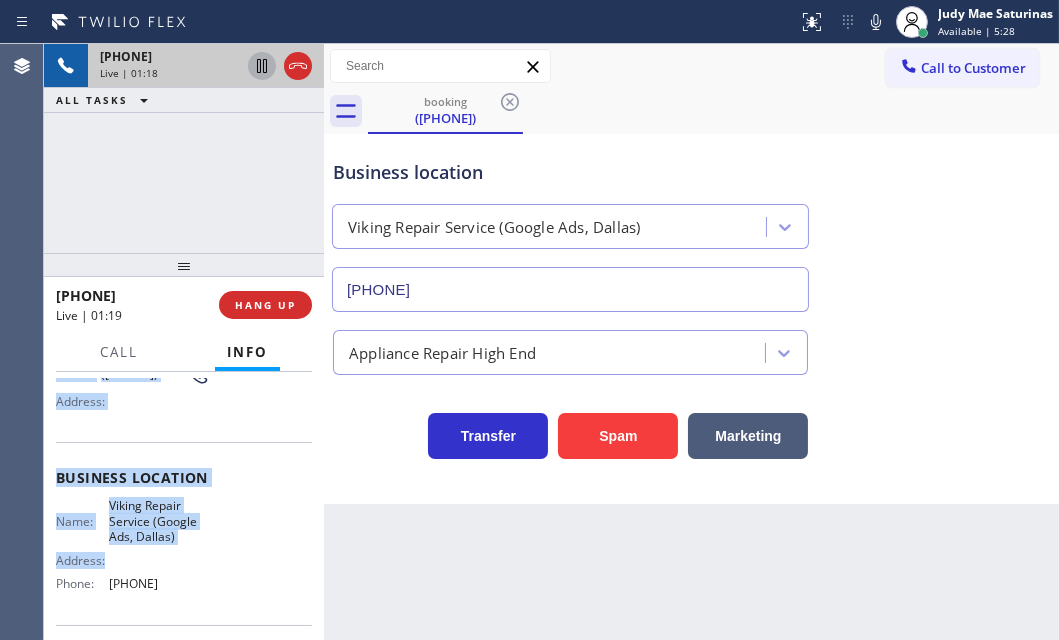 click 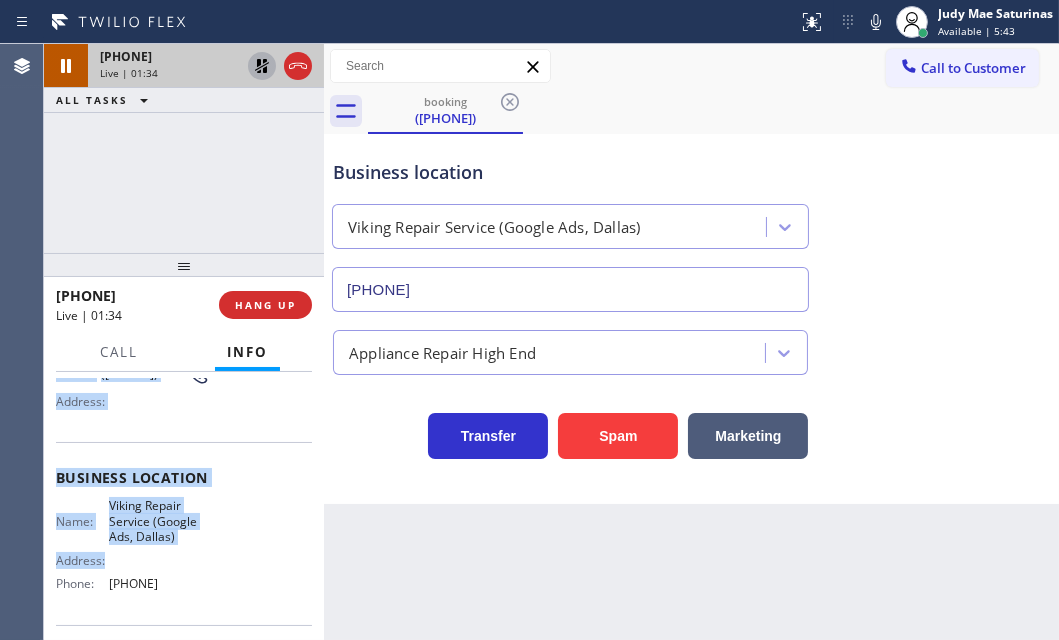 click 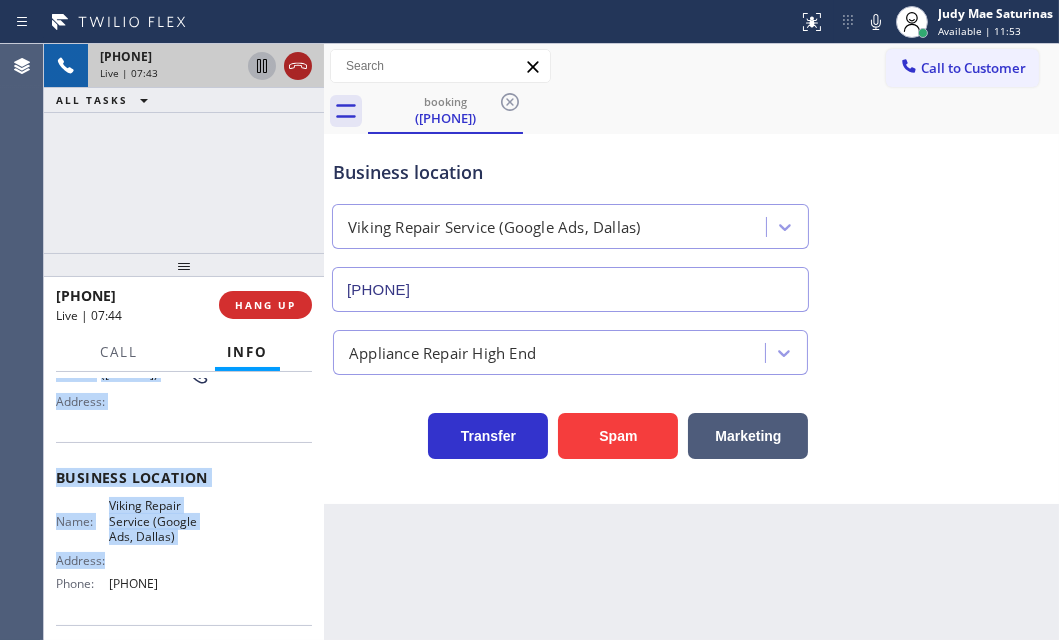 click 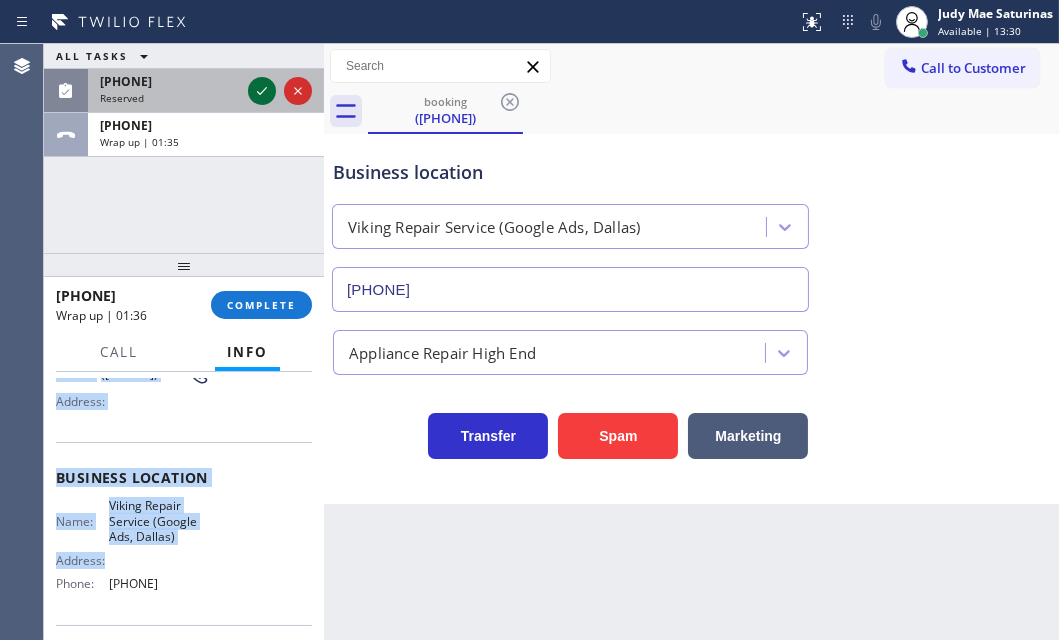 click 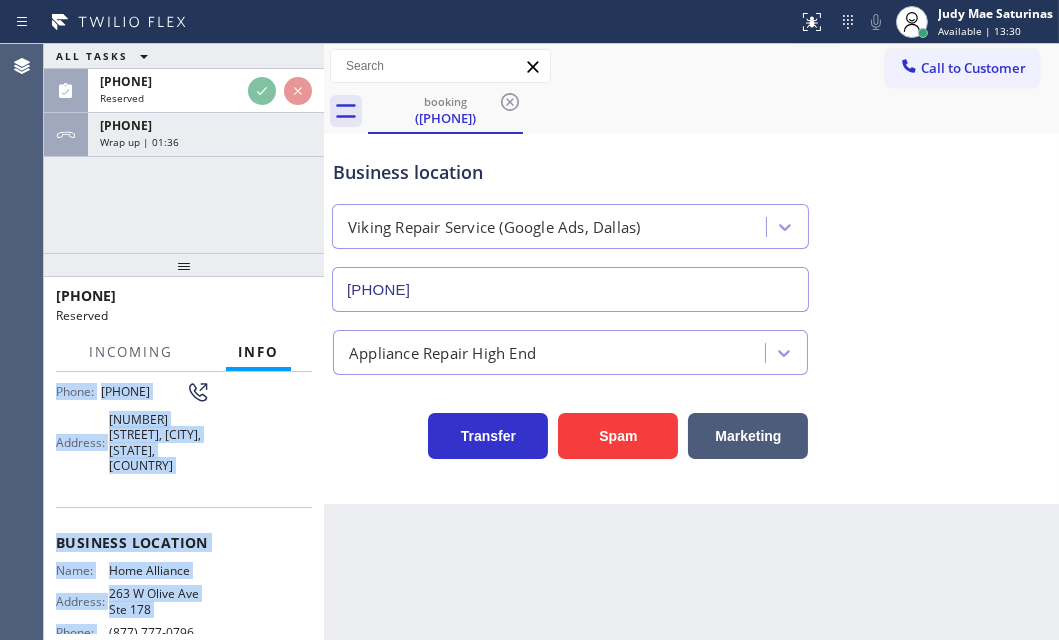 scroll, scrollTop: 198, scrollLeft: 0, axis: vertical 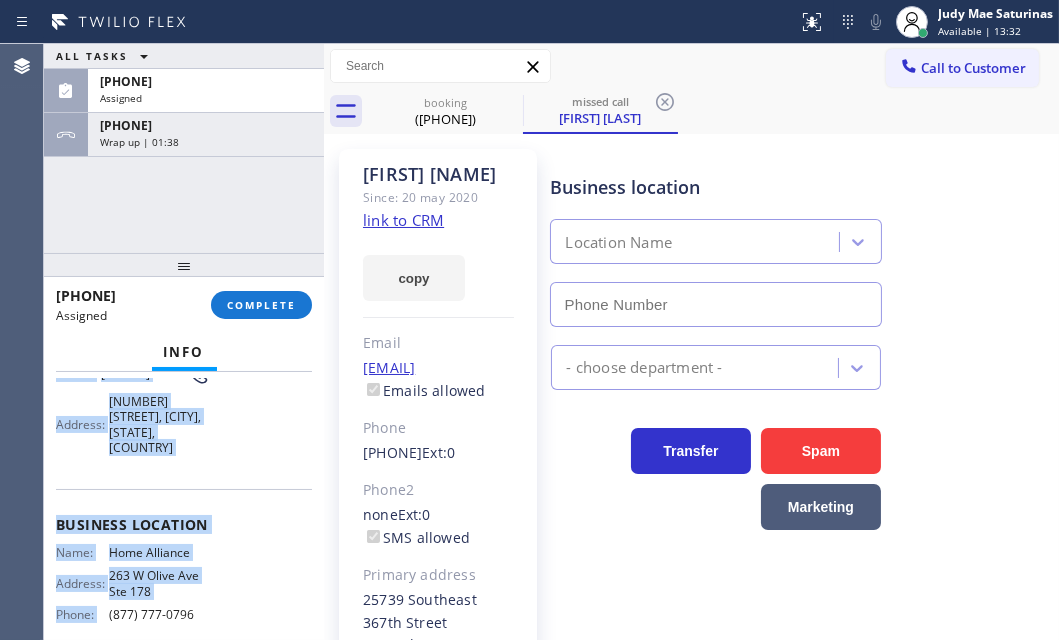 type on "(877) 777-0796" 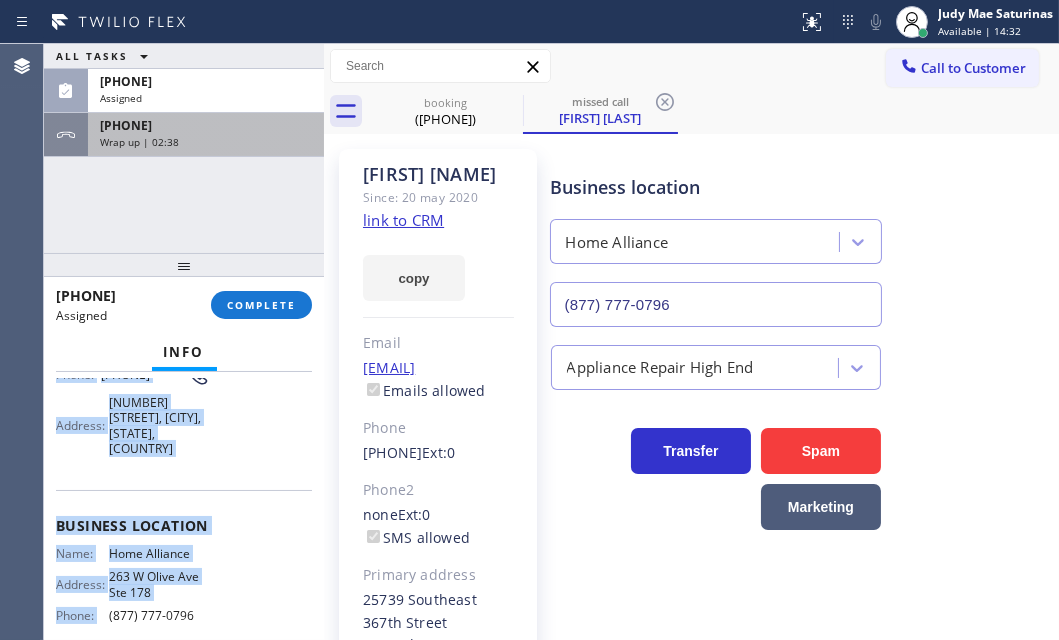 click on "Wrap up | 02:38" at bounding box center [206, 142] 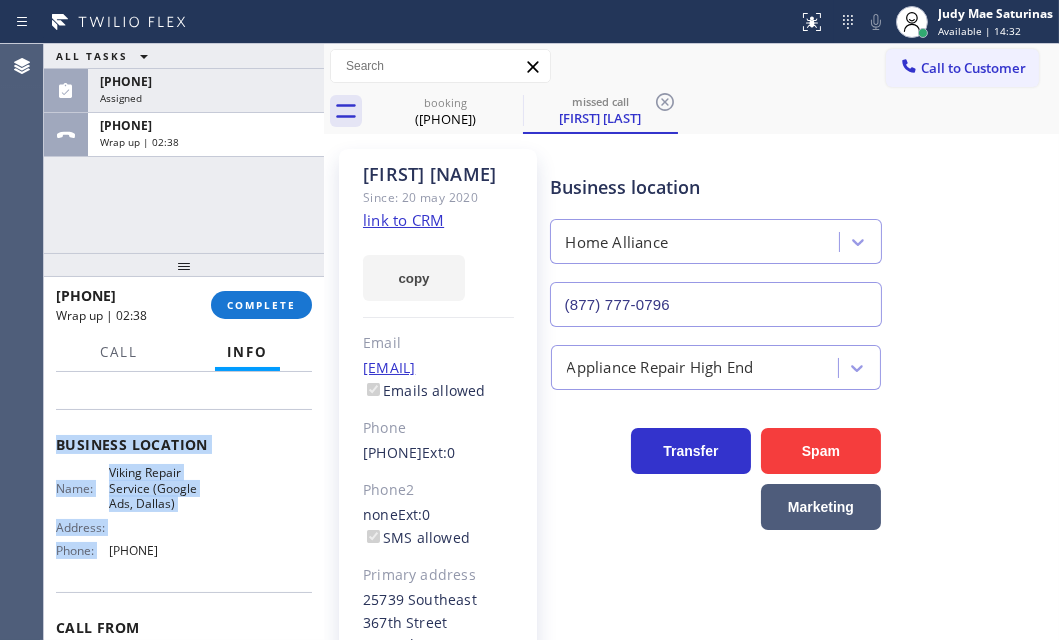 scroll, scrollTop: 181, scrollLeft: 0, axis: vertical 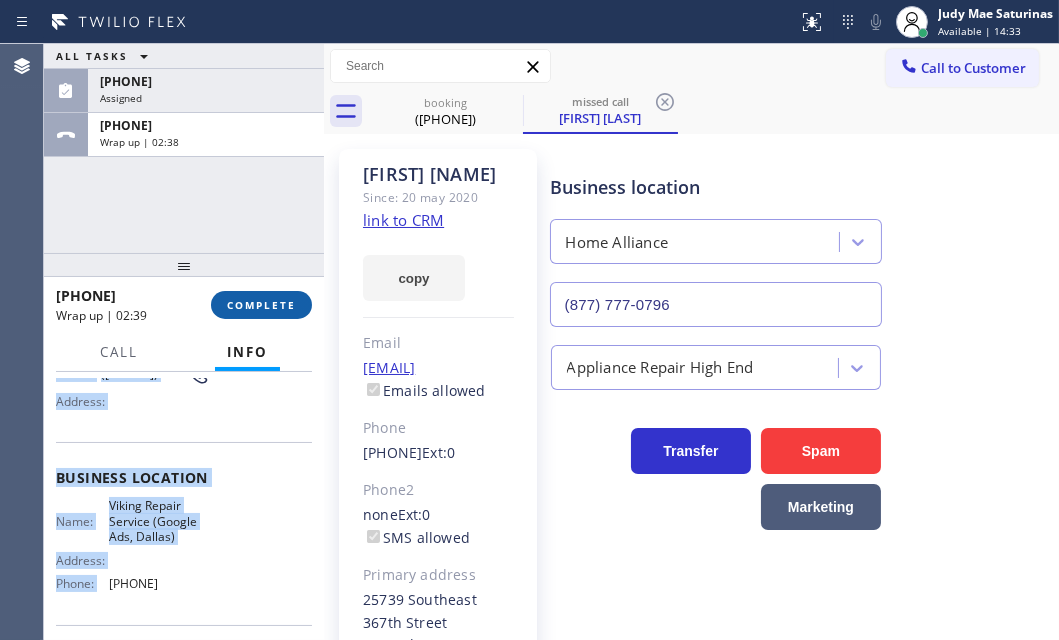 click on "COMPLETE" at bounding box center (261, 305) 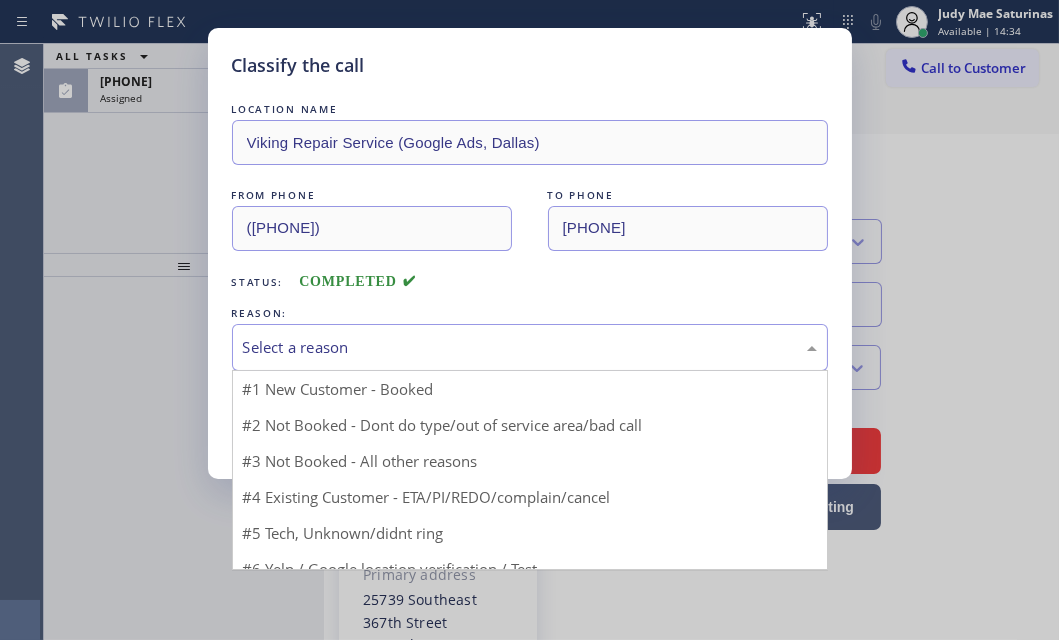 click on "Select a reason" at bounding box center (530, 347) 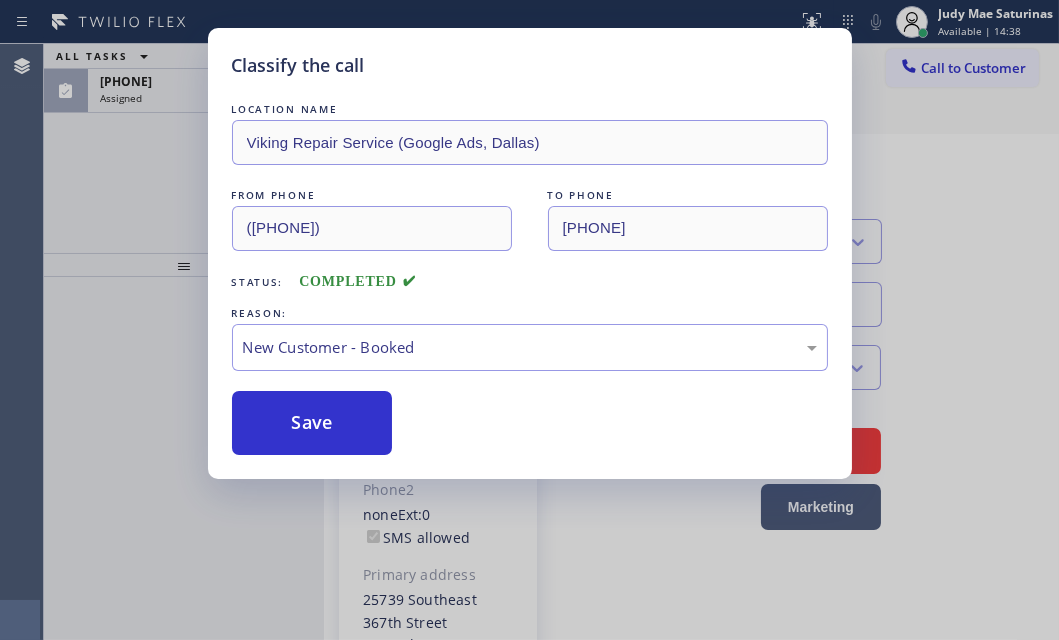click on "Save" at bounding box center (312, 423) 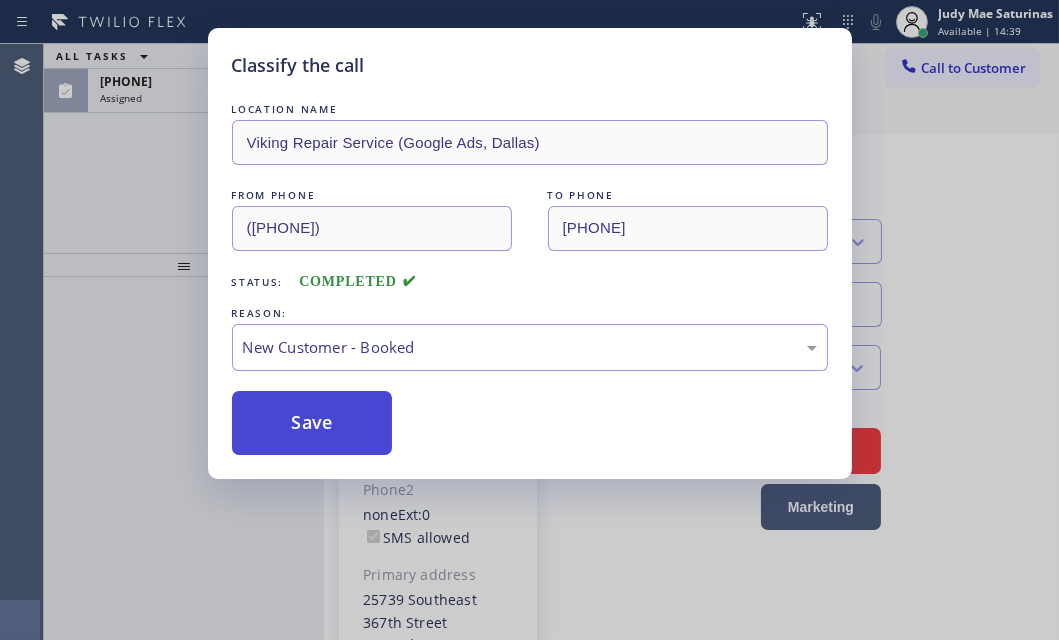 click on "Save" at bounding box center [312, 423] 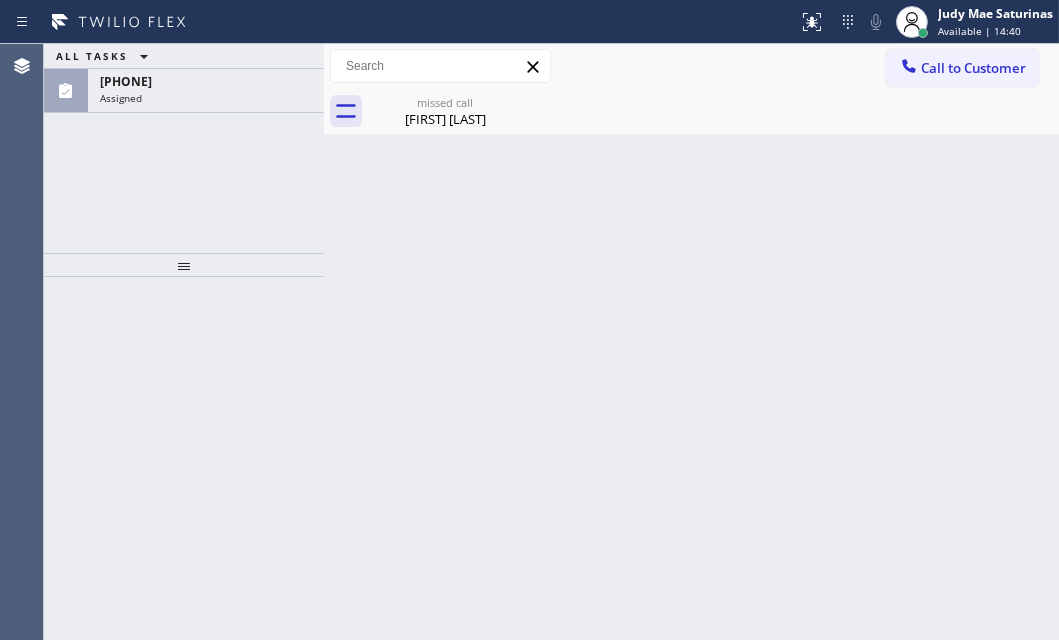 drag, startPoint x: 200, startPoint y: 160, endPoint x: 219, endPoint y: 137, distance: 29.832869 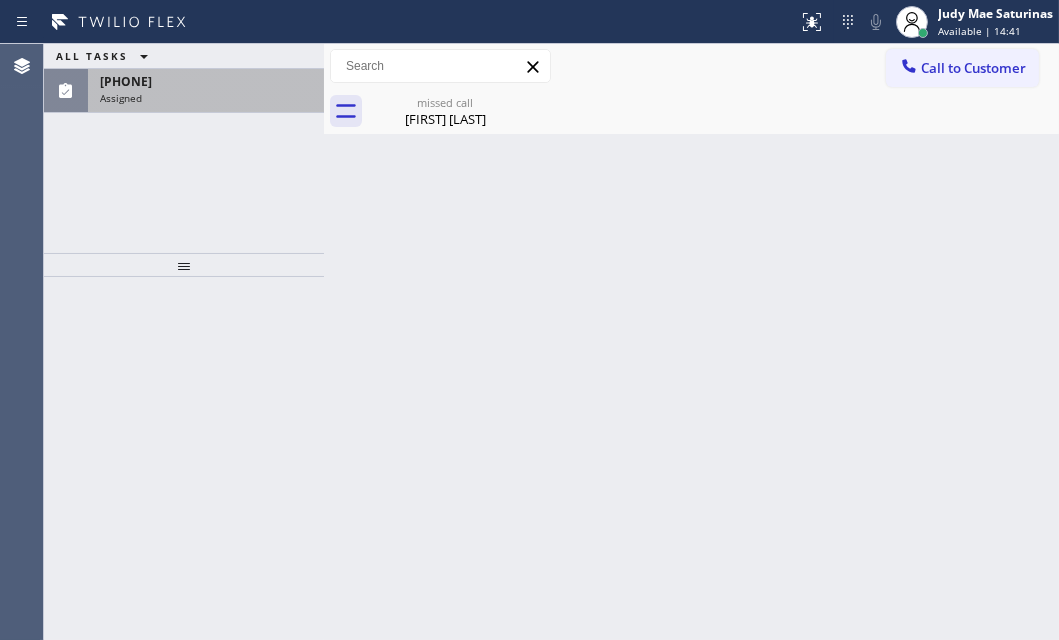 click on "(555) 555-5555 Assigned" at bounding box center (202, 91) 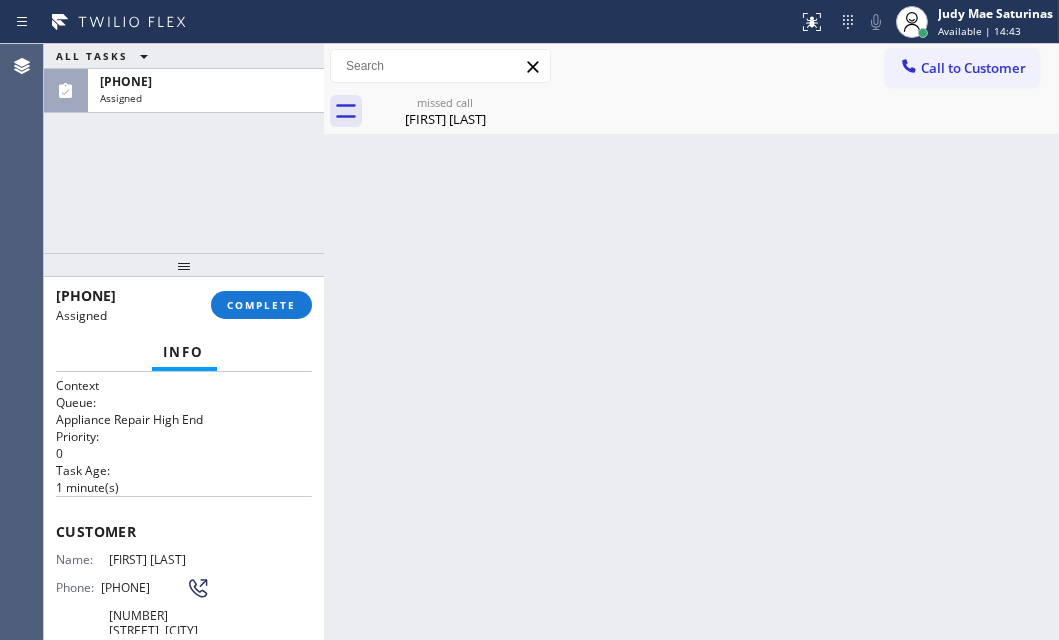 scroll, scrollTop: 0, scrollLeft: 0, axis: both 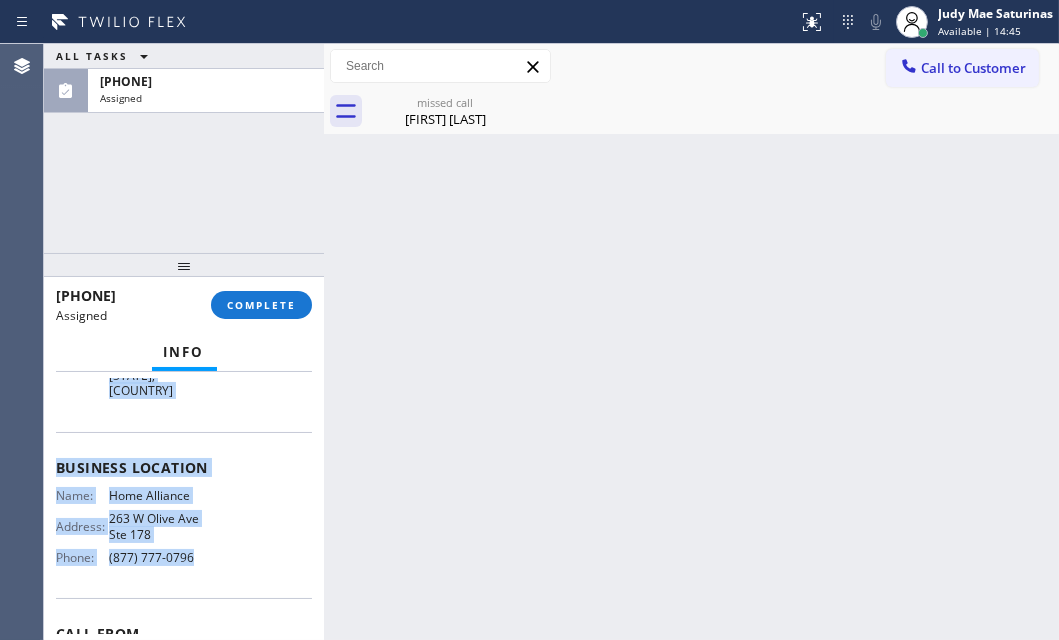 drag, startPoint x: 55, startPoint y: 522, endPoint x: 197, endPoint y: 562, distance: 147.52628 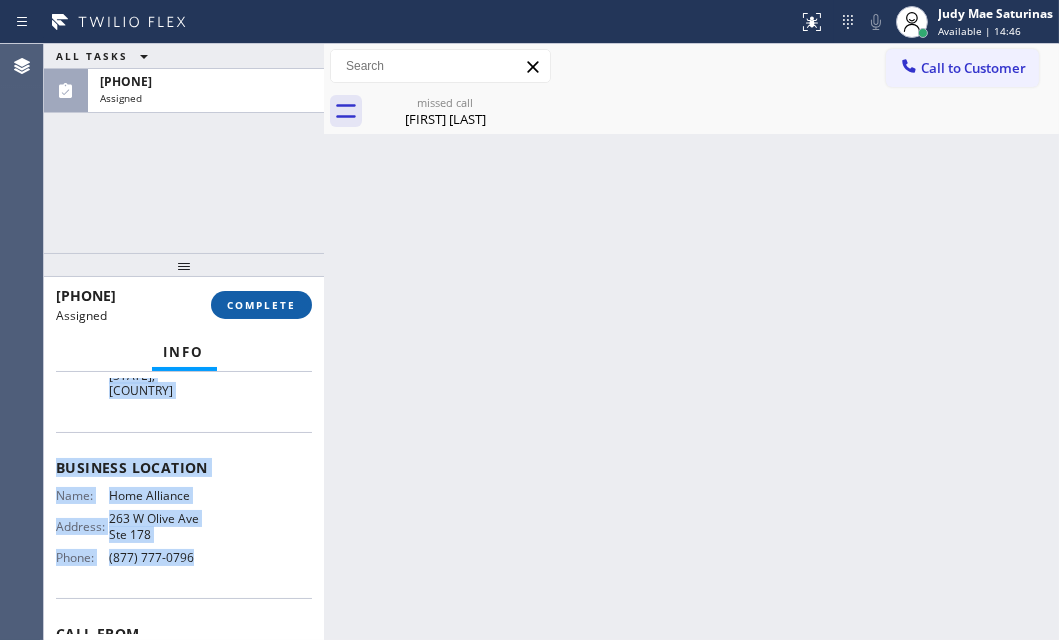 drag, startPoint x: 250, startPoint y: 308, endPoint x: 265, endPoint y: 316, distance: 17 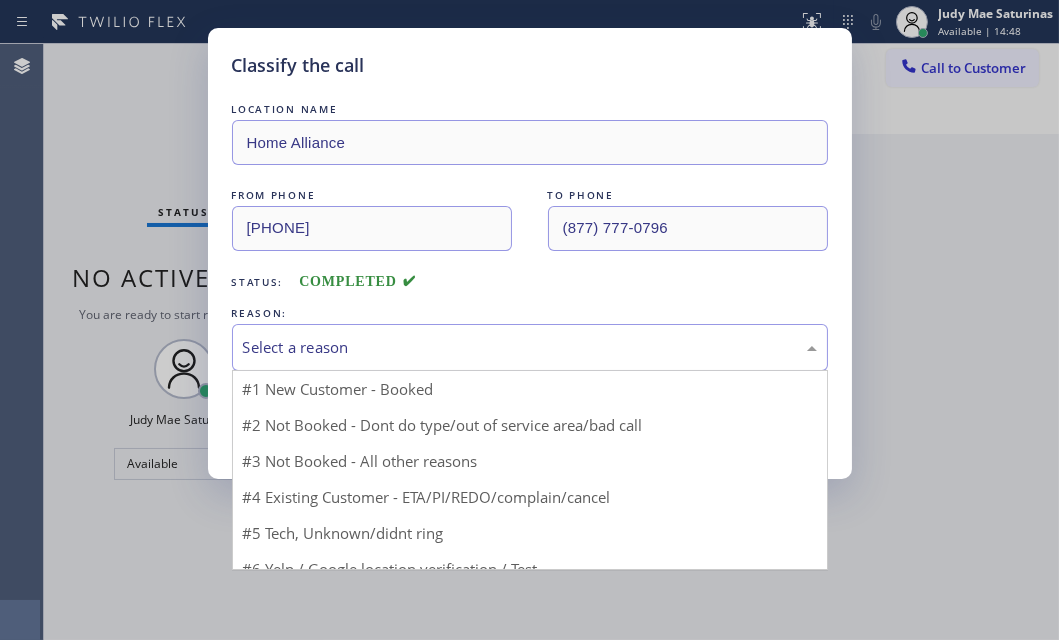 click on "Select a reason" at bounding box center (530, 347) 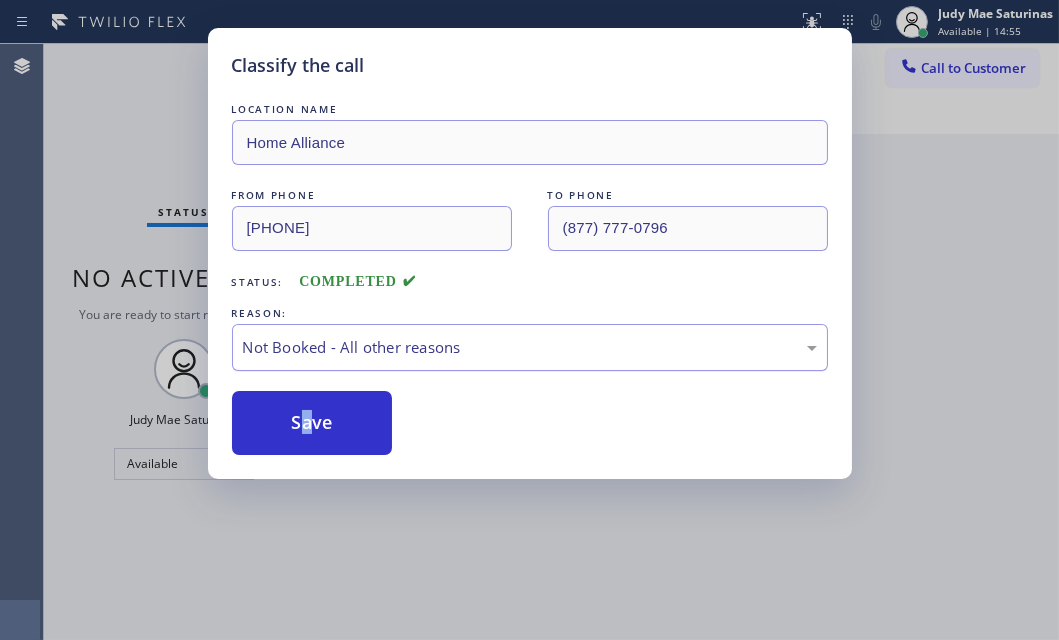 click on "Not Booked - All other reasons" at bounding box center [530, 347] 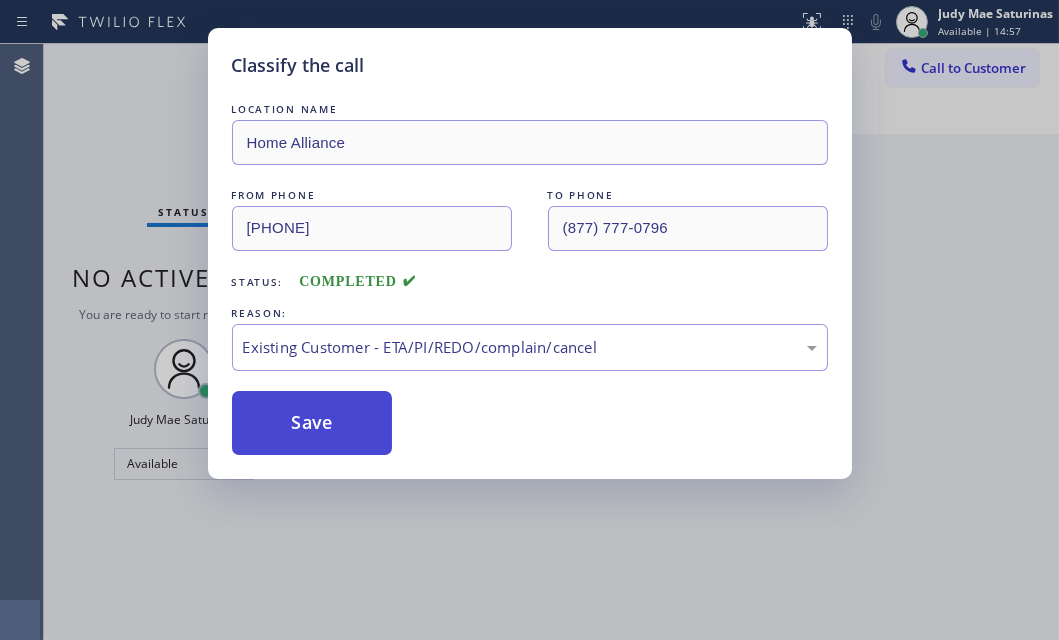 click on "Save" at bounding box center (312, 423) 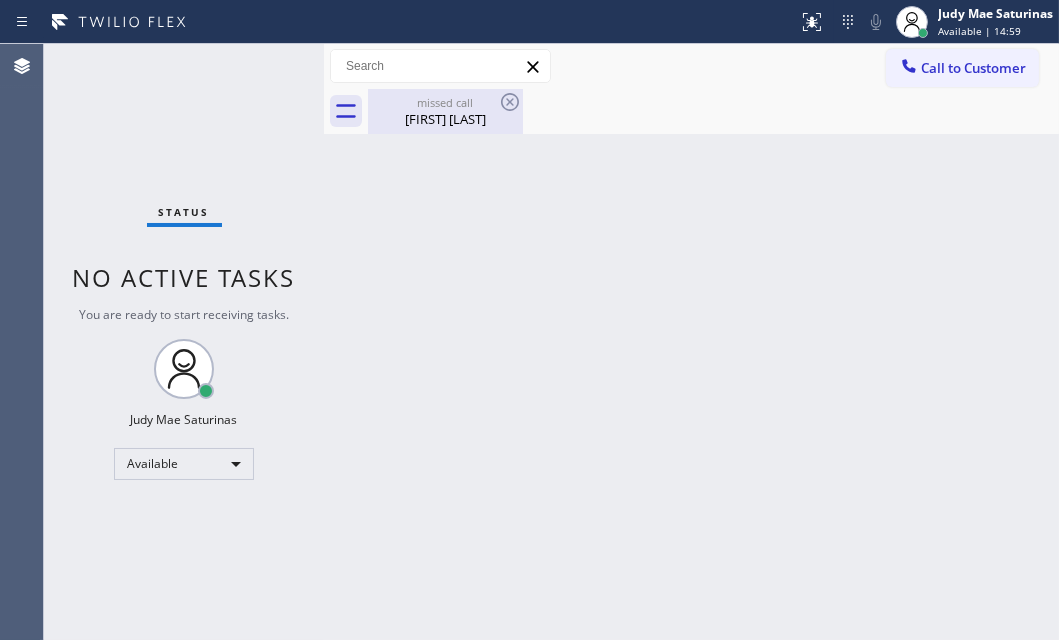 click on "[FIRST] [LAST]" at bounding box center [445, 119] 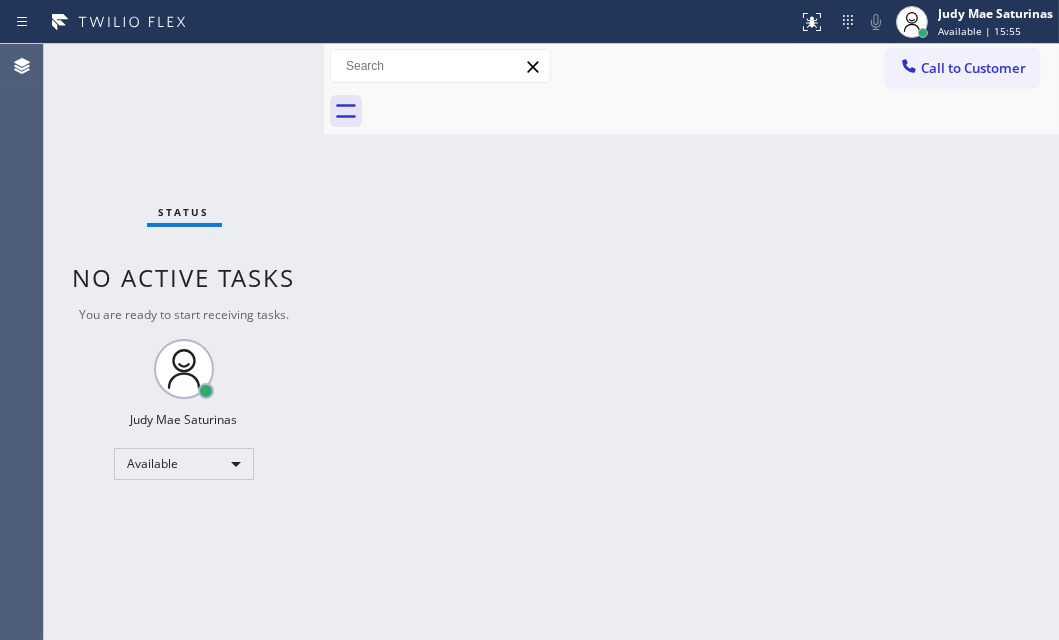 click on "Status   No active tasks     You are ready to start receiving tasks.   Judy Mae Saturinas Available" at bounding box center (184, 342) 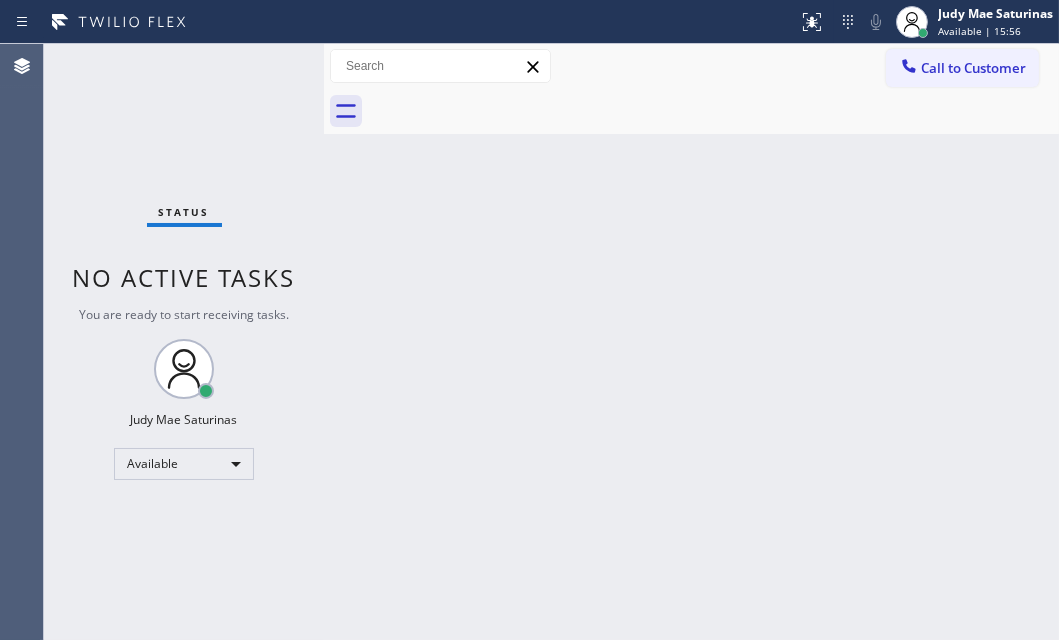 click on "Status   No active tasks     You are ready to start receiving tasks.   Judy Mae Saturinas Available" at bounding box center (184, 342) 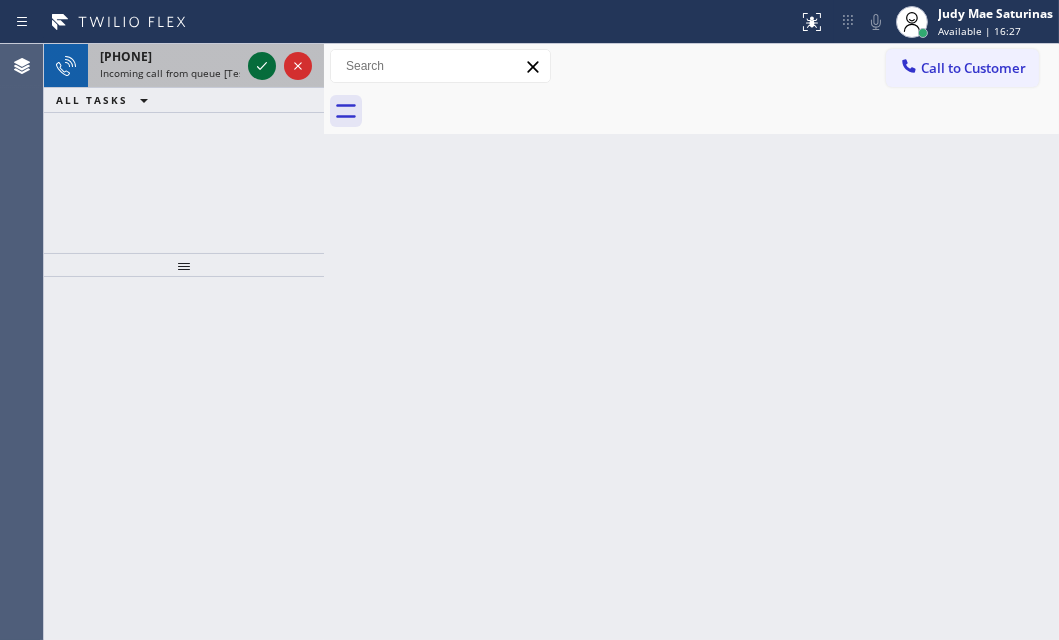 click 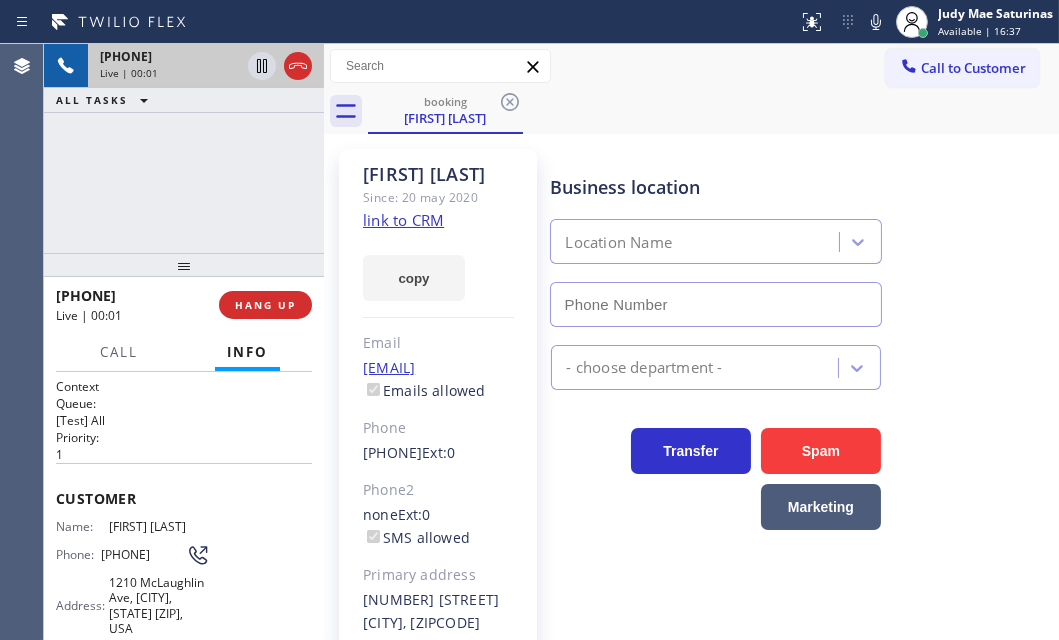 type on "[PHONE]" 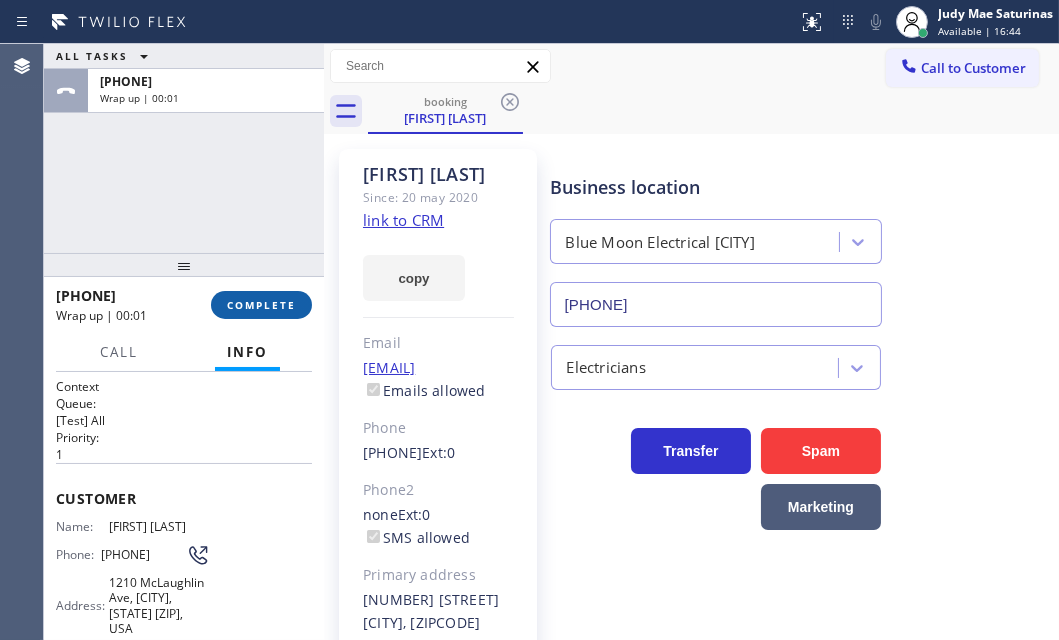 click on "COMPLETE" at bounding box center [261, 305] 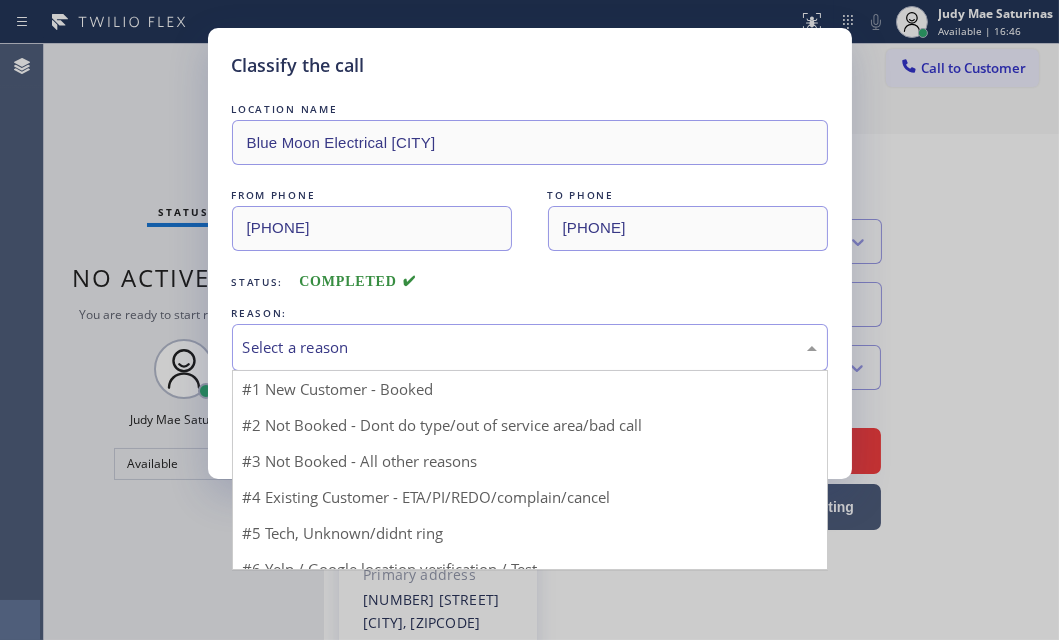 click on "Select a reason" at bounding box center (530, 347) 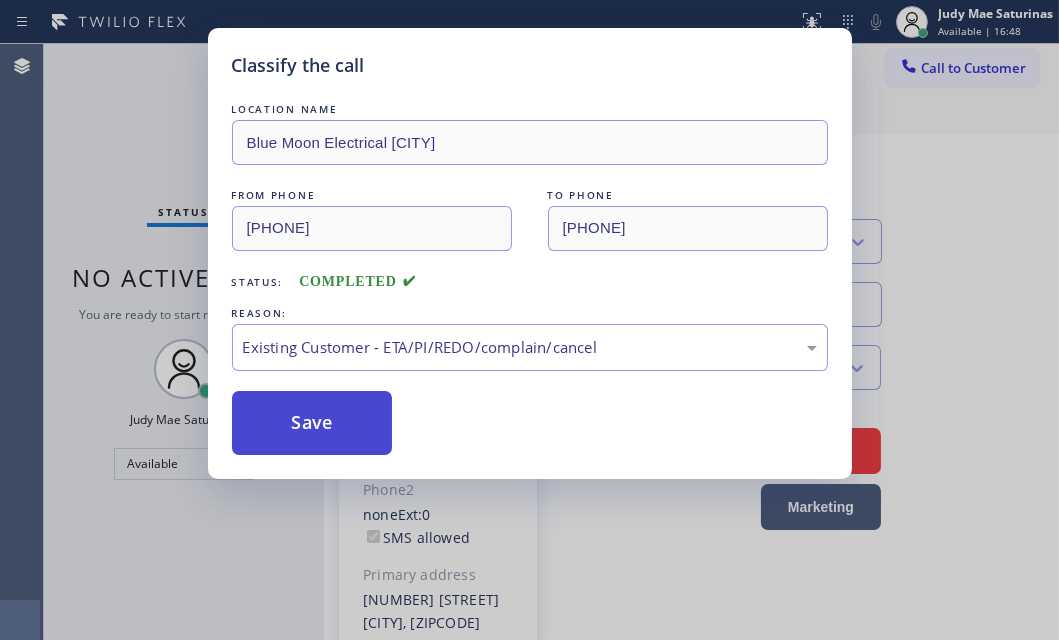 click on "Save" at bounding box center (312, 423) 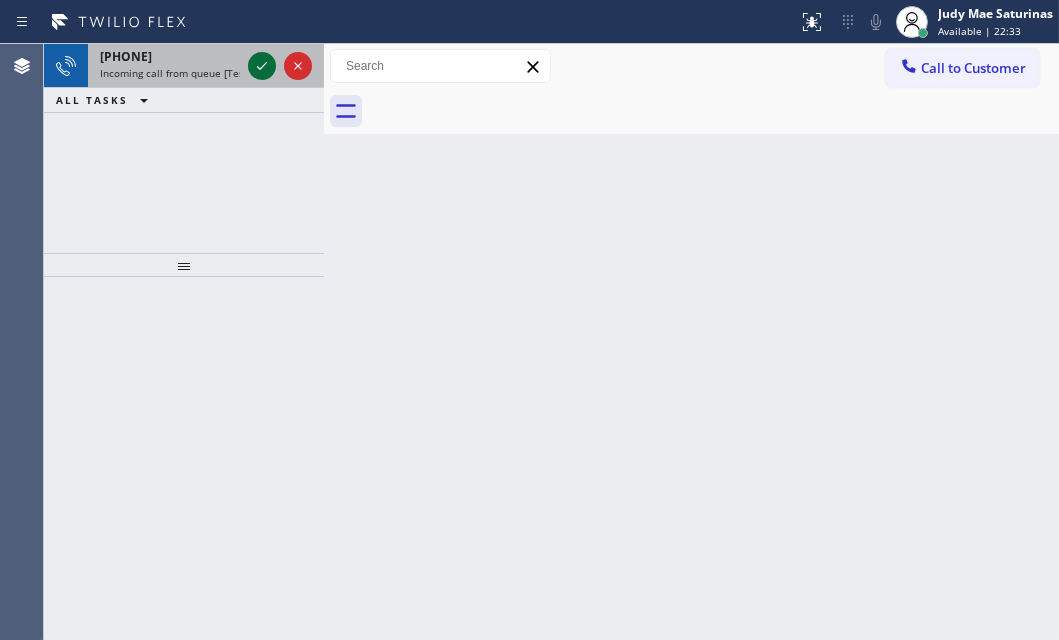 click 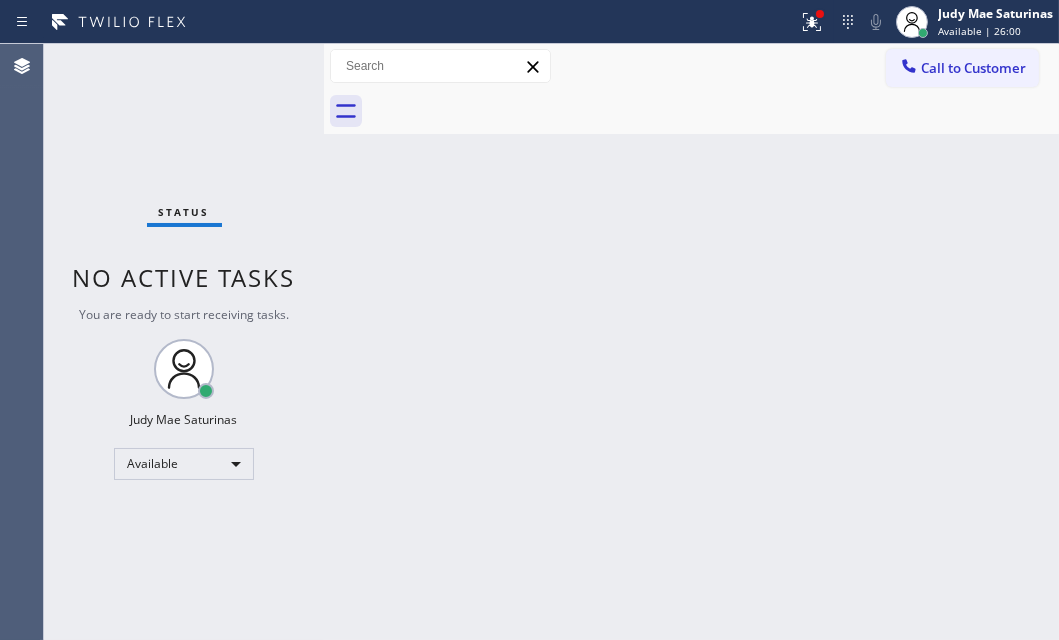 drag, startPoint x: 292, startPoint y: 44, endPoint x: 262, endPoint y: 53, distance: 31.320919 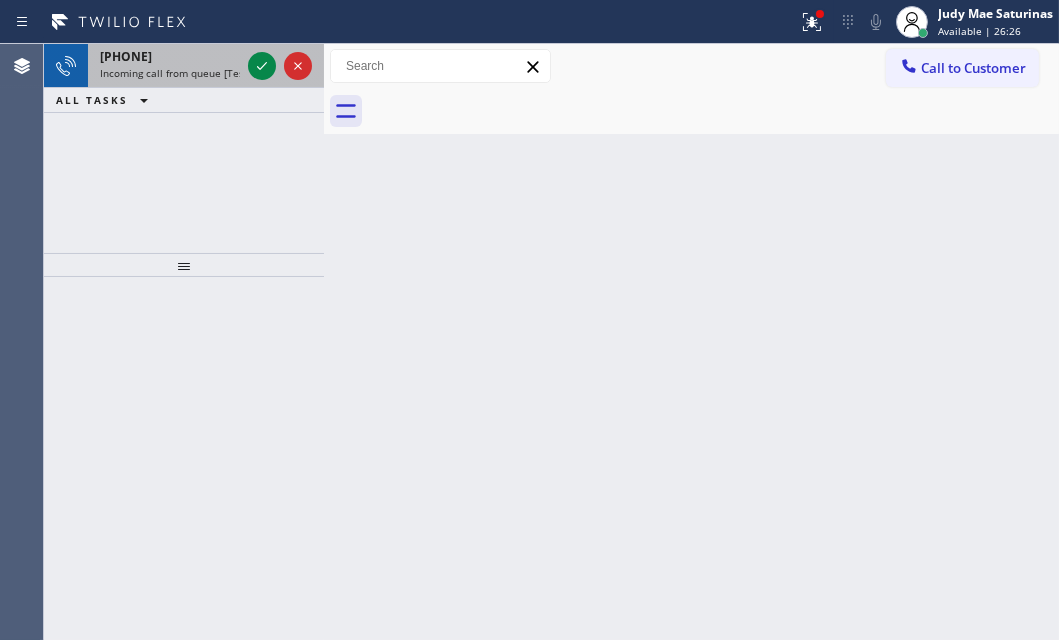 drag, startPoint x: 215, startPoint y: 50, endPoint x: 236, endPoint y: 67, distance: 27.018513 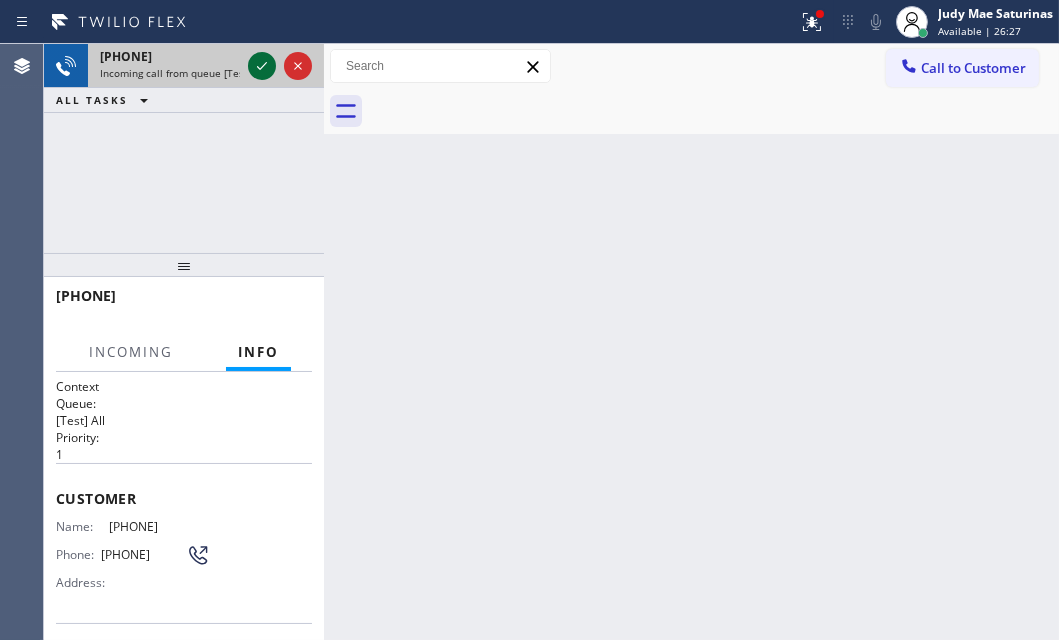 click 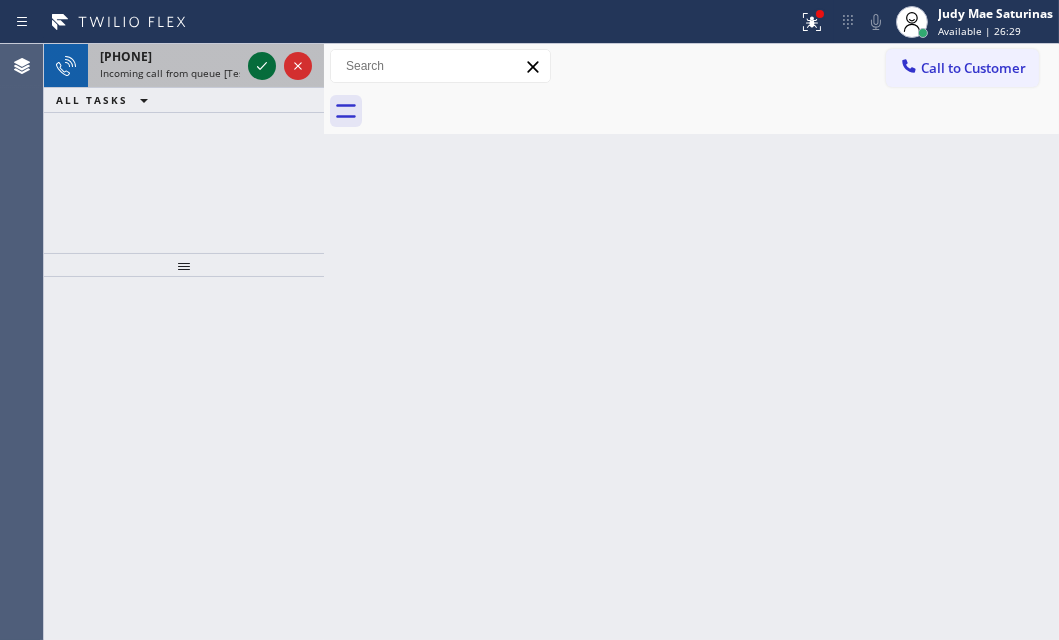 click 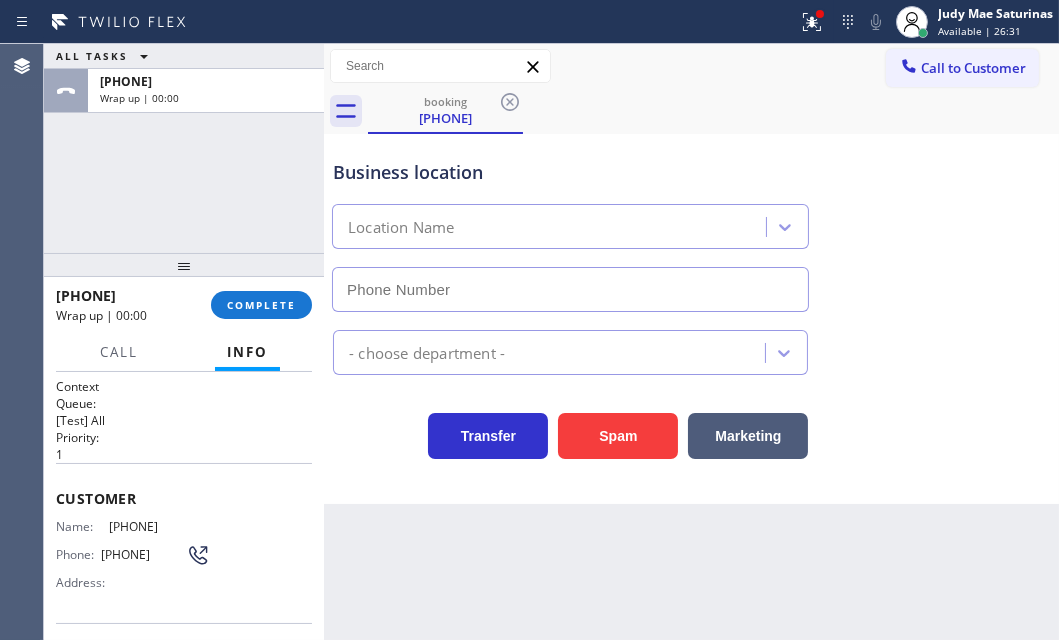 type on "([PHONE])" 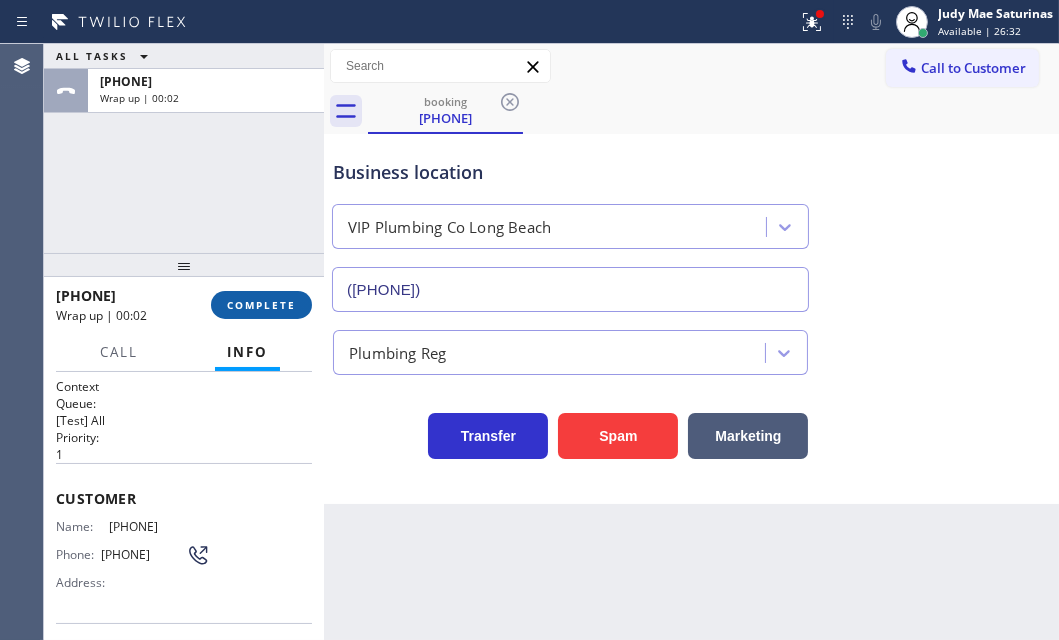 click on "COMPLETE" at bounding box center (261, 305) 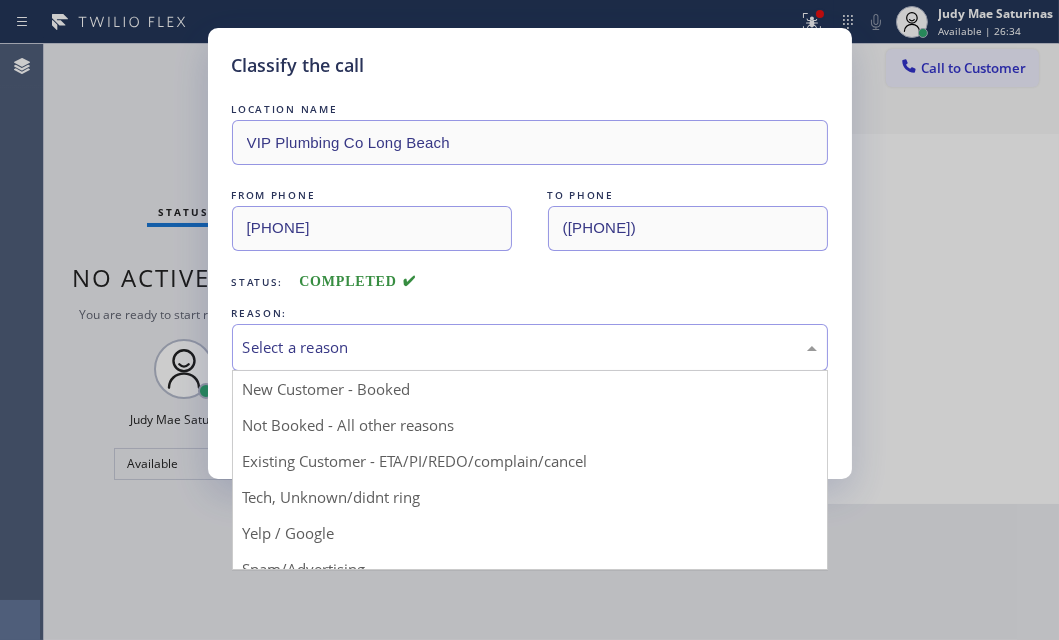 click on "Select a reason" at bounding box center [530, 347] 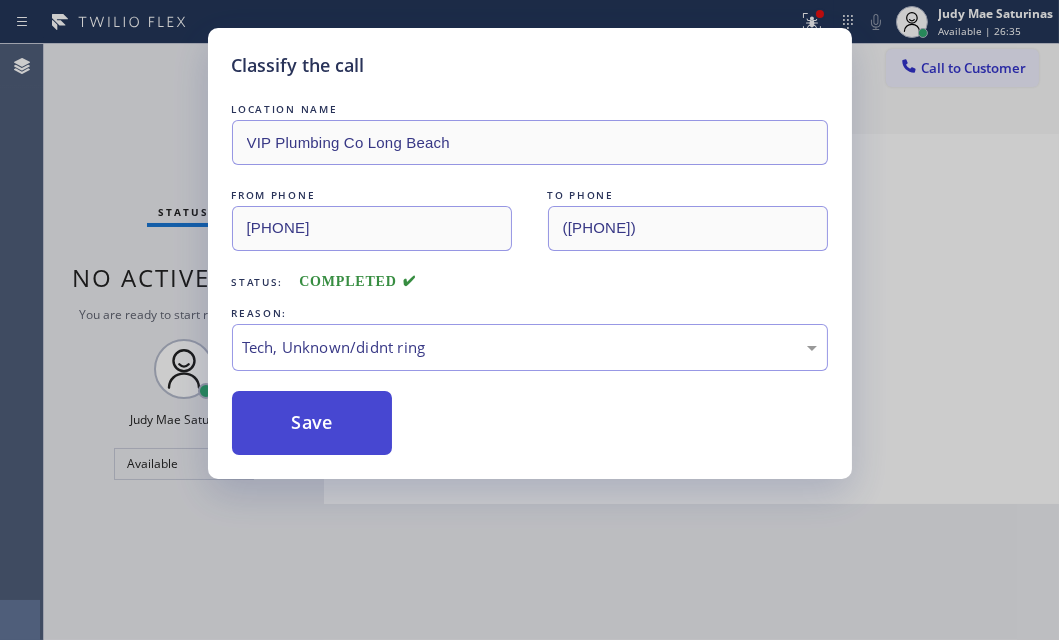 drag, startPoint x: 310, startPoint y: 489, endPoint x: 318, endPoint y: 447, distance: 42.755116 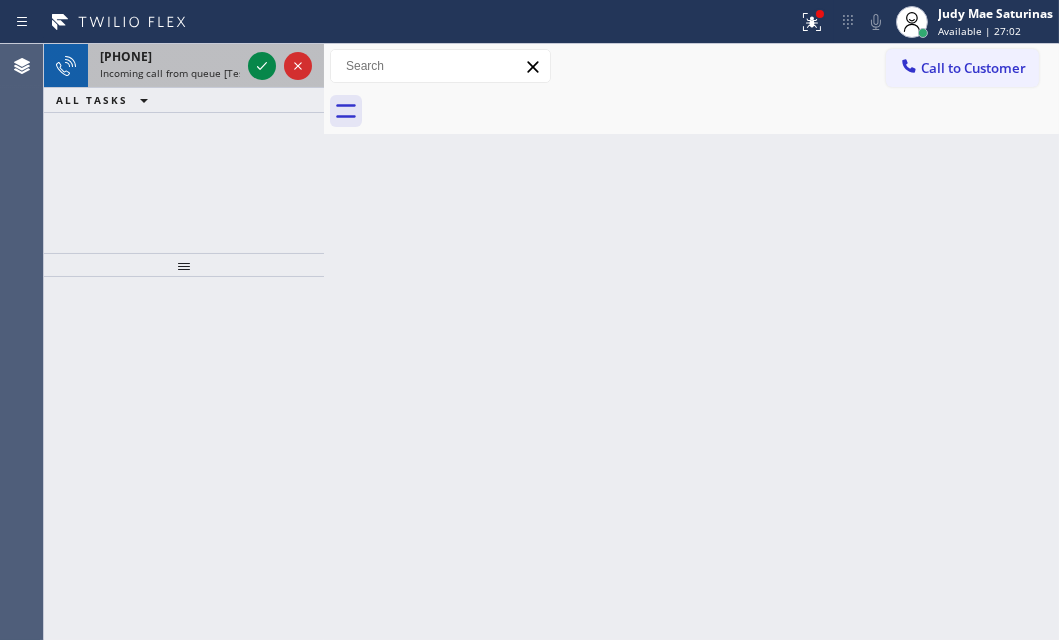 click on "[PHONE]" at bounding box center (170, 56) 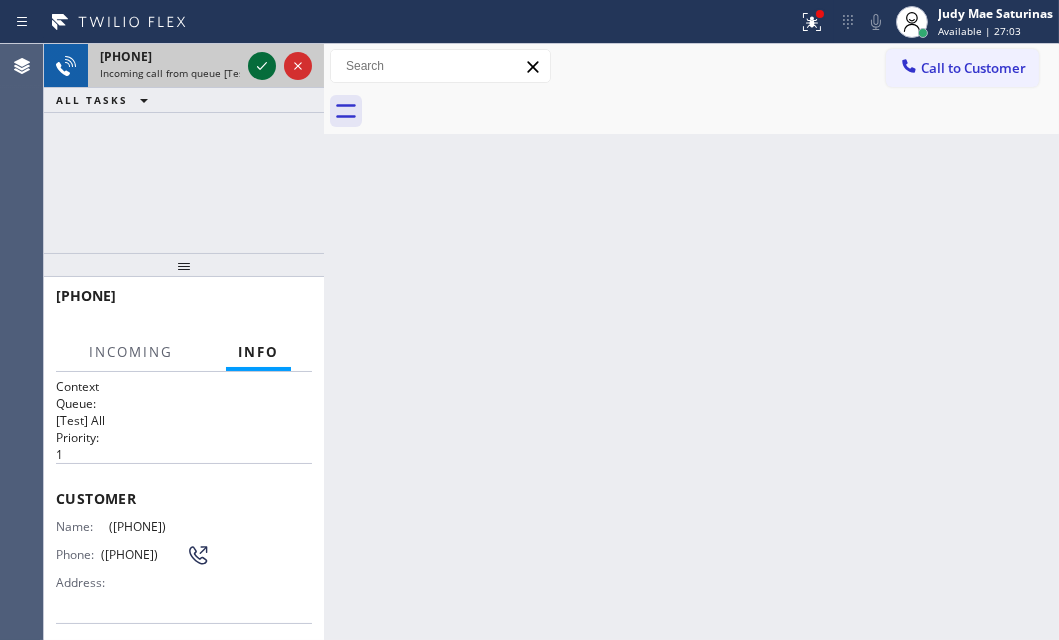click 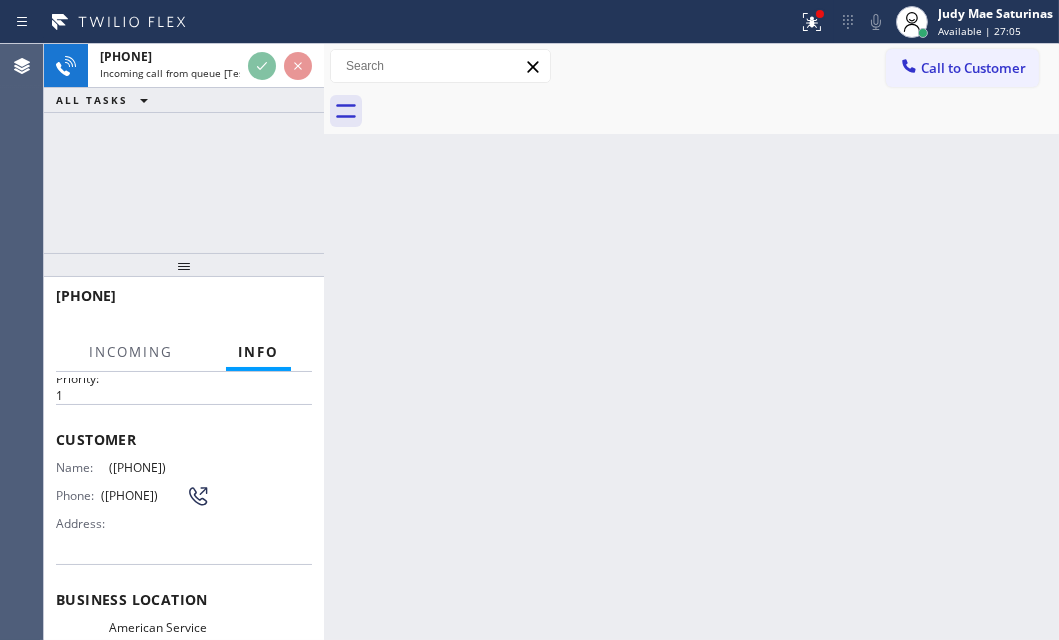 scroll, scrollTop: 90, scrollLeft: 0, axis: vertical 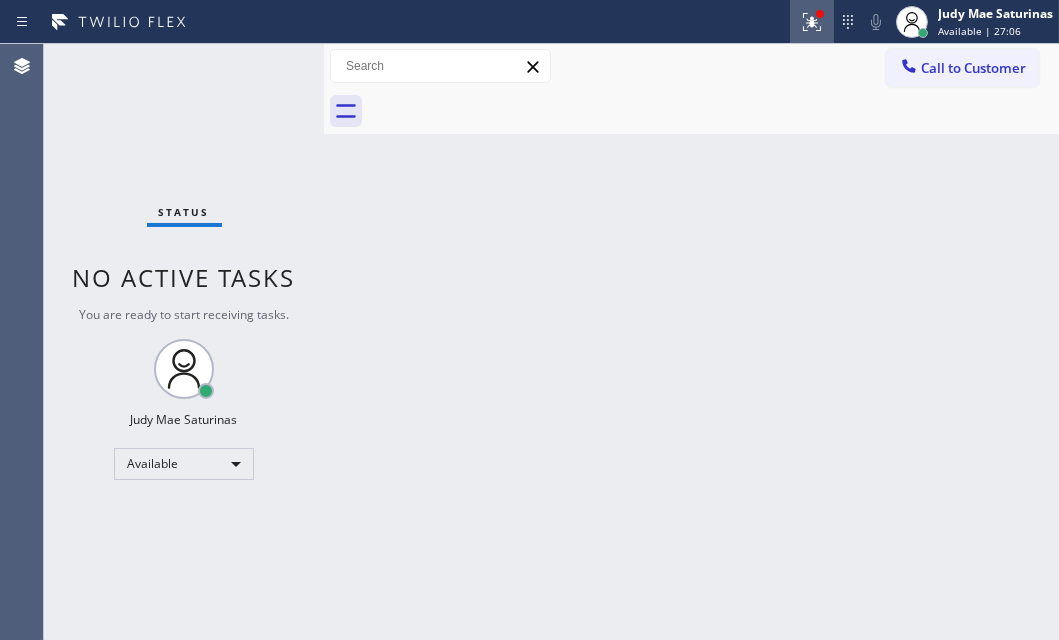 click 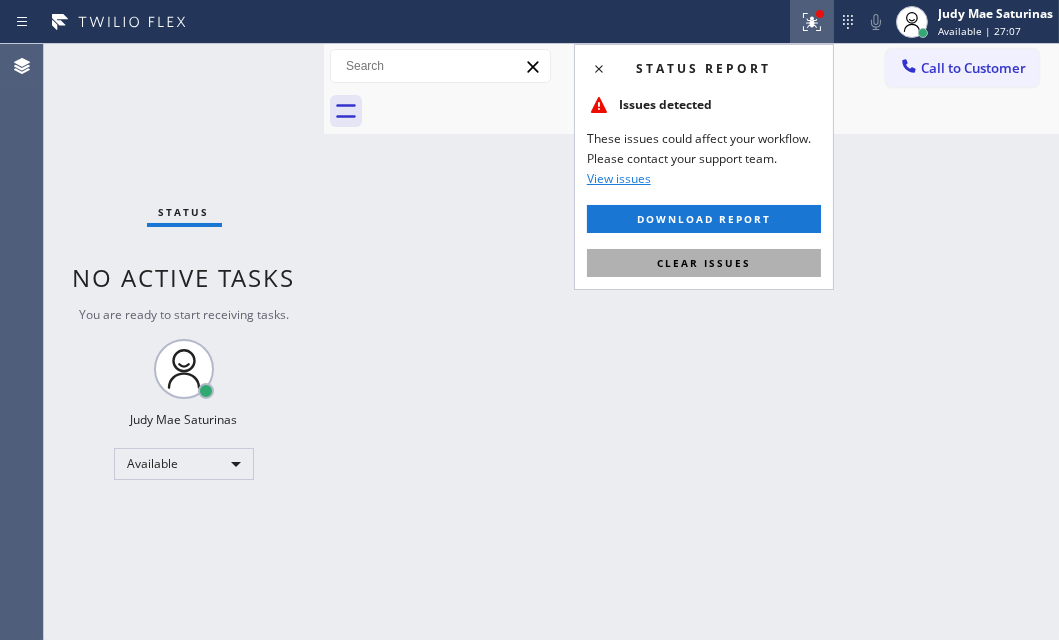 click on "Clear issues" at bounding box center (704, 263) 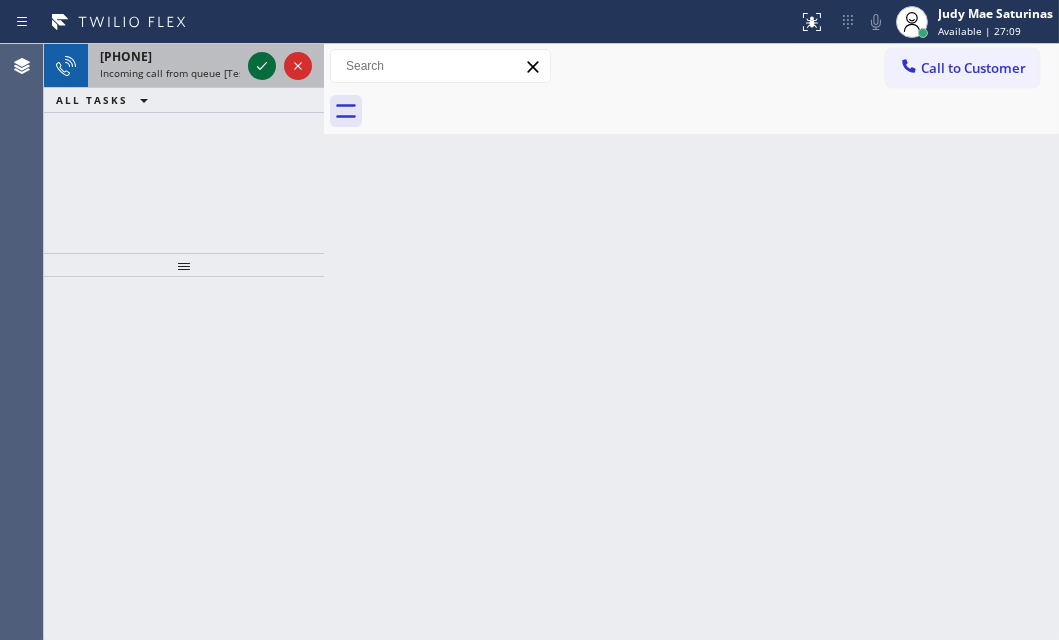 click 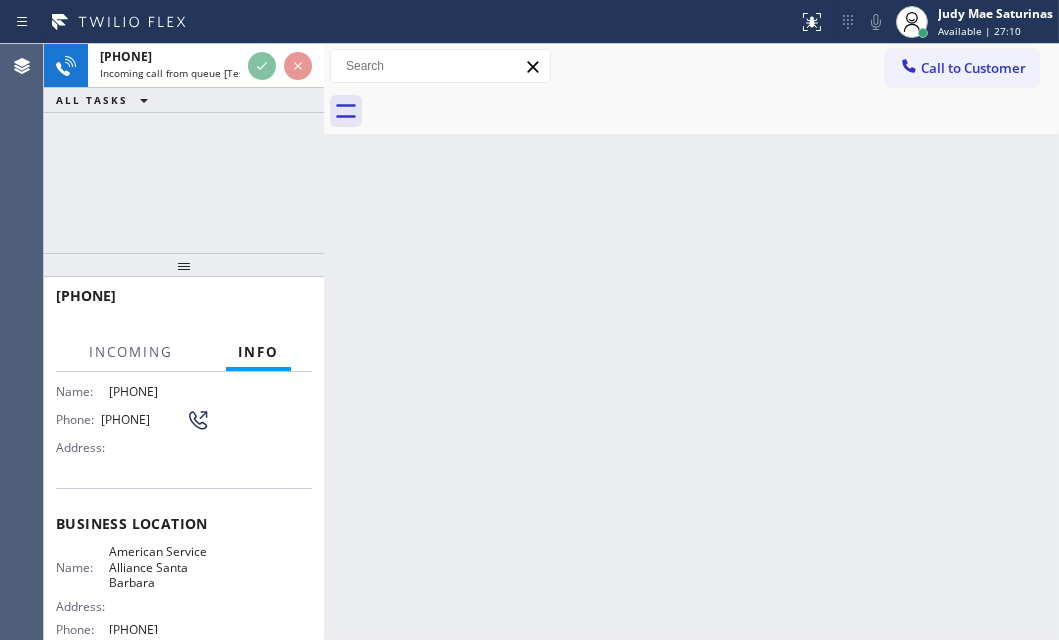 scroll, scrollTop: 272, scrollLeft: 0, axis: vertical 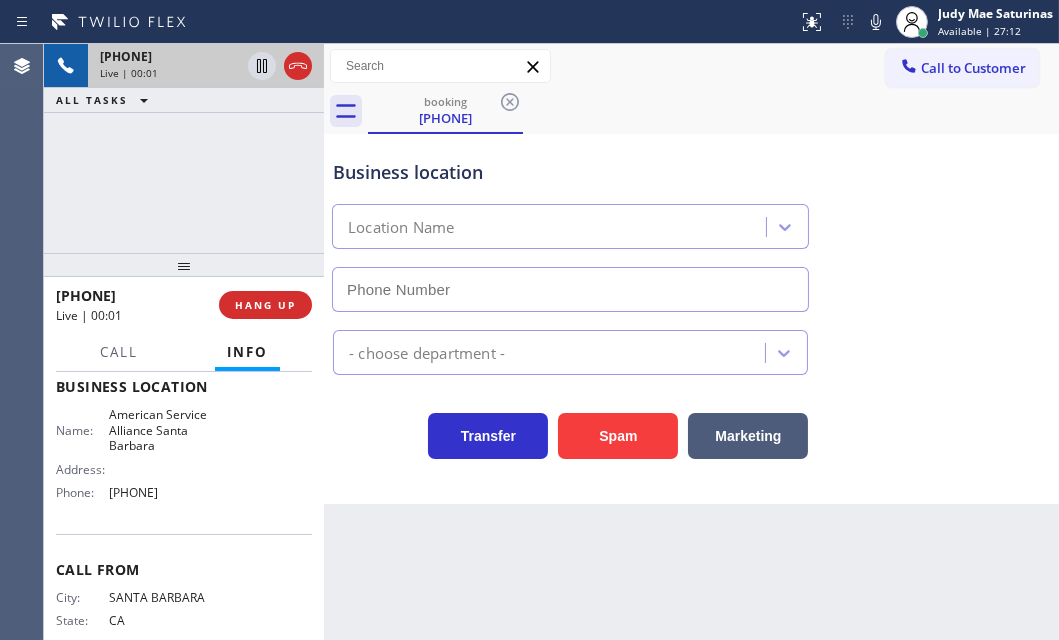 type on "[PHONE]" 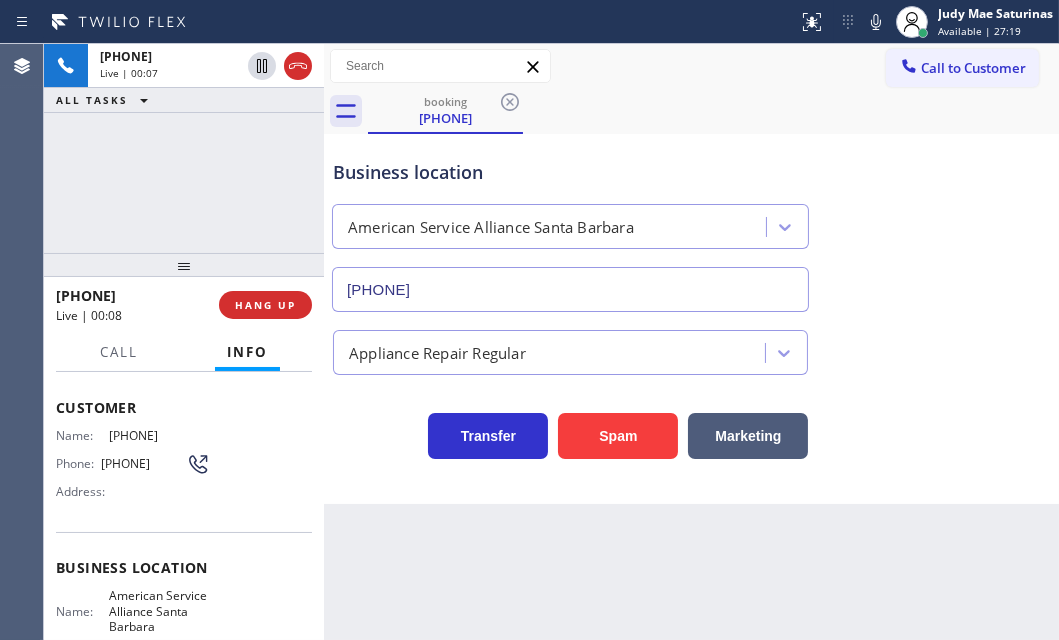 scroll, scrollTop: 90, scrollLeft: 0, axis: vertical 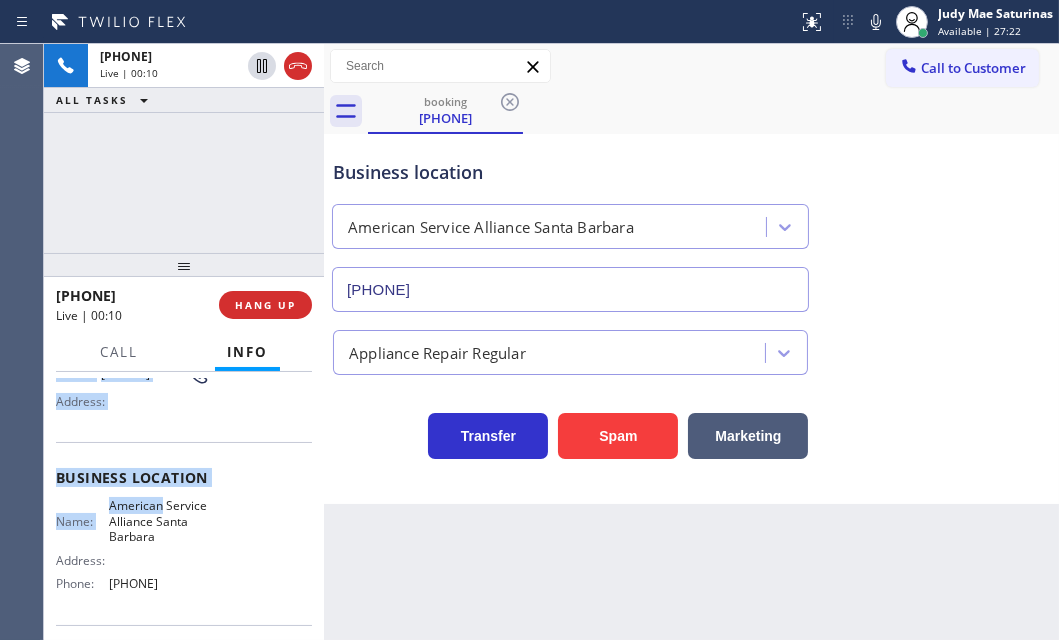 drag, startPoint x: 53, startPoint y: 400, endPoint x: 210, endPoint y: 588, distance: 244.9347 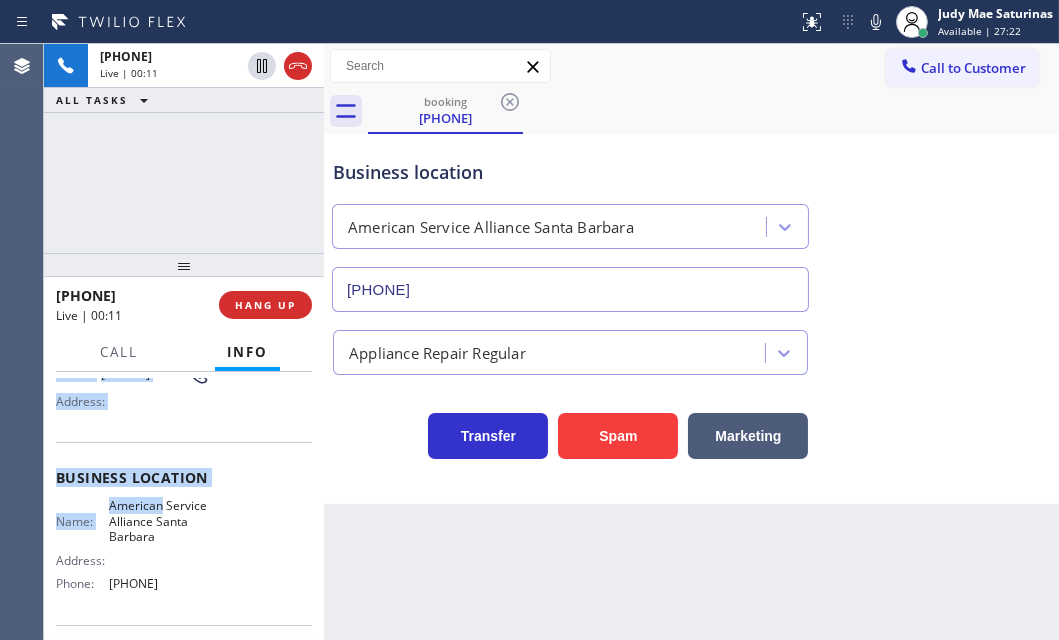 copy on "Customer Name: [PHONE] Phone: [PHONE] Address: Business location Name: American Service Alliance Santa Barbara Address:   Phone: [PHONE]" 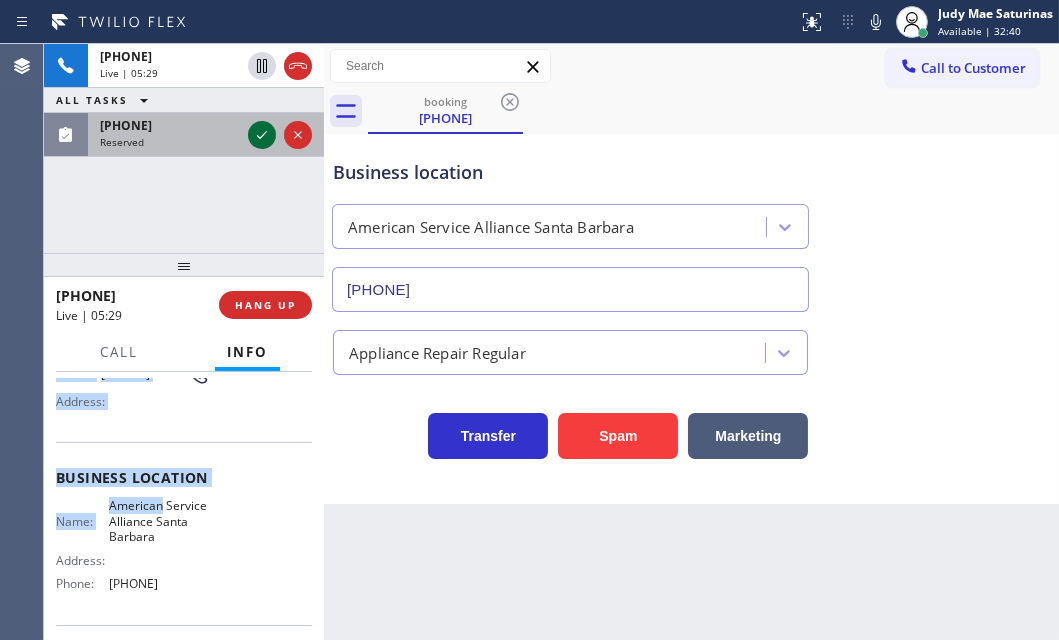 click 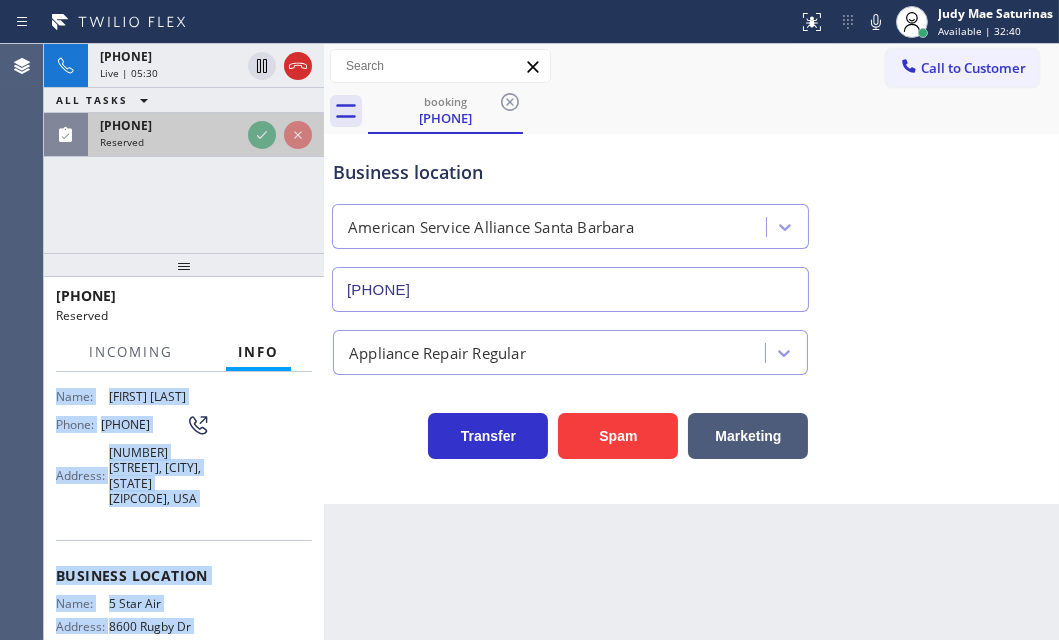 scroll, scrollTop: 214, scrollLeft: 0, axis: vertical 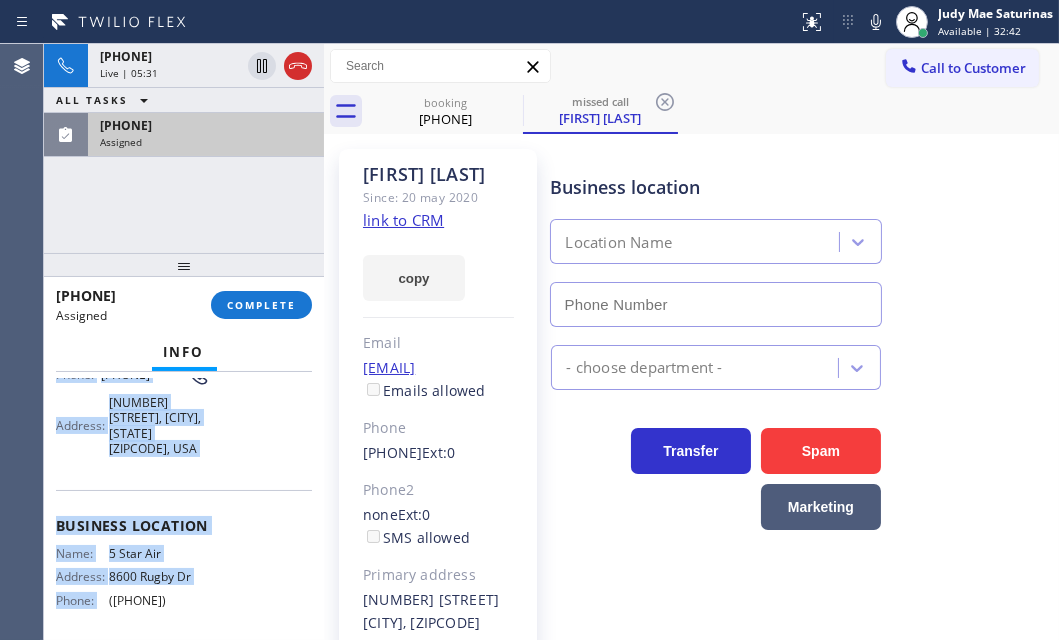 type on "([PHONE])" 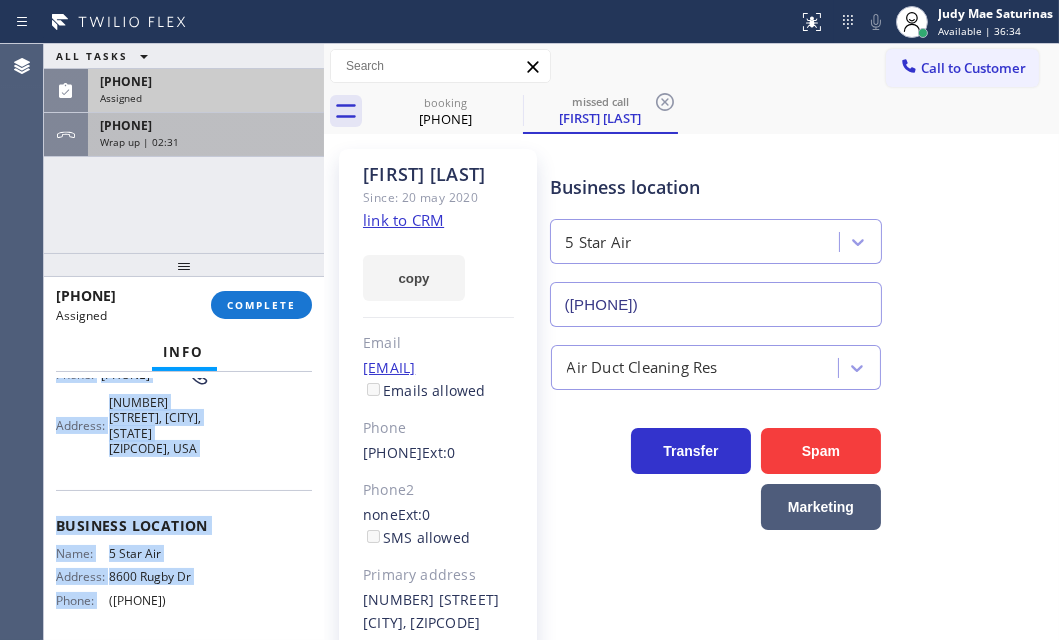 click on "Wrap up | 02:31" at bounding box center (206, 142) 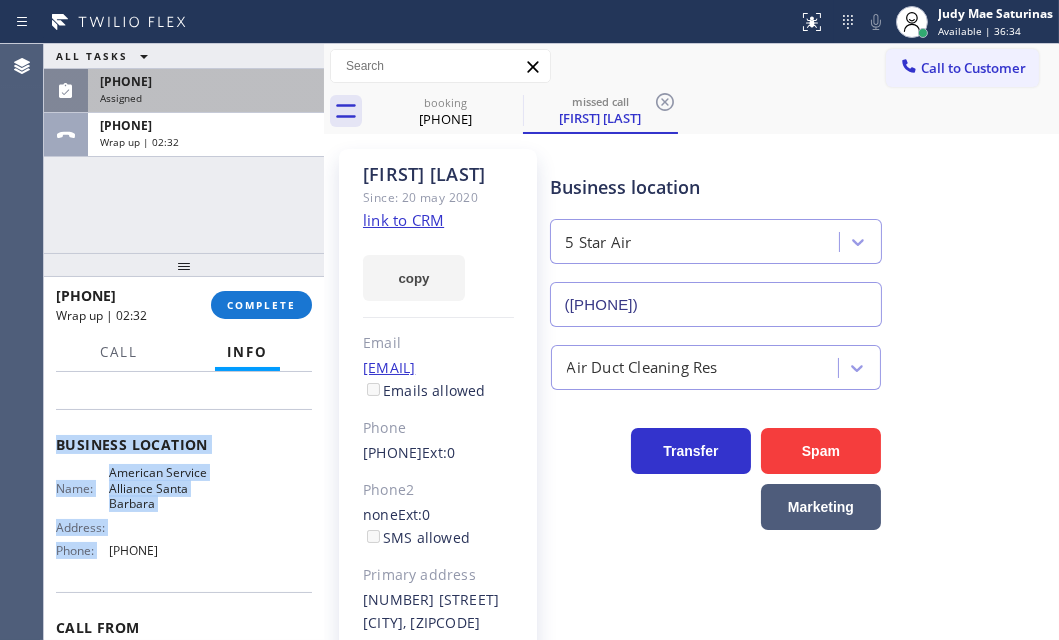 scroll, scrollTop: 181, scrollLeft: 0, axis: vertical 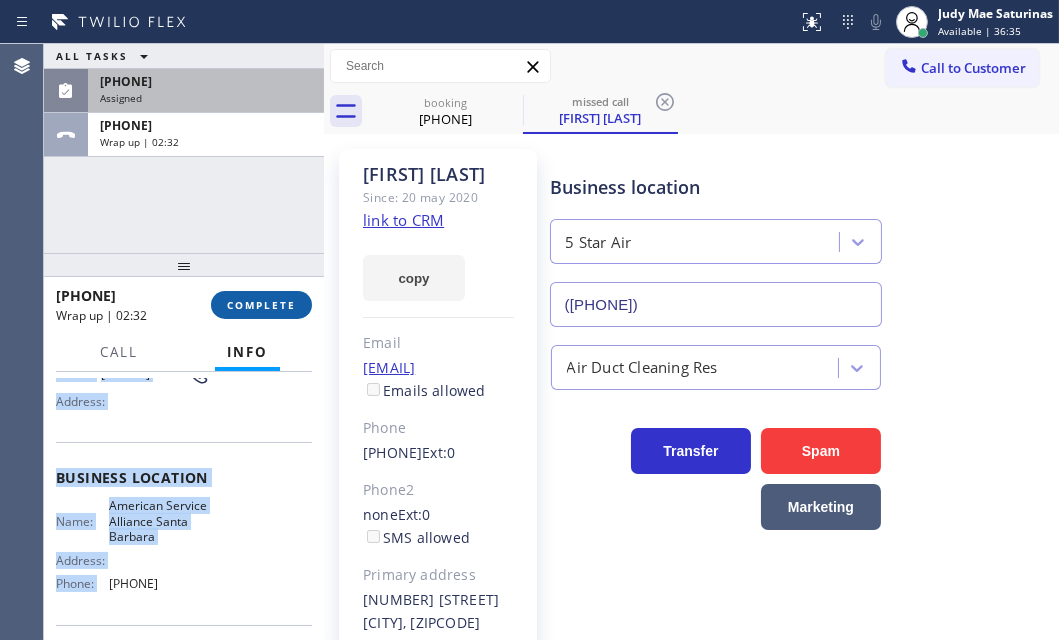 click on "COMPLETE" at bounding box center [261, 305] 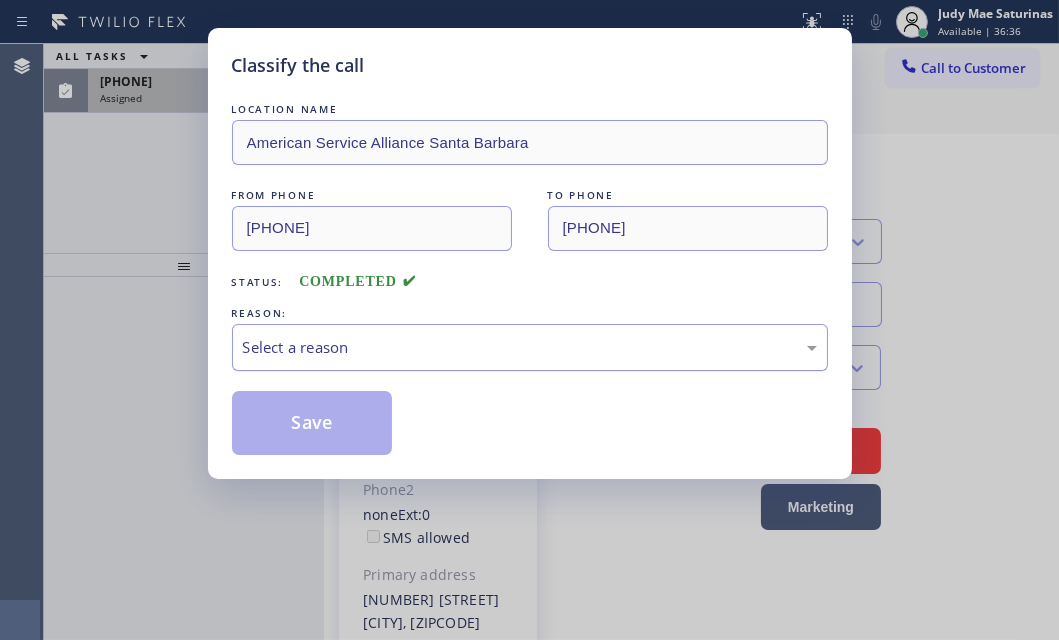 click on "Select a reason" at bounding box center [530, 347] 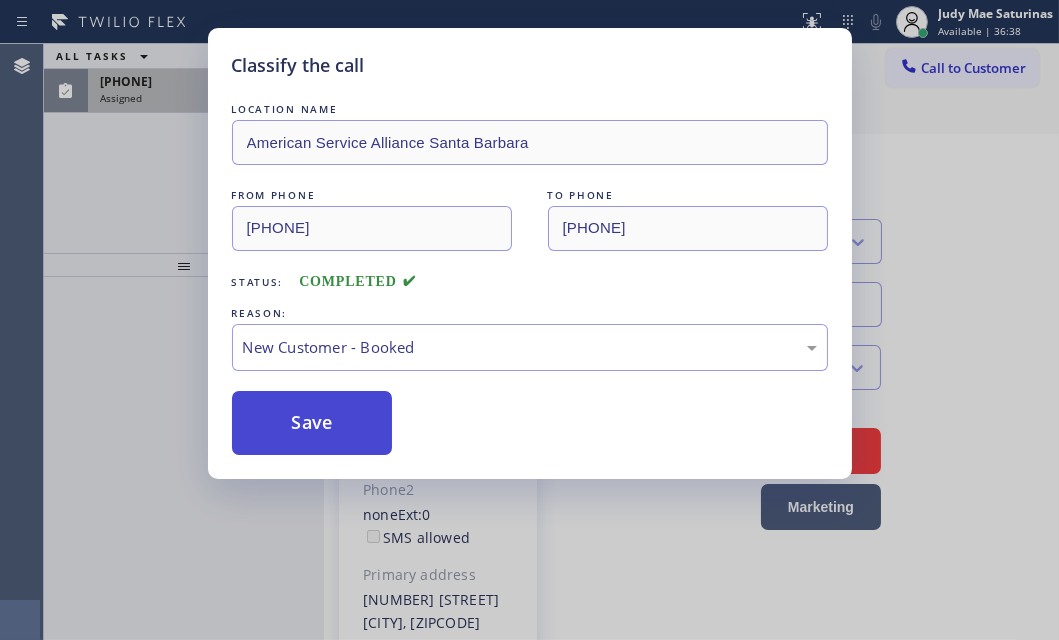 click on "Save" at bounding box center (312, 423) 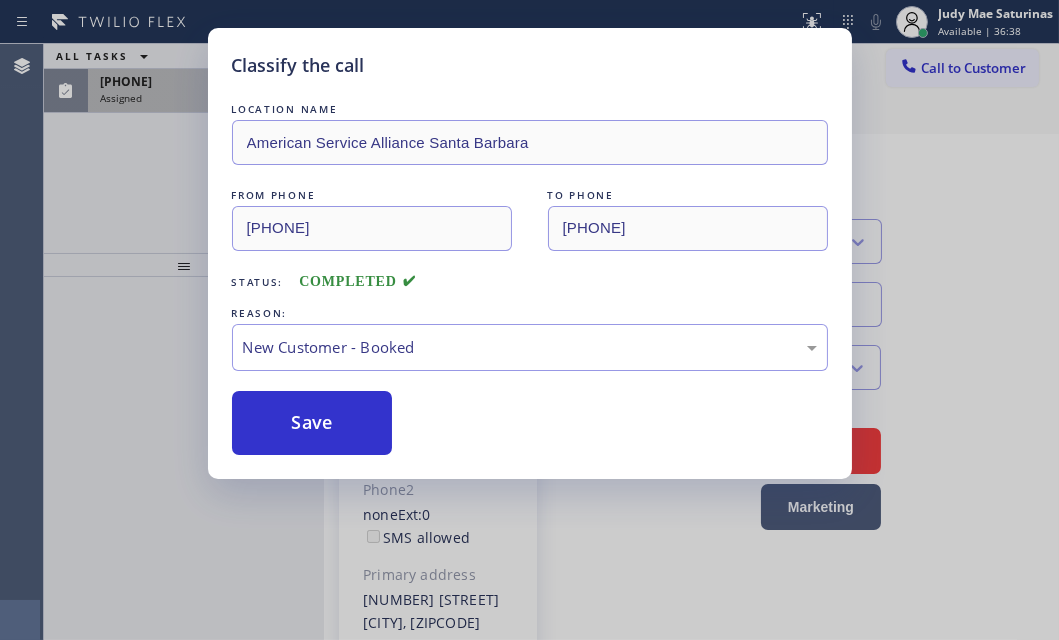 click on "Classify the call LOCATION NAME American Service Alliance Santa Barbara FROM PHONE [PHONE] TO PHONE [PHONE] Status: COMPLETED REASON: New Customer - Booked Save" at bounding box center (529, 320) 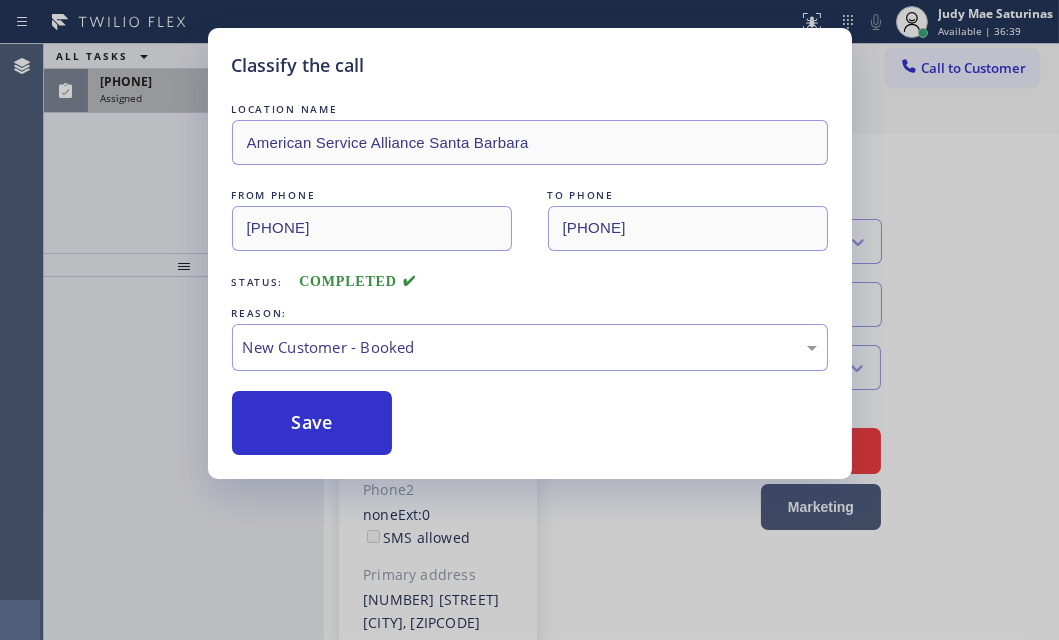 click on "Classify the call LOCATION NAME American Service Alliance Santa Barbara FROM PHONE [PHONE] TO PHONE [PHONE] Status: COMPLETED REASON: New Customer - Booked Save" at bounding box center [529, 320] 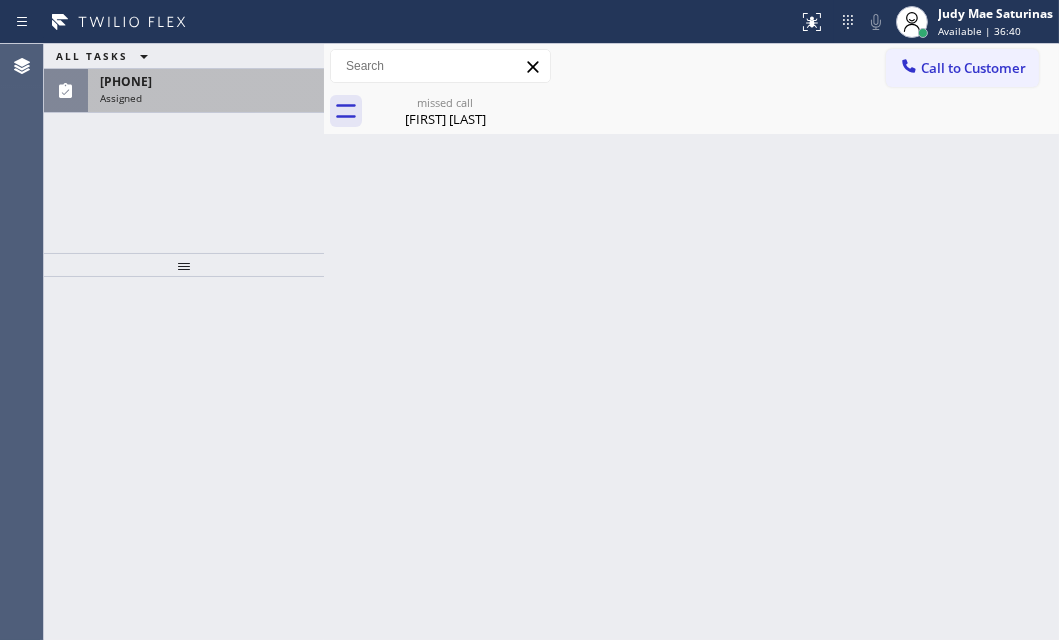 click on "[PHONE]" at bounding box center (126, 81) 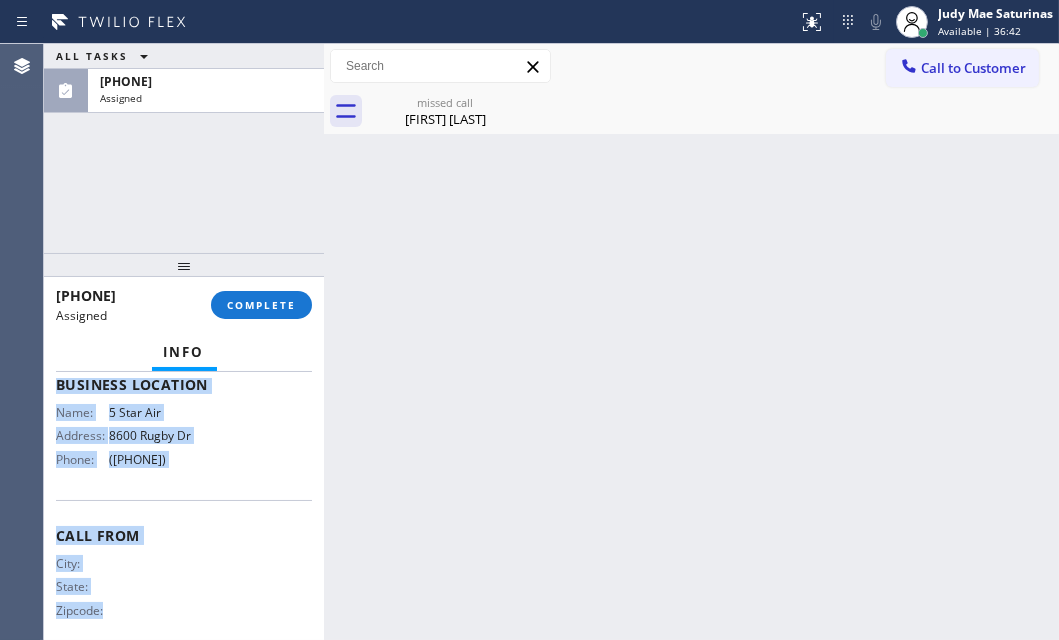 scroll, scrollTop: 360, scrollLeft: 0, axis: vertical 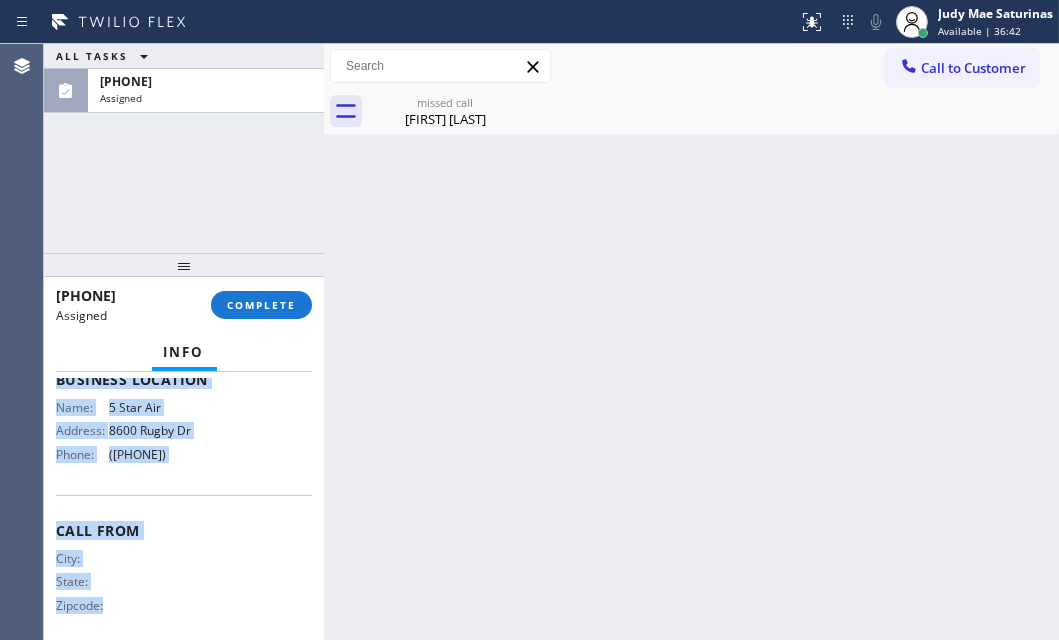 drag, startPoint x: 55, startPoint y: 521, endPoint x: 204, endPoint y: 458, distance: 161.77144 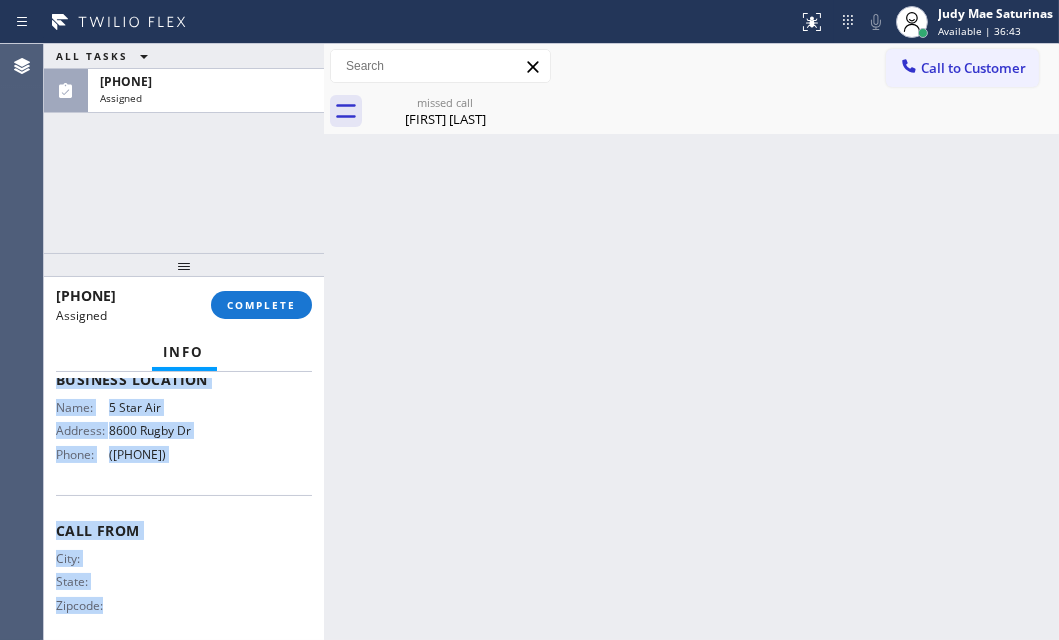 copy on "Customer Name: [FIRST] [LAST] Phone: [PHONE] Address: [NUMBER] [STREET], [CITY], [STATE], [COUNTRY] Business location Name: 5 Star Air Address: [NUMBER] [STREET]  Phone: [PHONE]" 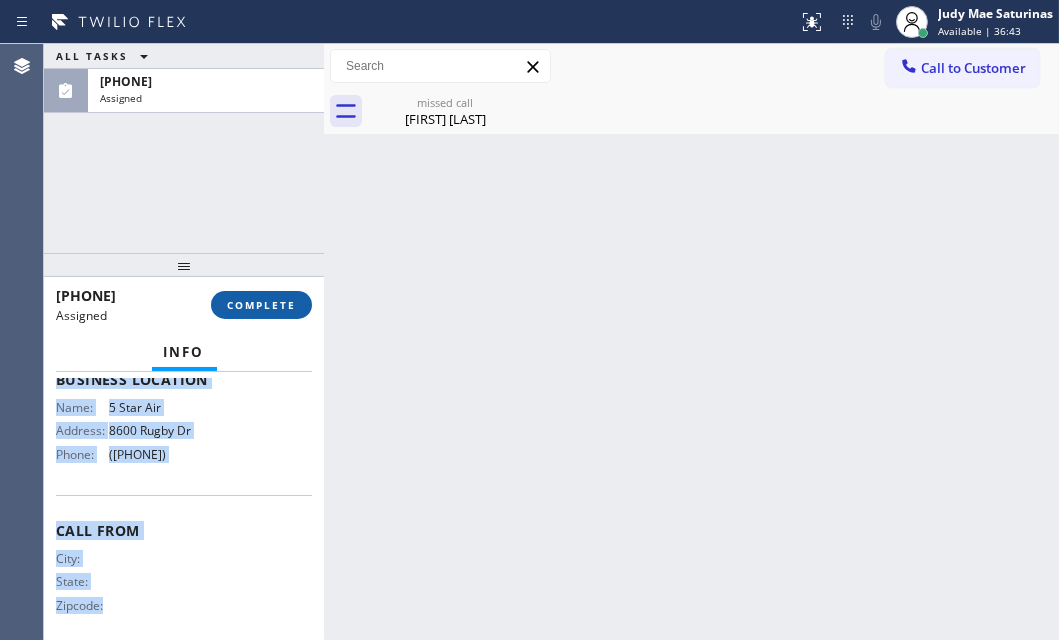 click on "COMPLETE" at bounding box center [261, 305] 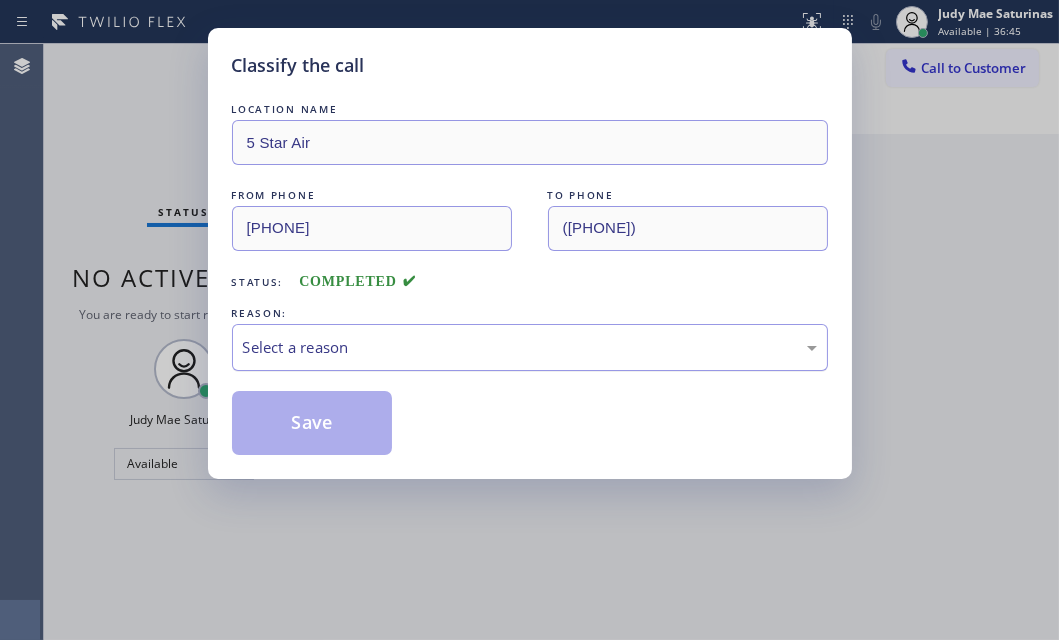 click on "Select a reason" at bounding box center (530, 347) 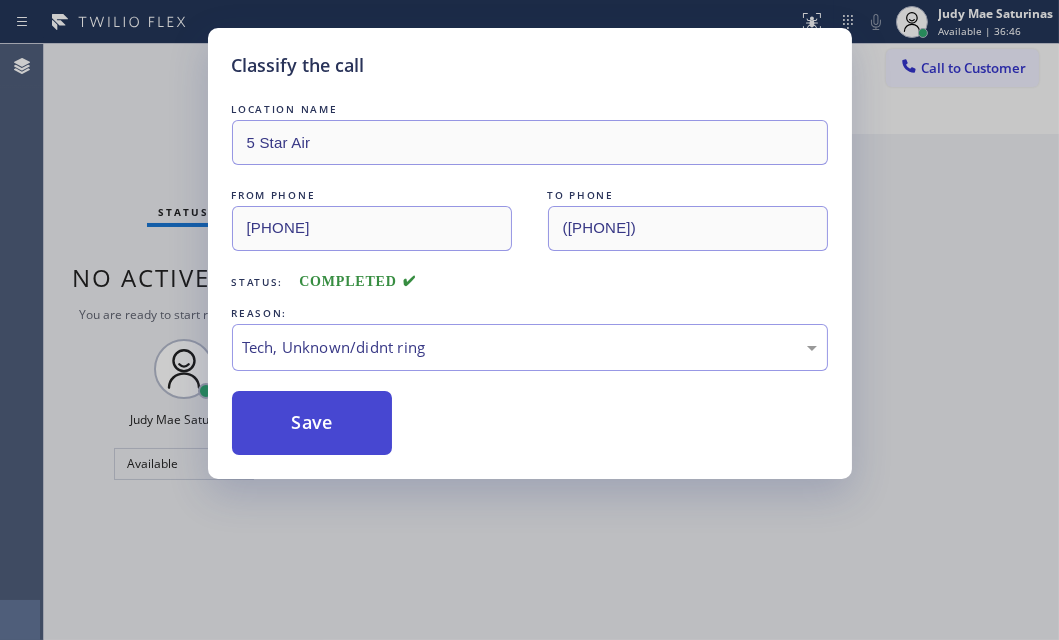 drag, startPoint x: 337, startPoint y: 496, endPoint x: 343, endPoint y: 439, distance: 57.31492 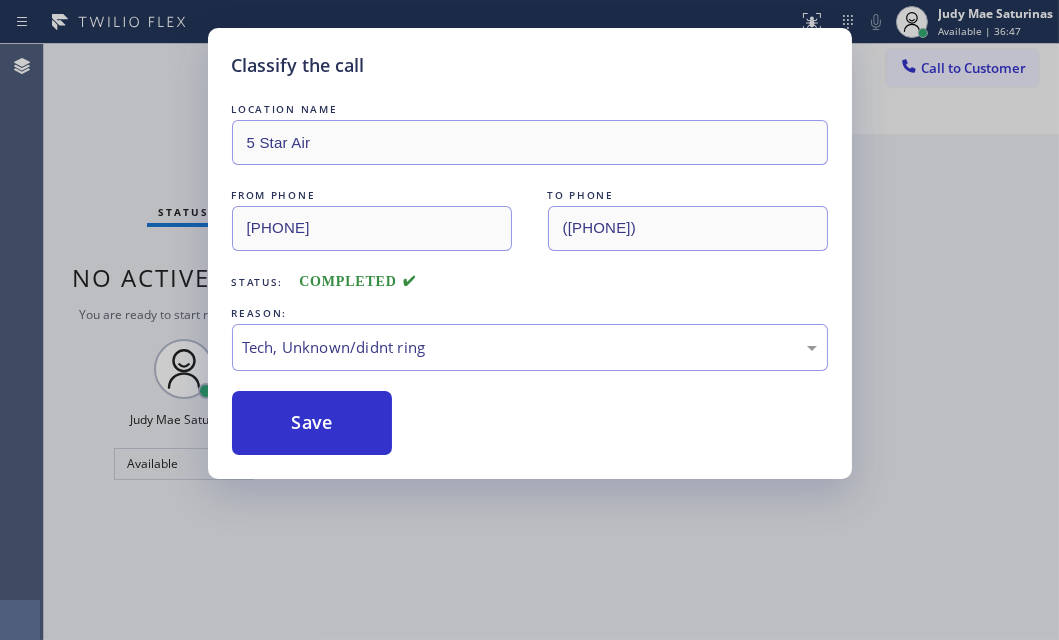 drag, startPoint x: 343, startPoint y: 412, endPoint x: 710, endPoint y: 410, distance: 367.00546 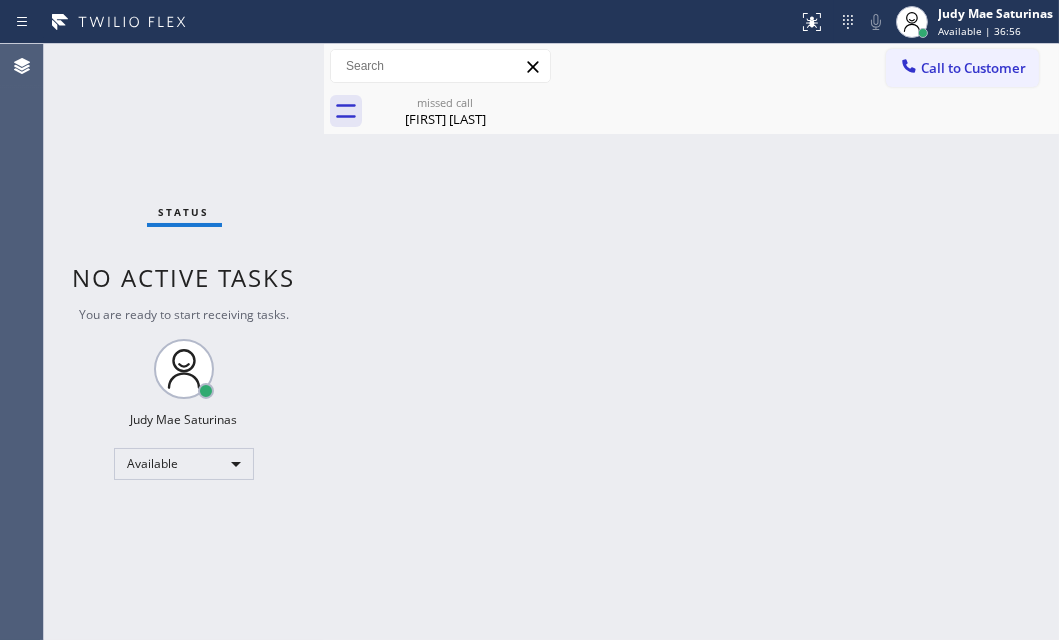 drag, startPoint x: 439, startPoint y: 126, endPoint x: 518, endPoint y: 108, distance: 81.02469 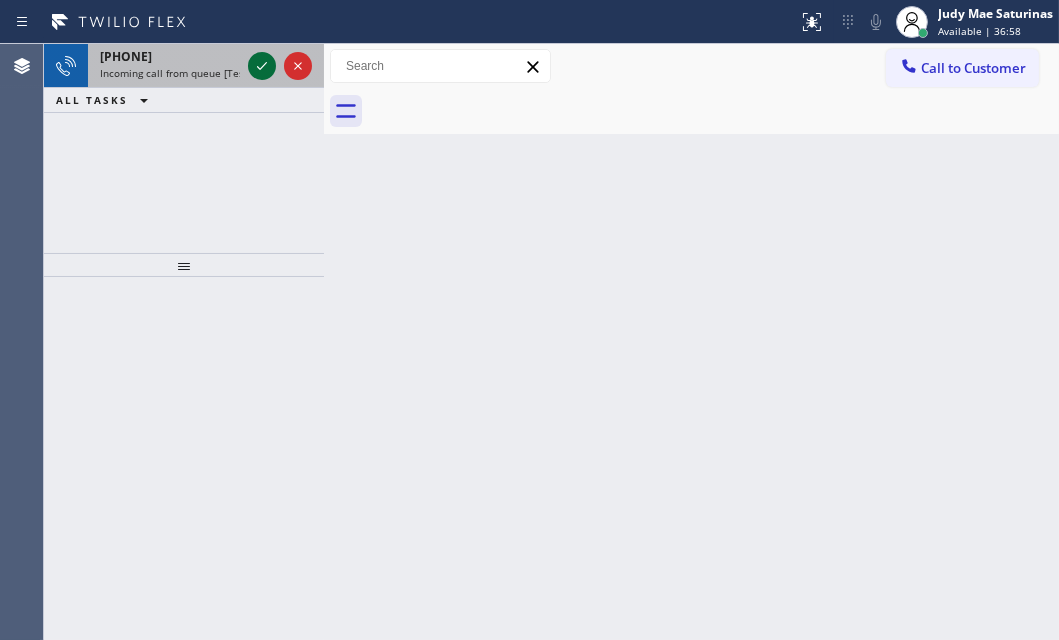 click 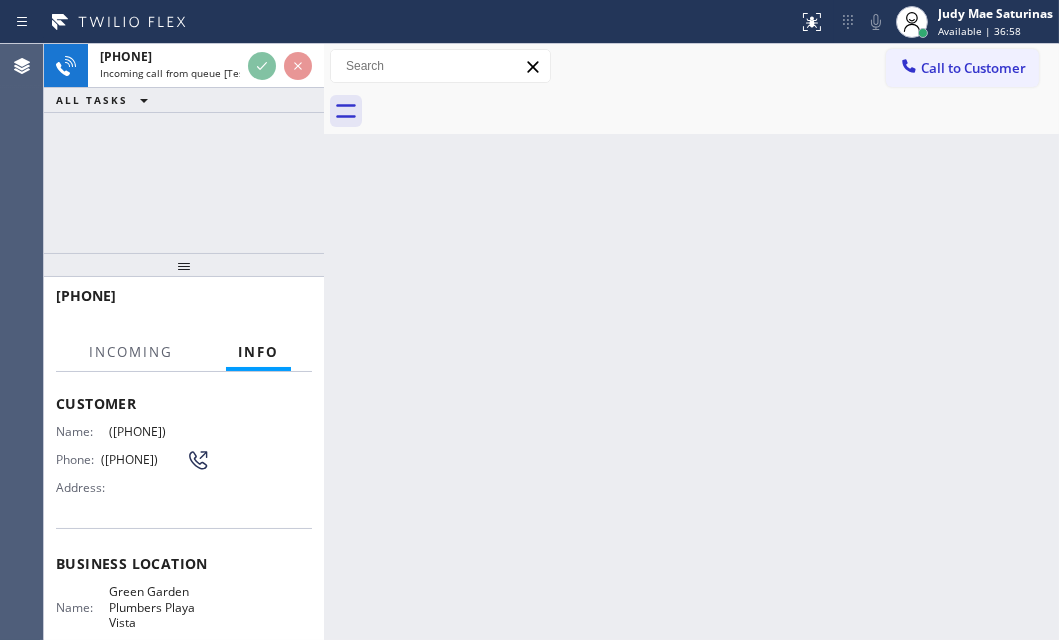 scroll, scrollTop: 272, scrollLeft: 0, axis: vertical 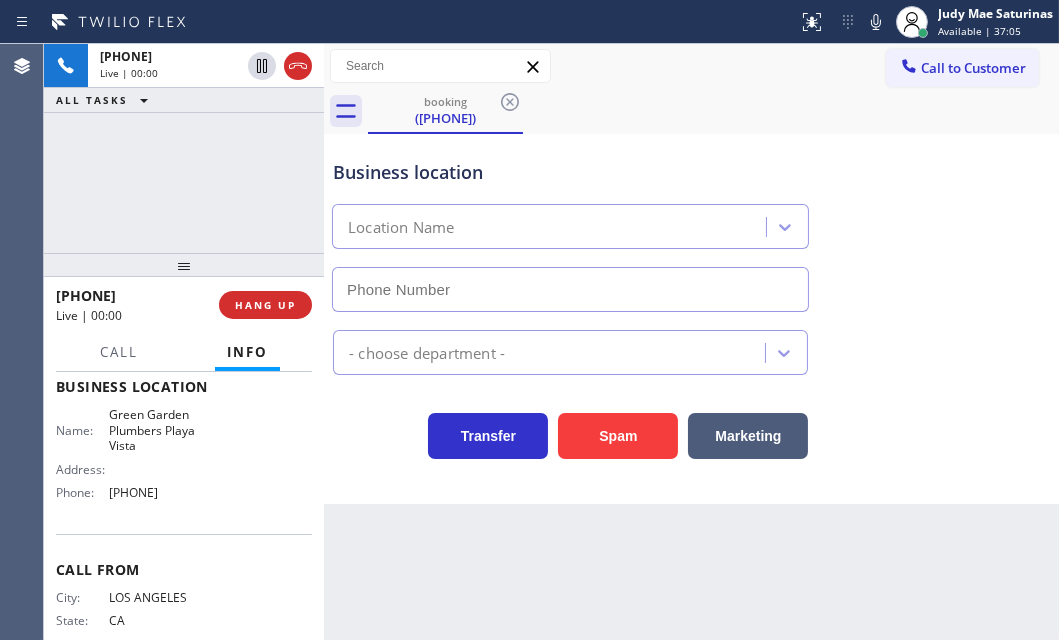 type on "[PHONE]" 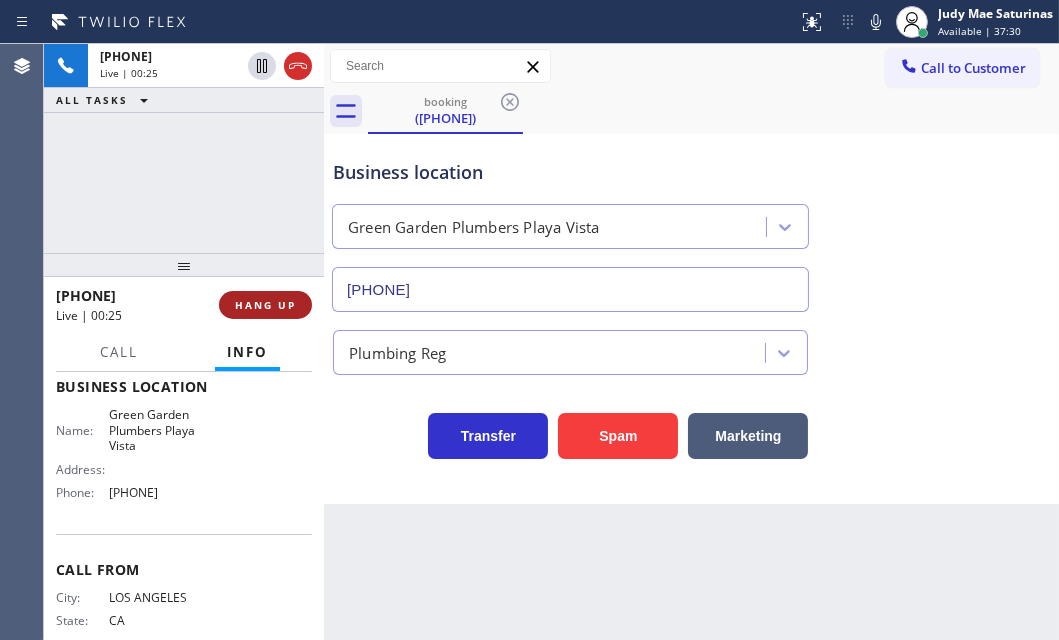 click on "HANG UP" at bounding box center (265, 305) 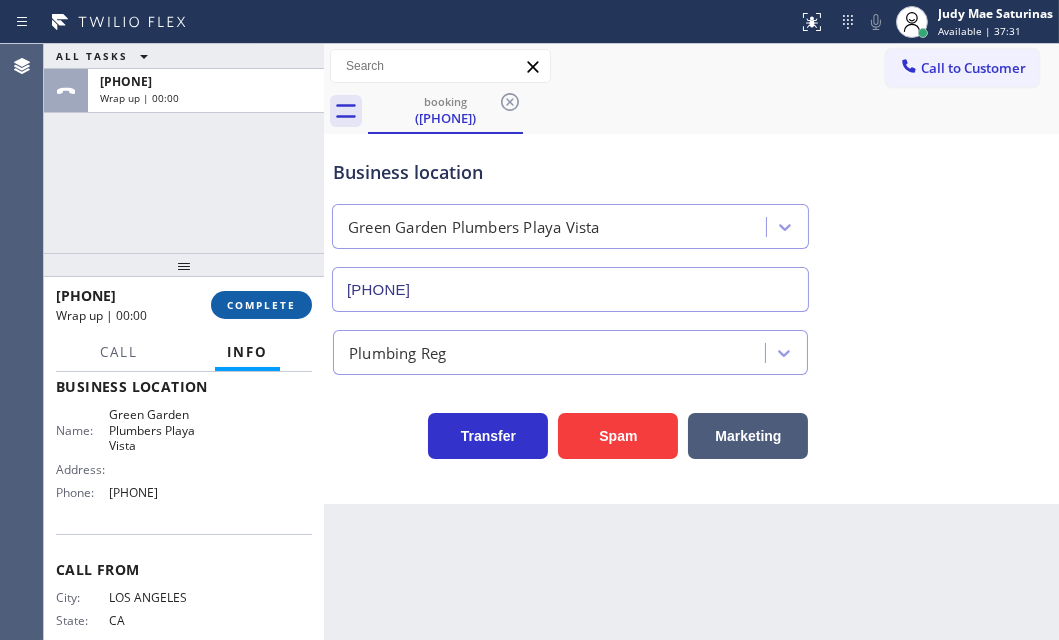 click on "COMPLETE" at bounding box center [261, 305] 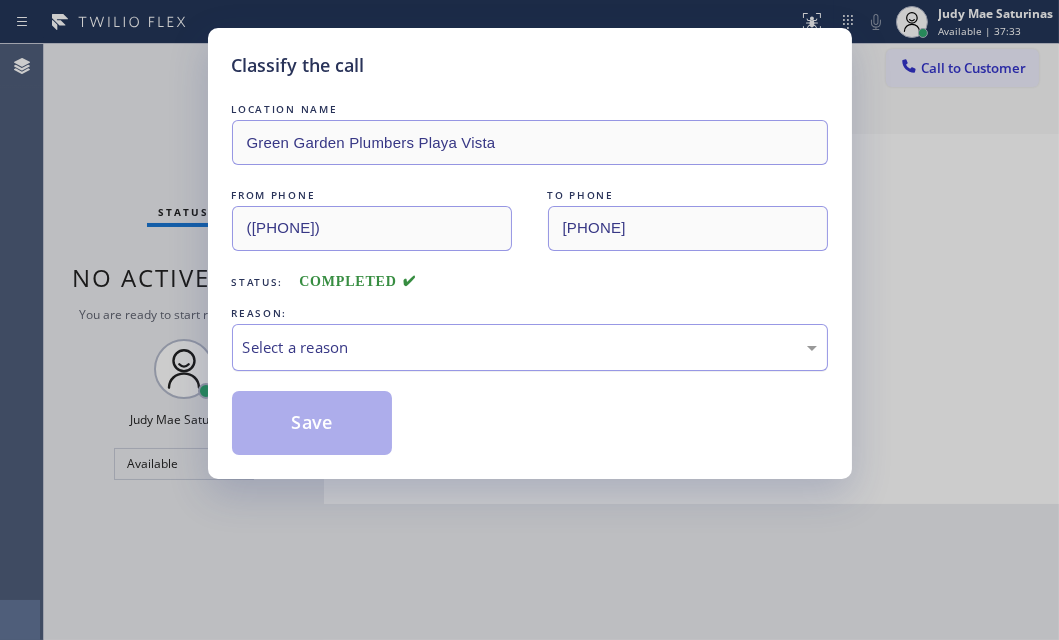 click on "Select a reason" at bounding box center [530, 347] 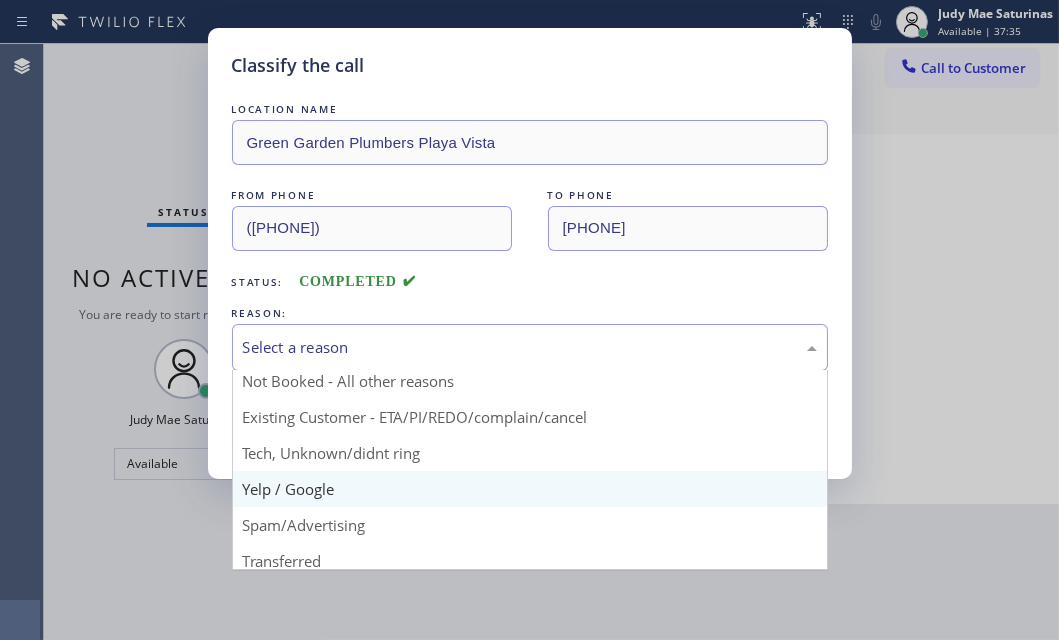 scroll, scrollTop: 0, scrollLeft: 0, axis: both 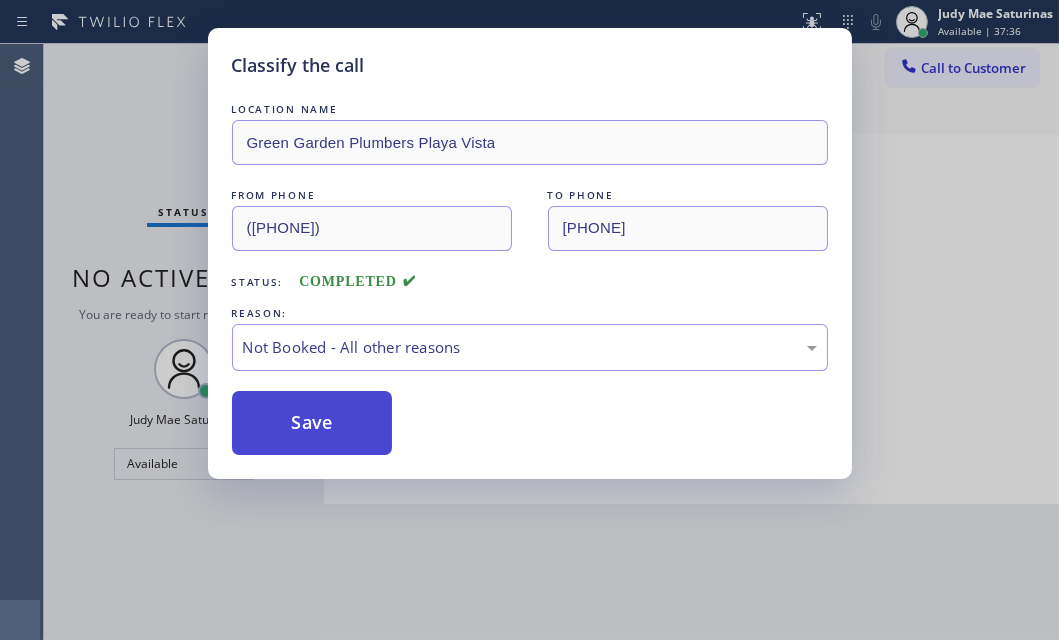 click on "Save" at bounding box center (312, 423) 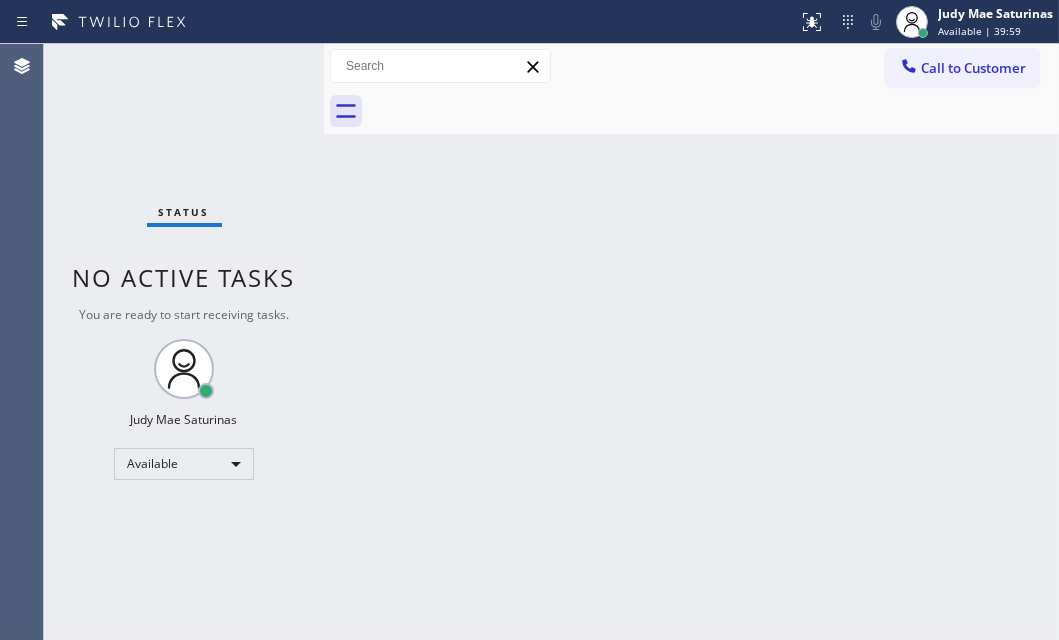click on "Status   No active tasks     You are ready to start receiving tasks.   Judy Mae Saturinas Available" at bounding box center [184, 342] 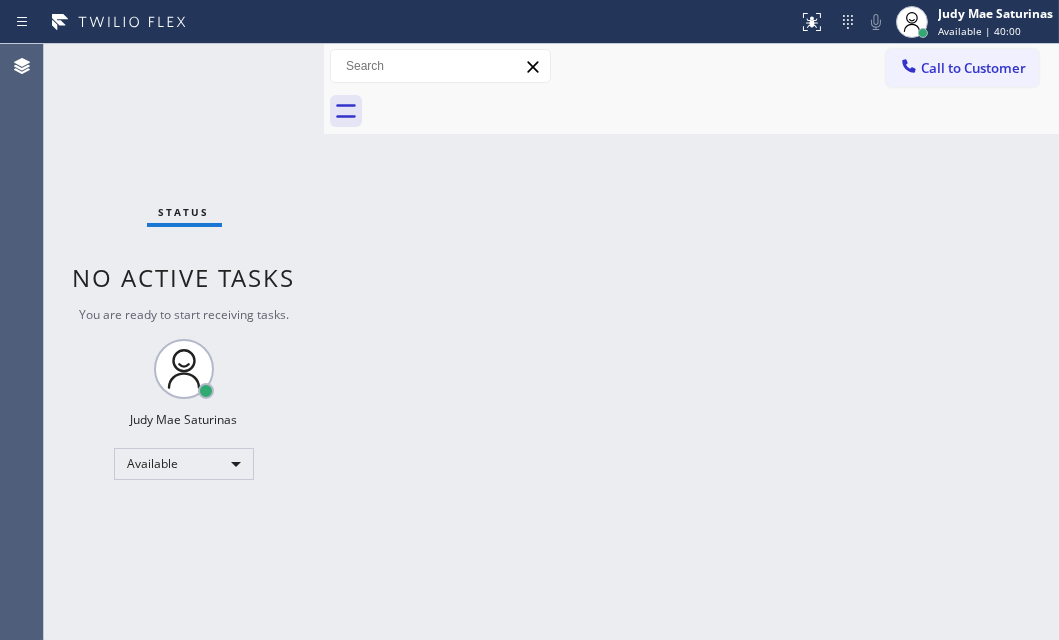 click on "Status   No active tasks     You are ready to start receiving tasks.   Judy Mae Saturinas Available" at bounding box center (184, 342) 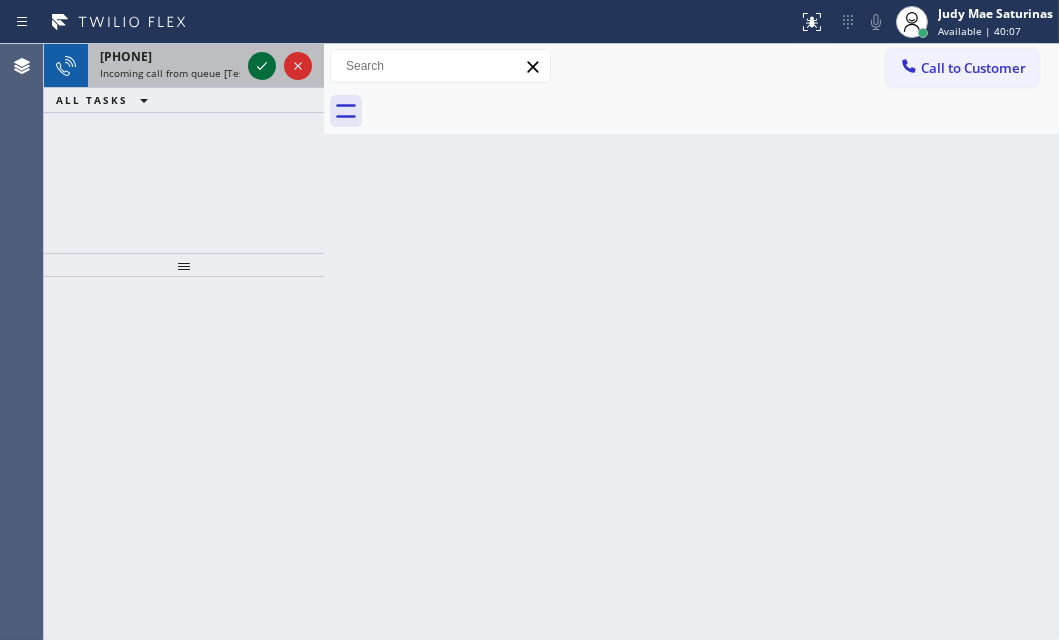 click 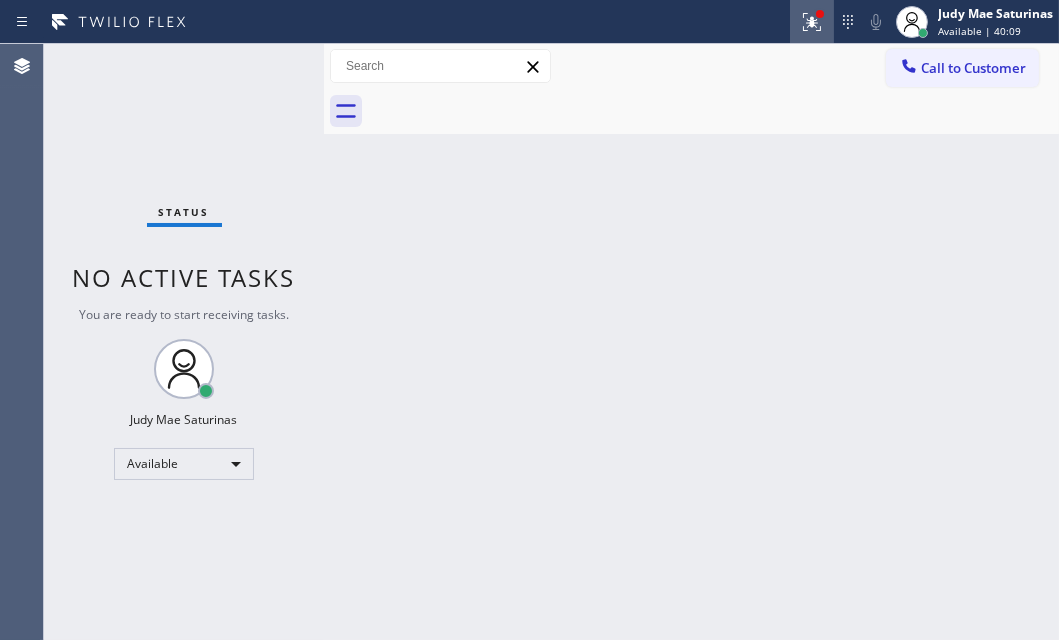 click 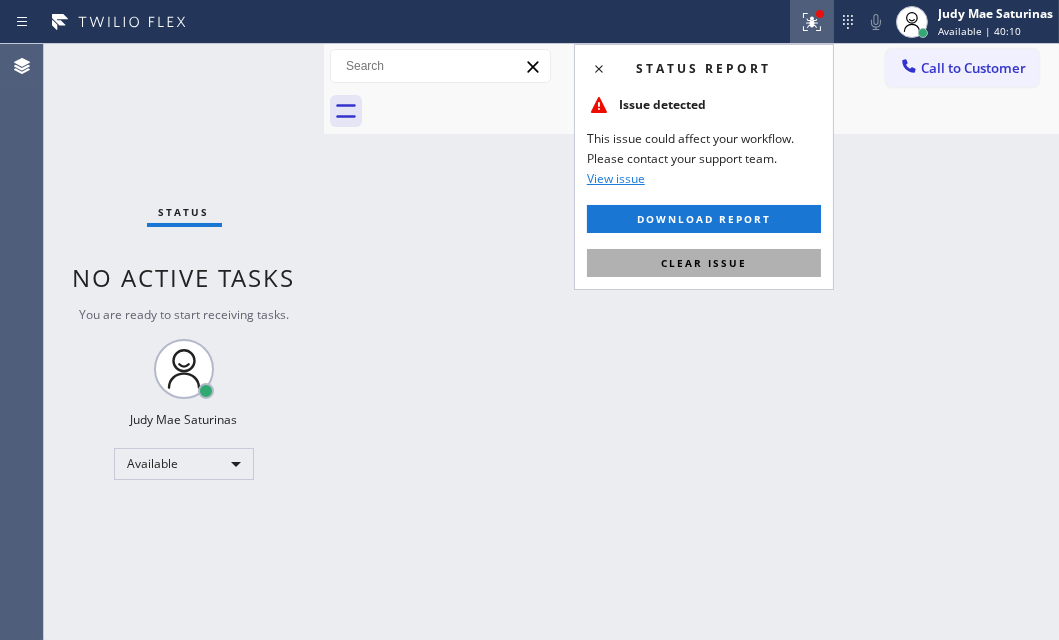 click on "Clear issue" at bounding box center (704, 263) 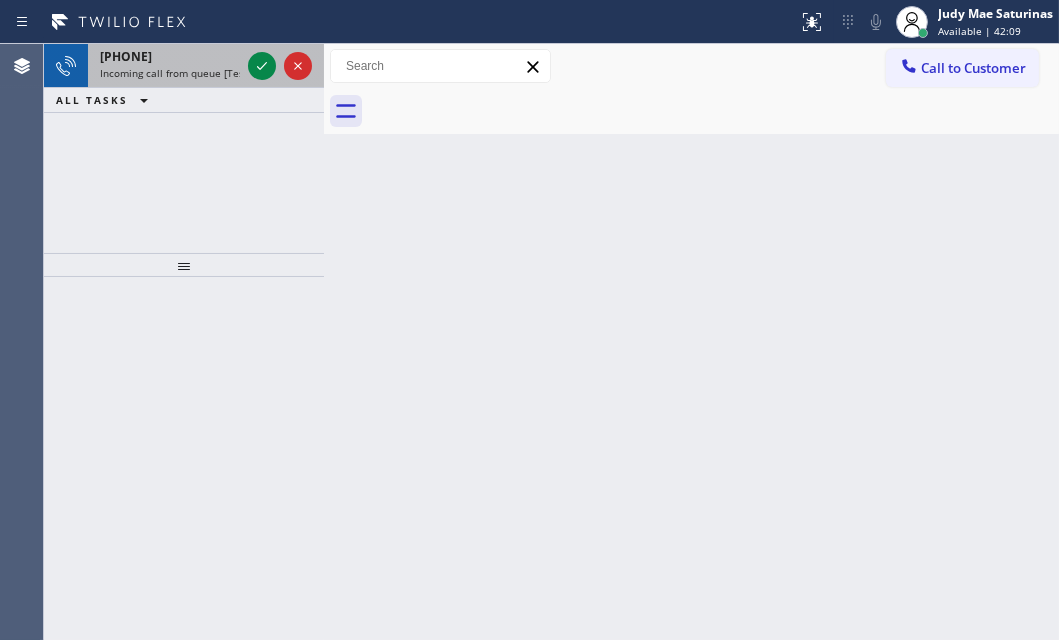 drag, startPoint x: 222, startPoint y: 70, endPoint x: 243, endPoint y: 70, distance: 21 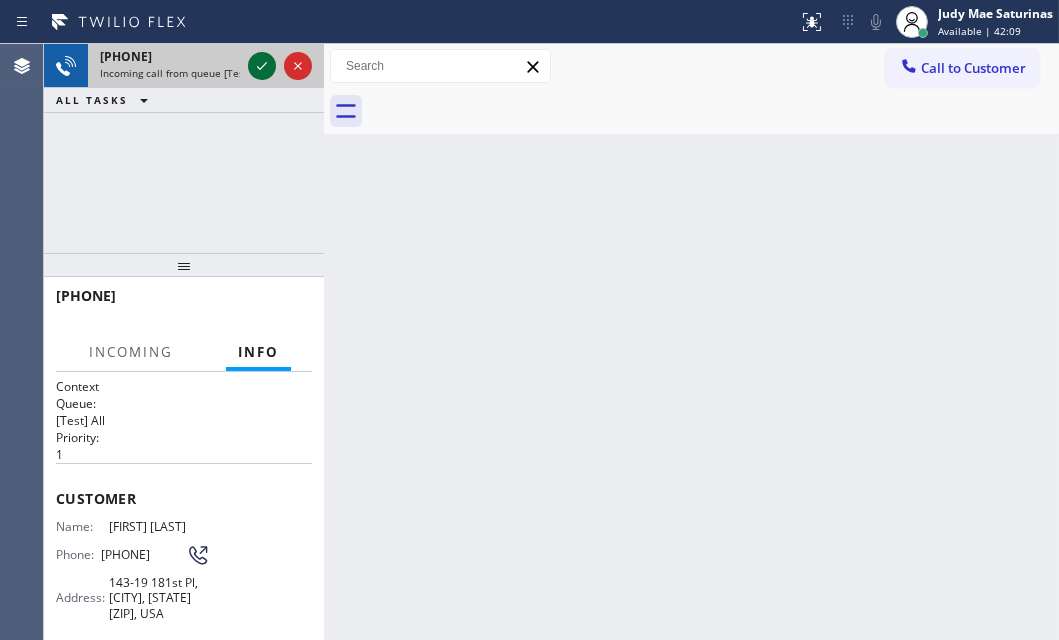 click 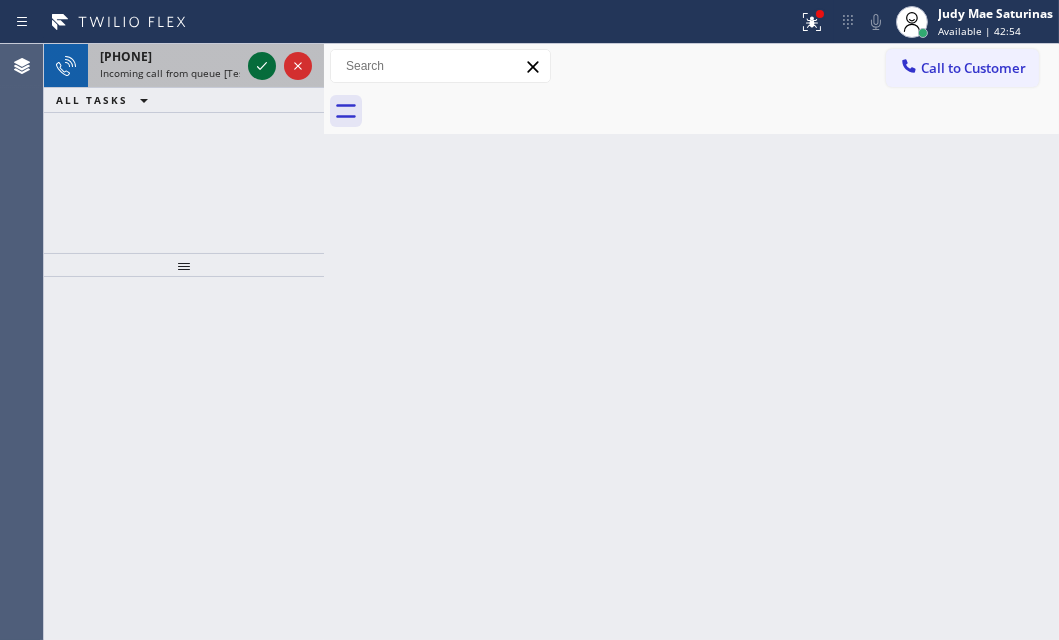 click at bounding box center [262, 66] 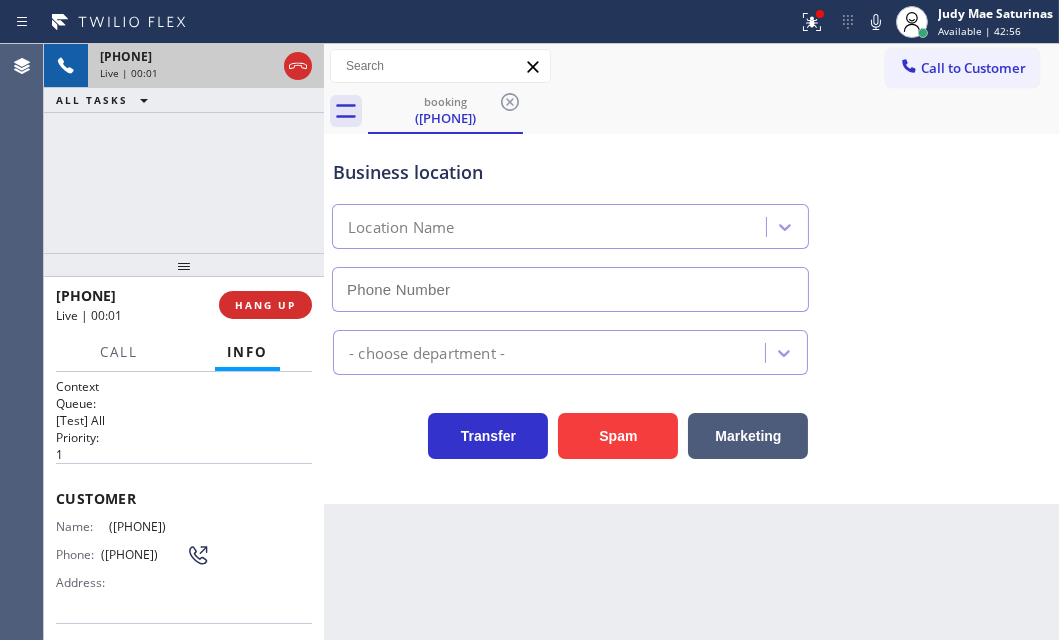 type on "[PHONE]" 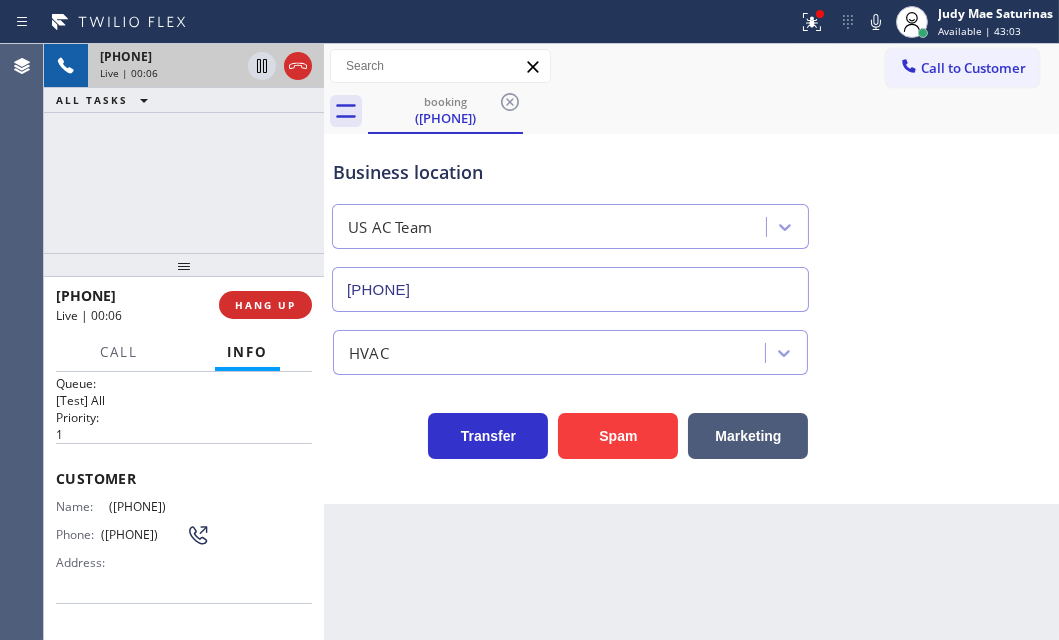 scroll, scrollTop: 0, scrollLeft: 0, axis: both 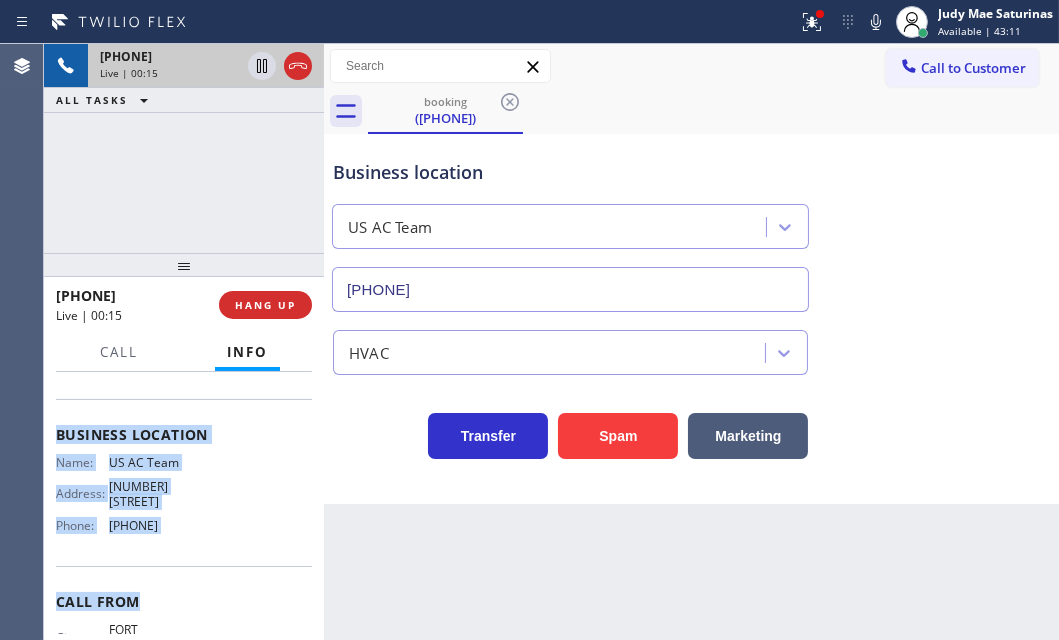 drag, startPoint x: 57, startPoint y: 489, endPoint x: 230, endPoint y: 538, distance: 179.80545 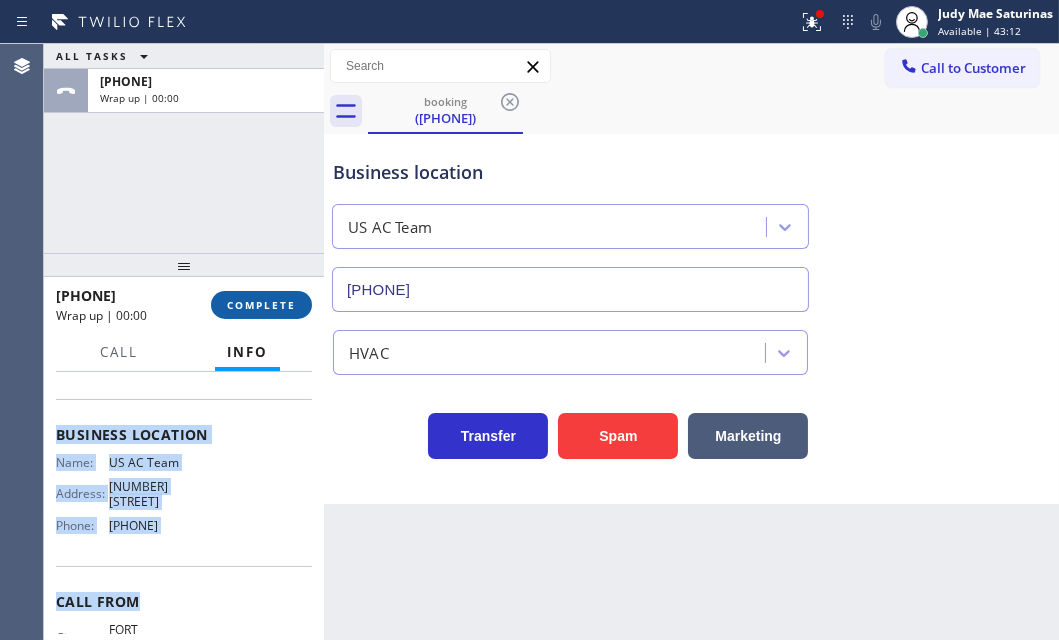 click on "COMPLETE" at bounding box center [261, 305] 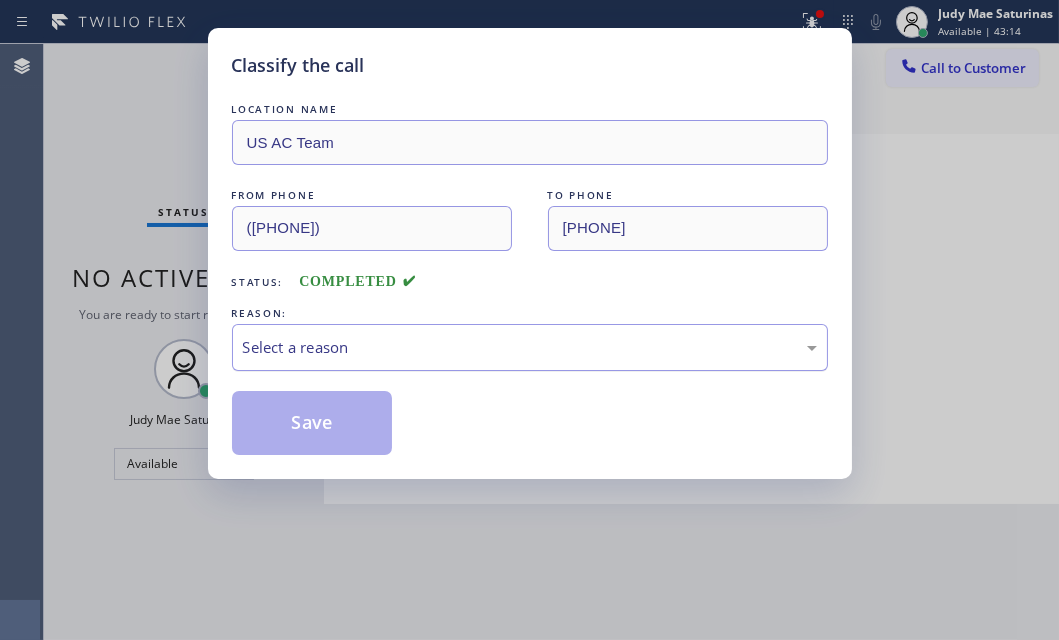 click on "Select a reason" at bounding box center [530, 347] 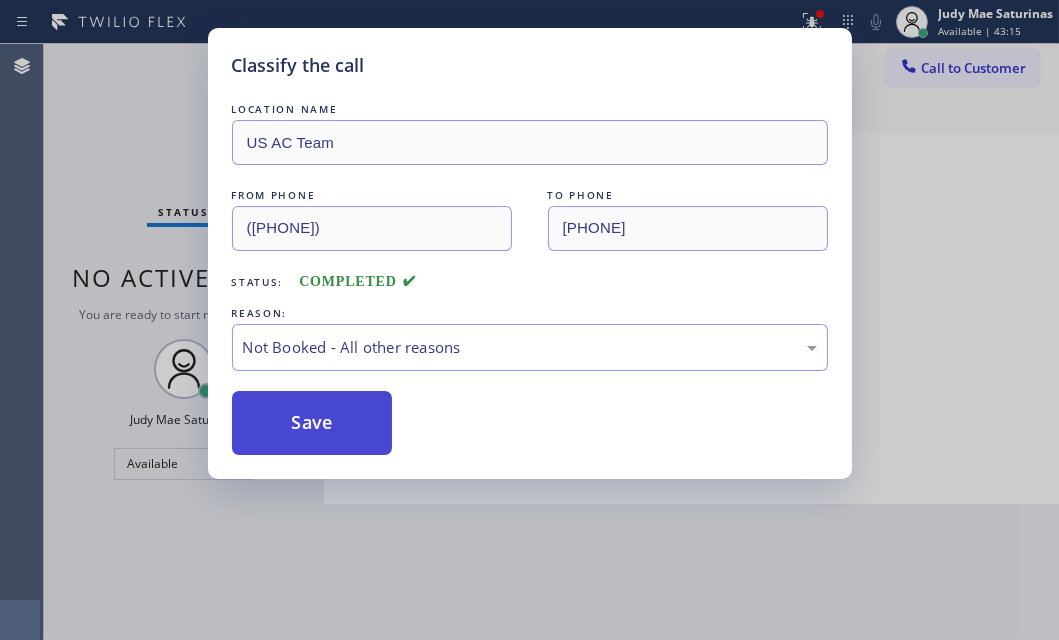 drag, startPoint x: 338, startPoint y: 426, endPoint x: 304, endPoint y: 426, distance: 34 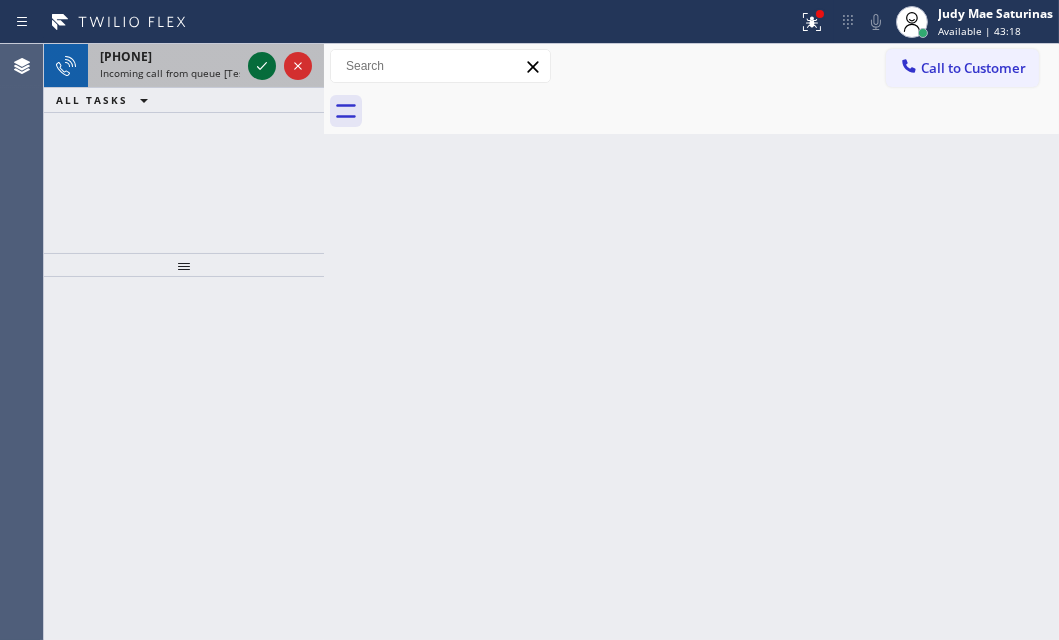 click 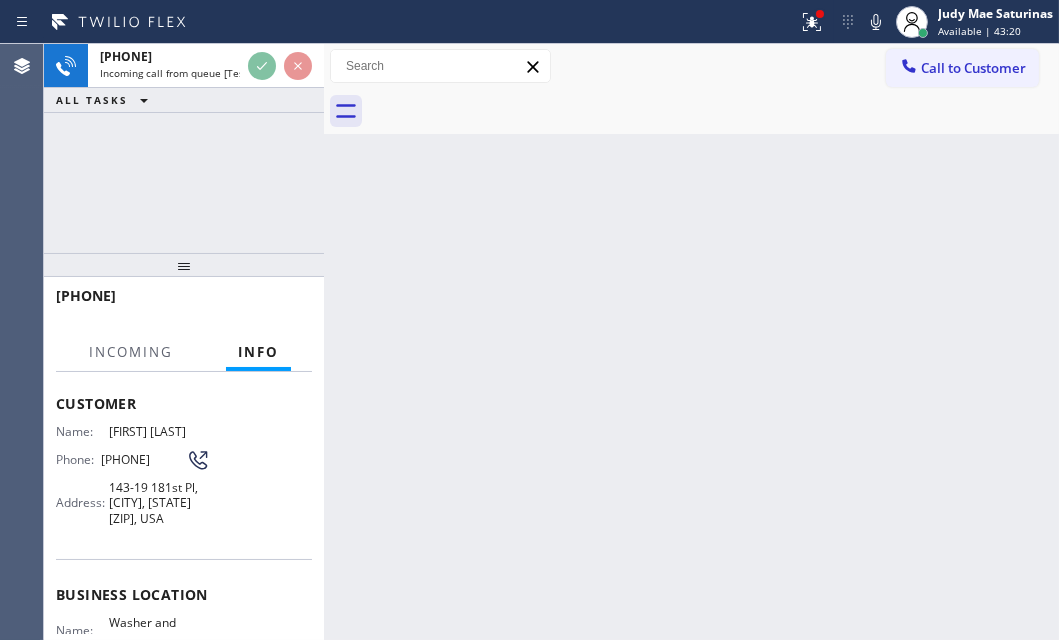 scroll, scrollTop: 272, scrollLeft: 0, axis: vertical 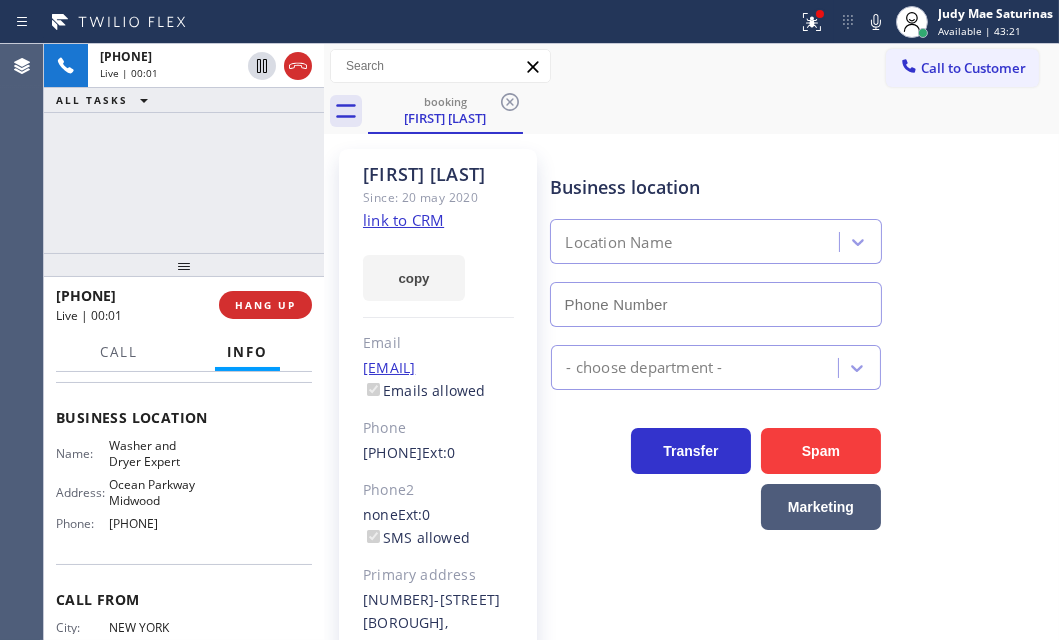 type on "[PHONE]" 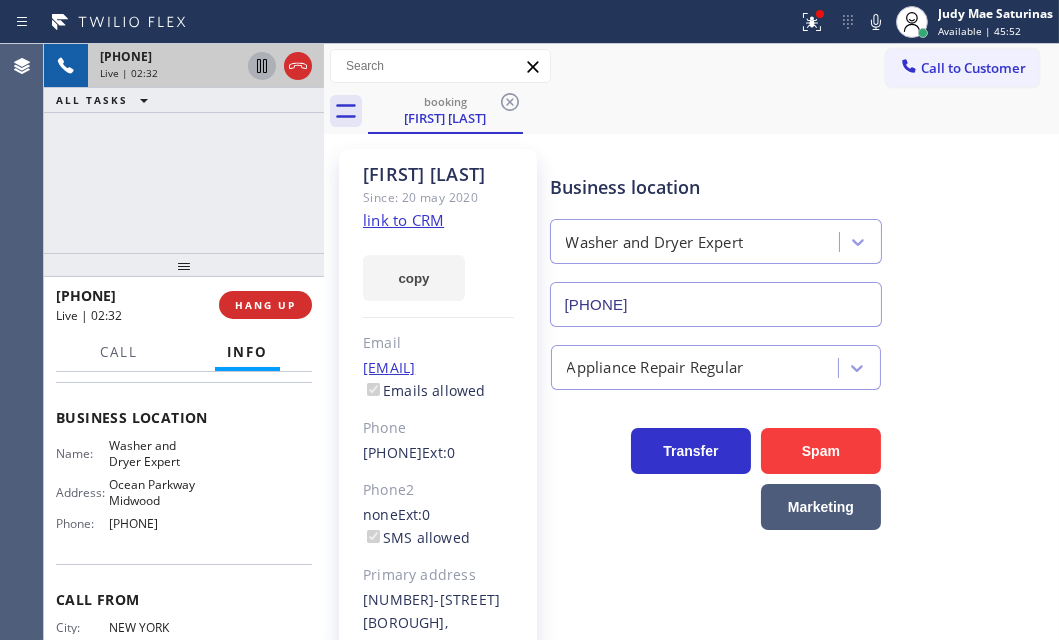 click 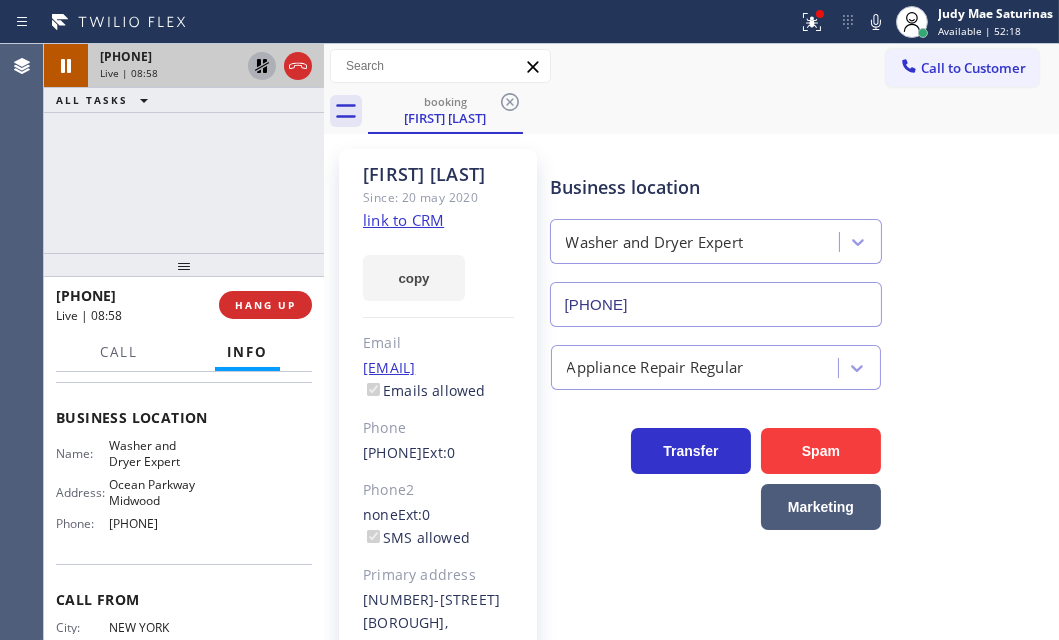 click 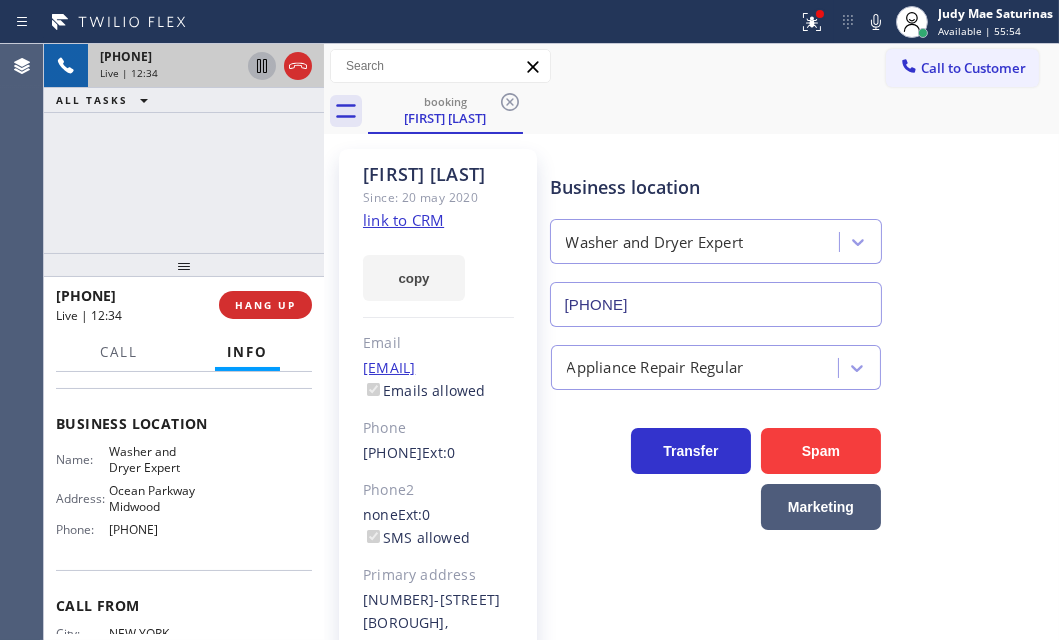 scroll, scrollTop: 267, scrollLeft: 0, axis: vertical 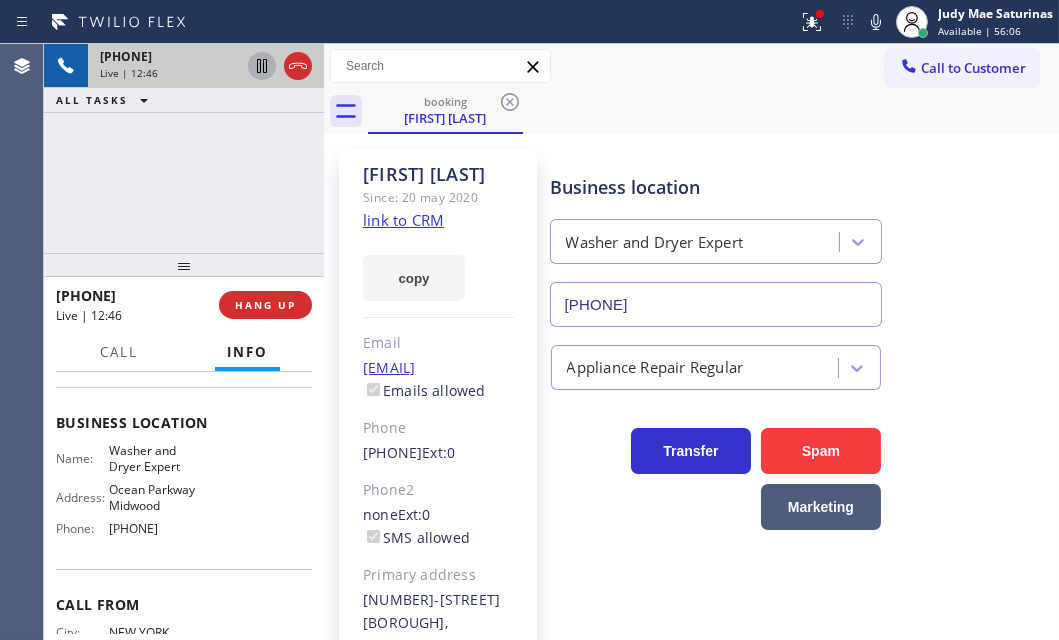 click on "[PHONE] Live | 12:46 ALL TASKS ALL TASKS ACTIVE TASKS TASKS IN WRAP UP" at bounding box center (184, 148) 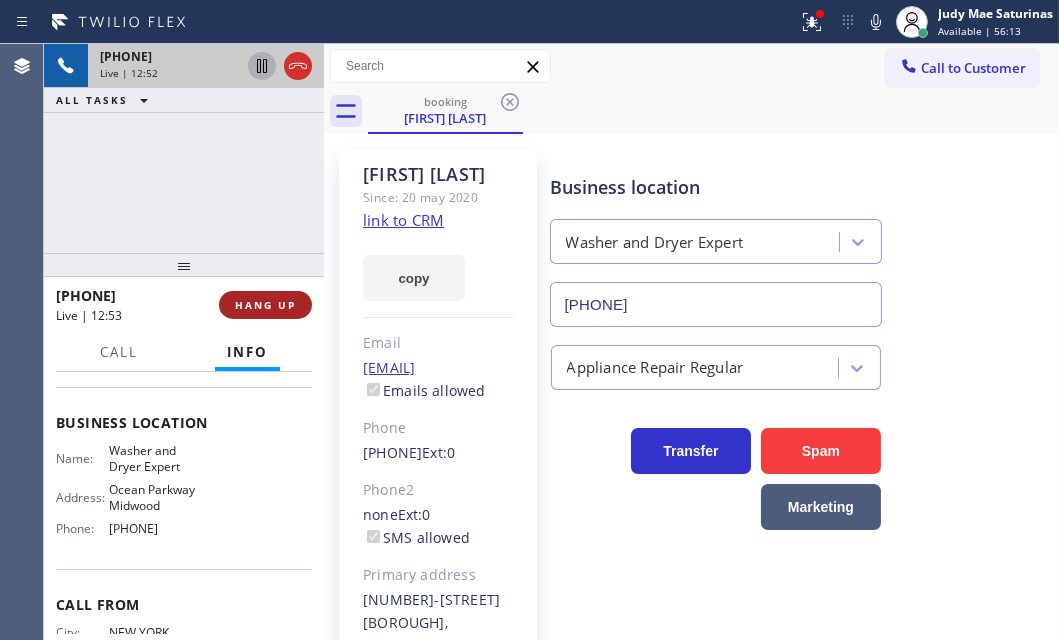 click on "HANG UP" at bounding box center (265, 305) 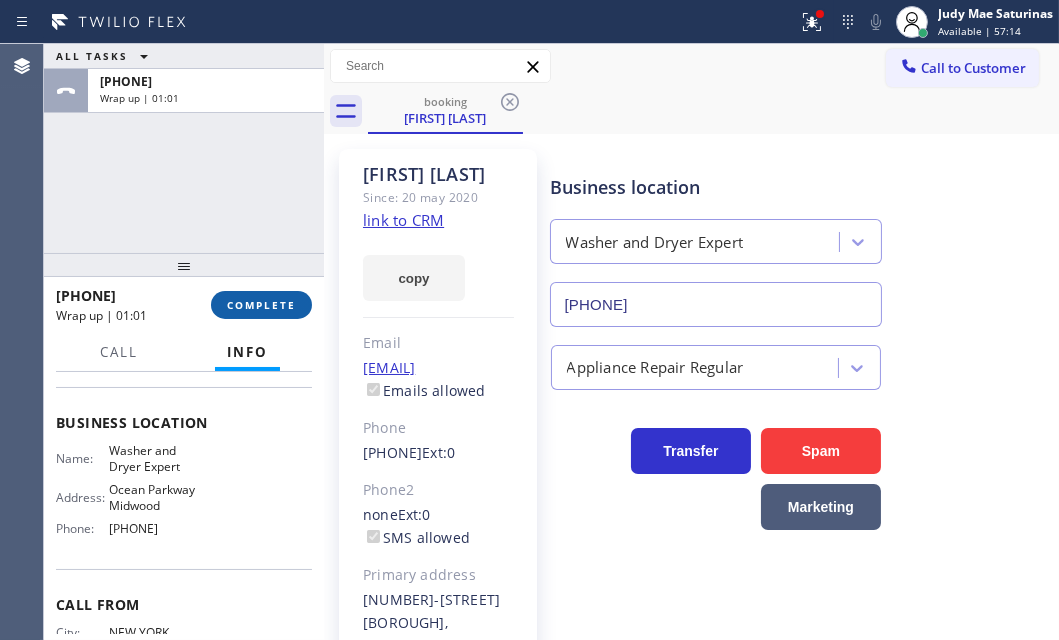 click on "COMPLETE" at bounding box center (261, 305) 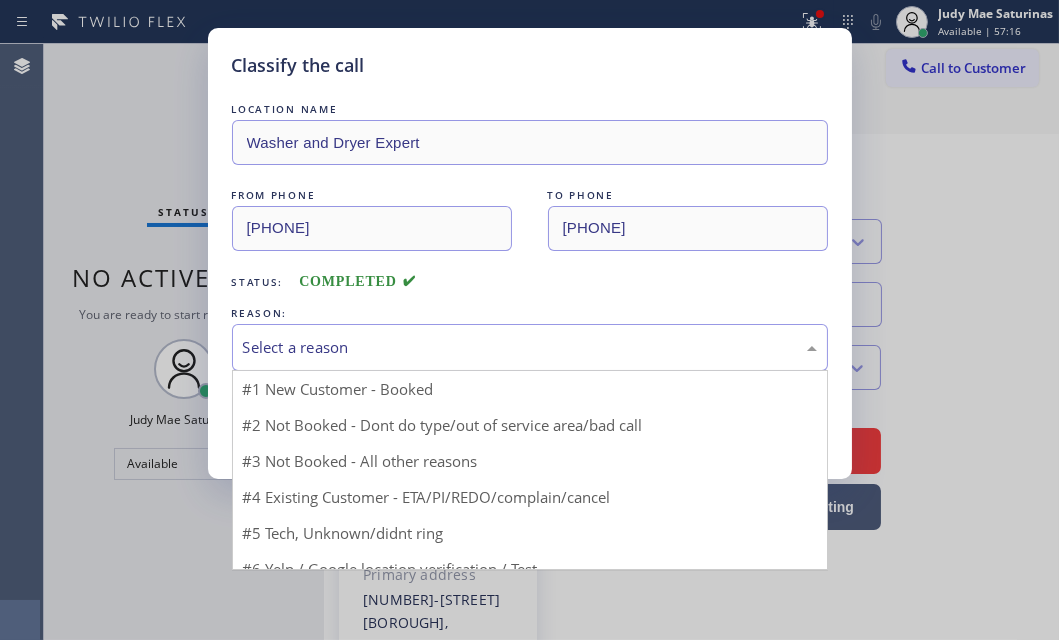 click on "Select a reason" at bounding box center (530, 347) 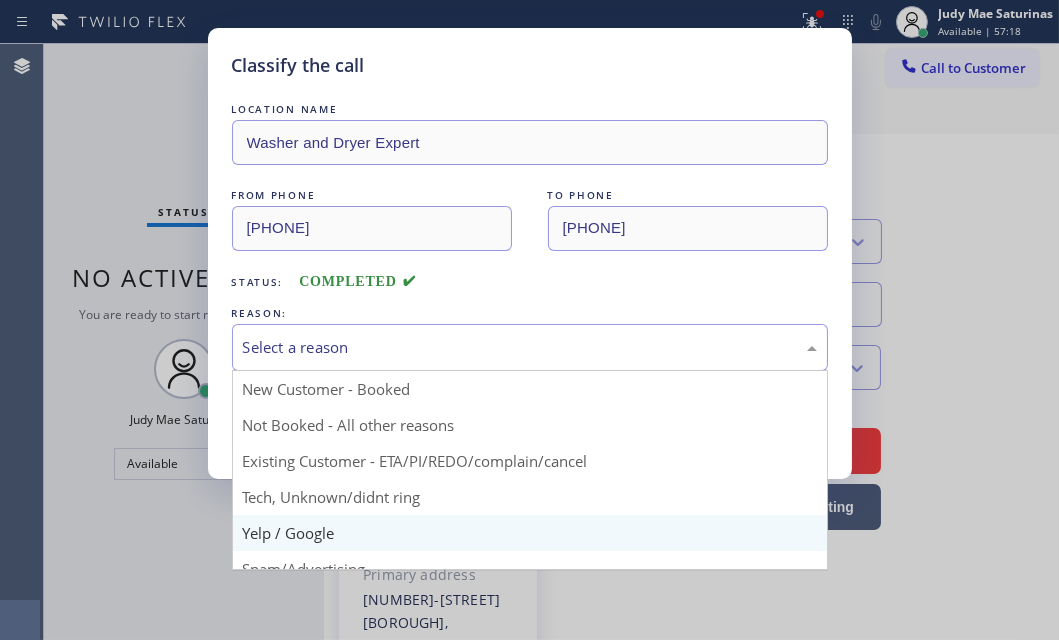 scroll, scrollTop: 0, scrollLeft: 0, axis: both 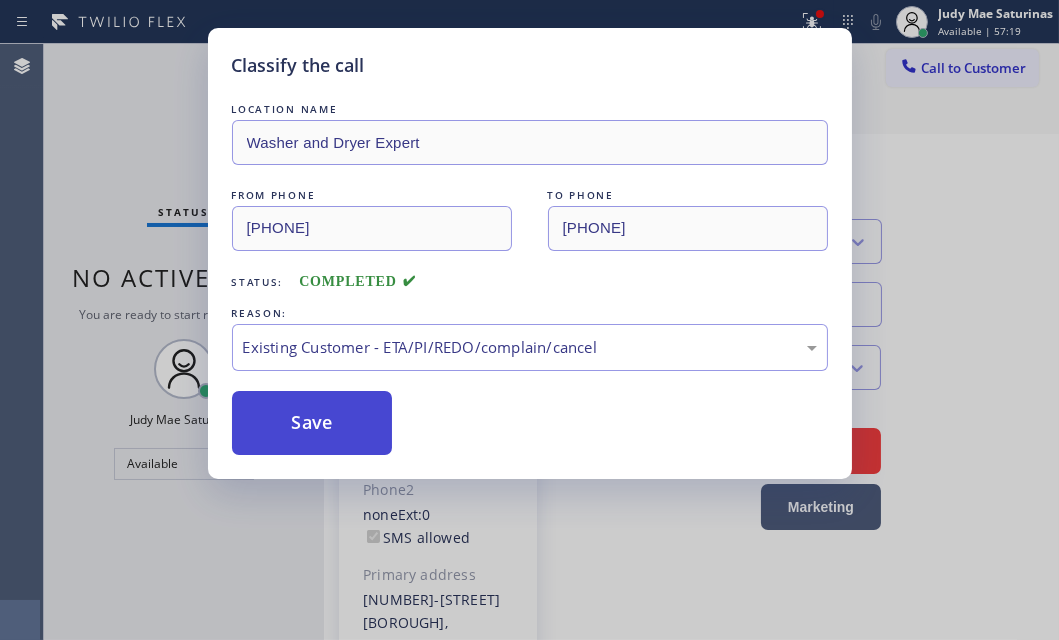 drag, startPoint x: 361, startPoint y: 459, endPoint x: 318, endPoint y: 442, distance: 46.238514 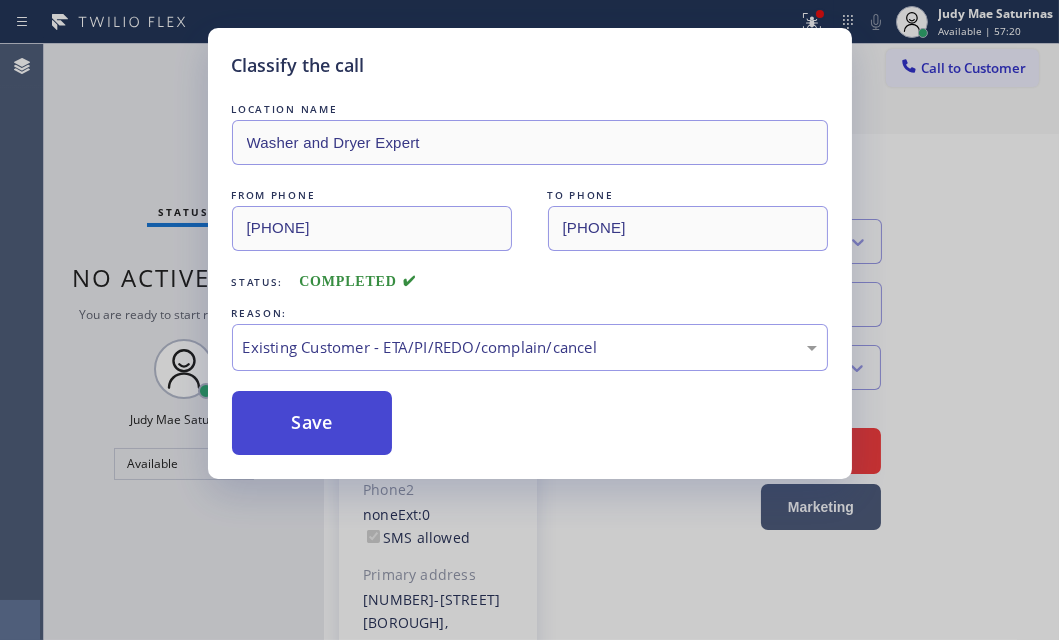 click on "Save" at bounding box center (312, 423) 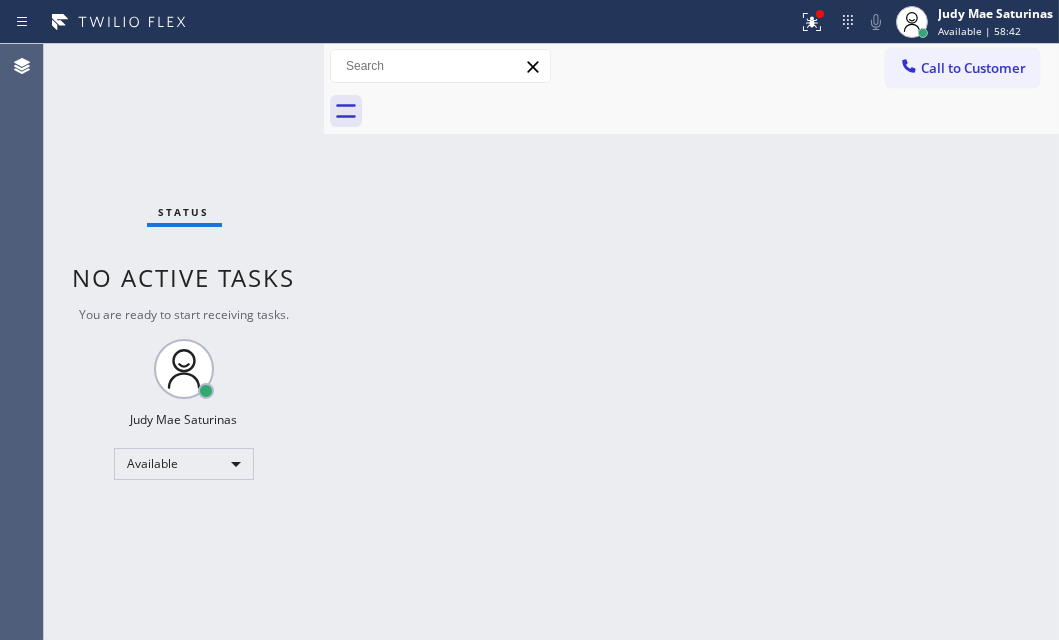 click on "No active tasks" at bounding box center (184, 277) 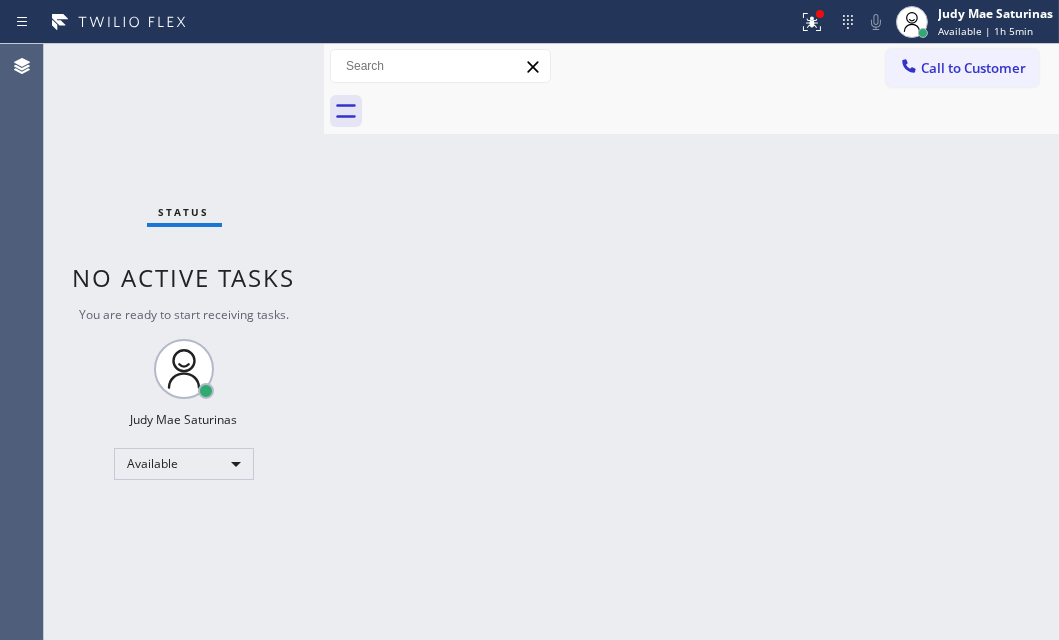 click on "Status   No active tasks     You are ready to start receiving tasks.   Judy Mae Saturinas Available" at bounding box center (184, 342) 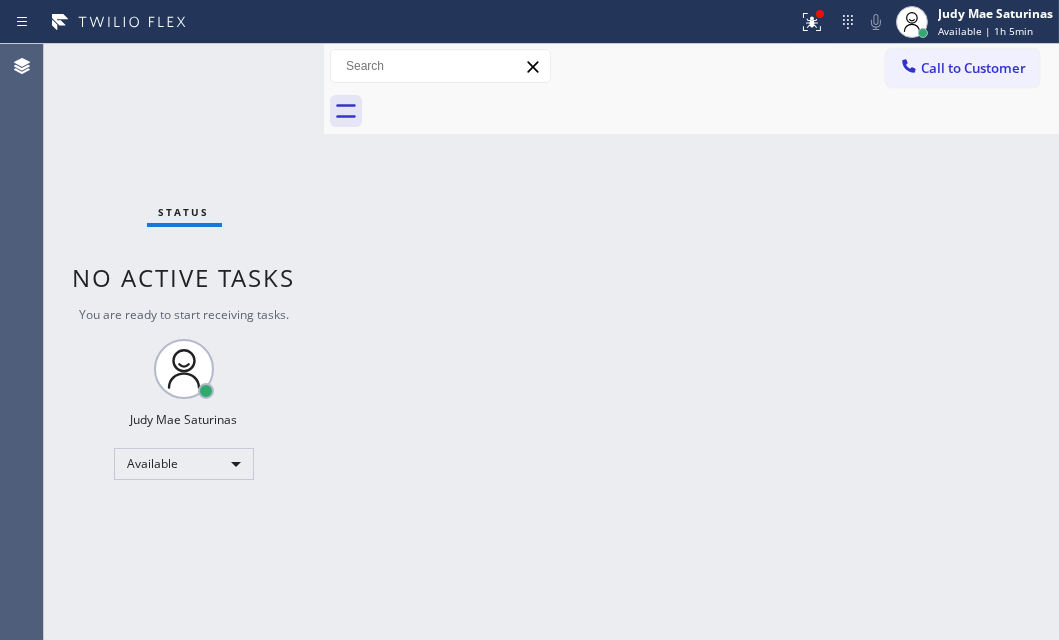 drag, startPoint x: 807, startPoint y: 26, endPoint x: 791, endPoint y: 78, distance: 54.405884 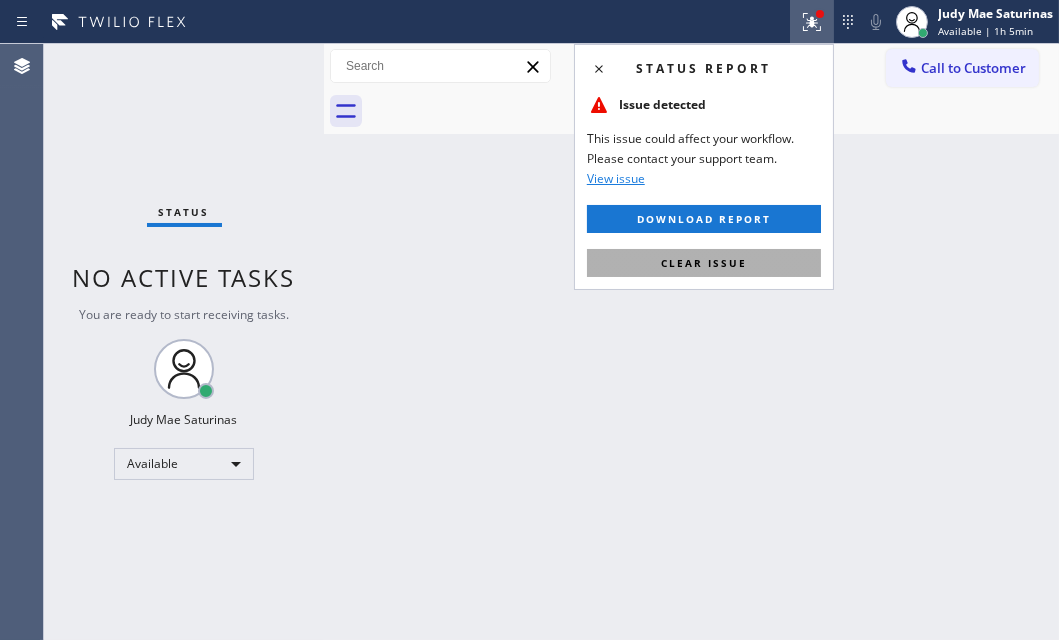 click on "Clear issue" at bounding box center (704, 263) 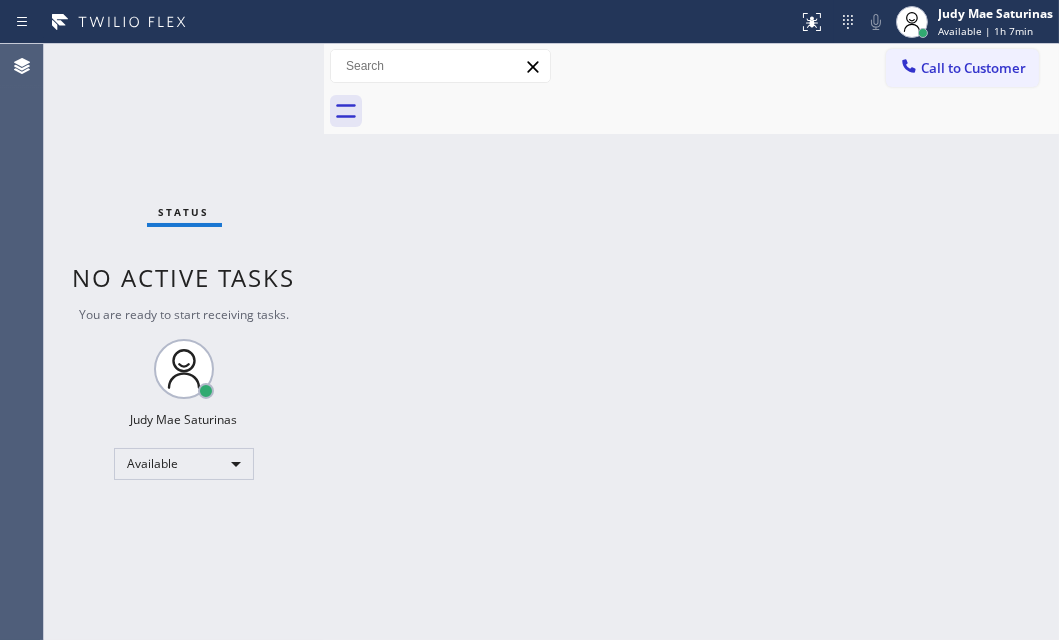 click on "Back to Dashboard Change Sender ID Customers Technicians Select a contact Outbound call Technician Search Technician Your caller id phone number Your caller id phone number Call Technician info Name   Phone none Address none Change Sender ID HVAC [PHONE] 5 Star Appliance [PHONE] Appliance Repair [PHONE] Plumbing [PHONE] Air Duct Cleaning [PHONE]  Electricians [PHONE] Cancel Change Check personal SMS Reset Change No tabs Call to Customer Outbound call Location GE Monogram Inc  Repair Your caller id phone number [PHONE] Customer number Call Outbound call Technician Search Technician Your caller id phone number Your caller id phone number Call" at bounding box center [691, 342] 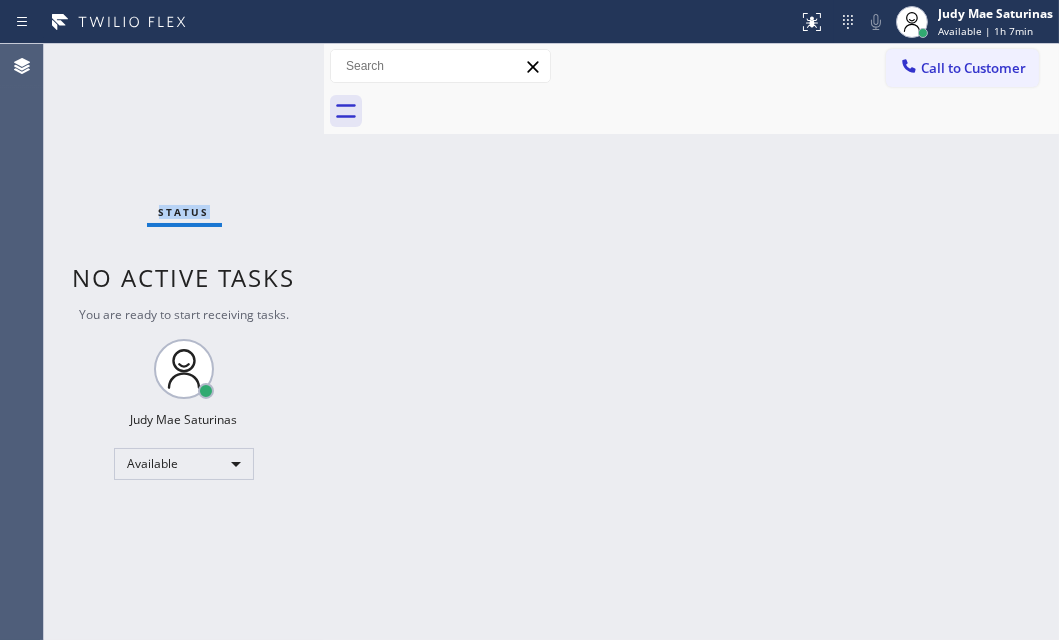 click on "Status   No active tasks     You are ready to start receiving tasks.   Judy Mae Saturinas Available" at bounding box center (184, 342) 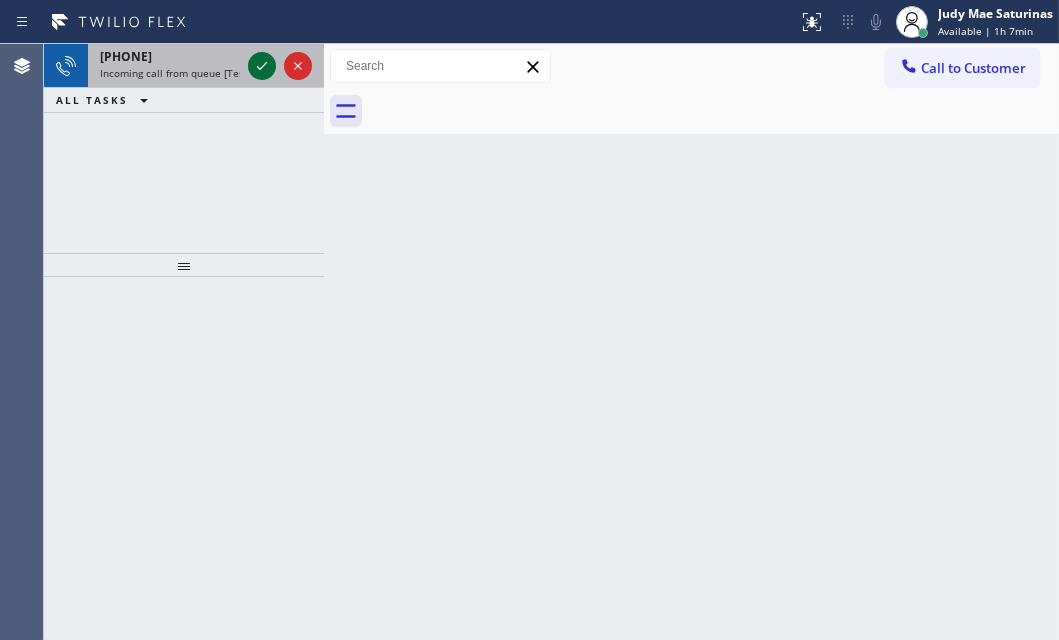 click 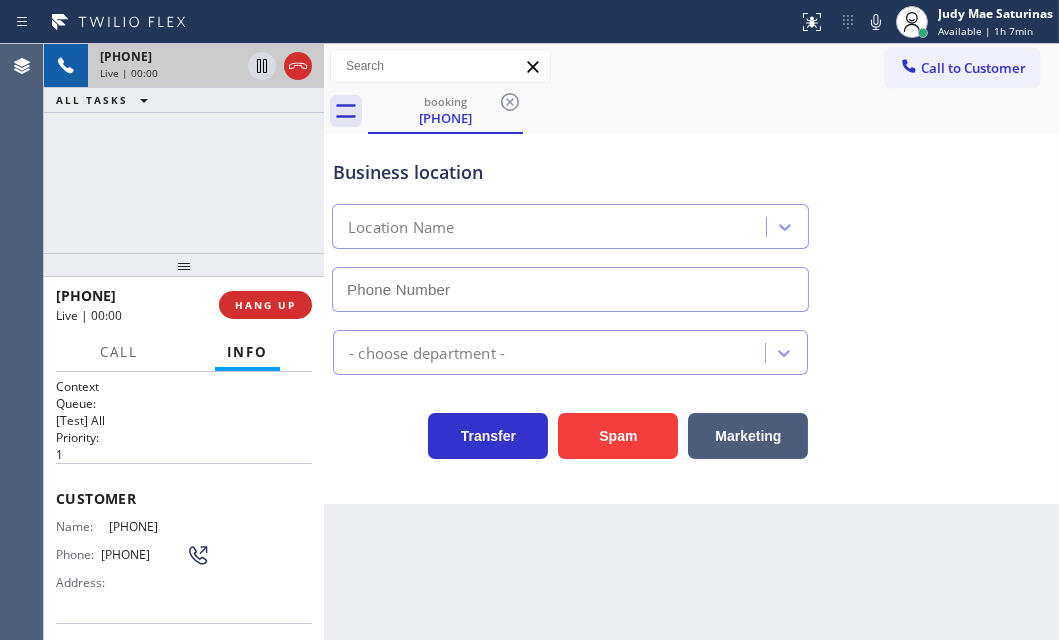 type on "([PHONE])" 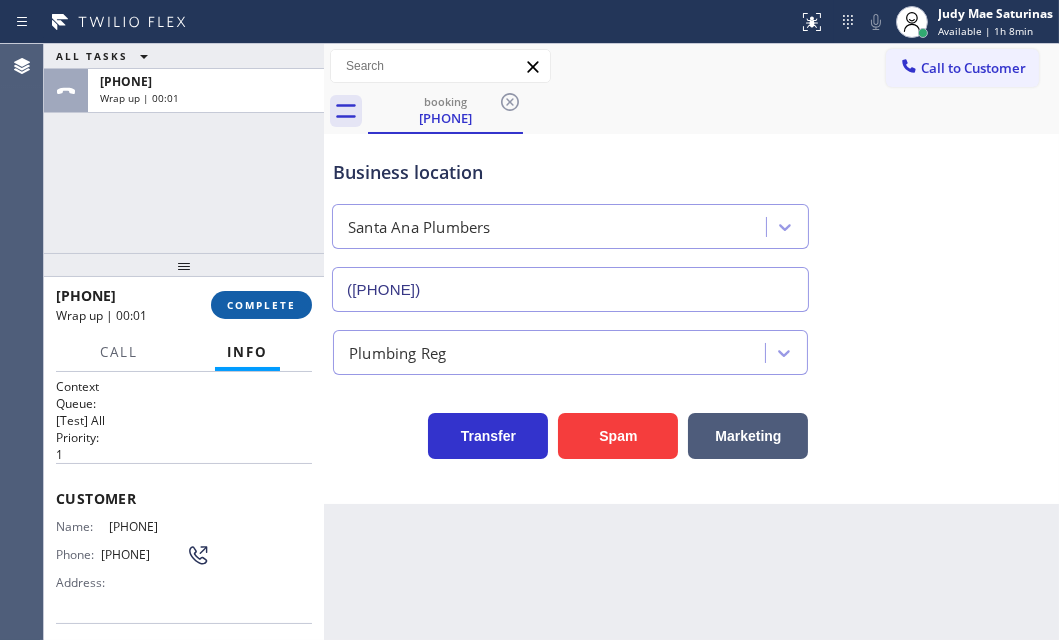 click on "COMPLETE" at bounding box center (261, 305) 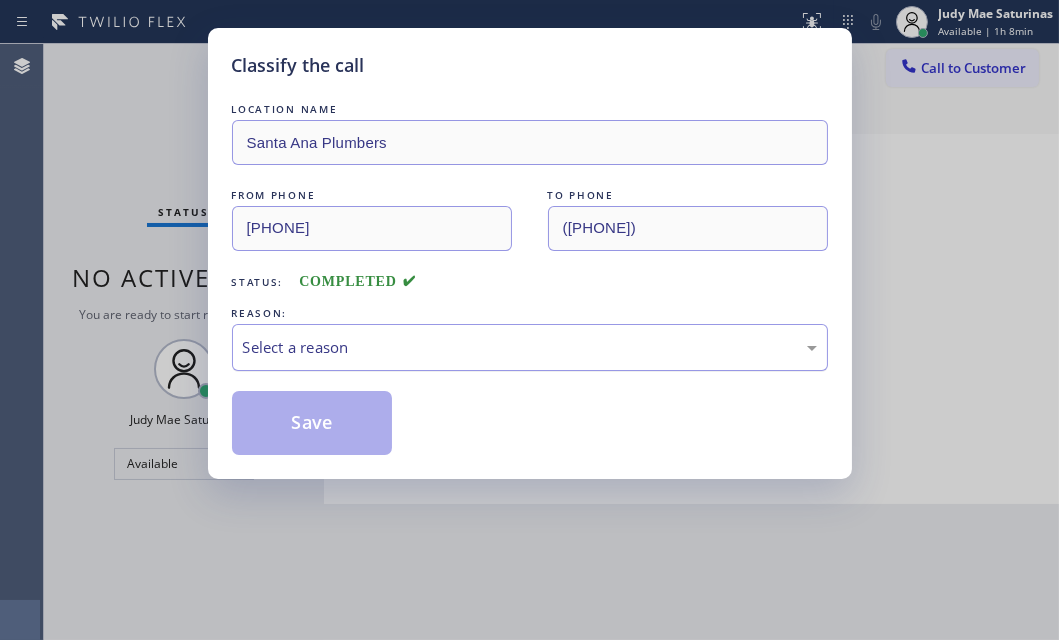 click on "Select a reason" at bounding box center [530, 347] 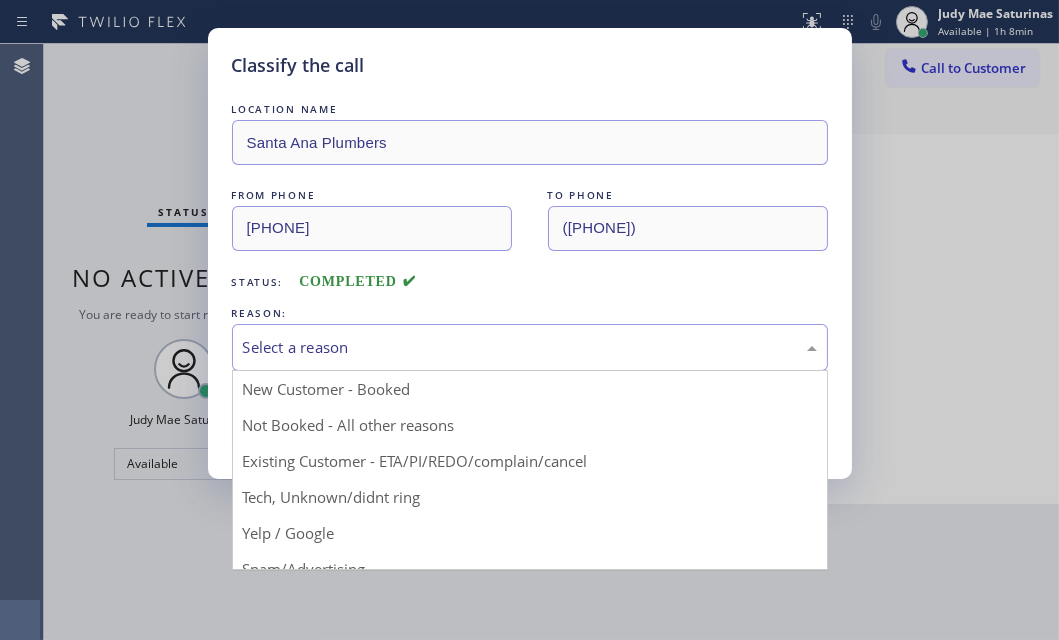 drag, startPoint x: 344, startPoint y: 489, endPoint x: 334, endPoint y: 480, distance: 13.453624 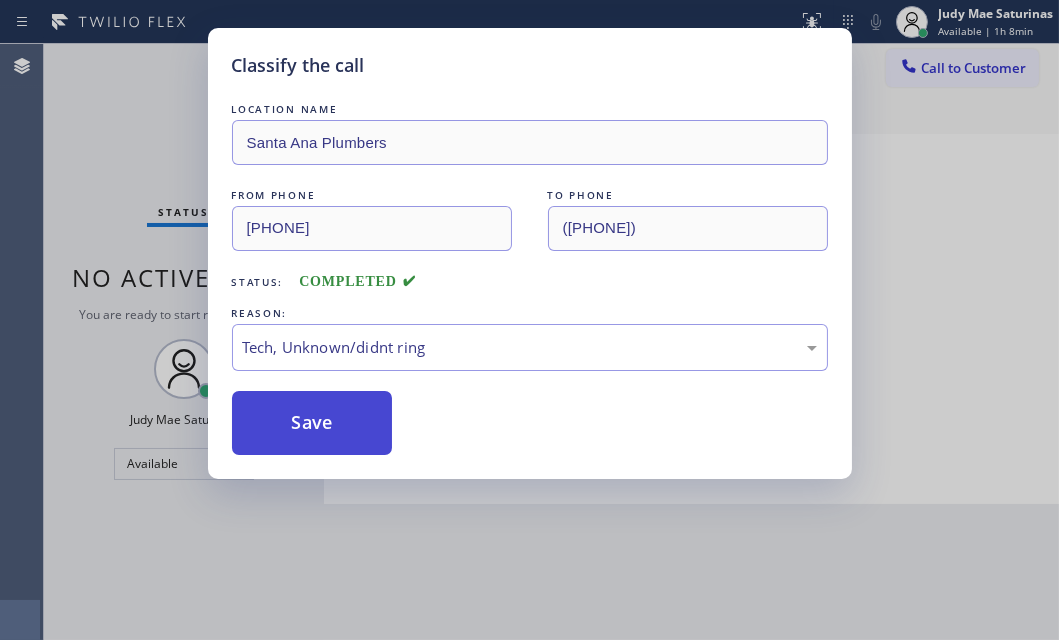 click on "Save" at bounding box center [312, 423] 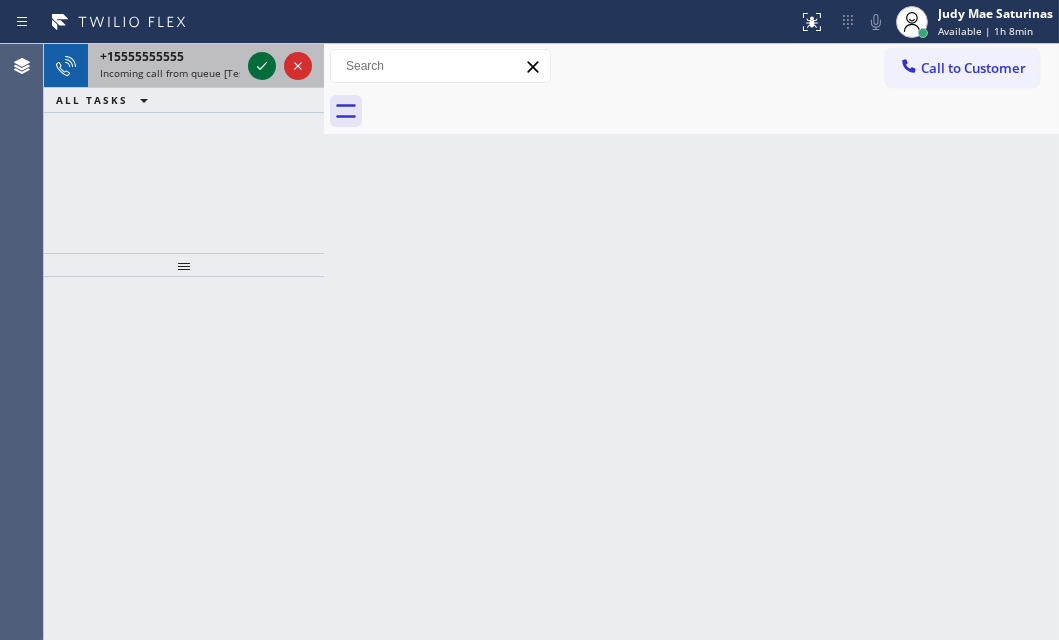 click 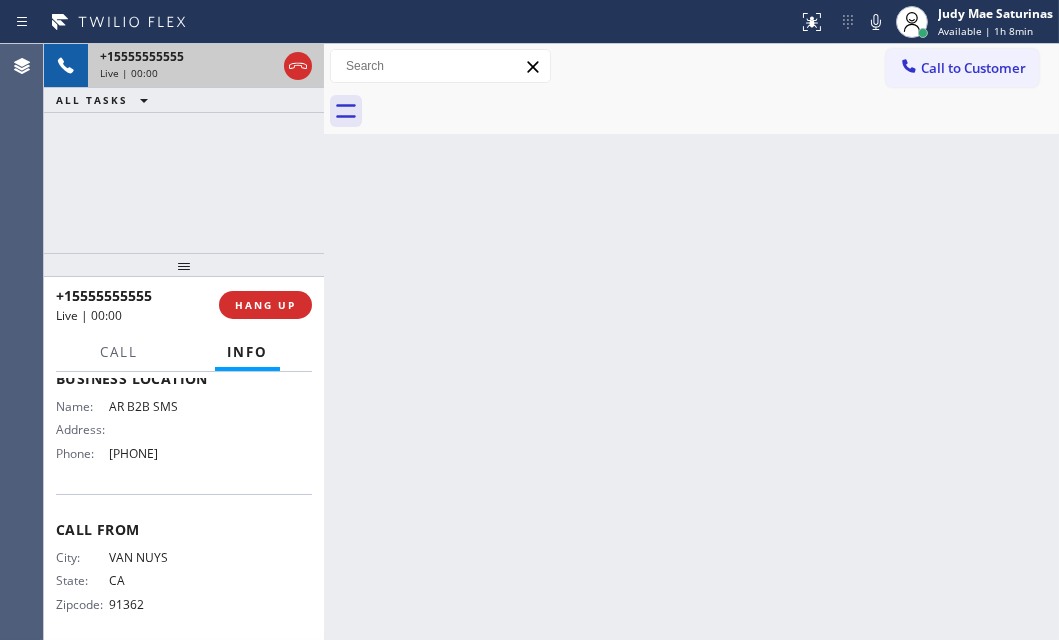 scroll, scrollTop: 236, scrollLeft: 0, axis: vertical 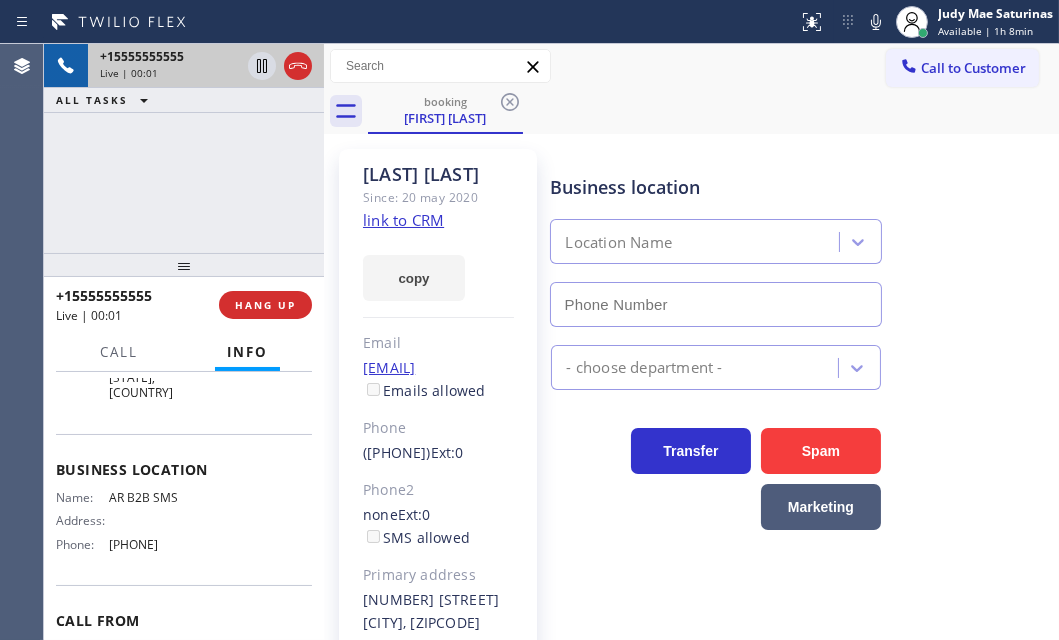 type on "[PHONE]" 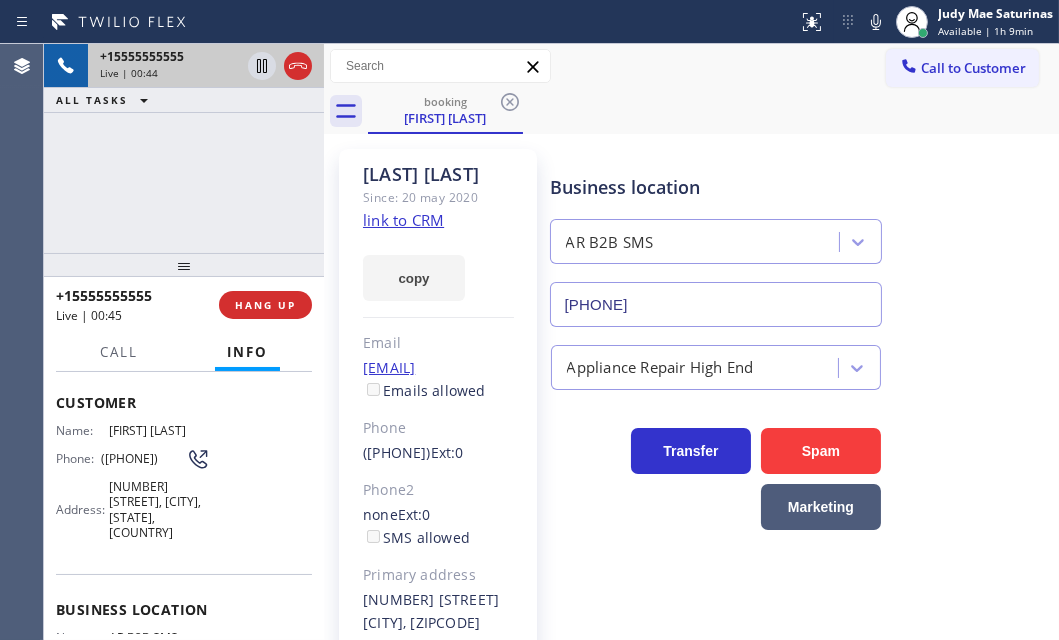 scroll, scrollTop: 54, scrollLeft: 0, axis: vertical 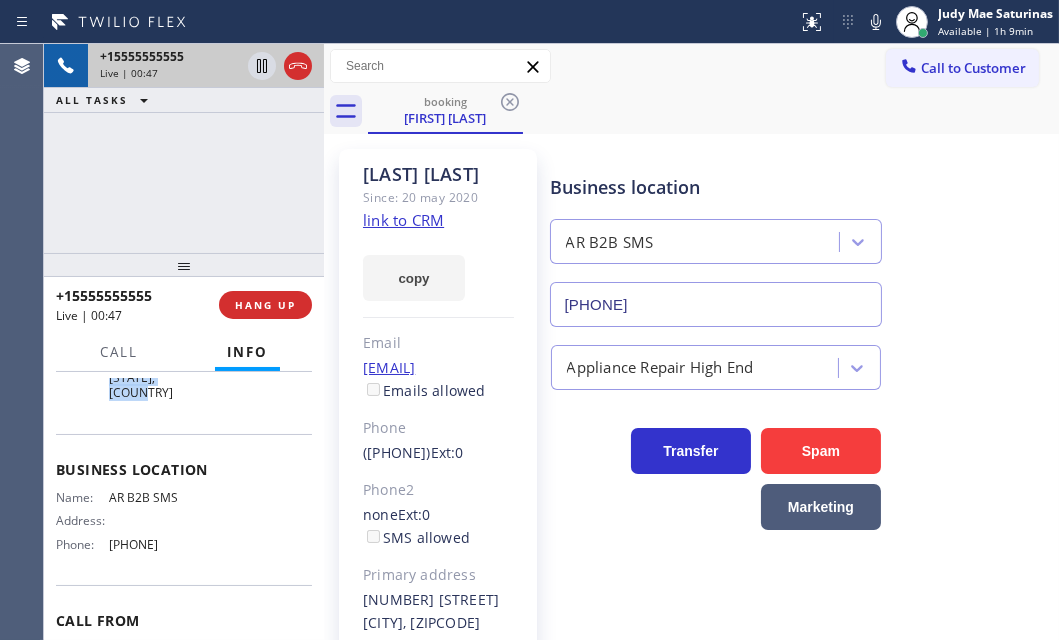 drag, startPoint x: 53, startPoint y: 437, endPoint x: 252, endPoint y: 549, distance: 228.3528 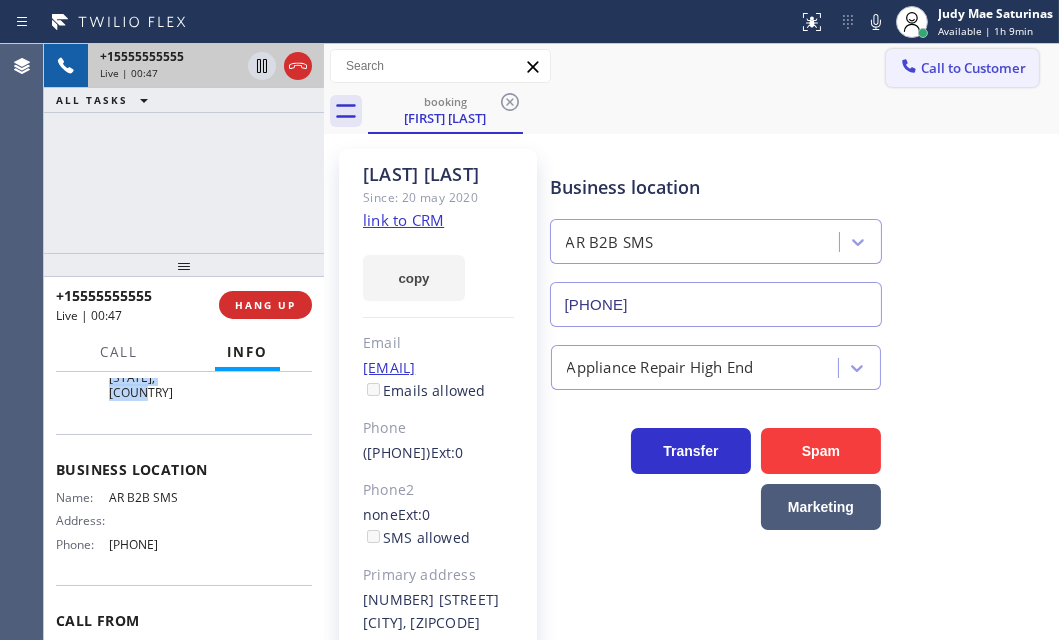 copy on "Customer Name: [FIRST] [LAST] Phone: ([PHONE]) Address: [NUMBER] [STREET], [CITY], [STATE] [ZIPCODE], [COUNTRY] Business location Name: AR B2B SMS Address:   Phone: ([PHONE])" 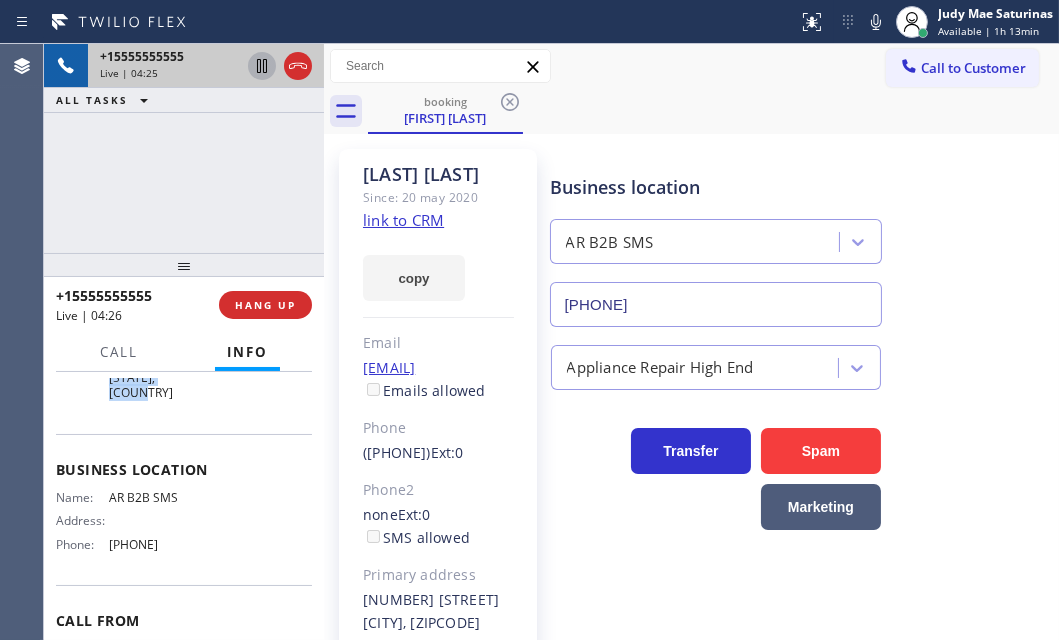click 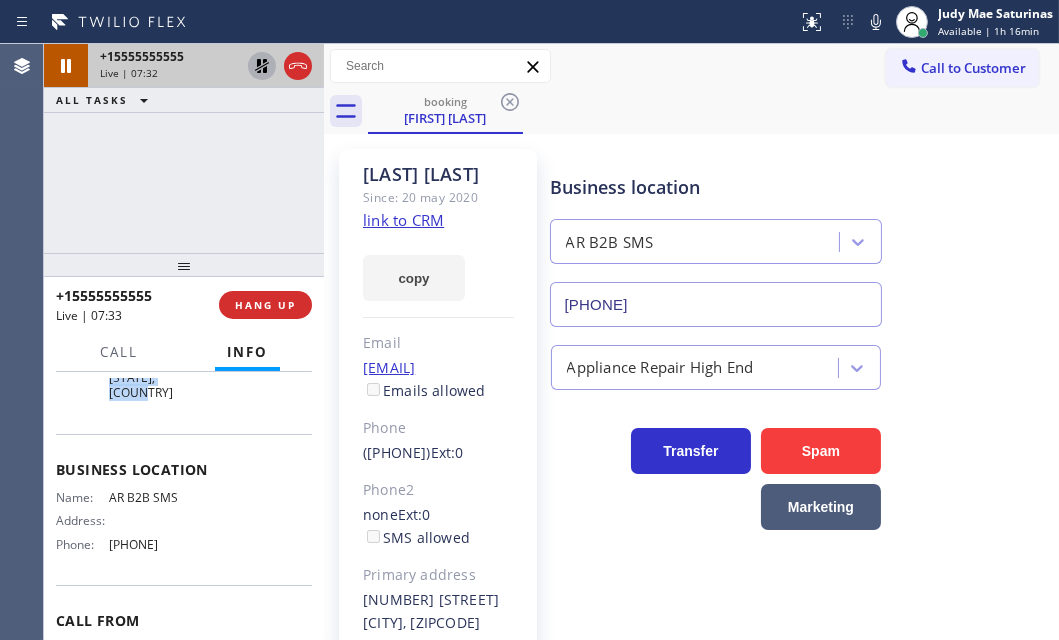 click 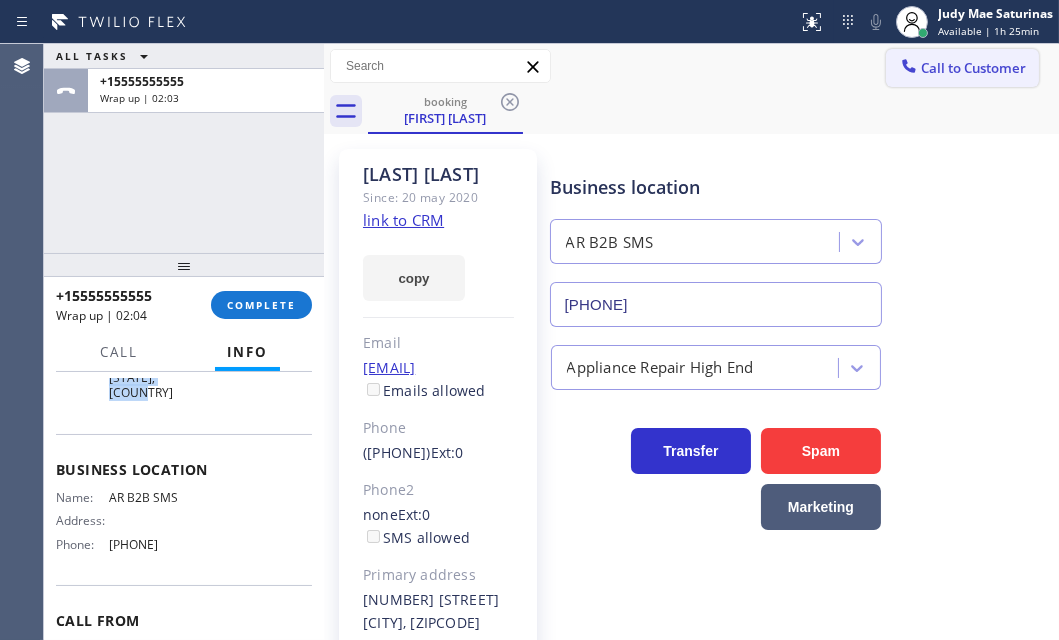 click on "Call to Customer" at bounding box center (973, 68) 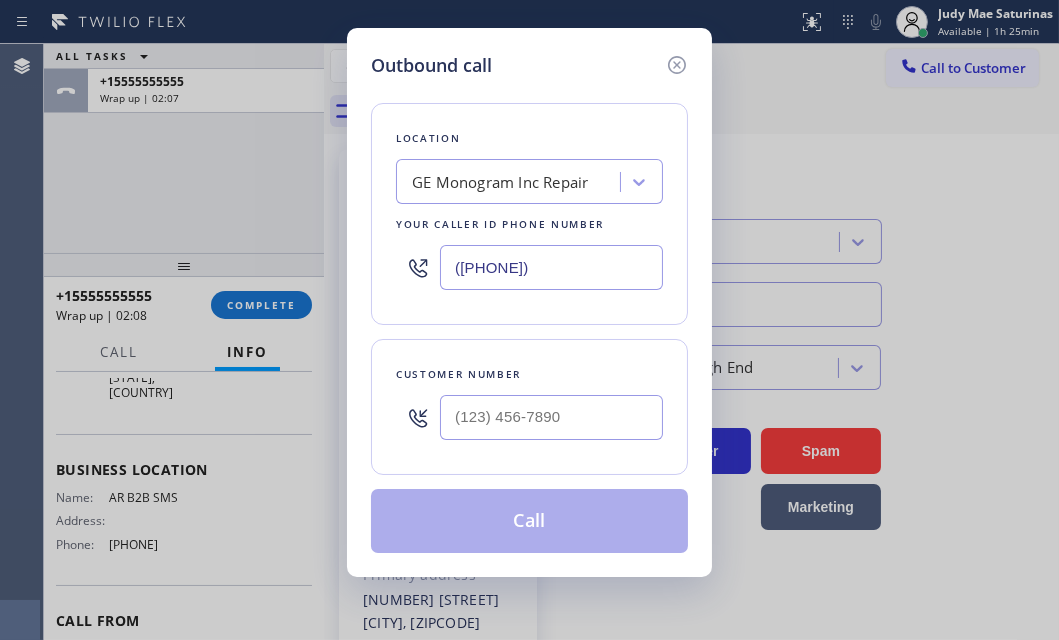 click on "([PHONE])" at bounding box center [551, 267] 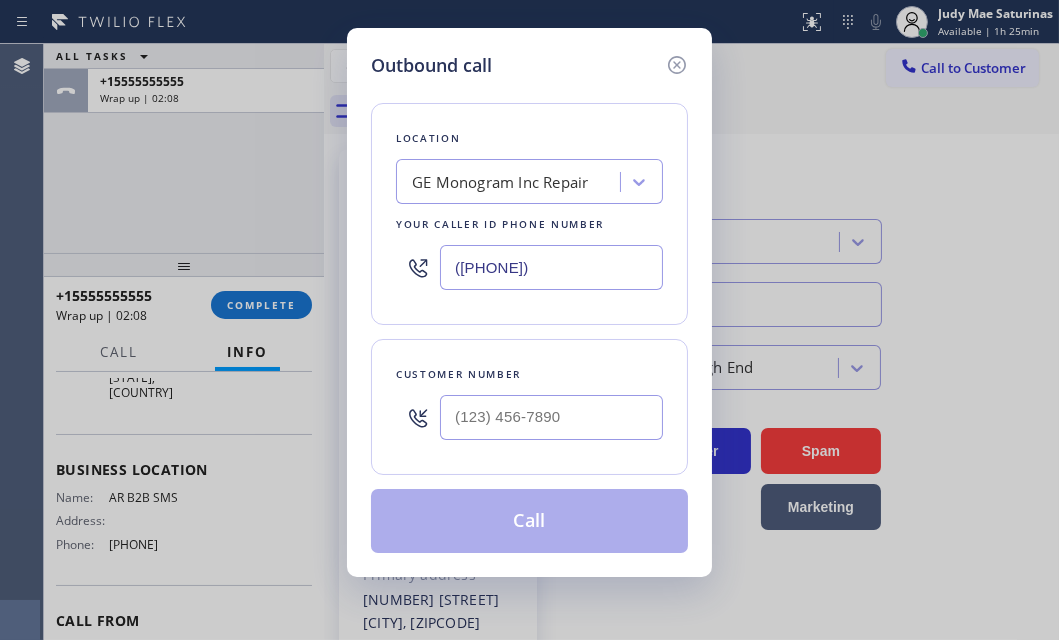 click on "([PHONE])" at bounding box center [551, 267] 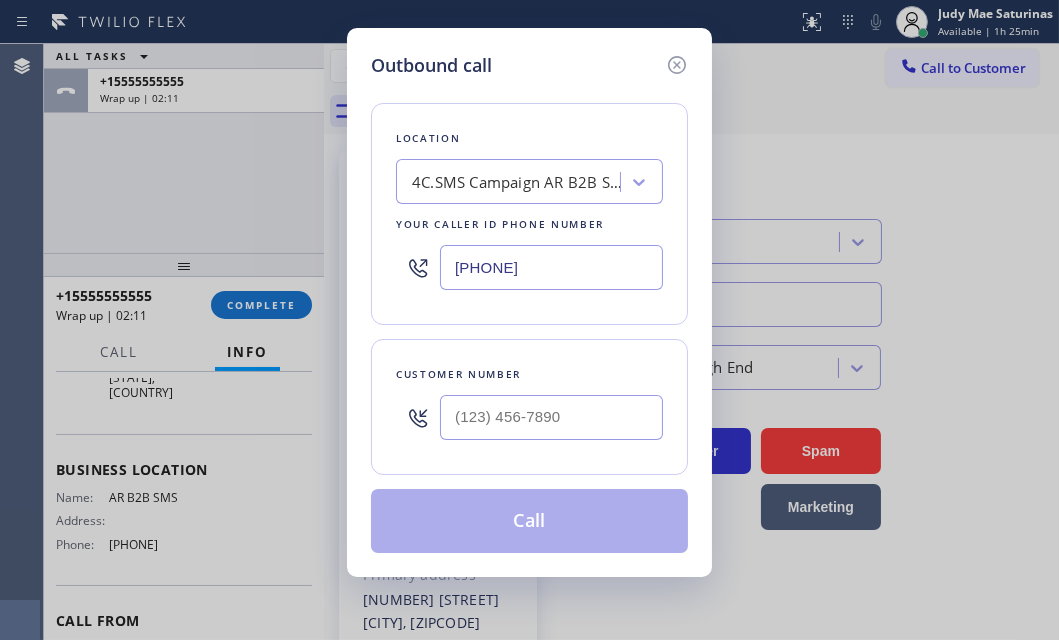type on "[PHONE]" 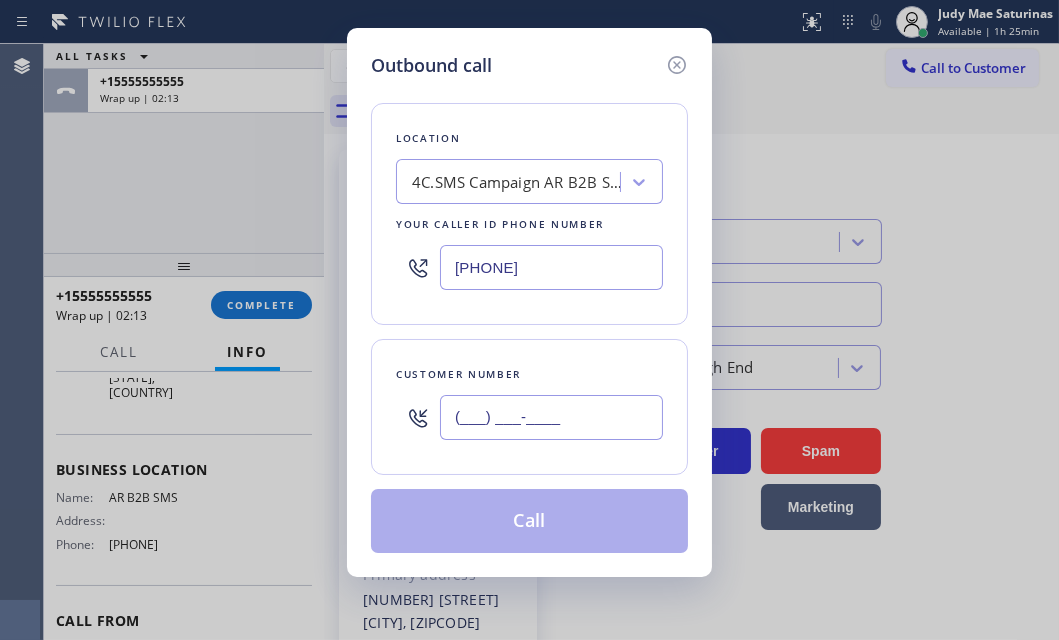 click on "(___) ___-____" at bounding box center [551, 417] 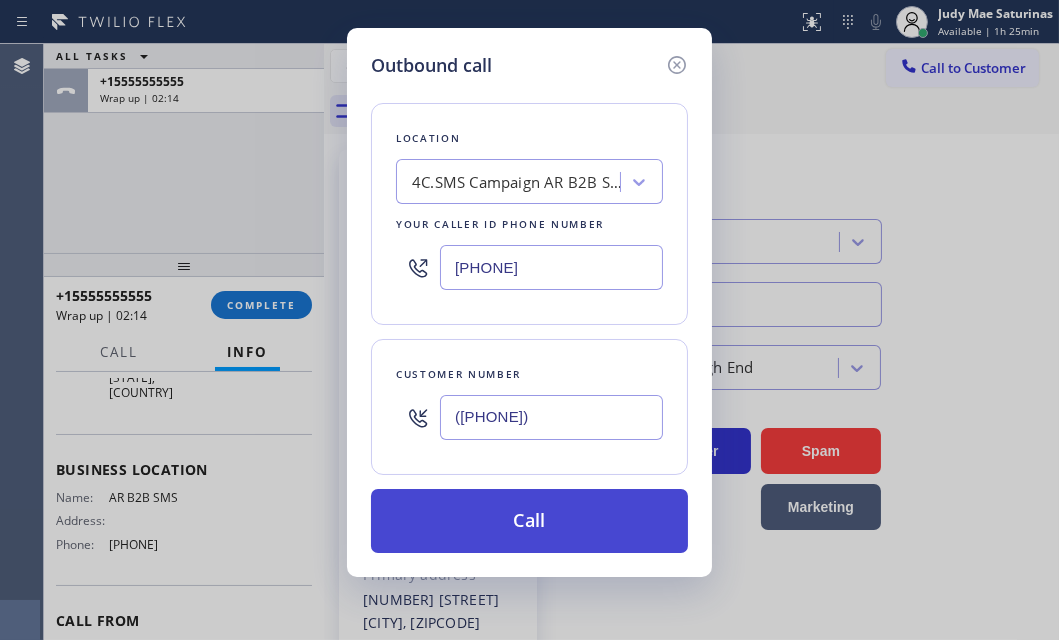 type on "([PHONE])" 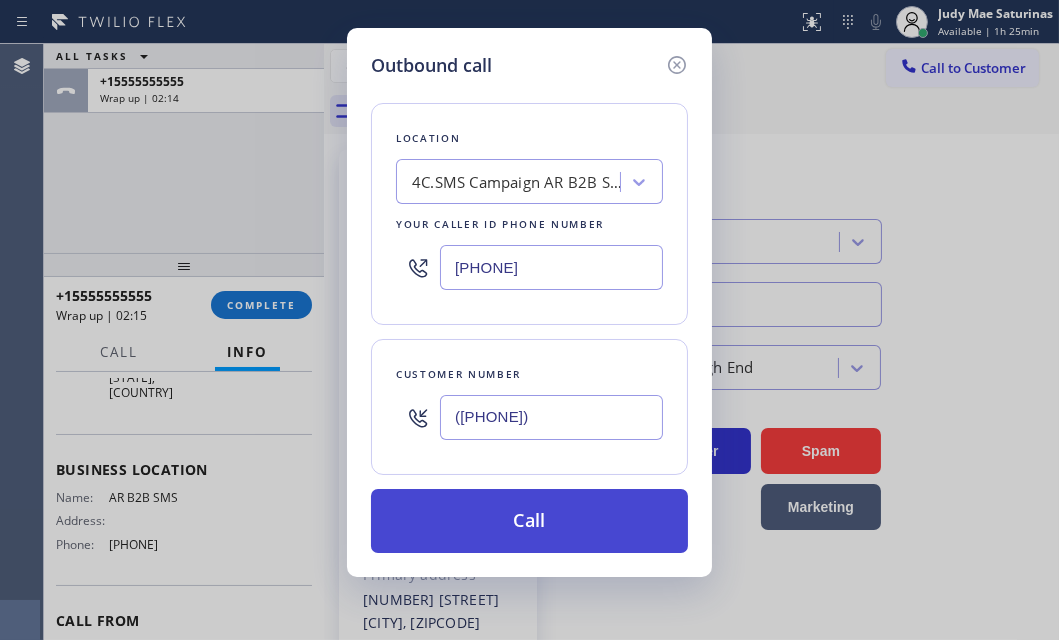 click on "Call" at bounding box center [529, 521] 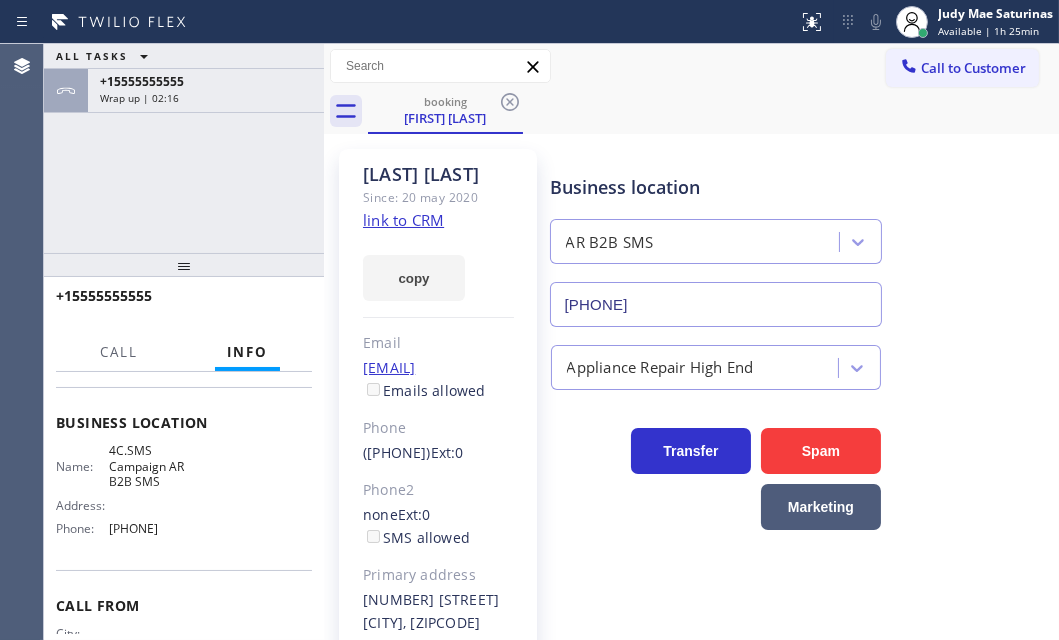 scroll, scrollTop: 244, scrollLeft: 0, axis: vertical 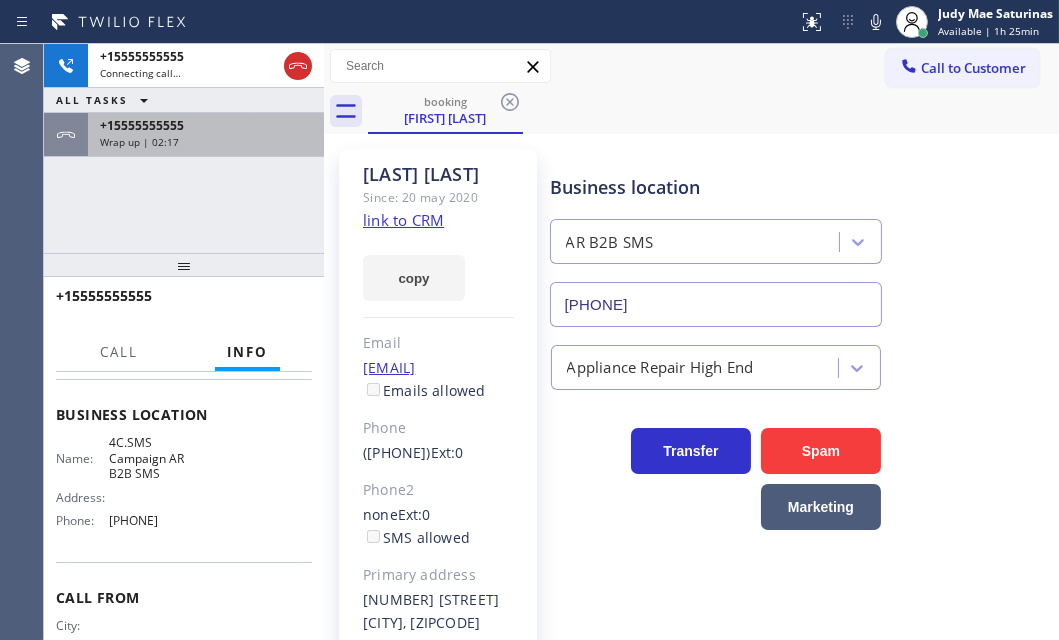 click on "Wrap up | 02:17" at bounding box center [206, 142] 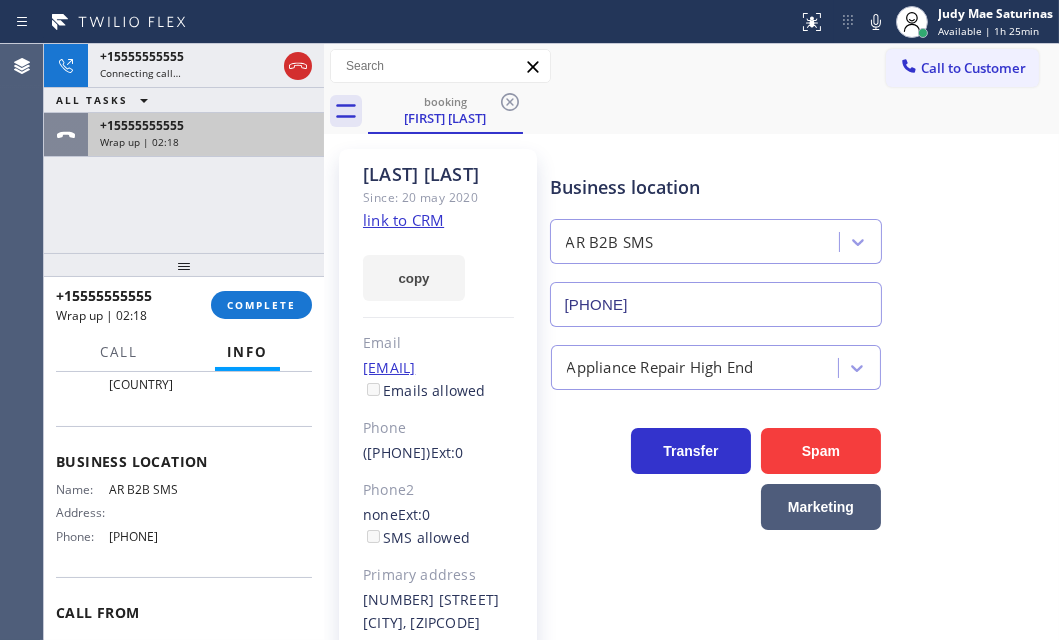 scroll, scrollTop: 236, scrollLeft: 0, axis: vertical 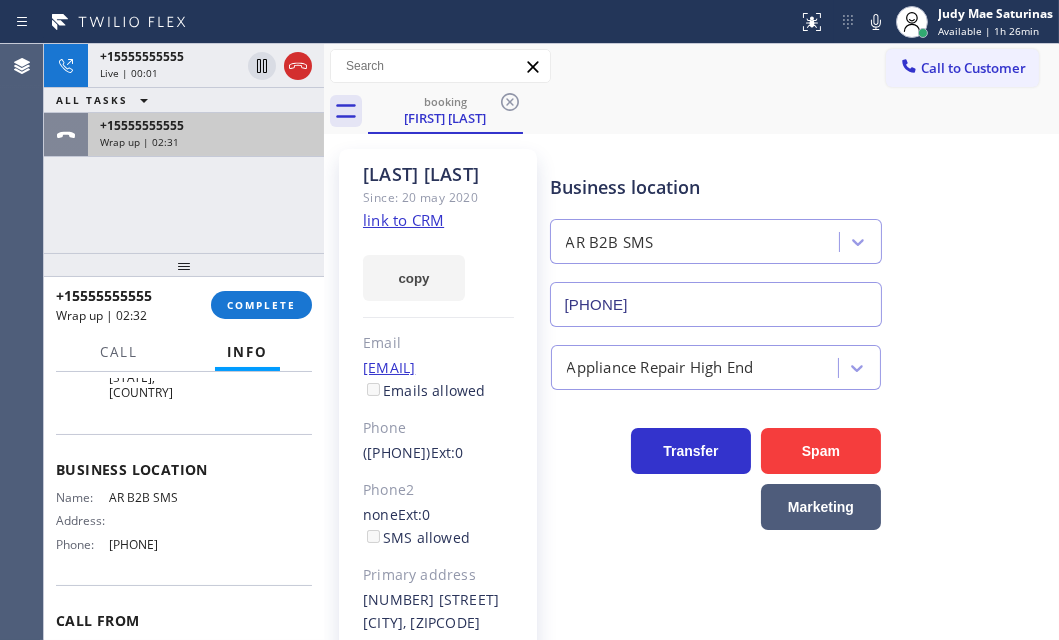 click on "Wrap up | 02:31" at bounding box center [206, 142] 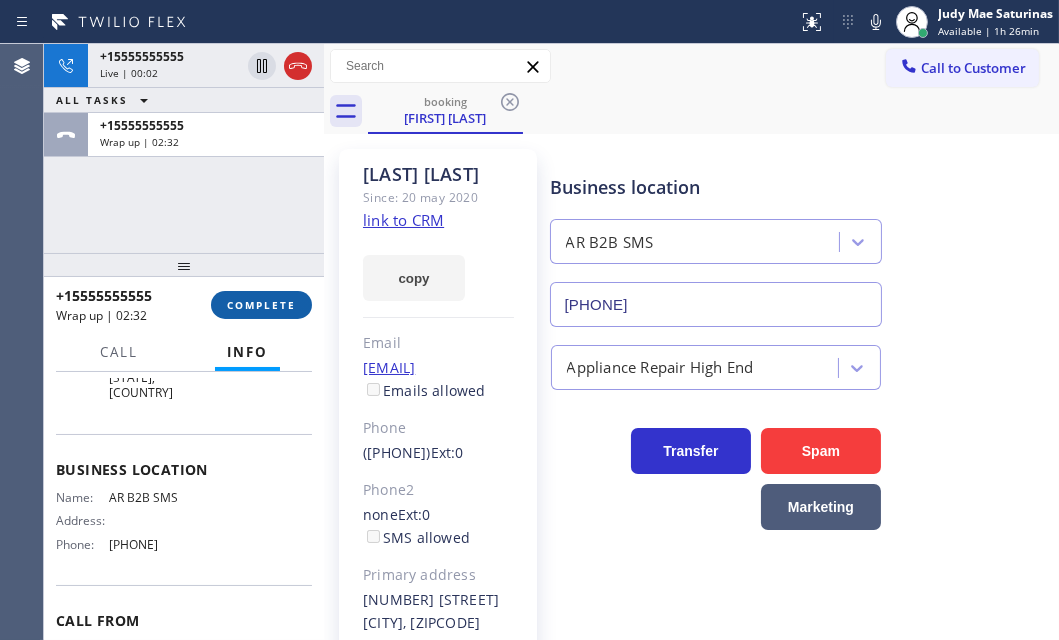 click on "COMPLETE" at bounding box center [261, 305] 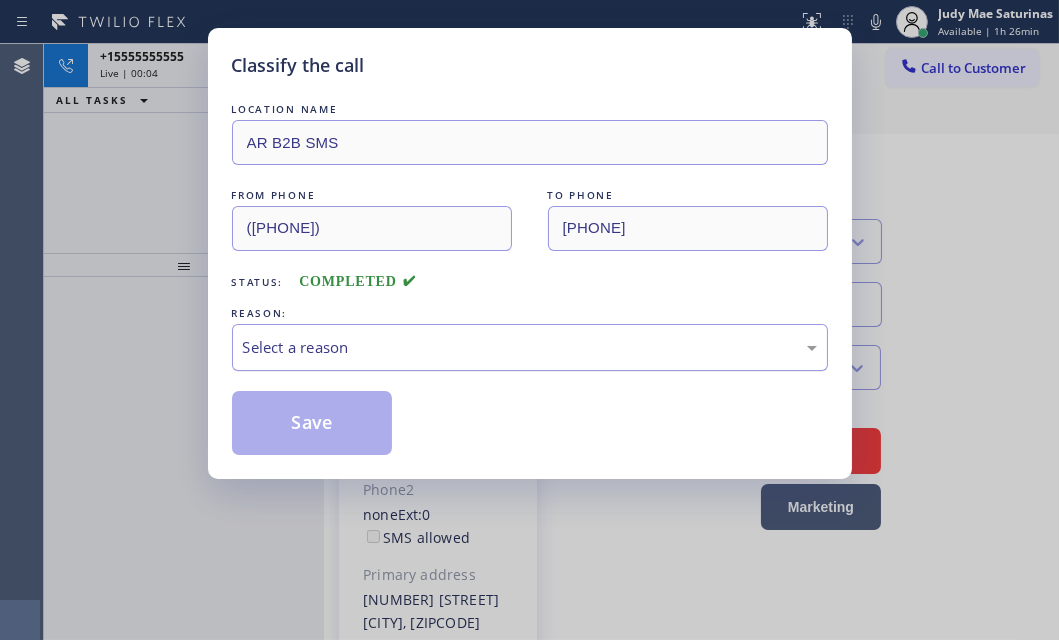 drag, startPoint x: 441, startPoint y: 337, endPoint x: 432, endPoint y: 348, distance: 14.21267 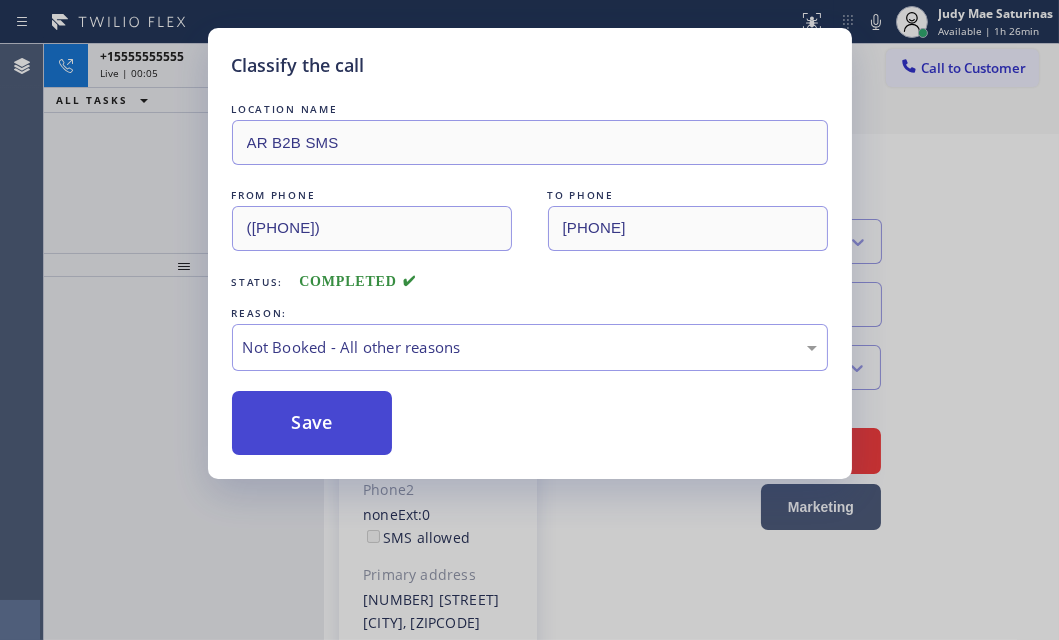 click on "Save" at bounding box center (312, 423) 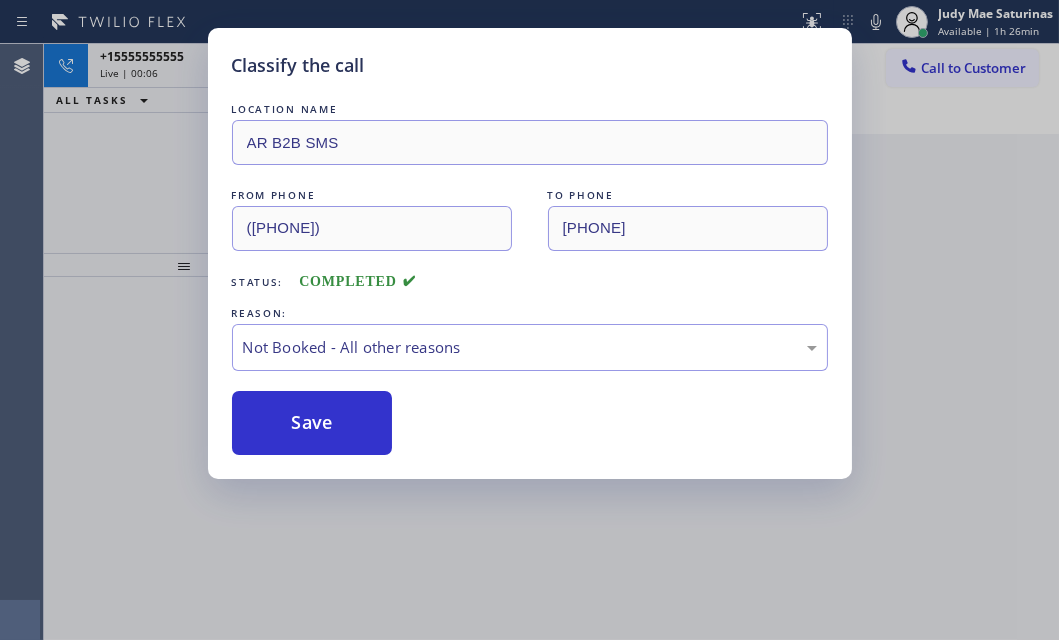click on "Classify the call LOCATION NAME AR B2B SMS FROM PHONE ([PHONE]) TO PHONE ([PHONE]) Status: COMPLETED REASON: Not Booked - All other reasons Save" at bounding box center (529, 320) 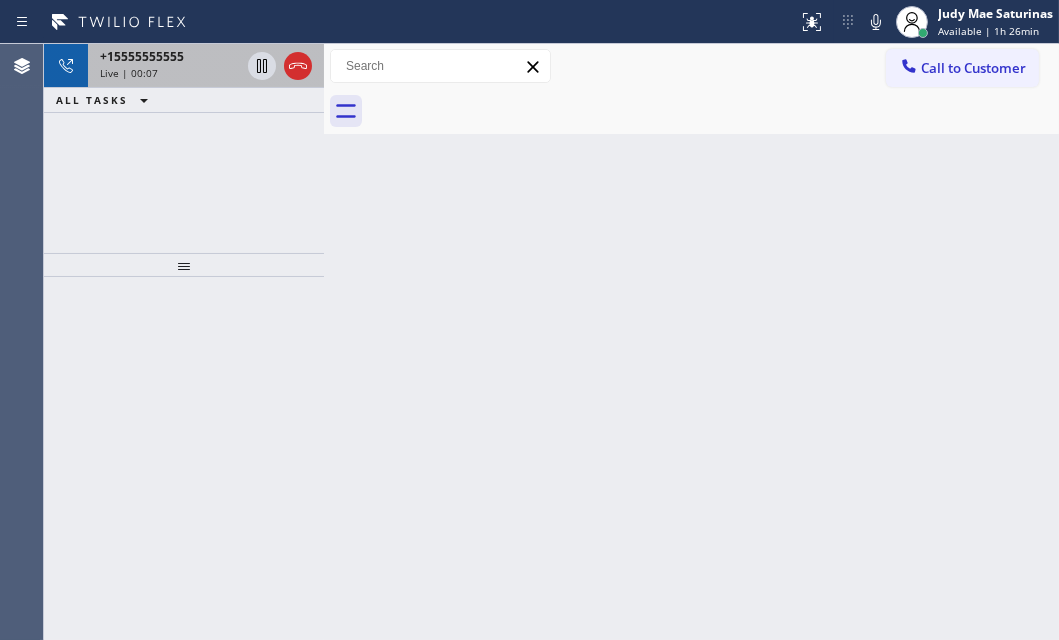 click on "Live | 00:07" at bounding box center (170, 73) 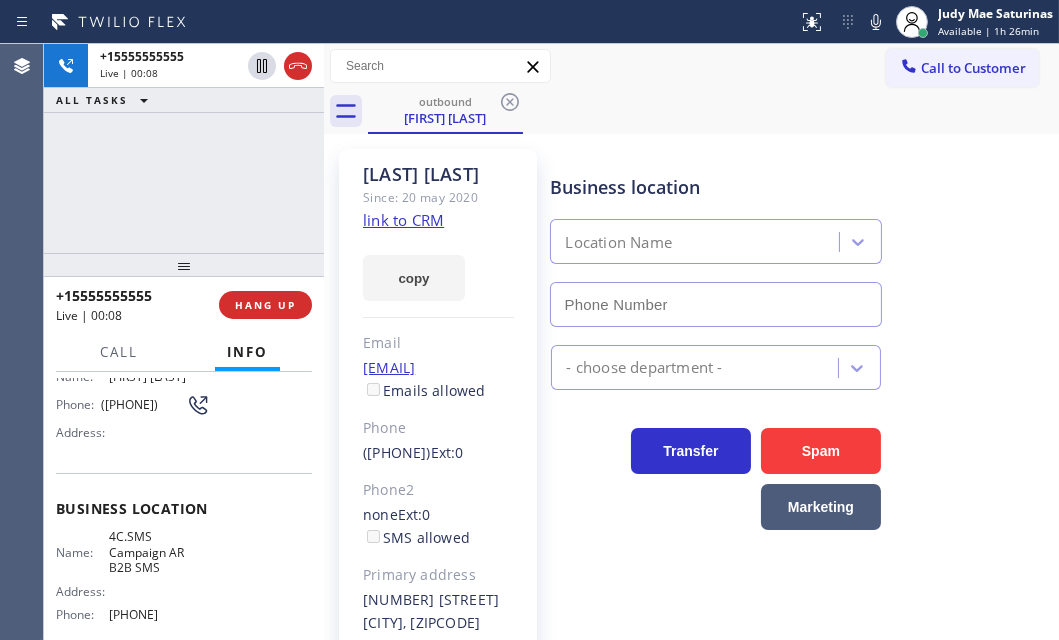 scroll, scrollTop: 272, scrollLeft: 0, axis: vertical 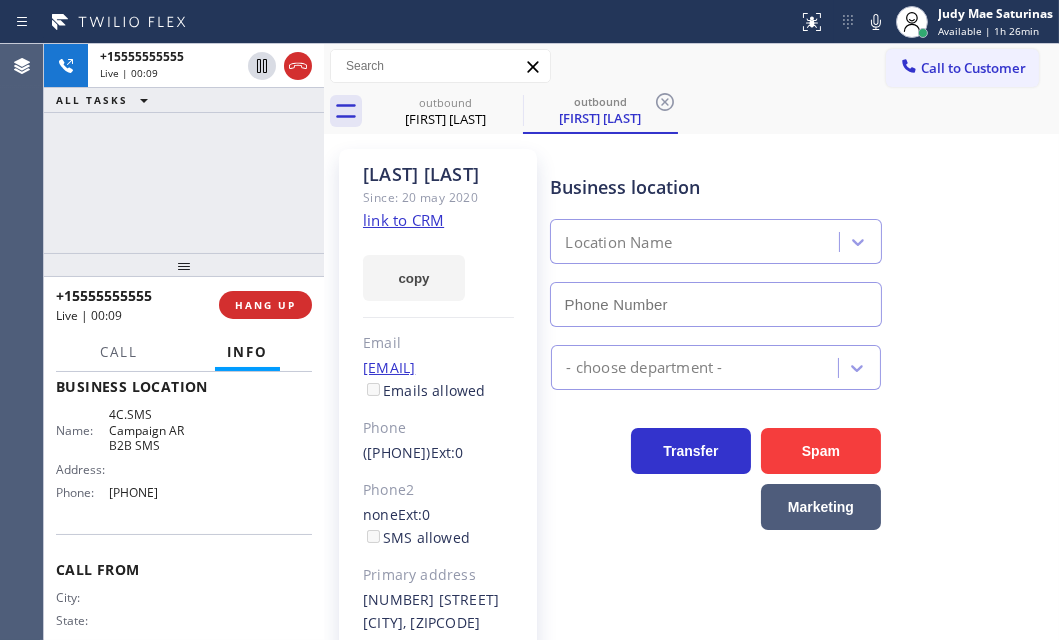 type on "[PHONE]" 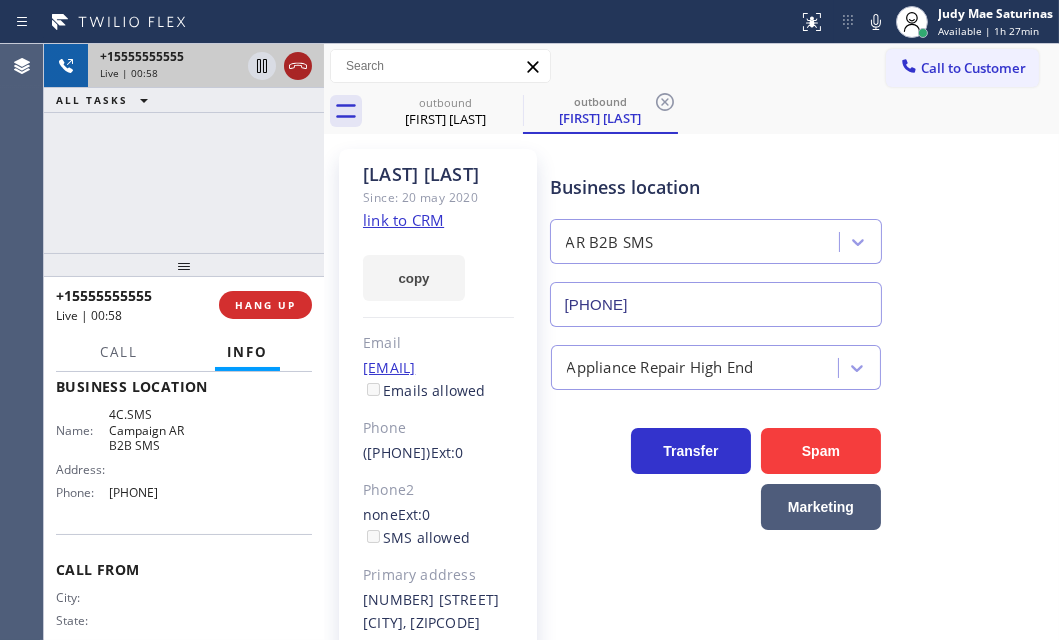 click 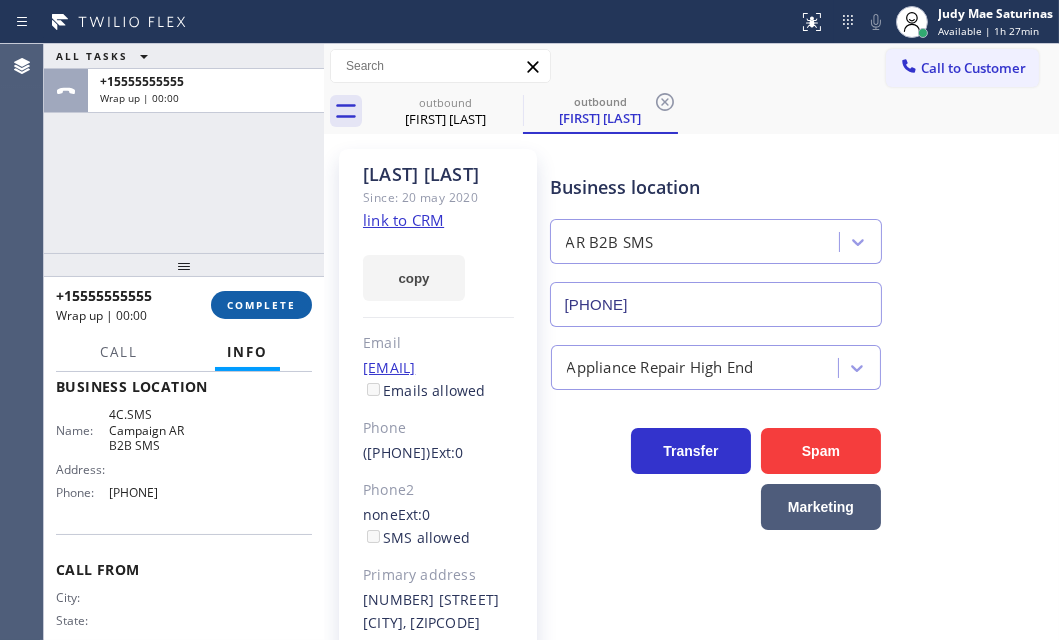 click on "COMPLETE" at bounding box center (261, 305) 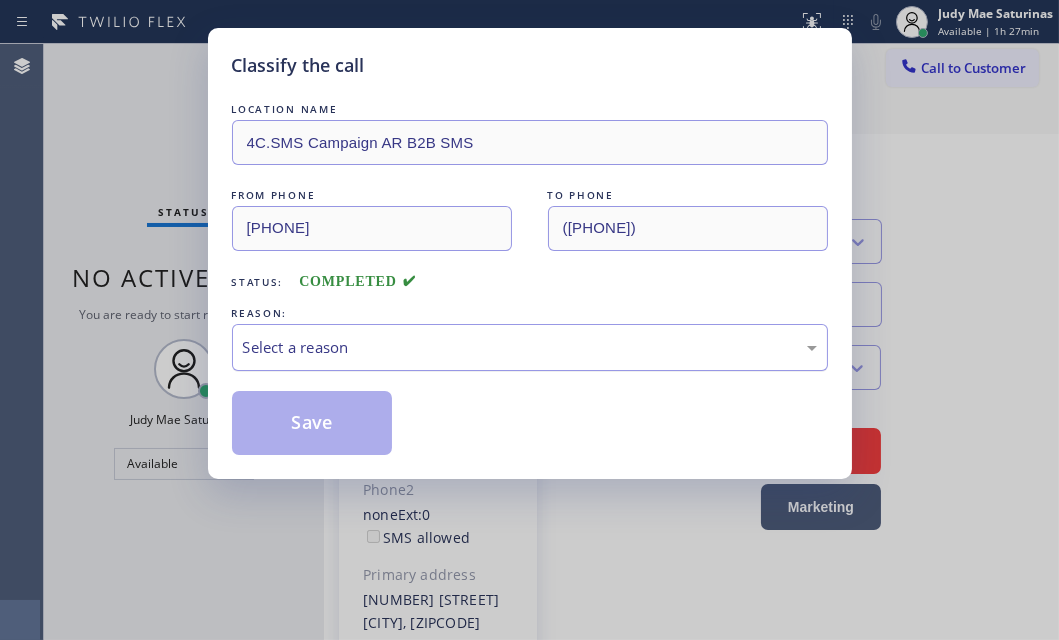click on "Select a reason" at bounding box center (530, 347) 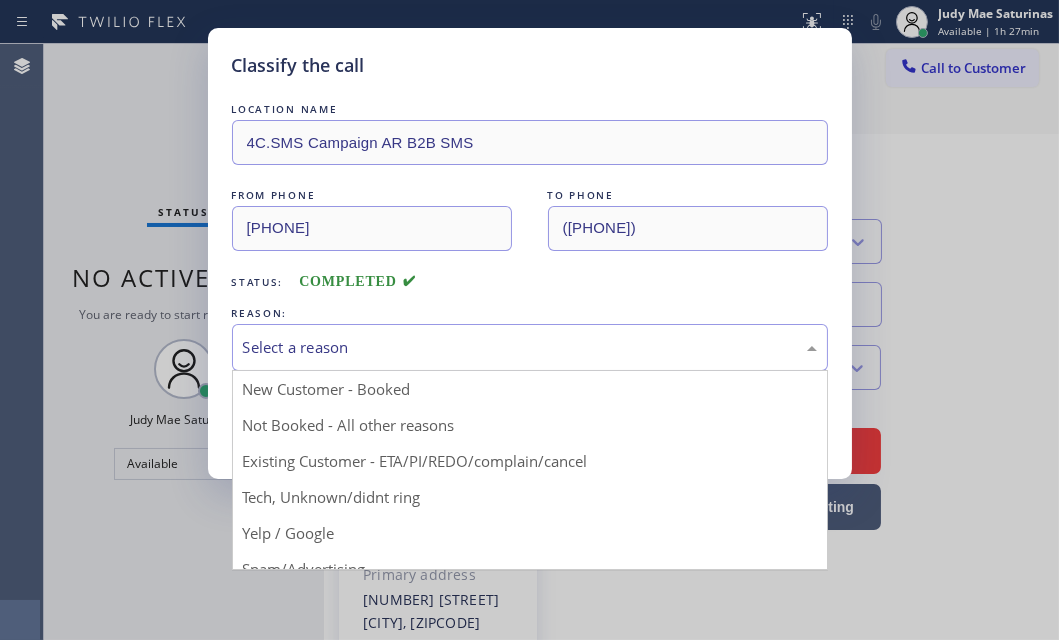 drag, startPoint x: 328, startPoint y: 436, endPoint x: 304, endPoint y: 431, distance: 24.5153 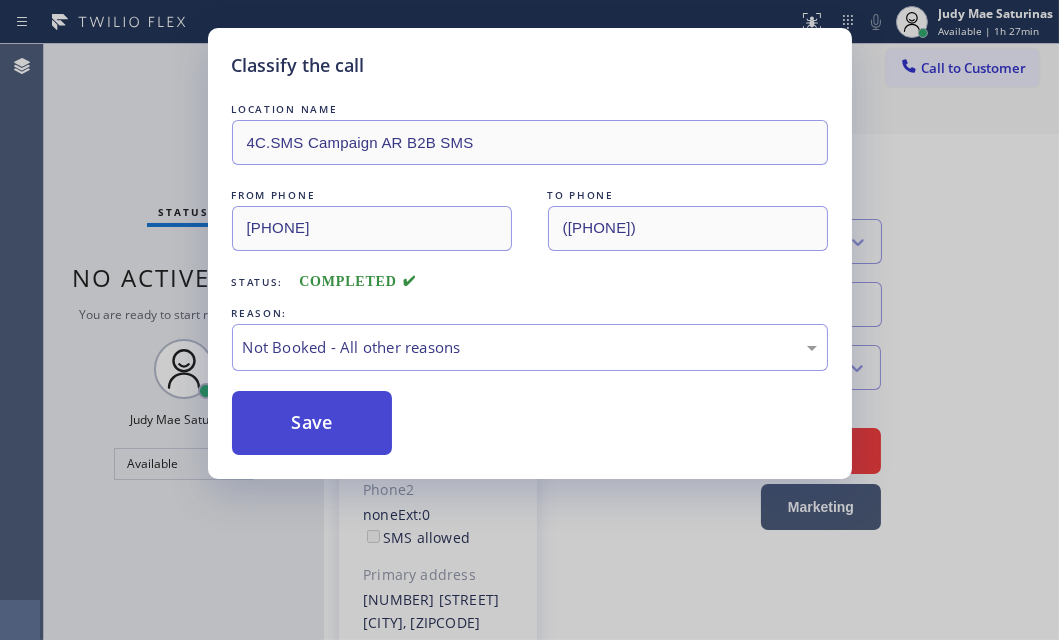 click on "Save" at bounding box center (312, 423) 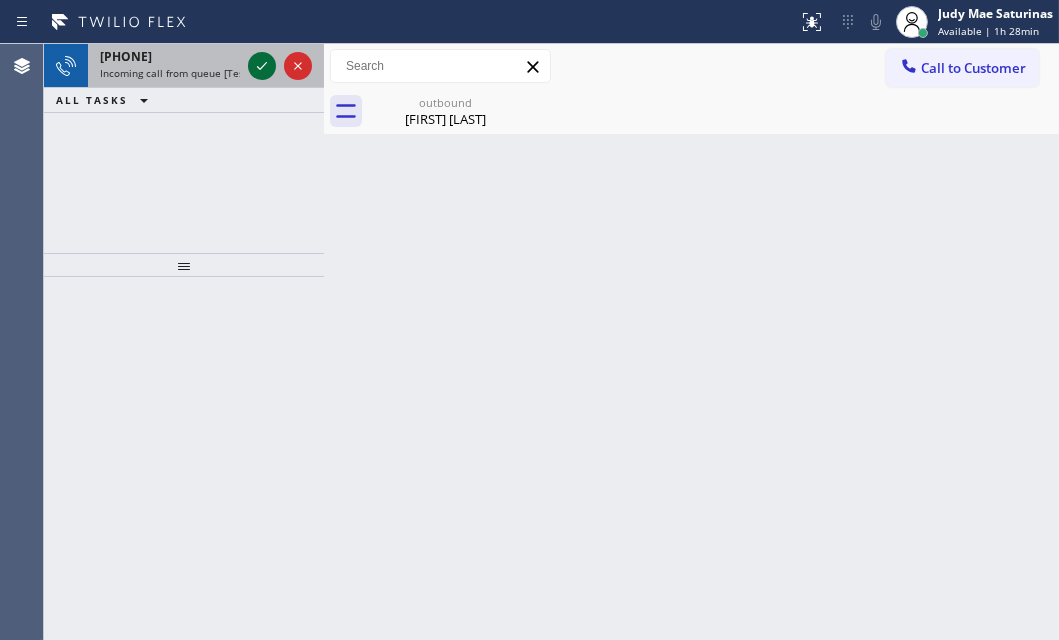 click 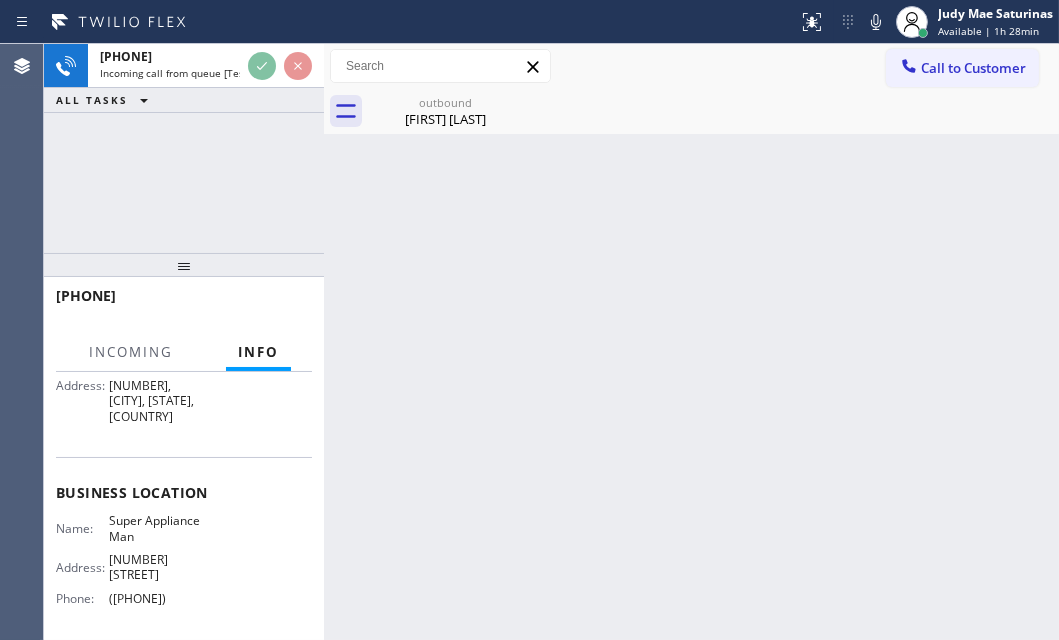 scroll, scrollTop: 272, scrollLeft: 0, axis: vertical 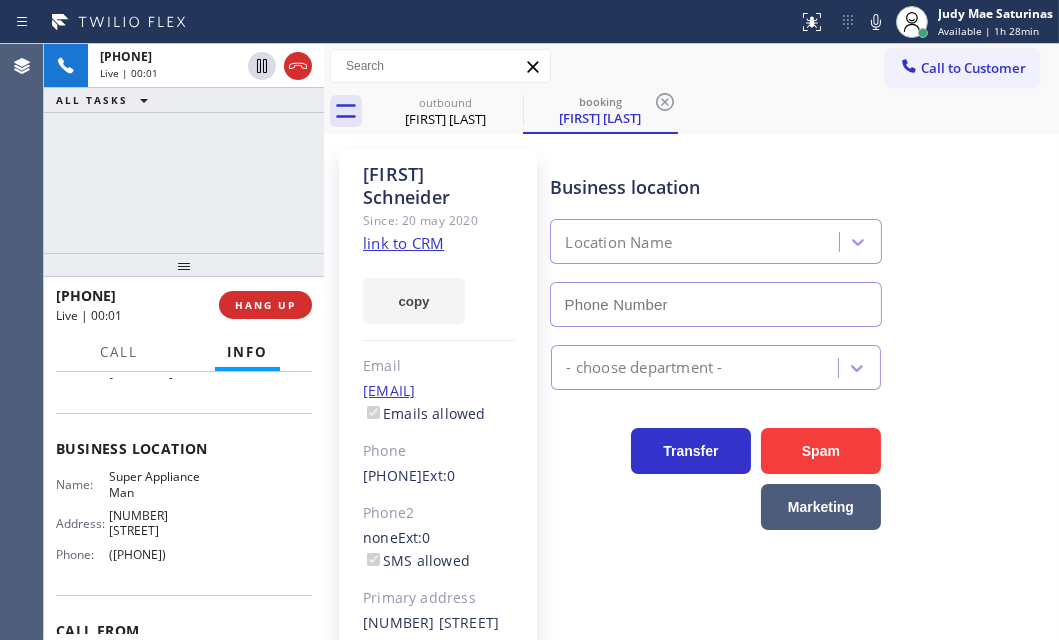 type on "([PHONE])" 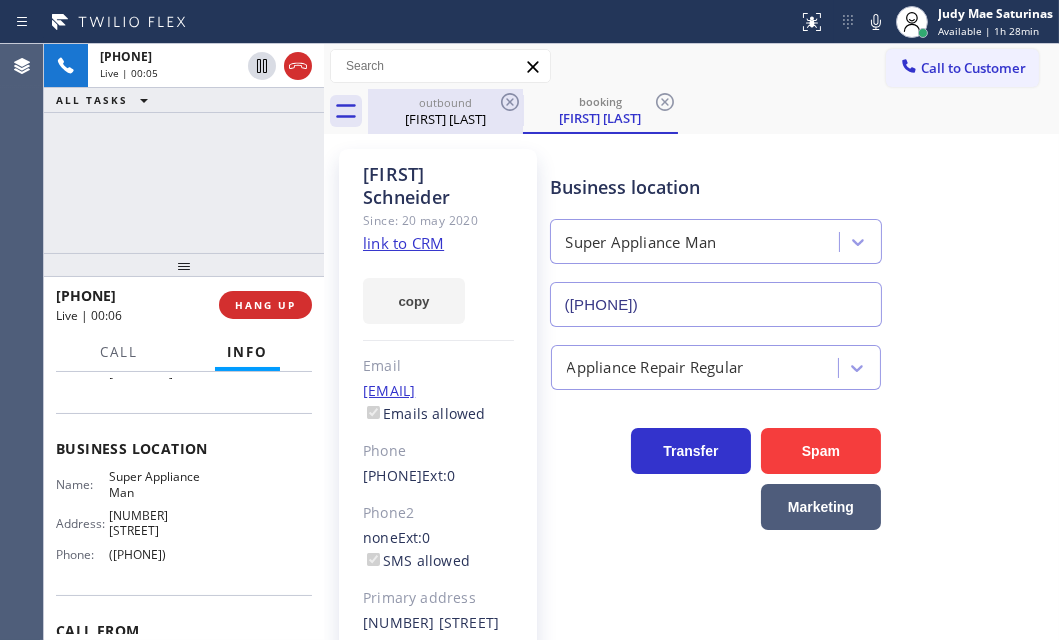drag, startPoint x: 452, startPoint y: 108, endPoint x: 472, endPoint y: 108, distance: 20 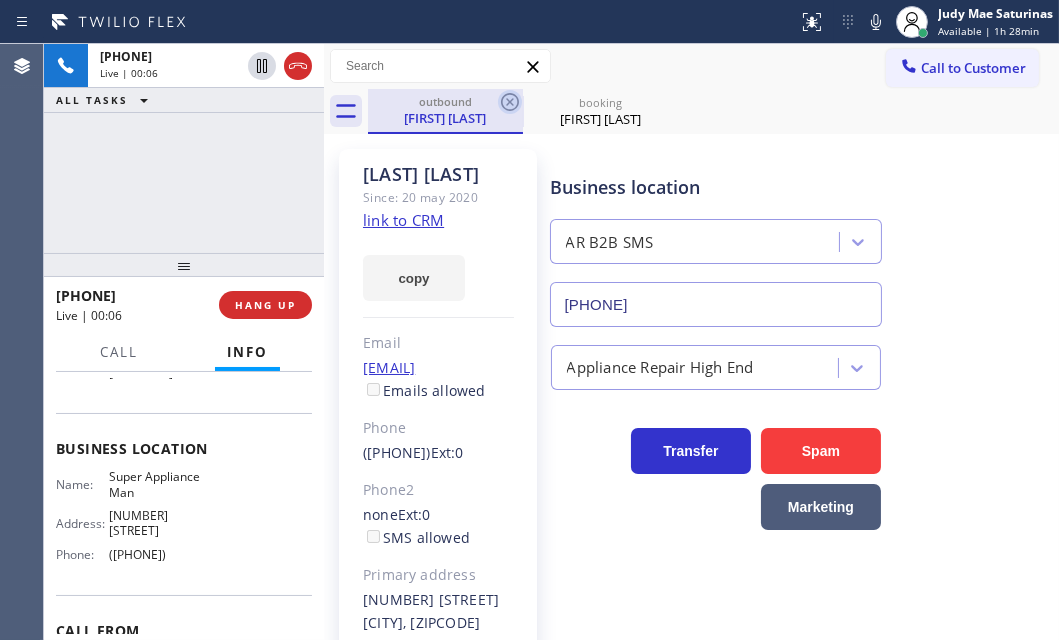 click 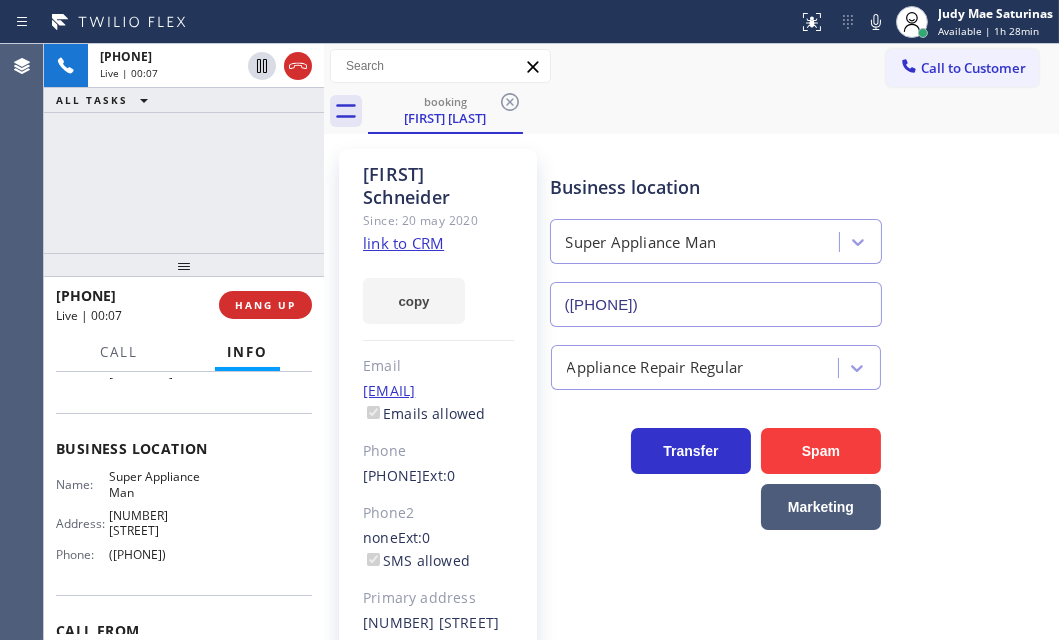 click on "link to CRM" 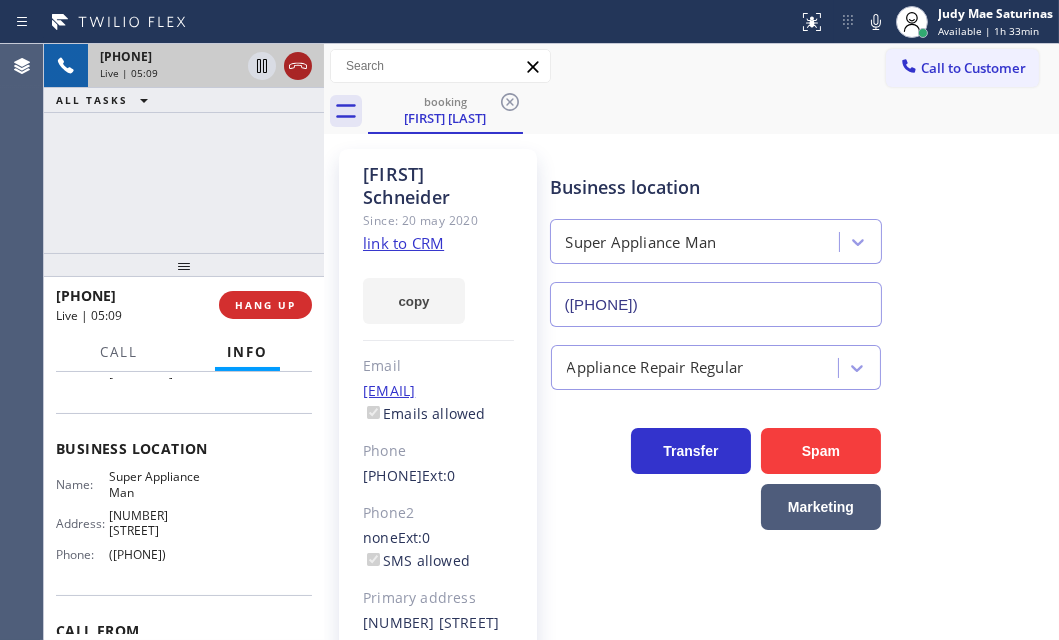 click 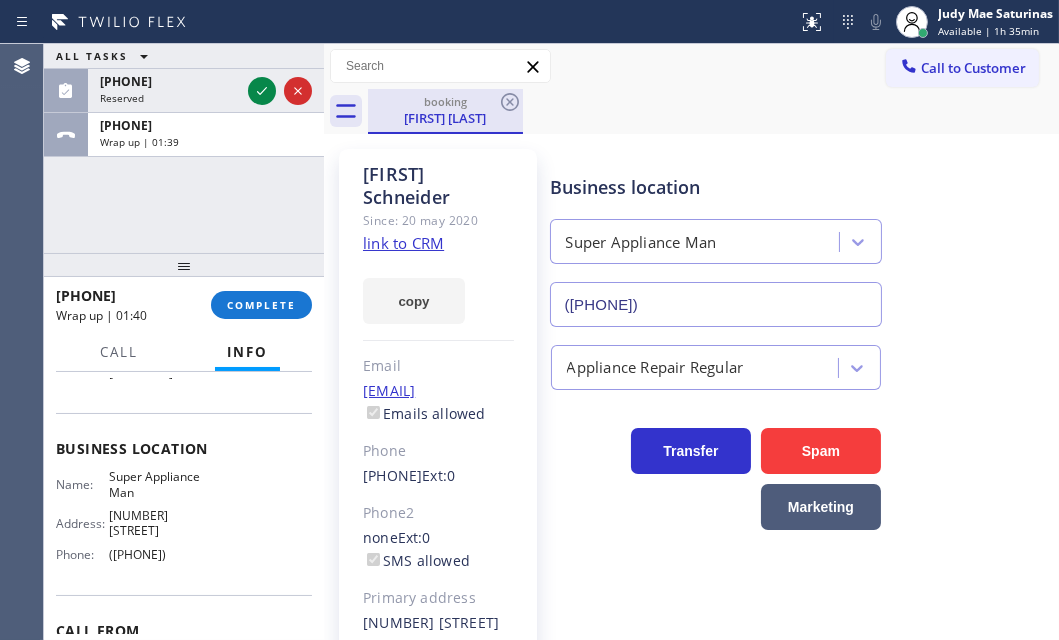 drag, startPoint x: 261, startPoint y: 96, endPoint x: 390, endPoint y: 100, distance: 129.062 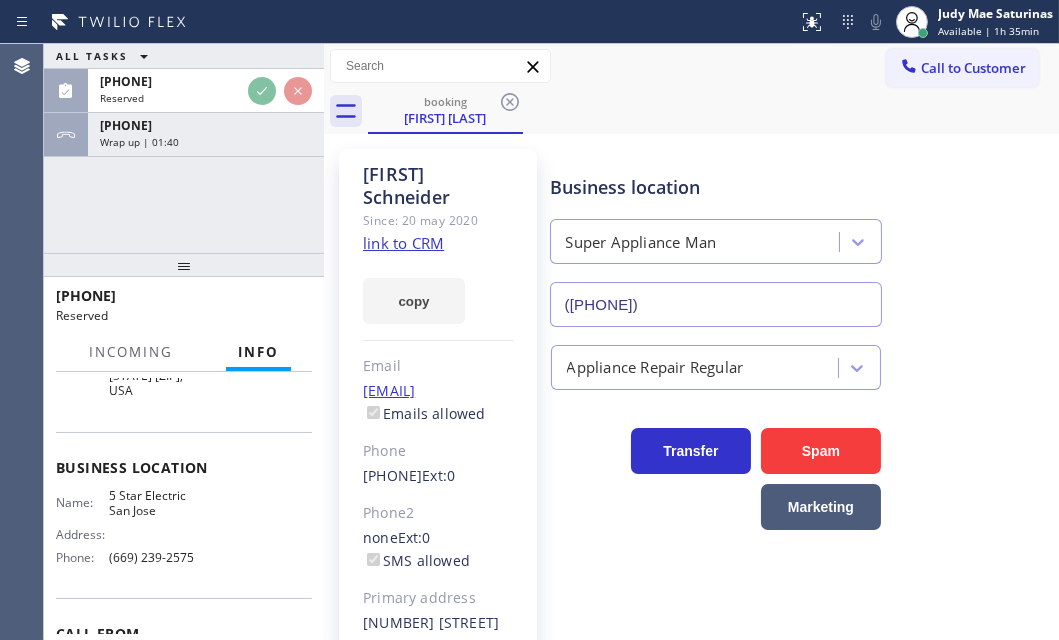 scroll, scrollTop: 305, scrollLeft: 0, axis: vertical 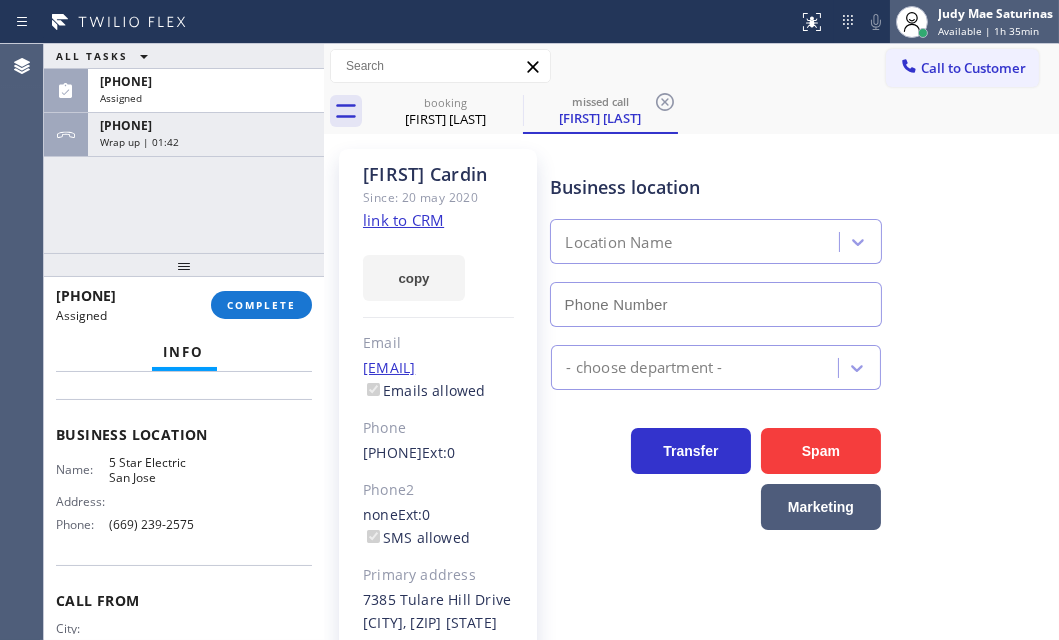 type on "(669) 239-2575" 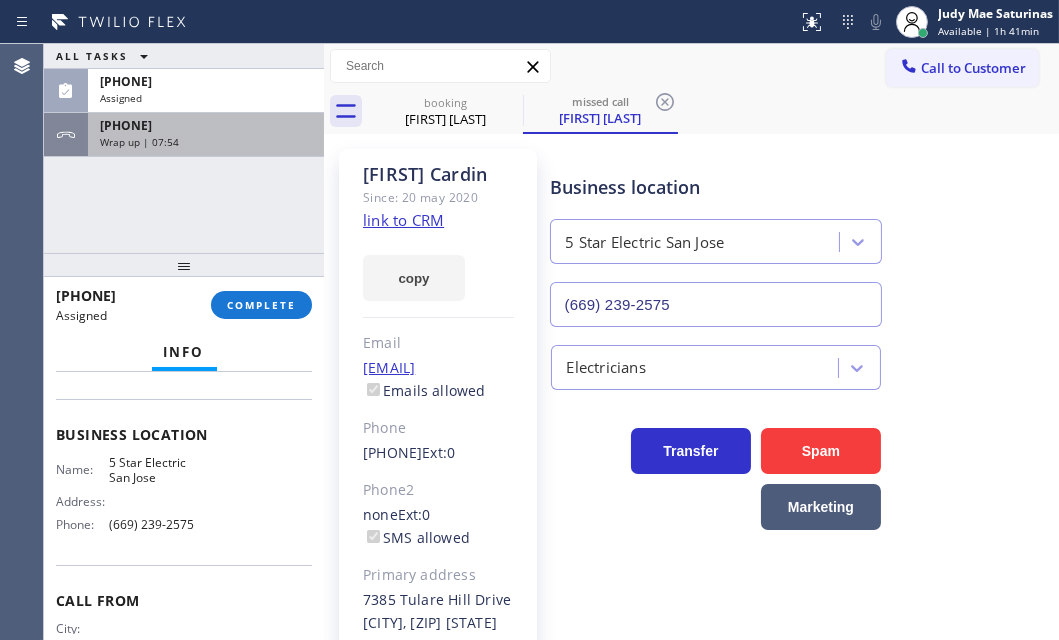 click on "Wrap up | 07:54" at bounding box center (206, 142) 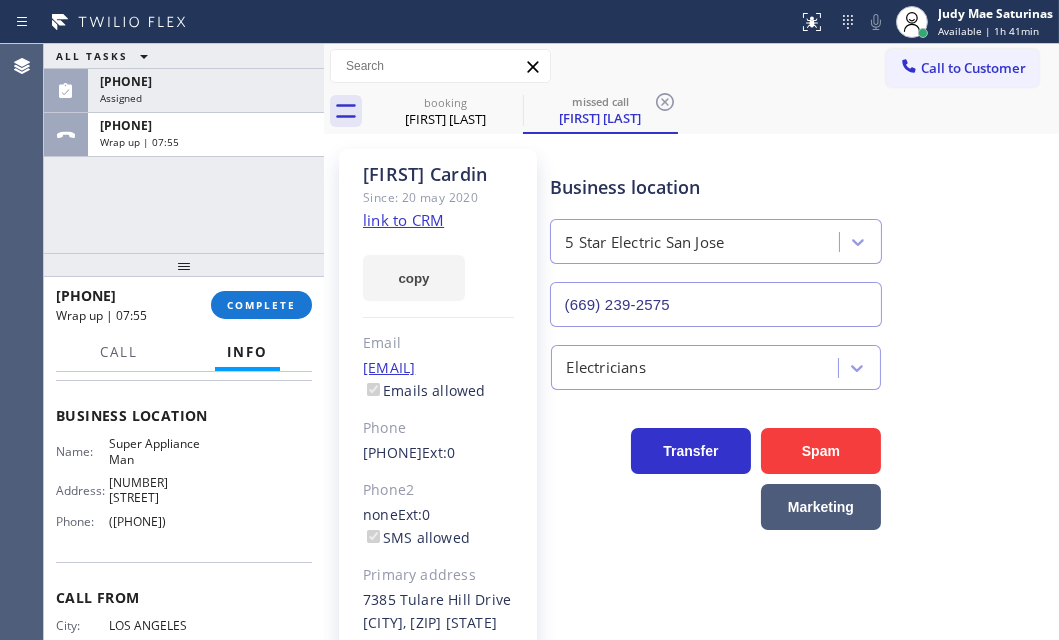scroll, scrollTop: 272, scrollLeft: 0, axis: vertical 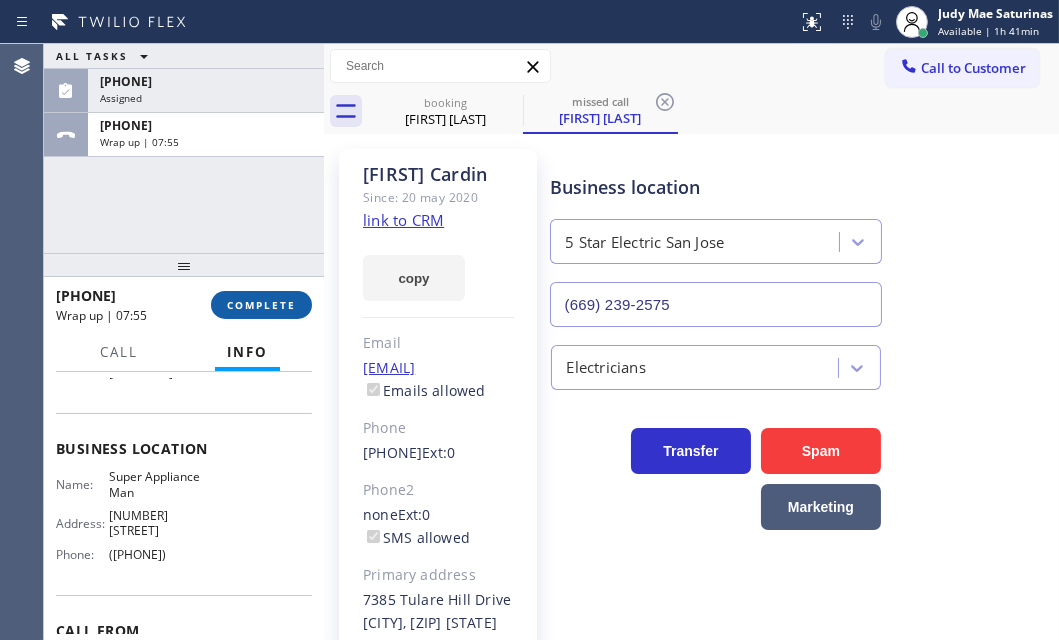 click on "COMPLETE" at bounding box center [261, 305] 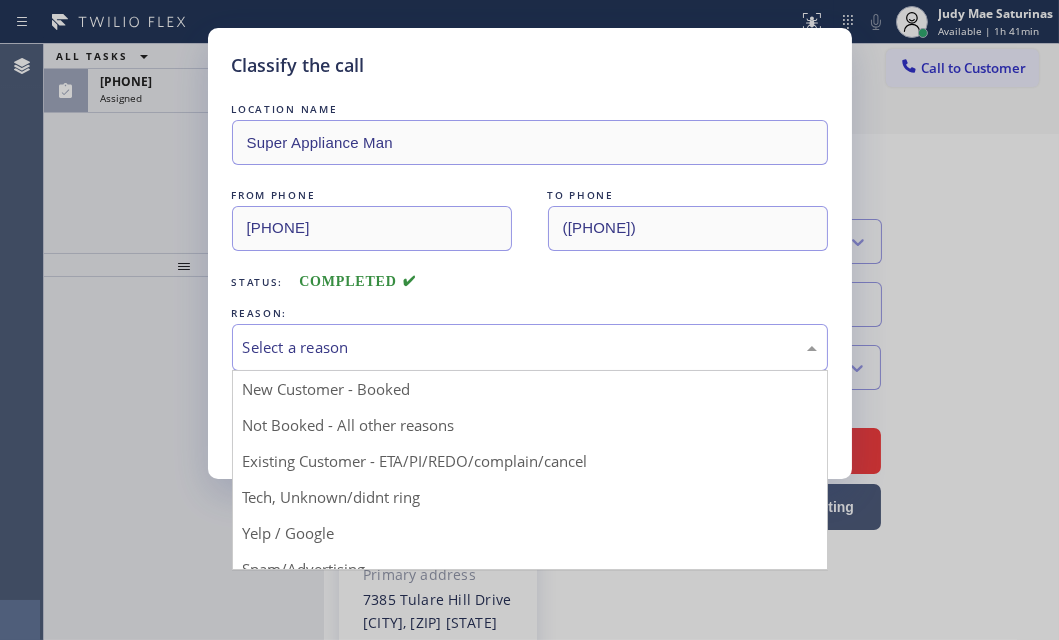click on "Select a reason" at bounding box center [530, 347] 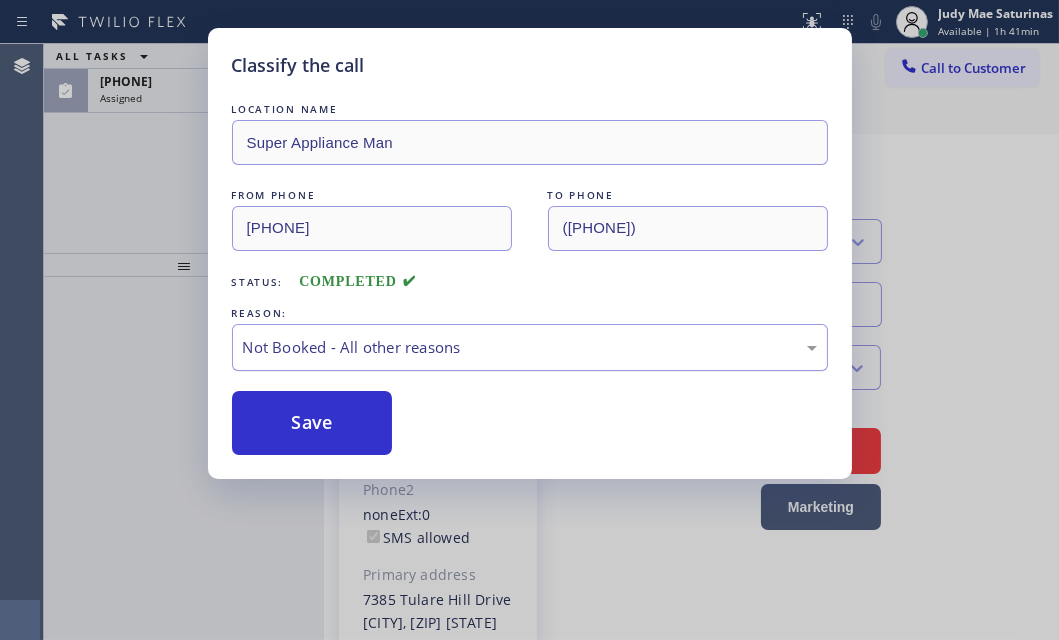 click on "Not Booked - All other reasons" at bounding box center (530, 347) 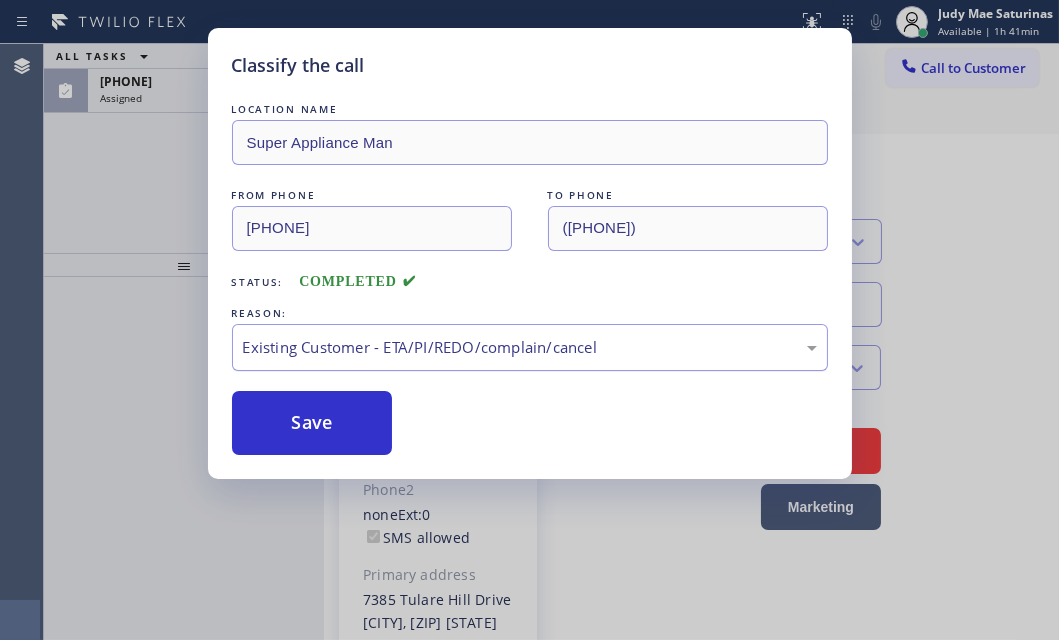 drag, startPoint x: 332, startPoint y: 426, endPoint x: 307, endPoint y: 367, distance: 64.07808 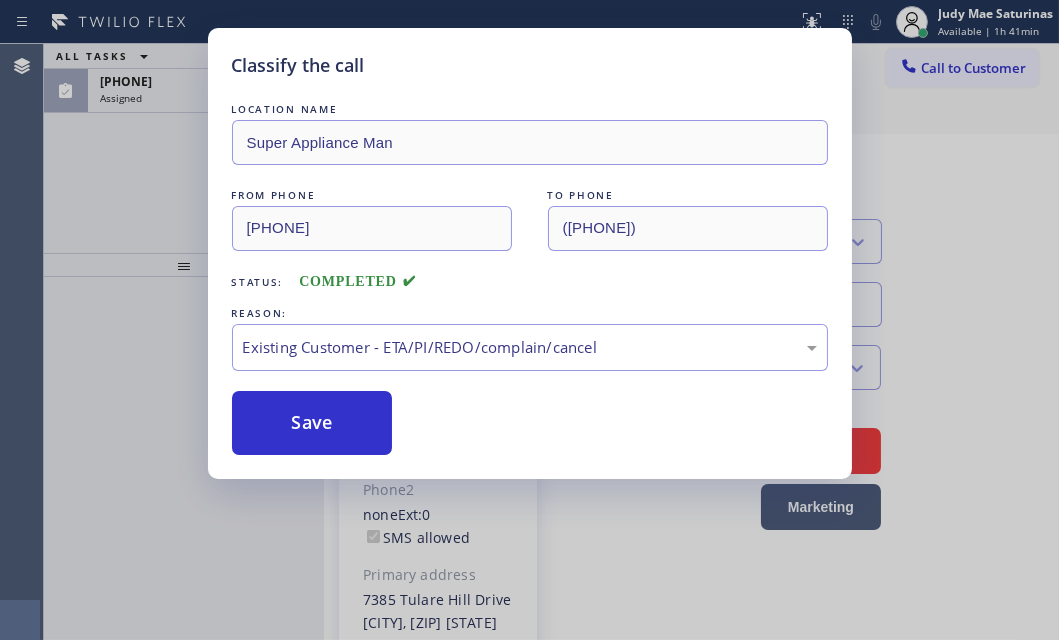 click on "Classify the call LOCATION NAME Super Appliance Man FROM PHONE ([PHONE]) TO PHONE ([PHONE]) Status: COMPLETED REASON: Existing Customer - ETA/PI/REDO/complain/cancel Save" at bounding box center [529, 320] 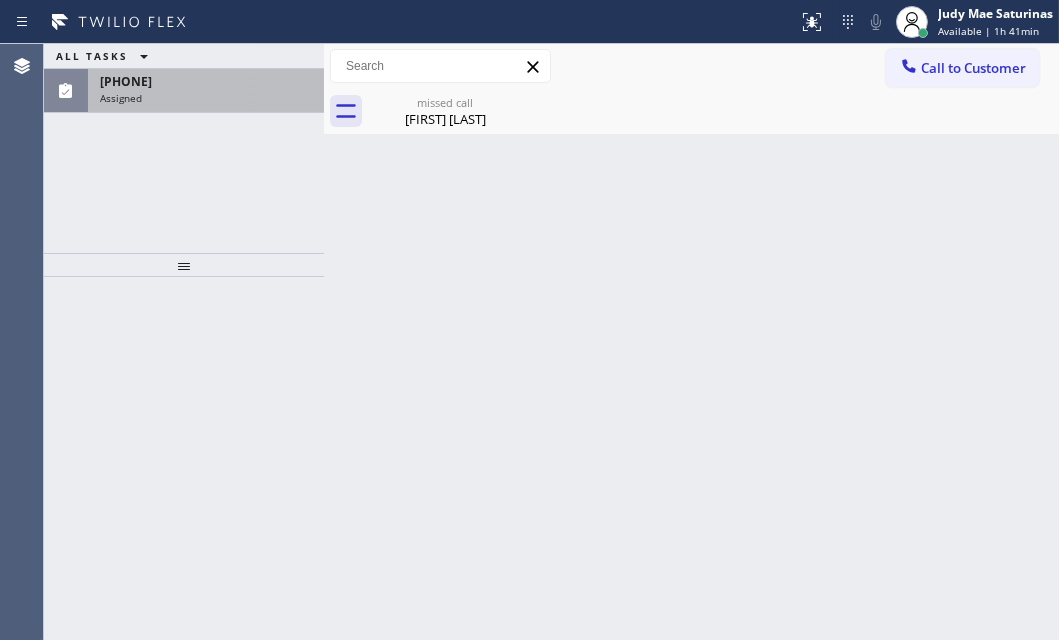 click on "Assigned" at bounding box center (206, 98) 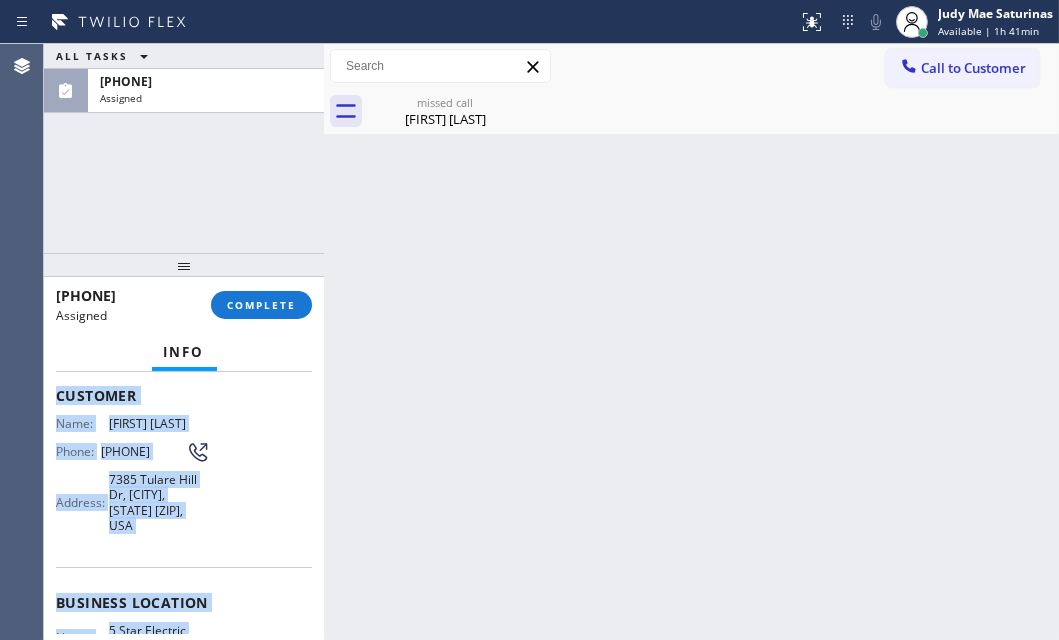 scroll, scrollTop: 375, scrollLeft: 0, axis: vertical 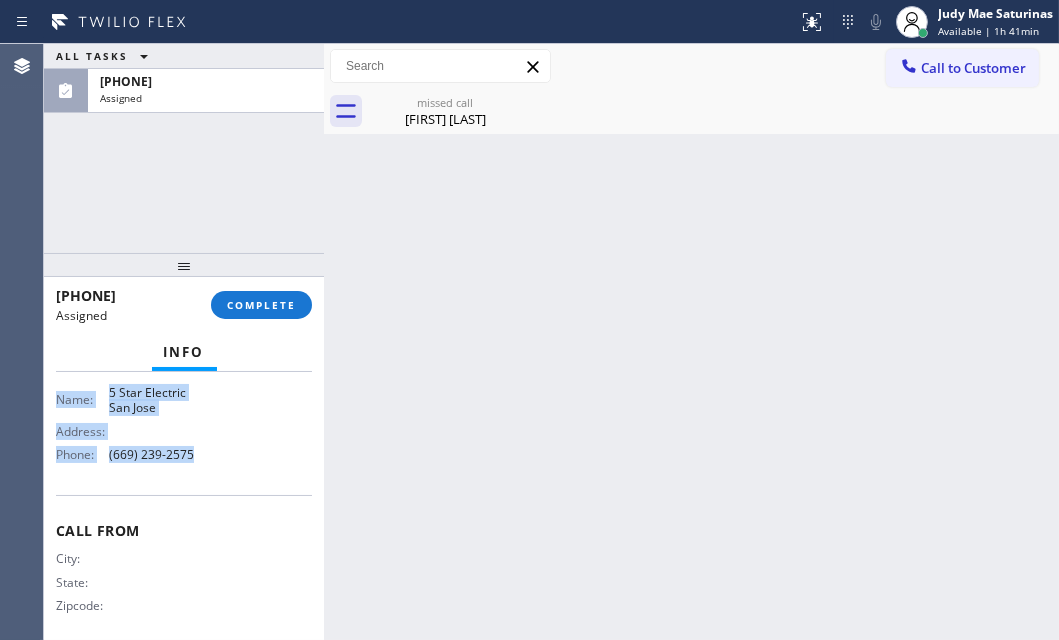drag, startPoint x: 57, startPoint y: 524, endPoint x: 243, endPoint y: 474, distance: 192.60323 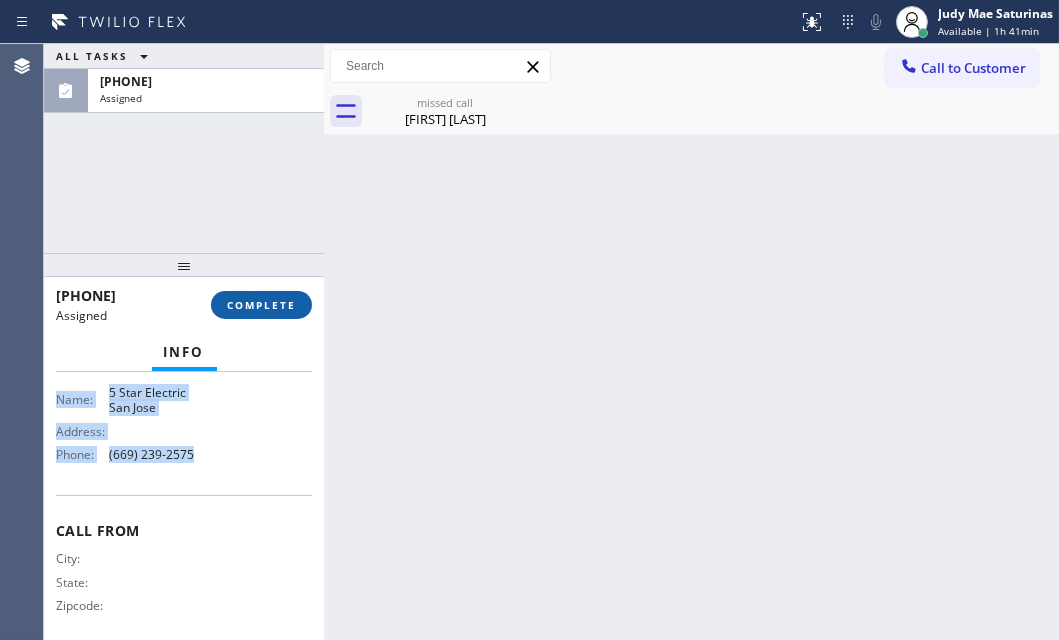 click on "COMPLETE" at bounding box center [261, 305] 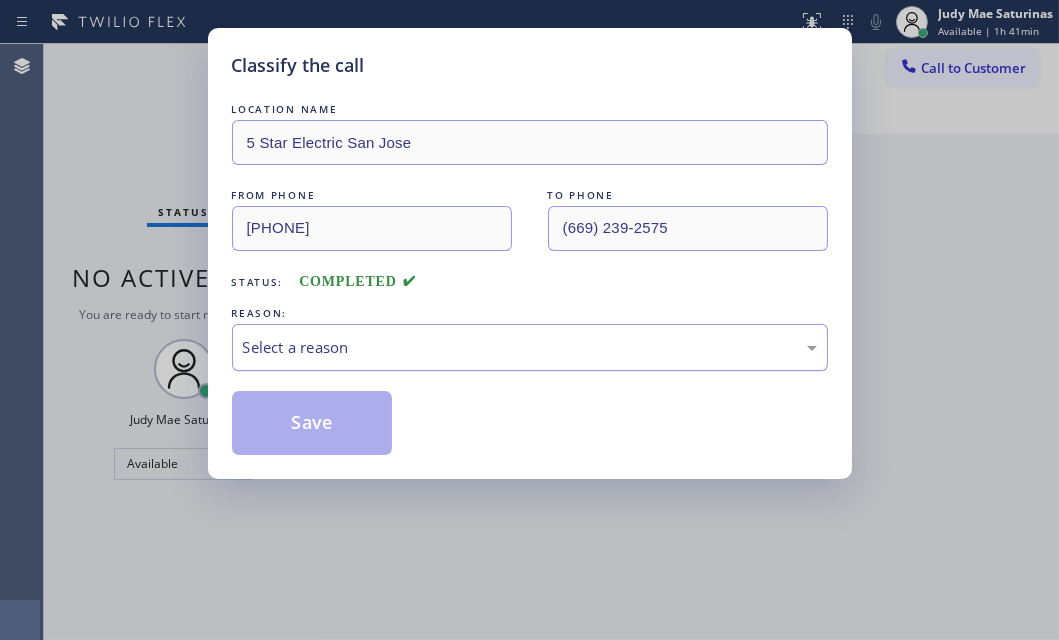 click on "Select a reason" at bounding box center [530, 347] 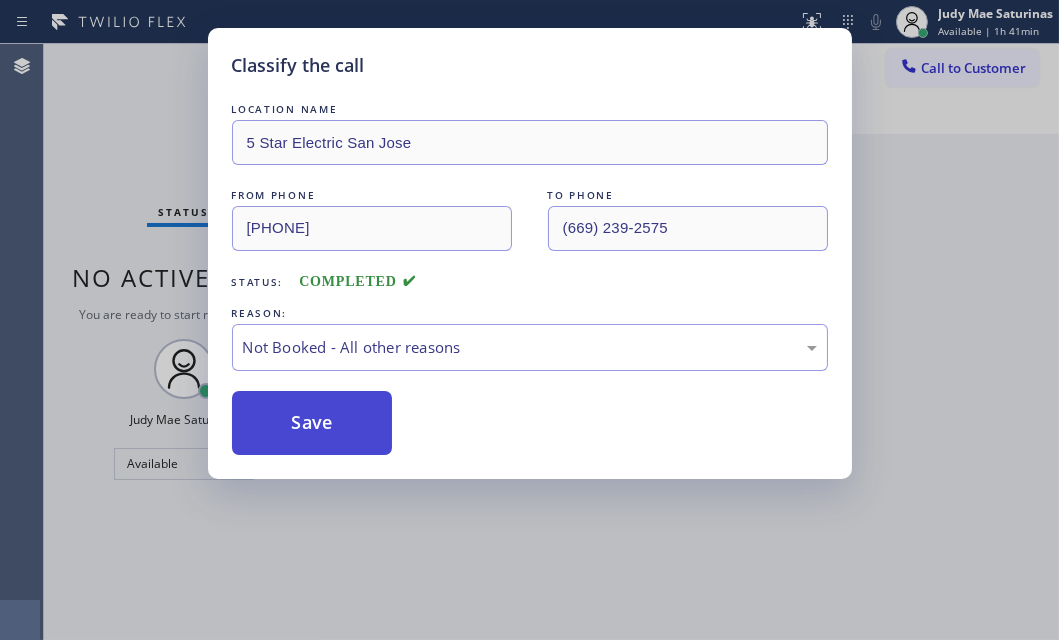 click on "Save" at bounding box center (312, 423) 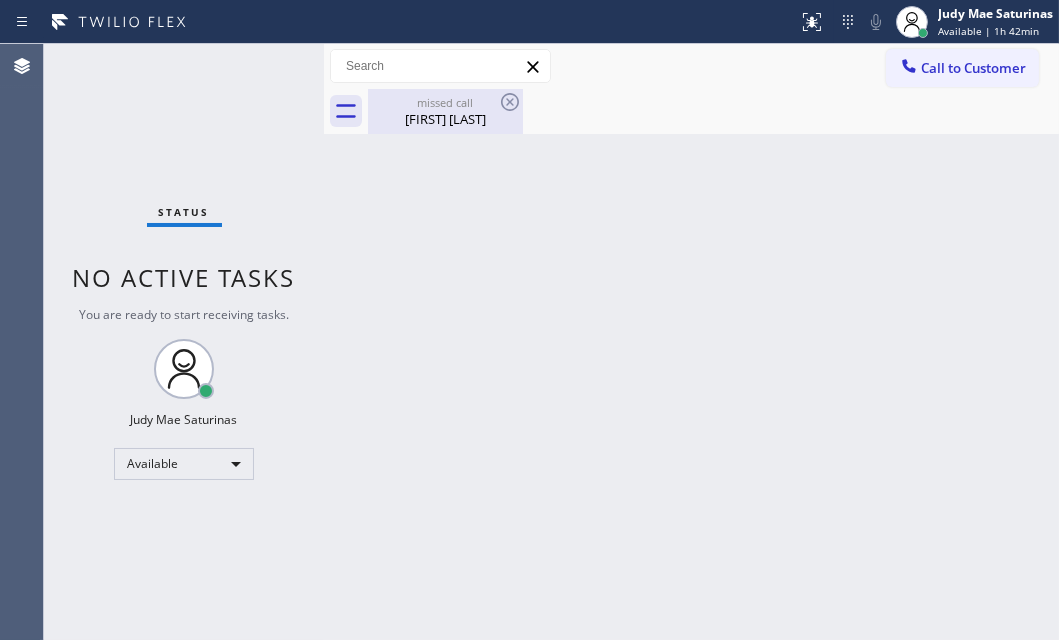 click on "missed call" at bounding box center (445, 102) 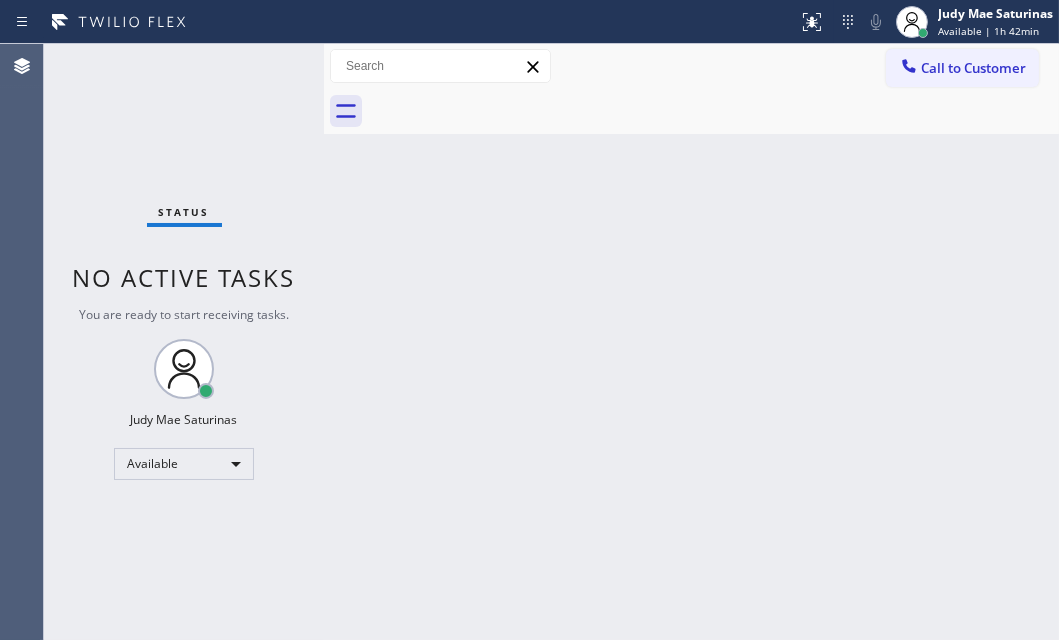 click at bounding box center (713, 111) 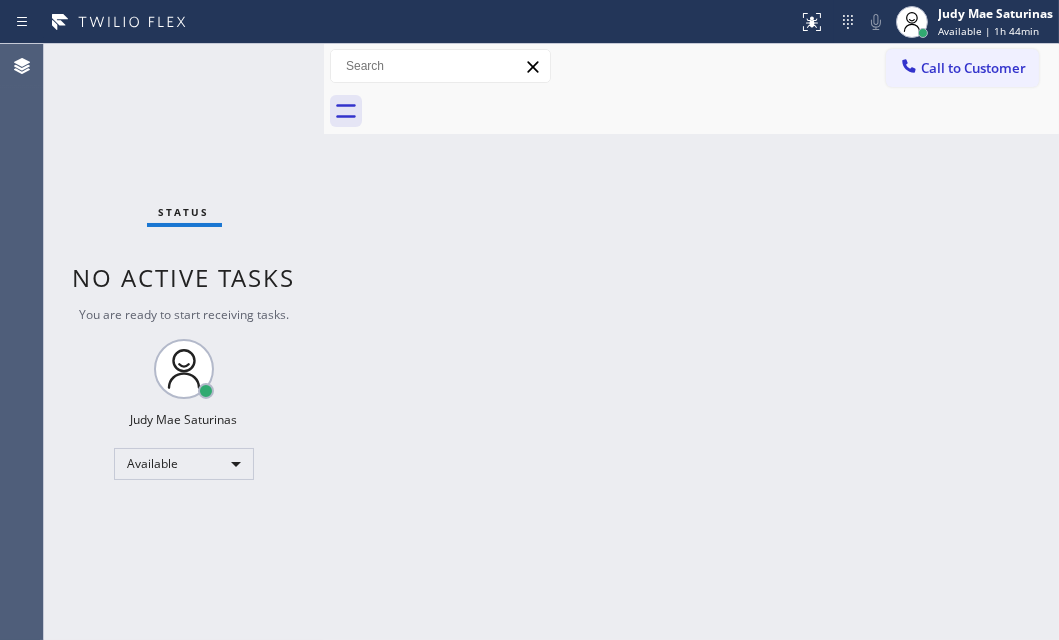 click on "Back to Dashboard Change Sender ID Customers Technicians Select a contact Outbound call Technician Search Technician Your caller id phone number Your caller id phone number Call Technician info Name   Phone none Address none Change Sender ID HVAC [PHONE] 5 Star Appliance [PHONE] Appliance Repair [PHONE] Plumbing [PHONE] Air Duct Cleaning [PHONE]  Electricians [PHONE] Cancel Change Check personal SMS Reset Change No tabs Call to Customer Outbound call Location AR B2B SMS Your caller id phone number [PHONE] Customer number Call Outbound call Technician Search Technician Your caller id phone number Your caller id phone number Call" at bounding box center [691, 342] 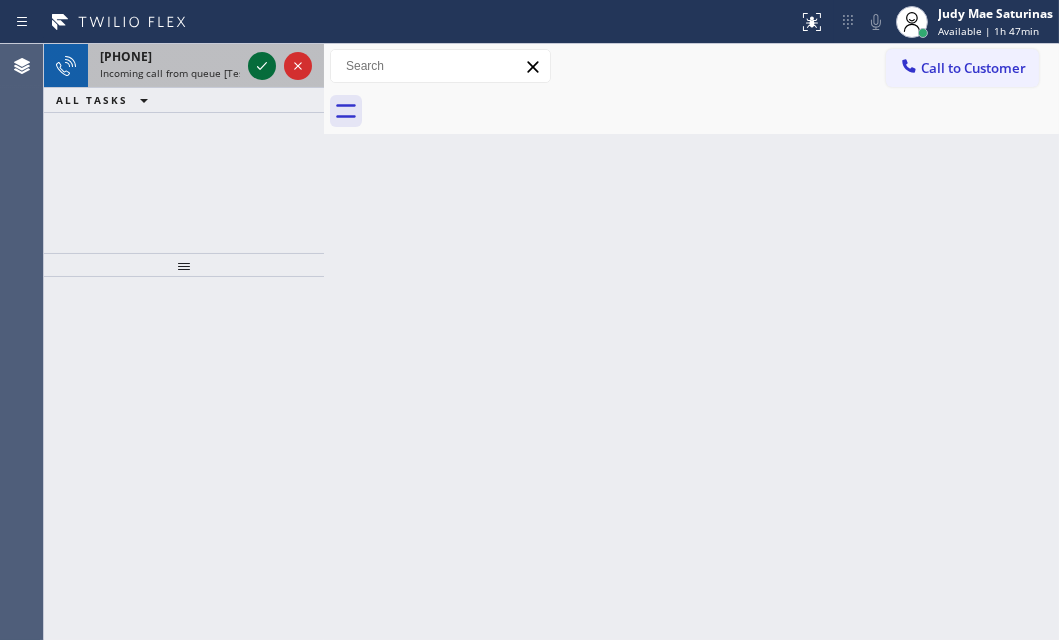 click 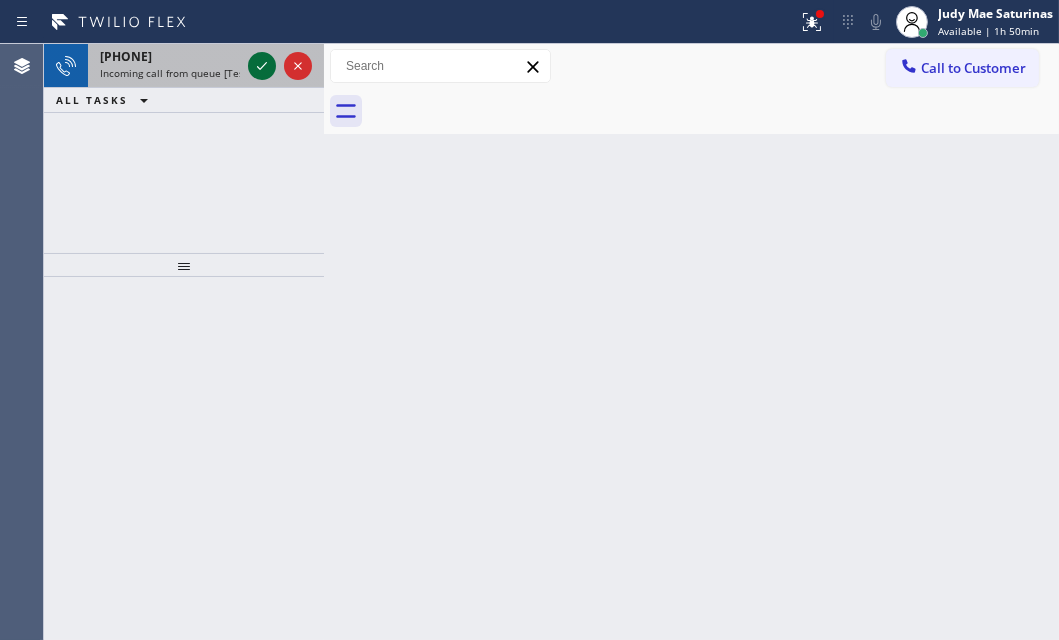 click 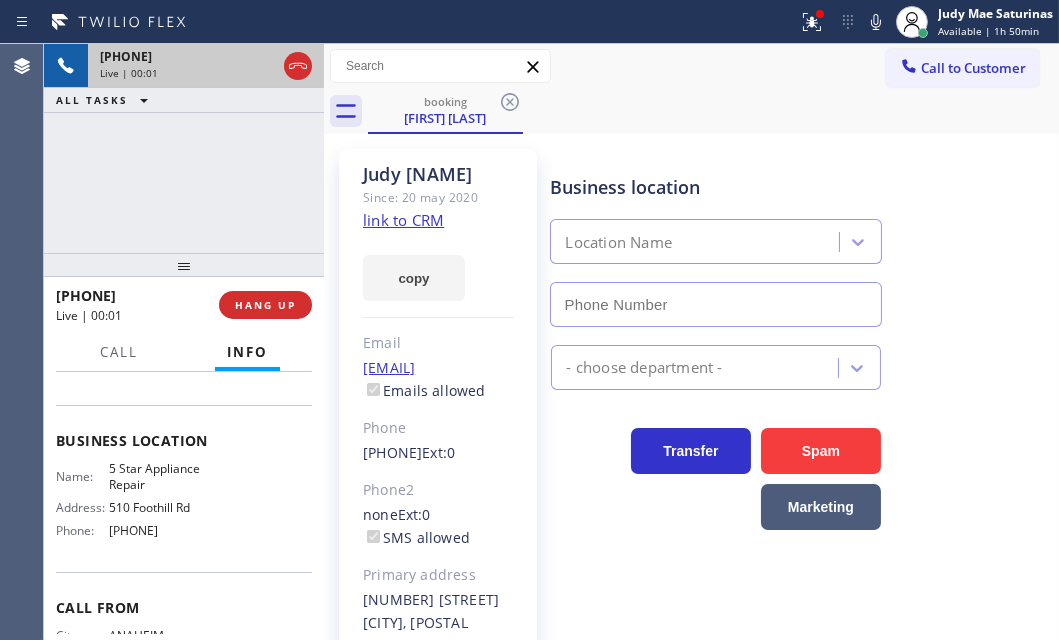 scroll, scrollTop: 176, scrollLeft: 0, axis: vertical 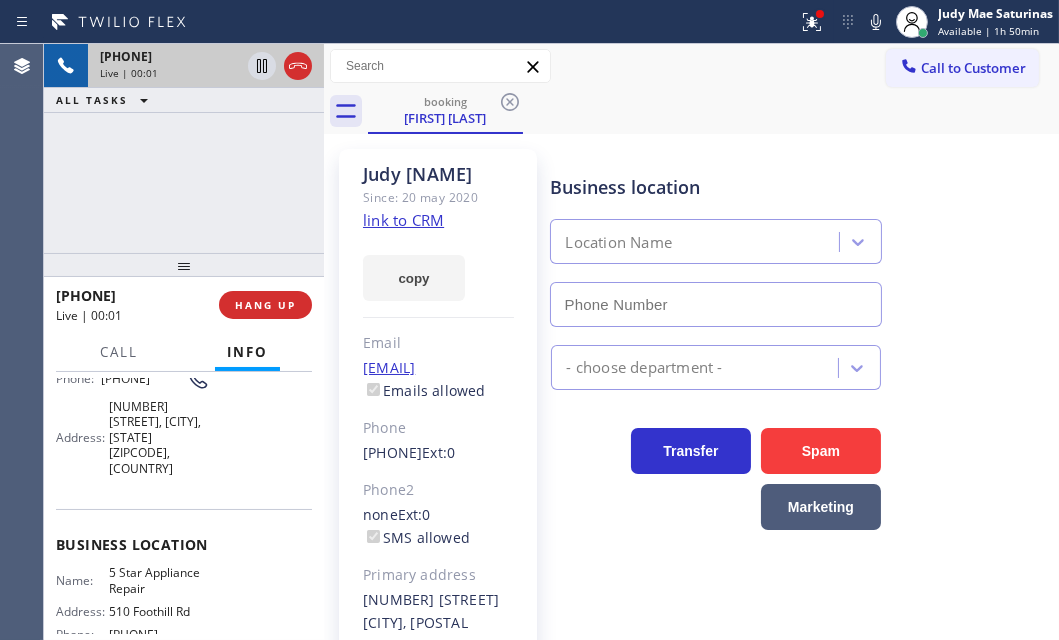 type on "[PHONE]" 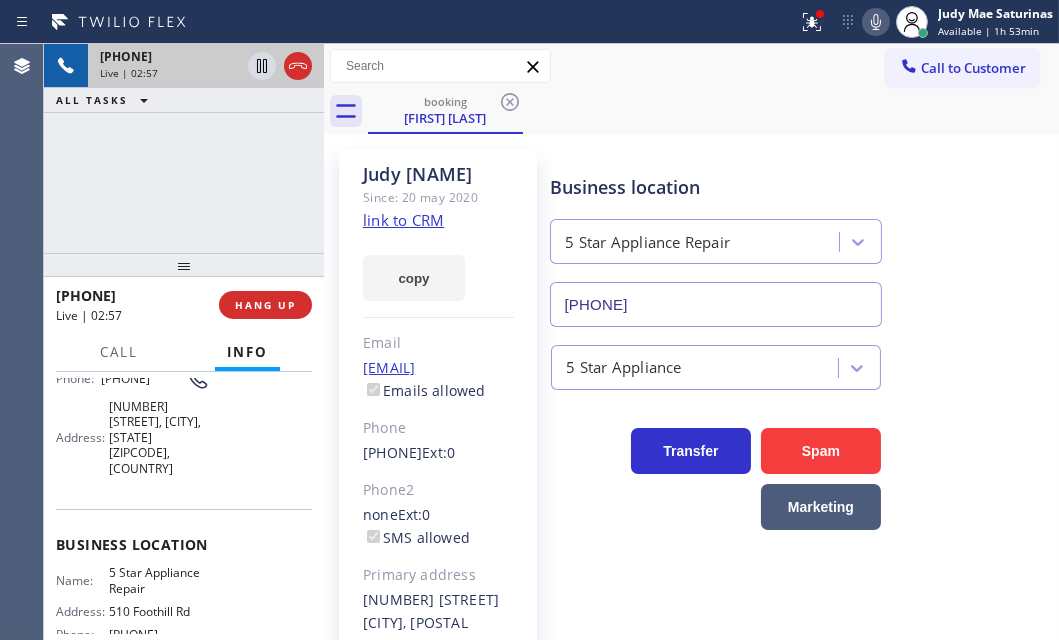 click 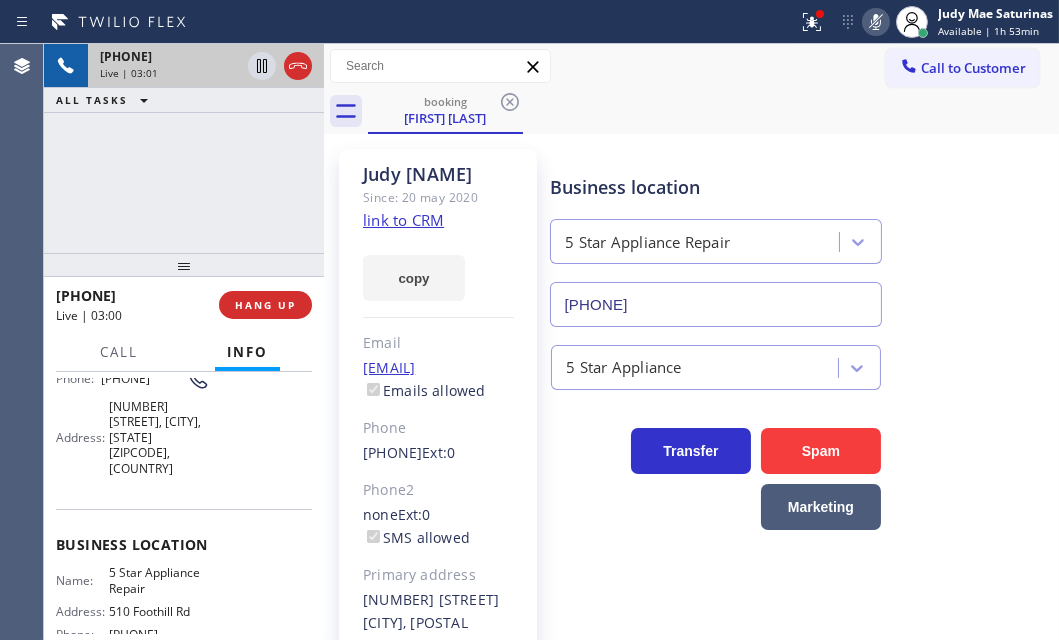 click 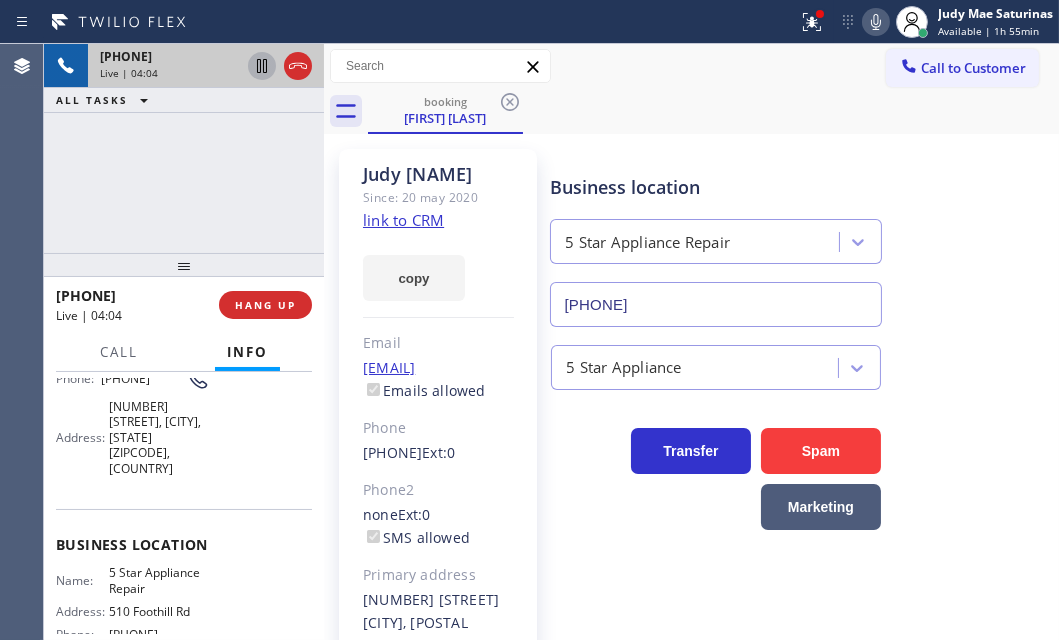 click 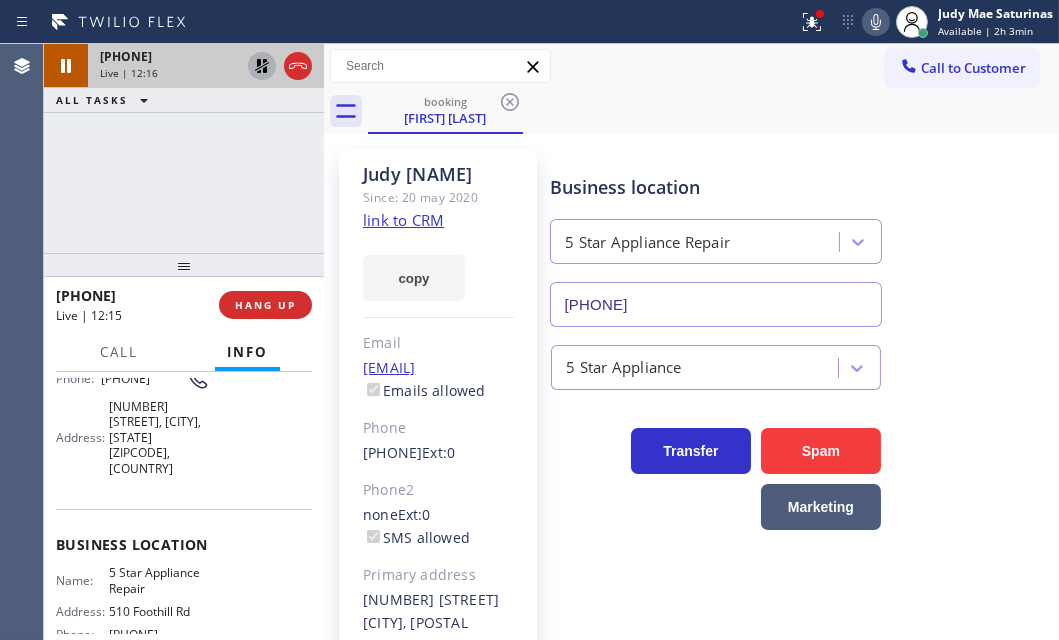click 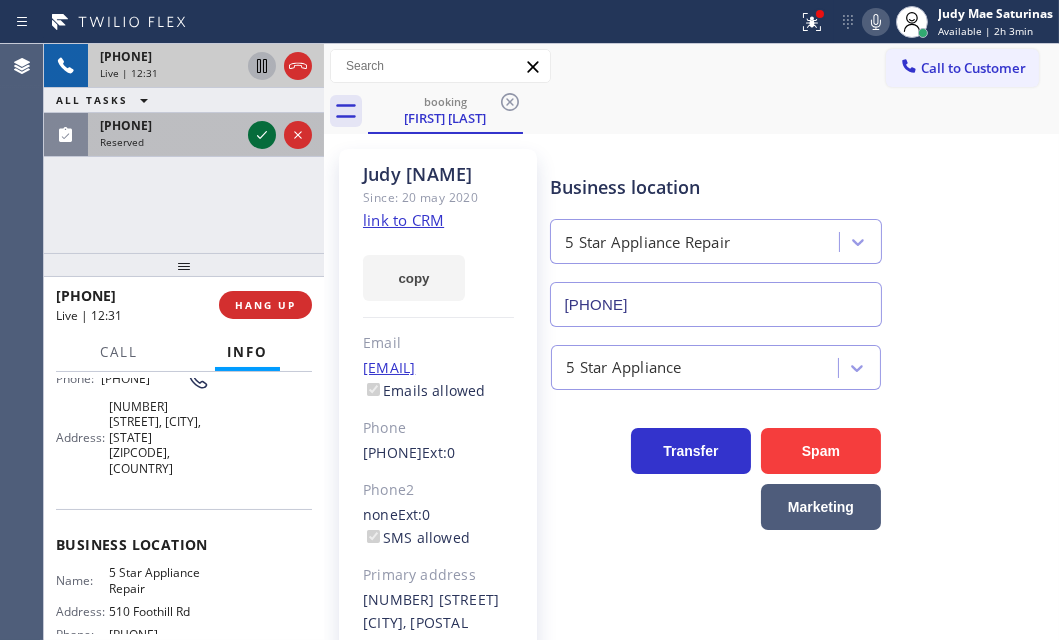 click 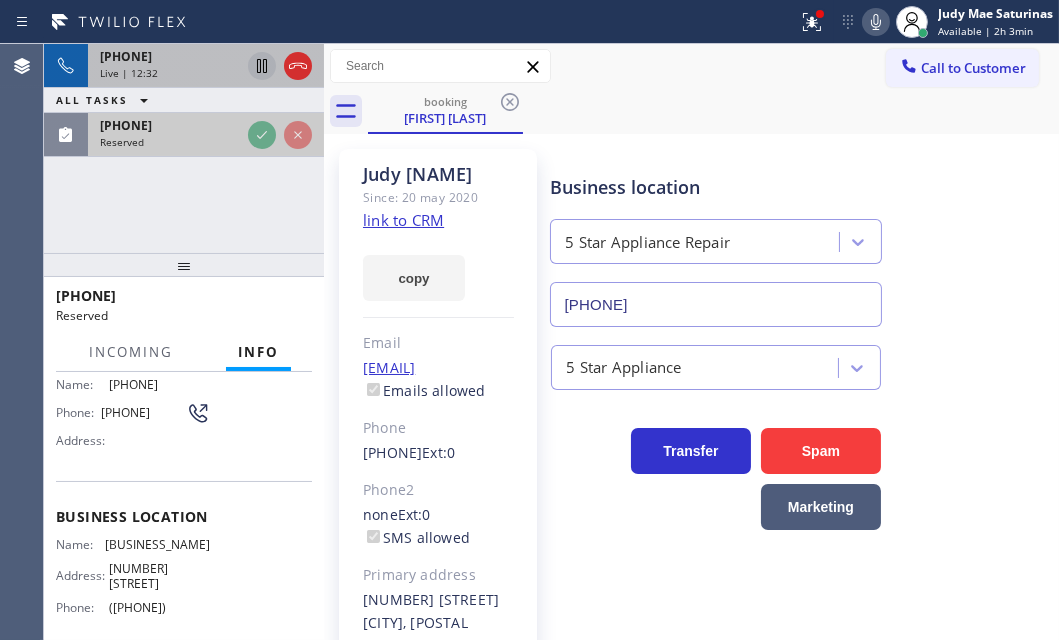 scroll, scrollTop: 209, scrollLeft: 0, axis: vertical 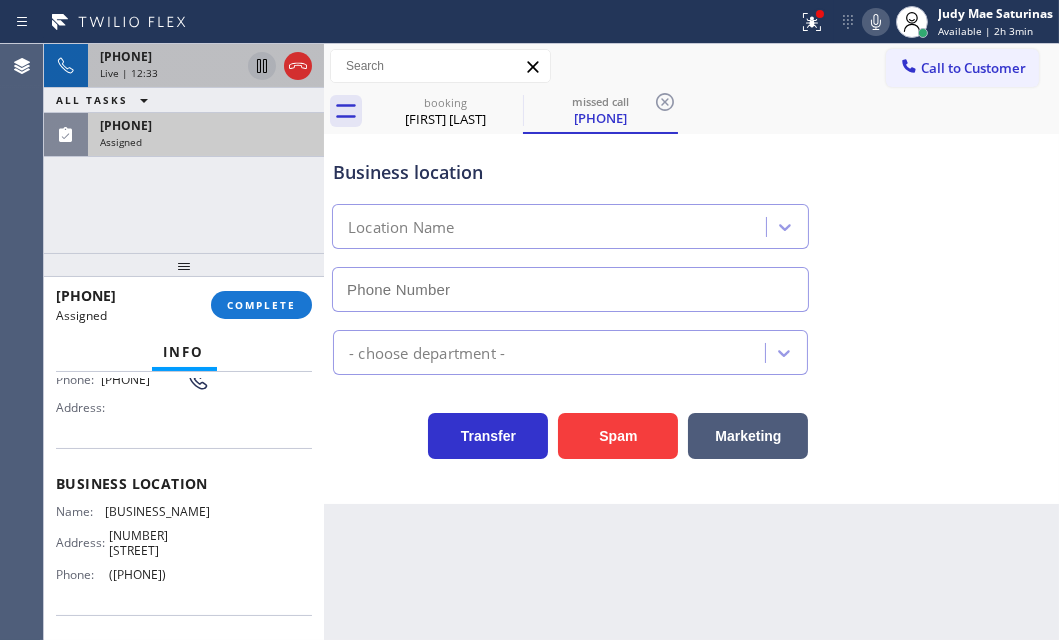 type on "([PHONE])" 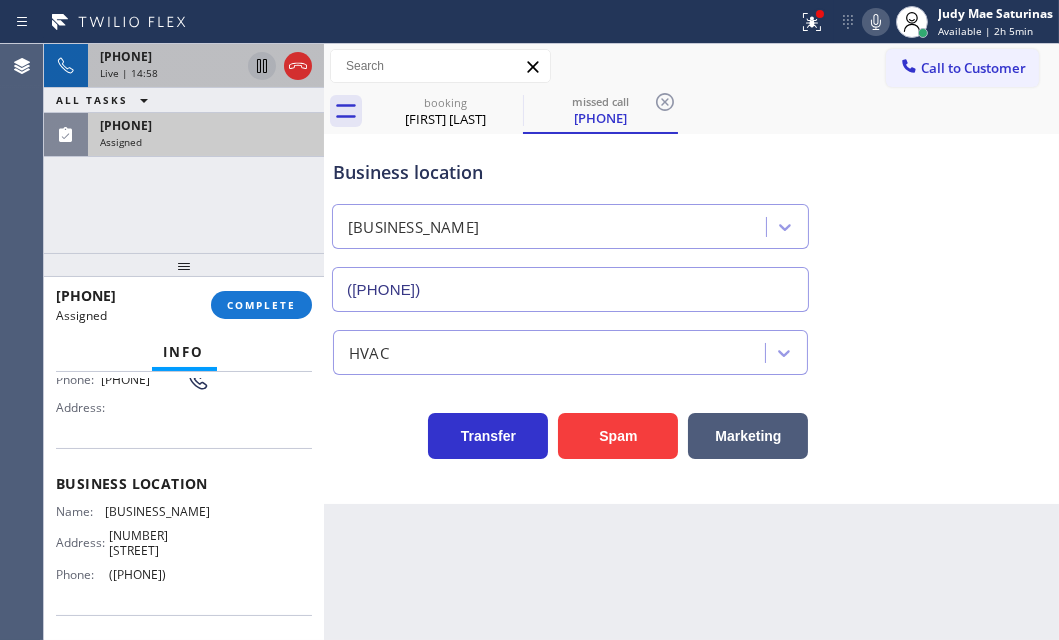 click on "Live | 14:58" at bounding box center (129, 73) 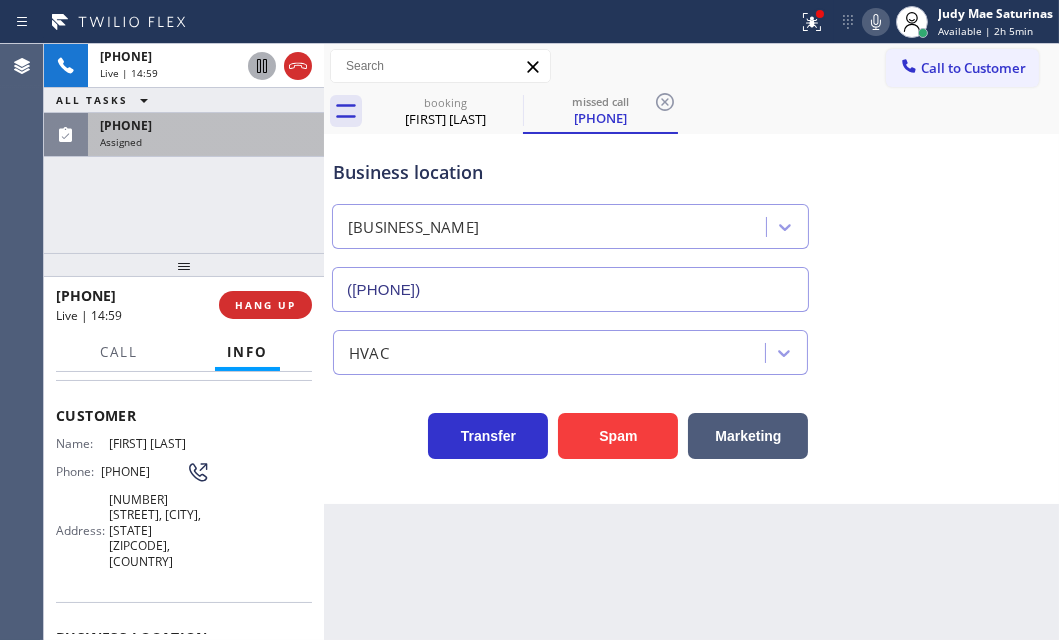 scroll, scrollTop: 0, scrollLeft: 0, axis: both 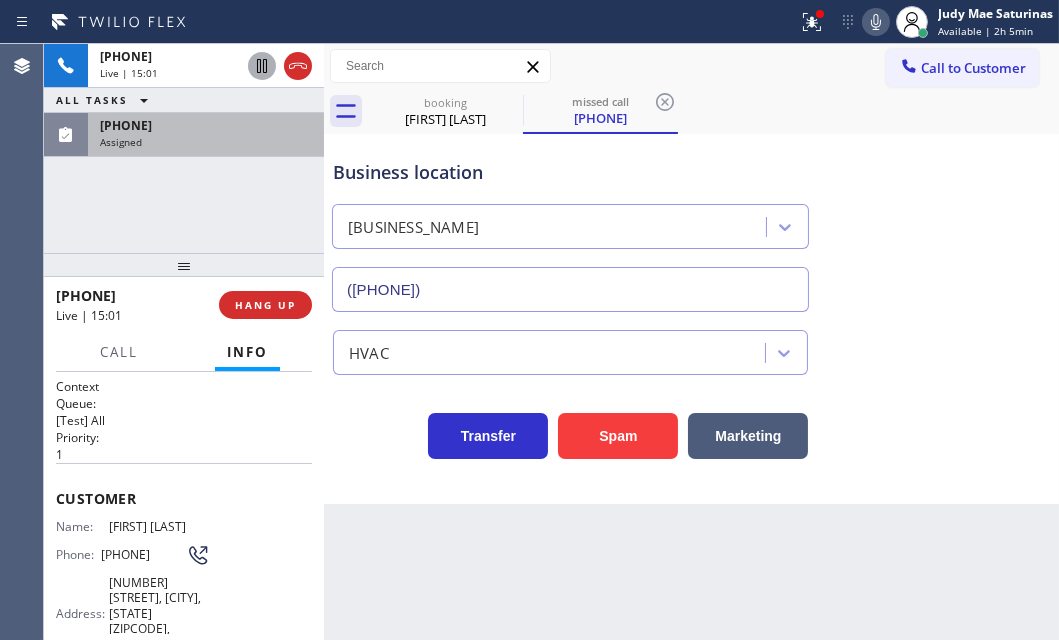 click on "Assigned" at bounding box center [206, 142] 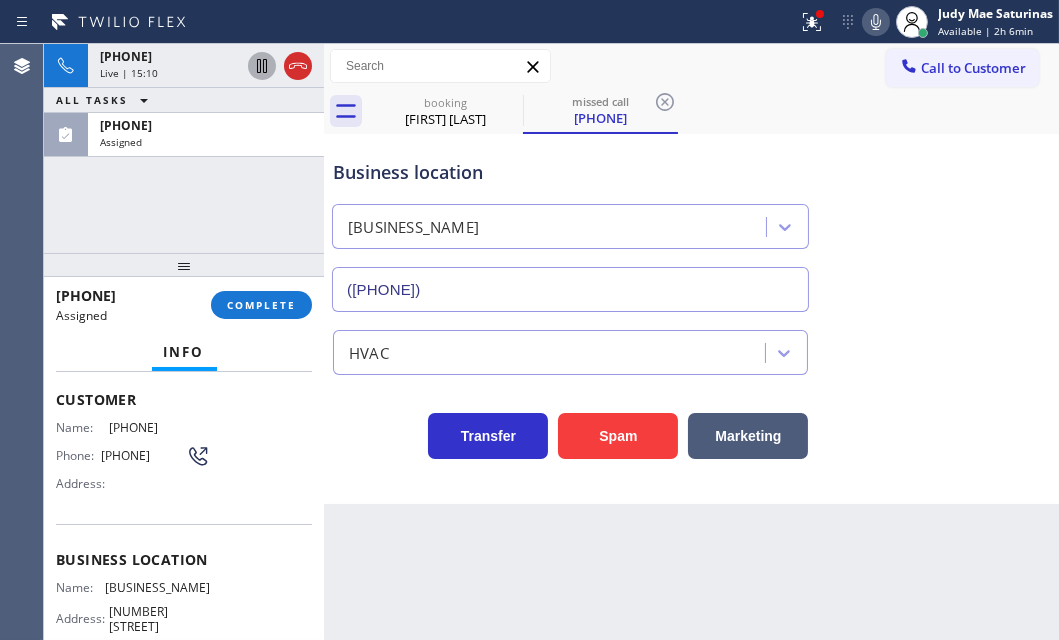 drag, startPoint x: 62, startPoint y: 521, endPoint x: 223, endPoint y: 553, distance: 164.14932 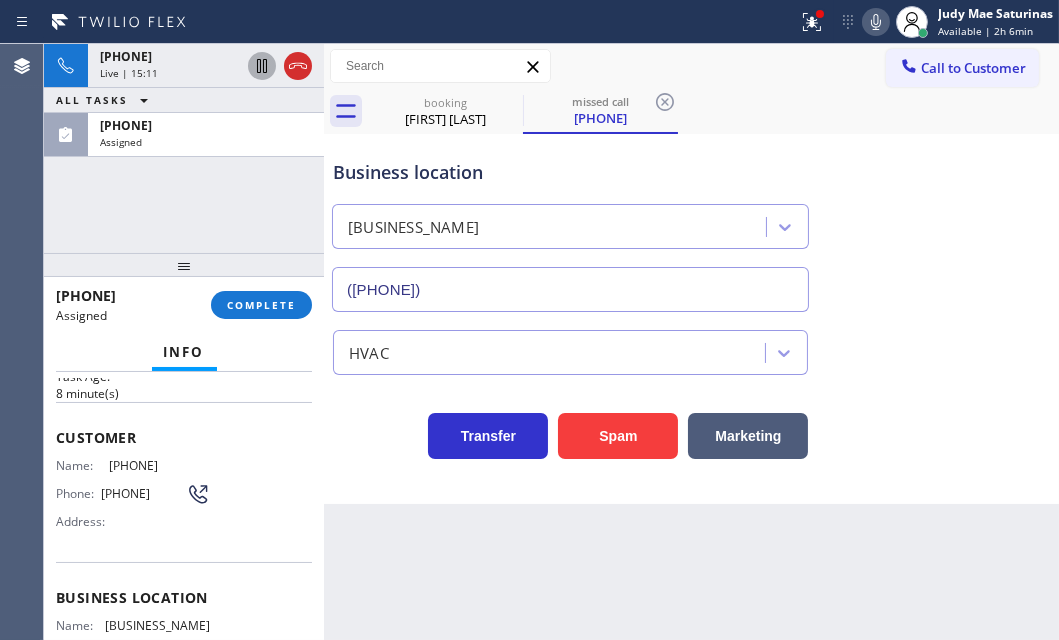 scroll, scrollTop: 0, scrollLeft: 0, axis: both 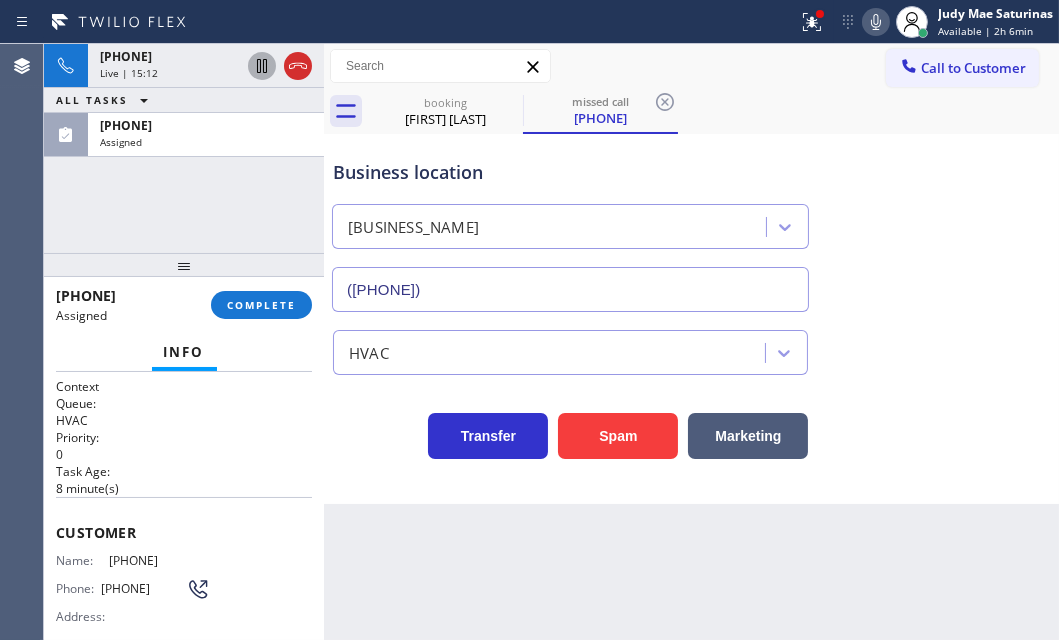click on "Customer Name: [PHONE] Phone: [PHONE] Address:" at bounding box center [184, 577] 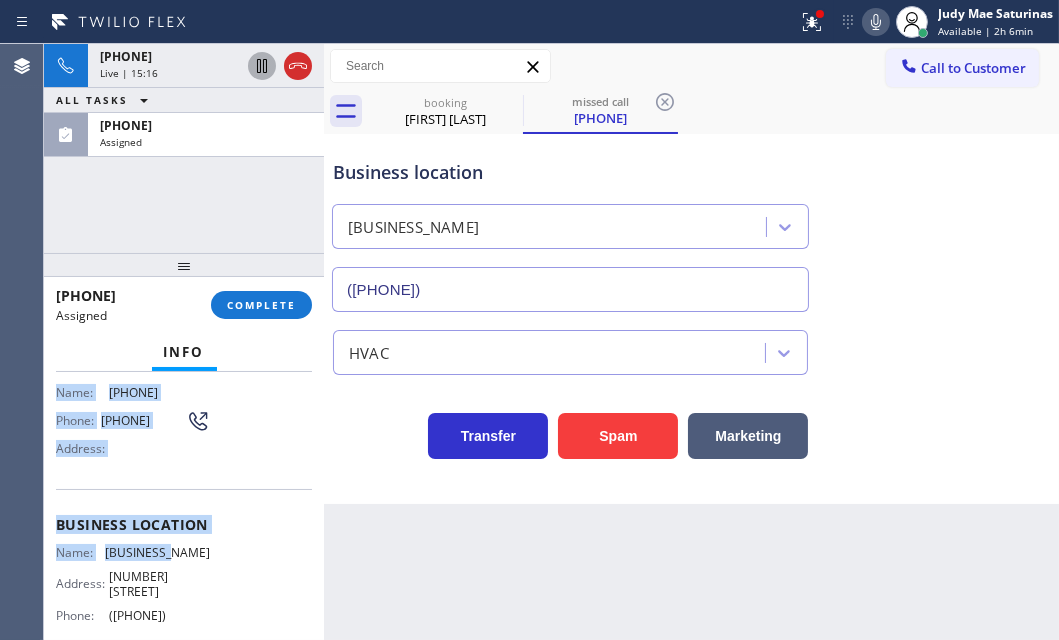 scroll, scrollTop: 181, scrollLeft: 0, axis: vertical 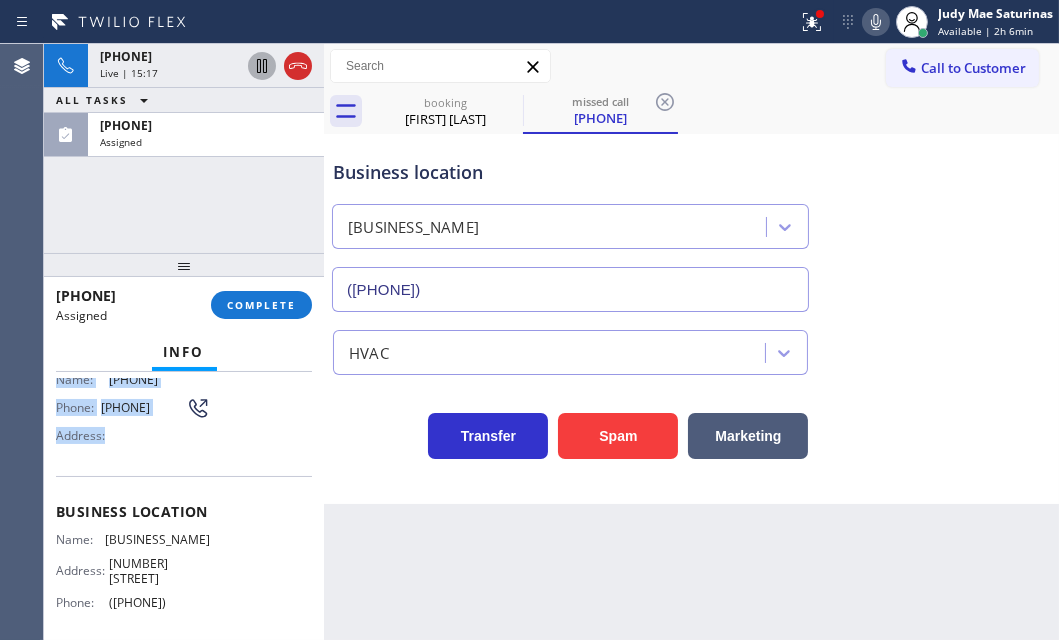 drag, startPoint x: 53, startPoint y: 524, endPoint x: 237, endPoint y: 464, distance: 193.53552 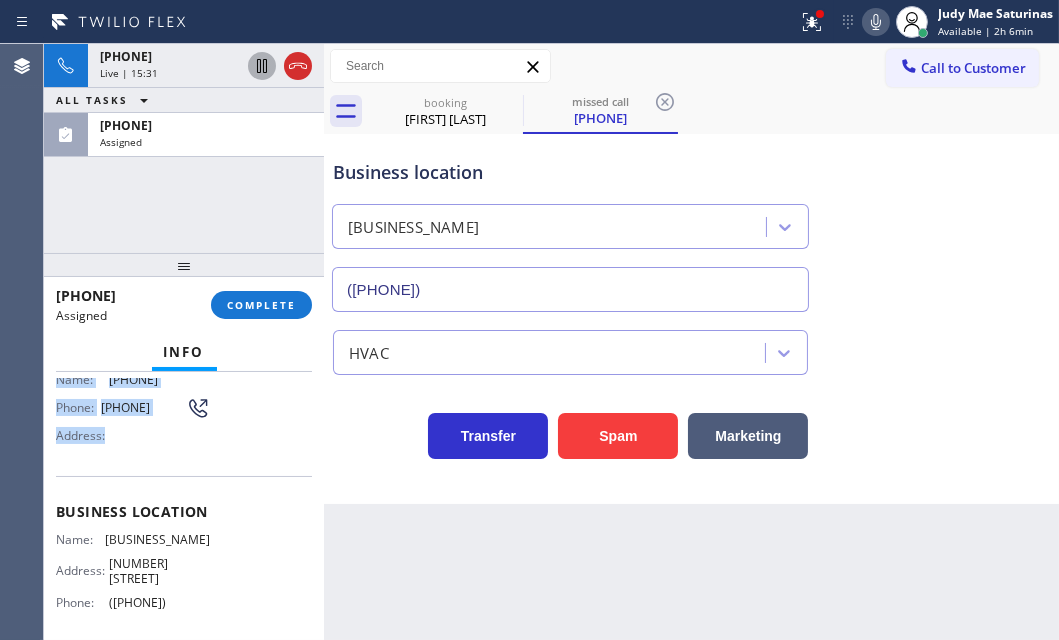 click on "Name: [PHONE] Phone: [PHONE] Address:" at bounding box center (184, 411) 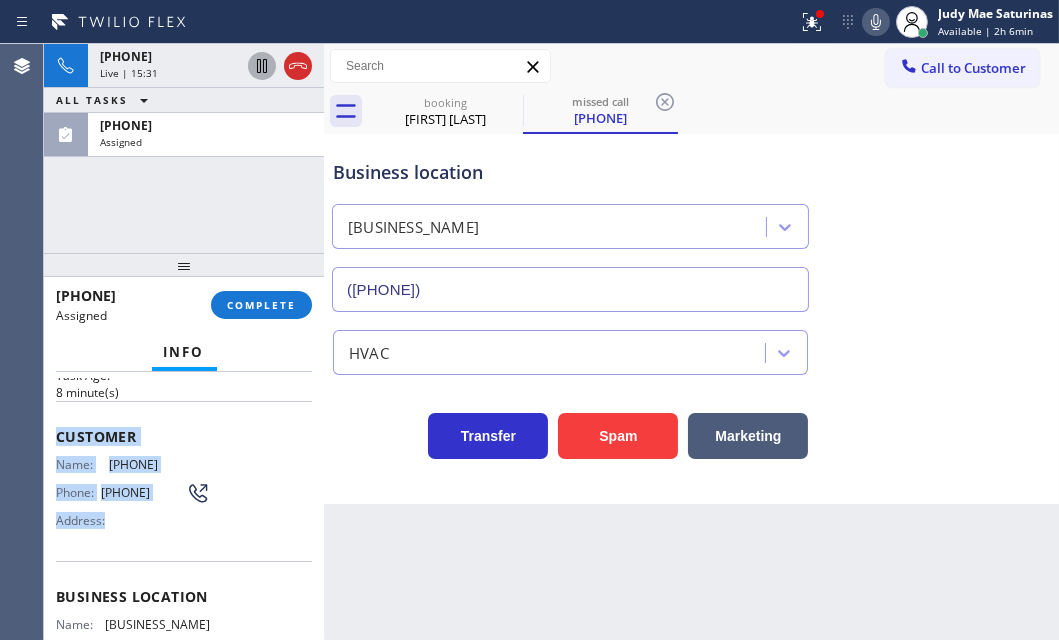 scroll, scrollTop: 0, scrollLeft: 0, axis: both 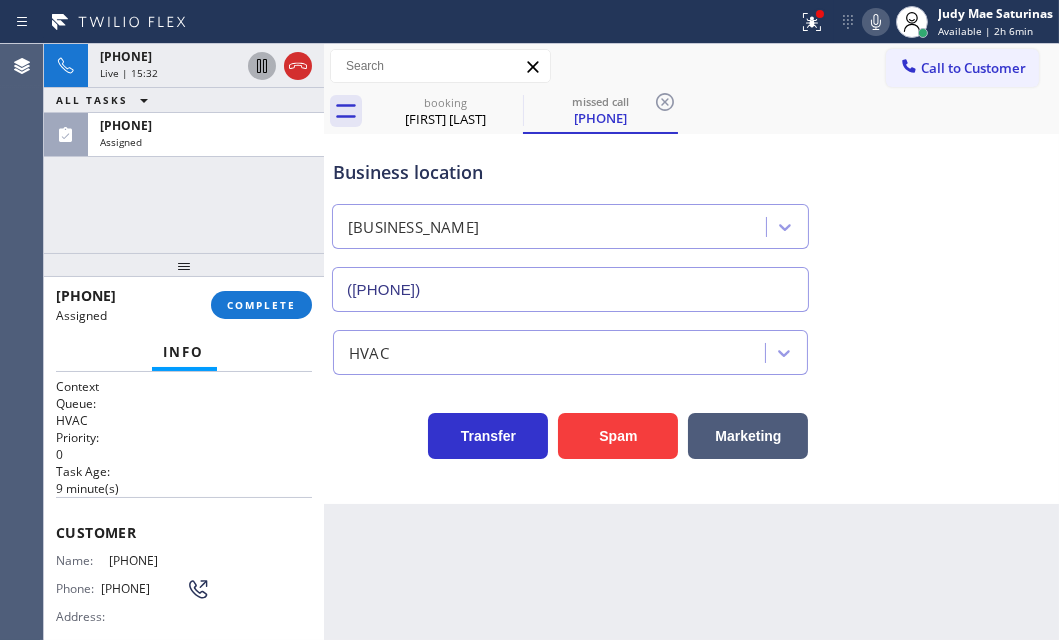 click on "9 minute(s)" at bounding box center (184, 488) 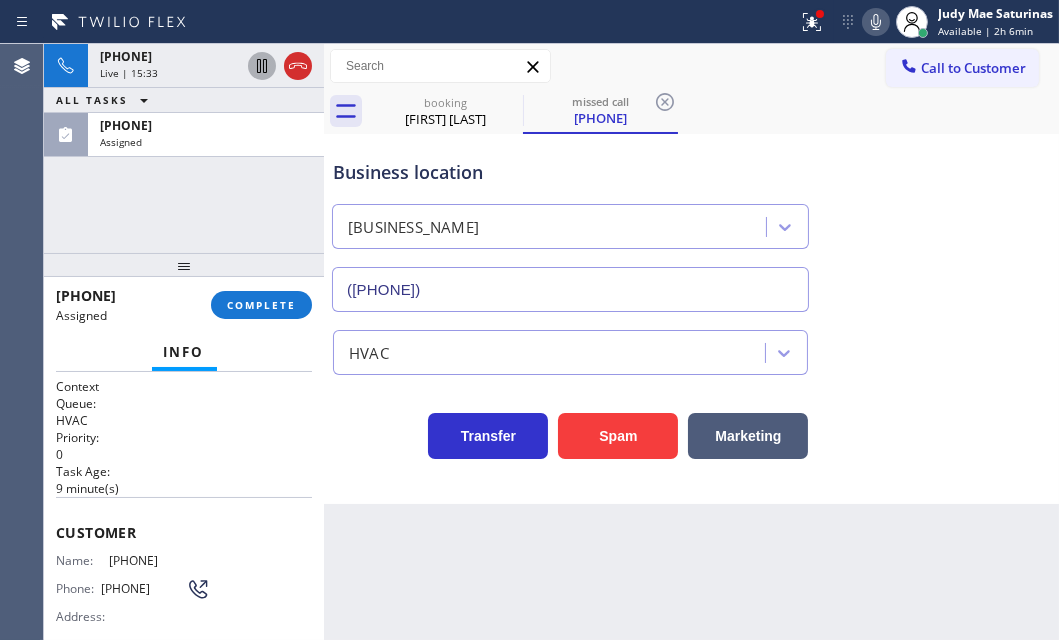 scroll, scrollTop: 90, scrollLeft: 0, axis: vertical 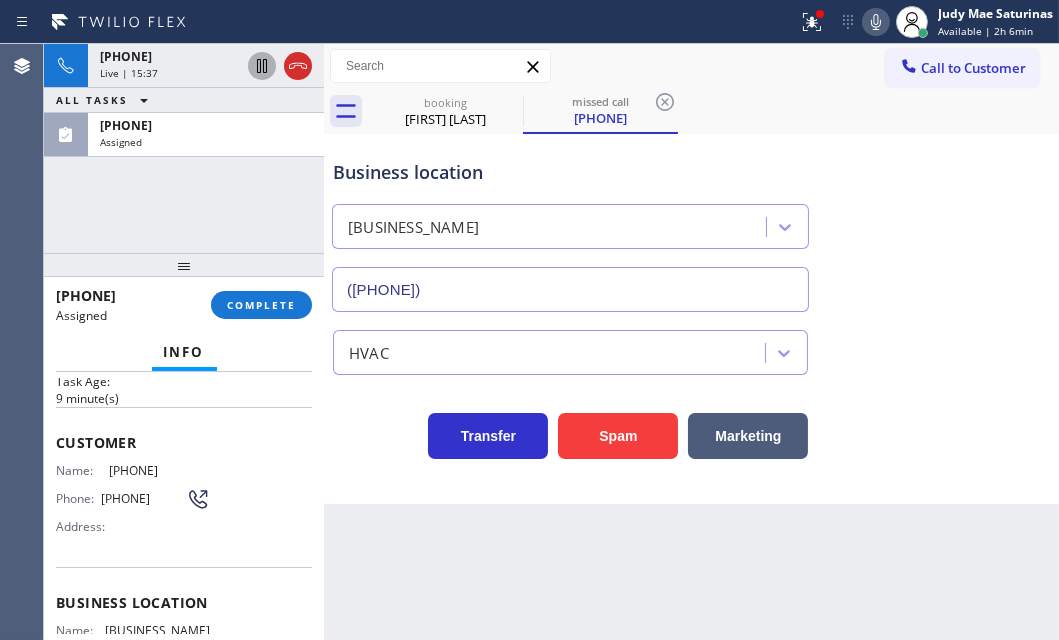 click on "Customer Name: [PHONE] Phone: [PHONE] Address:" at bounding box center [184, 487] 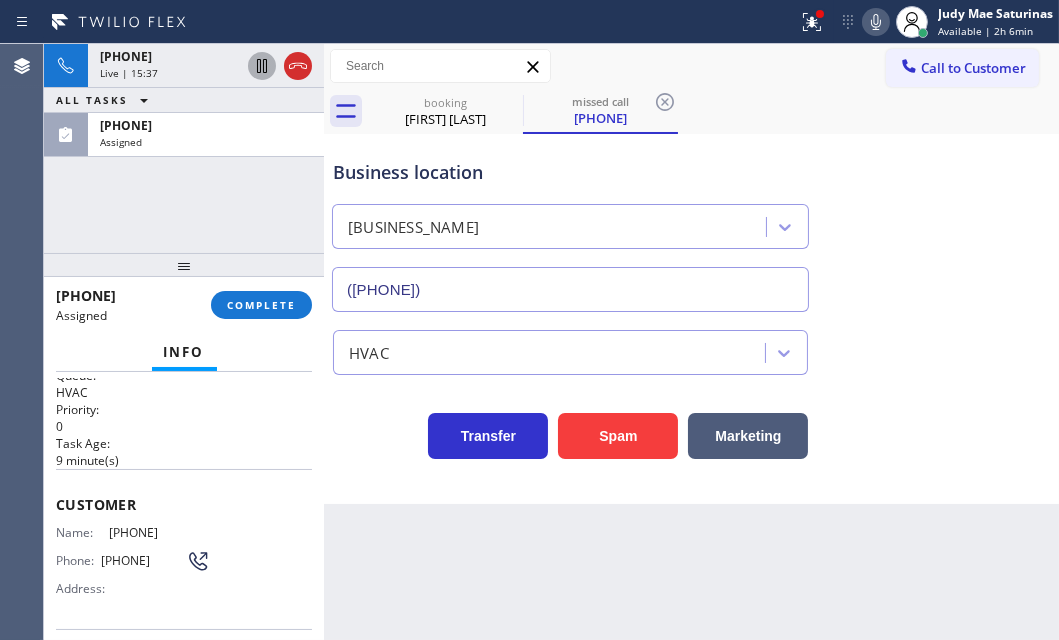 scroll, scrollTop: 0, scrollLeft: 0, axis: both 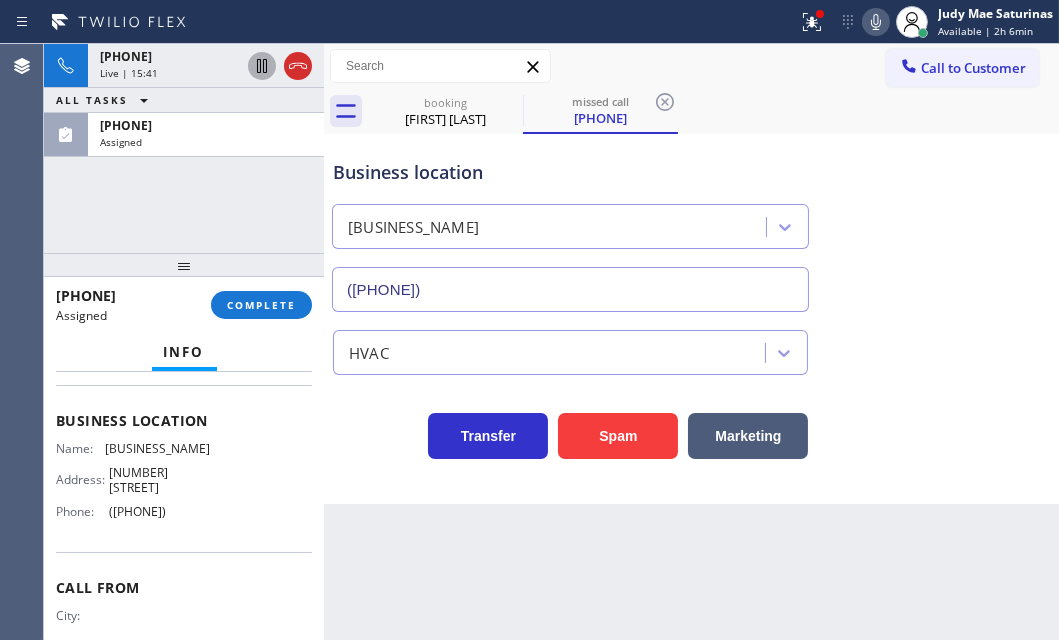 drag, startPoint x: 56, startPoint y: 520, endPoint x: 199, endPoint y: 574, distance: 152.85614 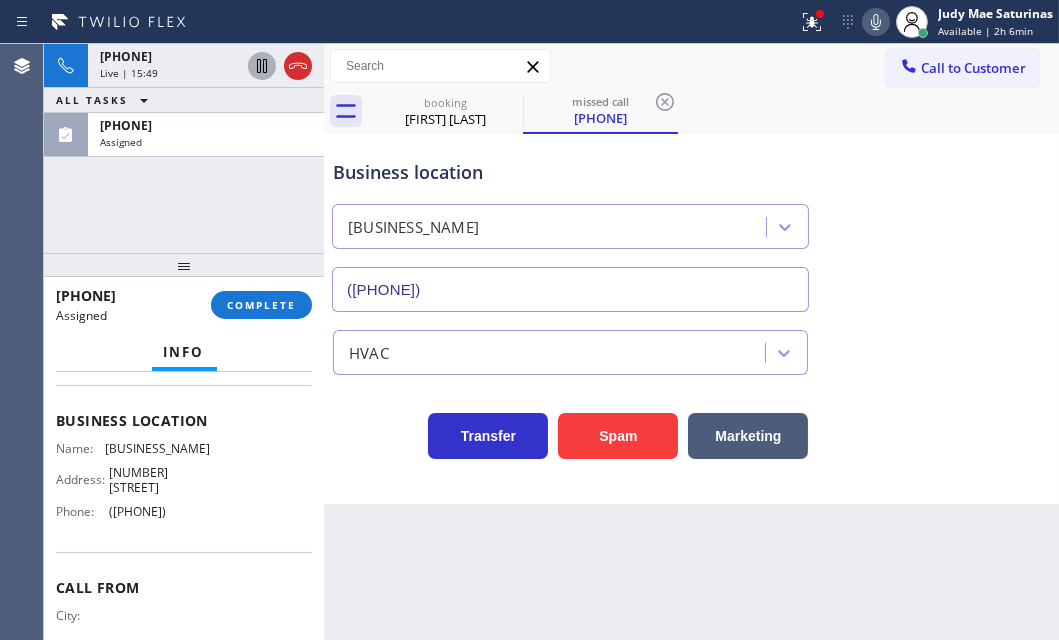 copy on "Customer Name: [PHONE] Phone: [PHONE] Address: Business location Name: Palm Beach Gardens Heating and Air Conditioning Address: [NUMBER] [STREET]  Phone: [PHONE]" 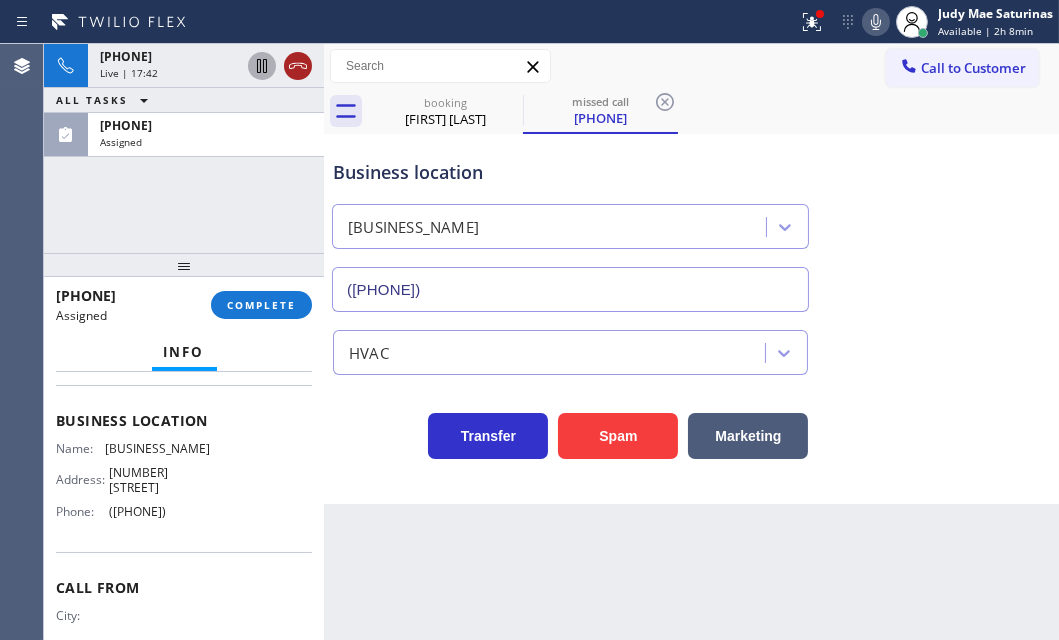 click 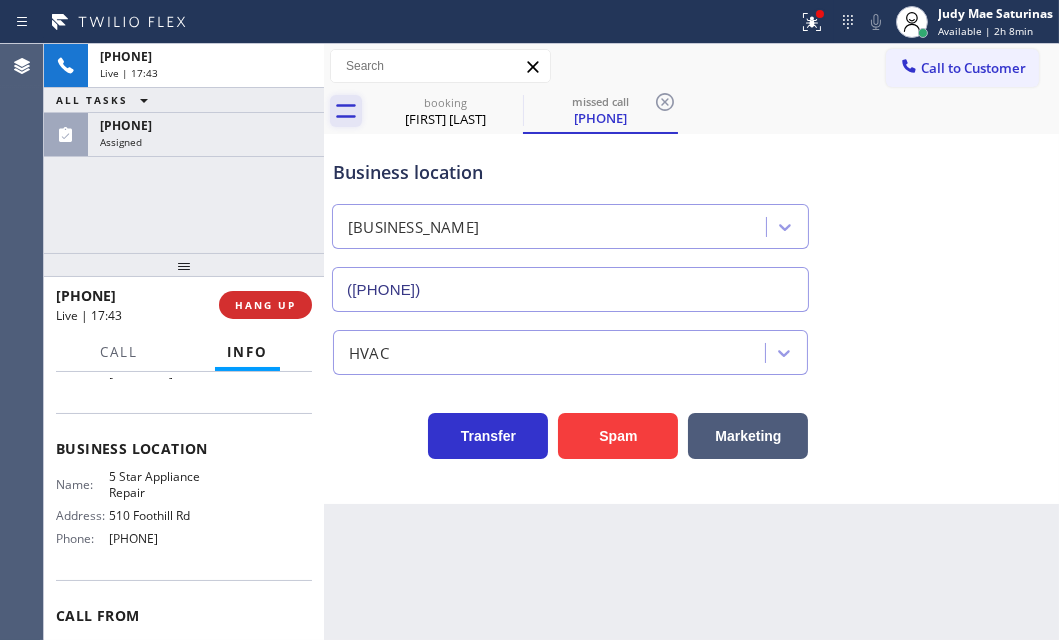 scroll, scrollTop: 240, scrollLeft: 0, axis: vertical 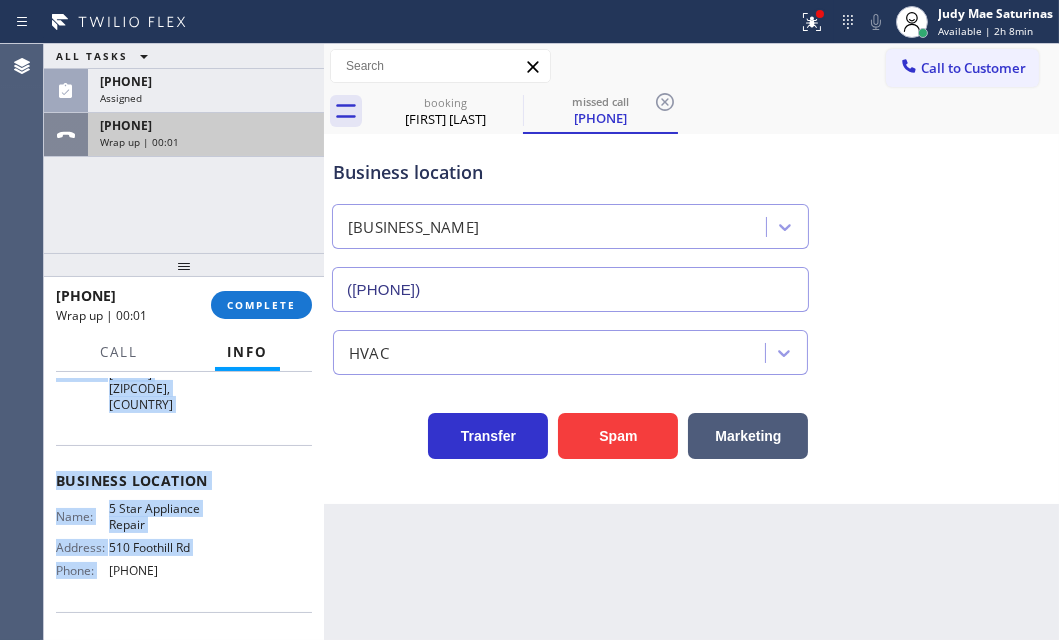 click on "[PHONE]" at bounding box center (206, 125) 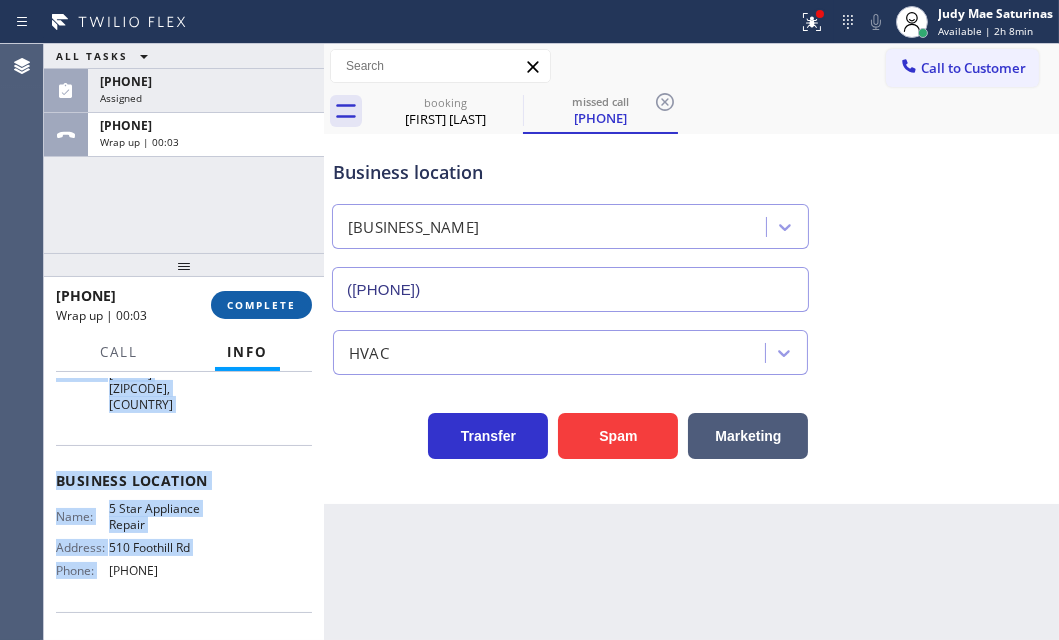 click on "COMPLETE" at bounding box center [261, 305] 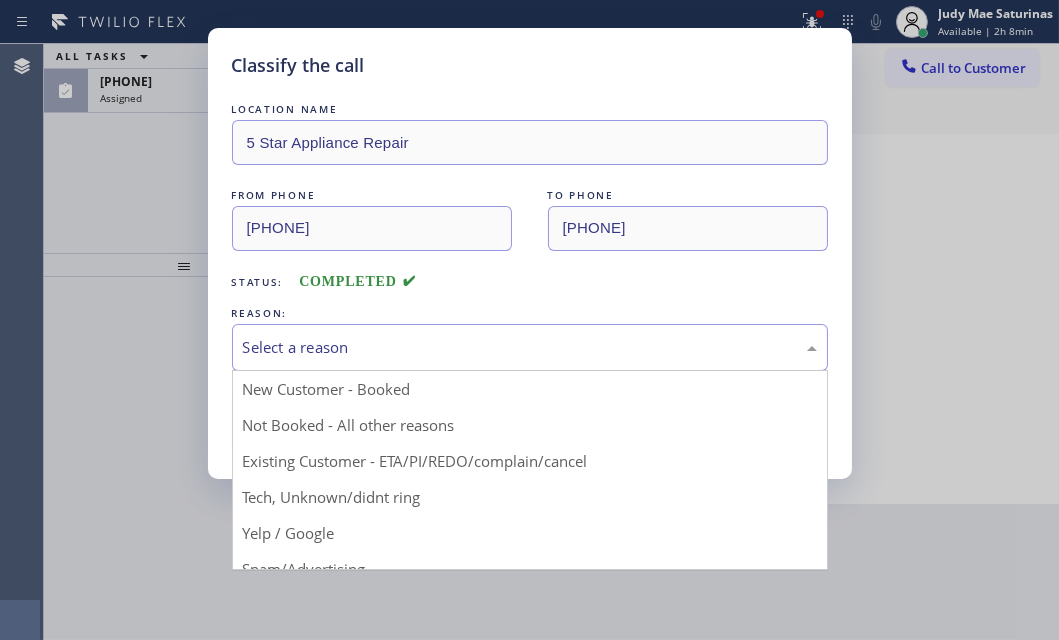 click on "Select a reason" at bounding box center (530, 347) 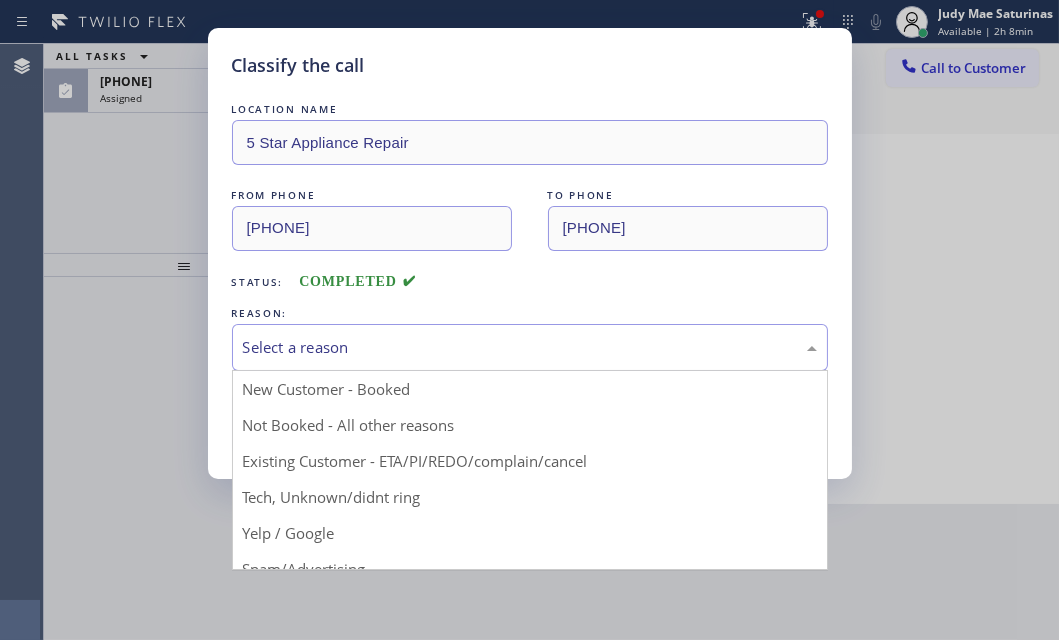 drag, startPoint x: 353, startPoint y: 467, endPoint x: 332, endPoint y: 439, distance: 35 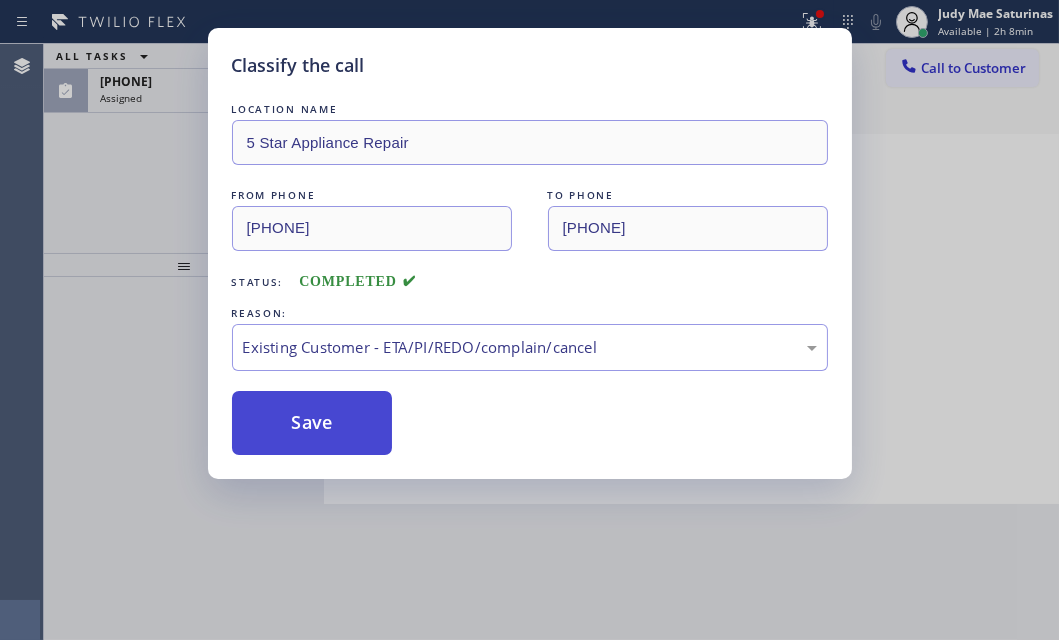 click on "Save" at bounding box center (312, 423) 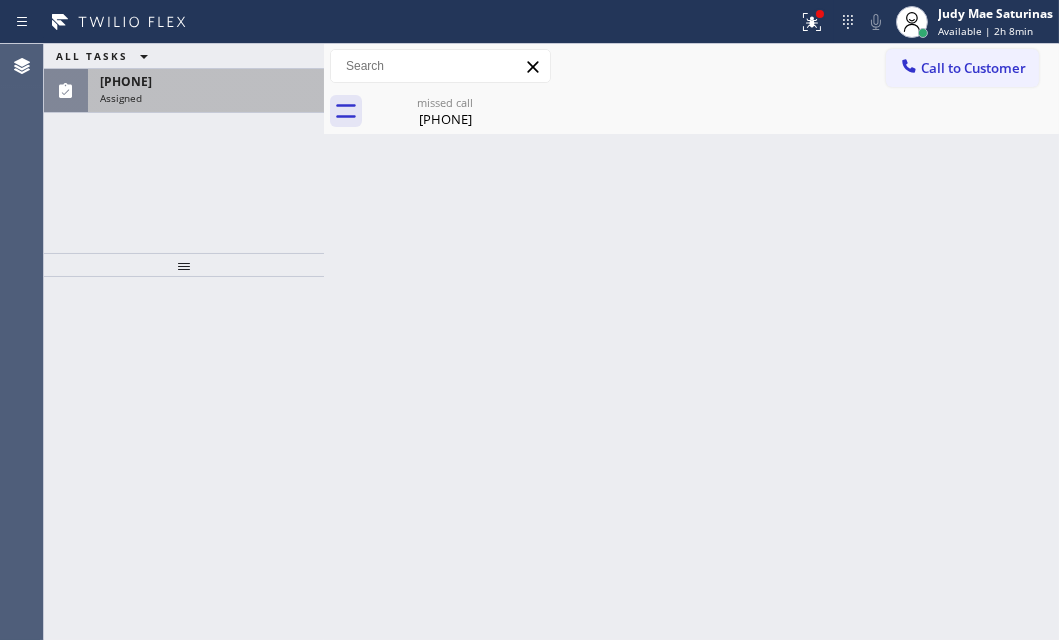 click on "Assigned" at bounding box center [206, 98] 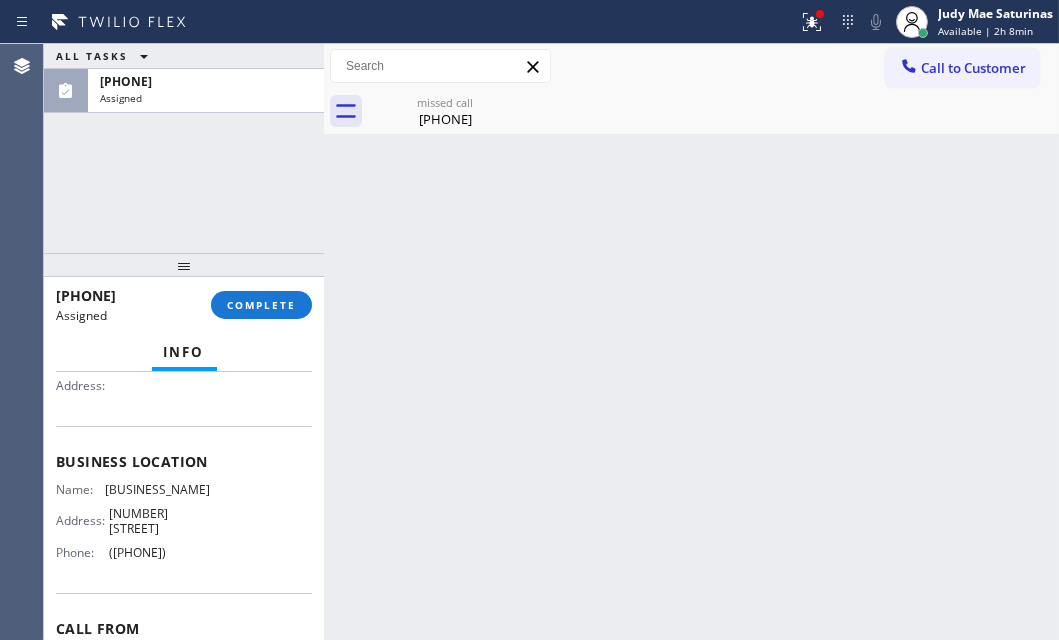scroll, scrollTop: 272, scrollLeft: 0, axis: vertical 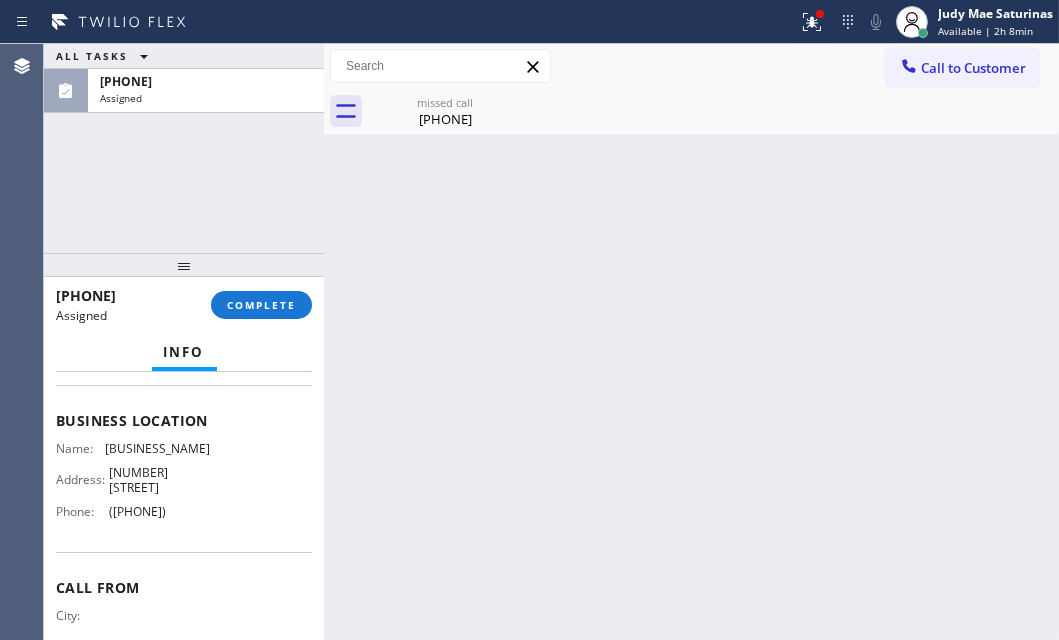 drag, startPoint x: 71, startPoint y: 528, endPoint x: 200, endPoint y: 583, distance: 140.23552 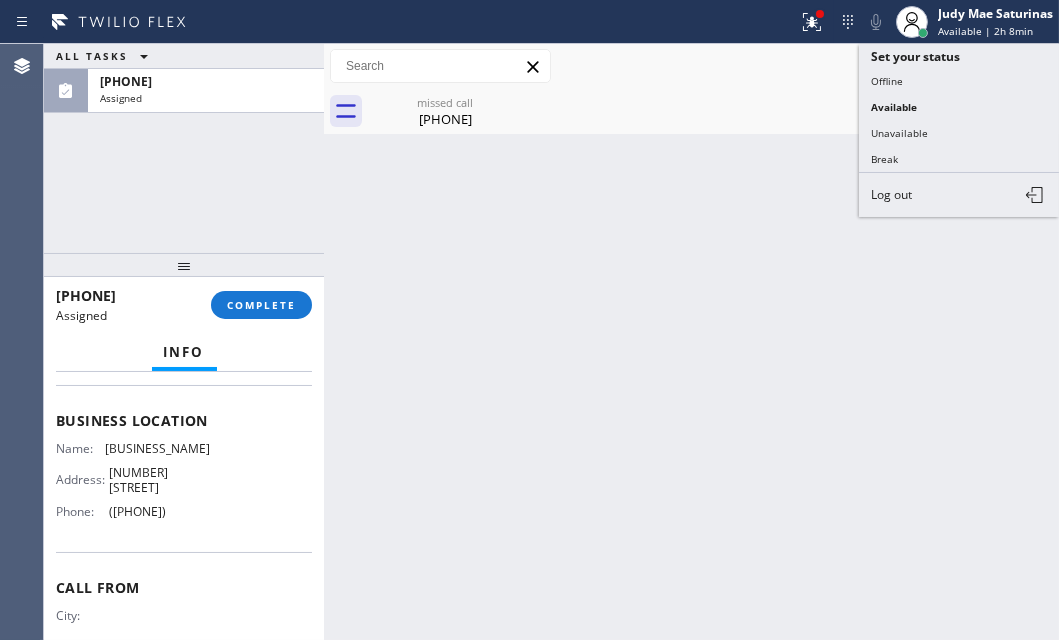 drag, startPoint x: 913, startPoint y: 152, endPoint x: 498, endPoint y: 164, distance: 415.17346 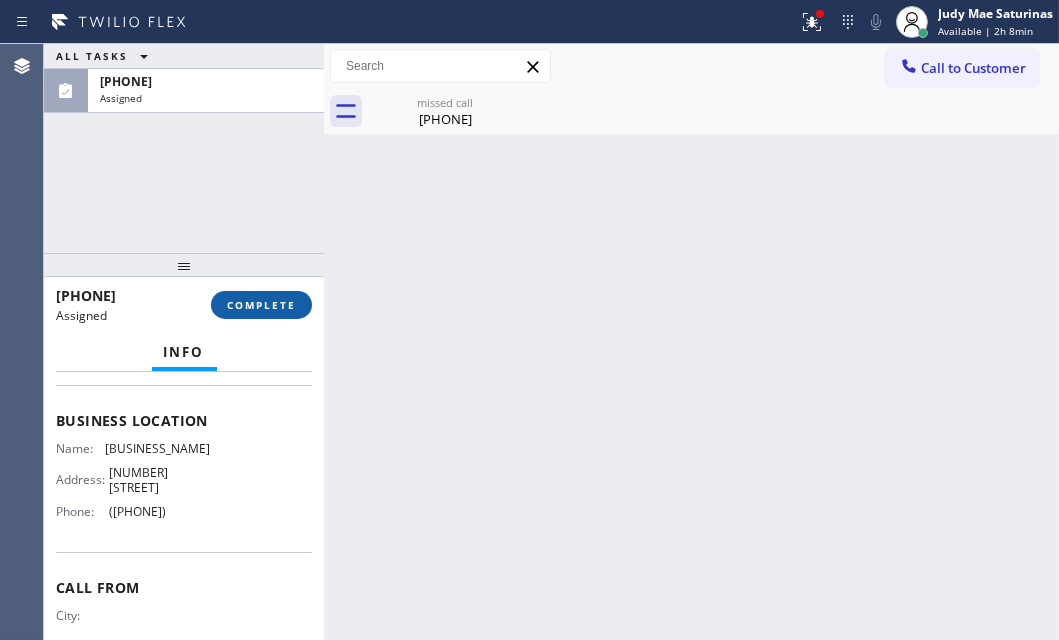 click on "COMPLETE" at bounding box center (261, 305) 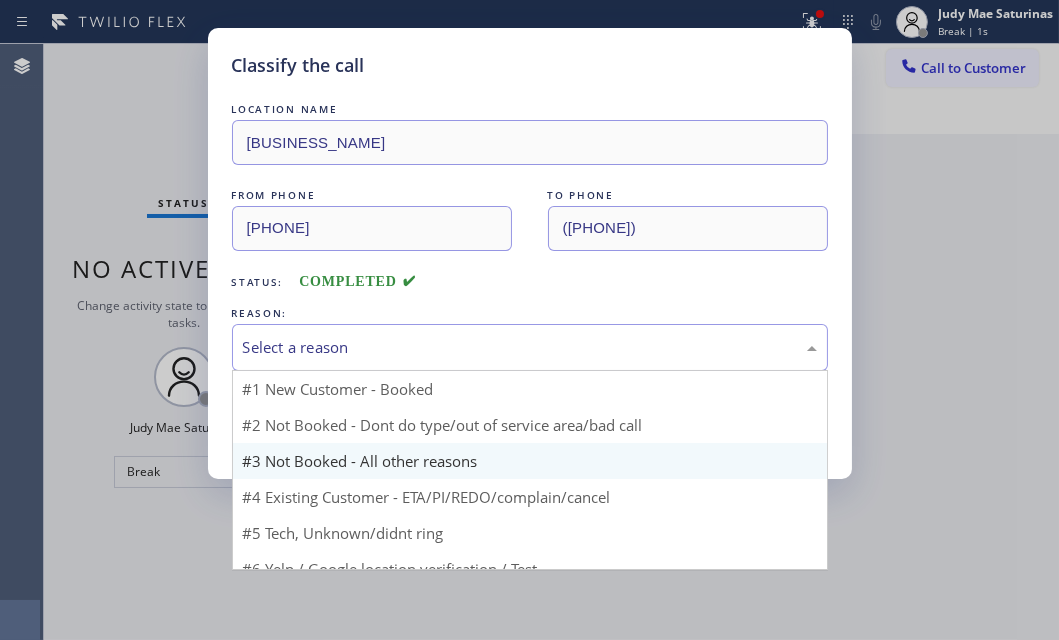 drag, startPoint x: 530, startPoint y: 349, endPoint x: 434, endPoint y: 411, distance: 114.28036 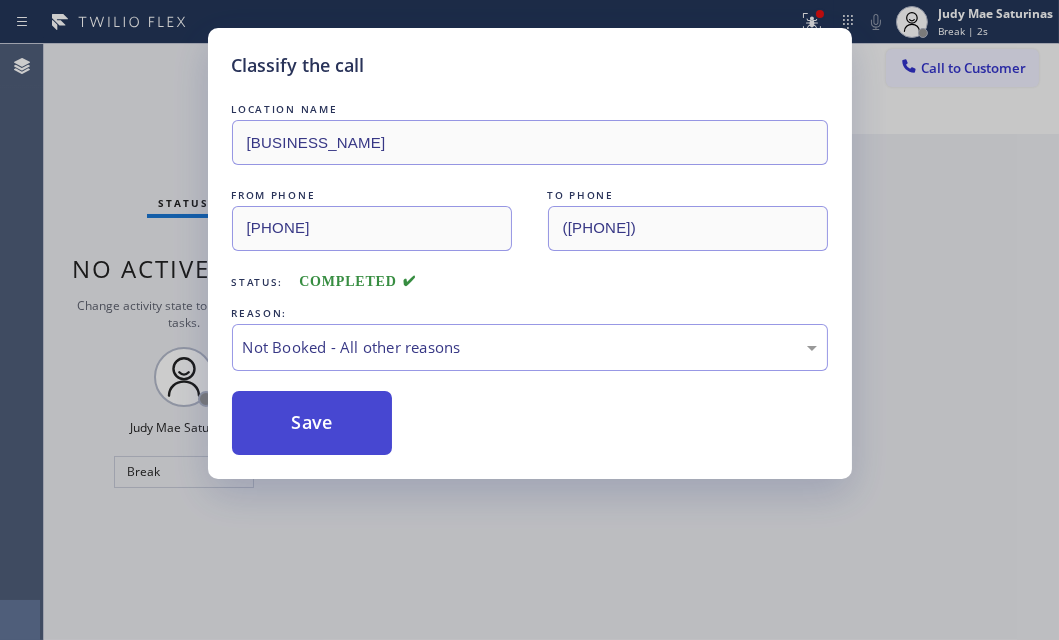 click on "Save" at bounding box center [312, 423] 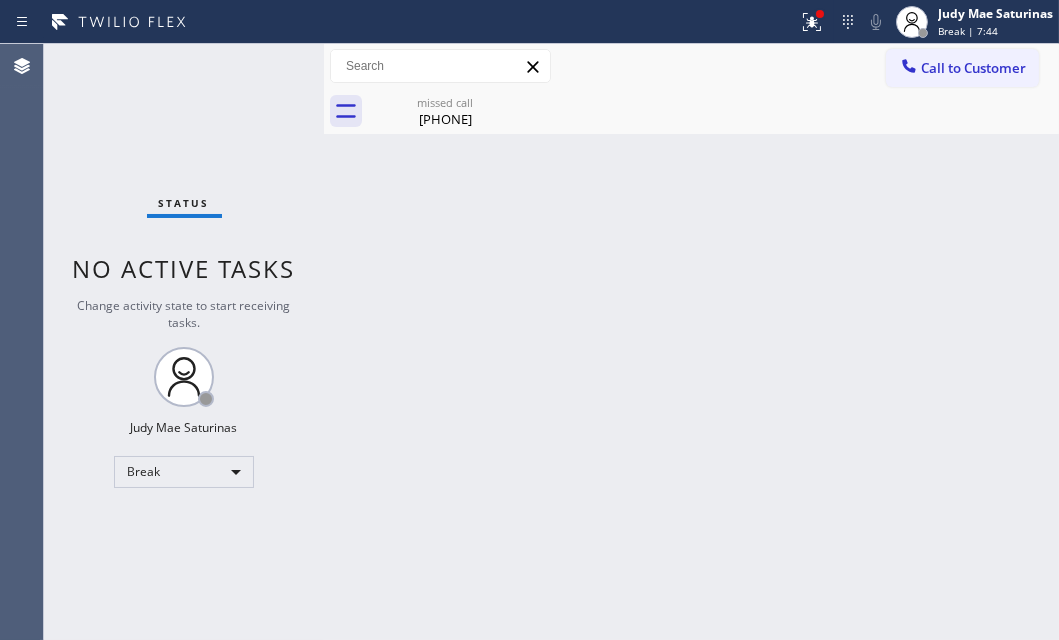click at bounding box center [324, 342] 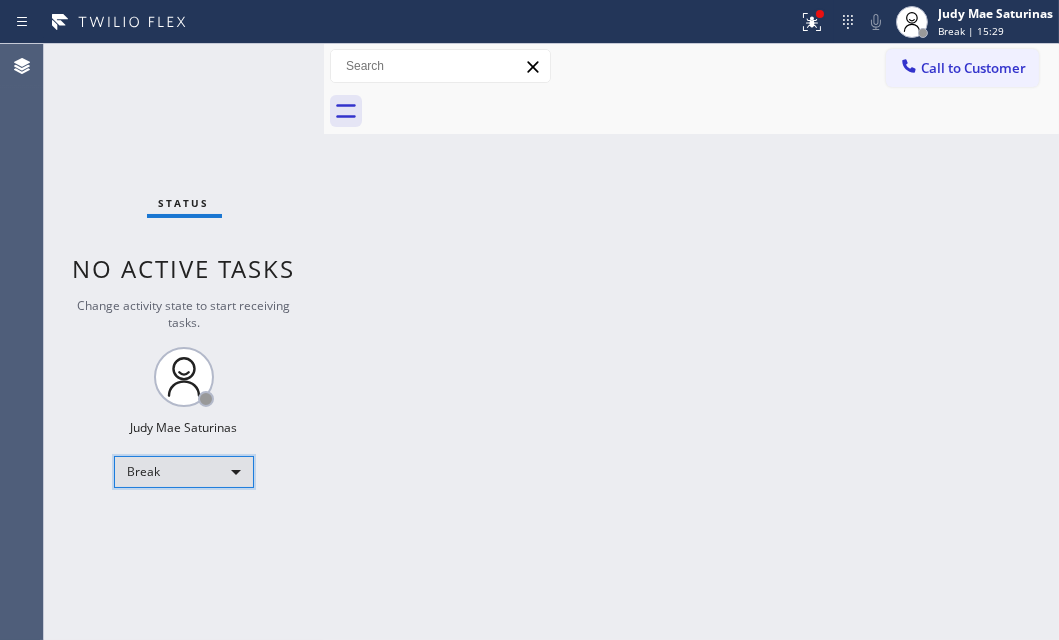 click on "Break" at bounding box center (184, 472) 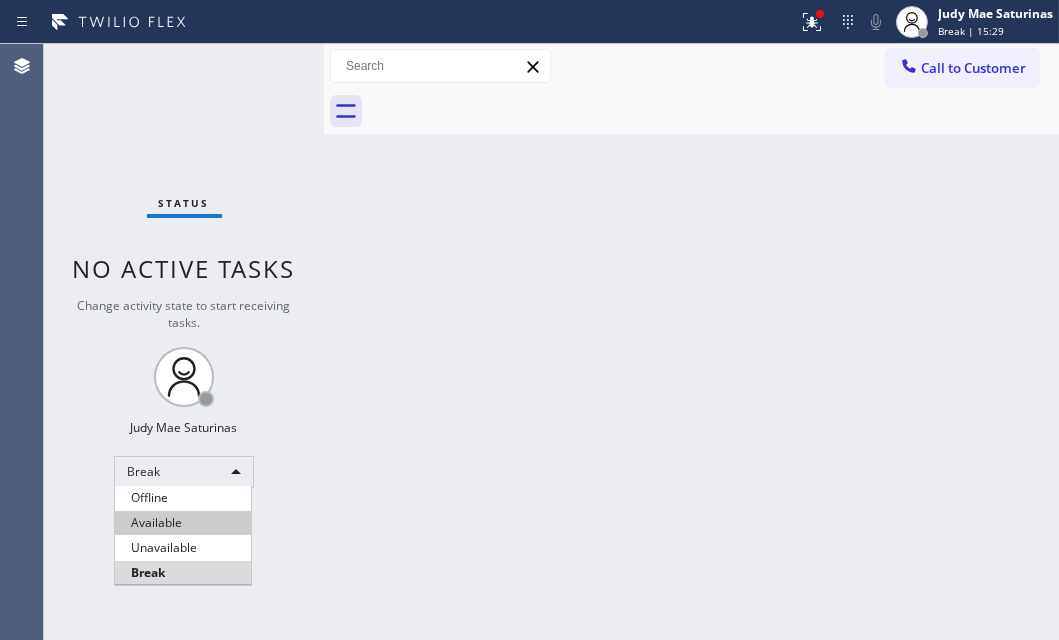 click on "Available" at bounding box center (183, 523) 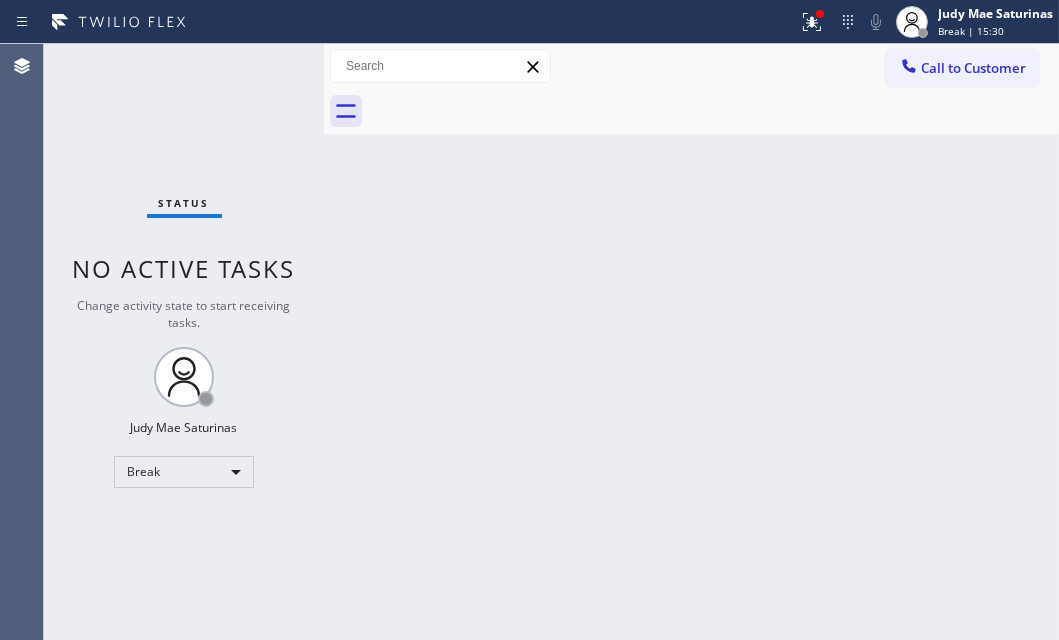 click on "Status   No active tasks     Change activity state to start receiving tasks.   [NAME] Break" at bounding box center (184, 342) 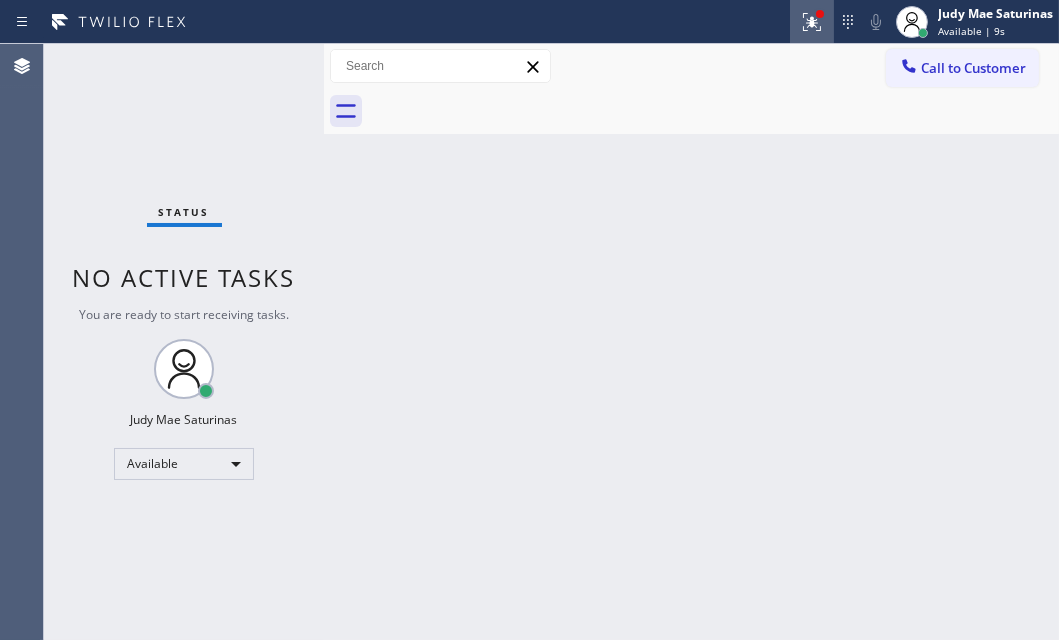 click 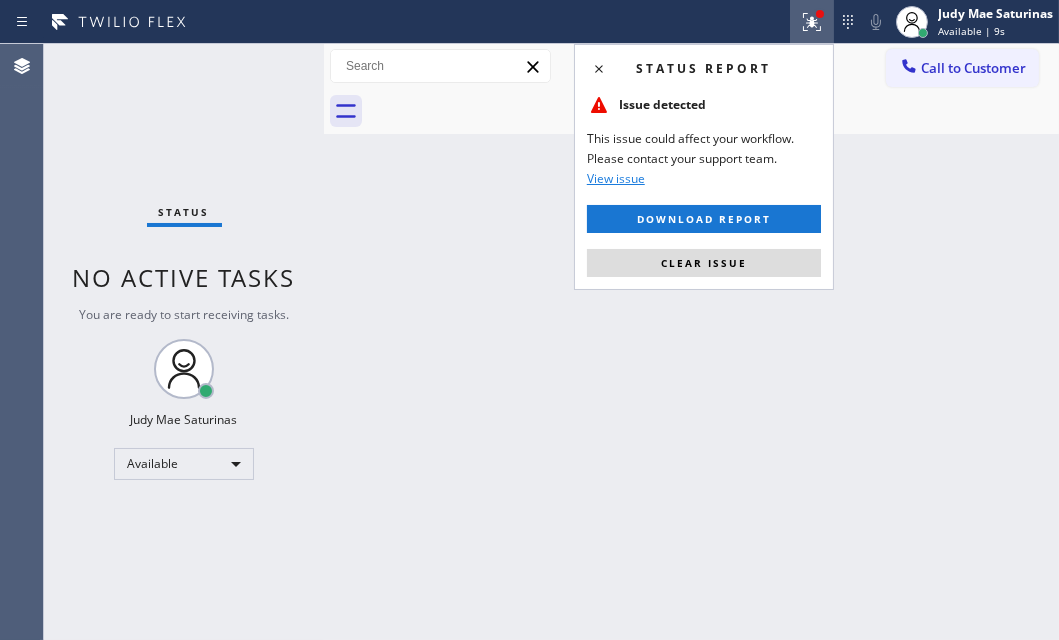 click on "Clear issue" at bounding box center (704, 263) 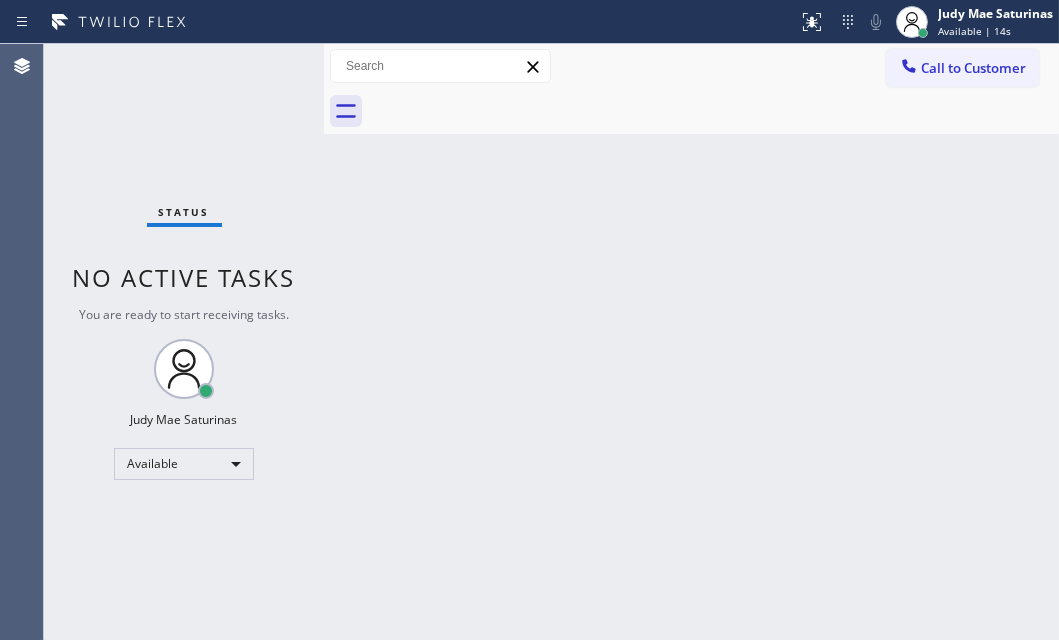 click on "Status   No active tasks     You are ready to start receiving tasks.   Judy Mae Saturinas Available" at bounding box center [184, 342] 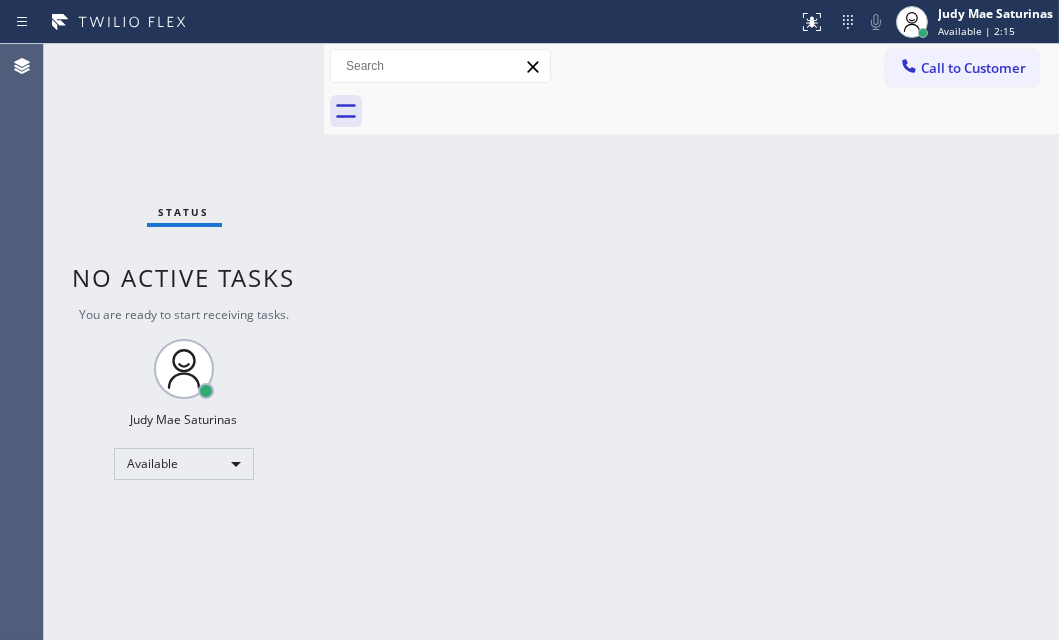 click on "Status   No active tasks     You are ready to start receiving tasks.   Judy Mae Saturinas Available" at bounding box center (184, 342) 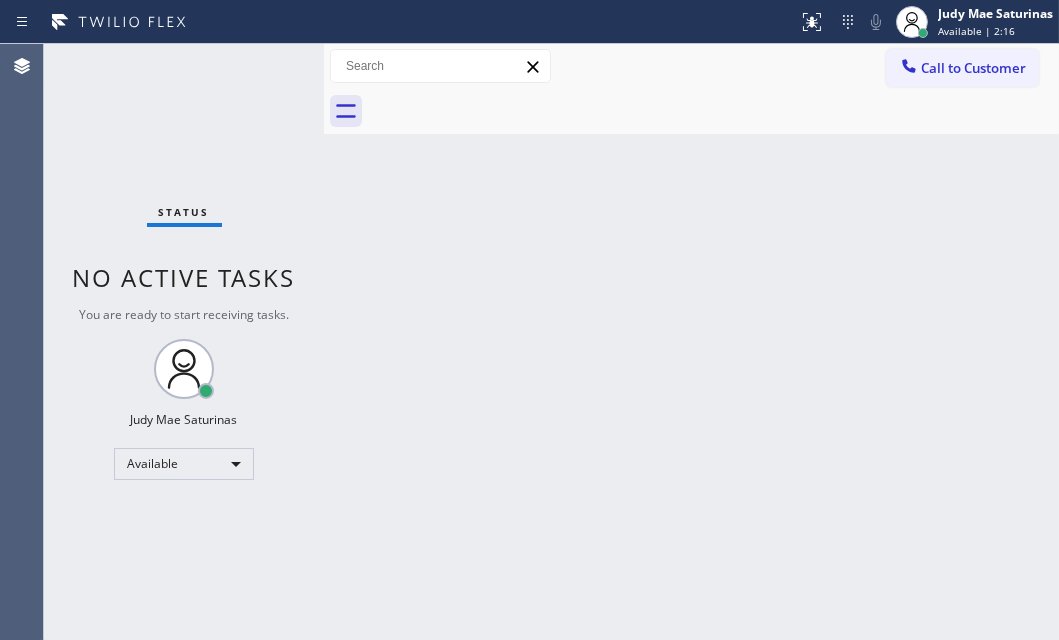 click on "Status   No active tasks     You are ready to start receiving tasks.   Judy Mae Saturinas Available" at bounding box center [184, 342] 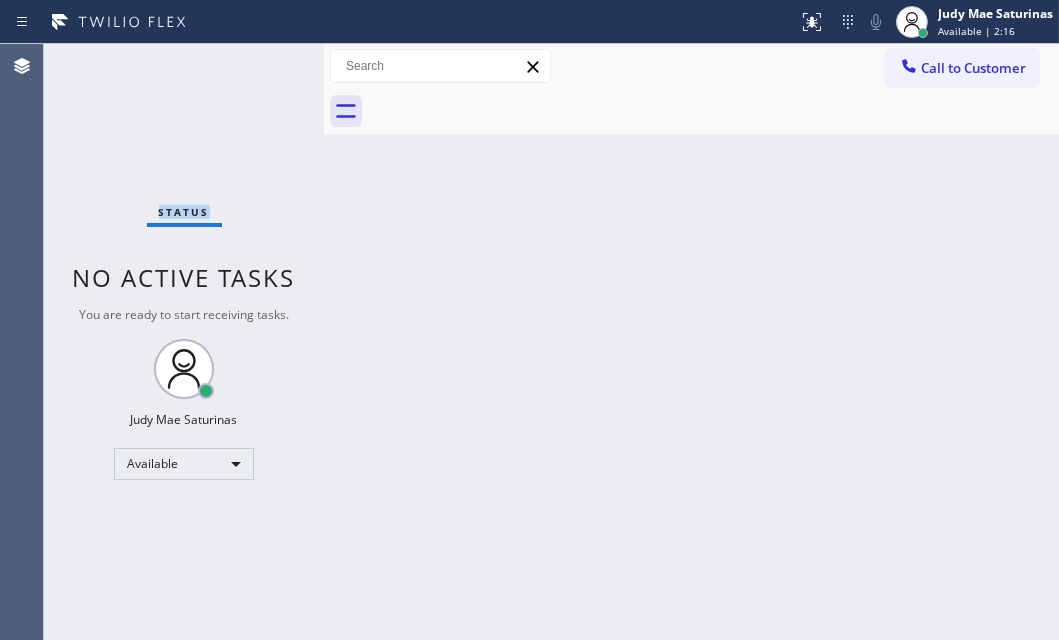 click on "Status   No active tasks     You are ready to start receiving tasks.   Judy Mae Saturinas Available" at bounding box center [184, 342] 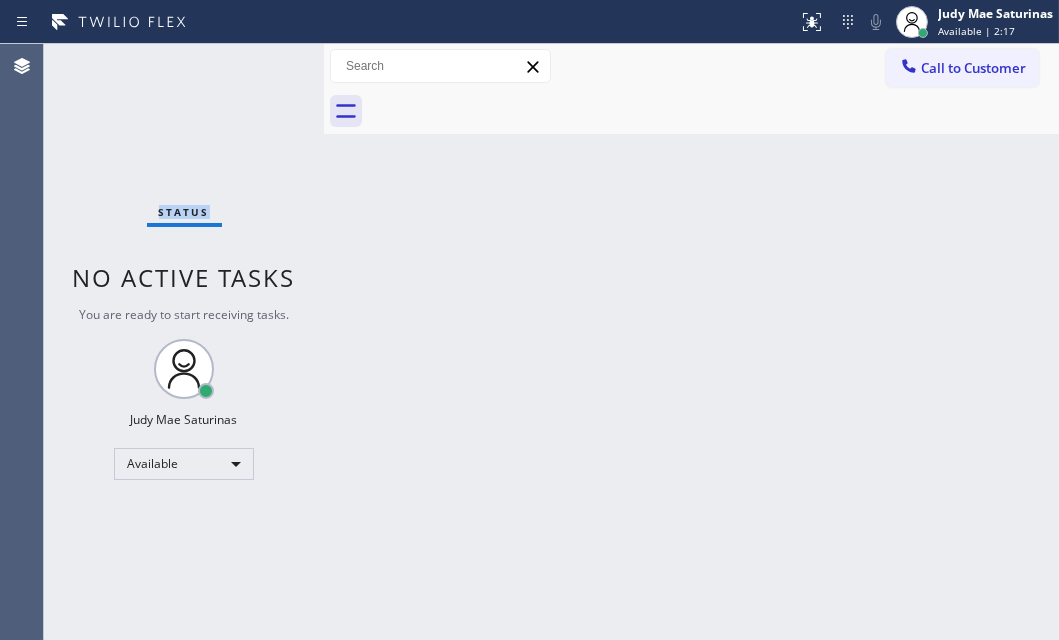 click on "Status   No active tasks     You are ready to start receiving tasks.   Judy Mae Saturinas Available" at bounding box center (184, 342) 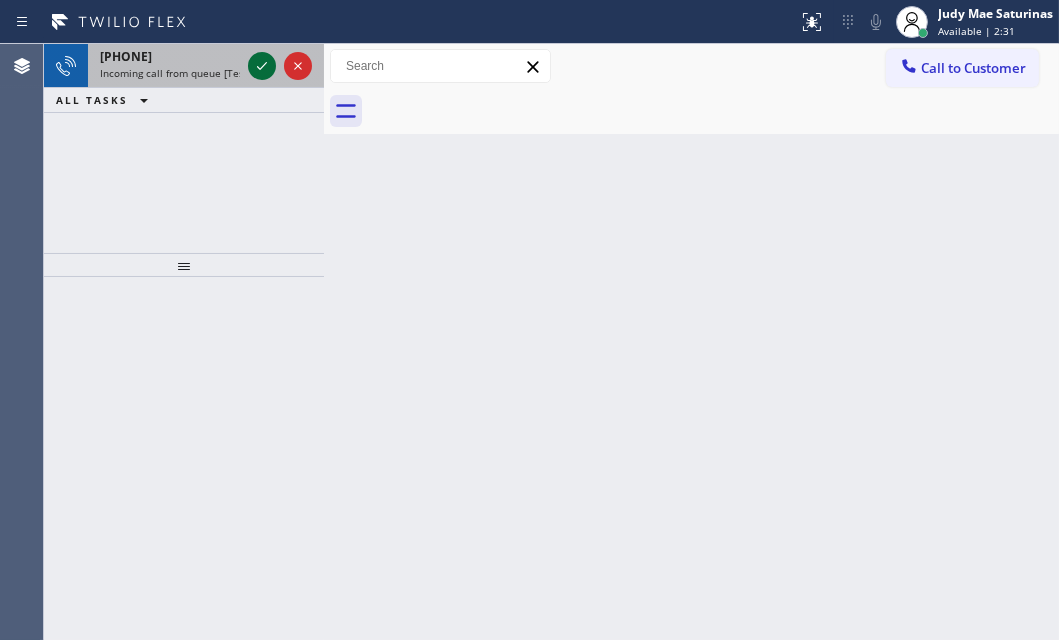 click 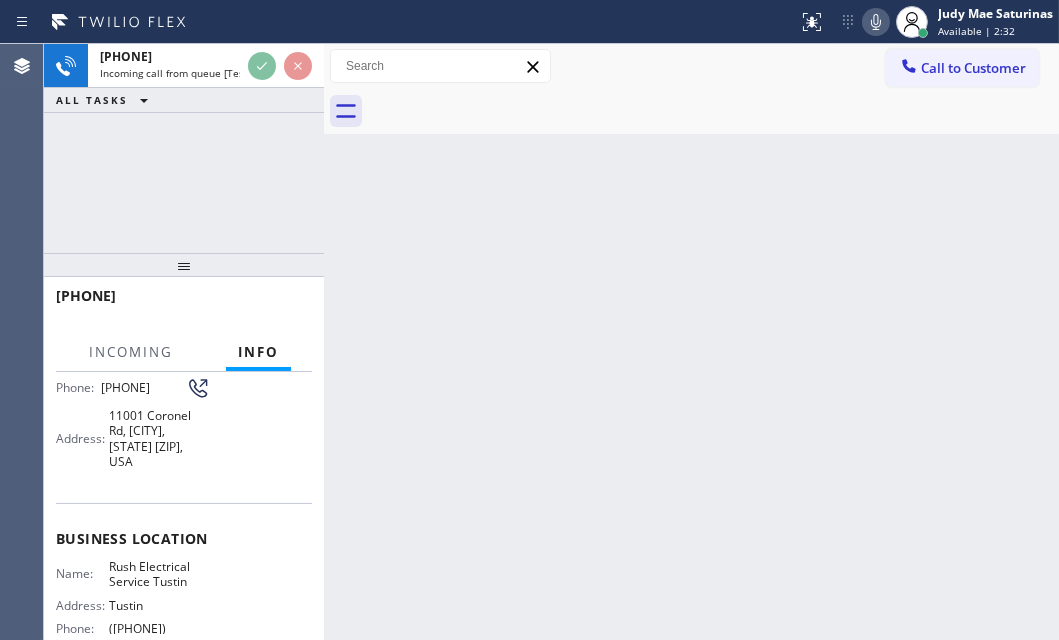 scroll, scrollTop: 181, scrollLeft: 0, axis: vertical 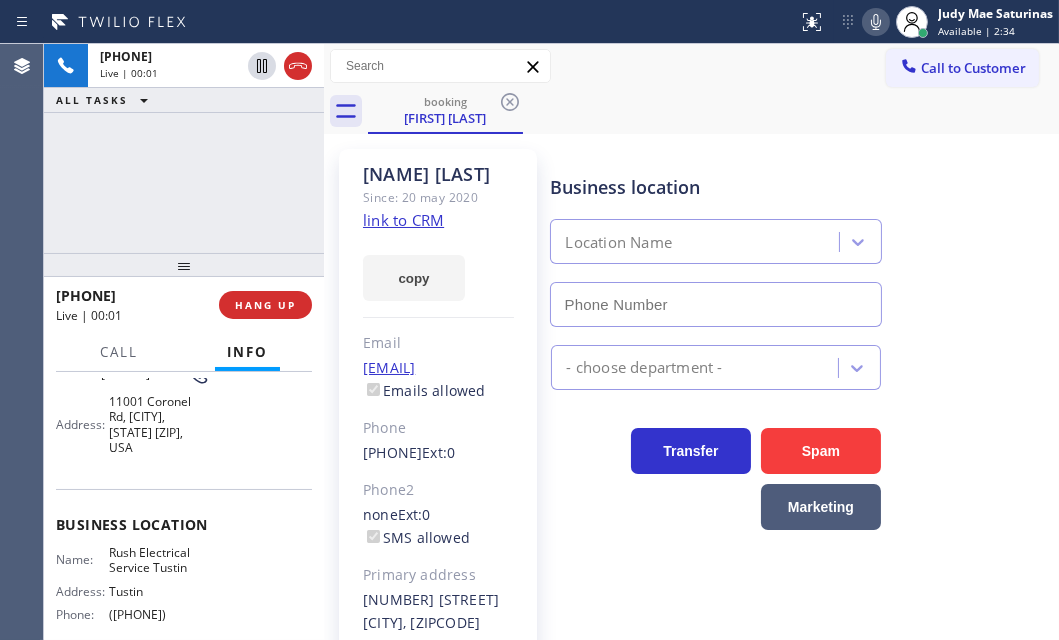 type on "([PHONE])" 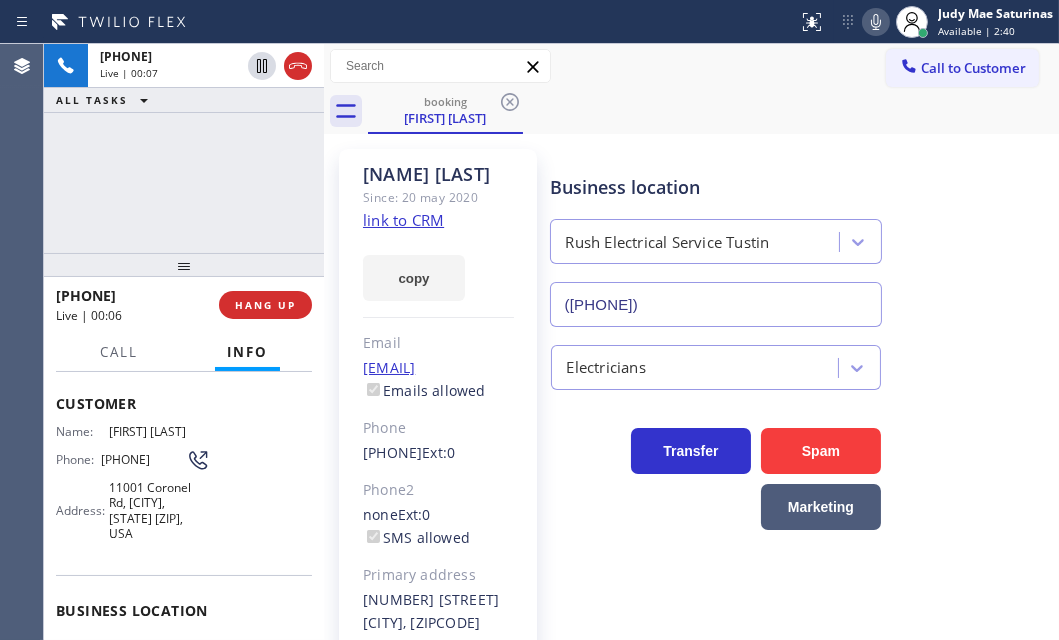 scroll, scrollTop: 90, scrollLeft: 0, axis: vertical 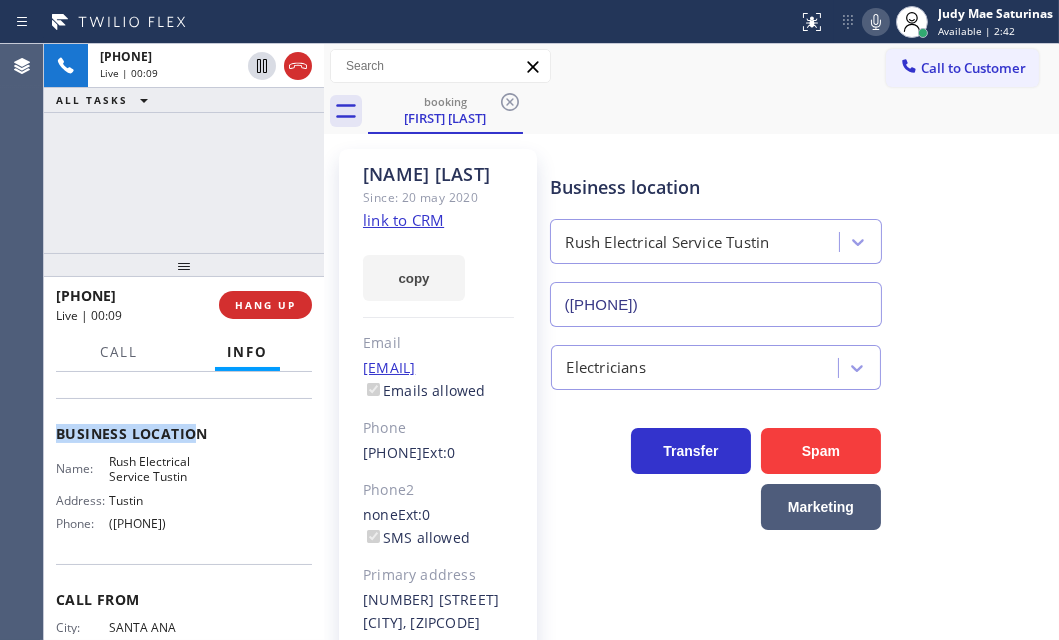 drag, startPoint x: 51, startPoint y: 399, endPoint x: 215, endPoint y: 525, distance: 206.81392 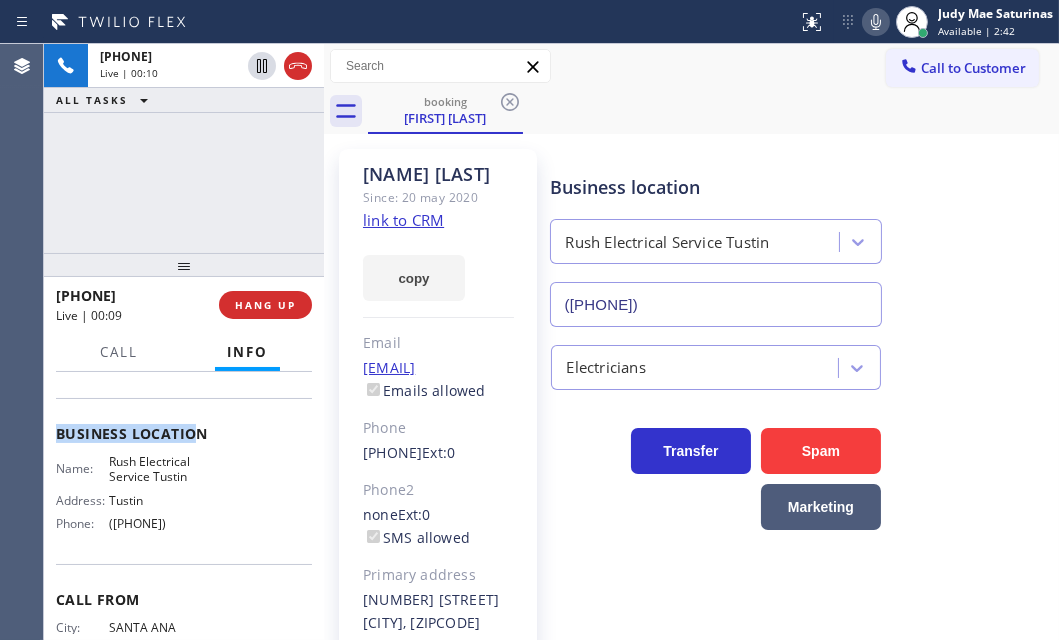 copy on "Customer Name: [NAME]  [NAME] Phone: [PHONE] Address: 11001 Coronel Rd, [CITY], [STATE] [ZIP], USA Business location Name: Rush Electrical Service Tustin Address: Tustin  Phone: [PHONE]" 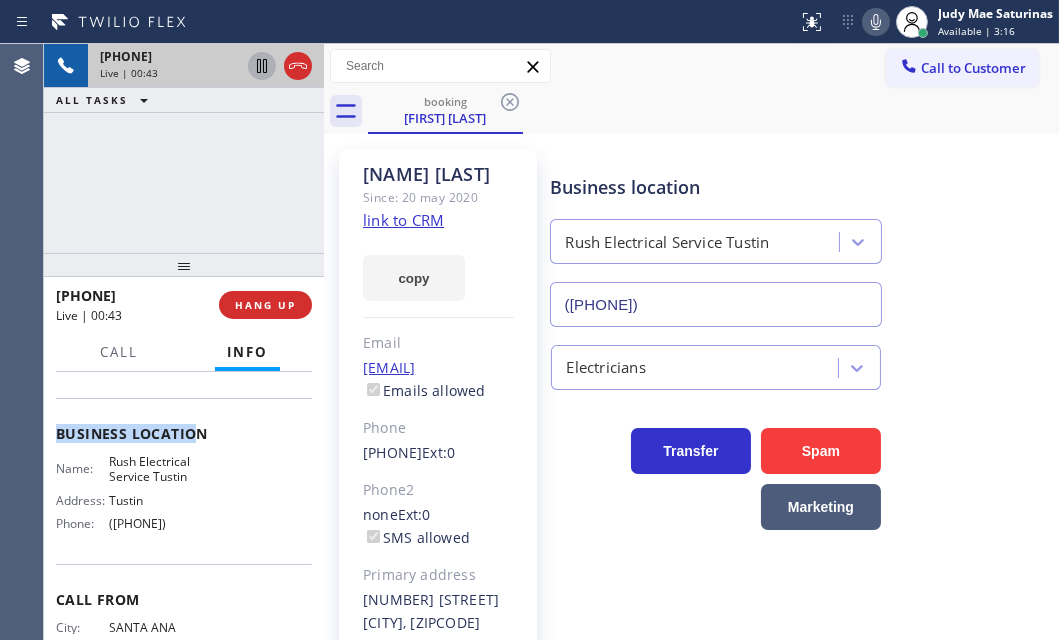 click 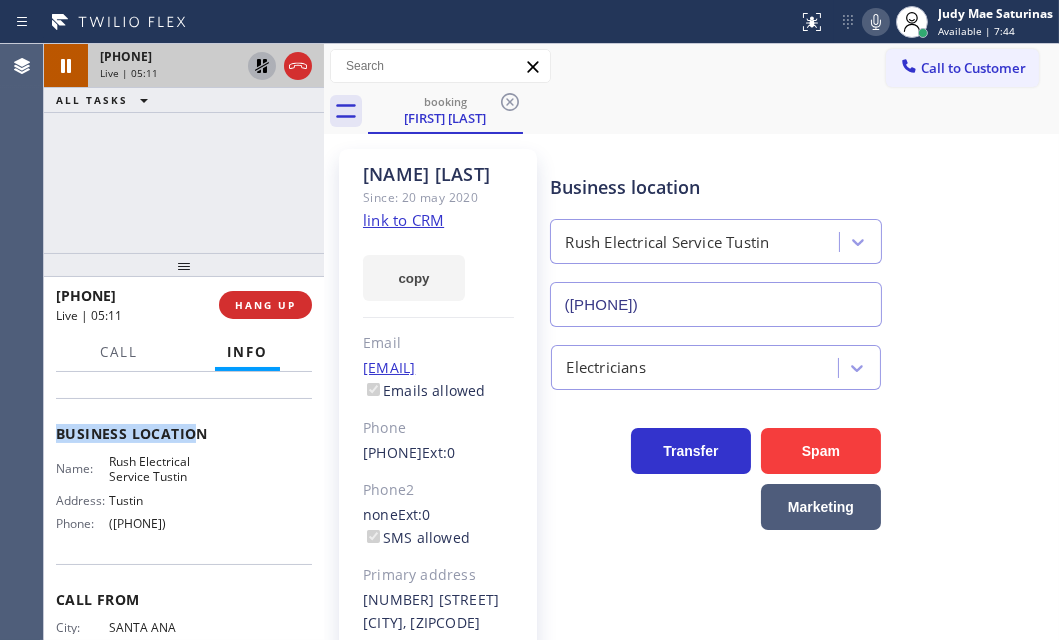click 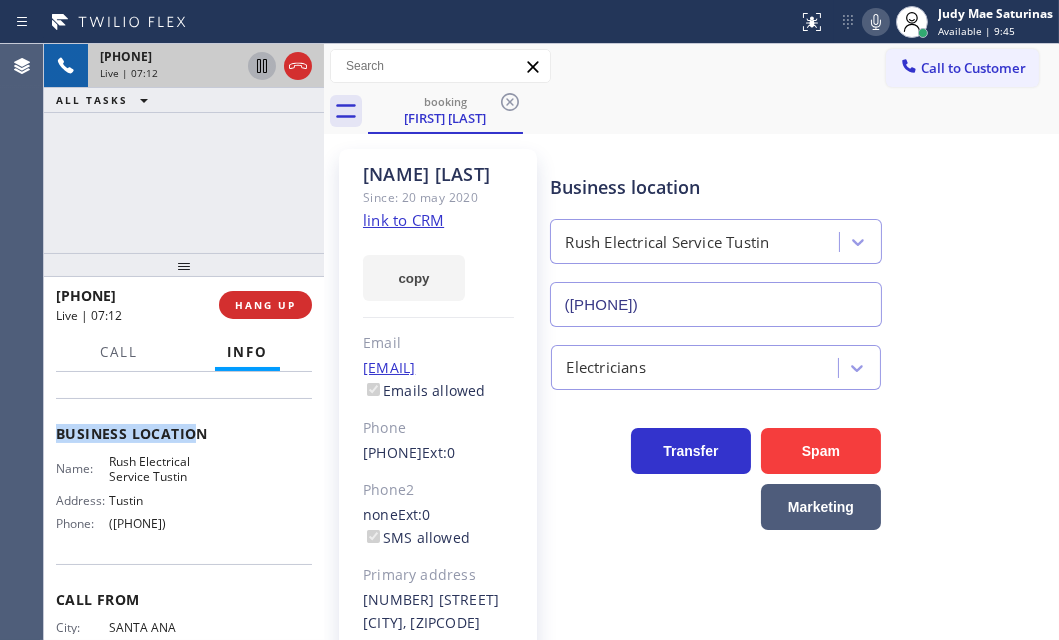 drag, startPoint x: 290, startPoint y: 296, endPoint x: 993, endPoint y: 343, distance: 704.5694 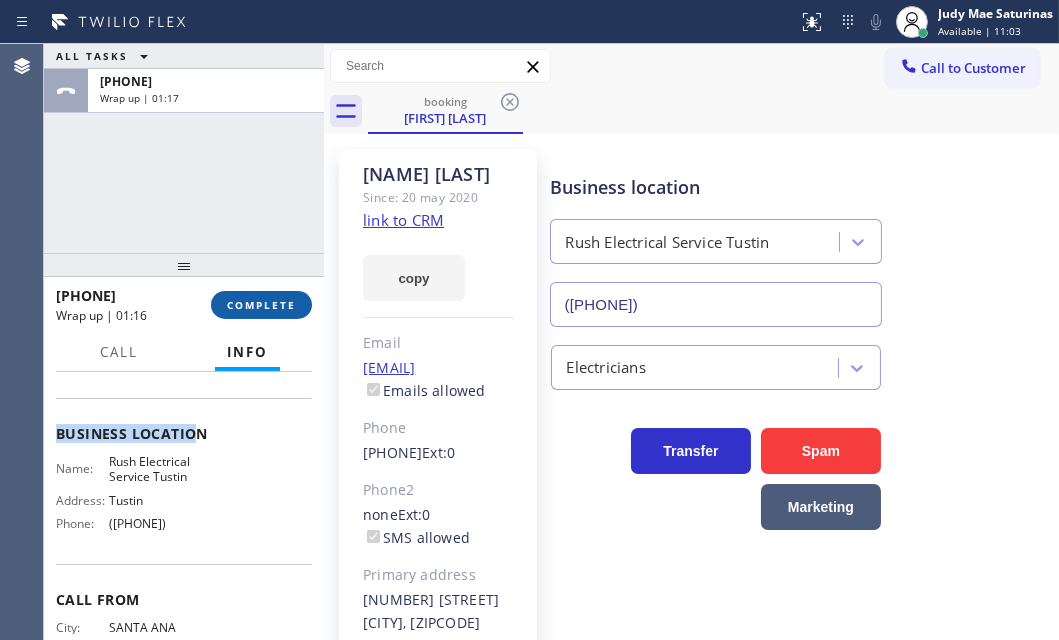 click on "COMPLETE" at bounding box center (261, 305) 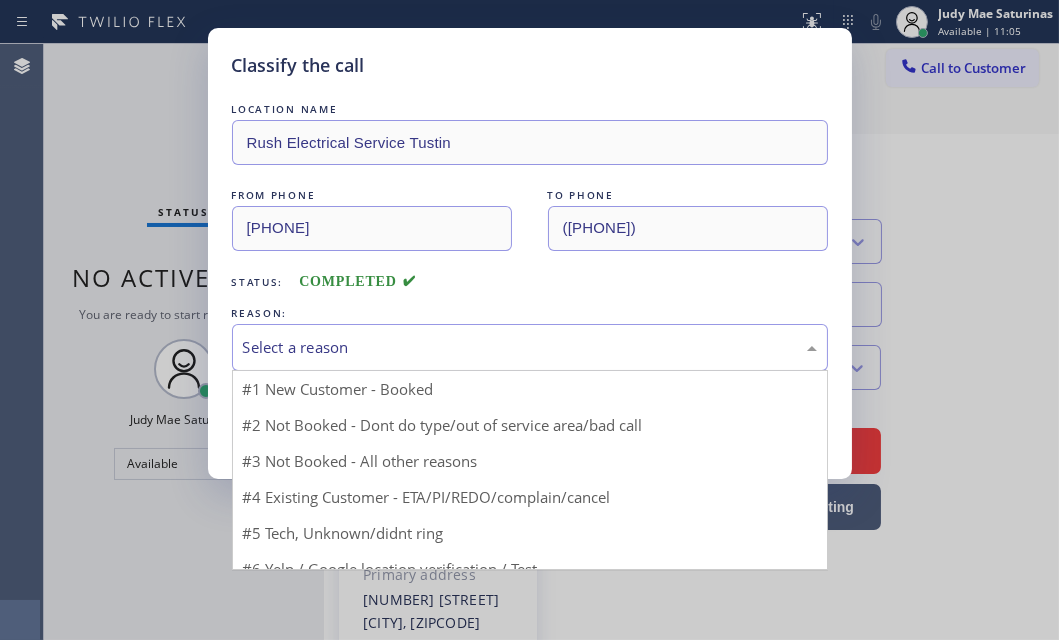 click on "Select a reason" at bounding box center [530, 347] 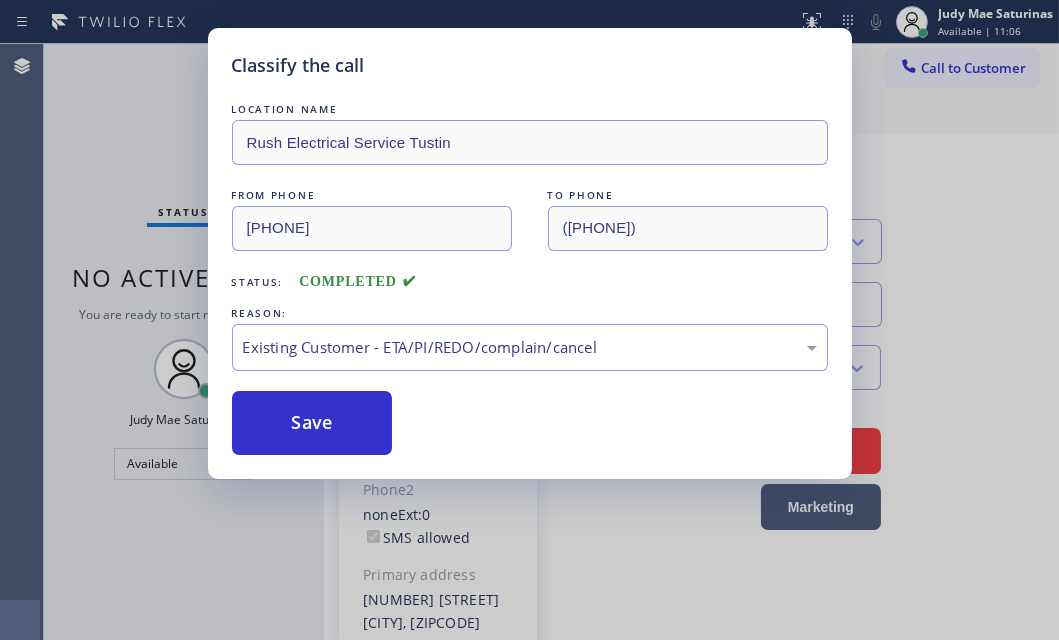 drag, startPoint x: 368, startPoint y: 467, endPoint x: 346, endPoint y: 441, distance: 34.058773 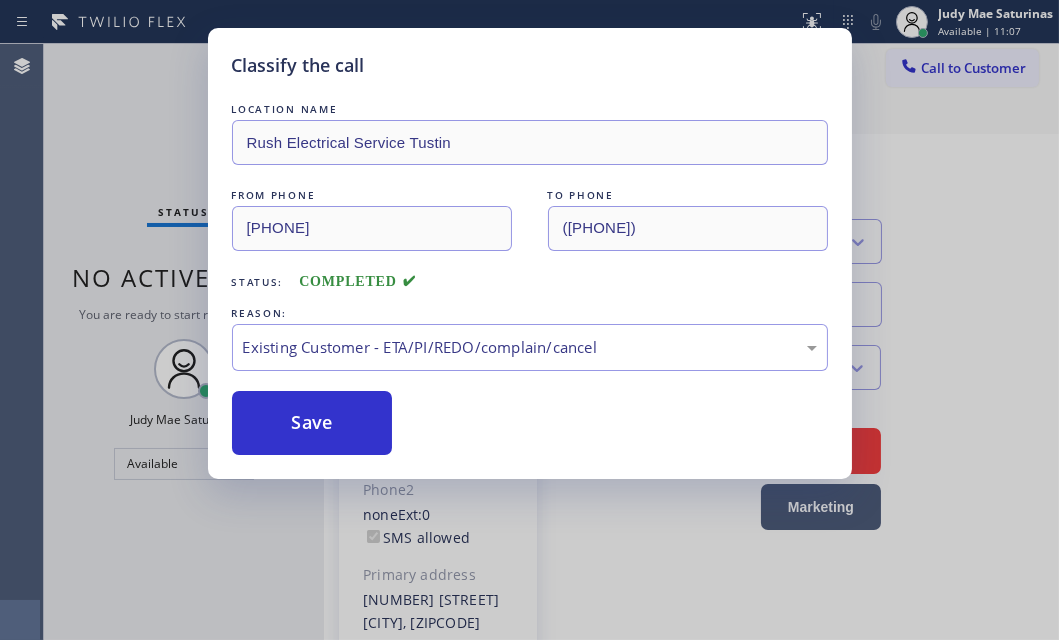 drag, startPoint x: 337, startPoint y: 433, endPoint x: 540, endPoint y: 469, distance: 206.1674 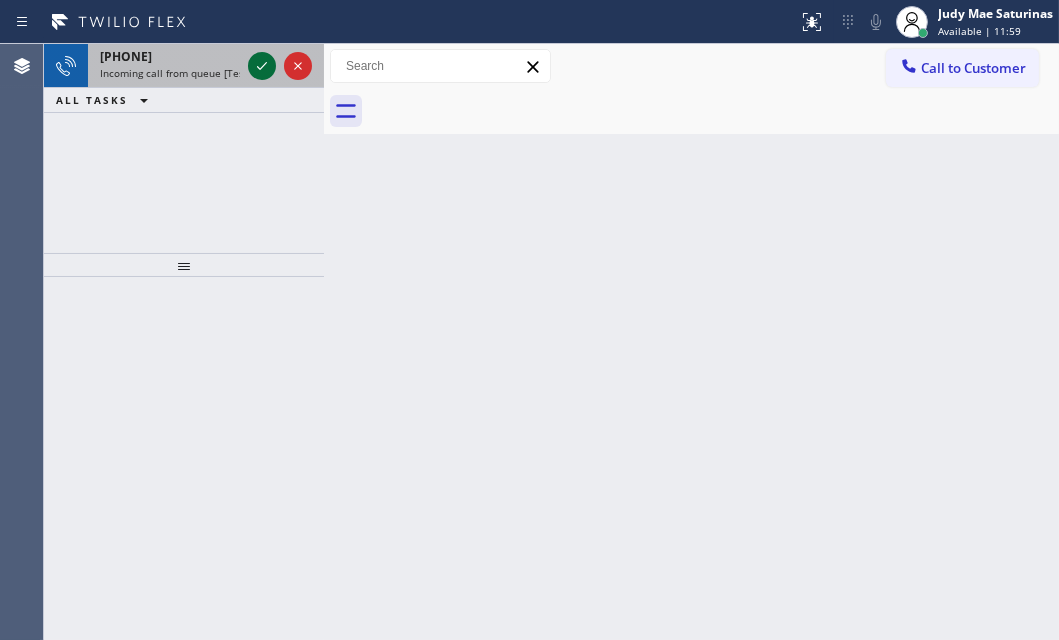 click 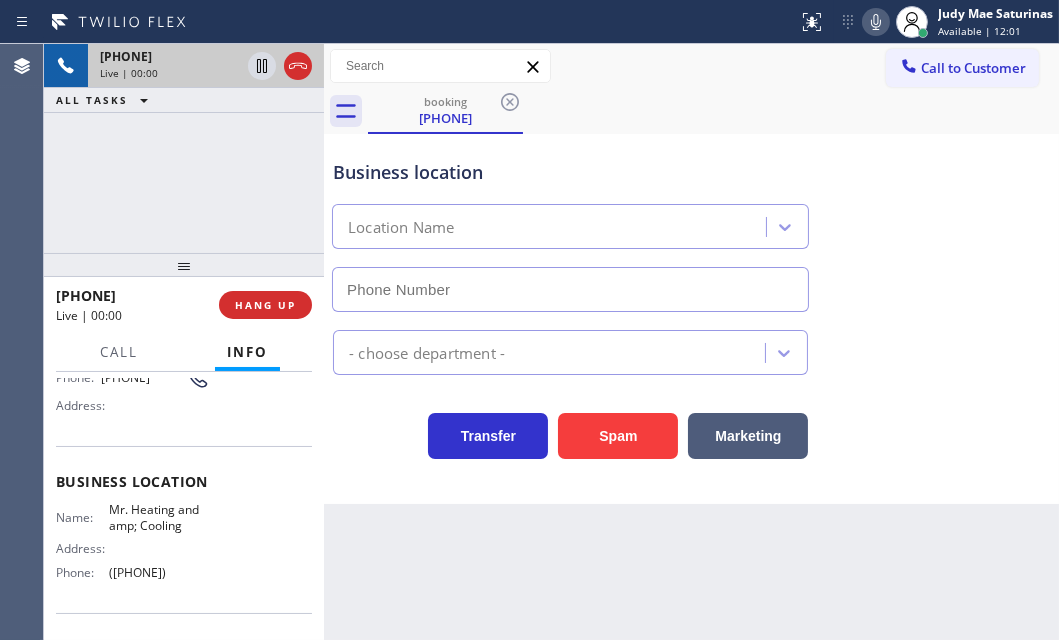 scroll, scrollTop: 181, scrollLeft: 0, axis: vertical 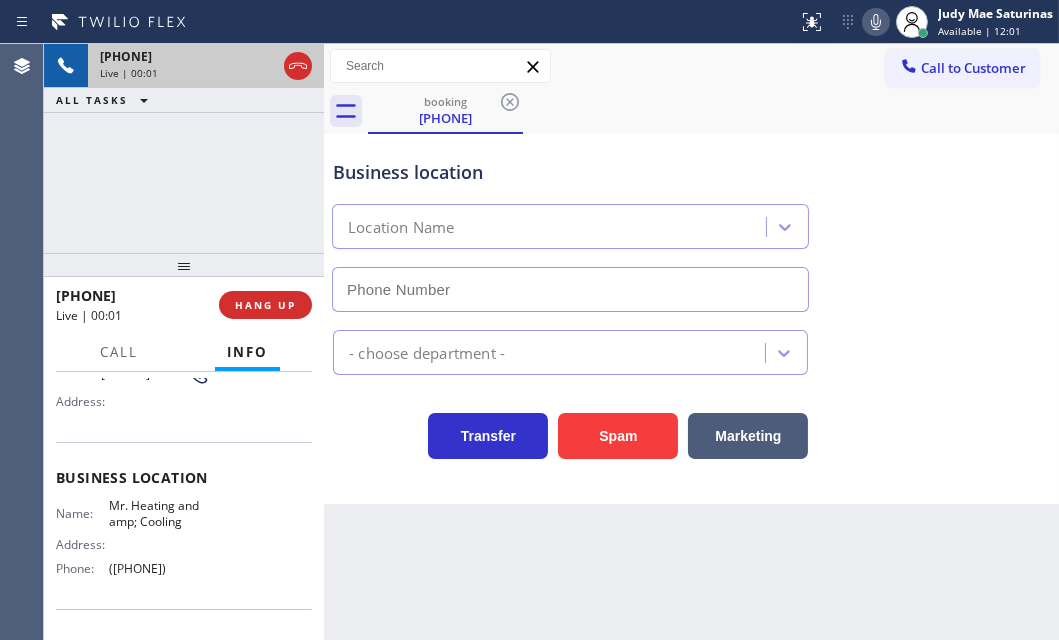 type on "([PHONE])" 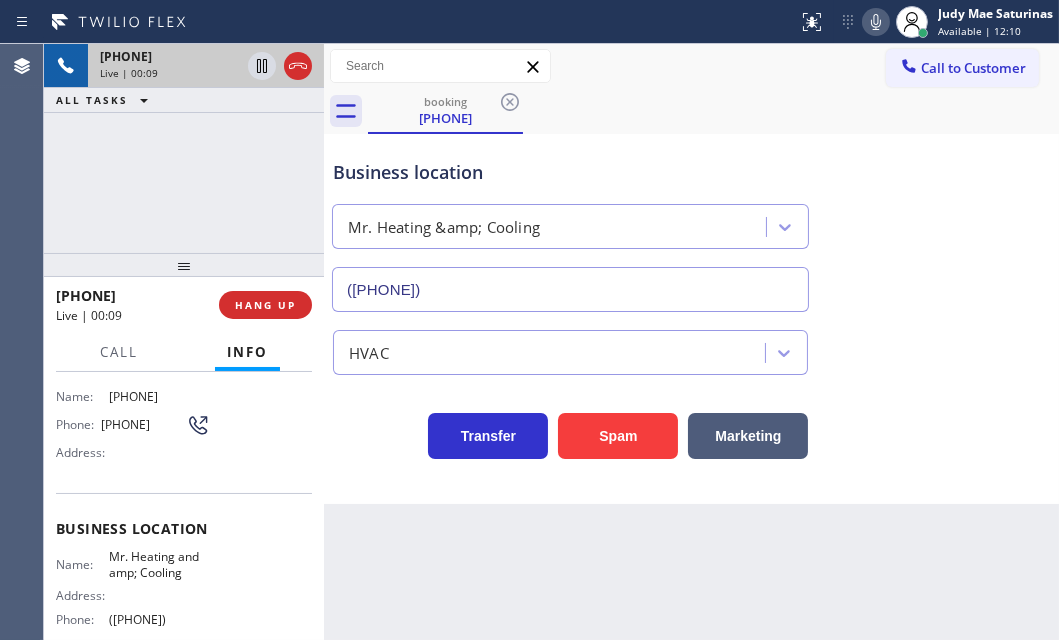scroll, scrollTop: 0, scrollLeft: 0, axis: both 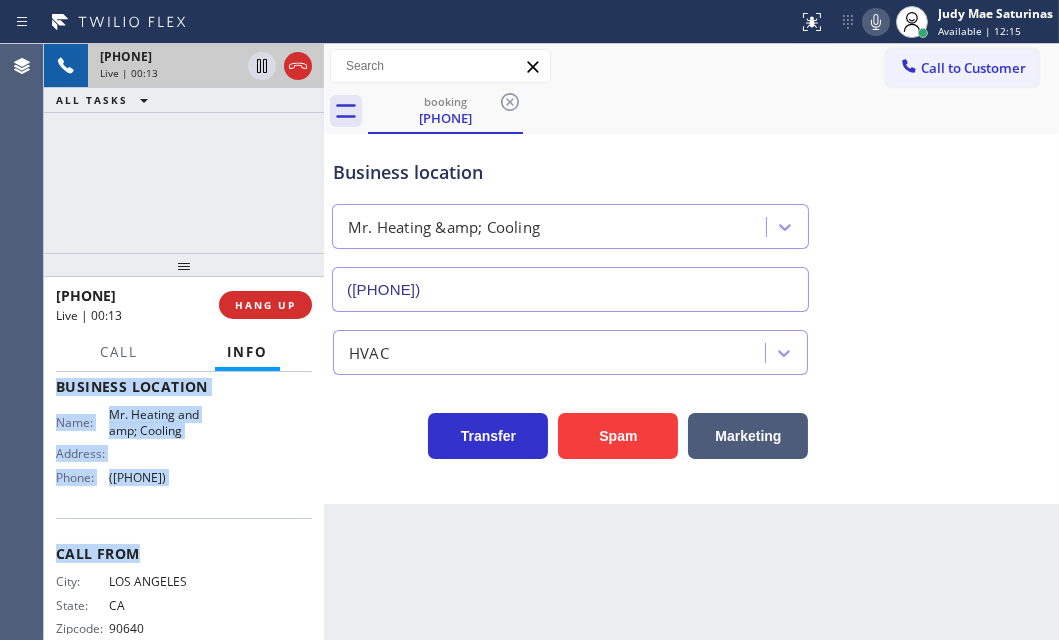 drag, startPoint x: 139, startPoint y: 504, endPoint x: 215, endPoint y: 499, distance: 76.1643 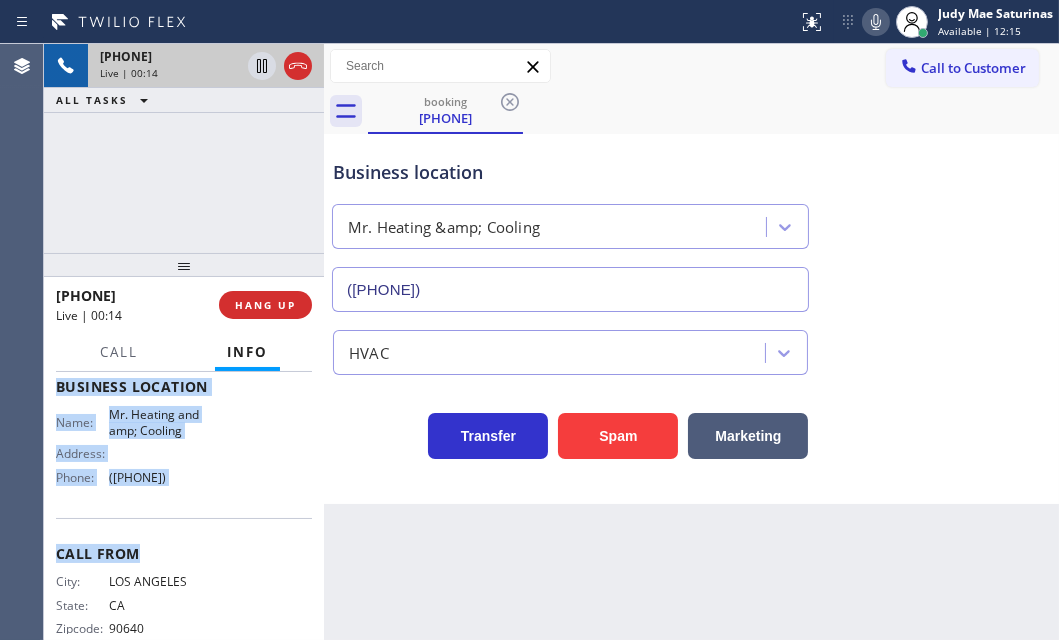 copy on "Customer Name: [PHONE] Phone: [PHONE] Address: Business location Name: Mr. Heating  and amp; Cooling Address:   Phone: [PHONE]" 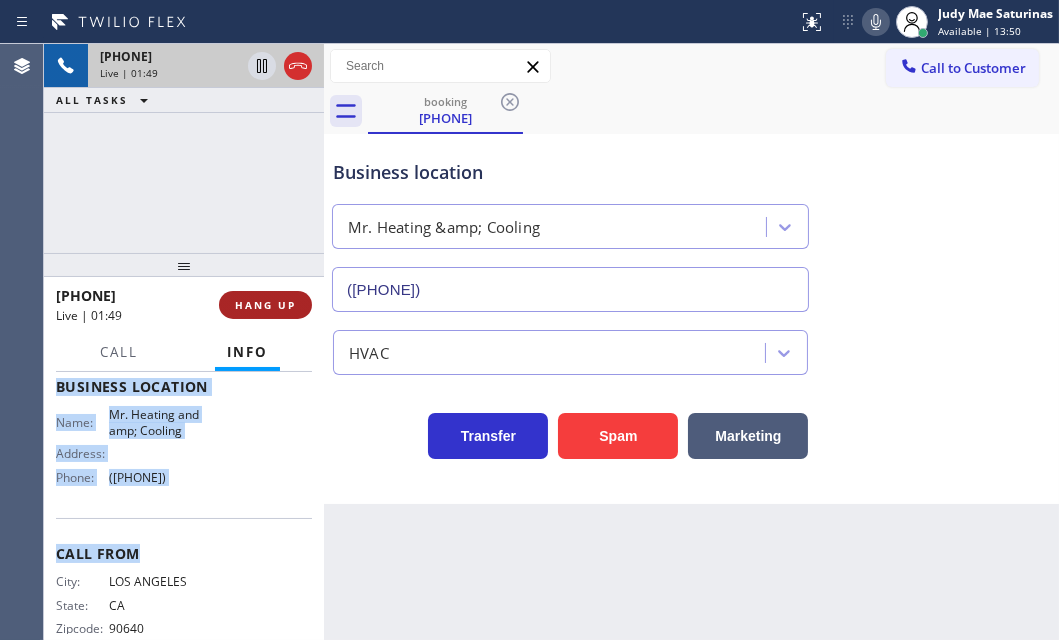 click on "HANG UP" at bounding box center [265, 305] 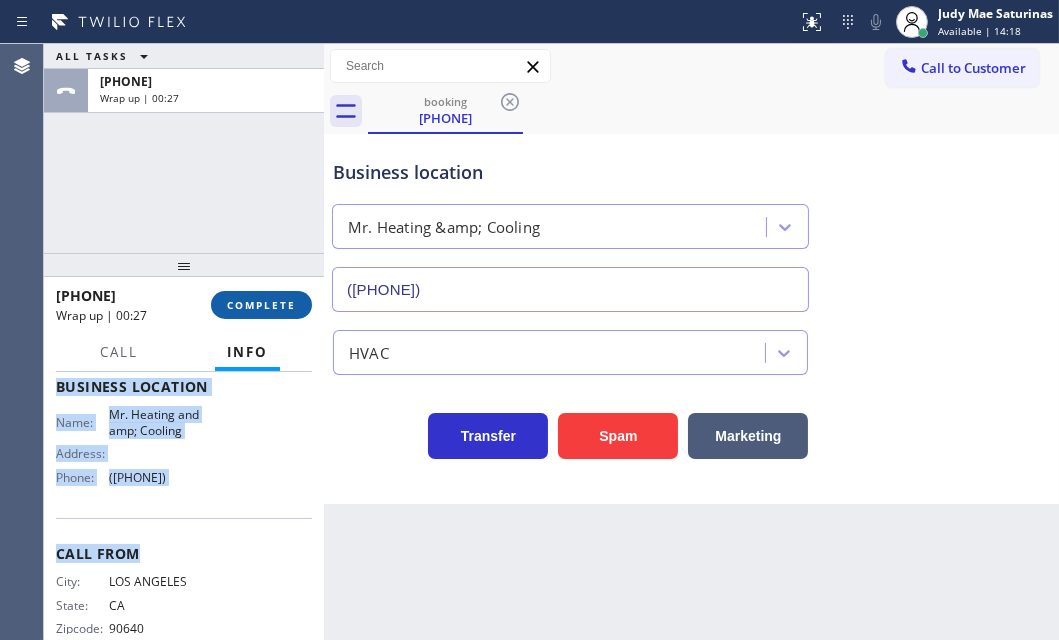 click on "COMPLETE" at bounding box center [261, 305] 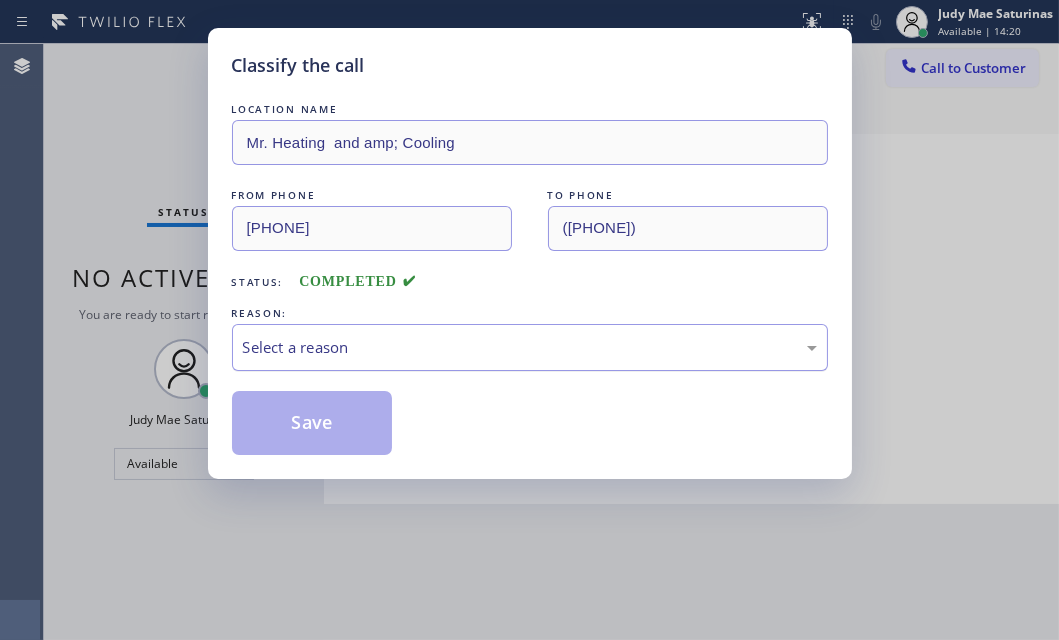 click on "Select a reason" at bounding box center (530, 347) 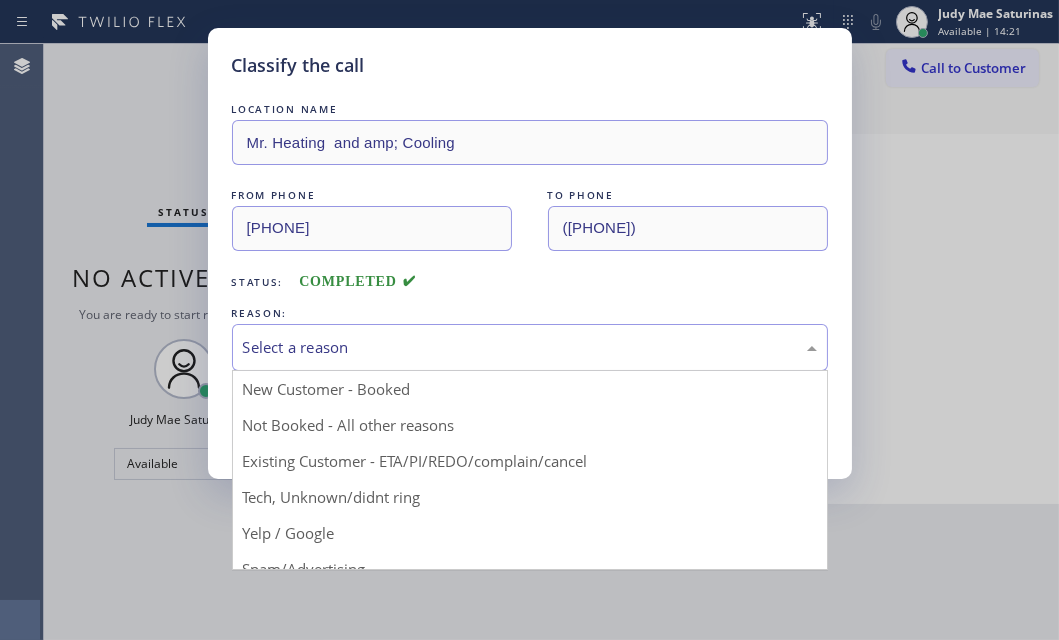 drag, startPoint x: 298, startPoint y: 430, endPoint x: 280, endPoint y: 425, distance: 18.681541 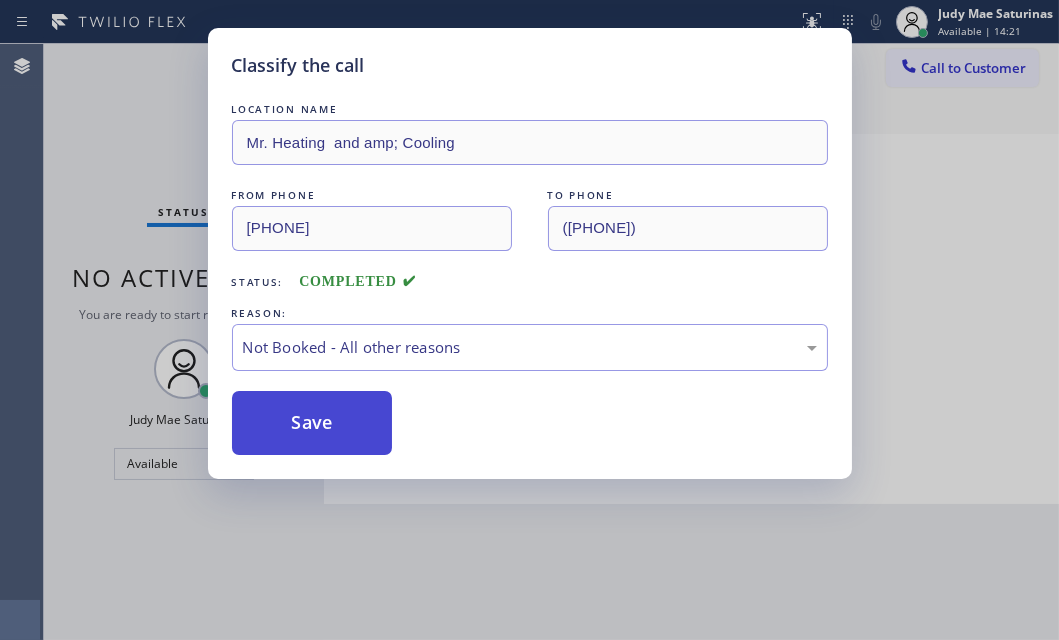 click on "Save" at bounding box center [312, 423] 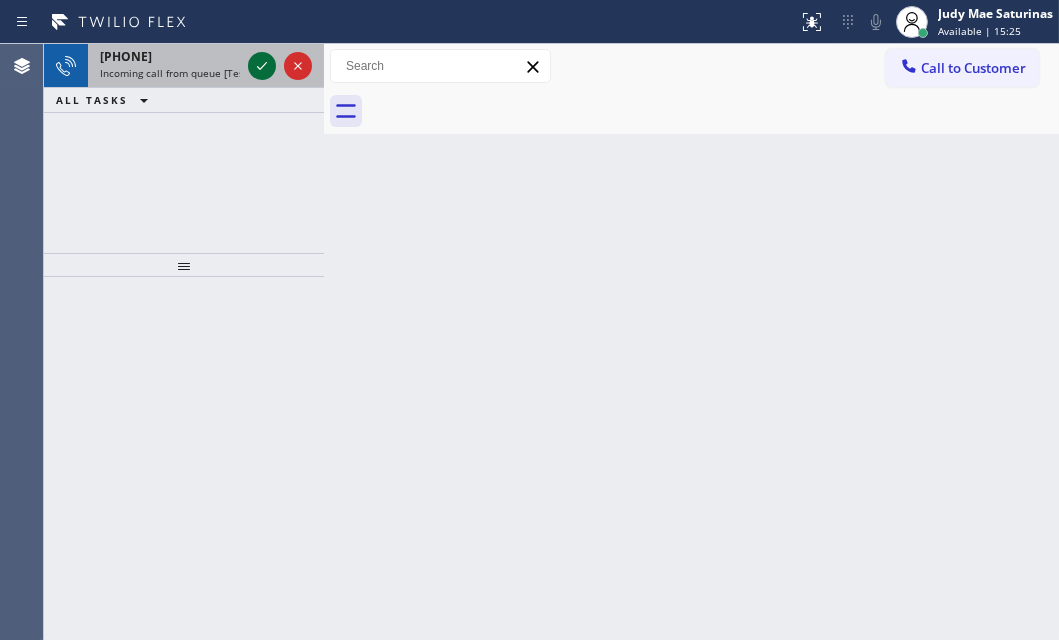 click 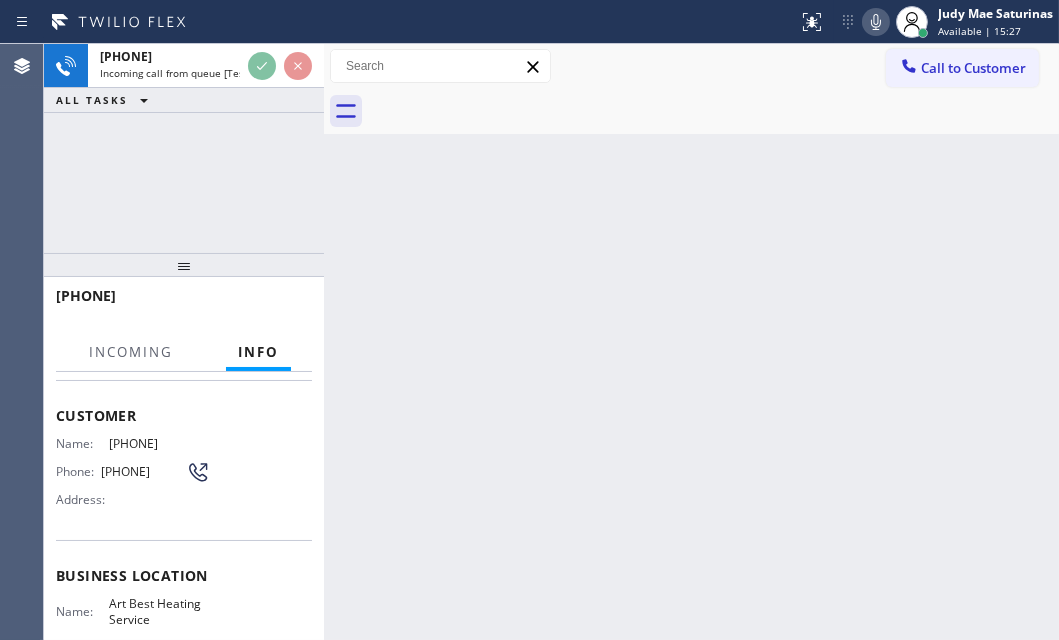 scroll, scrollTop: 181, scrollLeft: 0, axis: vertical 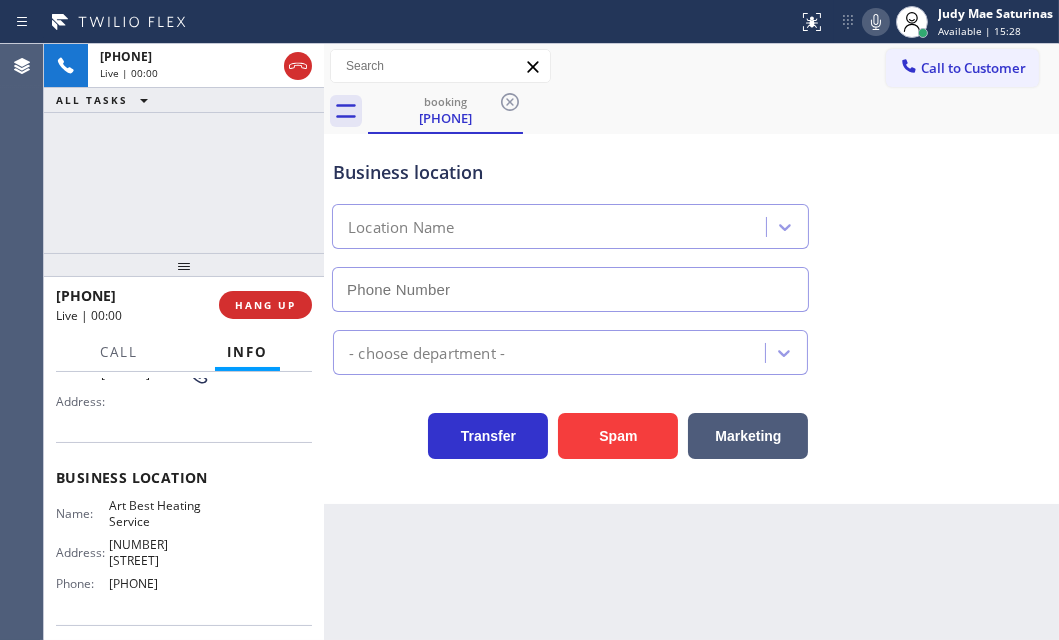 type on "[PHONE]" 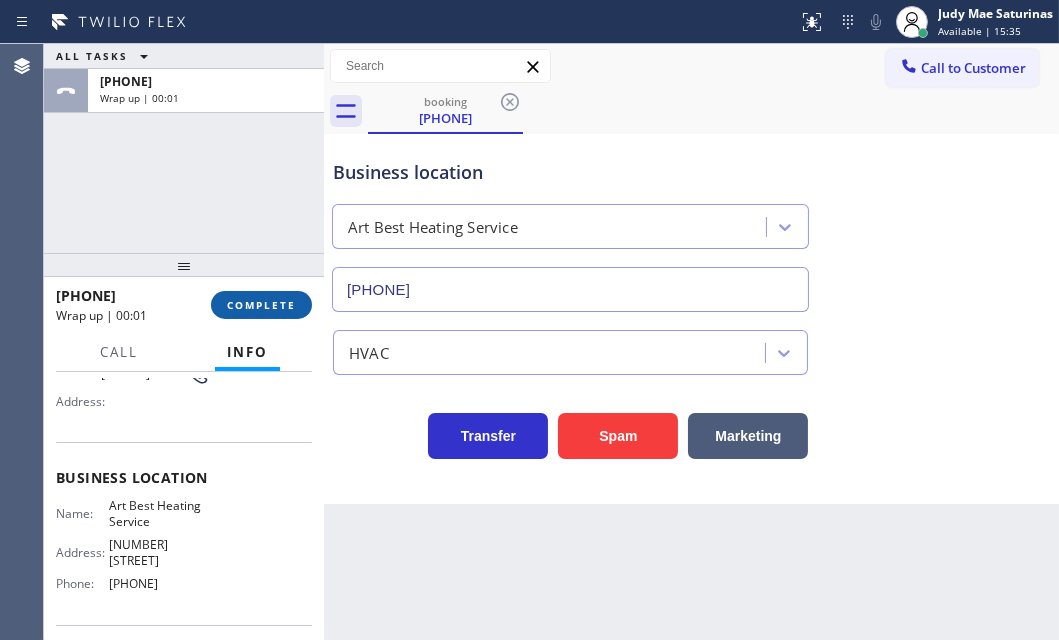 click on "COMPLETE" at bounding box center [261, 305] 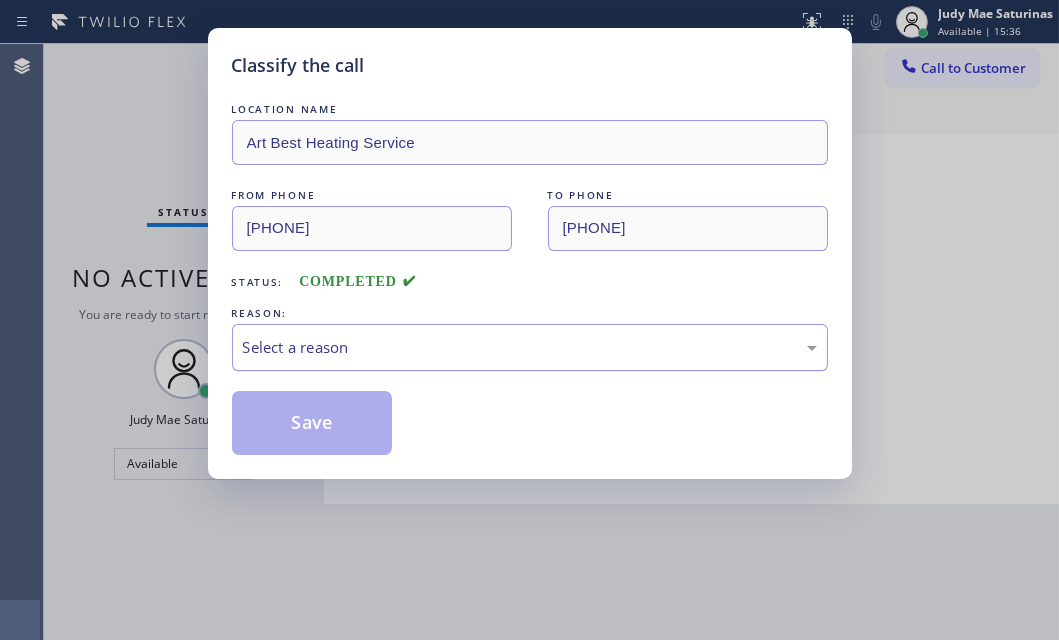click on "Select a reason" at bounding box center [530, 347] 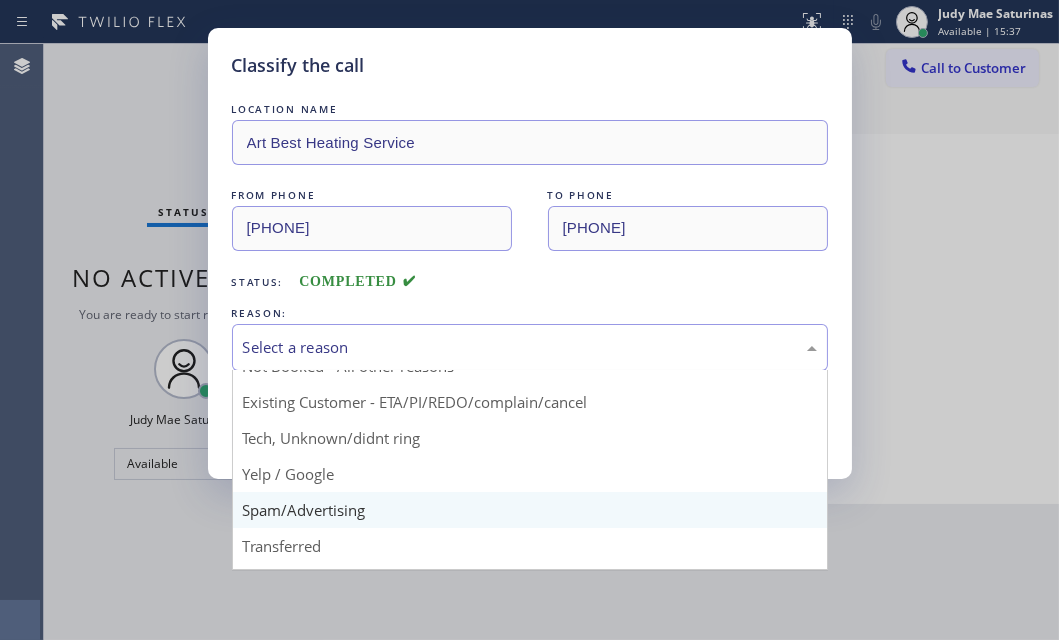 scroll, scrollTop: 90, scrollLeft: 0, axis: vertical 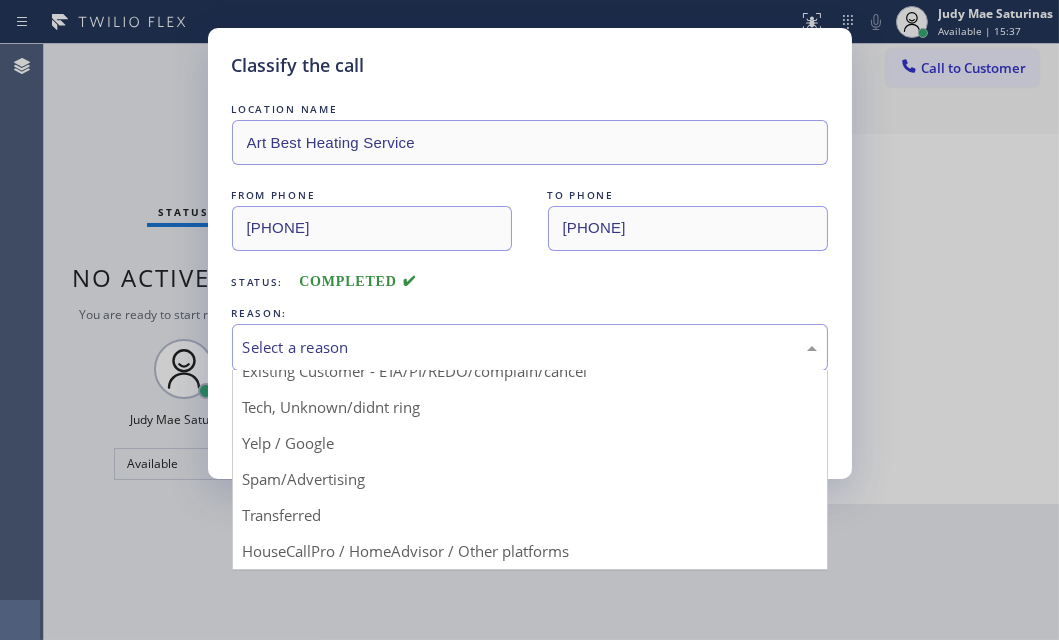drag, startPoint x: 380, startPoint y: 400, endPoint x: 329, endPoint y: 386, distance: 52.886673 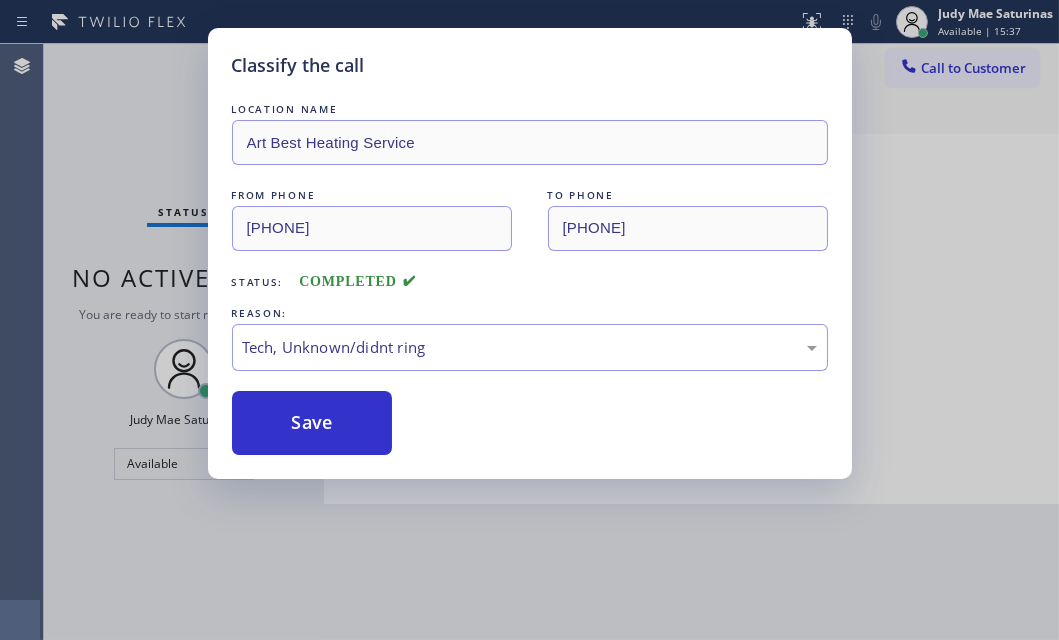 click on "LOCATION NAME Art Best Heating Service FROM PHONE ([PHONE]) TO PHONE ([PHONE]) Status: COMPLETED REASON: Tech, Unknown/didnt ring Save" at bounding box center [530, 277] 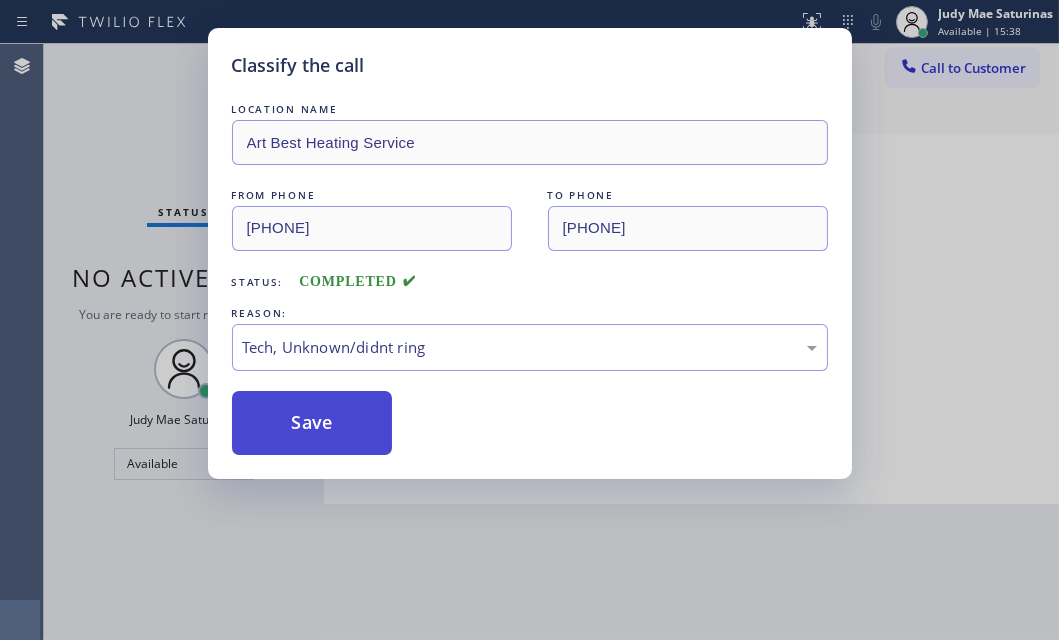 click on "Save" at bounding box center (312, 423) 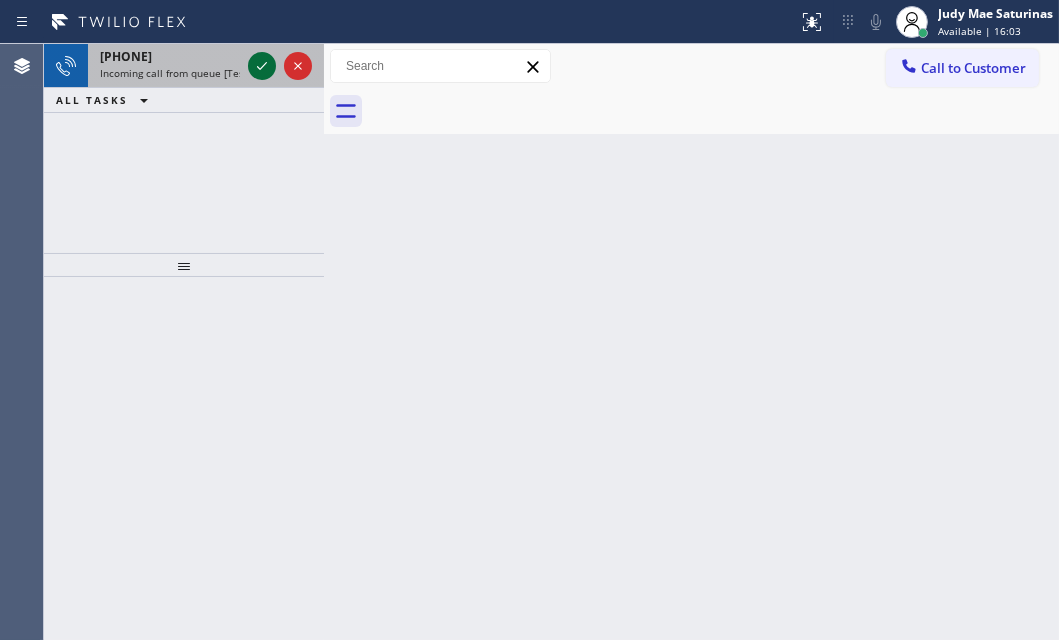 click 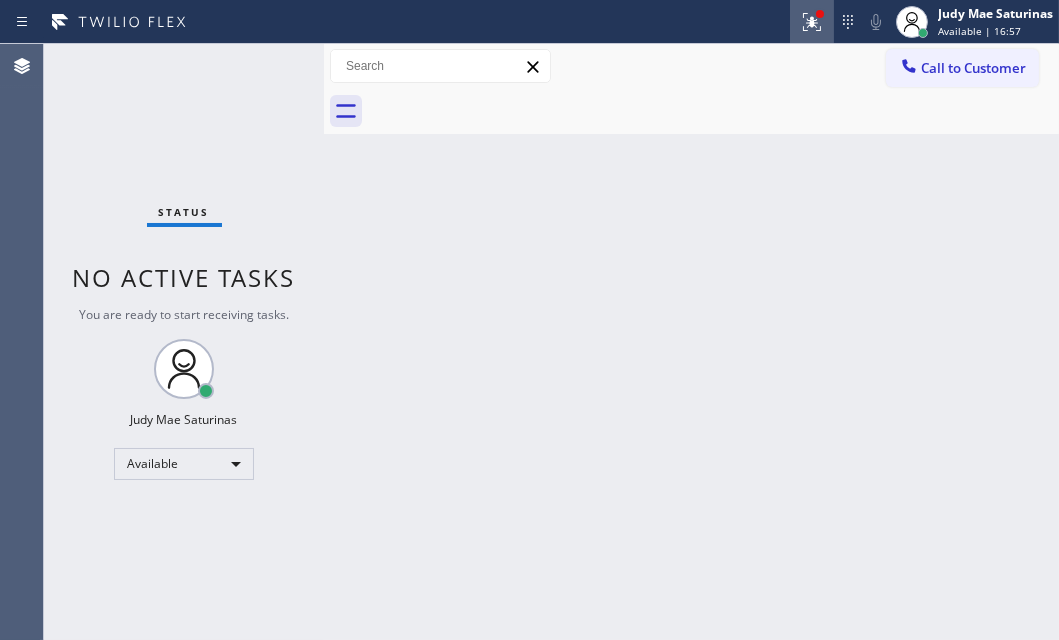 click 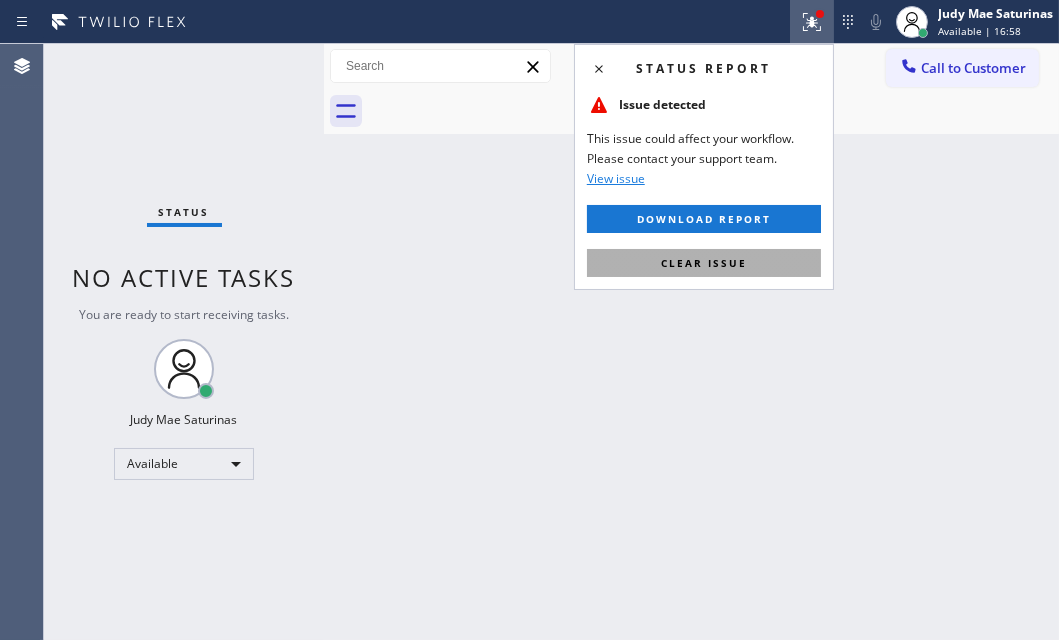 click on "Clear issue" at bounding box center [704, 263] 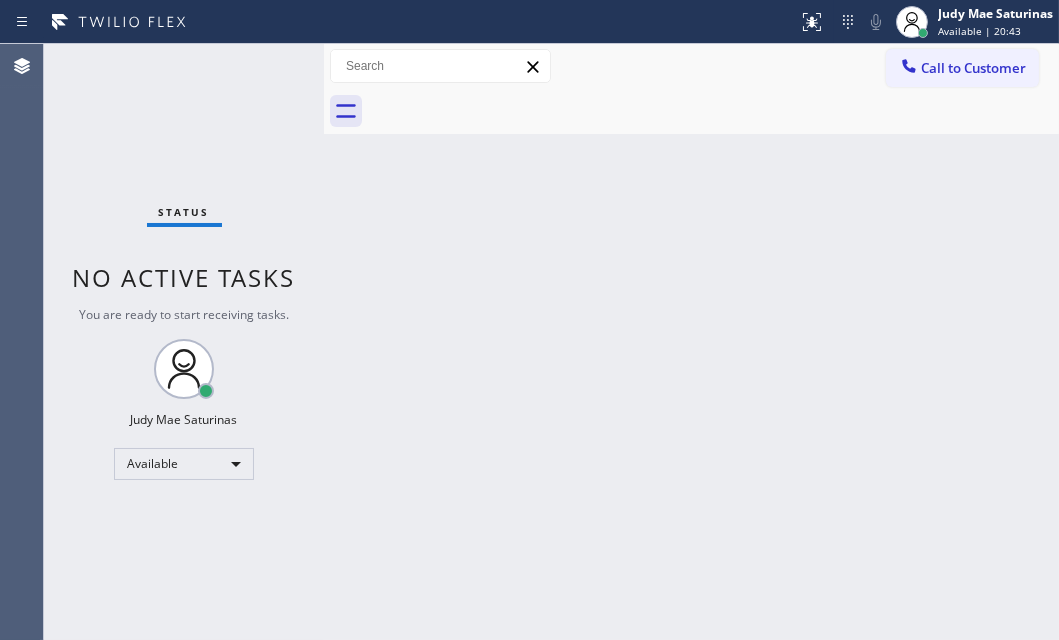 click on "Status   No active tasks     You are ready to start receiving tasks.   Judy Mae Saturinas Available" at bounding box center [184, 342] 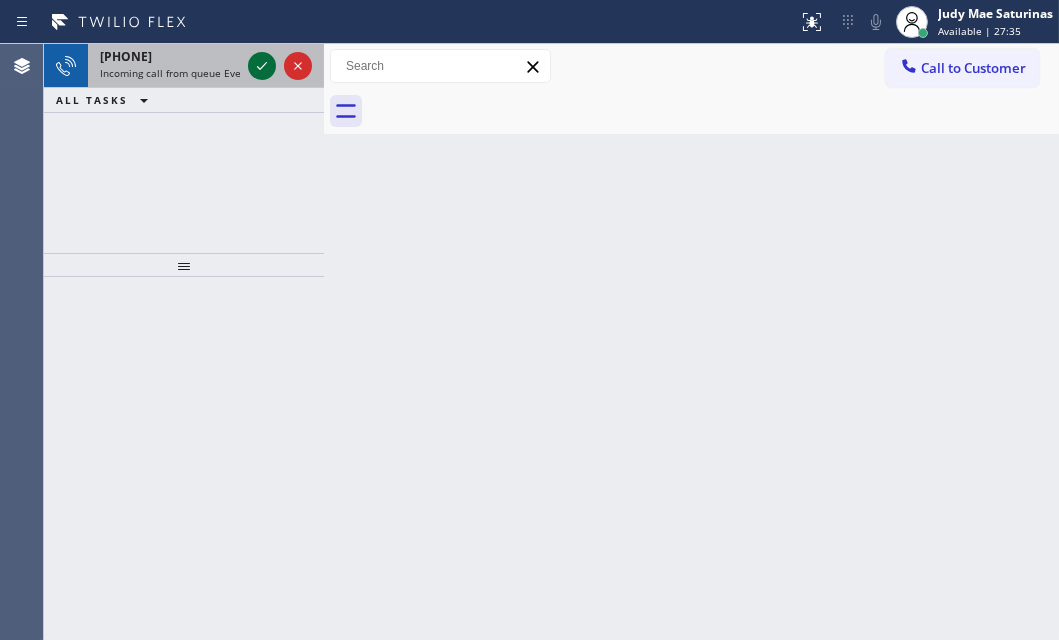 click 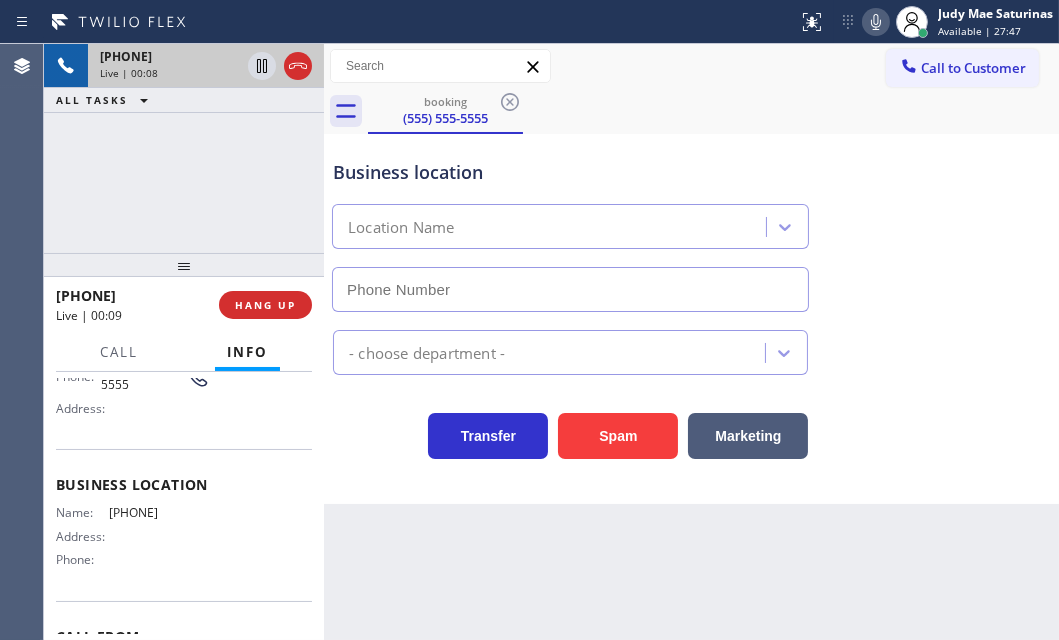 scroll, scrollTop: 0, scrollLeft: 0, axis: both 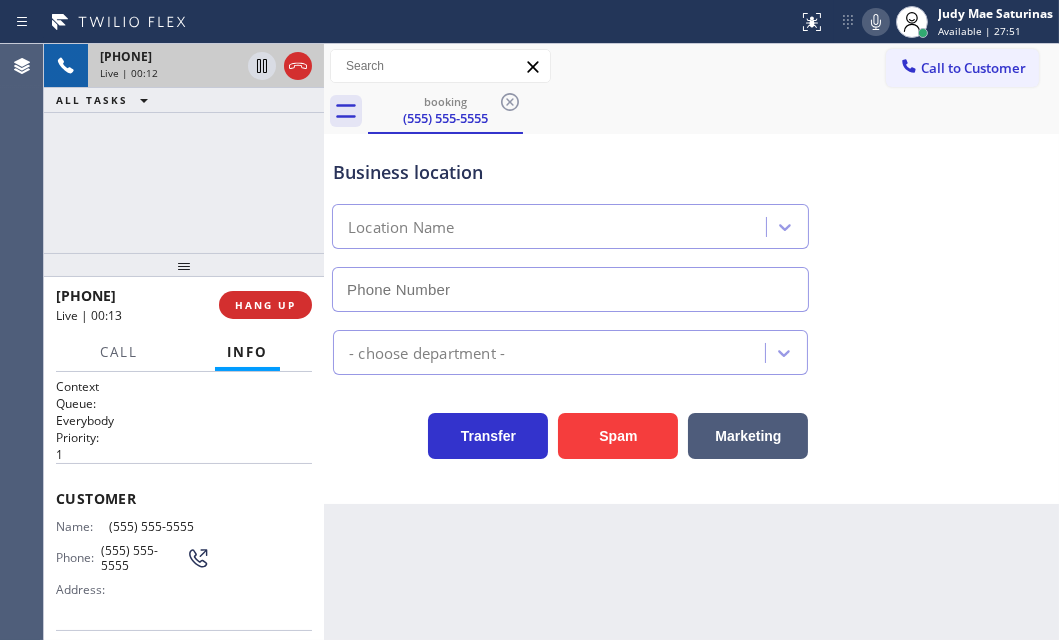 click on "Customer" at bounding box center (184, 498) 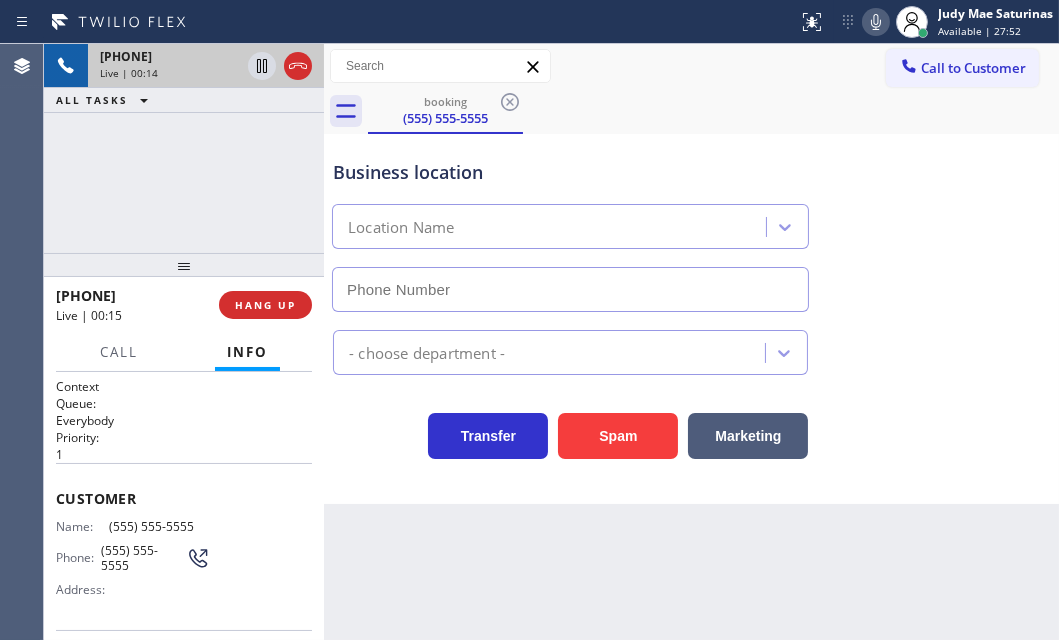 click on "Customer Name: [PHONE] Phone: [PHONE] Address:" at bounding box center [184, 546] 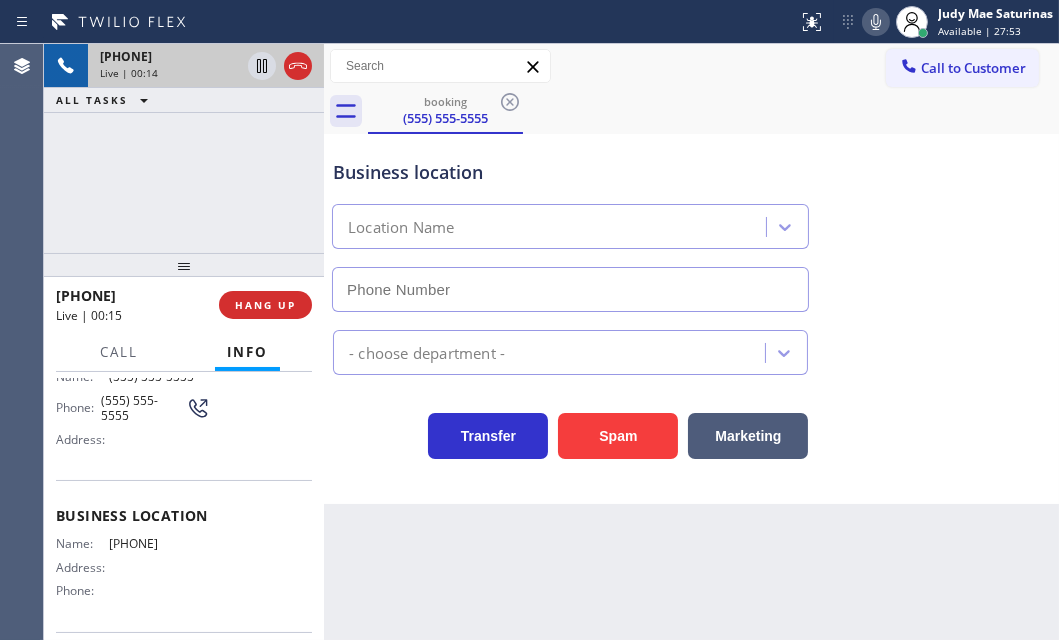 scroll, scrollTop: 272, scrollLeft: 0, axis: vertical 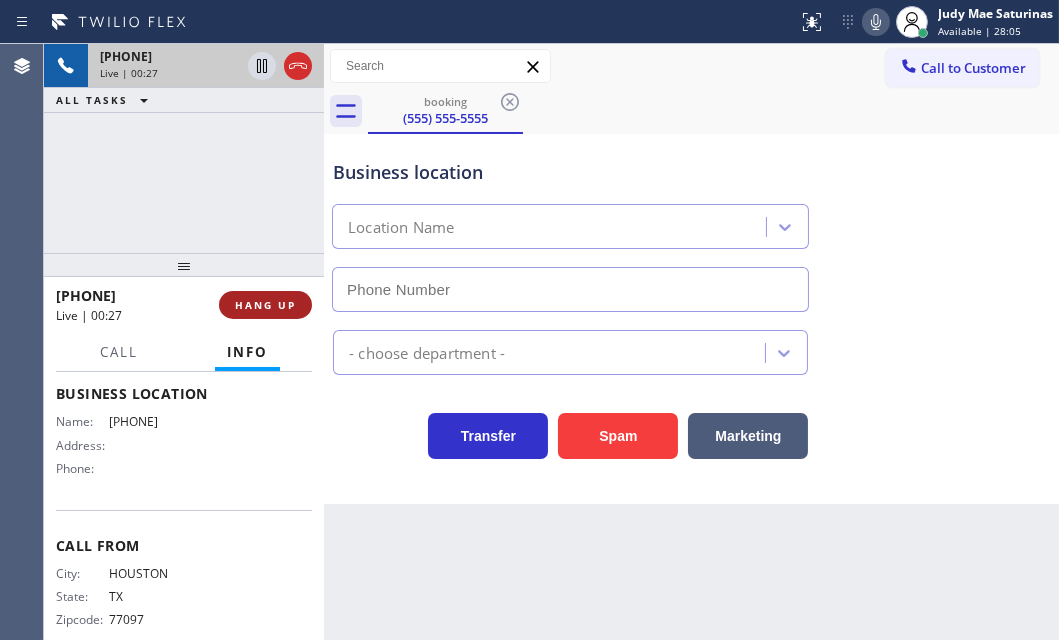 click on "HANG UP" at bounding box center (265, 305) 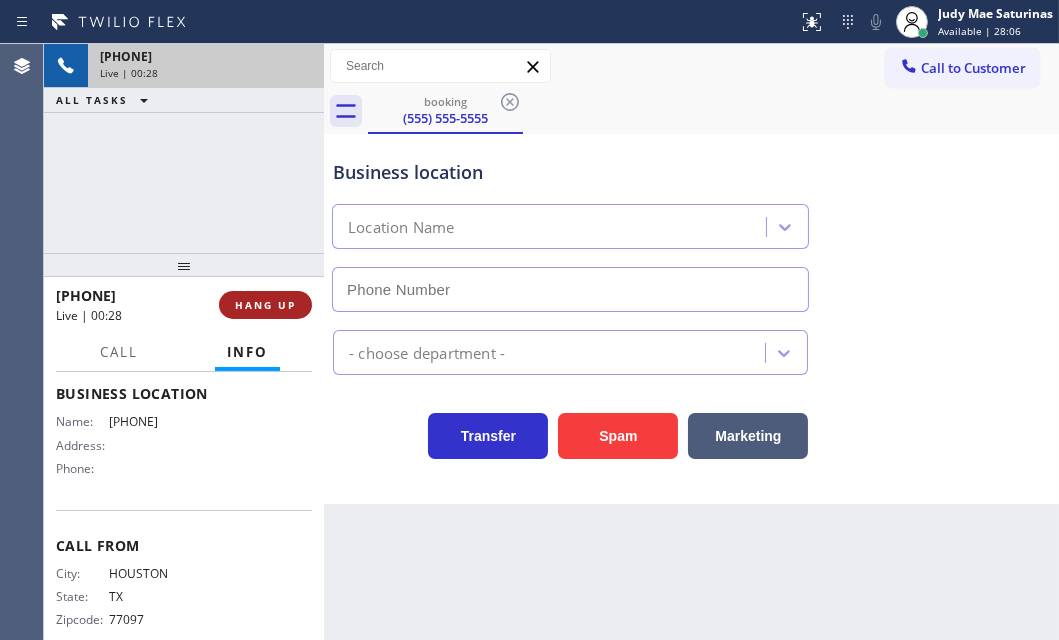 click on "HANG UP" at bounding box center (265, 305) 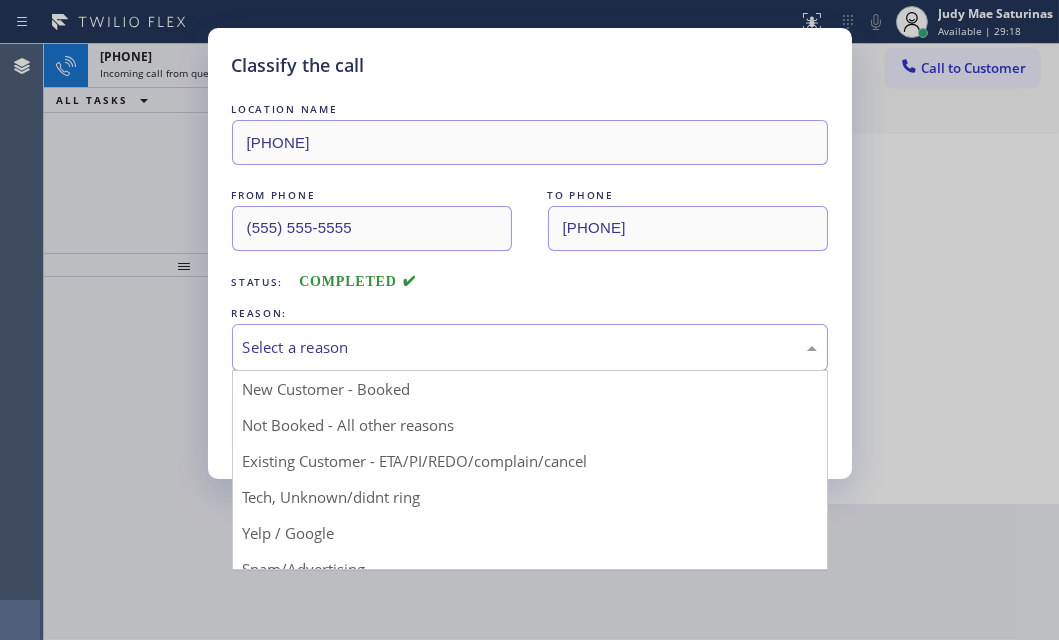 click on "Select a reason" at bounding box center [530, 347] 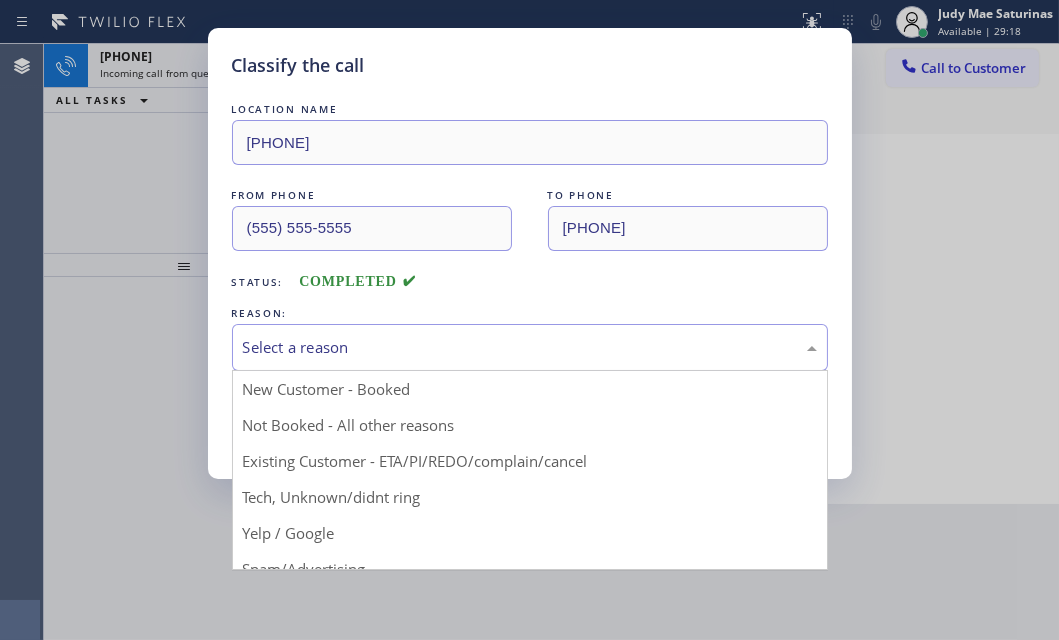 drag, startPoint x: 330, startPoint y: 429, endPoint x: 299, endPoint y: 430, distance: 31.016125 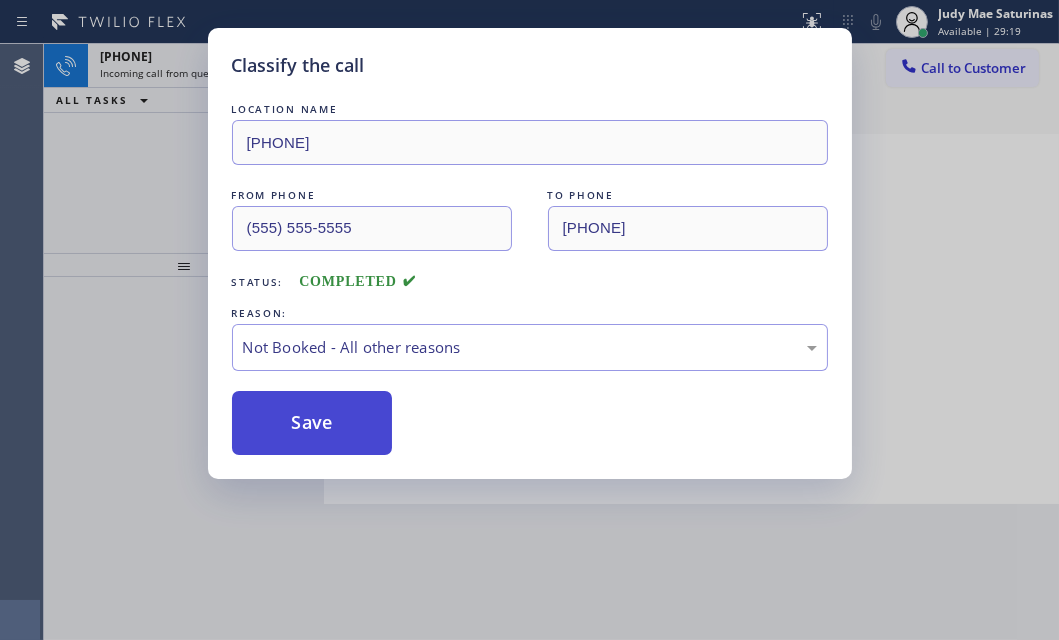 click on "Save" at bounding box center (312, 423) 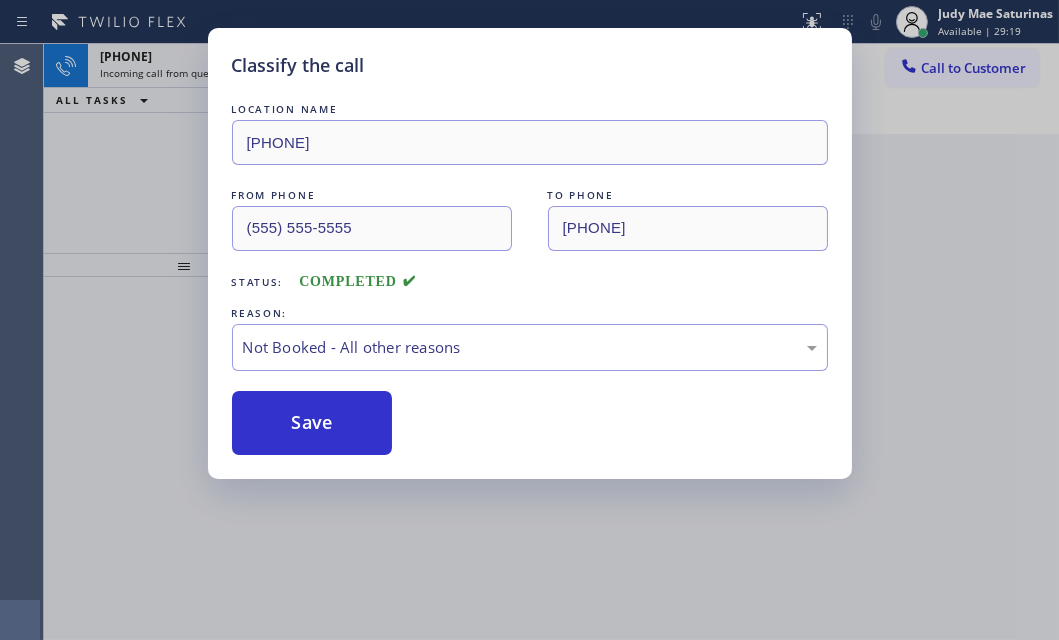 click on "Classify the call LOCATION NAME [PHONE] FROM PHONE [PHONE] TO PHONE [PHONE] Status: COMPLETED REASON: Not Booked - All other reasons Save" at bounding box center [529, 320] 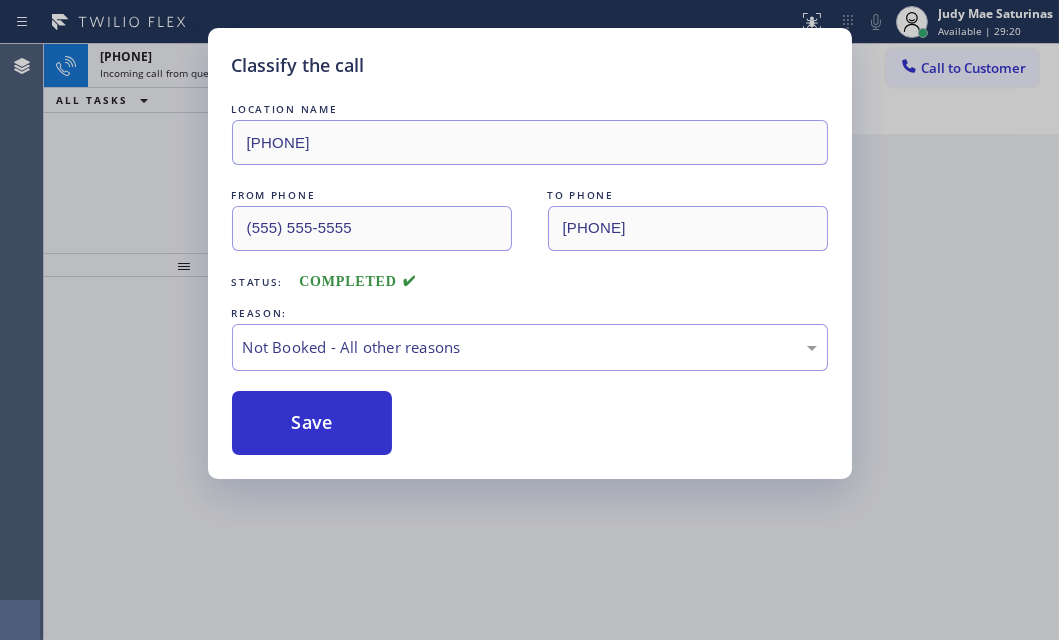 click on "Incoming call from queue [Test] All" at bounding box center (183, 73) 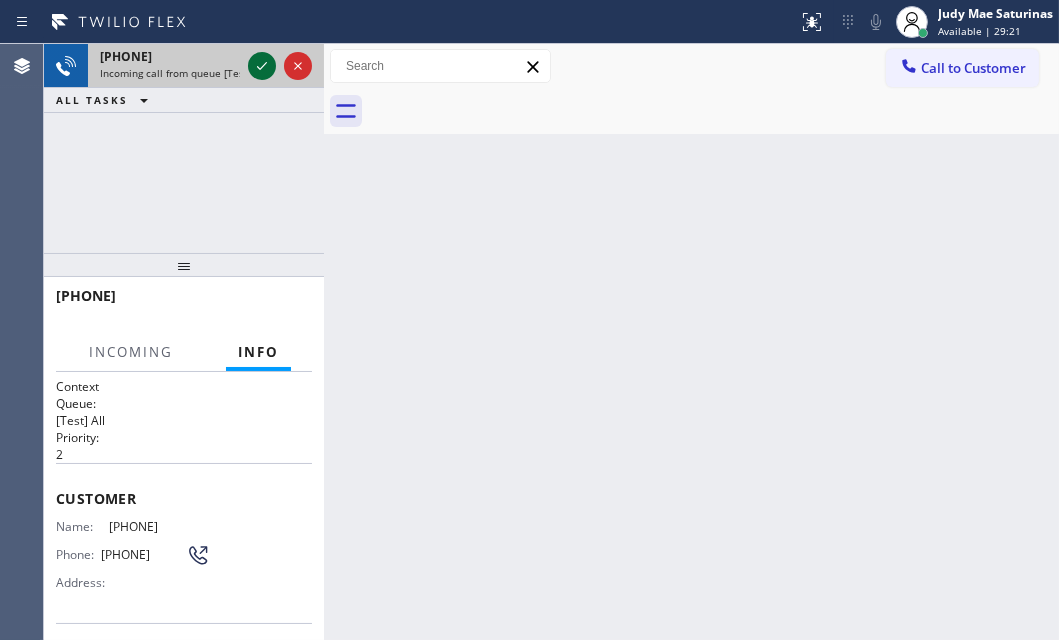 click 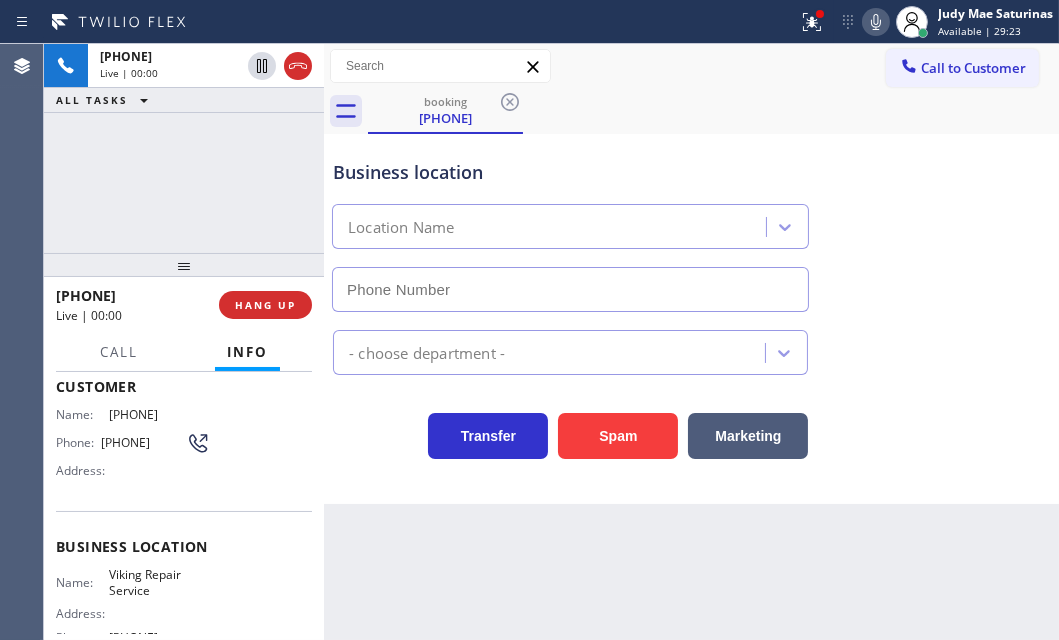 scroll, scrollTop: 272, scrollLeft: 0, axis: vertical 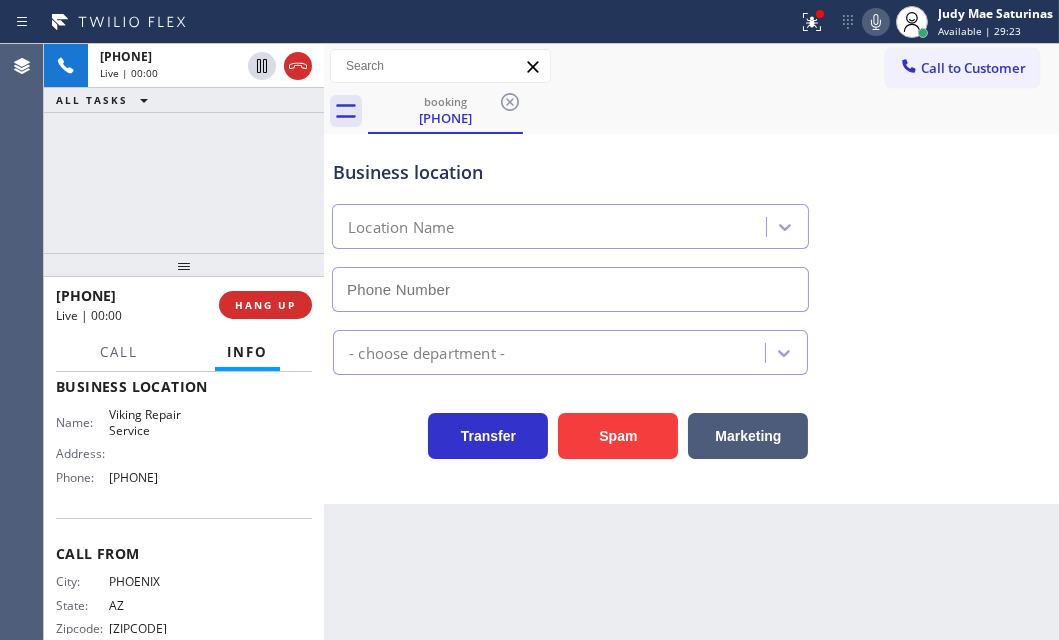 type on "[PHONE]" 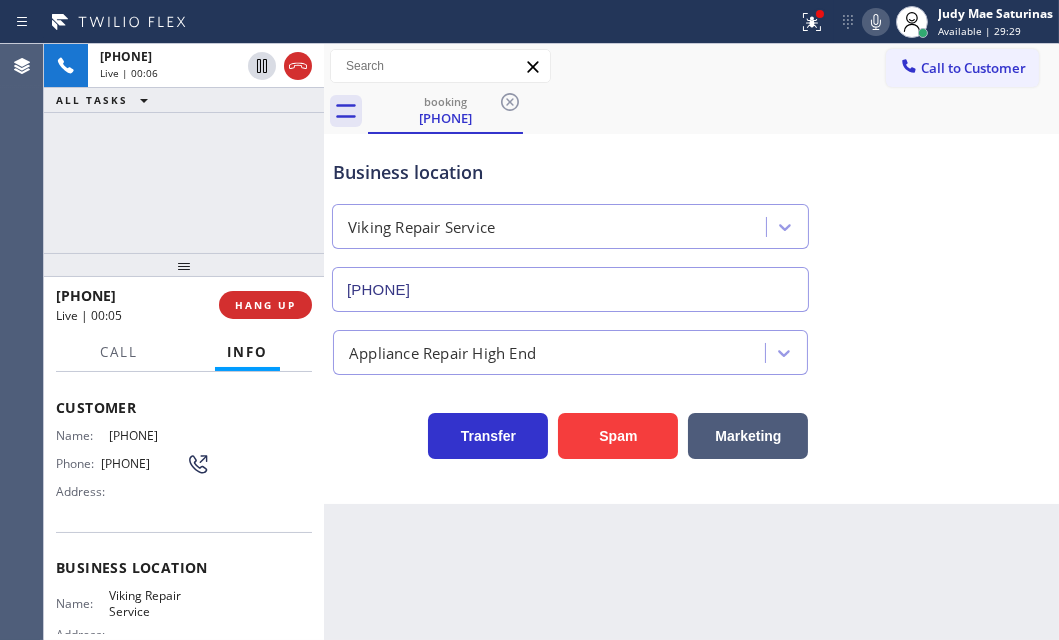 scroll, scrollTop: 90, scrollLeft: 0, axis: vertical 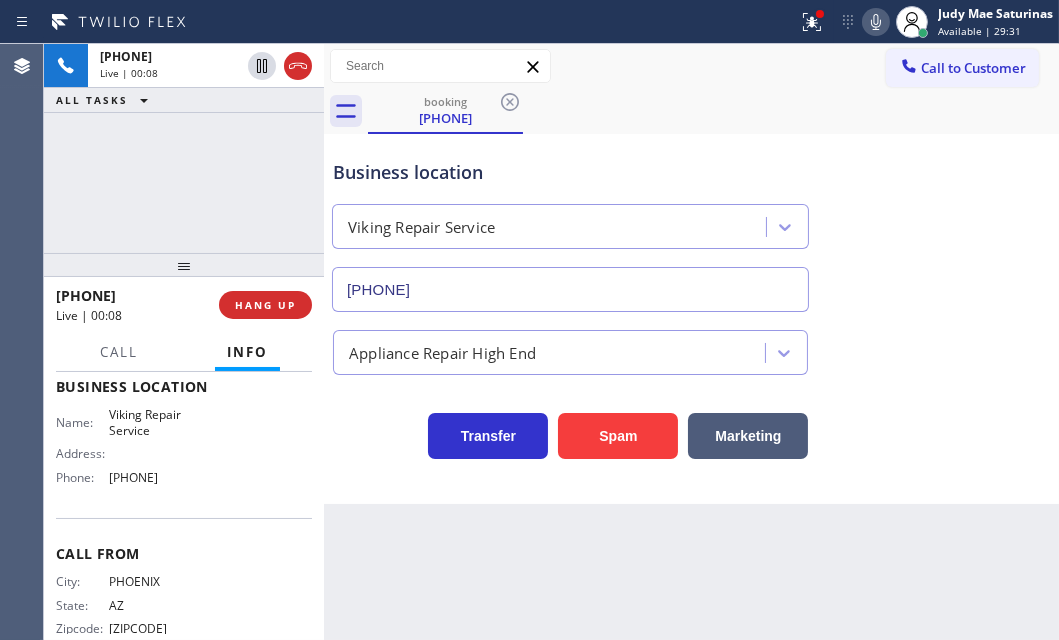 drag, startPoint x: 57, startPoint y: 401, endPoint x: 210, endPoint y: 489, distance: 176.50212 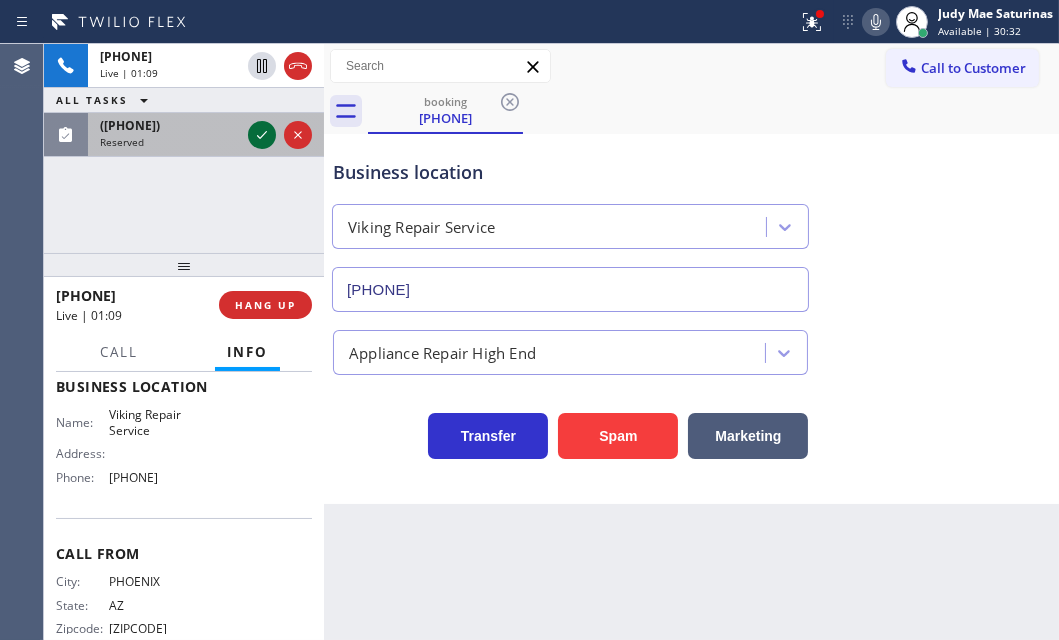 click 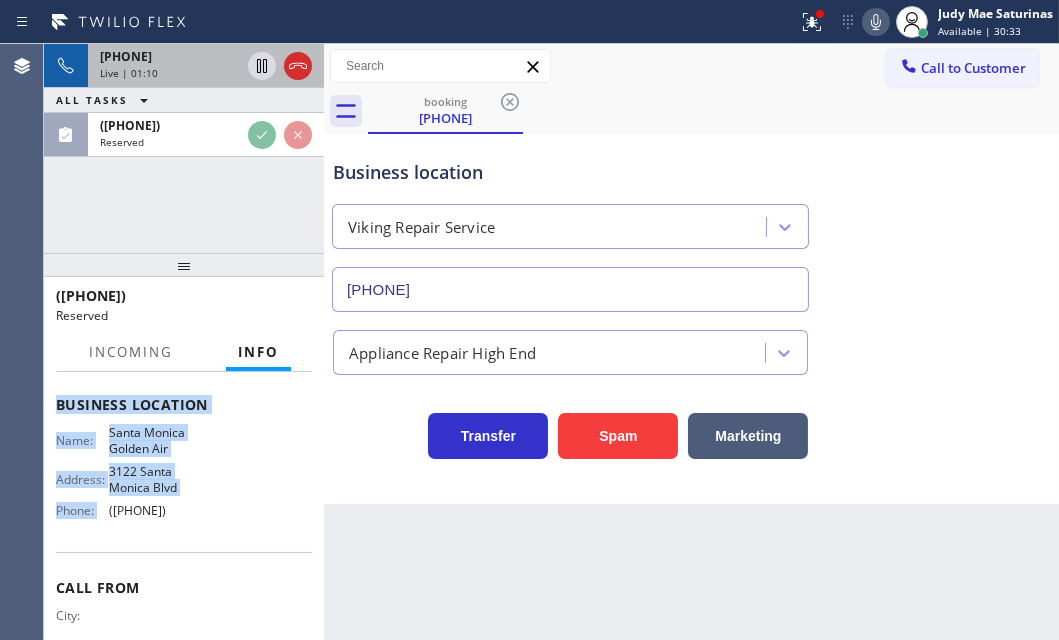 click on "Live | 01:10" at bounding box center [170, 73] 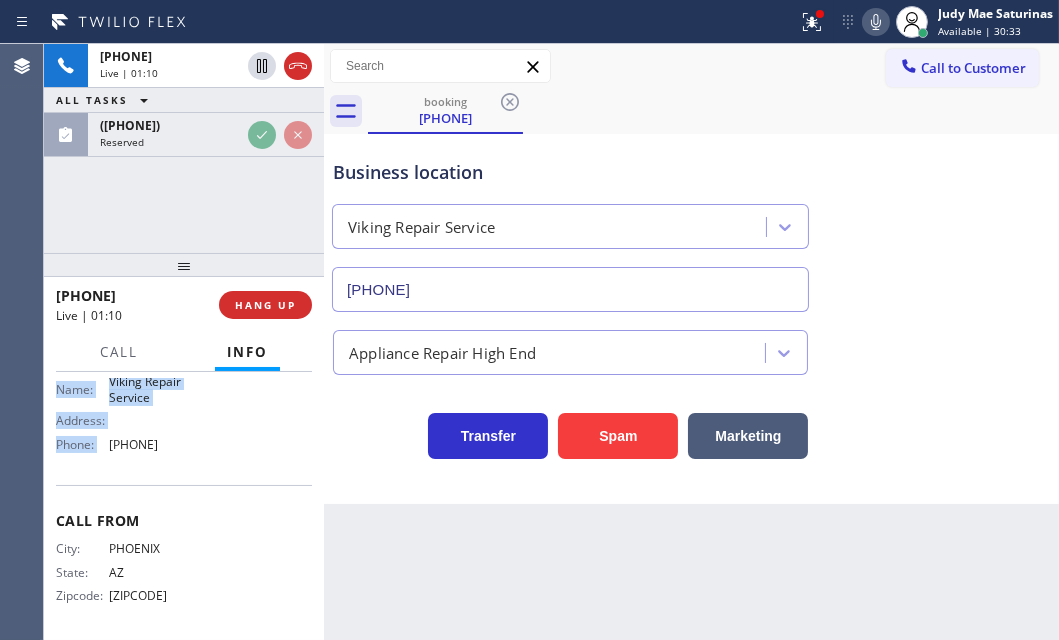scroll, scrollTop: 272, scrollLeft: 0, axis: vertical 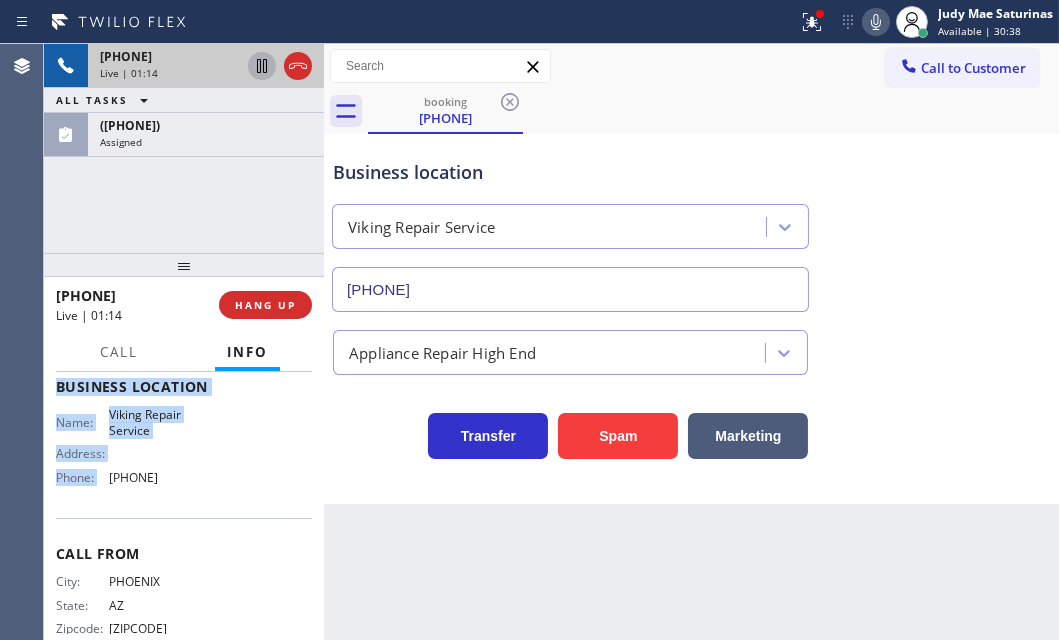 click 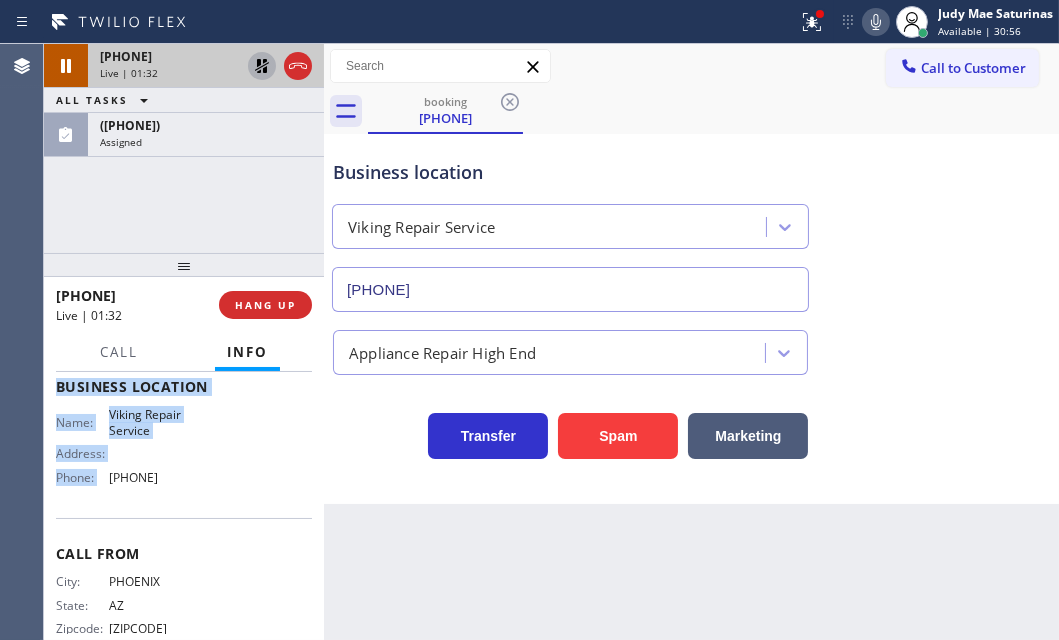 click 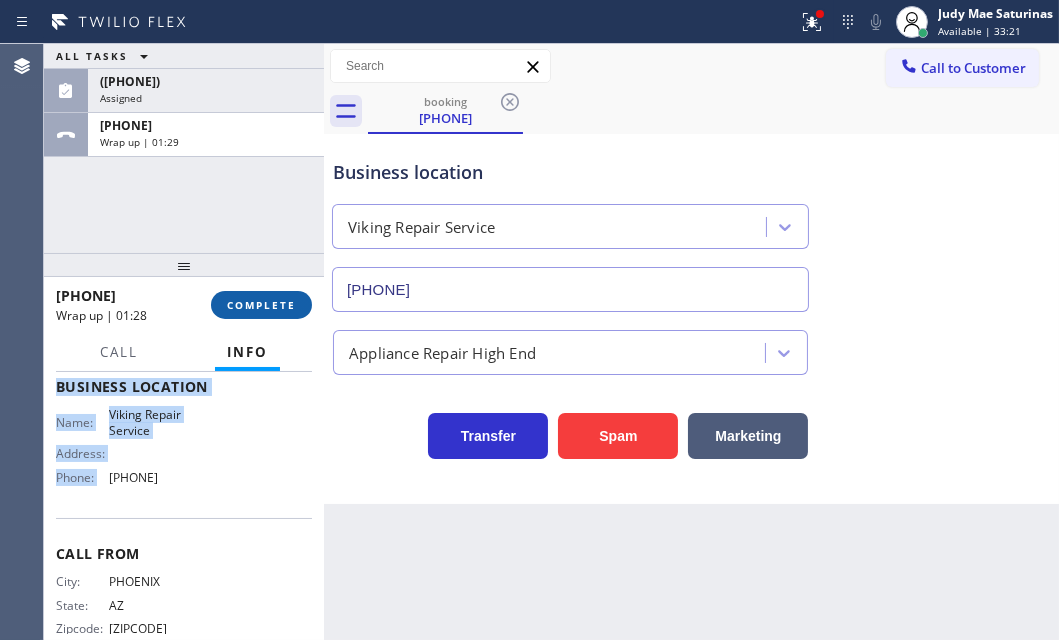 click on "COMPLETE" at bounding box center [261, 305] 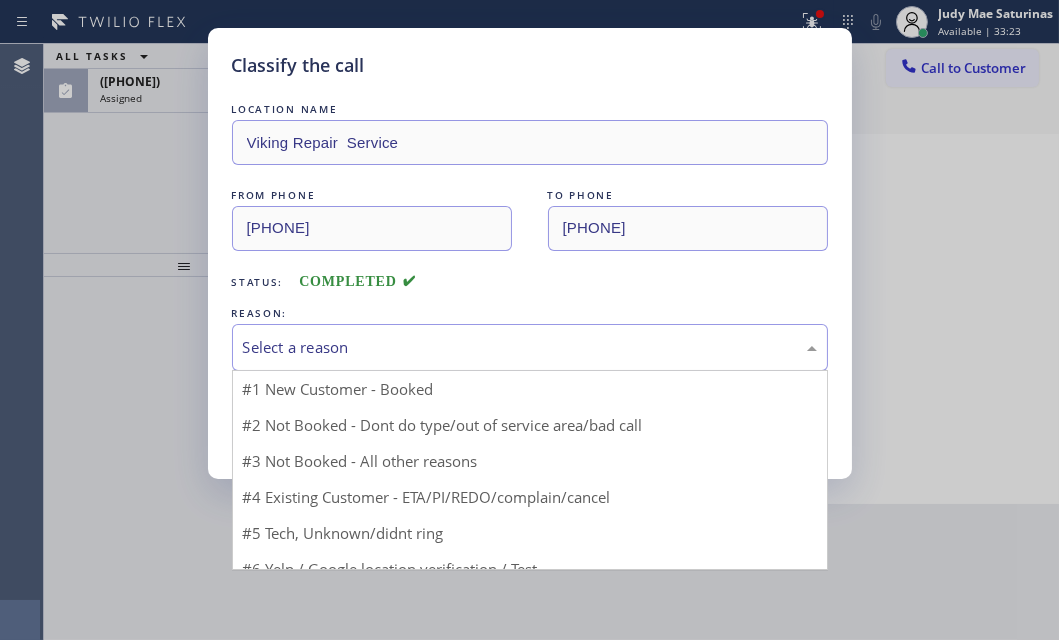 click on "Select a reason" at bounding box center [530, 347] 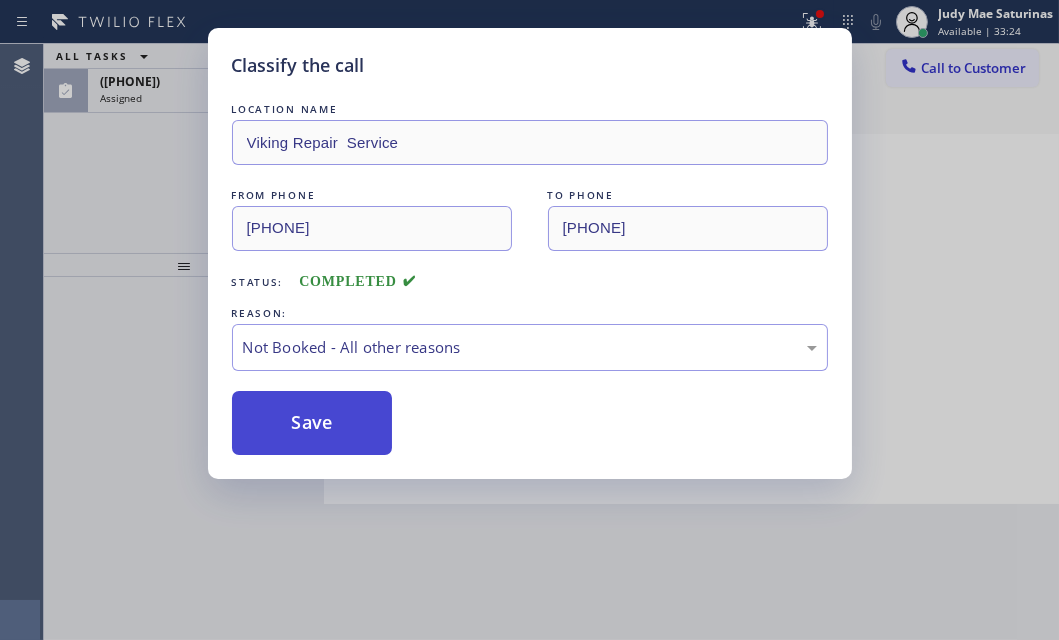 click on "Save" at bounding box center (312, 423) 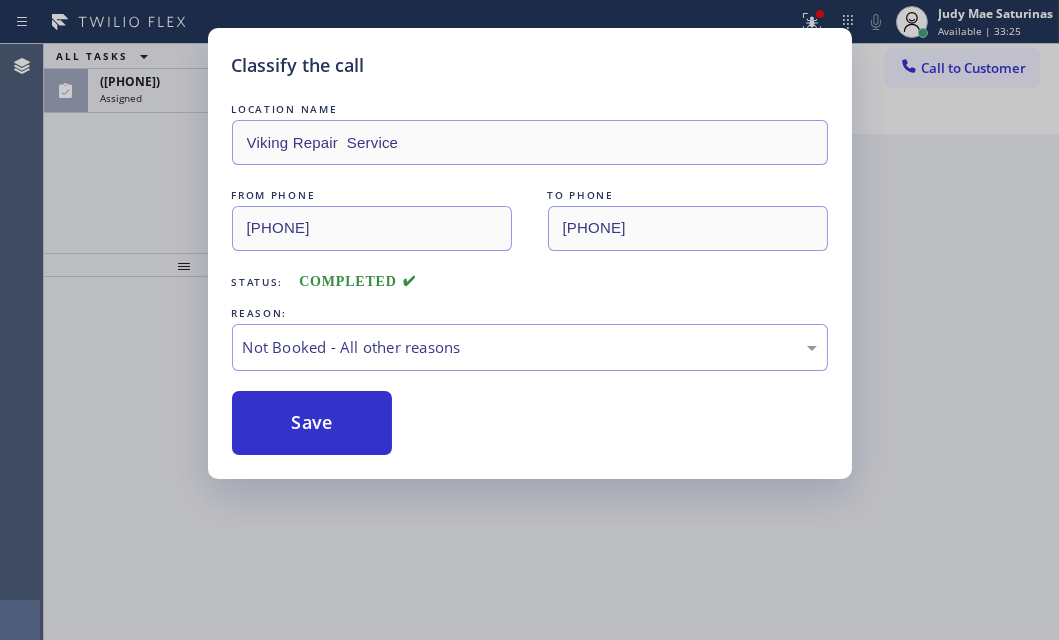 click on "Classify the call LOCATION NAME Viking Repair  Service FROM PHONE [PHONE] TO PHONE [PHONE] Status: COMPLETED REASON: Not Booked - All other reasons Save" at bounding box center (529, 320) 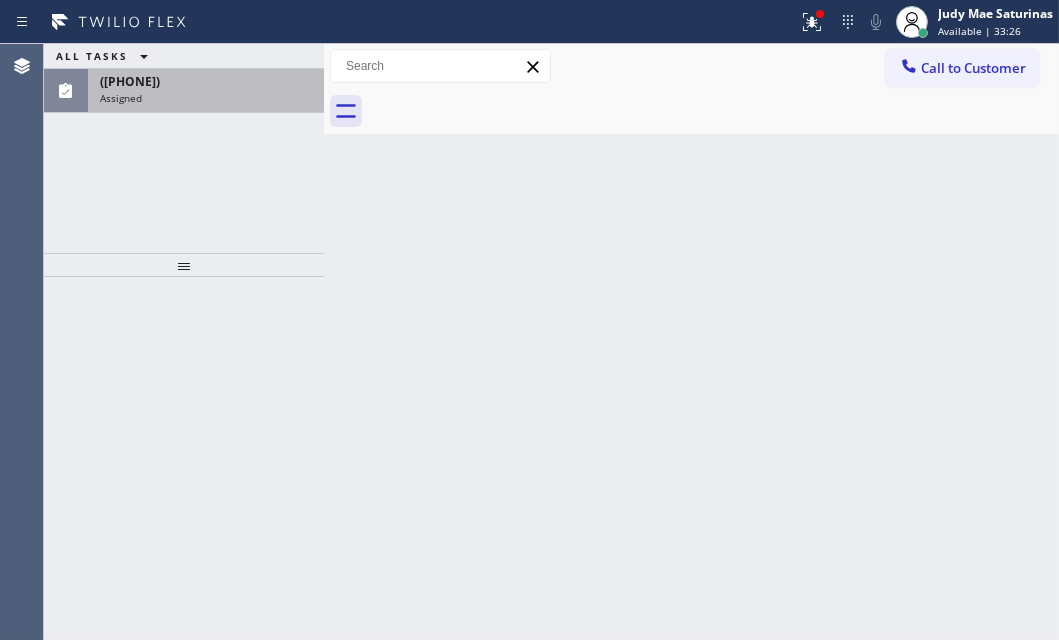 click on "Assigned" at bounding box center [206, 98] 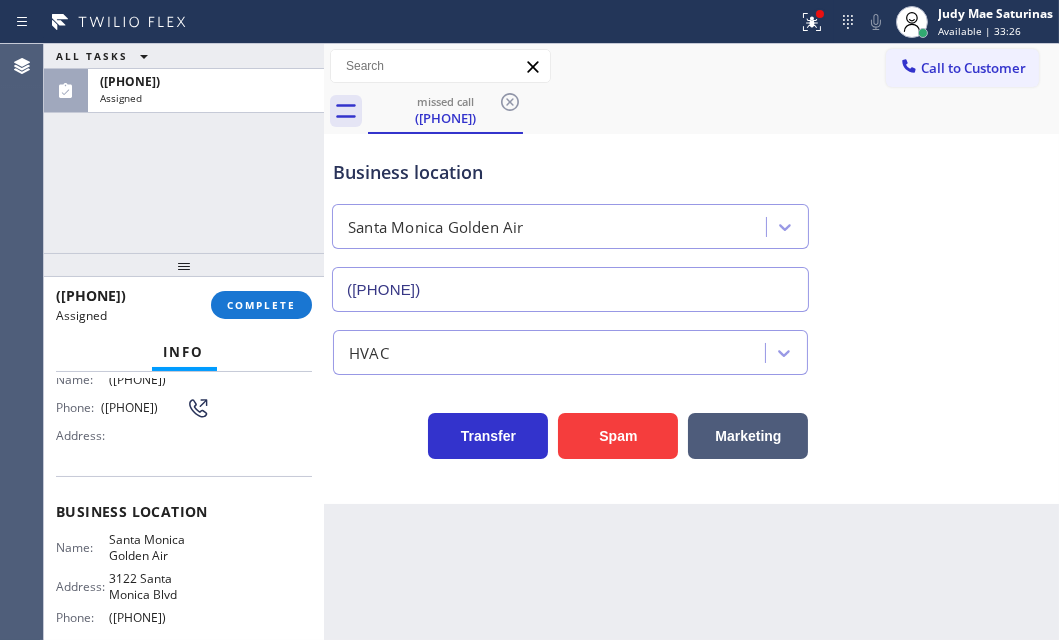 type on "([PHONE])" 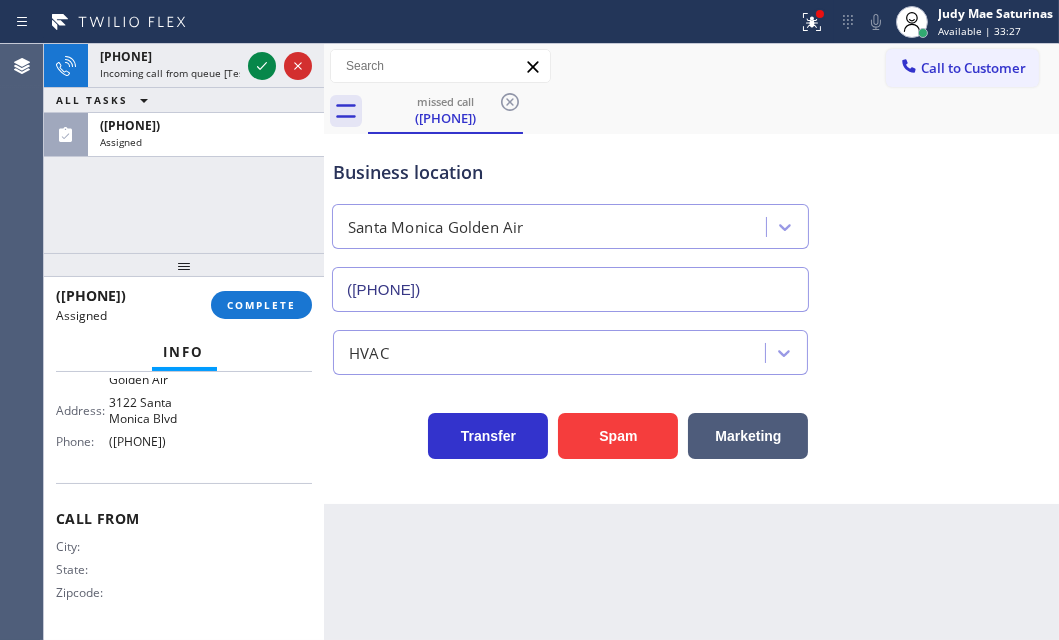scroll, scrollTop: 360, scrollLeft: 0, axis: vertical 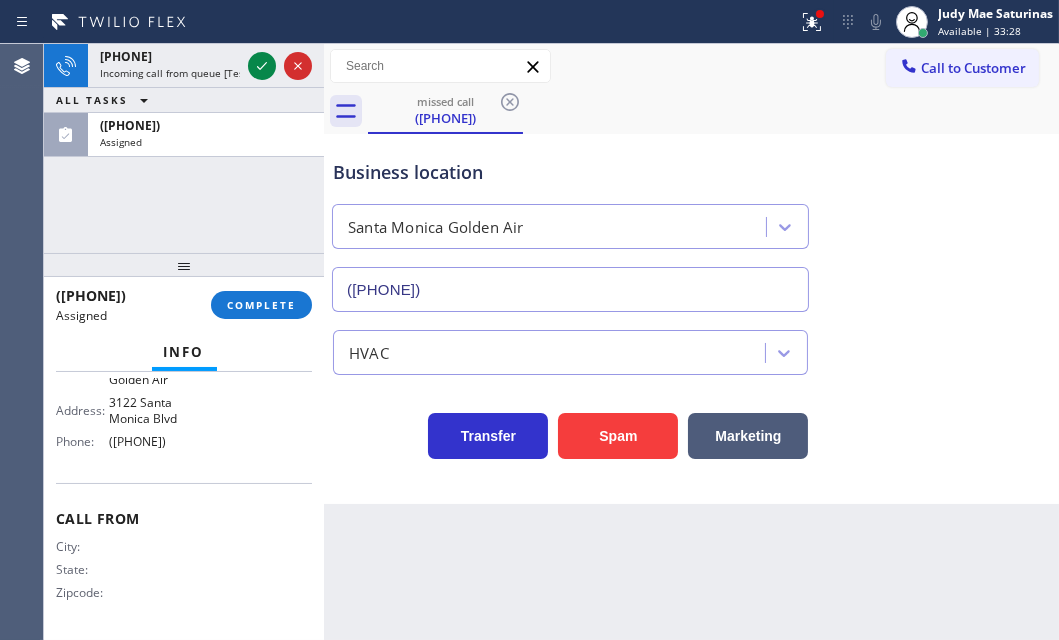 drag, startPoint x: 262, startPoint y: 71, endPoint x: 1047, endPoint y: 121, distance: 786.59076 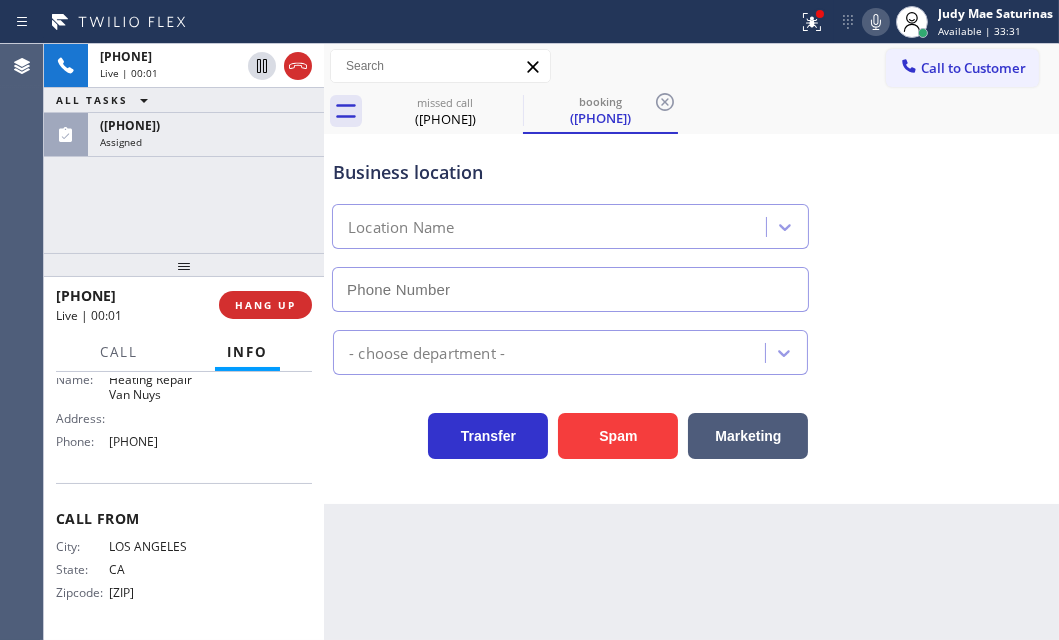 type on "[PHONE]" 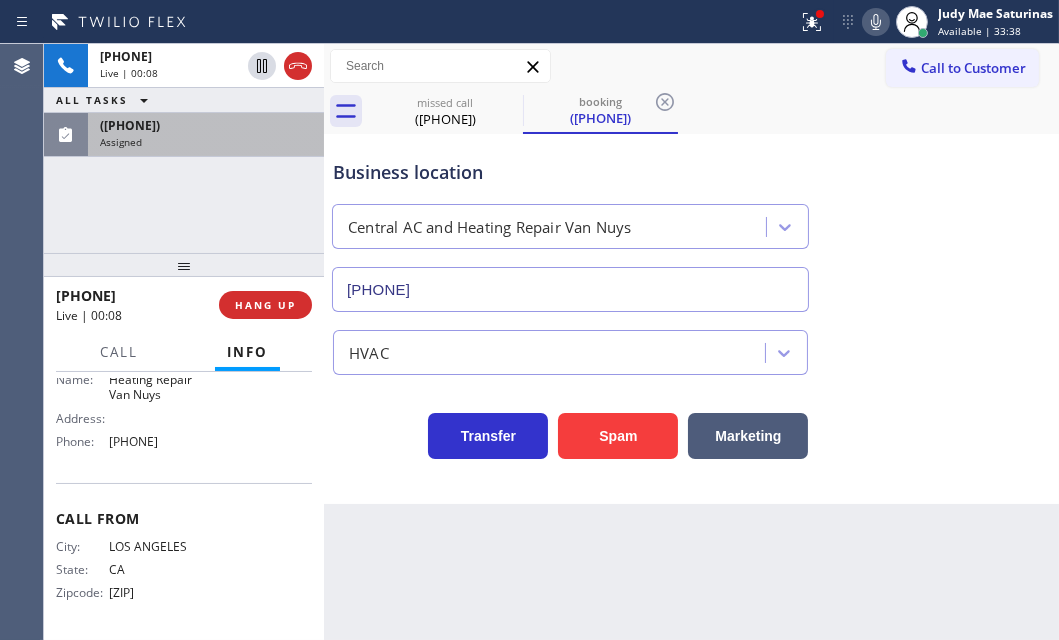 click on "[PHONE] Assigned" at bounding box center (202, 135) 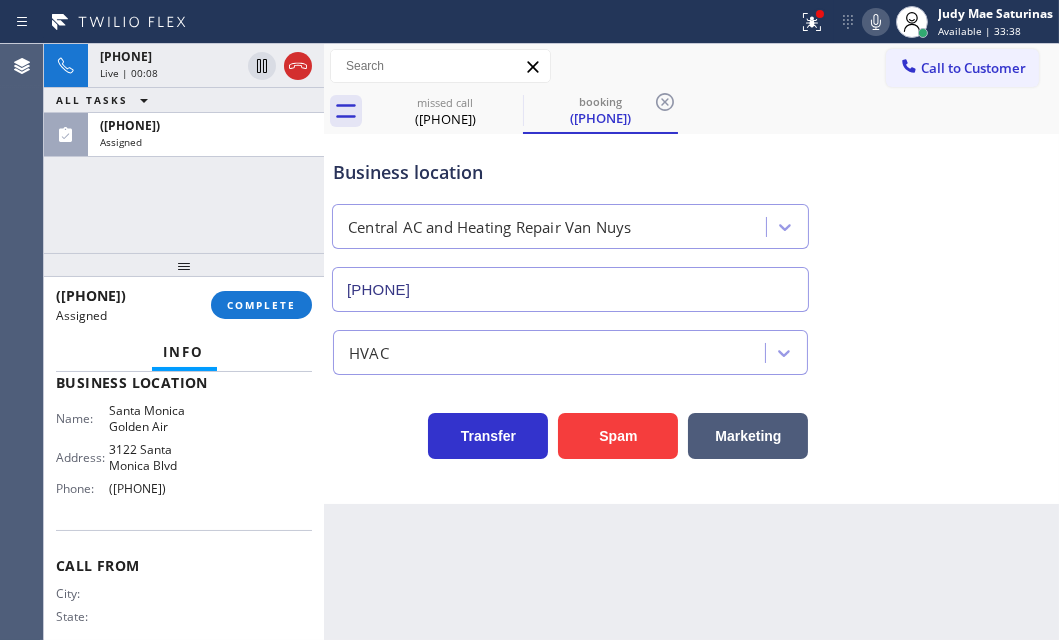 scroll, scrollTop: 360, scrollLeft: 0, axis: vertical 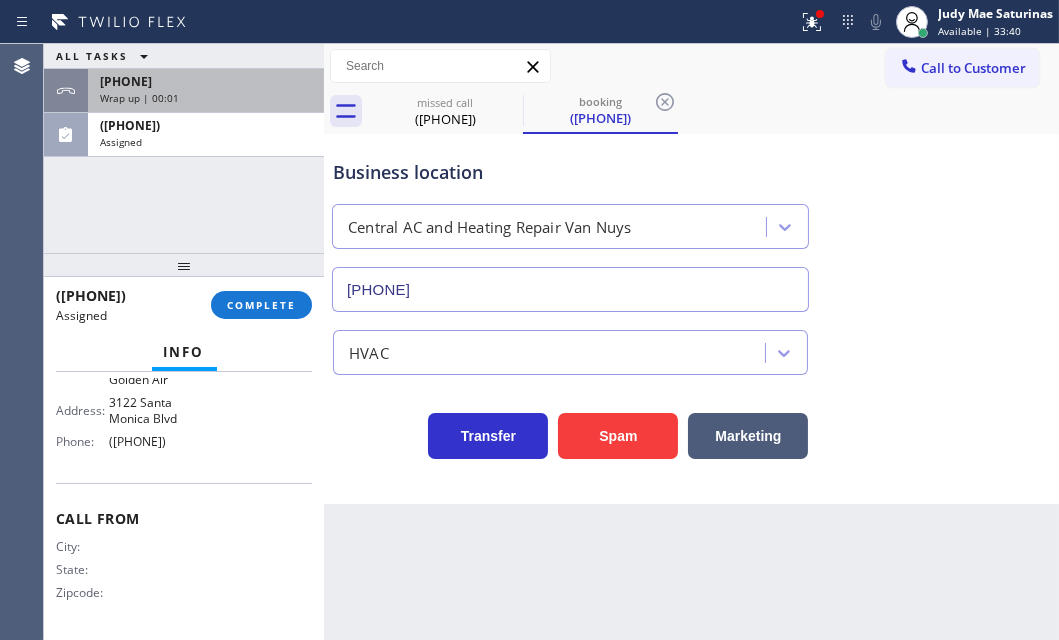drag, startPoint x: 258, startPoint y: 88, endPoint x: 266, endPoint y: 241, distance: 153.20901 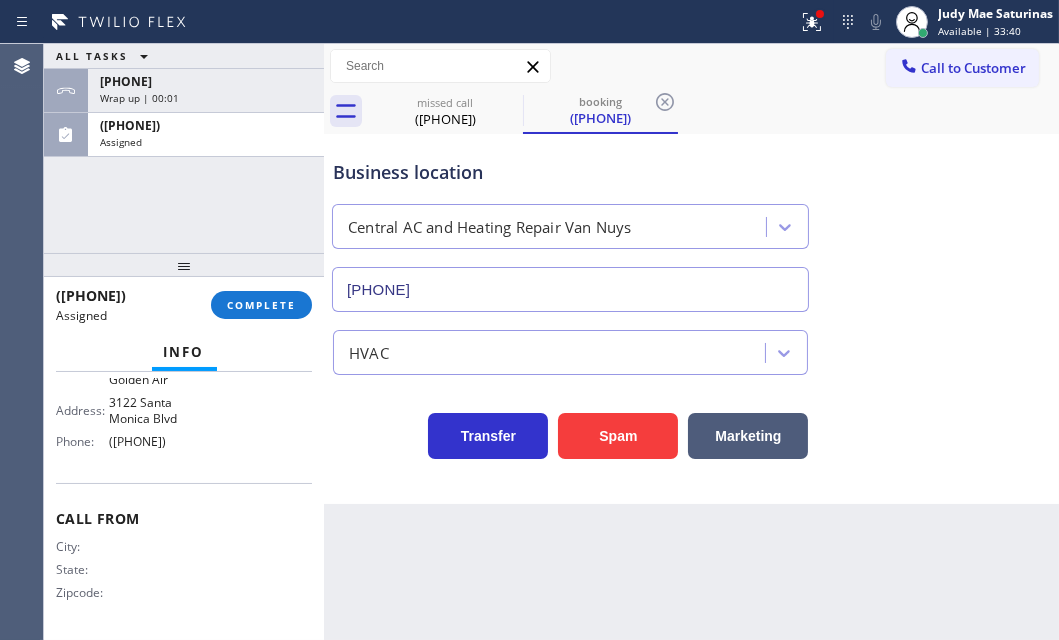 scroll, scrollTop: 327, scrollLeft: 0, axis: vertical 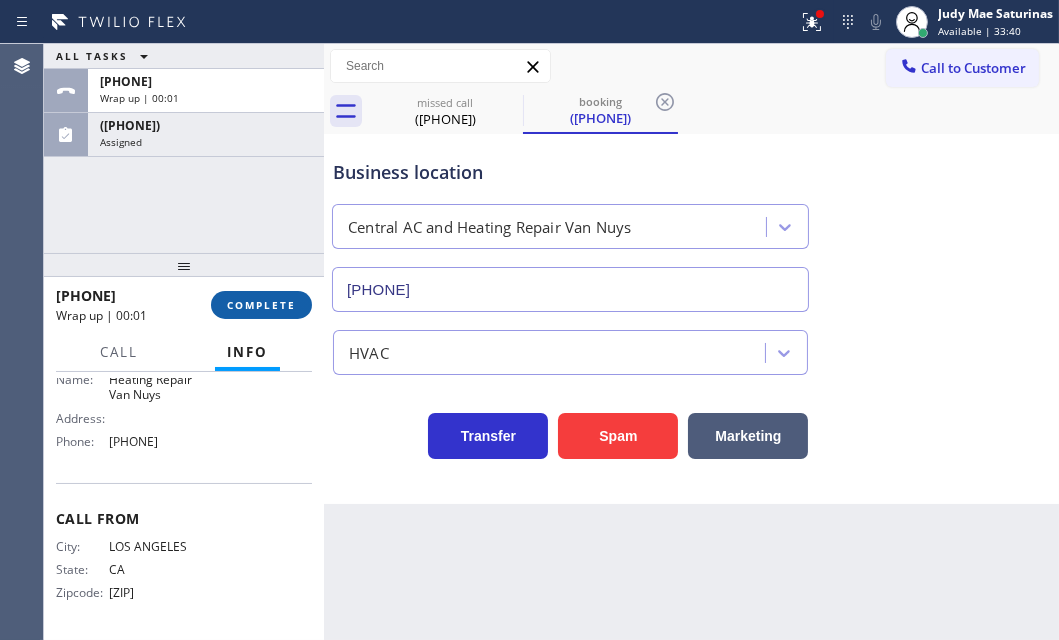 click on "COMPLETE" at bounding box center (261, 305) 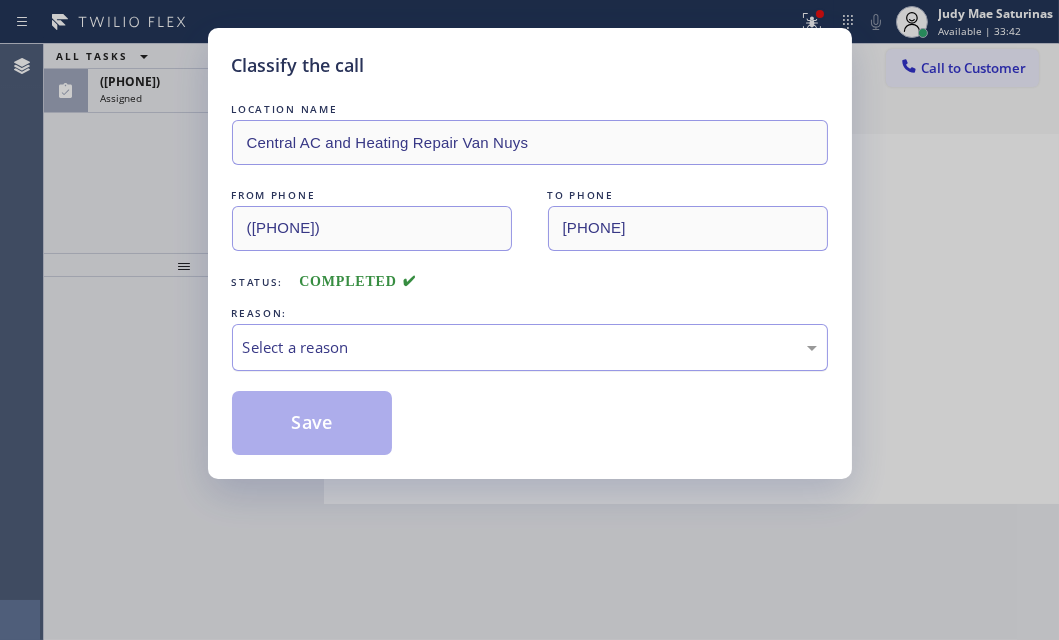 click on "Select a reason" at bounding box center (530, 347) 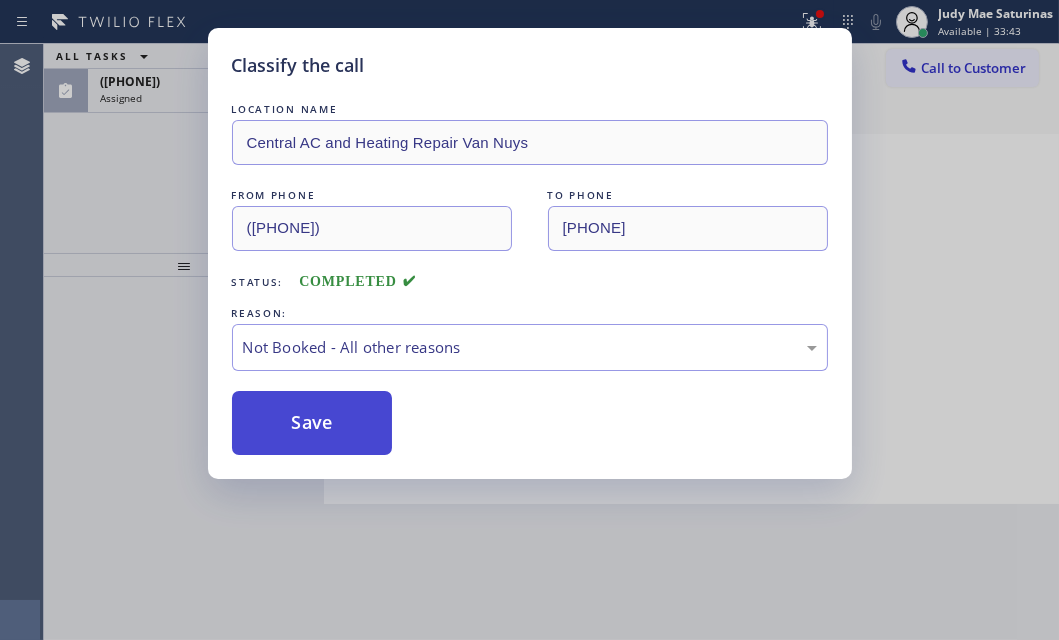 click on "Save" at bounding box center [312, 423] 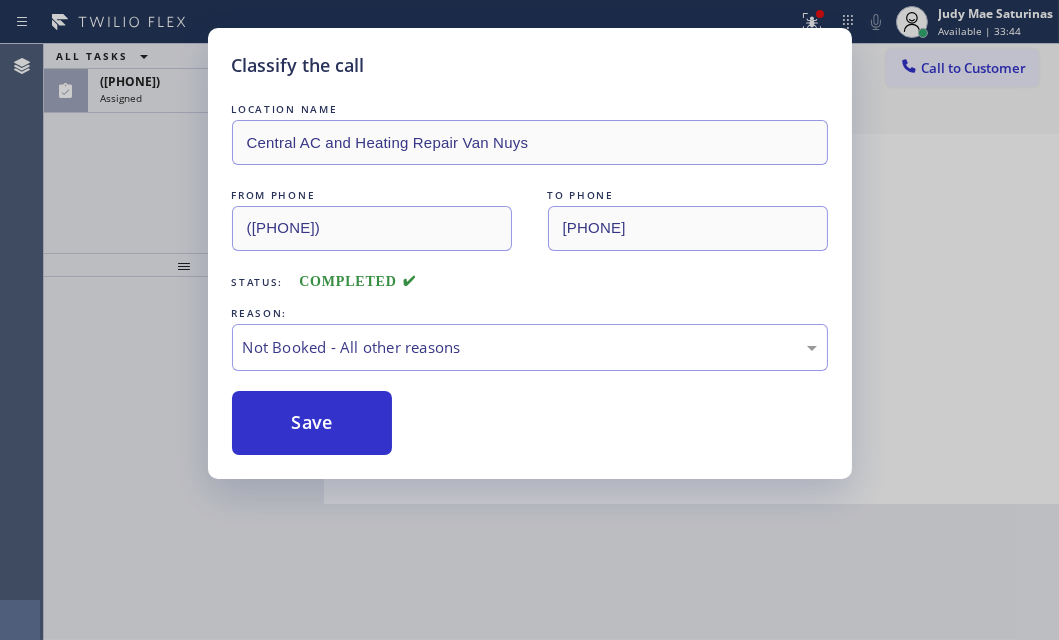 click on "Classify the call LOCATION NAME American Service Alliance Coral Springs FROM PHONE [PHONE] TO PHONE [PHONE] Status: COMPLETED REASON: New Customer - Booked Save Classify the call LOCATION NAME Wolf Appliance Repair Pros Tampa FROM PHONE [PHONE] TO PHONE [PHONE] Status: COMPLETED REASON: Not Booked - All other reasons Save Classify the call LOCATION NAME Thermador Appliance Repair Zone Sunset District FROM PHONE [PHONE] TO PHONE [PHONE] Status: COMPLETED REASON: Not Booked - All other reasons Save Classify the call LOCATION NAME Advance AC Repair Service FROM PHONE [PHONE] TO PHONE [PHONE] Status: COMPLETED REASON: New Customer - Booked Save Classify the call LOCATION NAME Synergy Home Services Escondido FROM PHONE [PHONE] TO PHONE [PHONE] Status: COMPLETED REASON: Yelp / Google  Save Classify the call LOCATION NAME Wolf Appliance Repair Pros Tampa FROM PHONE [PHONE] TO PHONE [PHONE] Status: COMPLETED REASON: Save LOCATION NAME" at bounding box center (551, 342) 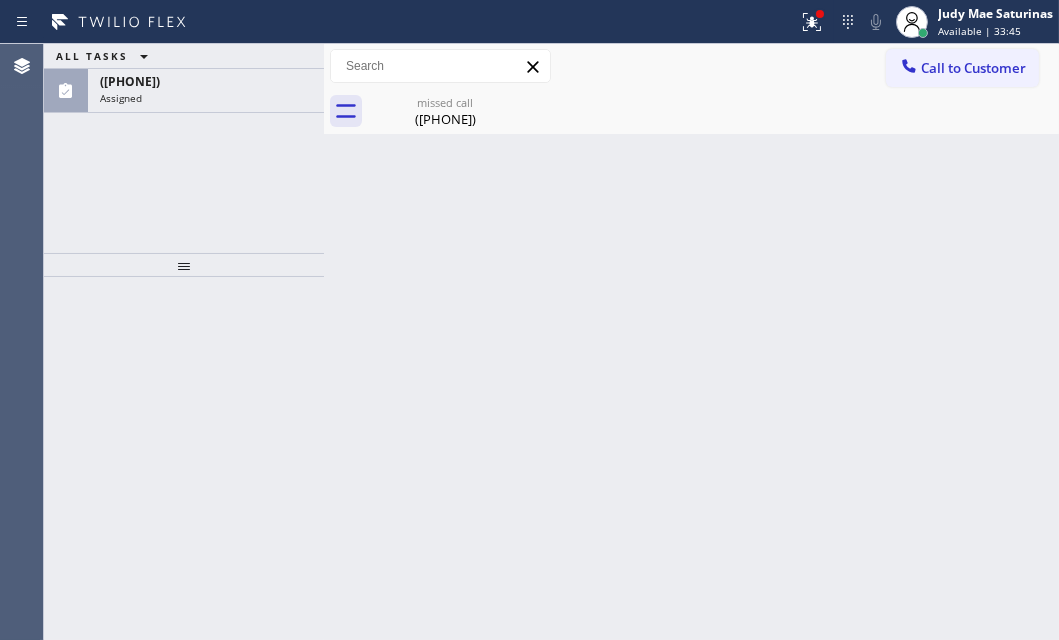 click on "Assigned" at bounding box center (206, 98) 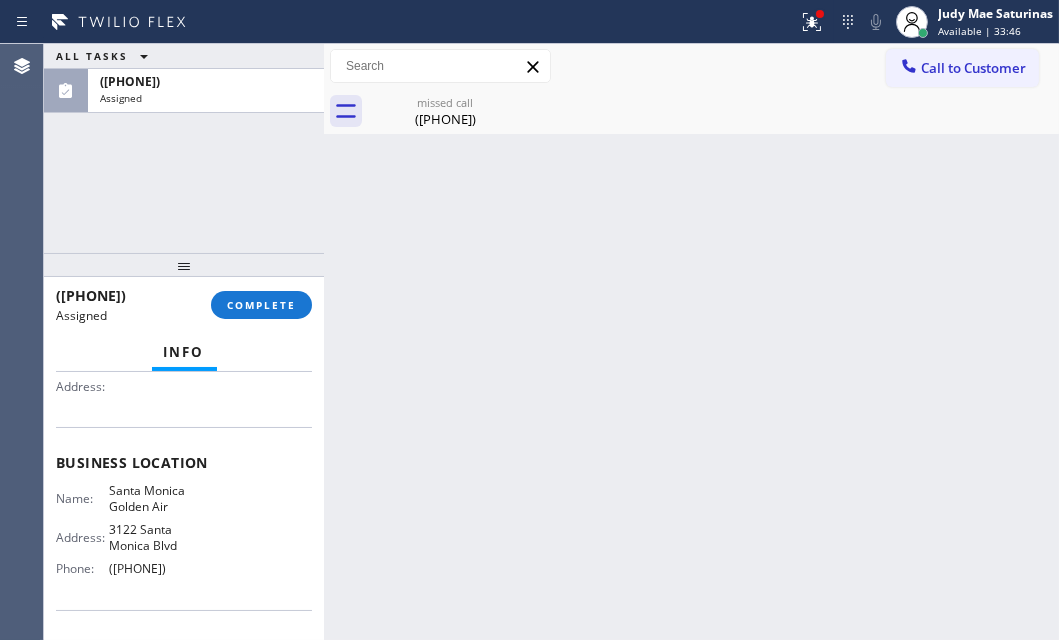scroll, scrollTop: 272, scrollLeft: 0, axis: vertical 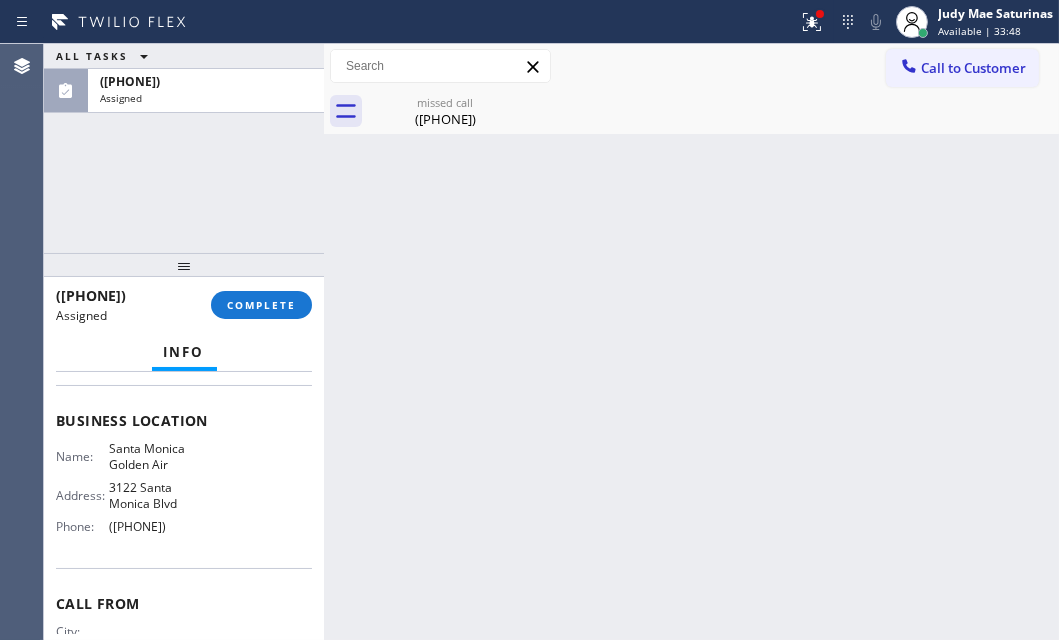 drag, startPoint x: 204, startPoint y: 534, endPoint x: 105, endPoint y: 532, distance: 99.0202 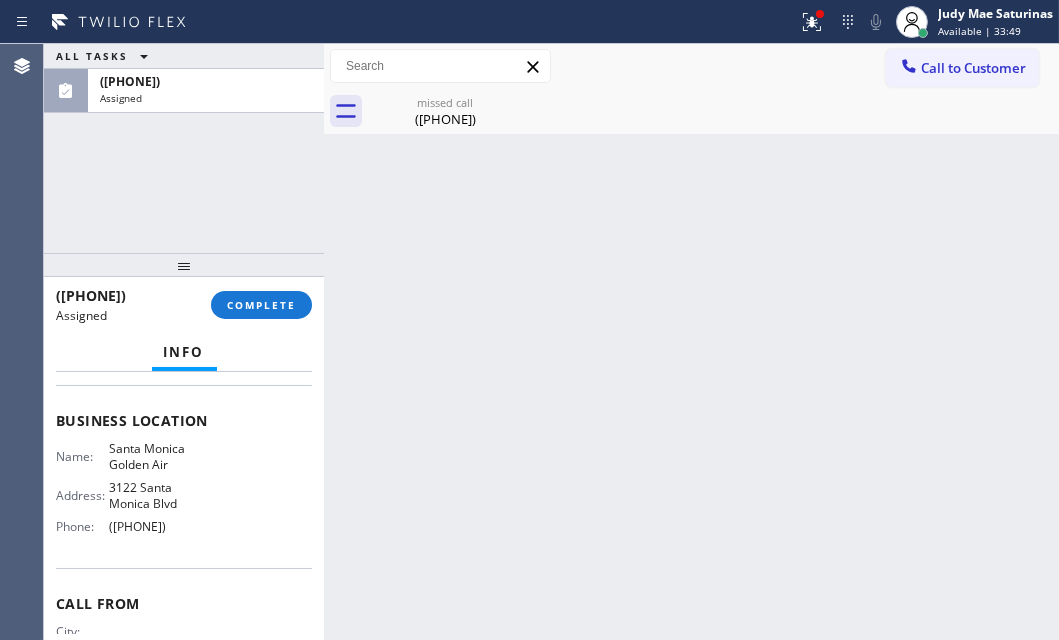 click on "missed call ([PHONE])" at bounding box center (713, 111) 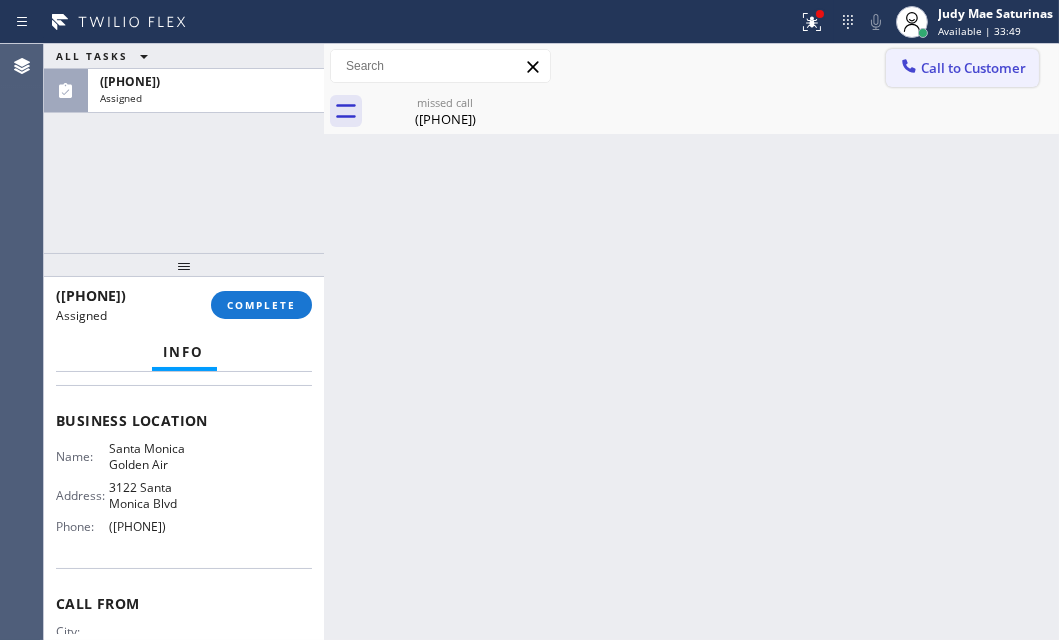 click on "Call to Customer" at bounding box center (962, 68) 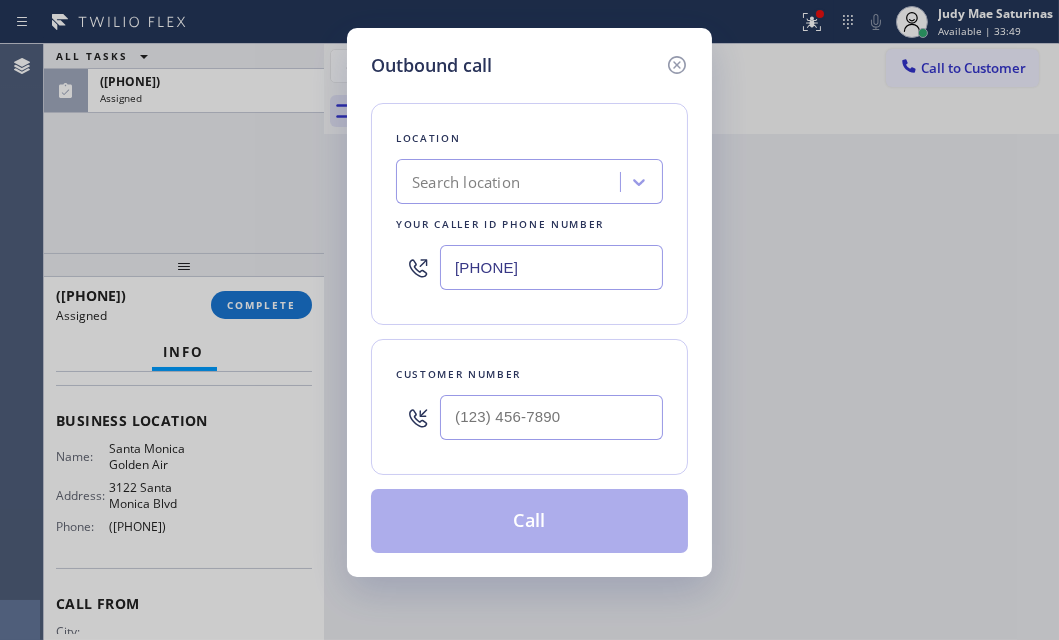 type 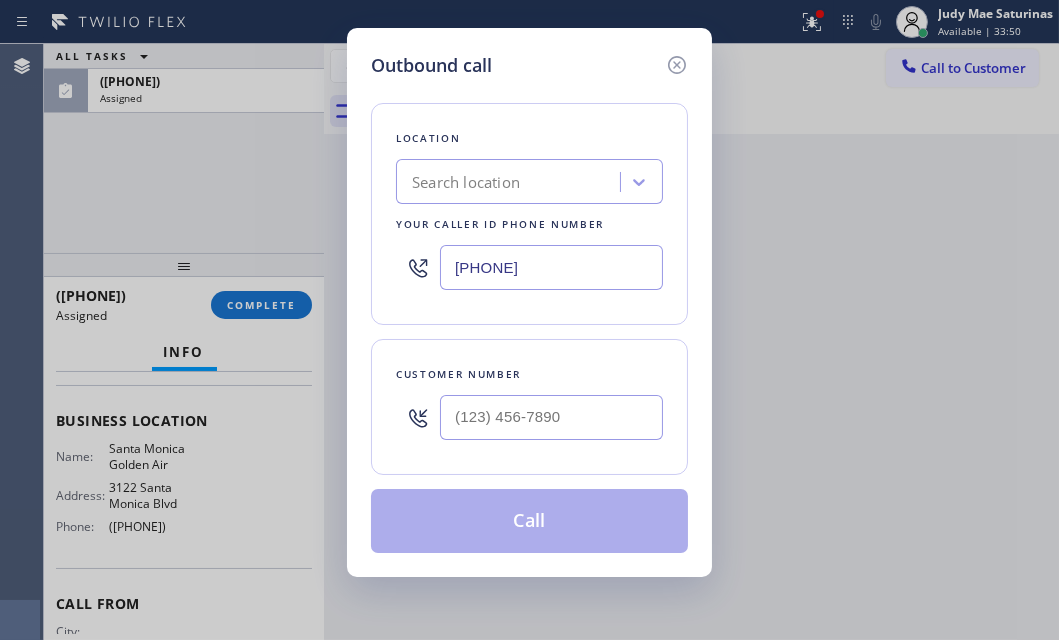 click on "[PHONE]" at bounding box center (551, 267) 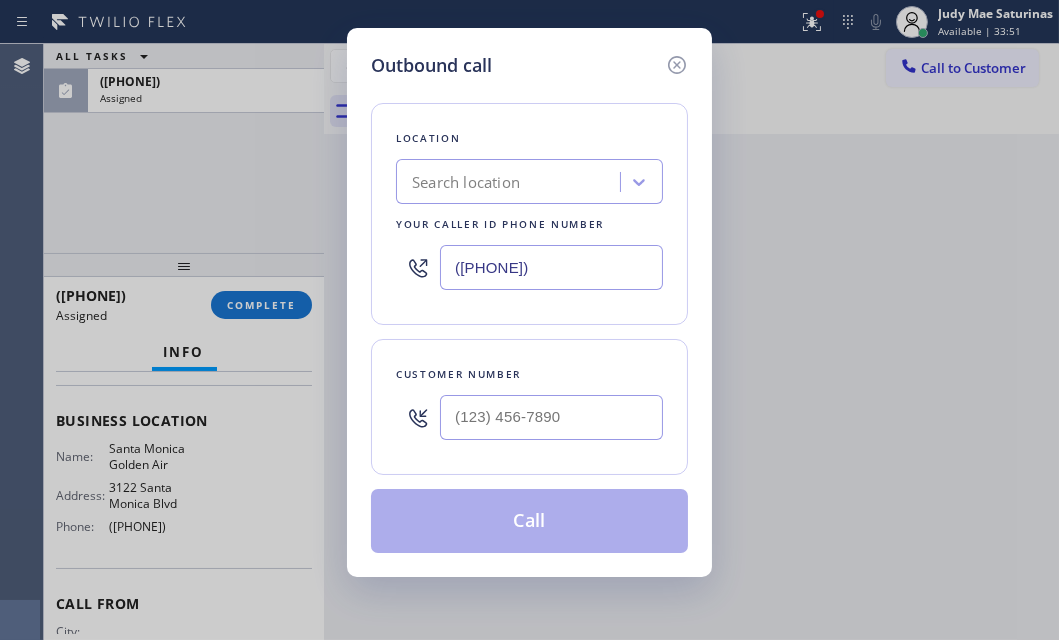 type on "([PHONE])" 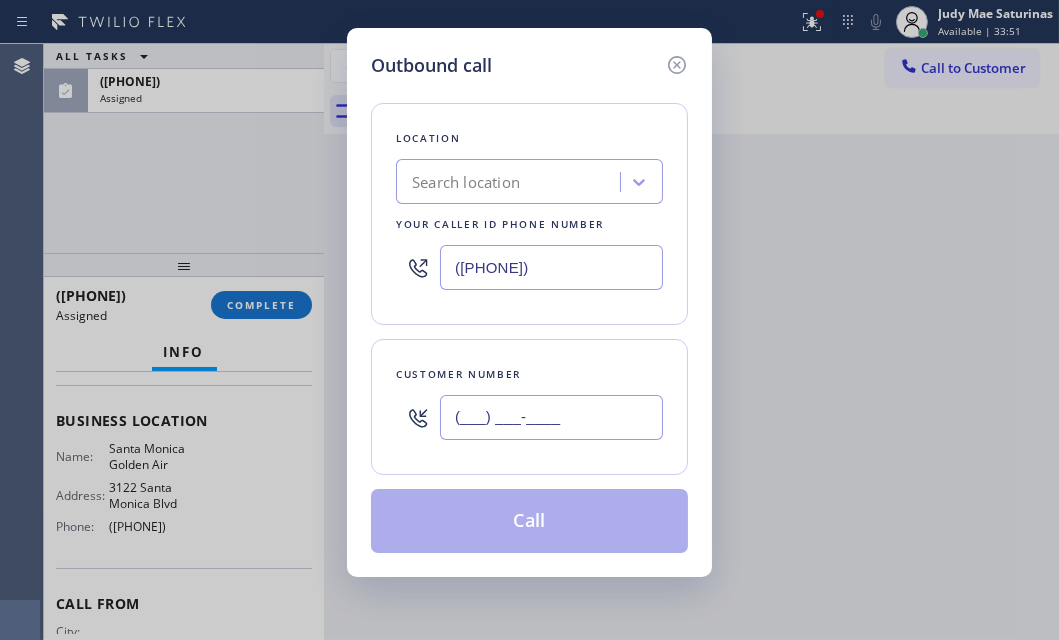 click on "(___) ___-____" at bounding box center (551, 417) 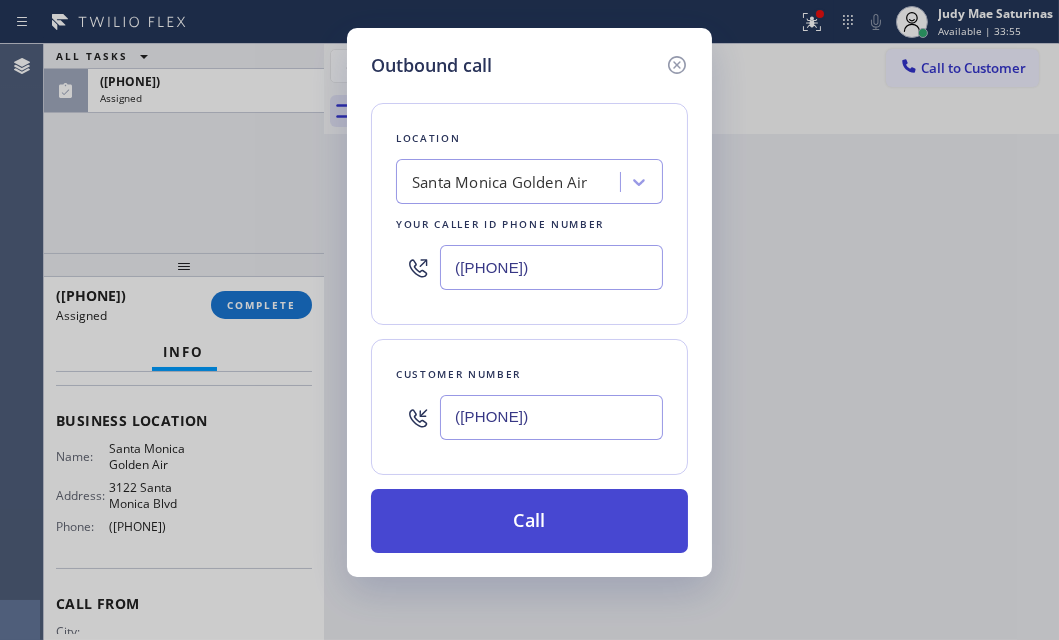 type on "([PHONE])" 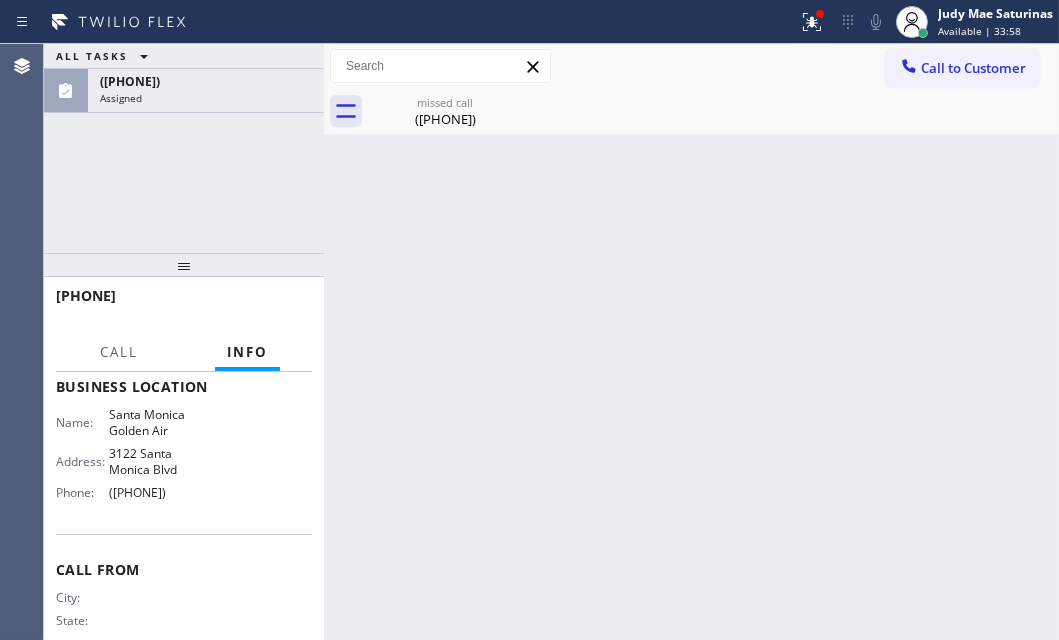 scroll, scrollTop: 240, scrollLeft: 0, axis: vertical 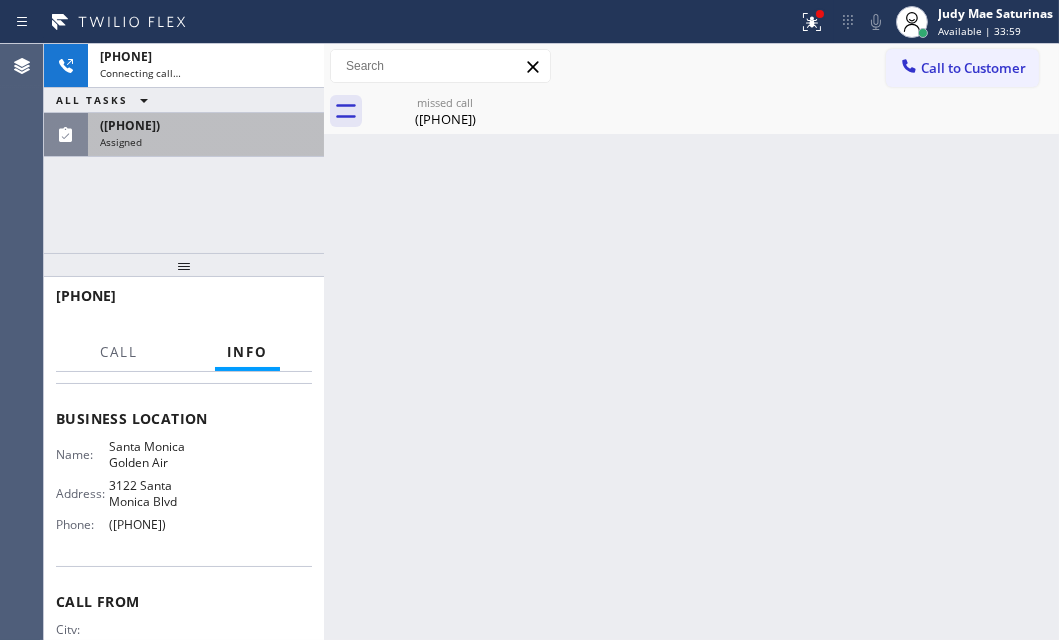 click on "Assigned" at bounding box center [206, 142] 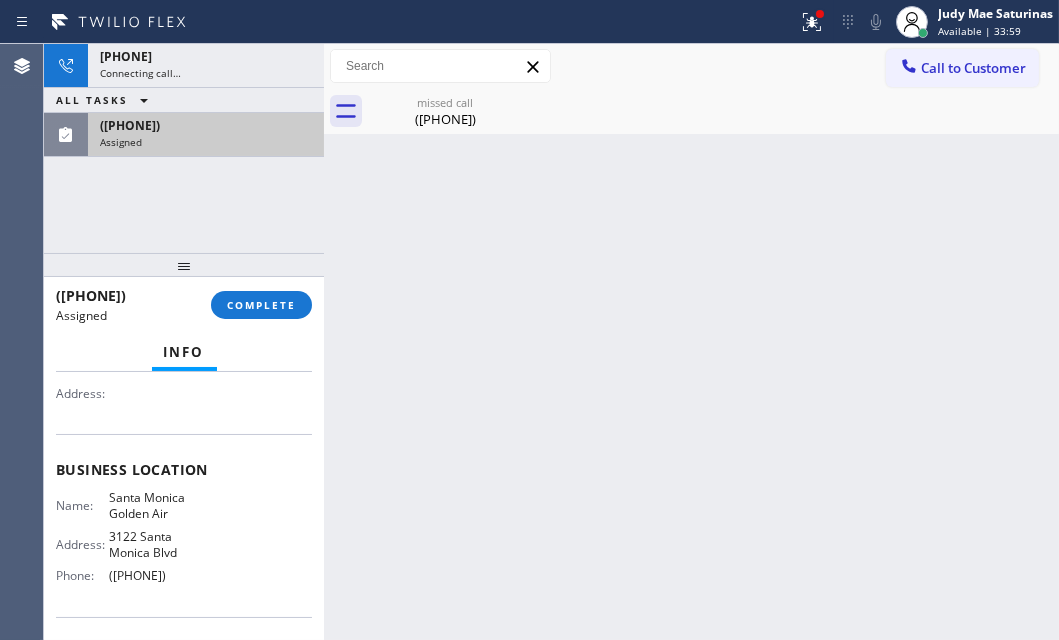 scroll, scrollTop: 272, scrollLeft: 0, axis: vertical 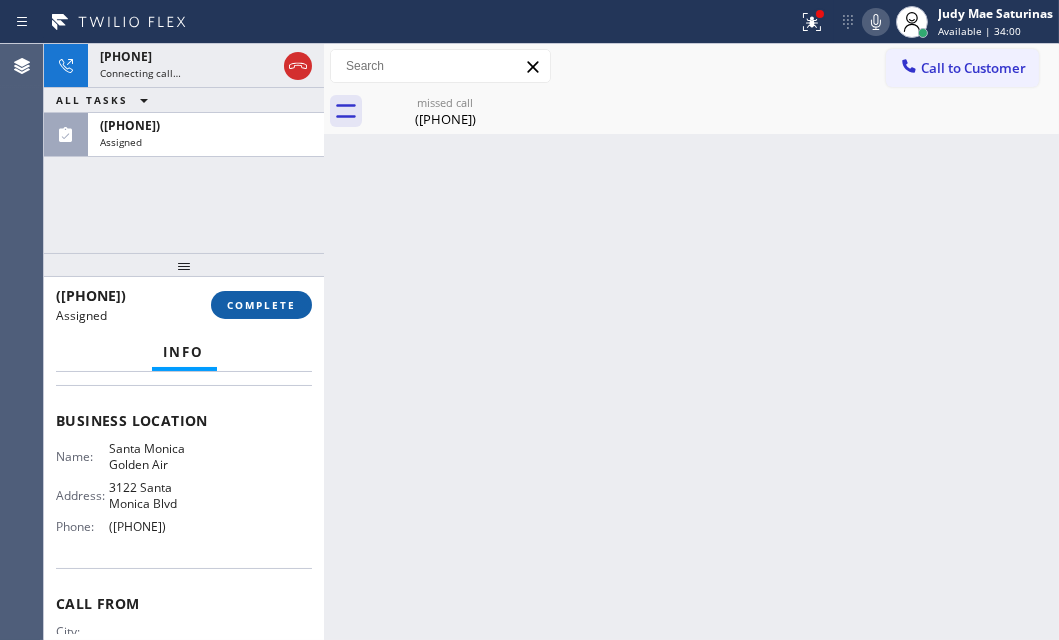 drag, startPoint x: 267, startPoint y: 305, endPoint x: 278, endPoint y: 307, distance: 11.18034 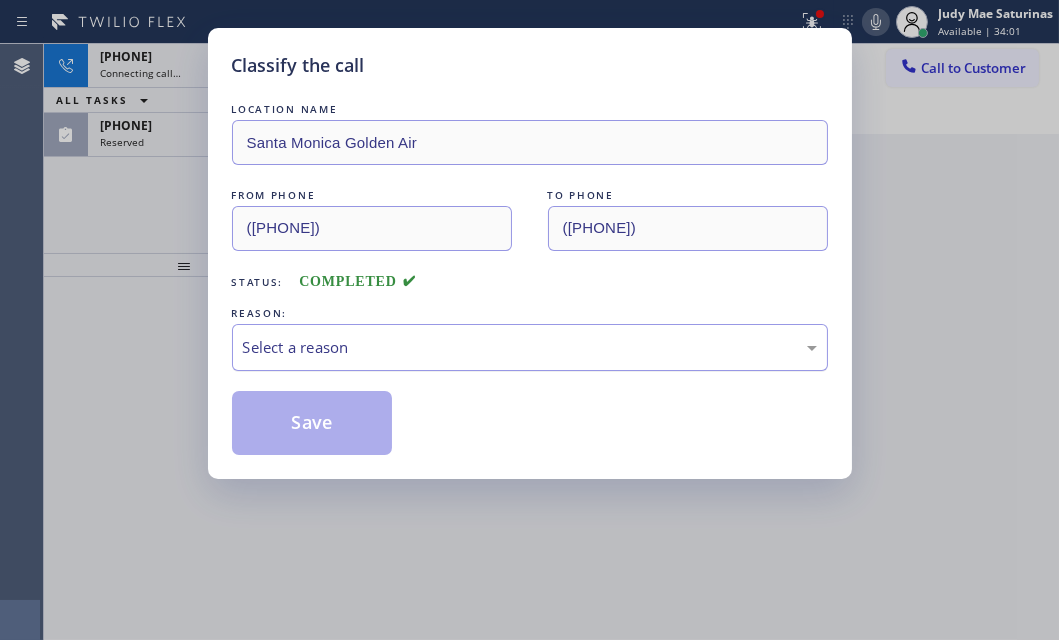 click on "Select a reason" at bounding box center [530, 347] 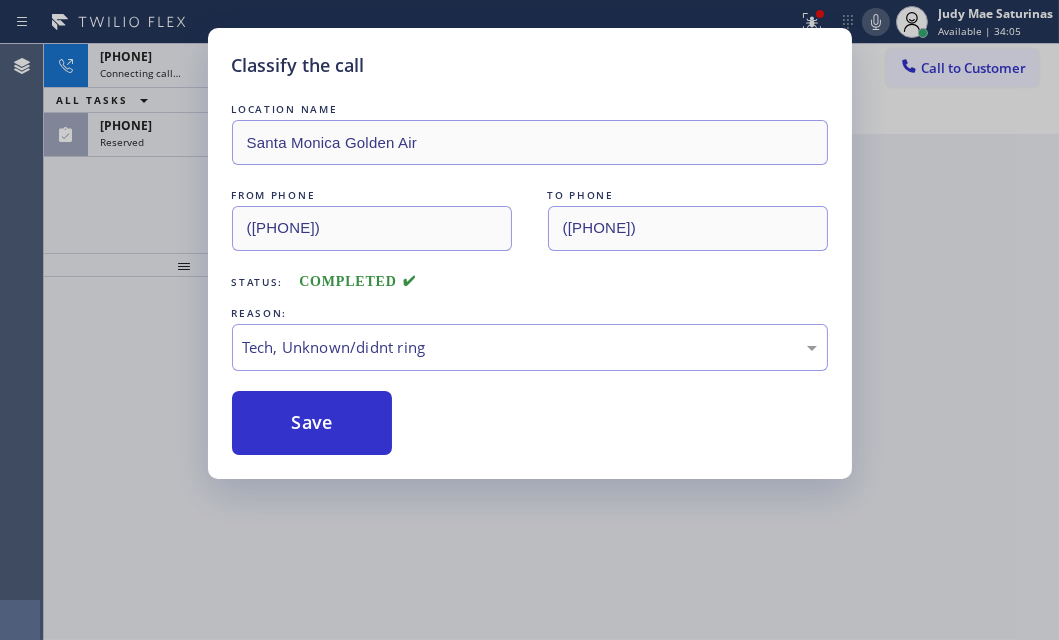 drag, startPoint x: 341, startPoint y: 498, endPoint x: 340, endPoint y: 457, distance: 41.01219 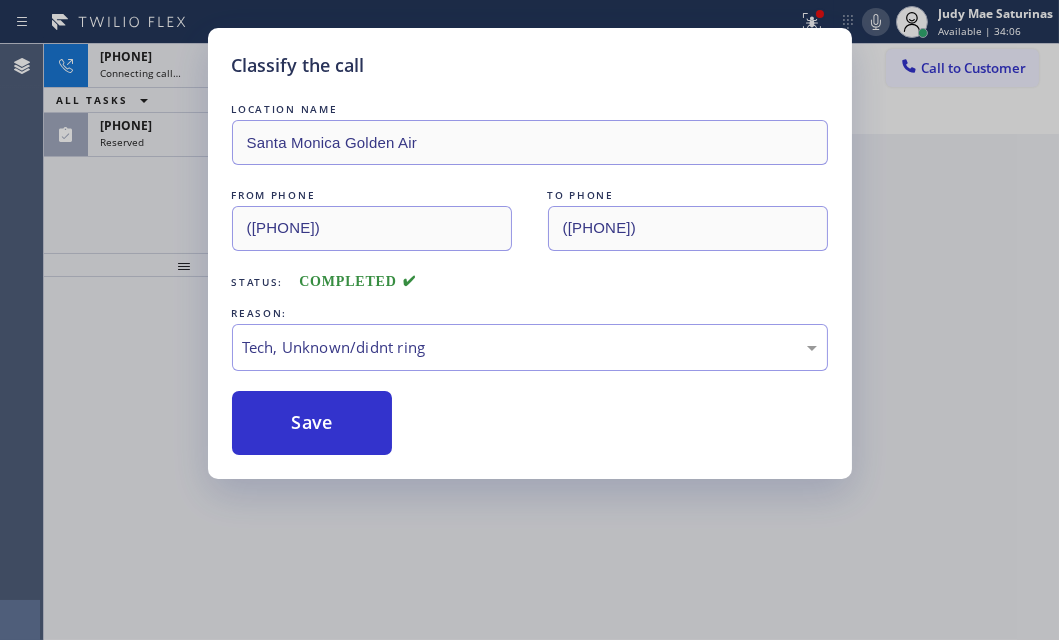 click on "Classify the call LOCATION NAME Santa Monica Golden Air FROM PHONE [PHONE] TO PHONE [PHONE] Status: COMPLETED REASON: Tech, Unknown/didnt ring Save" at bounding box center (529, 320) 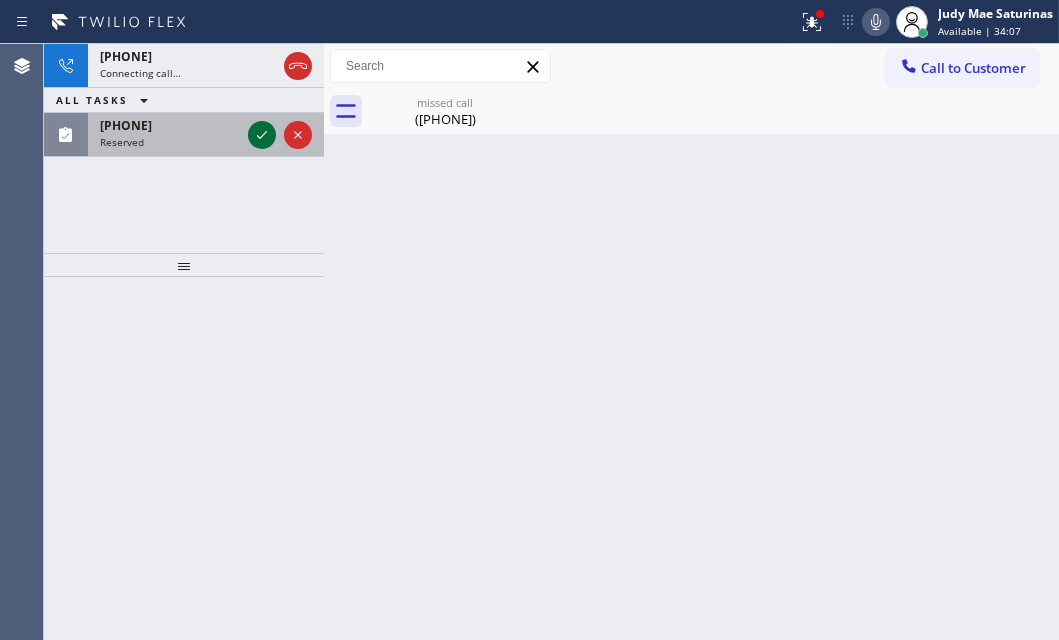 drag, startPoint x: 181, startPoint y: 140, endPoint x: 255, endPoint y: 128, distance: 74.96666 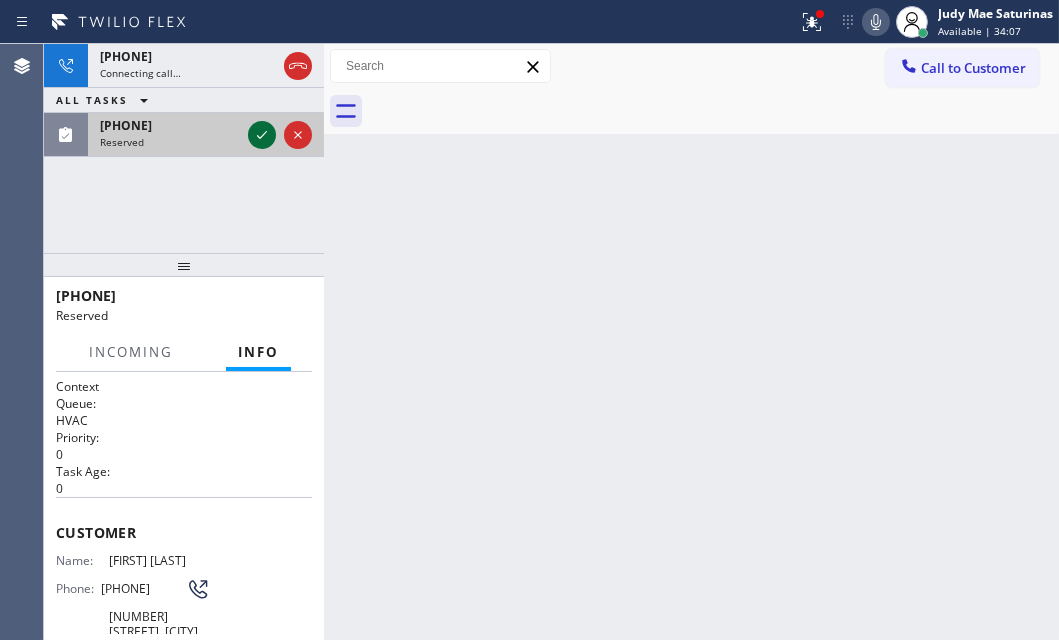 click 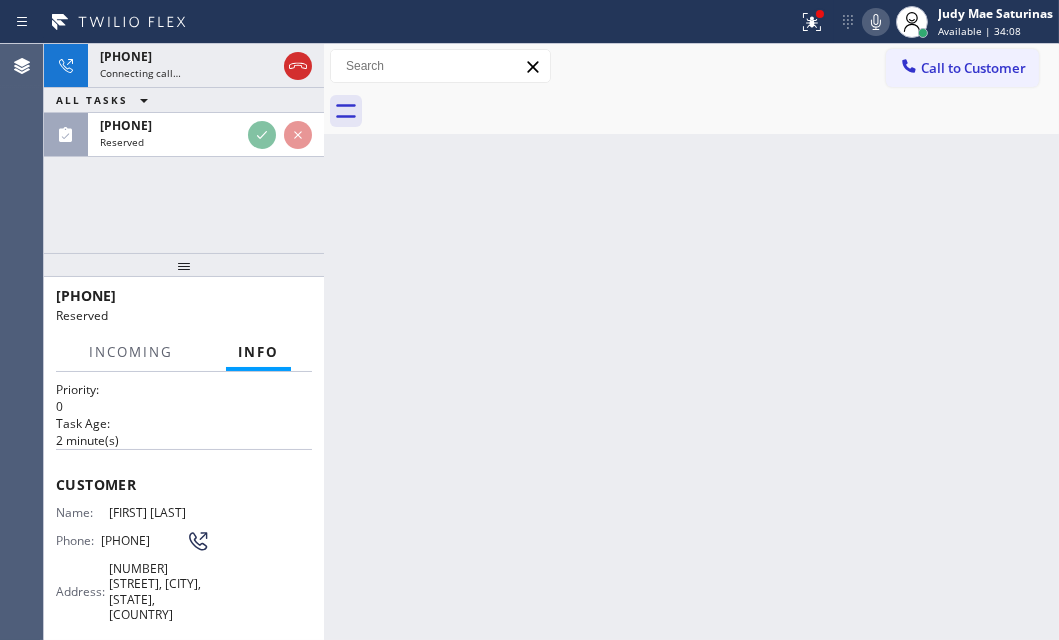 scroll, scrollTop: 90, scrollLeft: 0, axis: vertical 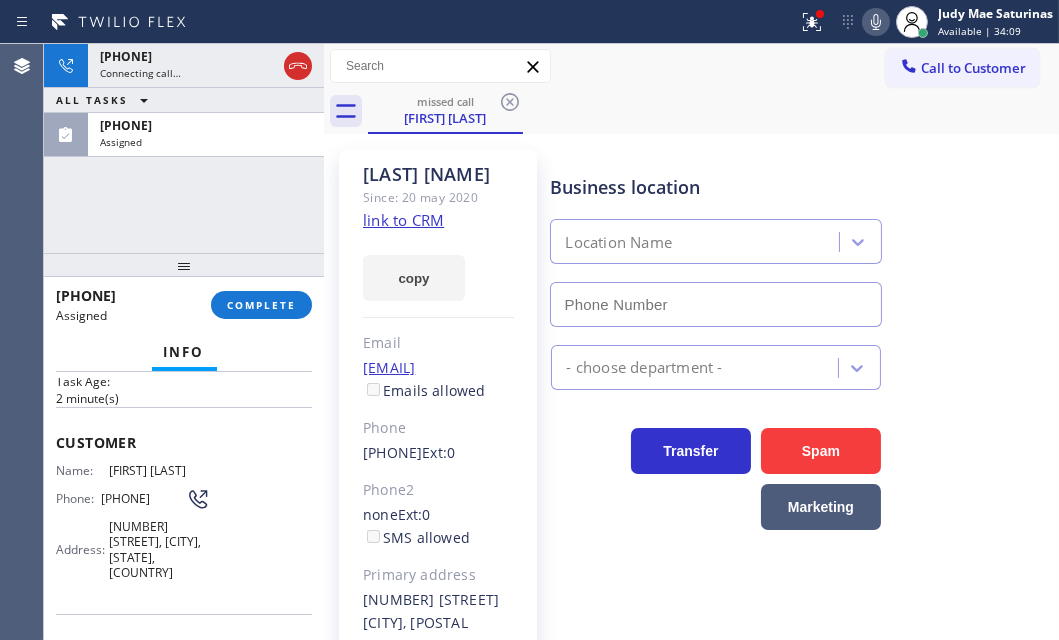 type on "([PHONE])" 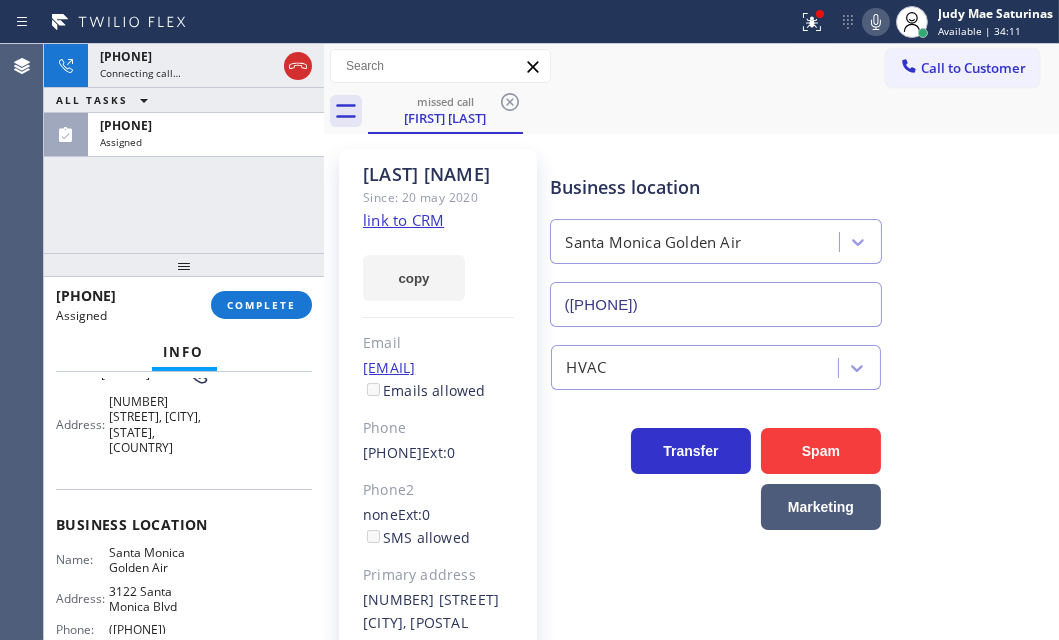 scroll, scrollTop: 272, scrollLeft: 0, axis: vertical 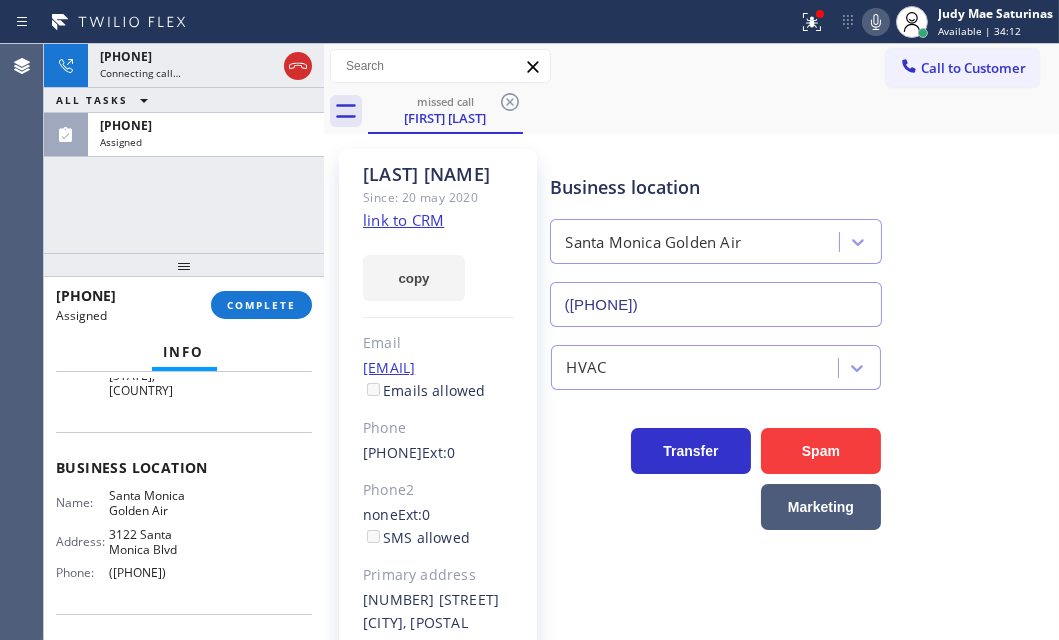 drag, startPoint x: 58, startPoint y: 520, endPoint x: 196, endPoint y: 579, distance: 150.08331 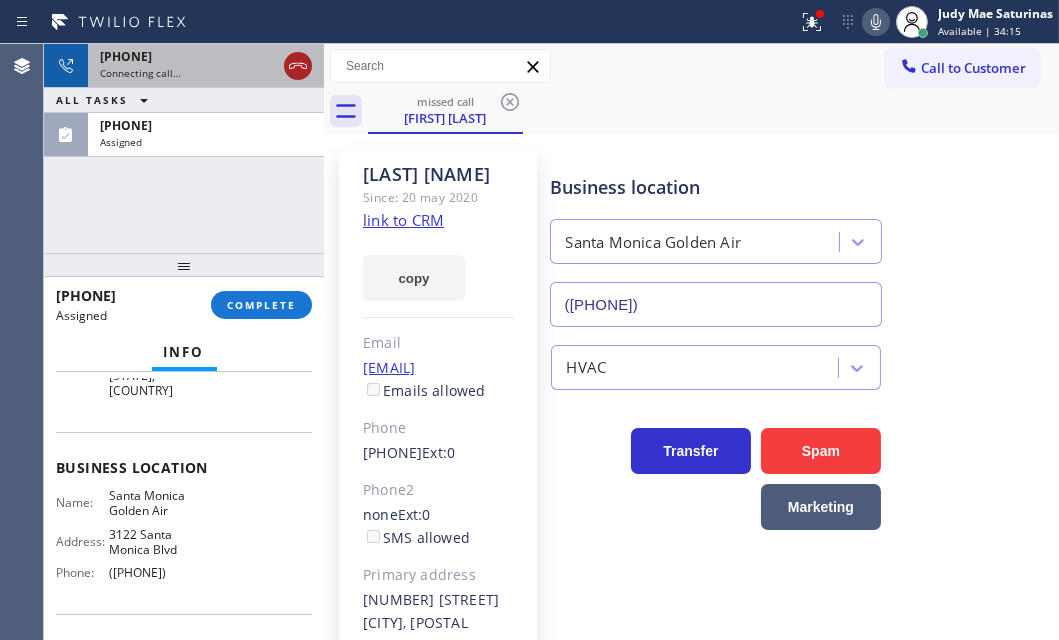 click 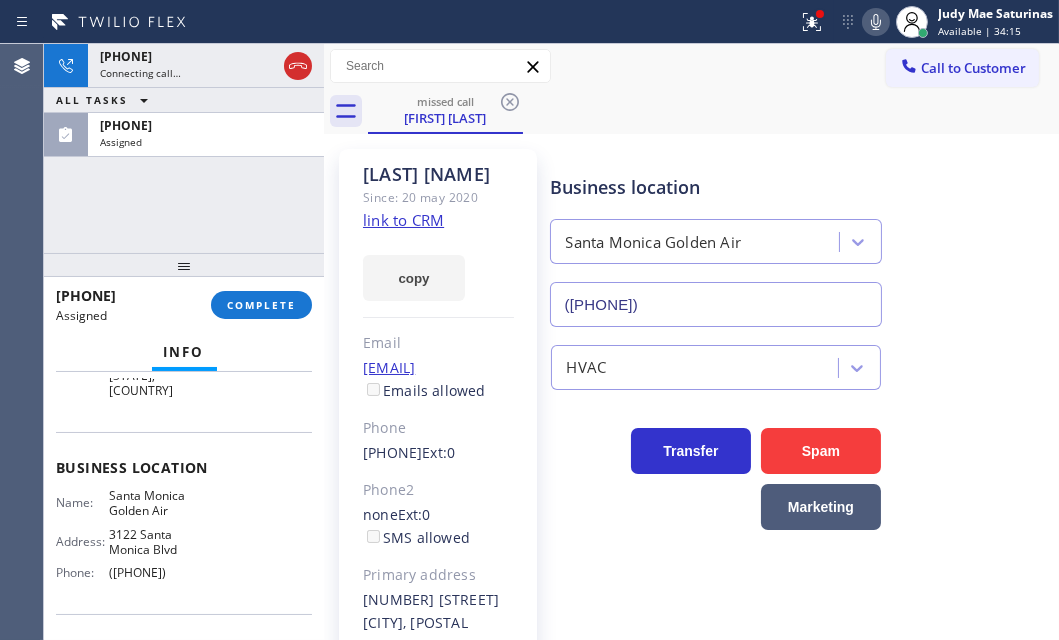 scroll, scrollTop: 209, scrollLeft: 0, axis: vertical 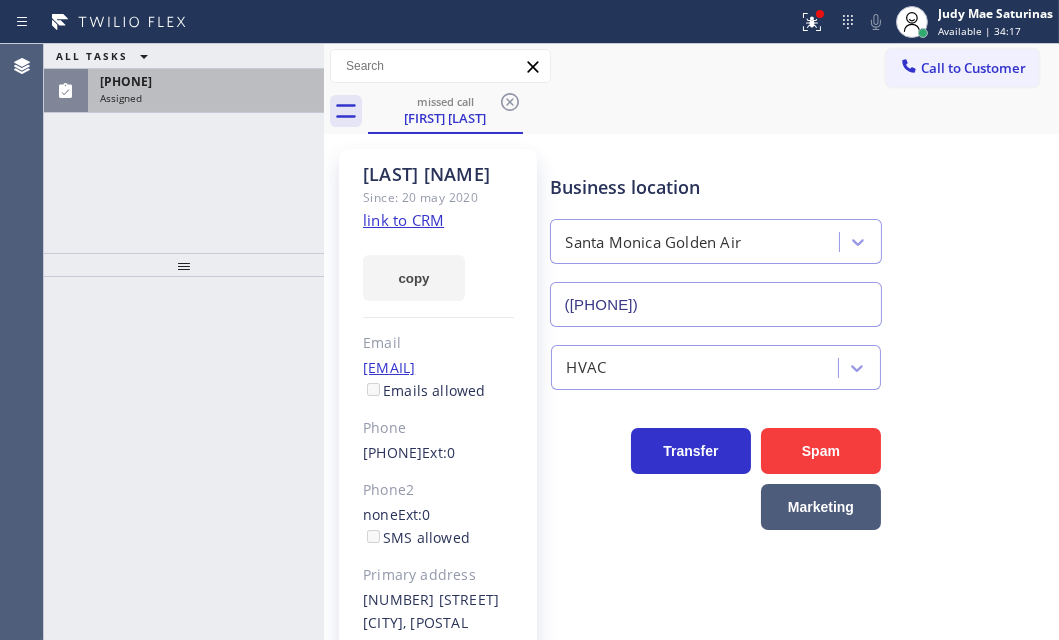 click on "[PHONE]" at bounding box center [206, 81] 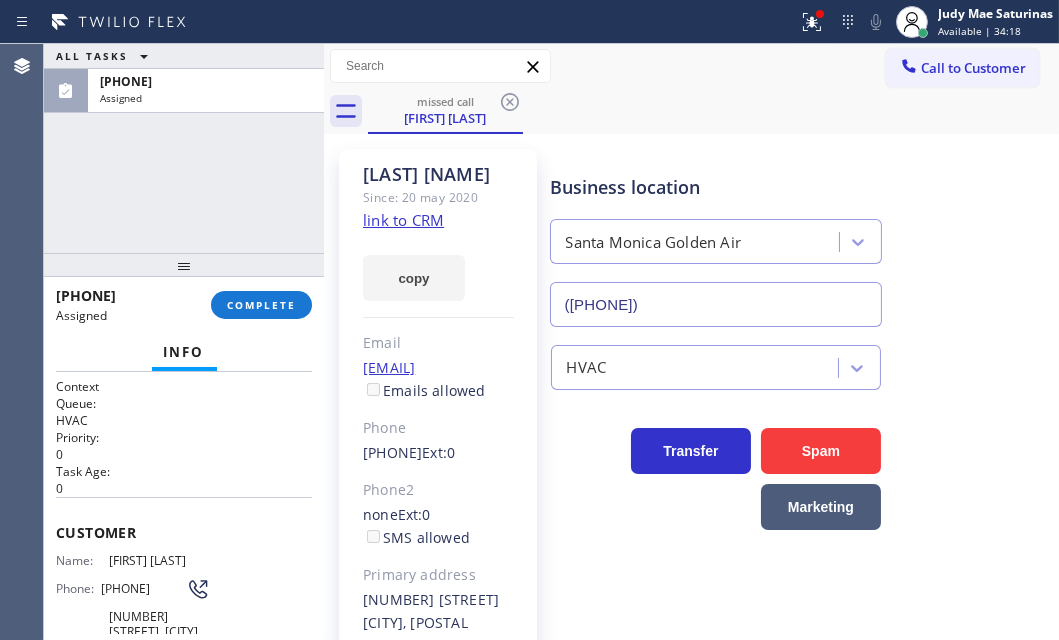 drag, startPoint x: 268, startPoint y: 298, endPoint x: 308, endPoint y: 368, distance: 80.622574 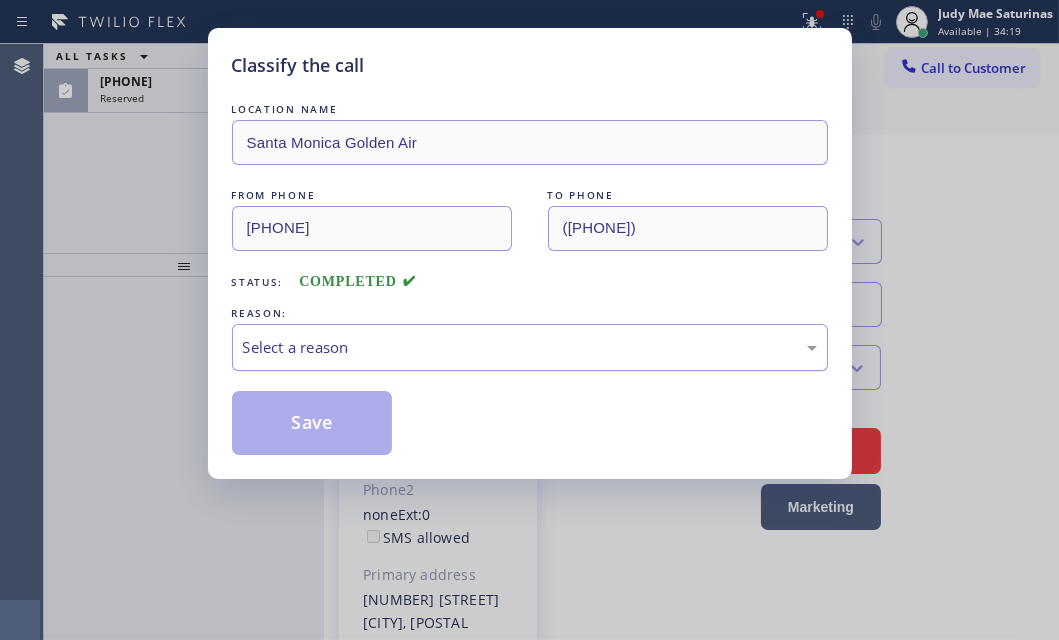 click on "Select a reason" at bounding box center [530, 347] 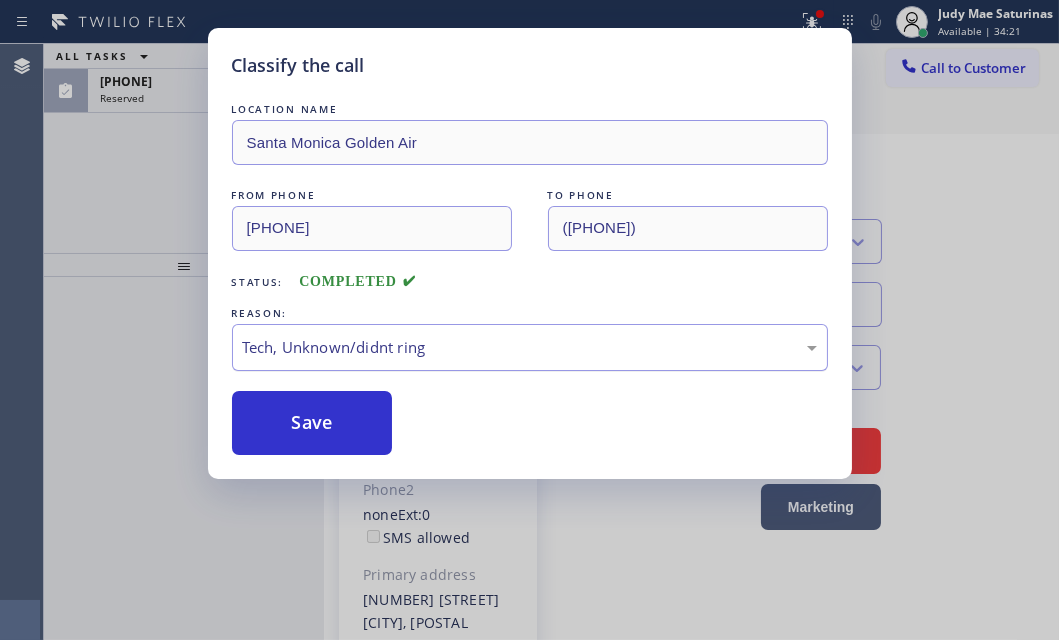 drag, startPoint x: 339, startPoint y: 415, endPoint x: 281, endPoint y: 321, distance: 110.45361 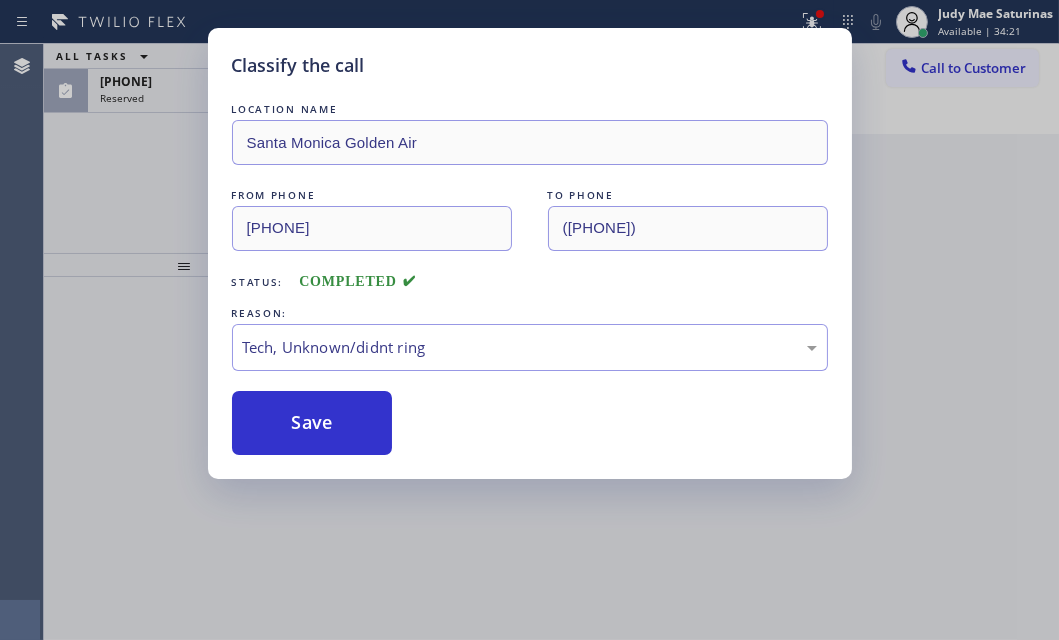 click on "Classify the call LOCATION NAME Santa Monica Golden Air FROM PHONE [PHONE] TO PHONE [PHONE] Status: COMPLETED REASON: Tech, Unknown/didnt ring Save" at bounding box center (529, 320) 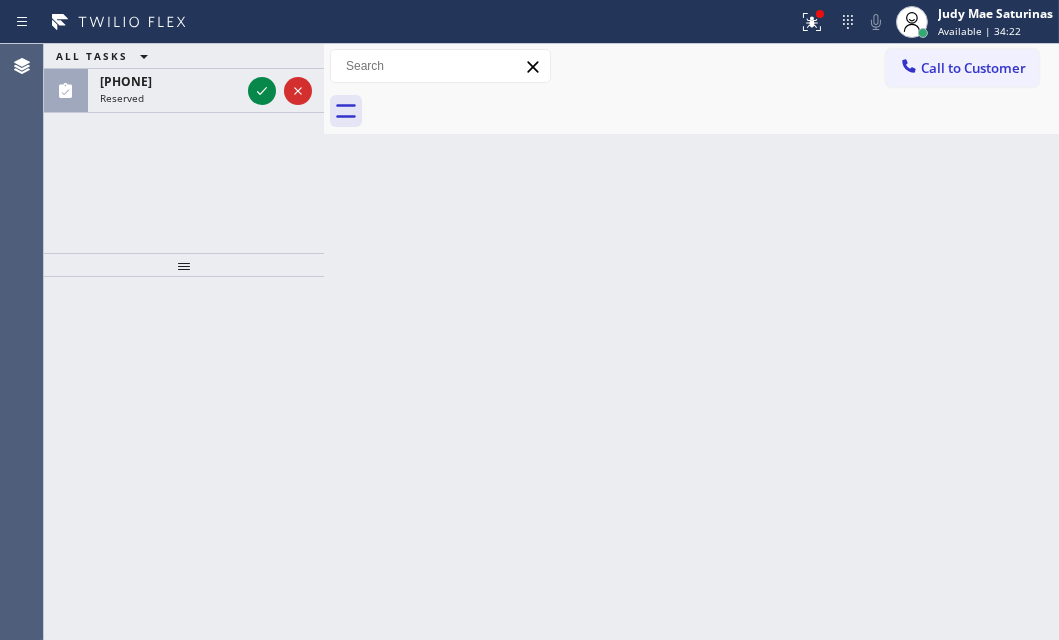 click on "[PHONE] Reserved" at bounding box center (166, 91) 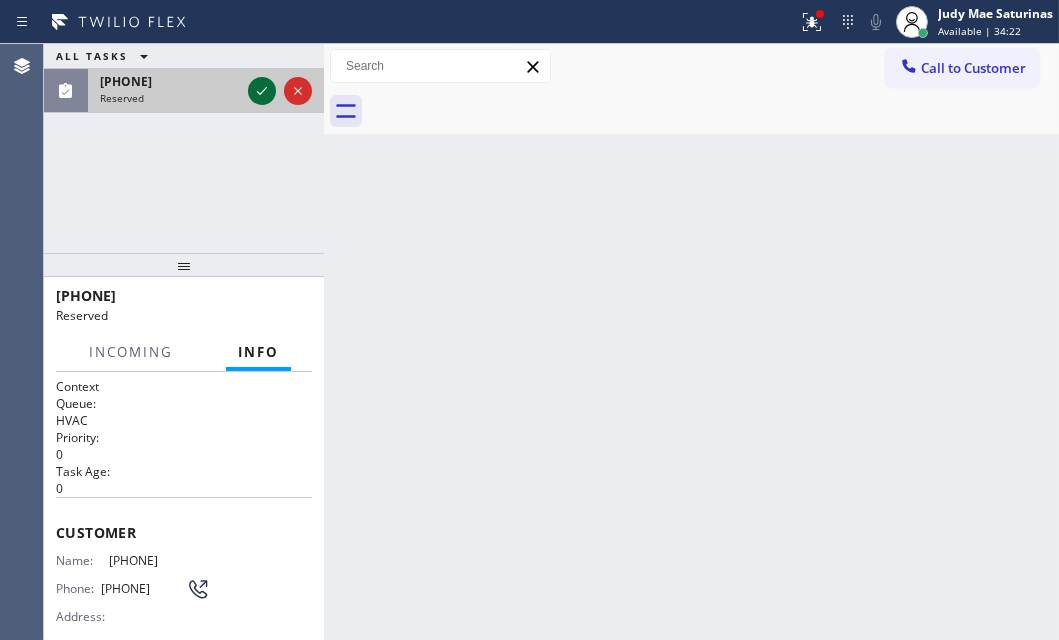 click 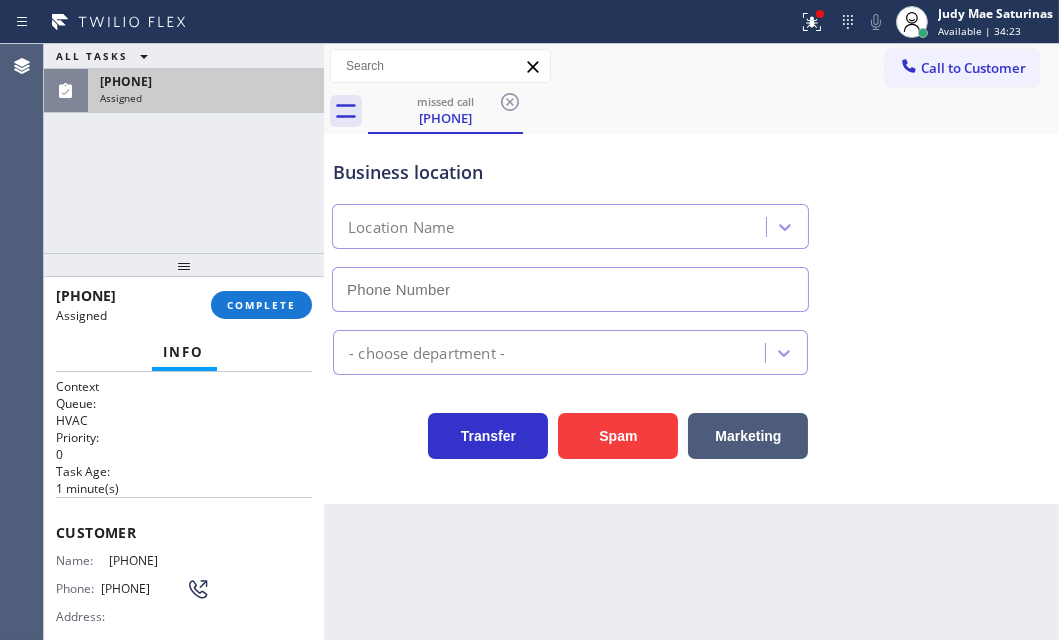 type on "([PHONE])" 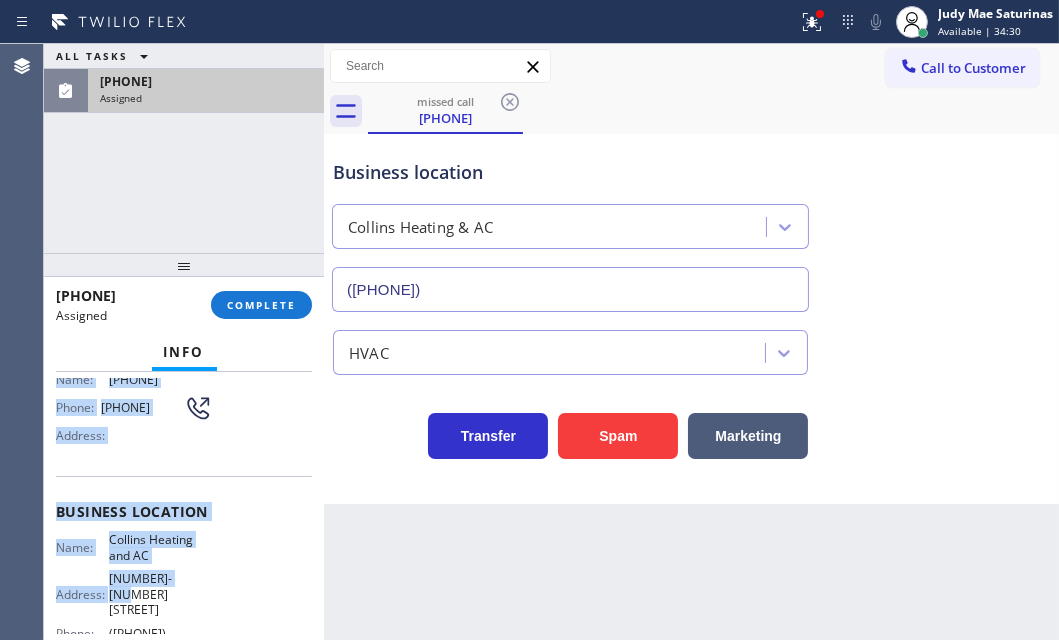 scroll, scrollTop: 272, scrollLeft: 0, axis: vertical 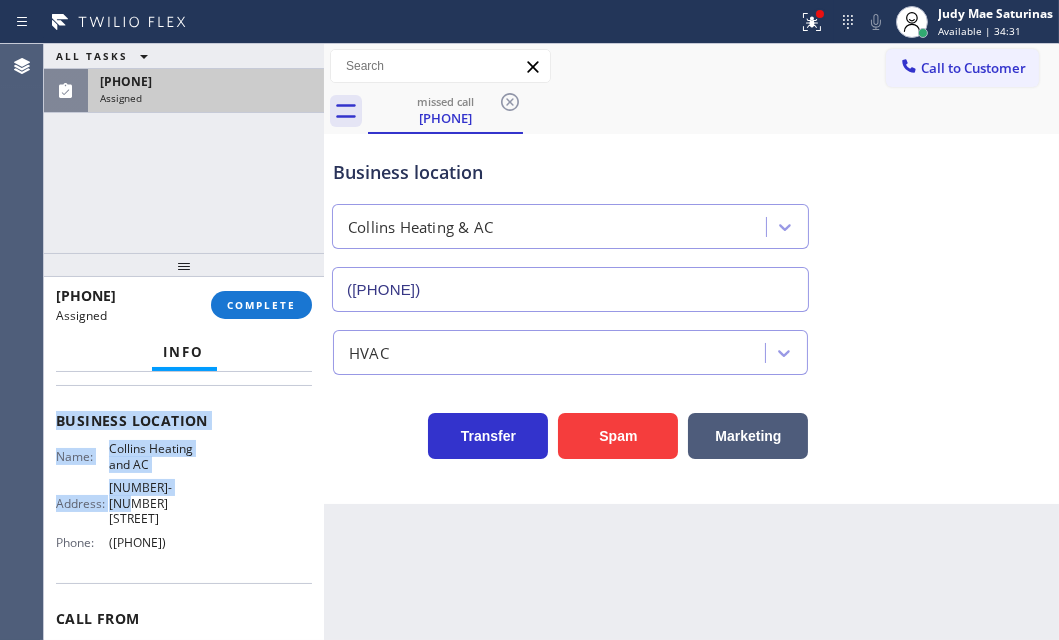 drag, startPoint x: 123, startPoint y: 546, endPoint x: 240, endPoint y: 554, distance: 117.273186 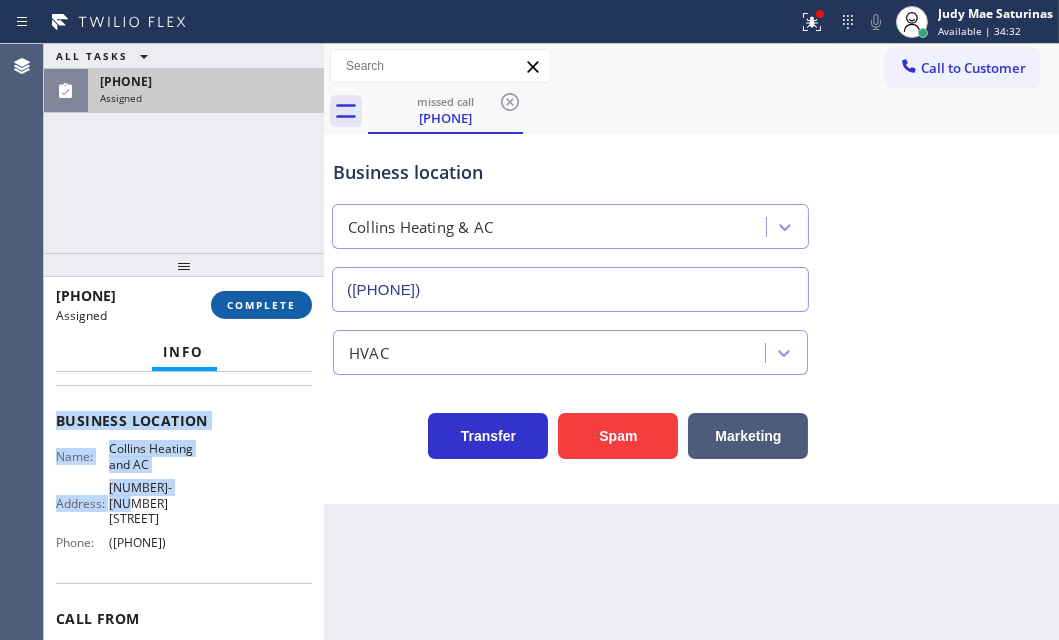 click on "COMPLETE" at bounding box center [261, 305] 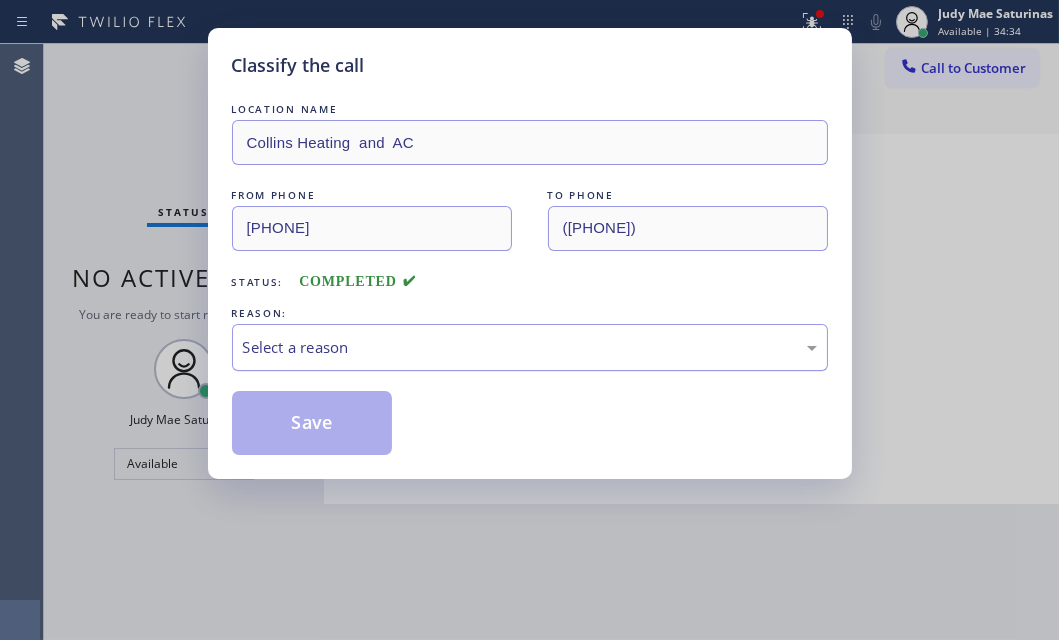 click on "Select a reason" at bounding box center (530, 347) 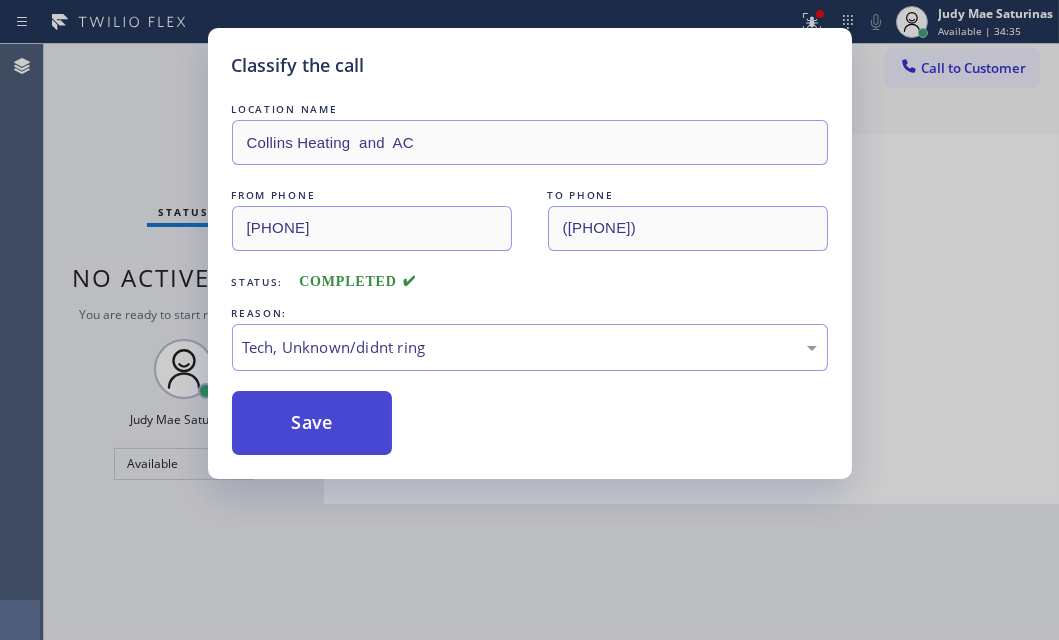 drag, startPoint x: 351, startPoint y: 494, endPoint x: 350, endPoint y: 449, distance: 45.01111 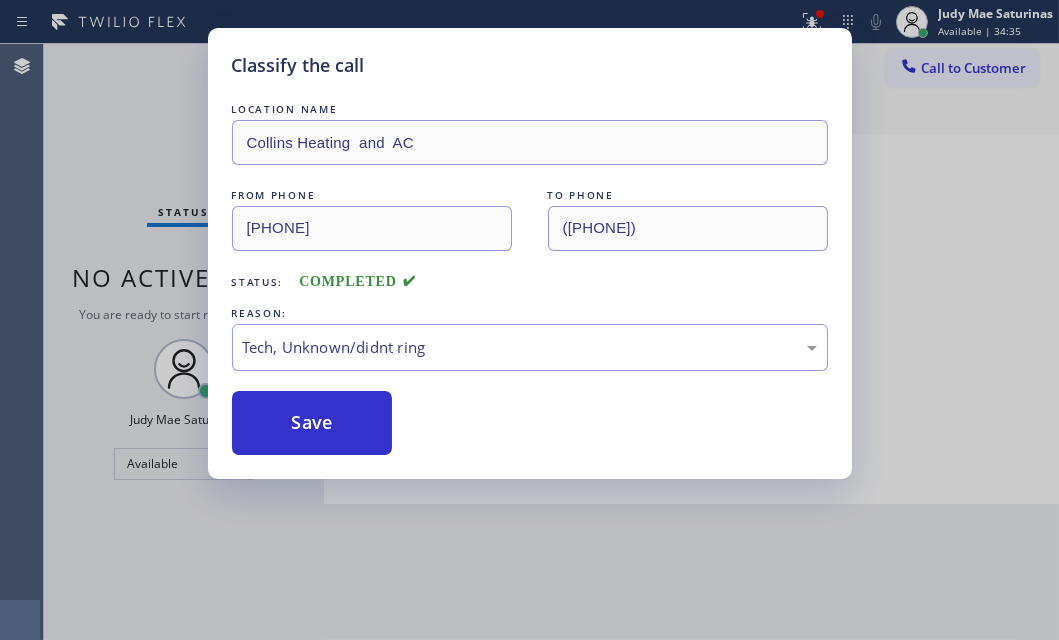 drag, startPoint x: 346, startPoint y: 425, endPoint x: 450, endPoint y: 439, distance: 104.93808 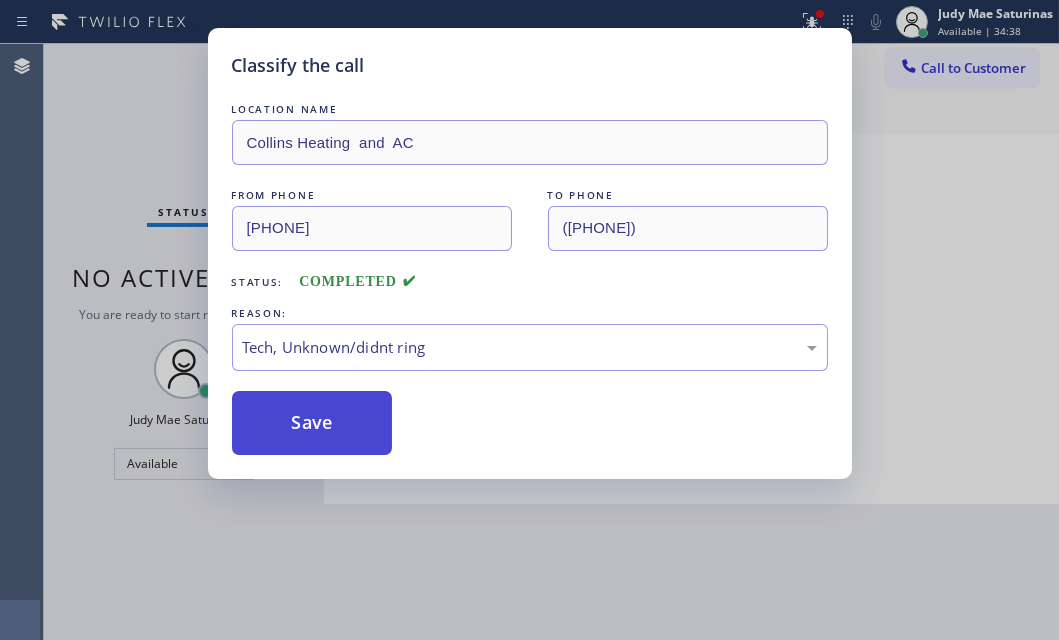click on "Save" at bounding box center [312, 423] 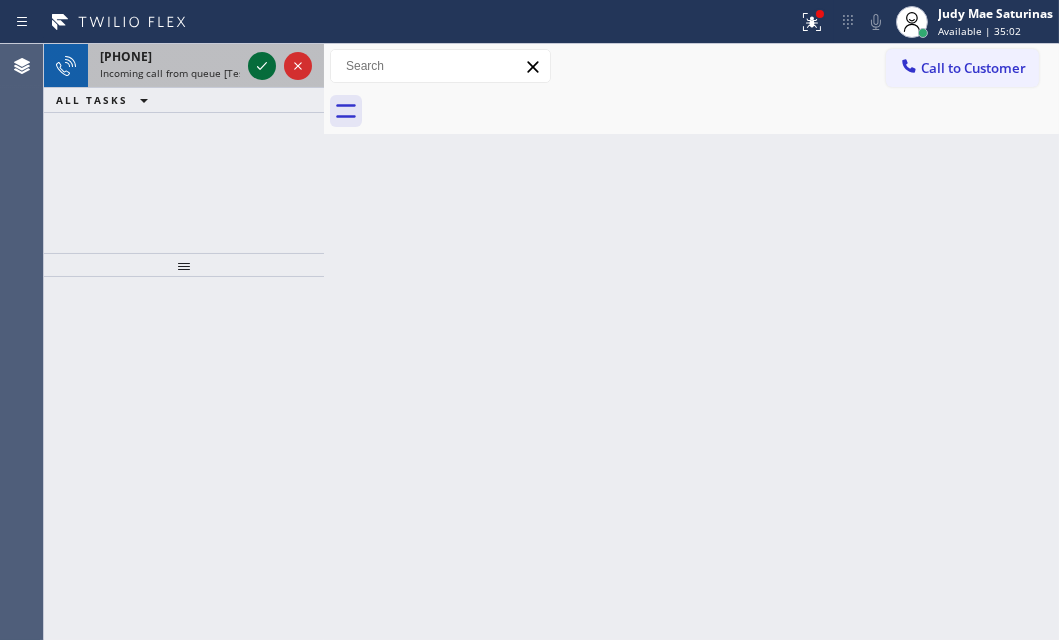 click 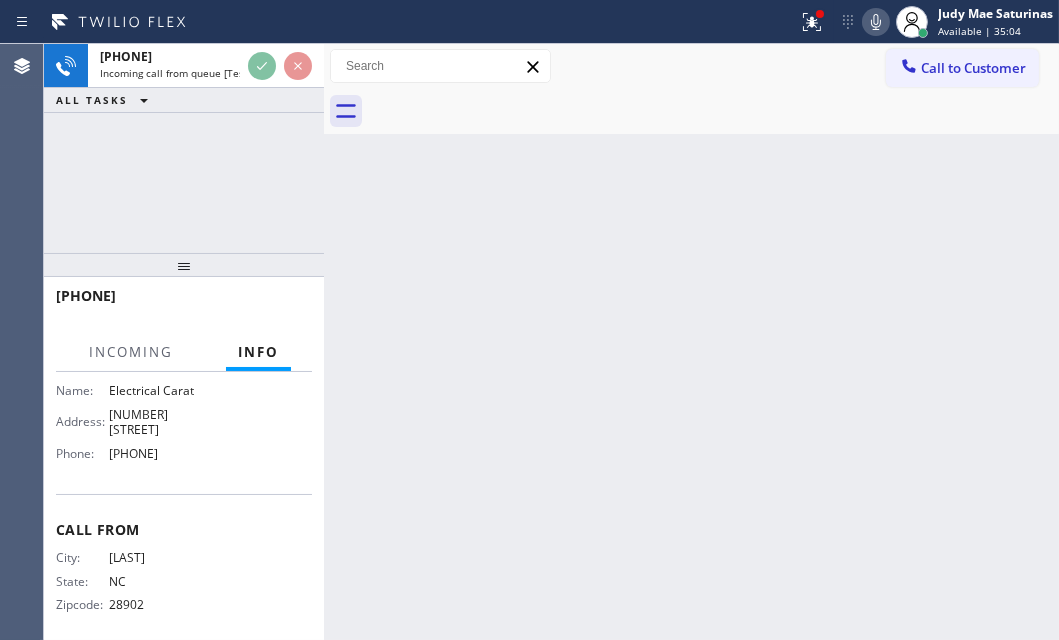 scroll, scrollTop: 205, scrollLeft: 0, axis: vertical 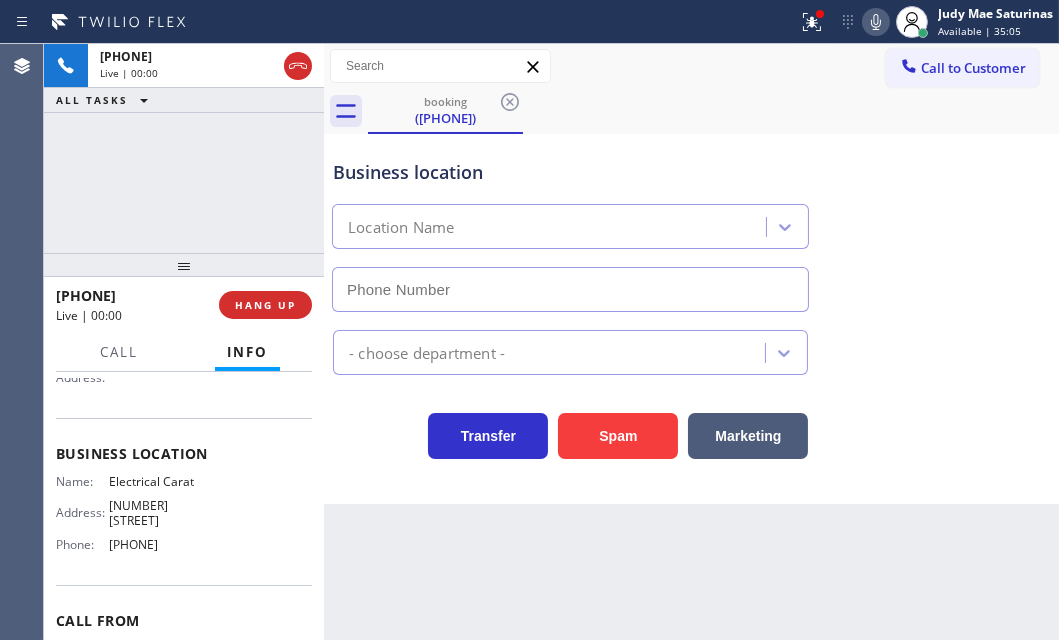 type on "[PHONE]" 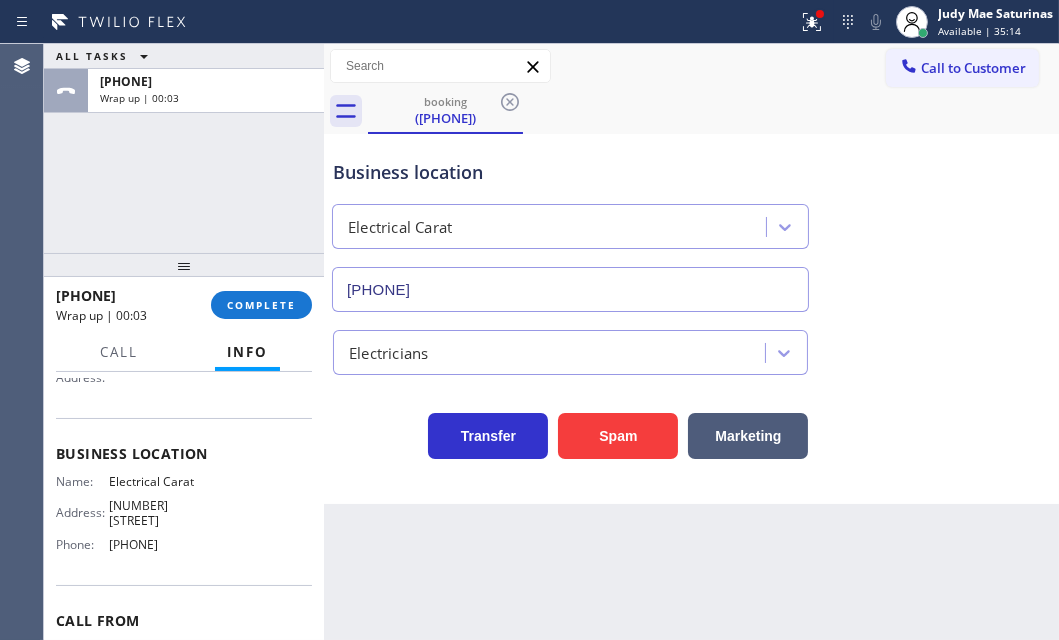 click on "[PHONE] Wrap up | 00:03 COMPLETE" at bounding box center (184, 305) 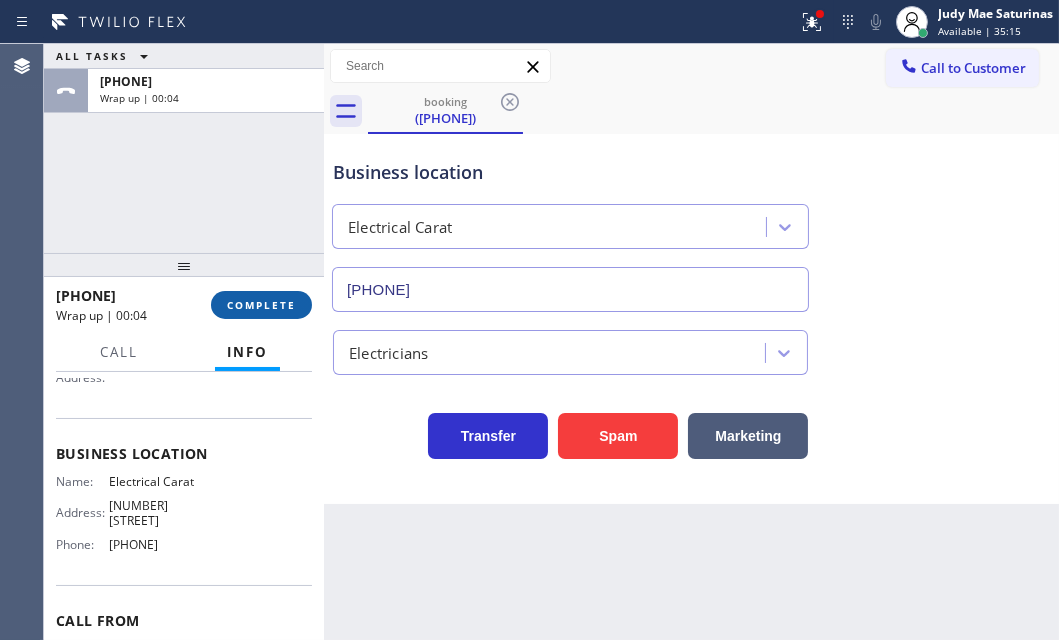 click on "COMPLETE" at bounding box center [261, 305] 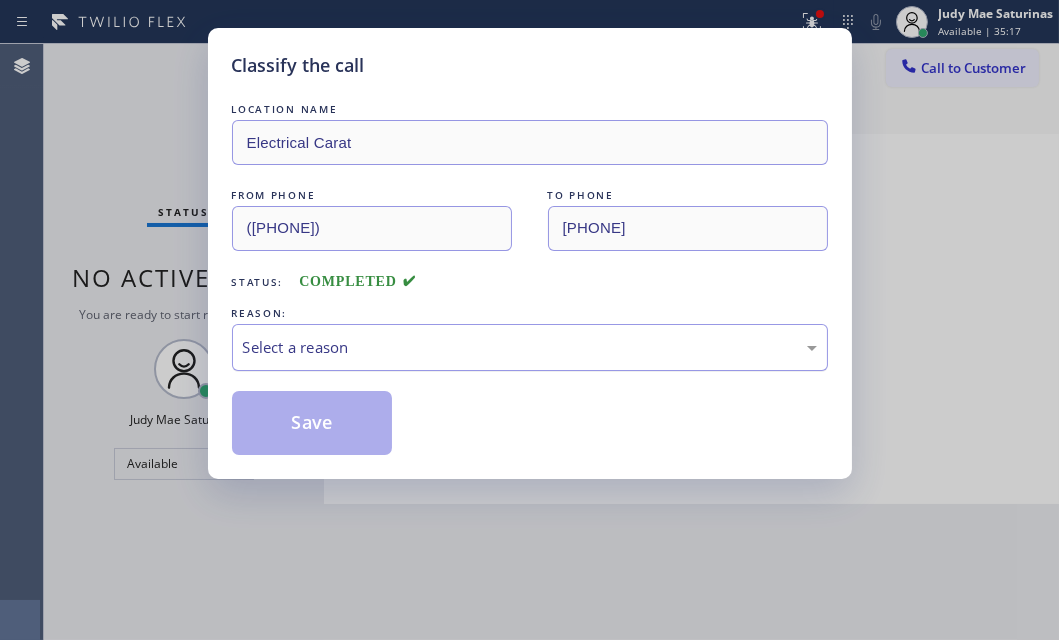 click on "Select a reason" at bounding box center (530, 347) 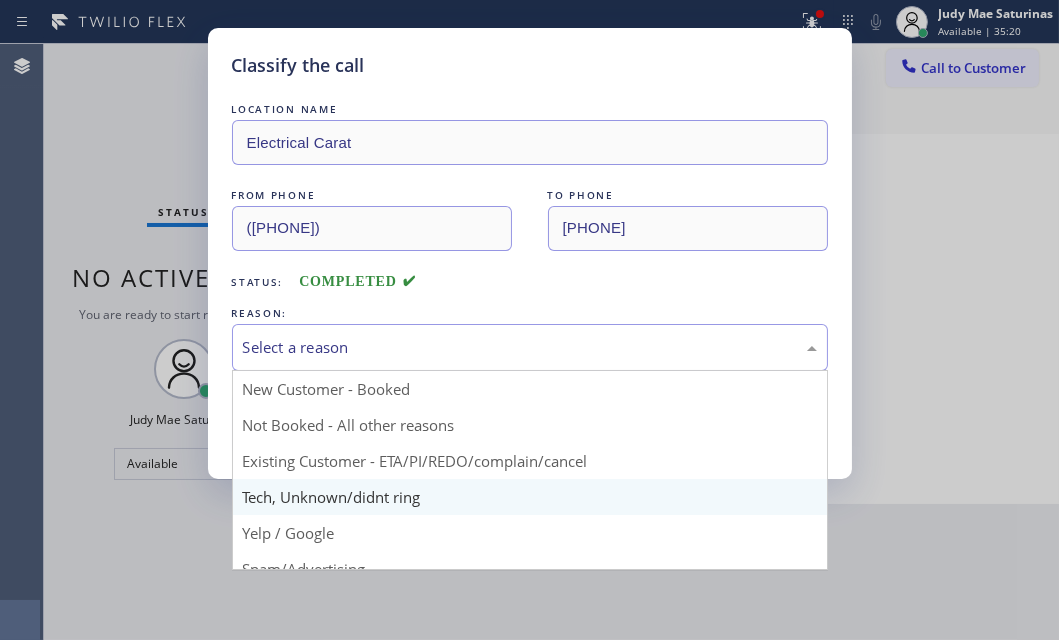 scroll, scrollTop: 90, scrollLeft: 0, axis: vertical 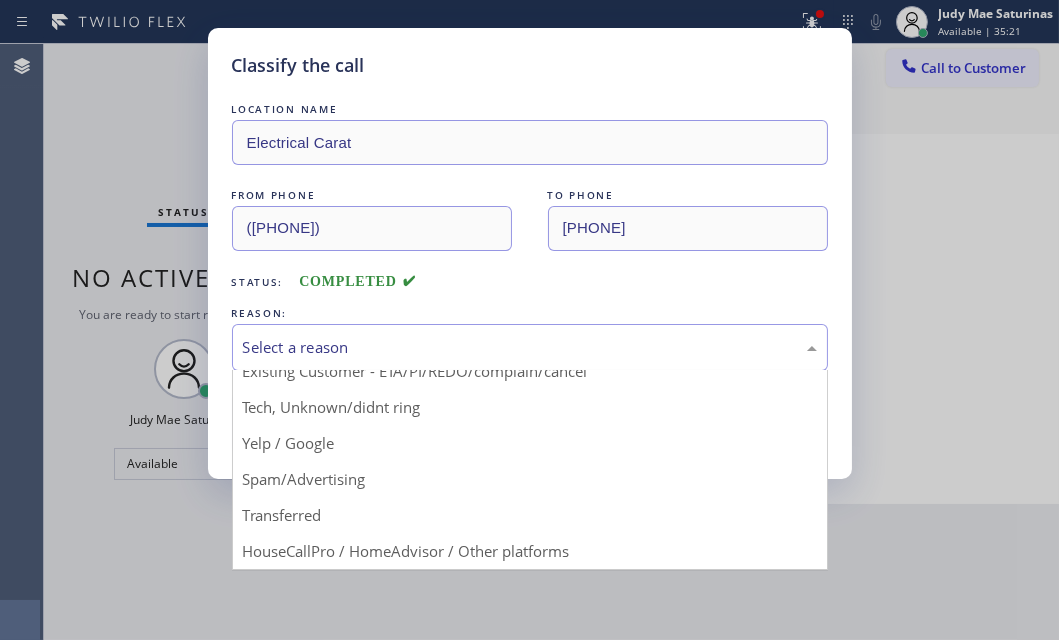 drag, startPoint x: 306, startPoint y: 489, endPoint x: 310, endPoint y: 479, distance: 10.770329 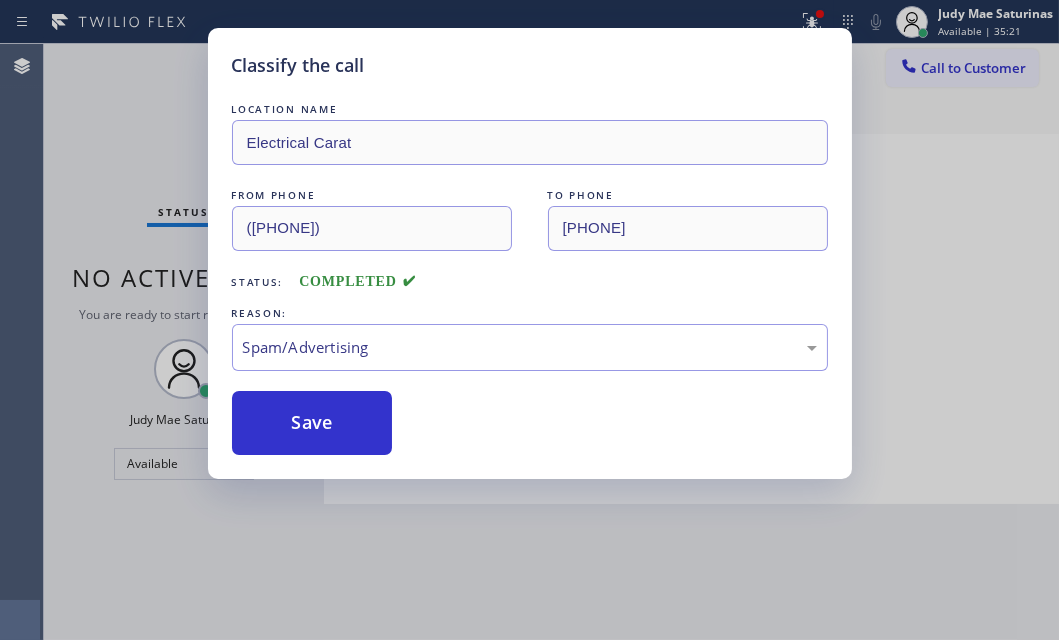 drag, startPoint x: 324, startPoint y: 424, endPoint x: 720, endPoint y: 406, distance: 396.40887 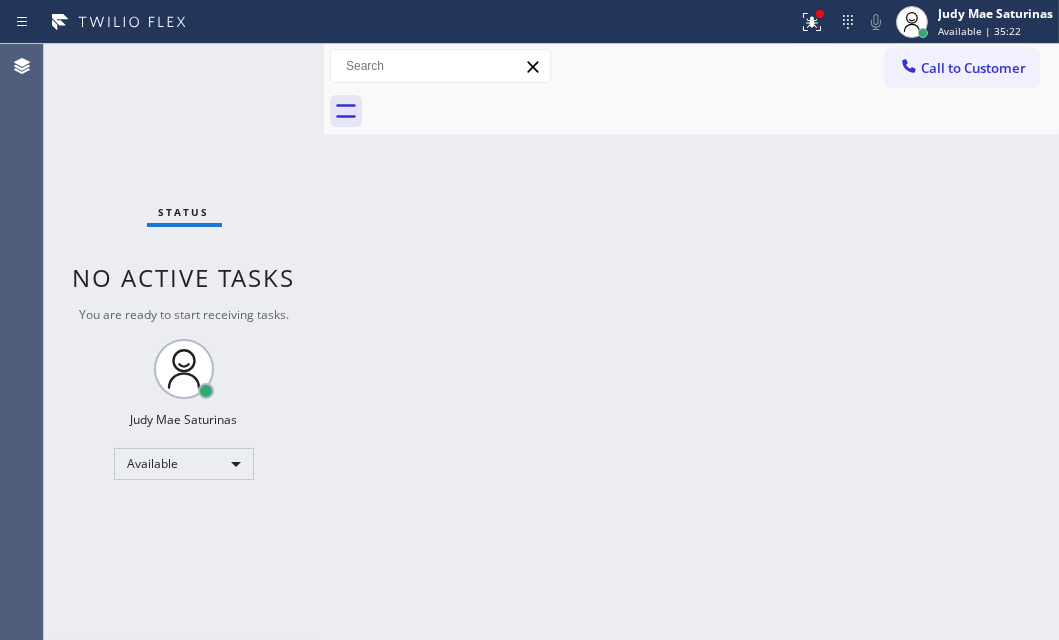drag, startPoint x: 819, startPoint y: 23, endPoint x: 817, endPoint y: 47, distance: 24.083189 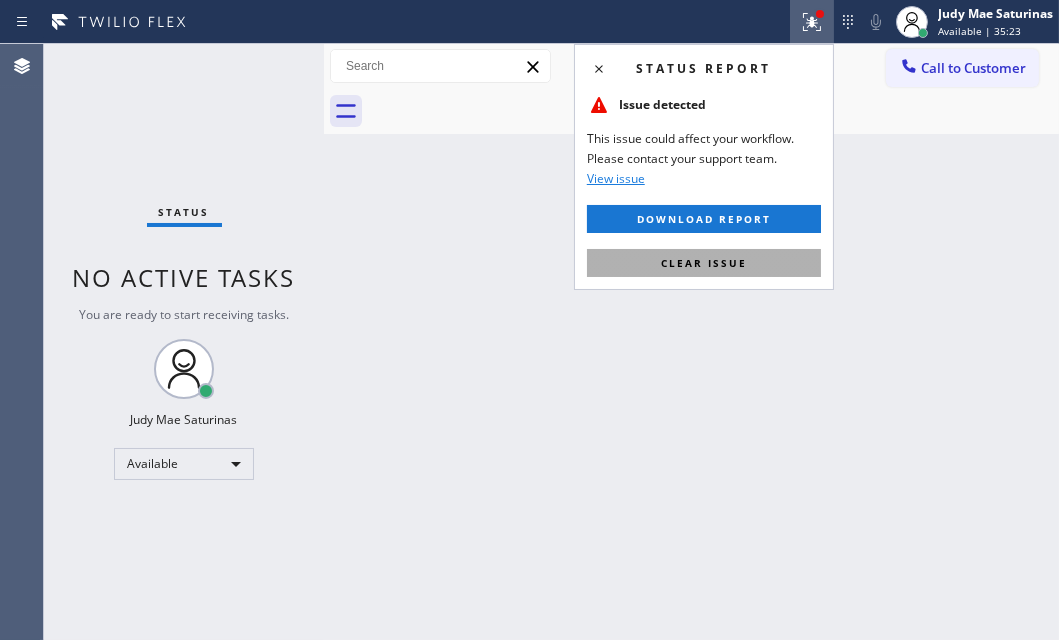 click on "Clear issue" at bounding box center [704, 263] 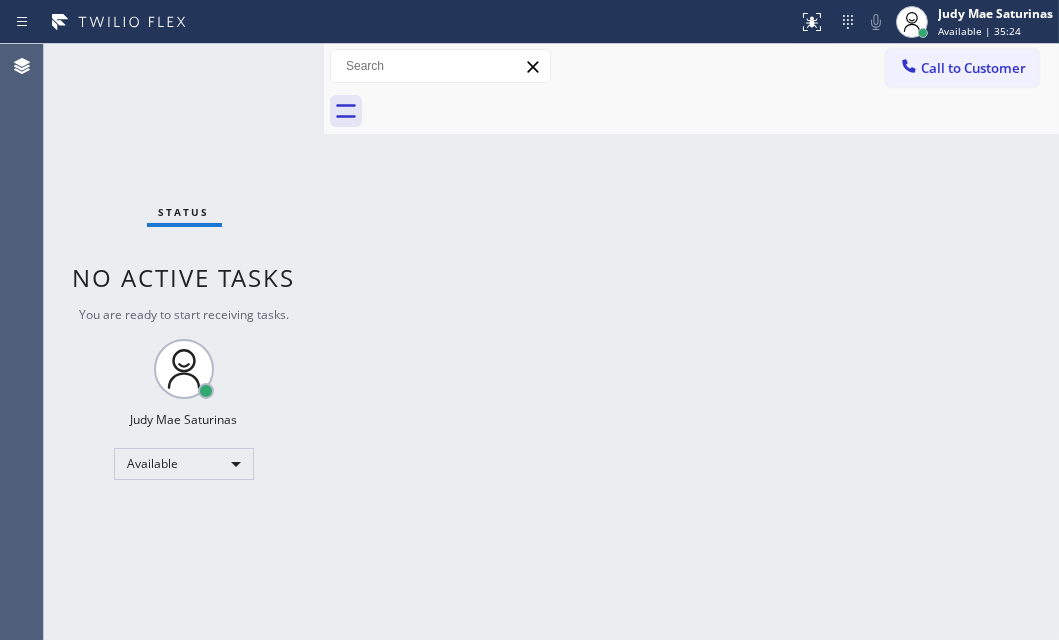 click on "Back to Dashboard Change Sender ID Customers Technicians Select a contact Outbound call Technician Search Technician Your caller id phone number Your caller id phone number Call Technician info Name   Phone none Address none Change Sender ID HVAC [PHONE] 5 Star Appliance [PHONE] Appliance Repair [PHONE] Plumbing [PHONE] Air Duct Cleaning [PHONE]  Electricians [PHONE] Cancel Change Check personal SMS Reset Change No tabs Call to Customer Outbound call Location Santa Monica Golden Air Your caller id phone number [PHONE] Customer number Call Outbound call Technician Search Technician Your caller id phone number Your caller id phone number Call" at bounding box center (691, 342) 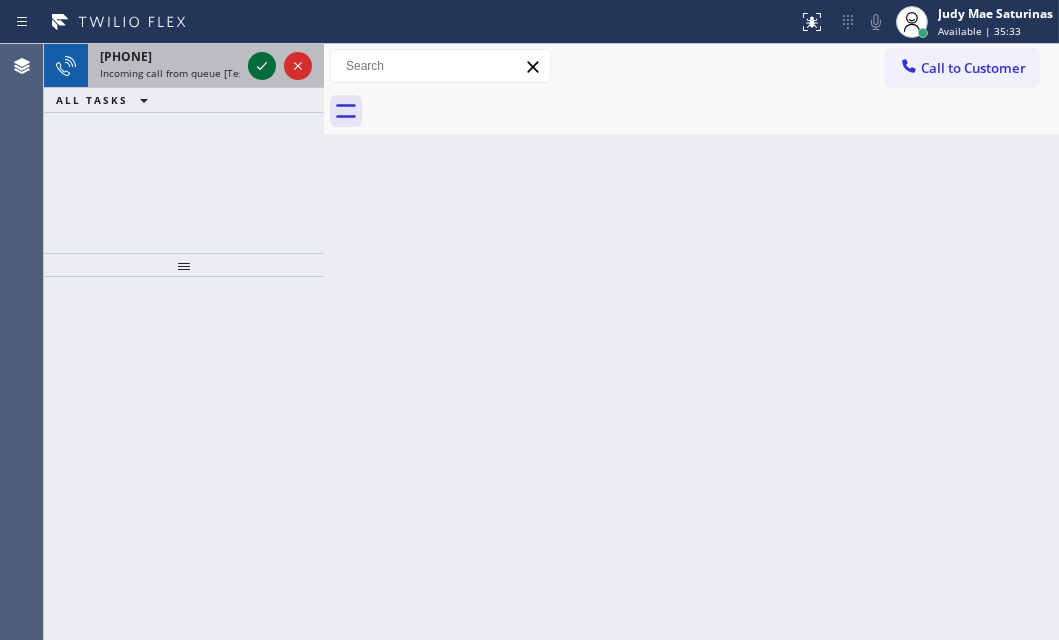 click 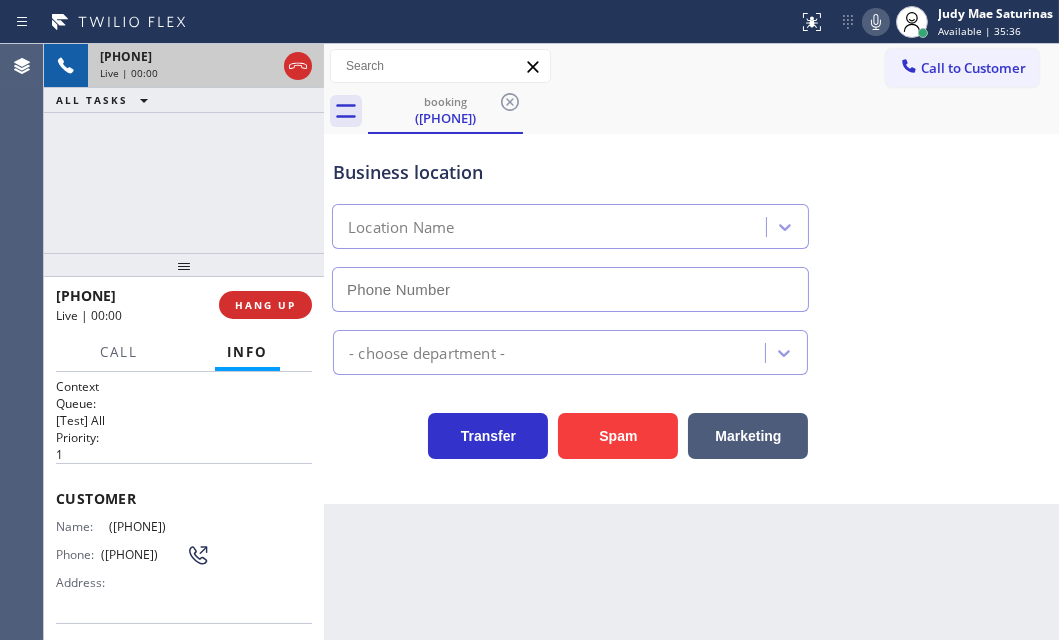 type on "[PHONE]" 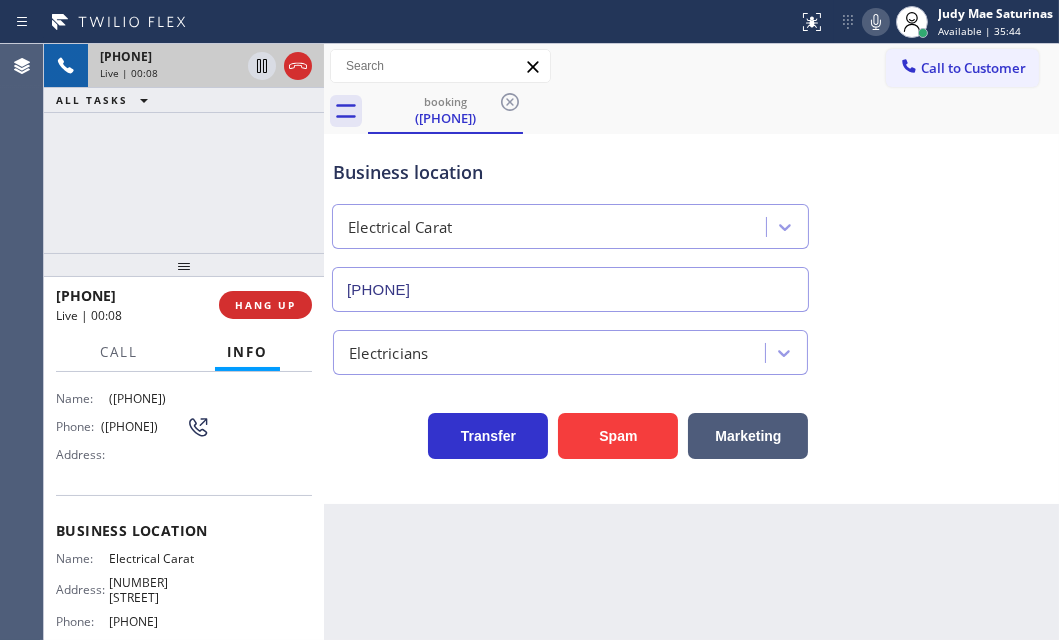 scroll, scrollTop: 0, scrollLeft: 0, axis: both 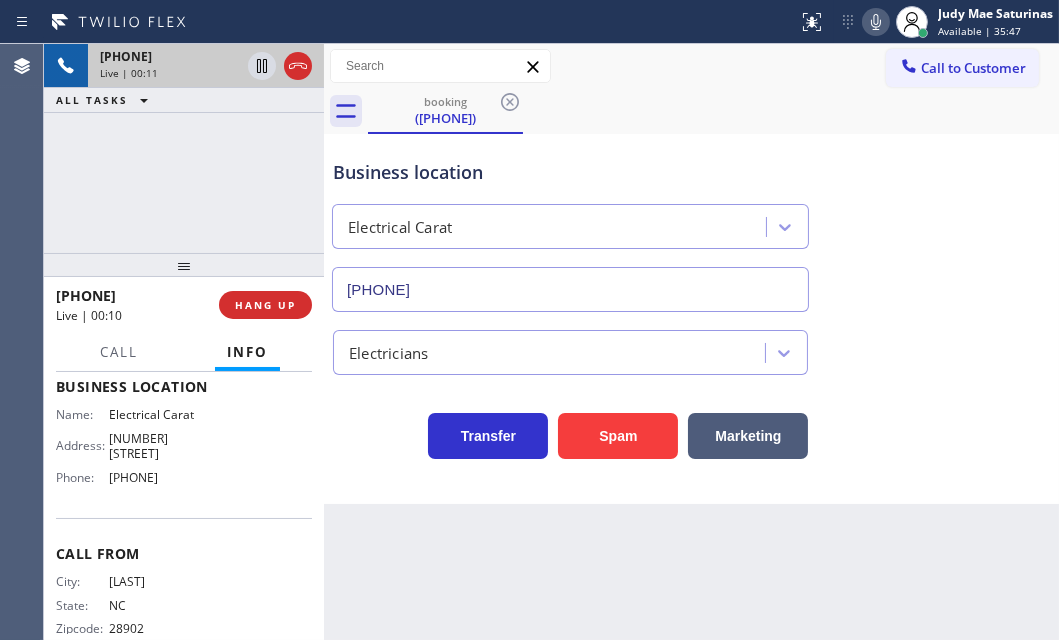 drag, startPoint x: 57, startPoint y: 487, endPoint x: 224, endPoint y: 494, distance: 167.14664 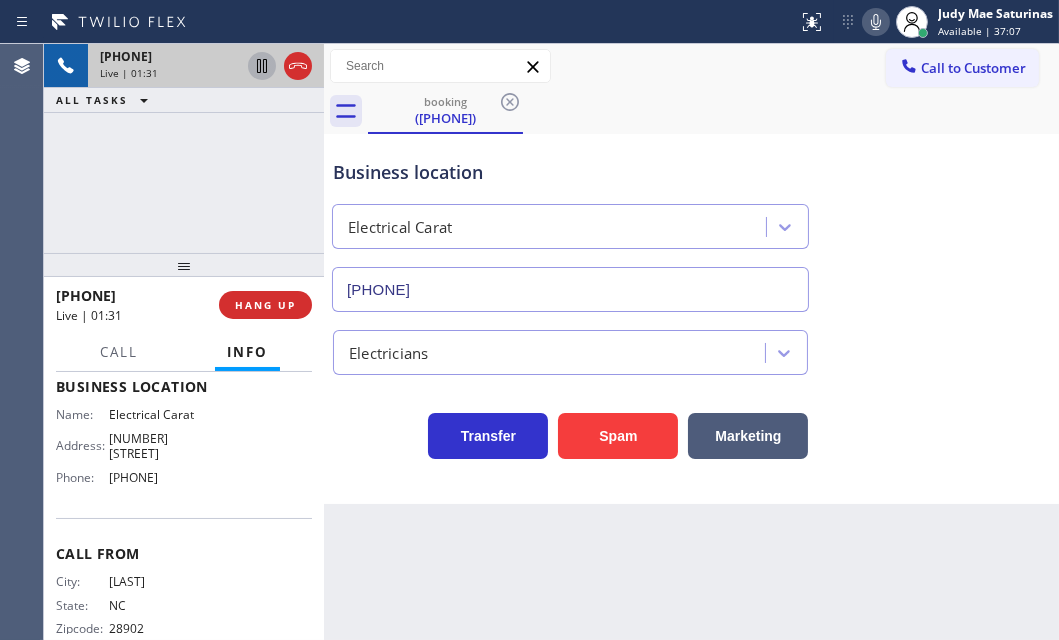 click 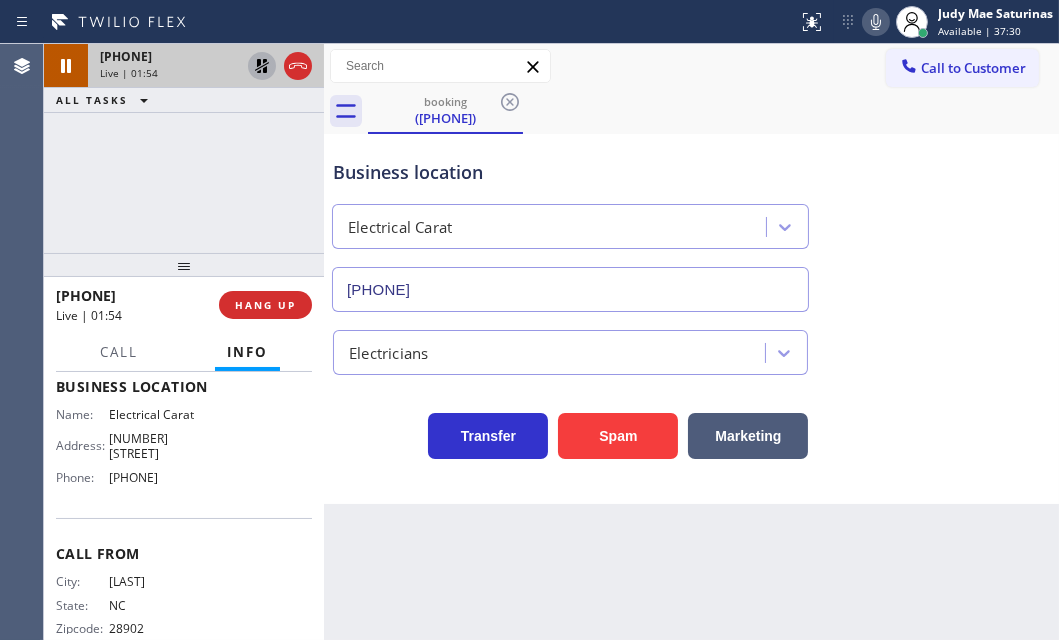 click 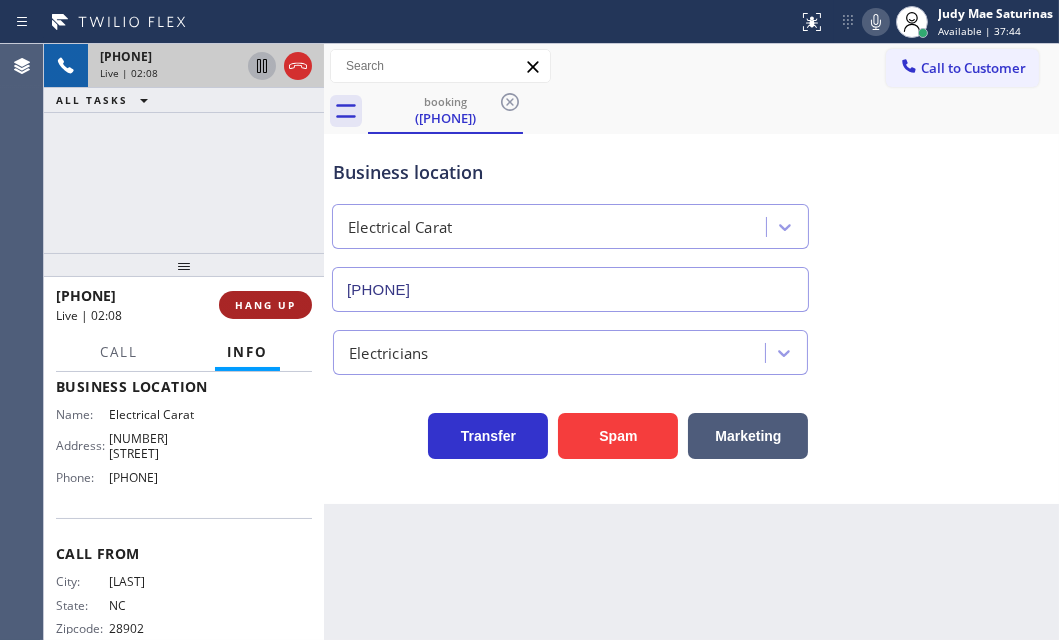 click on "HANG UP" at bounding box center [265, 305] 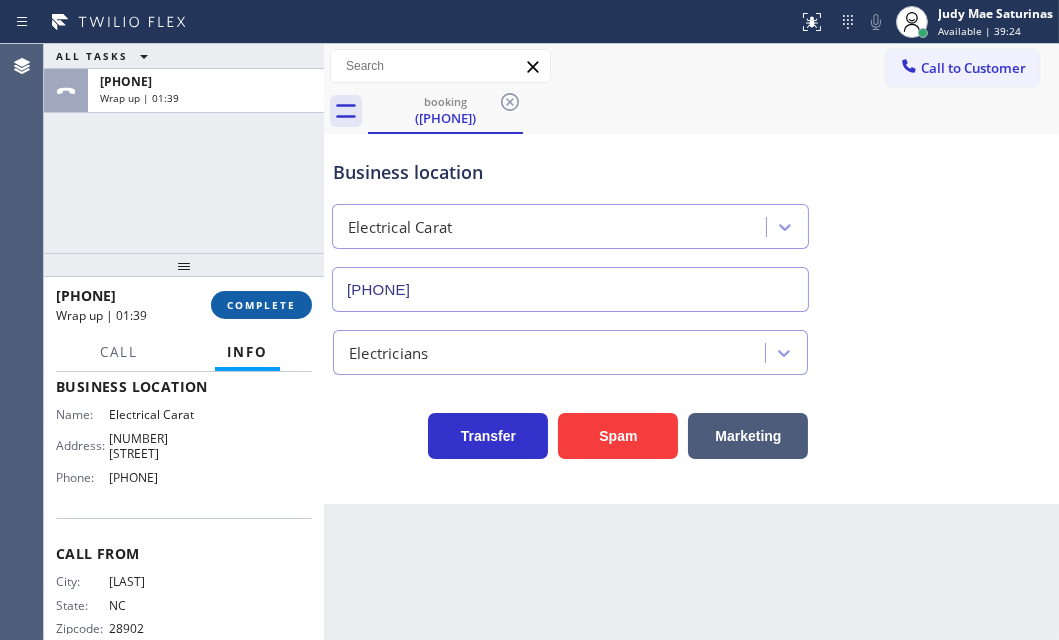 click on "COMPLETE" at bounding box center [261, 305] 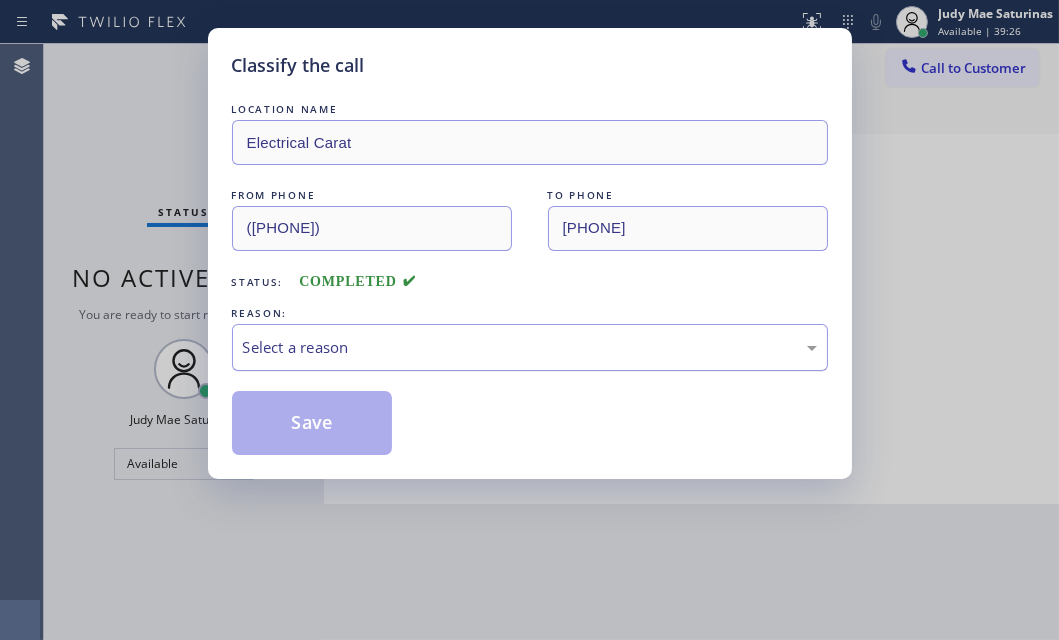 click on "Select a reason" at bounding box center (530, 347) 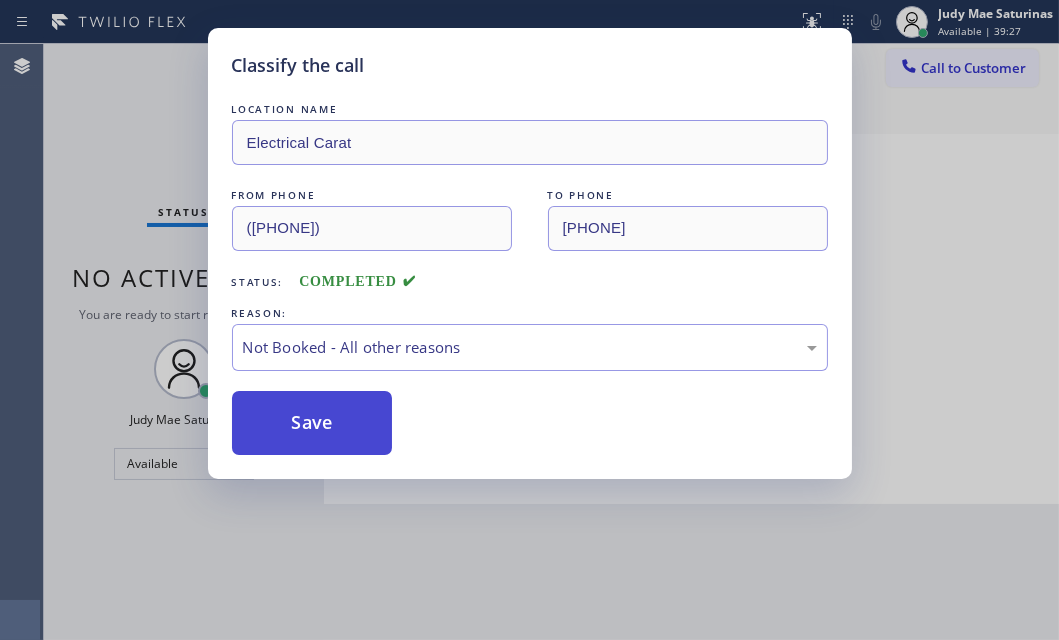 click on "Save" at bounding box center (312, 423) 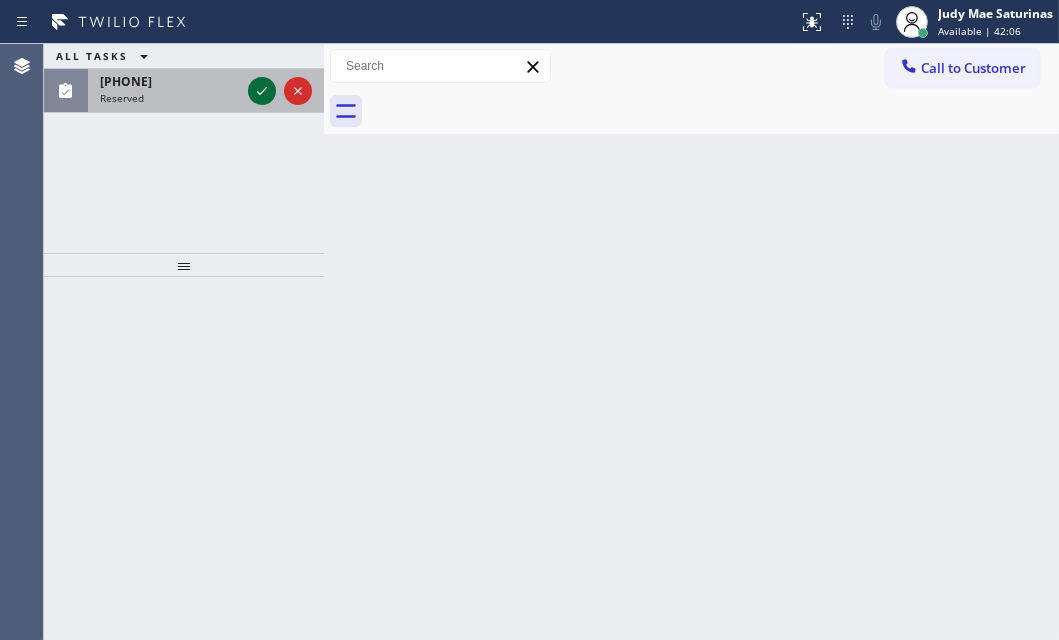 click 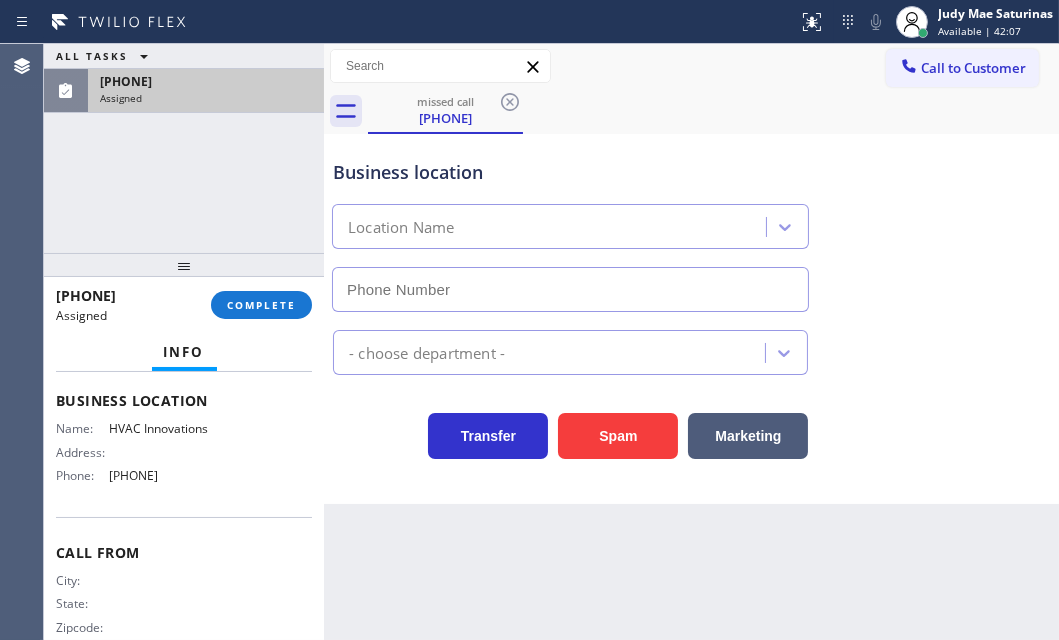 type on "[PHONE]" 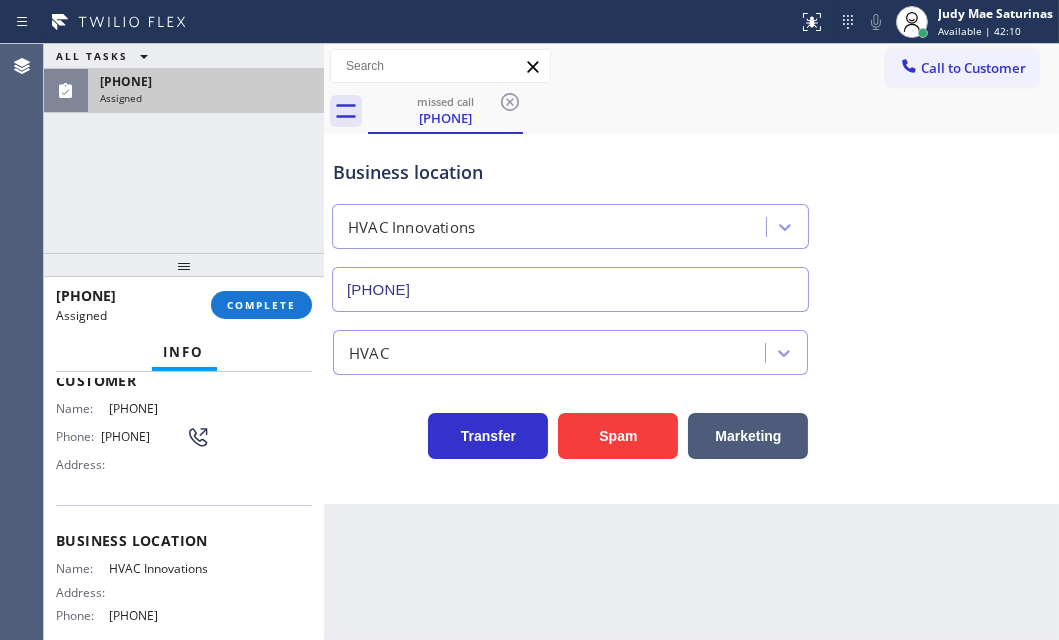 scroll, scrollTop: 55, scrollLeft: 0, axis: vertical 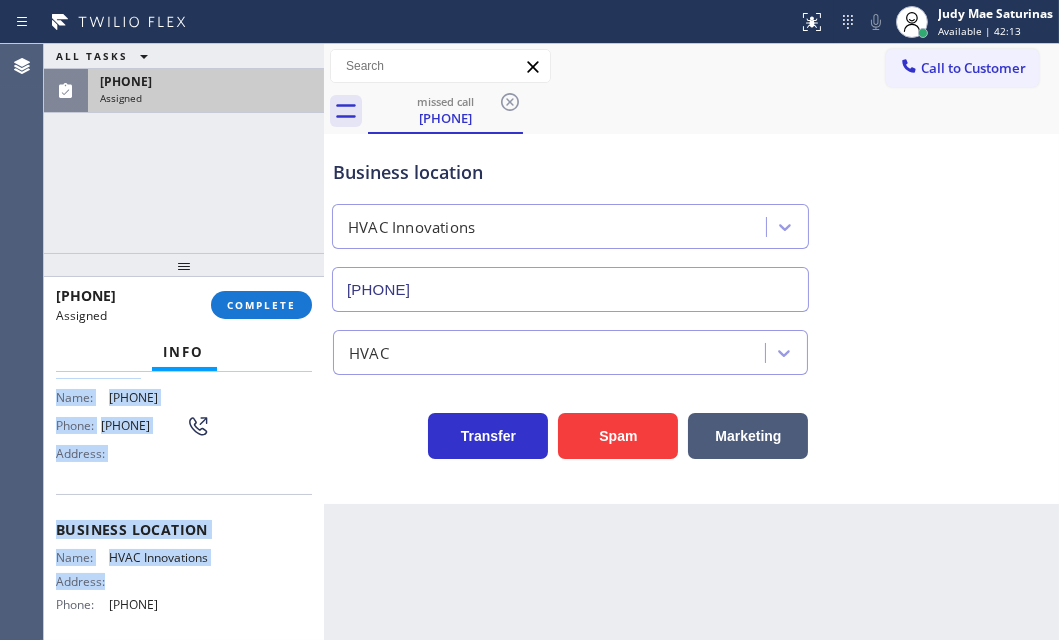 drag, startPoint x: 54, startPoint y: 450, endPoint x: 211, endPoint y: 611, distance: 224.87775 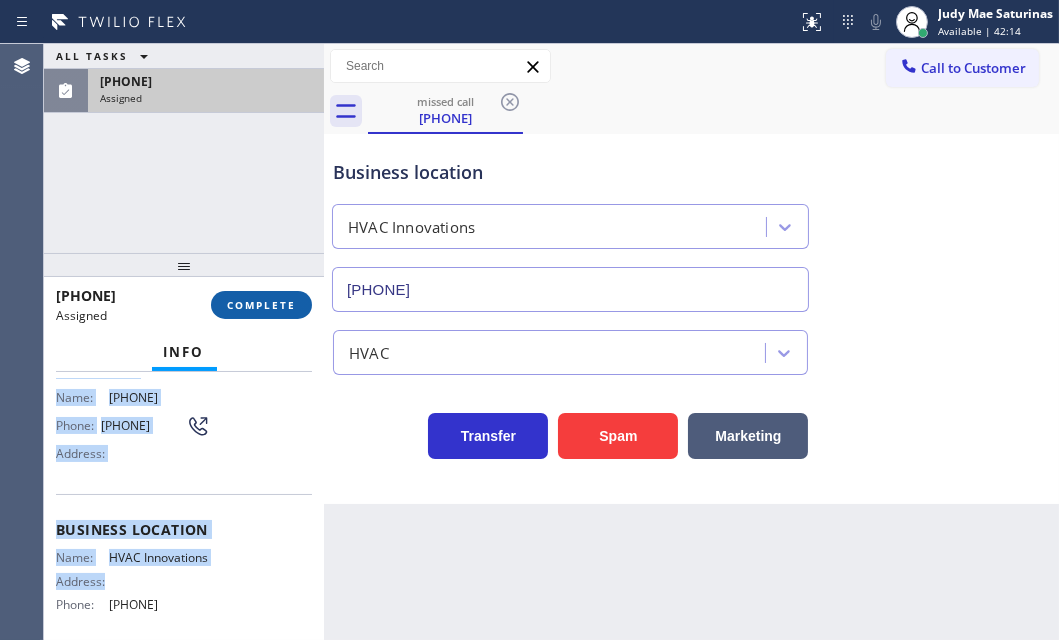 click on "COMPLETE" at bounding box center (261, 305) 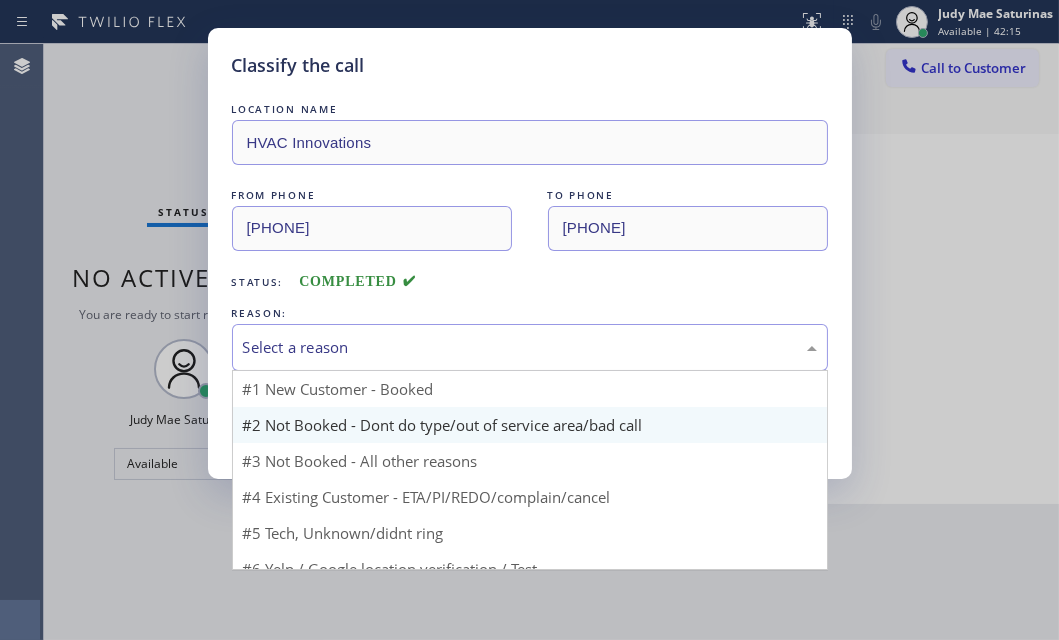 drag, startPoint x: 575, startPoint y: 343, endPoint x: 439, endPoint y: 409, distance: 151.16878 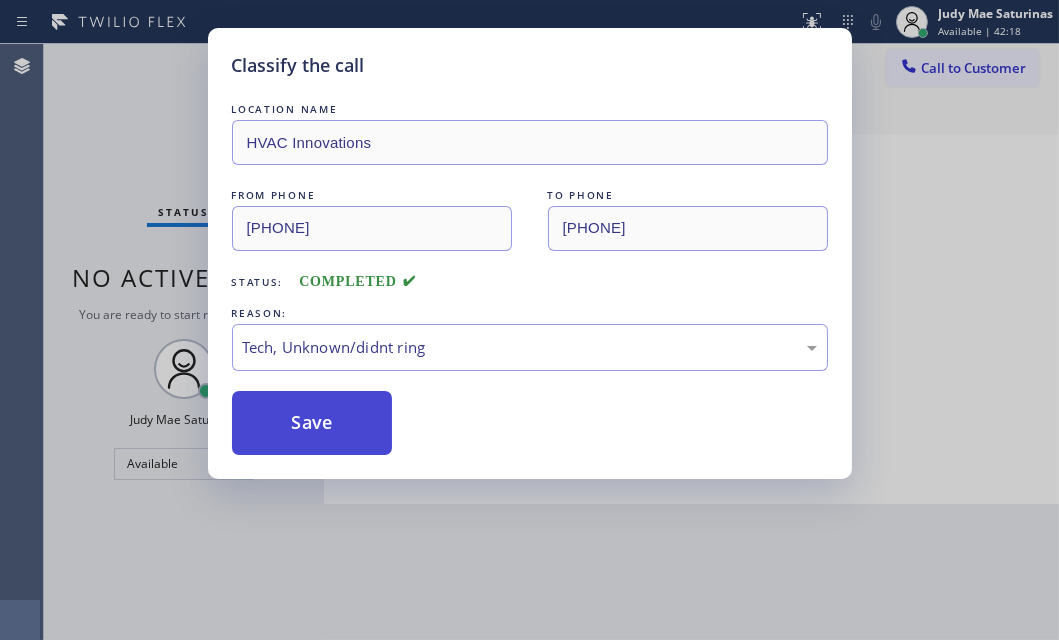 drag, startPoint x: 304, startPoint y: 420, endPoint x: 975, endPoint y: 467, distance: 672.64404 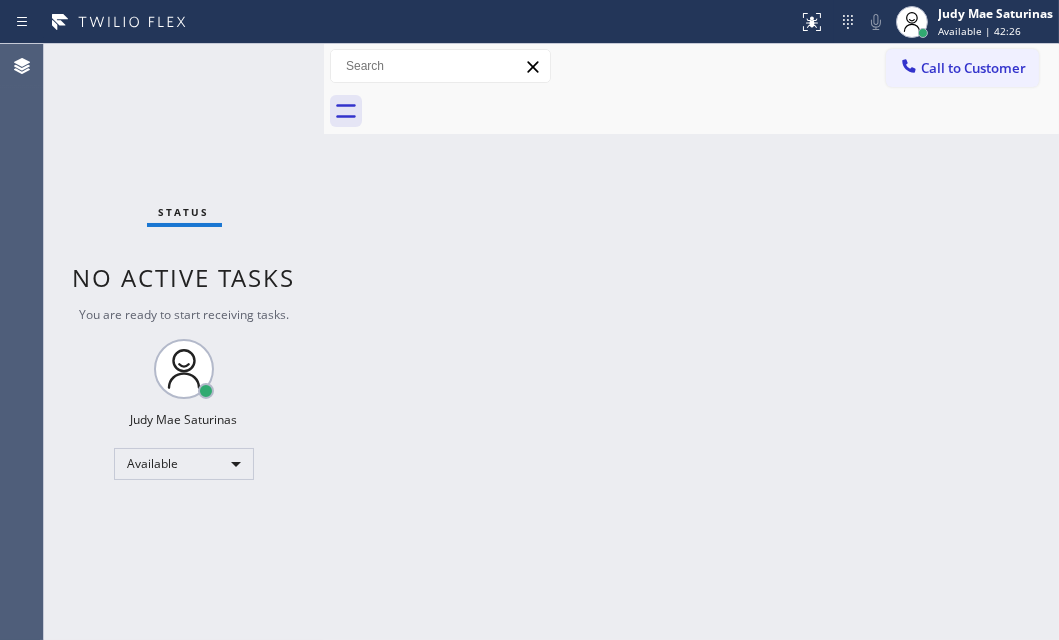 click on "Back to Dashboard Change Sender ID Customers Technicians Select a contact Outbound call Technician Search Technician Your caller id phone number Your caller id phone number Call Technician info Name   Phone none Address none Change Sender ID HVAC [PHONE] 5 Star Appliance [PHONE] Appliance Repair [PHONE] Plumbing [PHONE] Air Duct Cleaning [PHONE]  Electricians [PHONE] Cancel Change Check personal SMS Reset Change No tabs Call to Customer Outbound call Location Santa Monica Golden Air Your caller id phone number [PHONE] Customer number Call Outbound call Technician Search Technician Your caller id phone number Your caller id phone number Call" at bounding box center (691, 342) 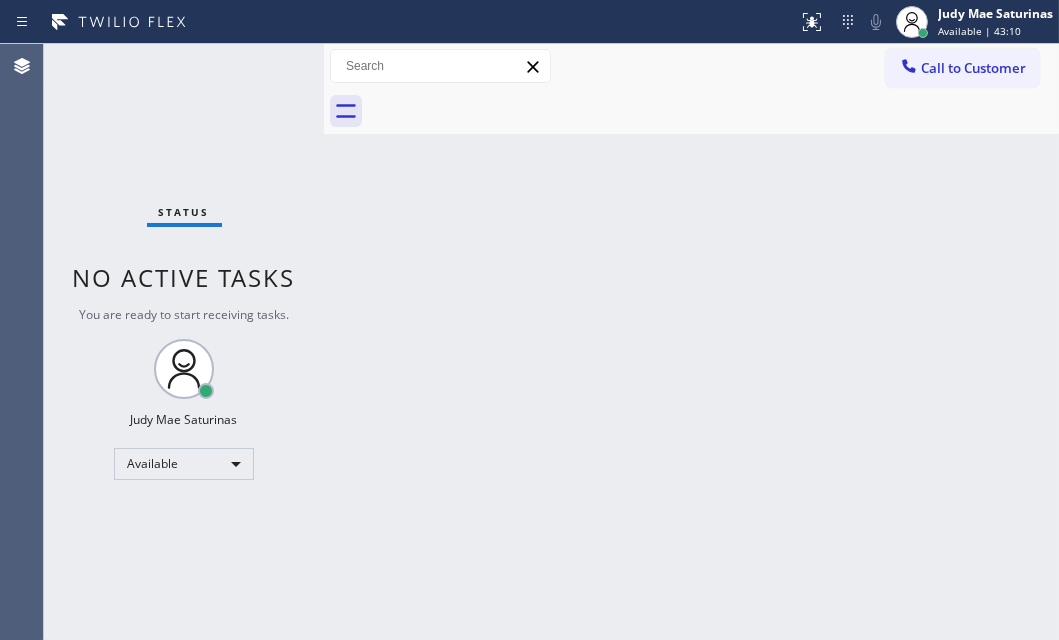 click on "Back to Dashboard Change Sender ID Customers Technicians Select a contact Outbound call Technician Search Technician Your caller id phone number Your caller id phone number Call Technician info Name   Phone none Address none Change Sender ID HVAC [PHONE] 5 Star Appliance [PHONE] Appliance Repair [PHONE] Plumbing [PHONE] Air Duct Cleaning [PHONE]  Electricians [PHONE] Cancel Change Check personal SMS Reset Change No tabs Call to Customer Outbound call Location Santa Monica Golden Air Your caller id phone number [PHONE] Customer number Call Outbound call Technician Search Technician Your caller id phone number Your caller id phone number Call" at bounding box center (691, 342) 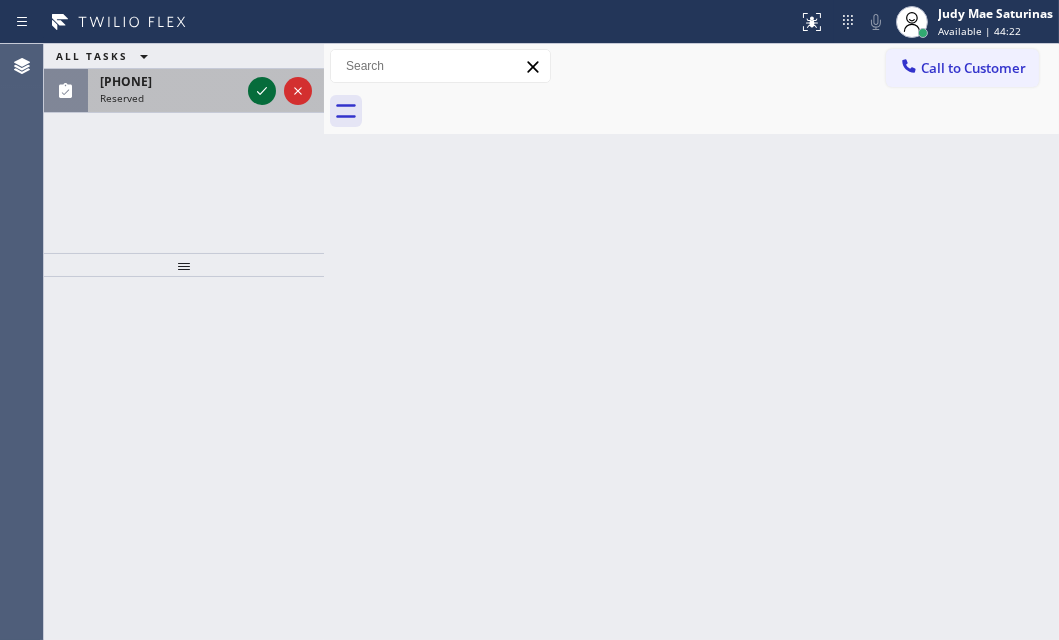 click 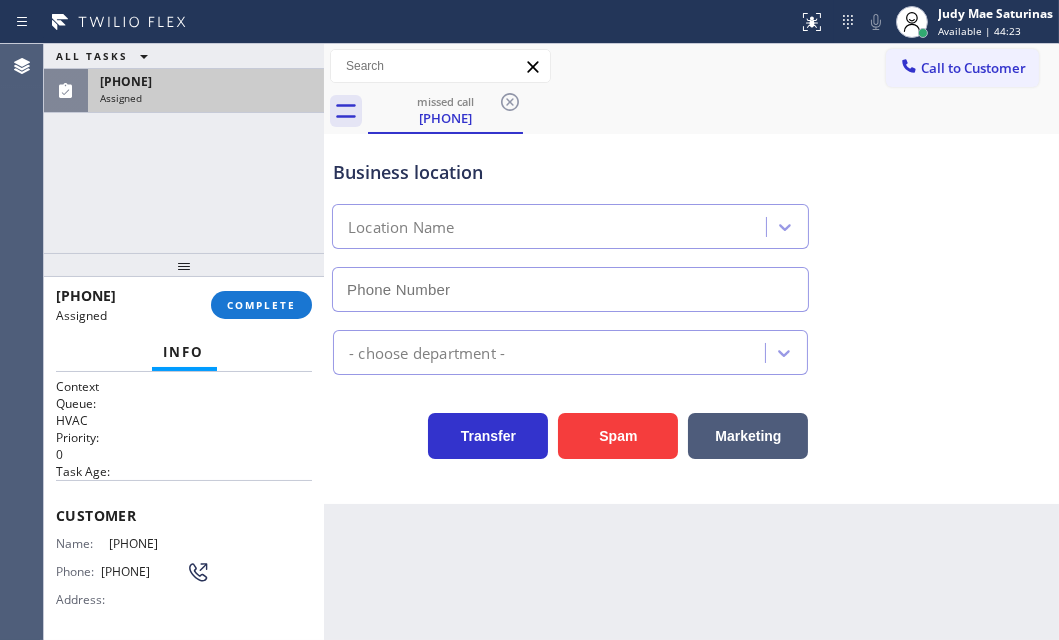type on "[PHONE]" 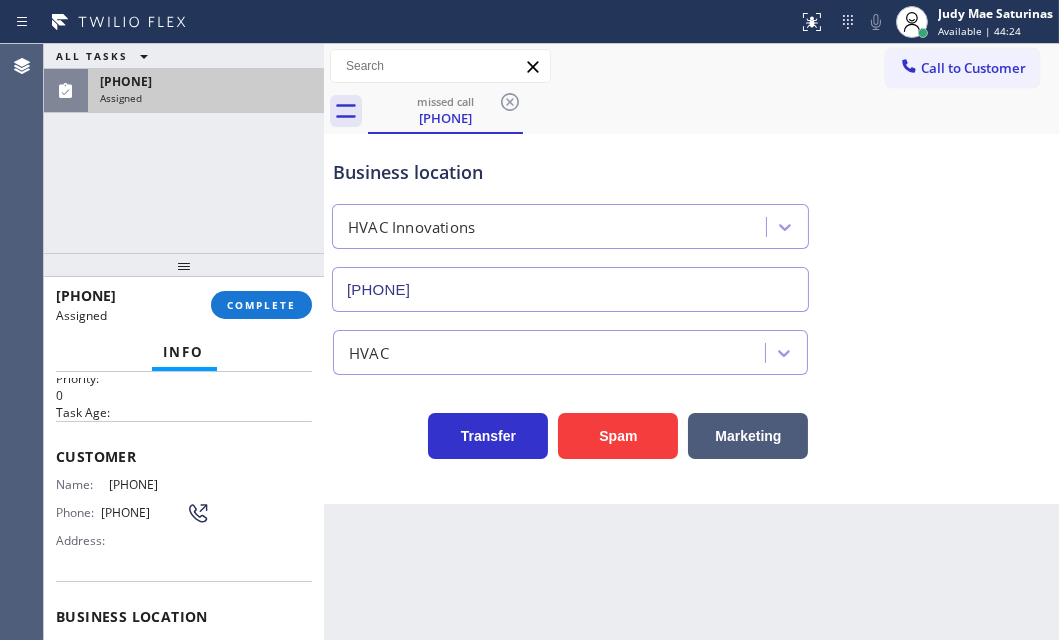 scroll, scrollTop: 90, scrollLeft: 0, axis: vertical 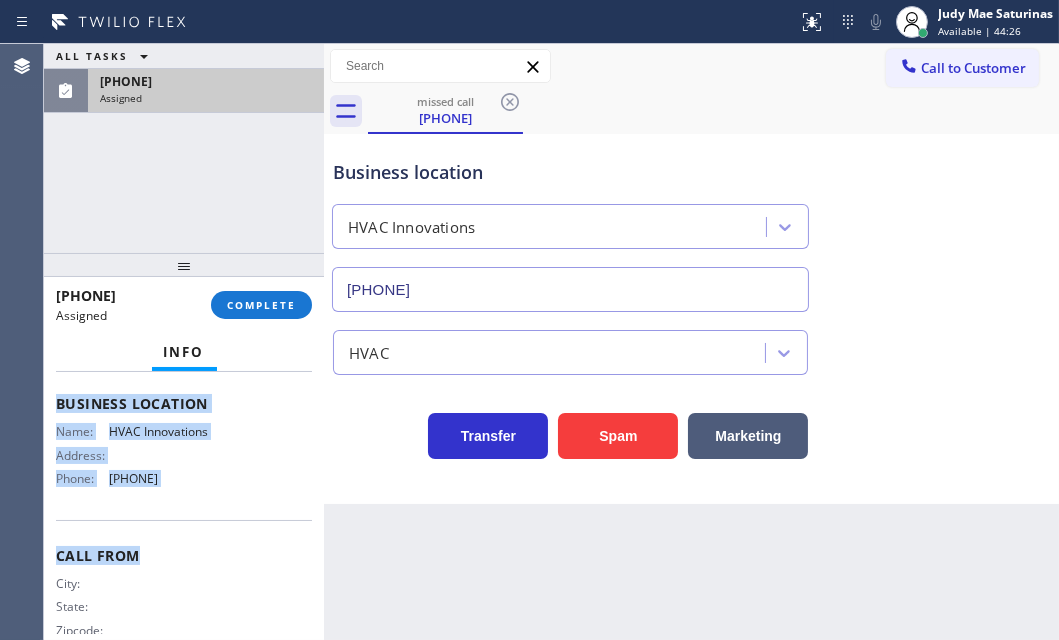 drag, startPoint x: 56, startPoint y: 418, endPoint x: 209, endPoint y: 518, distance: 182.7813 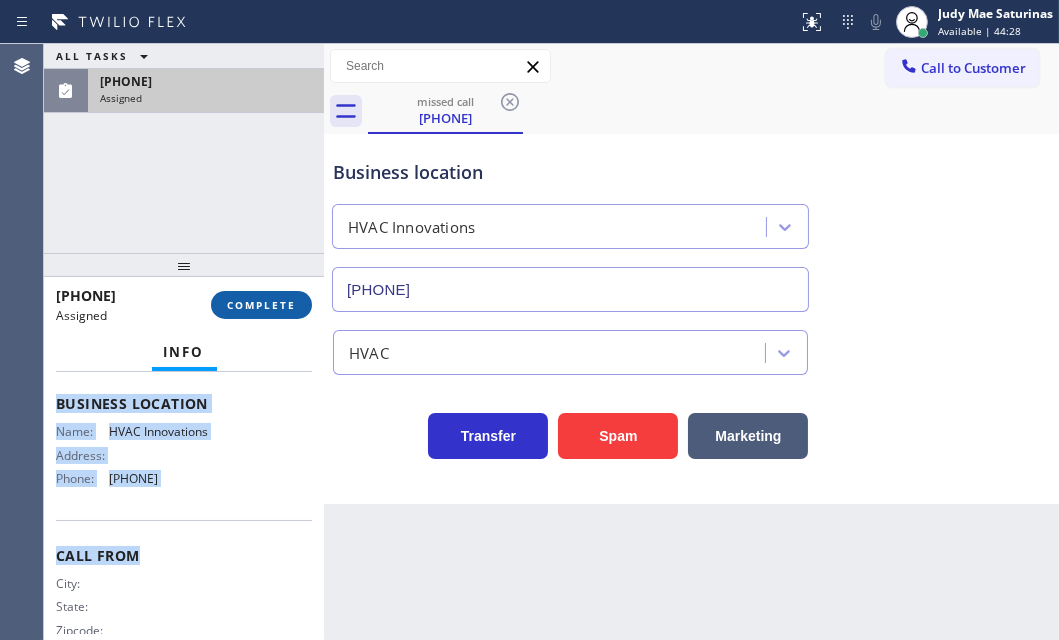 click on "COMPLETE" at bounding box center [261, 305] 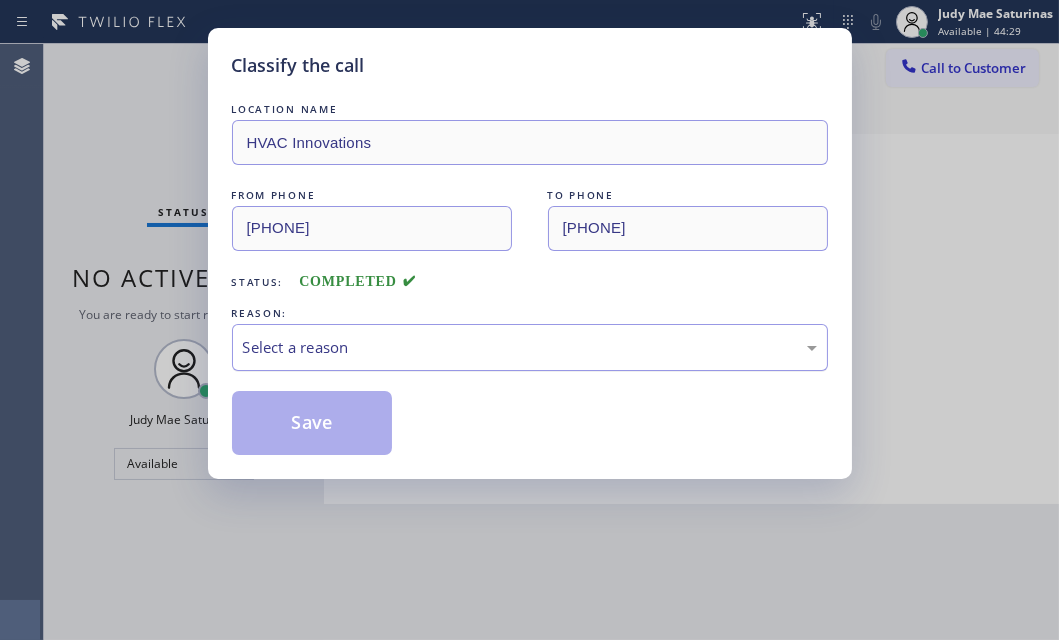 click on "Select a reason" at bounding box center (530, 347) 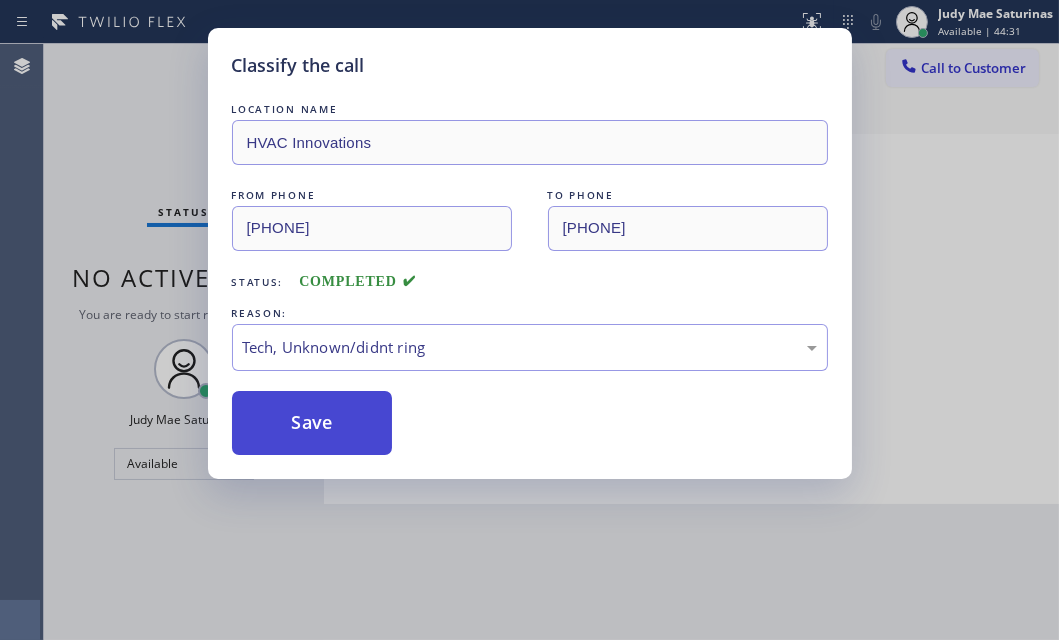 drag, startPoint x: 340, startPoint y: 501, endPoint x: 323, endPoint y: 438, distance: 65.25335 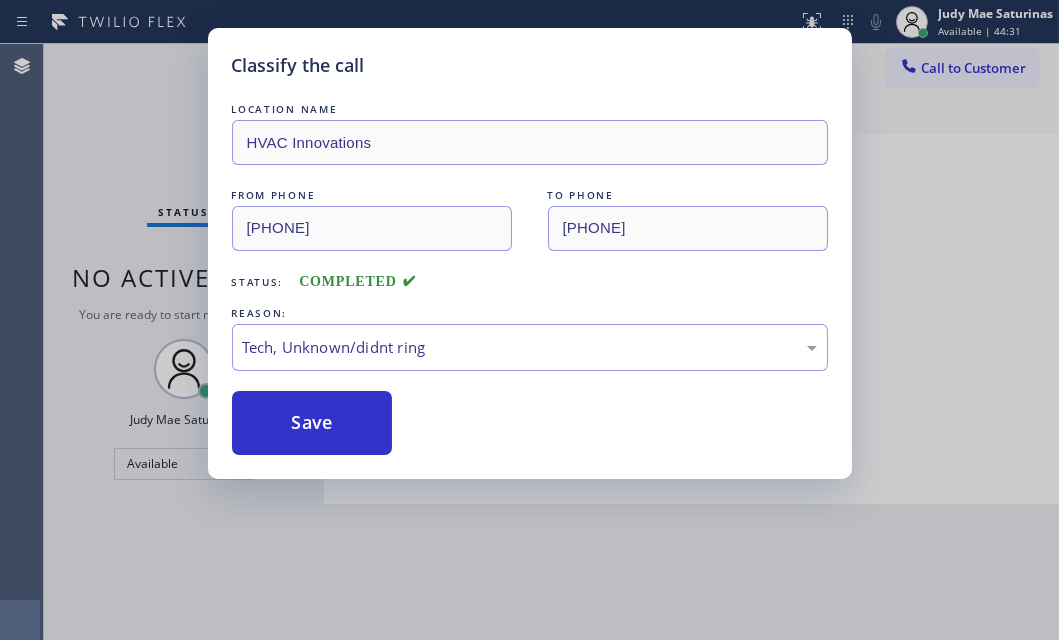 drag, startPoint x: 320, startPoint y: 408, endPoint x: 711, endPoint y: 505, distance: 402.85233 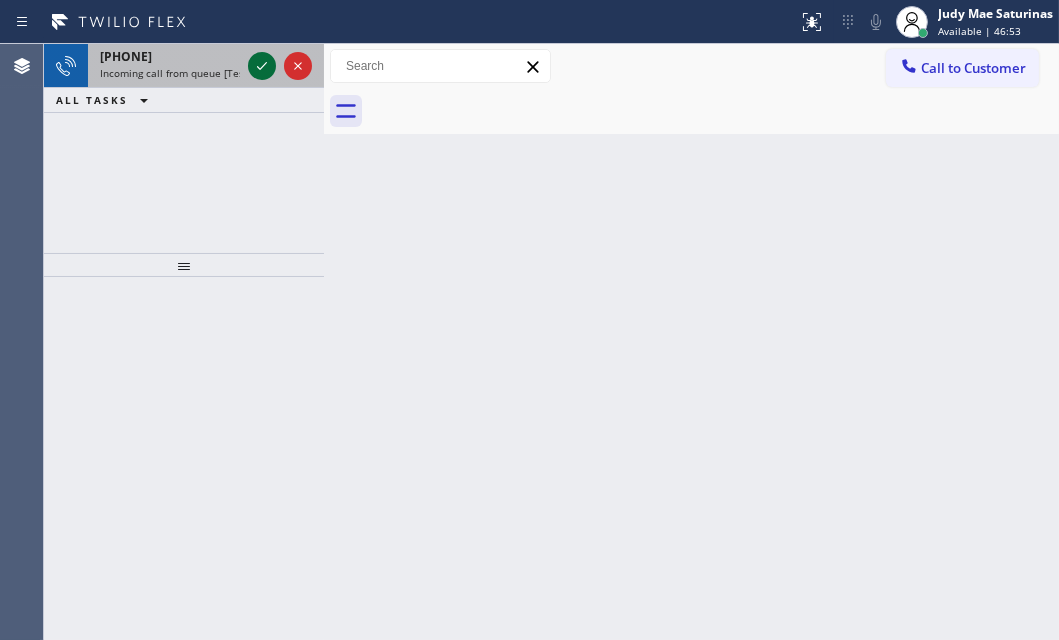 click 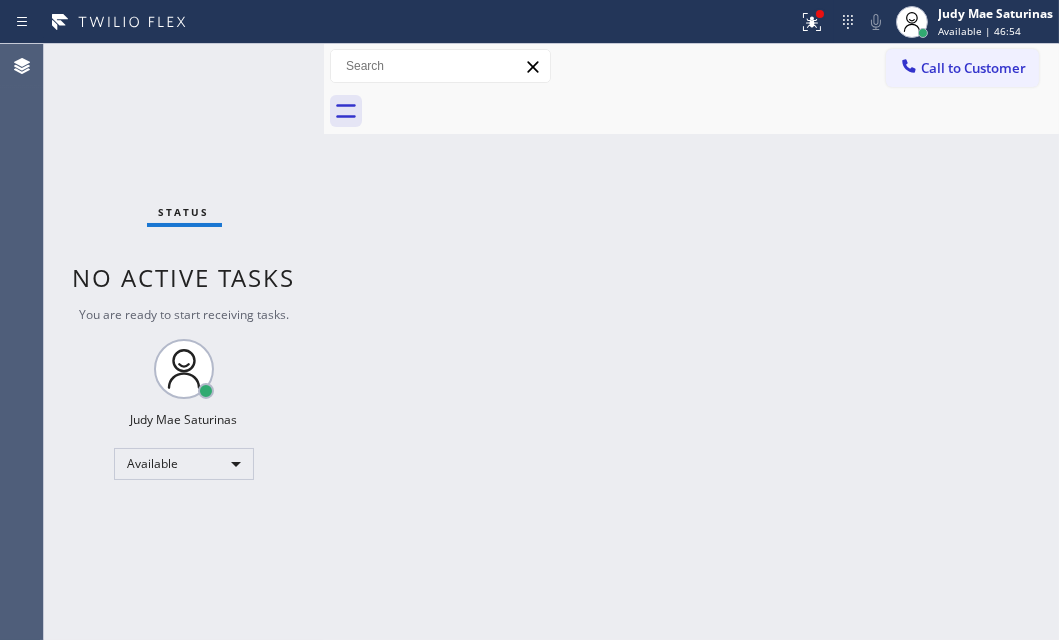 click on "Status   No active tasks     You are ready to start receiving tasks.   Judy Mae Saturinas Available" at bounding box center (184, 342) 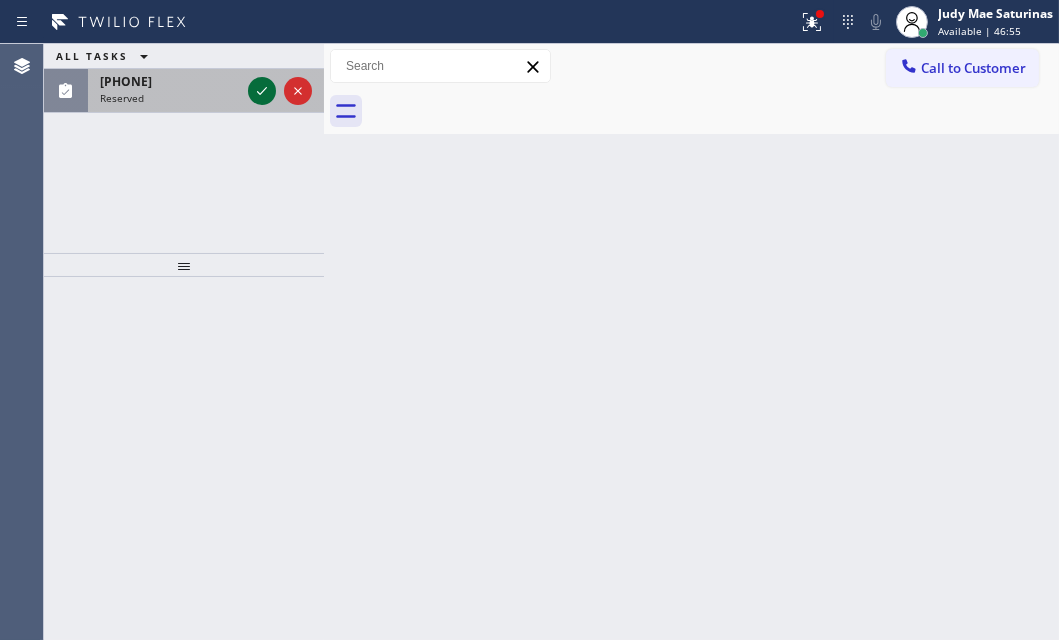 click 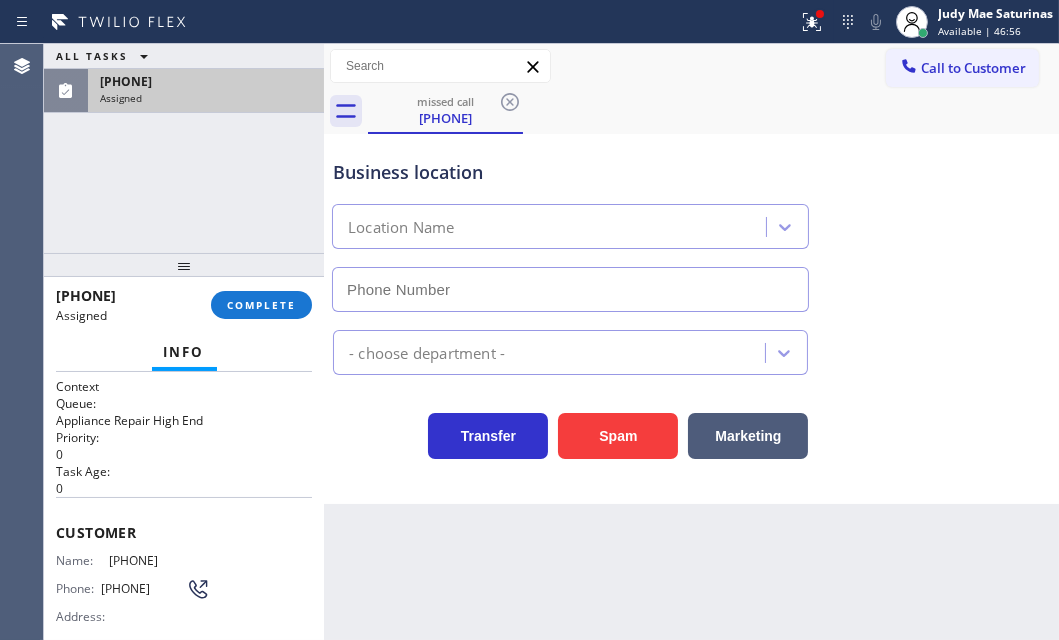 type on "([PHONE])" 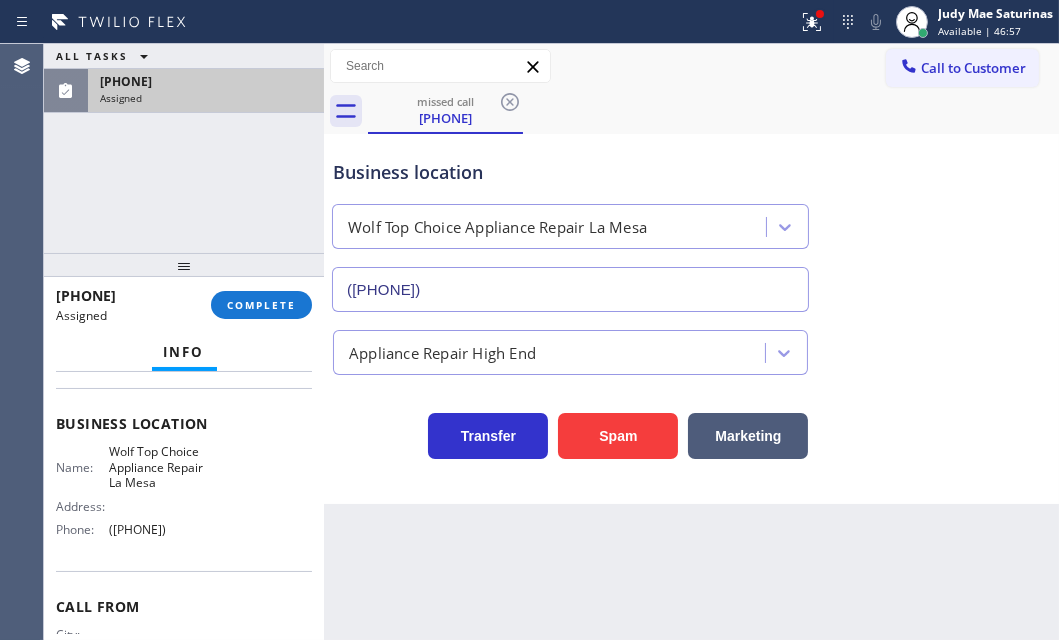 scroll, scrollTop: 343, scrollLeft: 0, axis: vertical 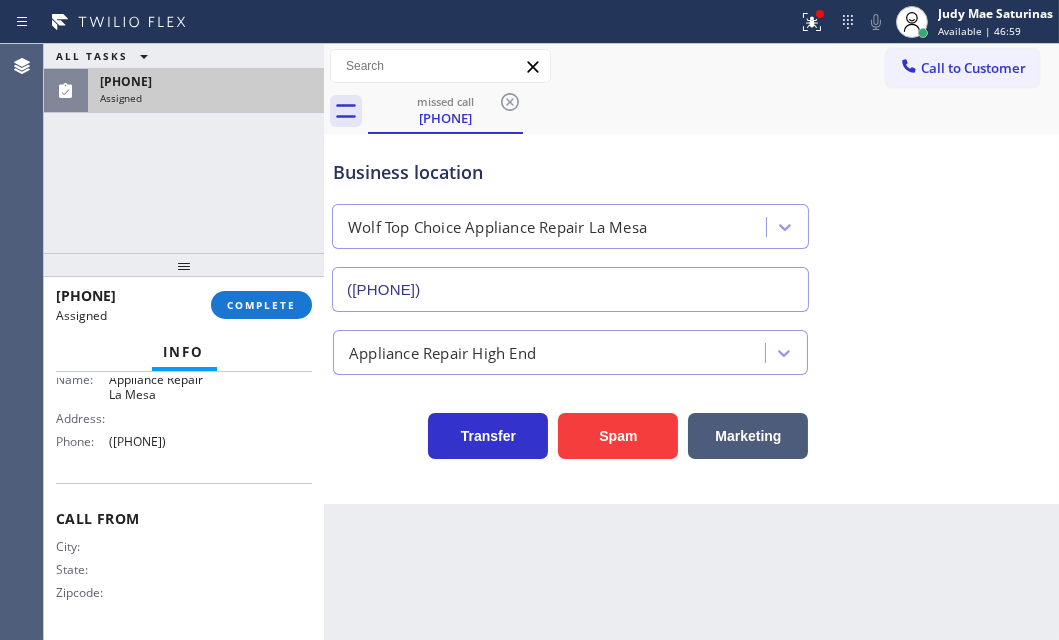 drag, startPoint x: 188, startPoint y: 444, endPoint x: 106, endPoint y: 445, distance: 82.006096 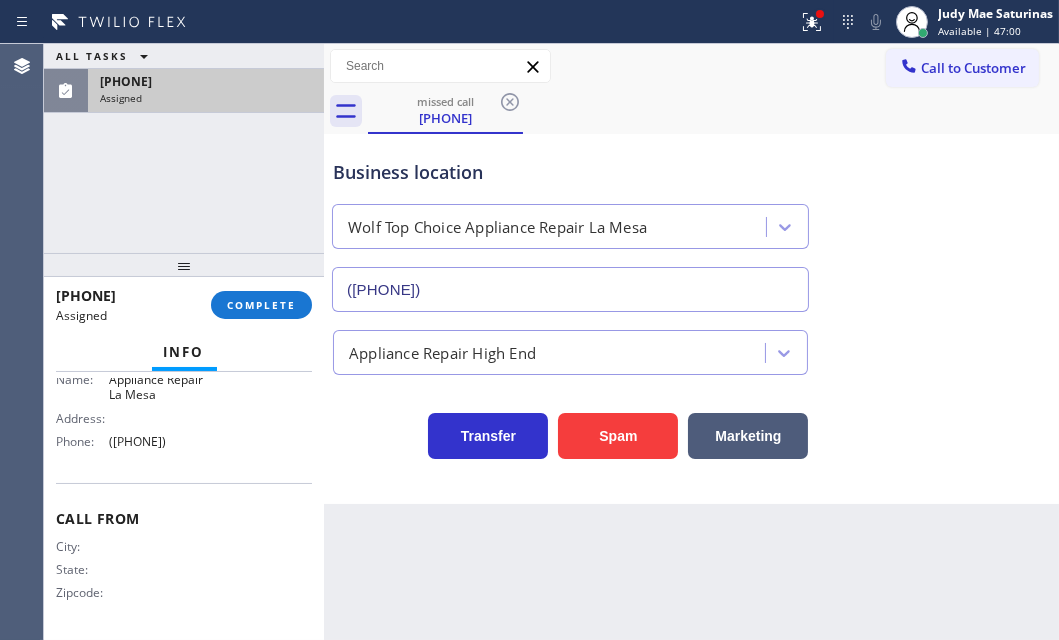 click on "missed call [PHONE]" at bounding box center [713, 111] 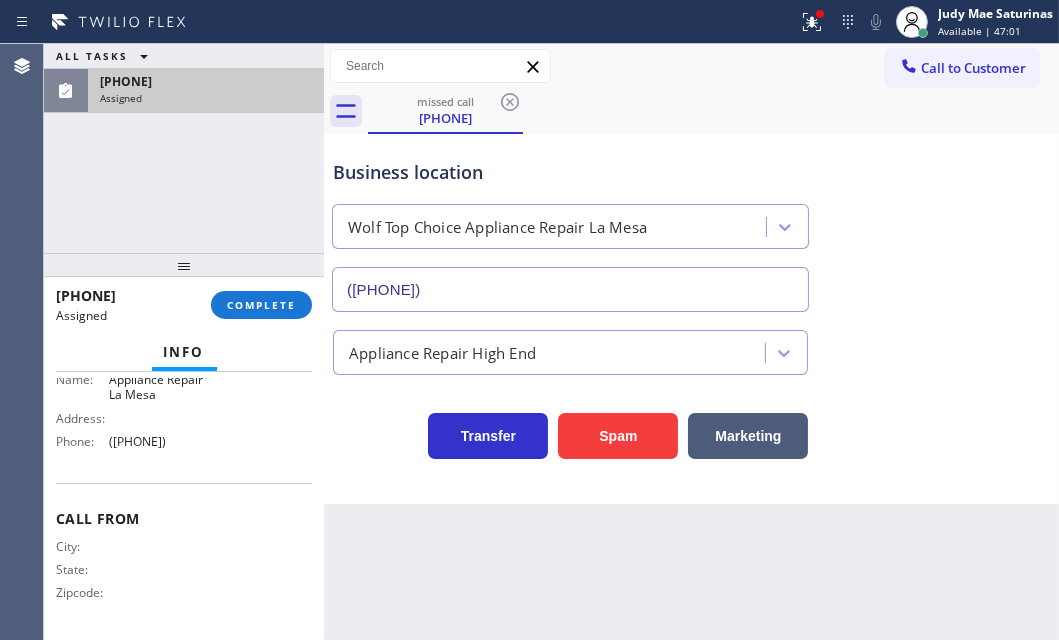 click at bounding box center [909, 68] 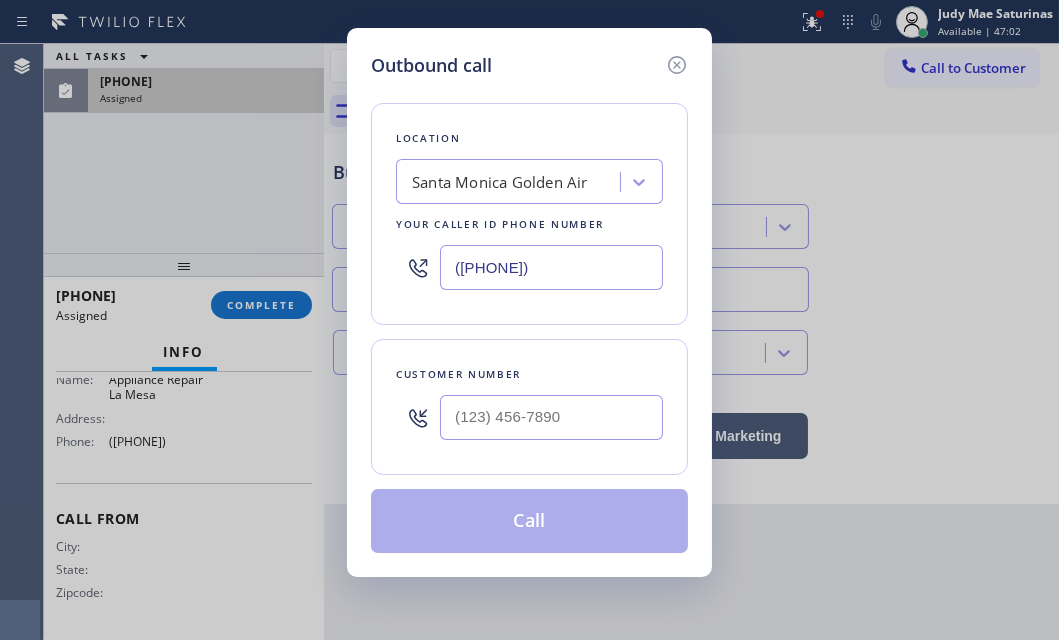 click on "([PHONE])" at bounding box center [551, 267] 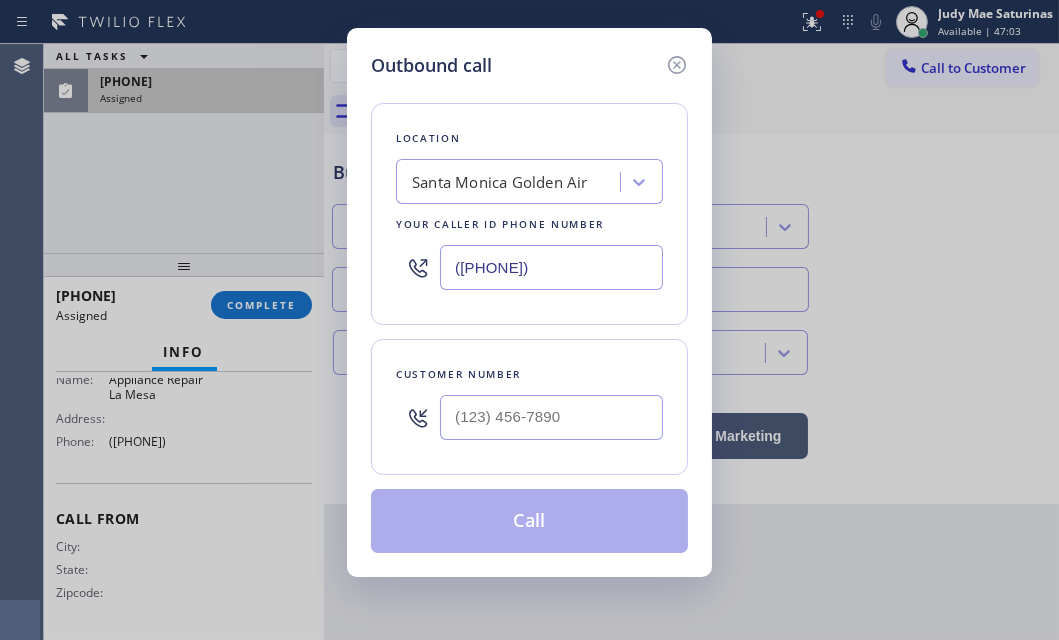 type on "([PHONE])" 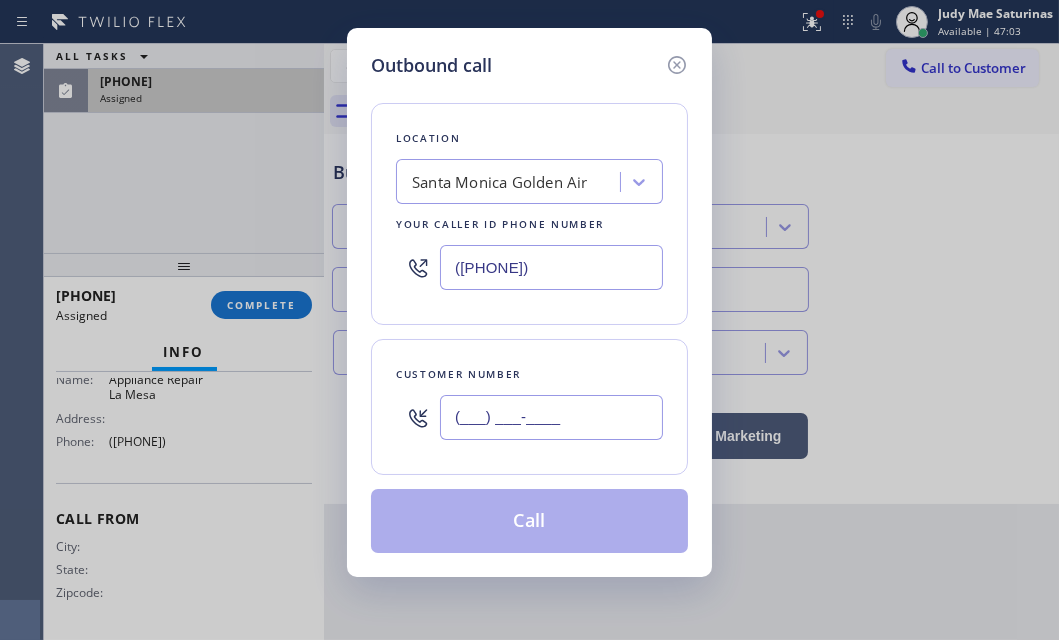 click on "(___) ___-____" at bounding box center [551, 417] 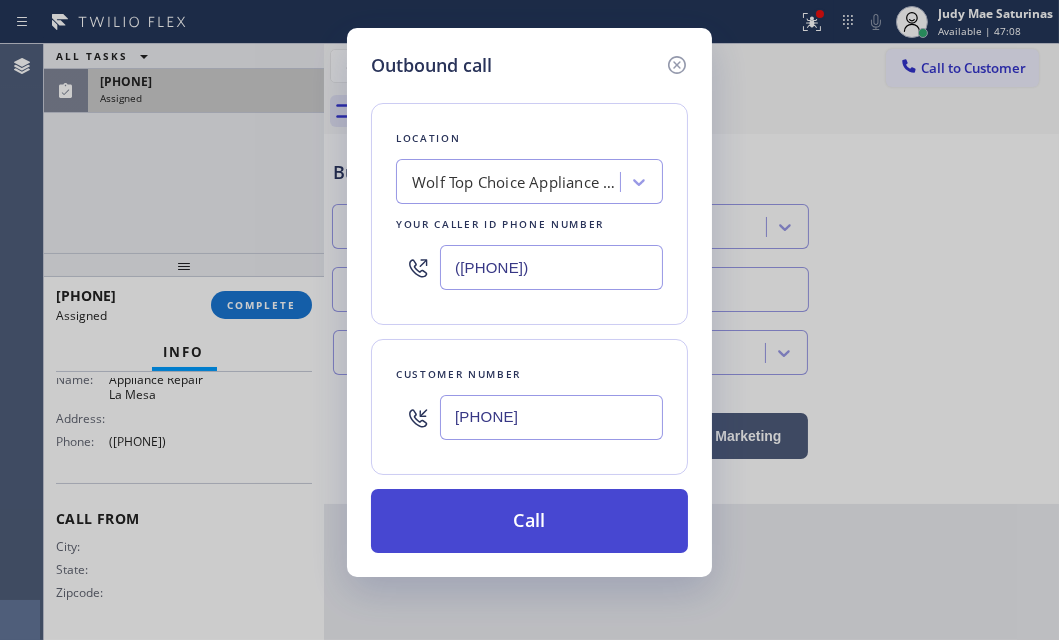 type on "[PHONE]" 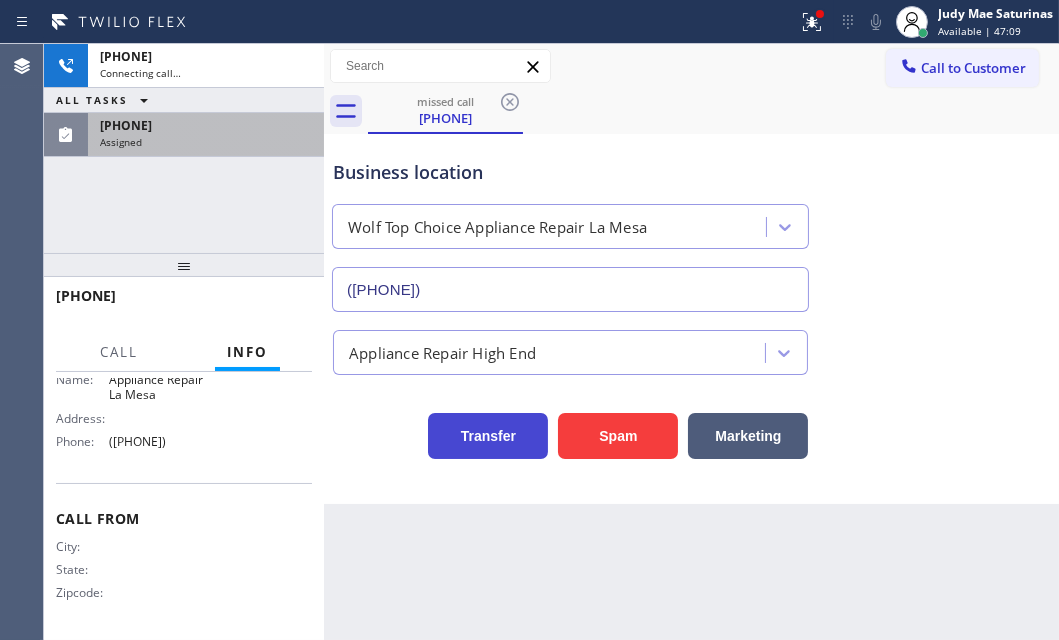 scroll, scrollTop: 327, scrollLeft: 0, axis: vertical 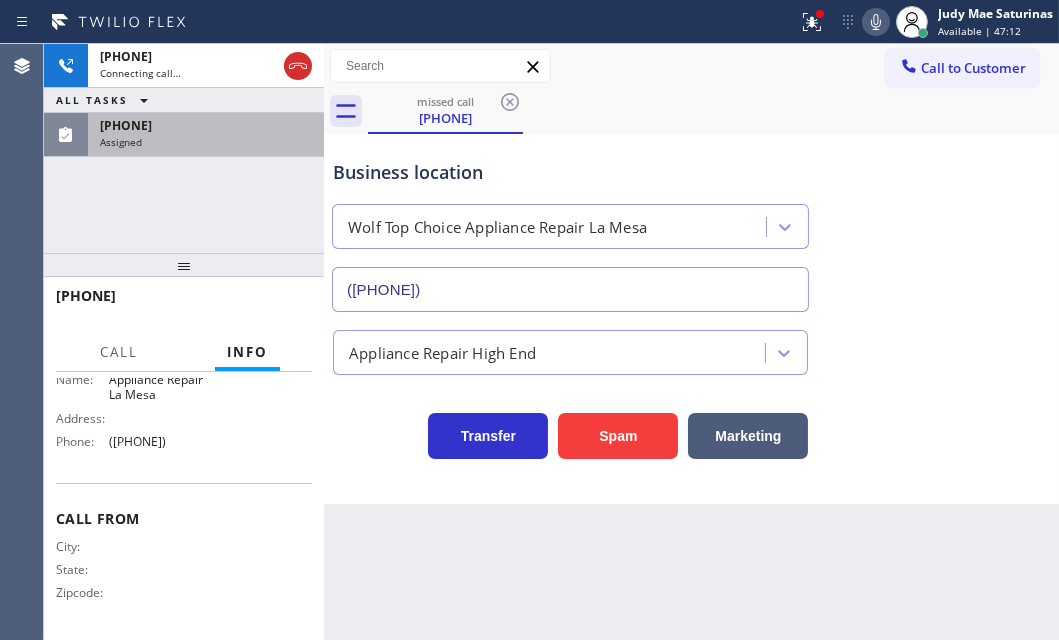 click on "([PHONE]) Assigned" at bounding box center [202, 135] 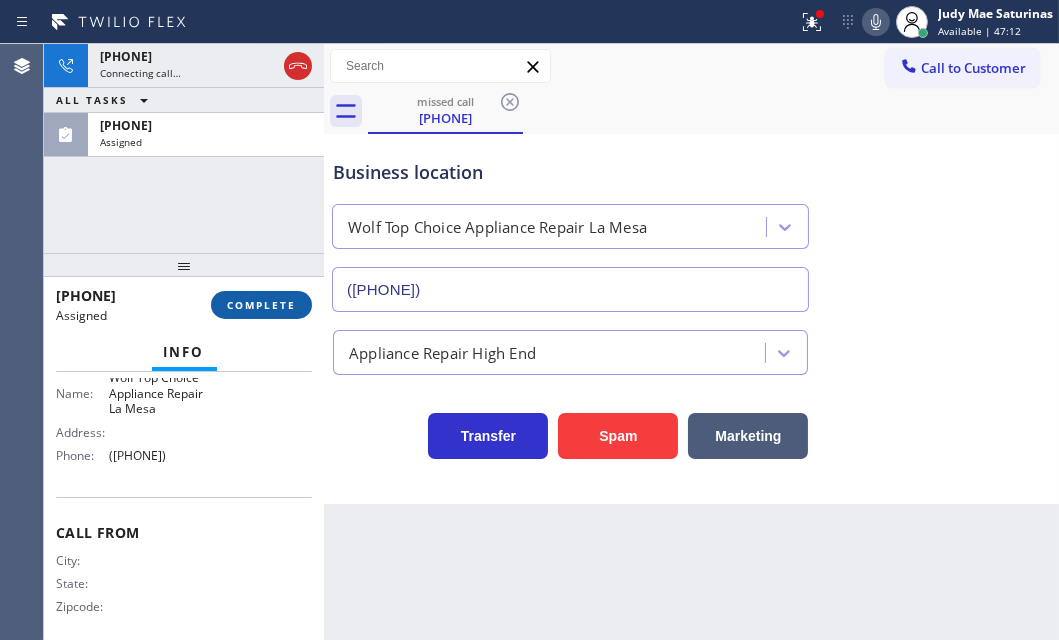 scroll, scrollTop: 343, scrollLeft: 0, axis: vertical 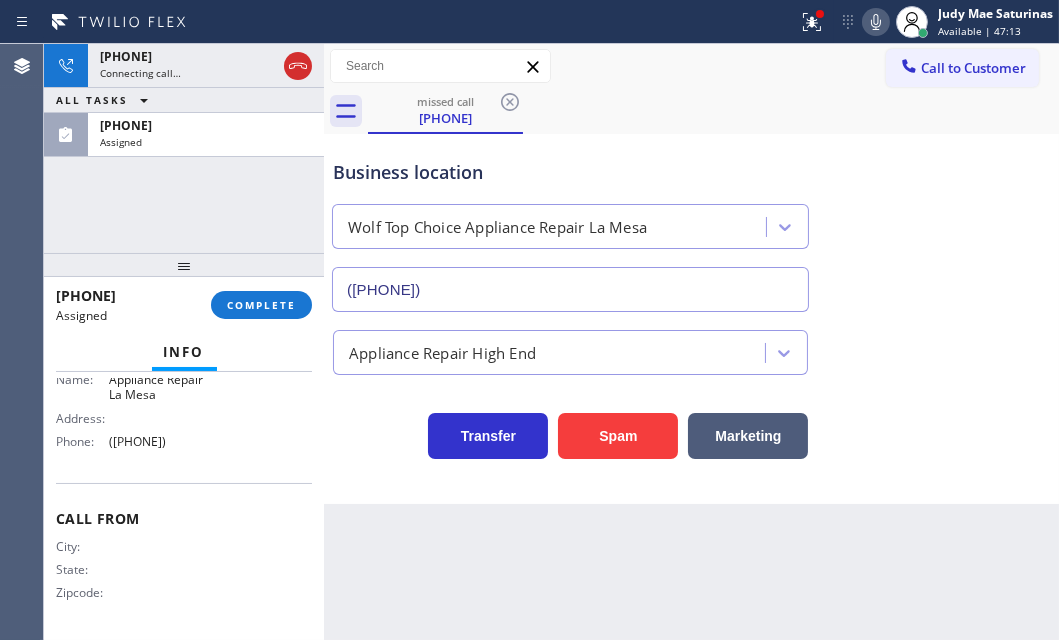 drag, startPoint x: 259, startPoint y: 300, endPoint x: 336, endPoint y: 334, distance: 84.17244 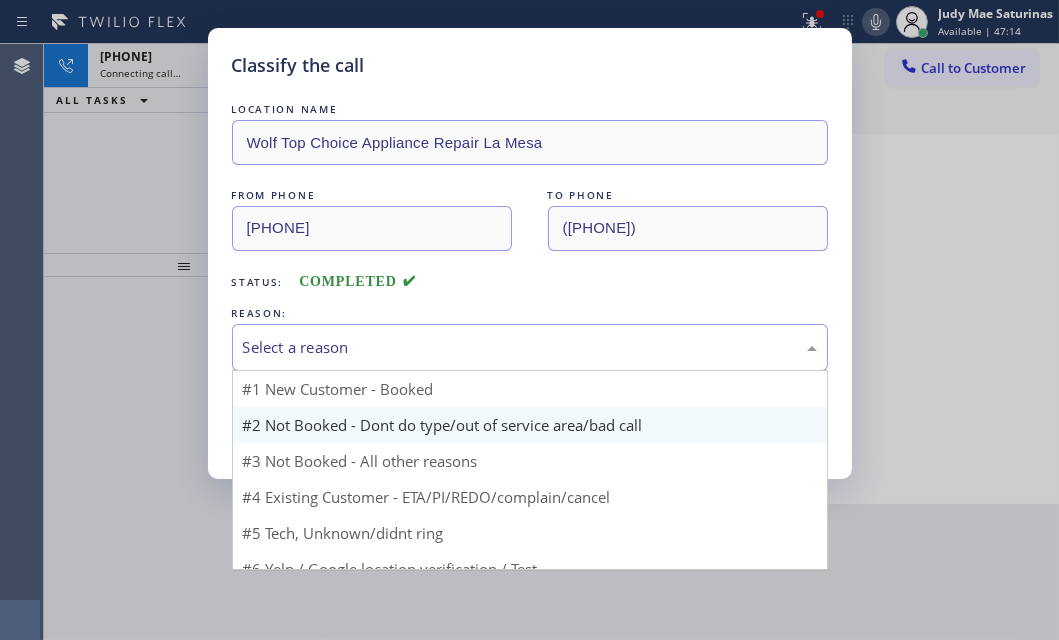 drag, startPoint x: 458, startPoint y: 349, endPoint x: 400, endPoint y: 413, distance: 86.37129 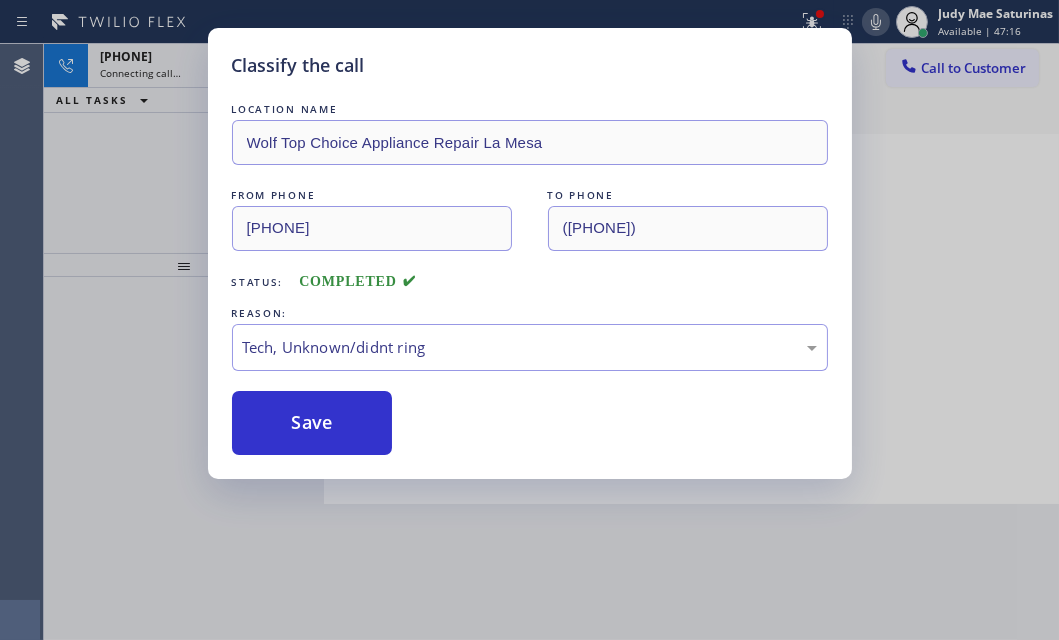 drag, startPoint x: 333, startPoint y: 413, endPoint x: 271, endPoint y: 290, distance: 137.74251 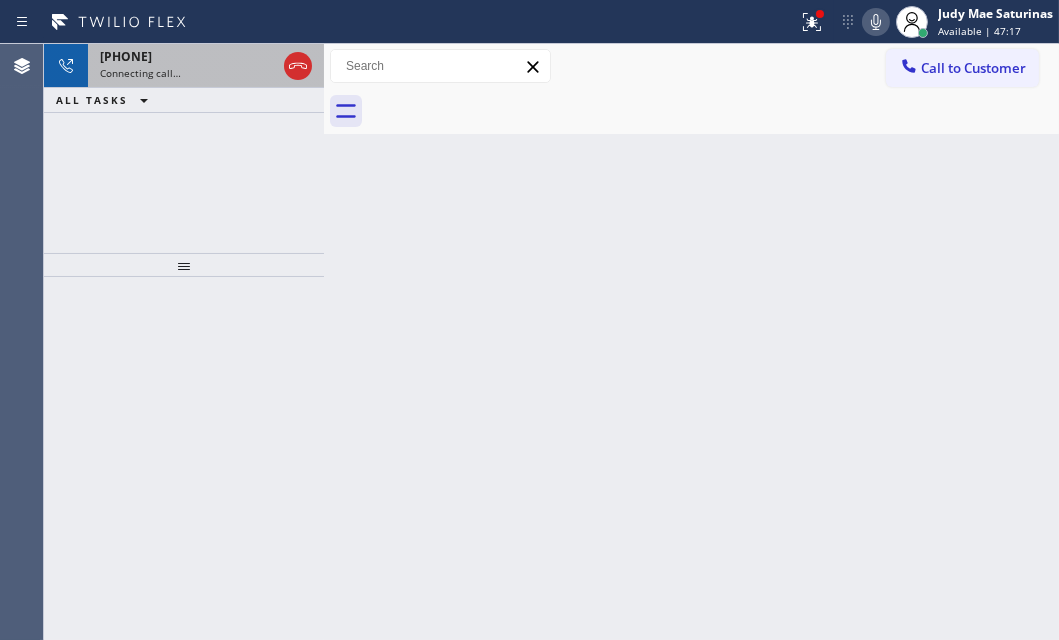 drag, startPoint x: 200, startPoint y: 69, endPoint x: 250, endPoint y: 69, distance: 50 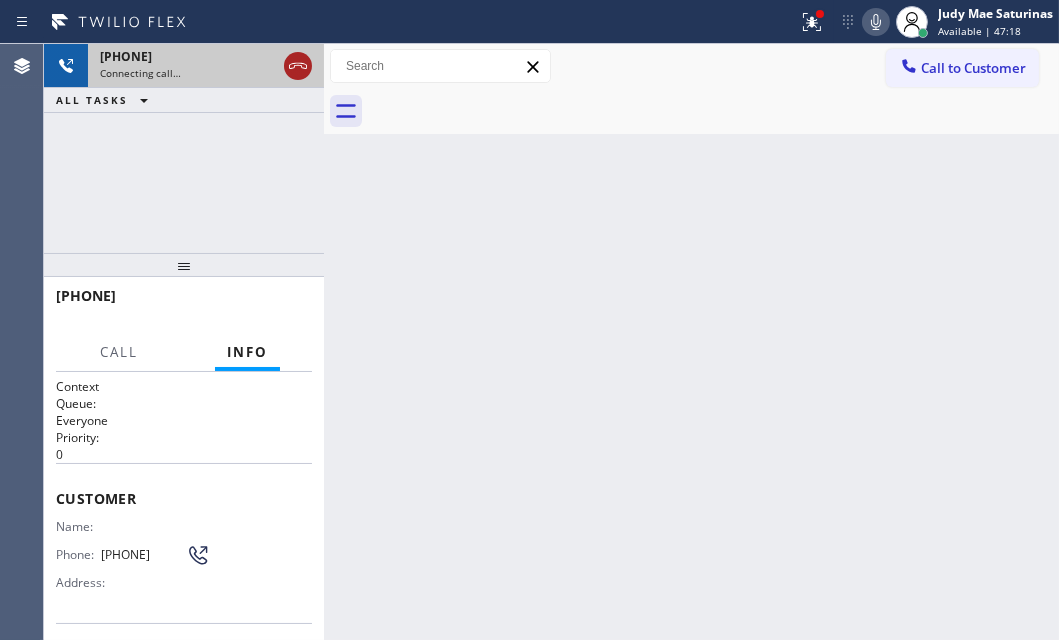 click 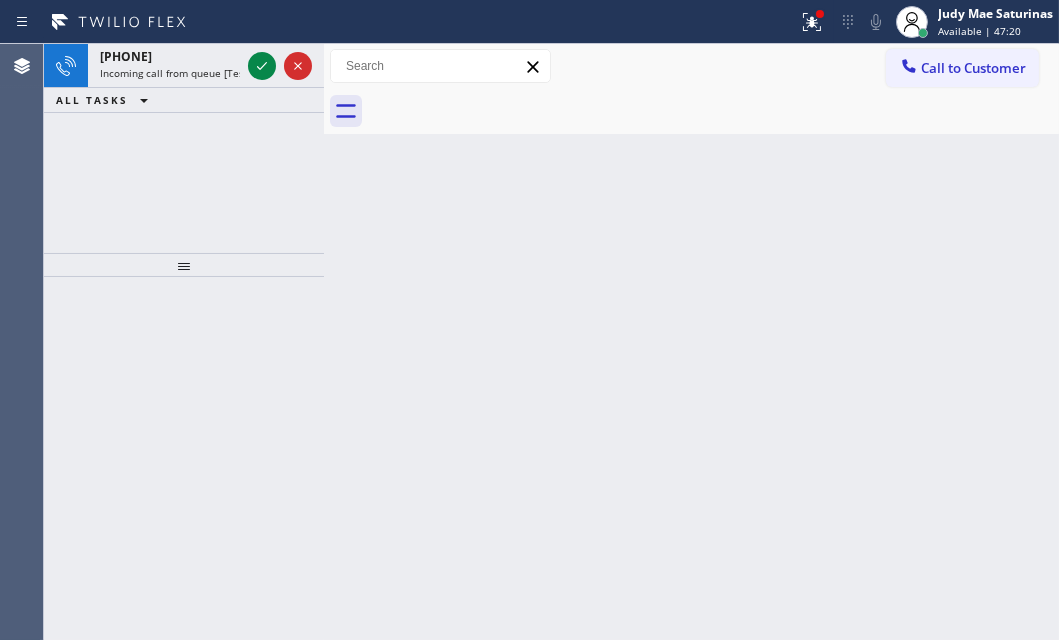 drag, startPoint x: 265, startPoint y: 59, endPoint x: 267, endPoint y: 221, distance: 162.01234 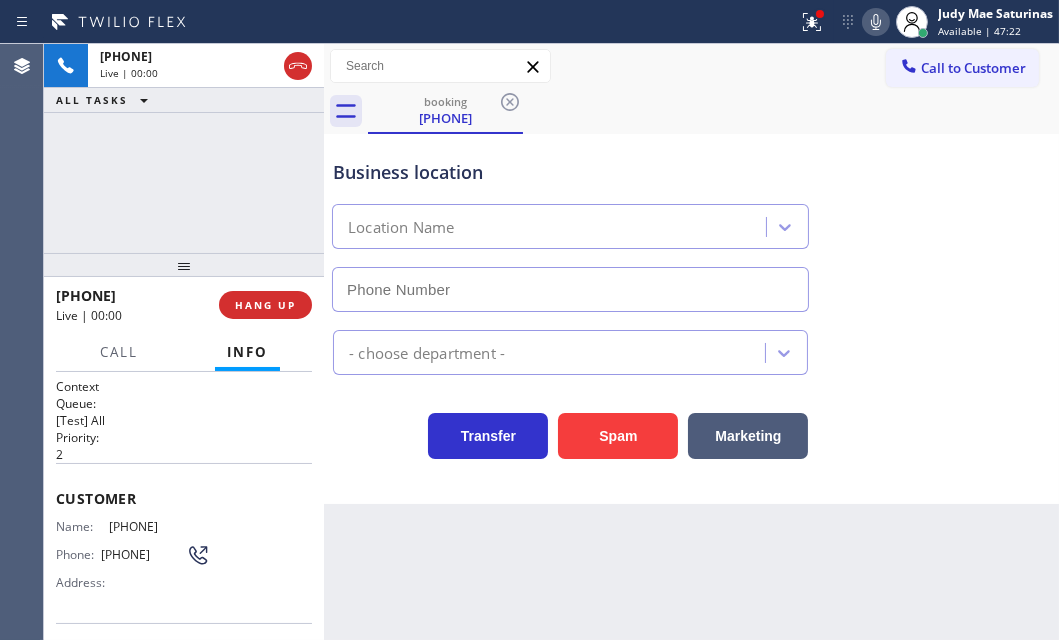 scroll, scrollTop: 181, scrollLeft: 0, axis: vertical 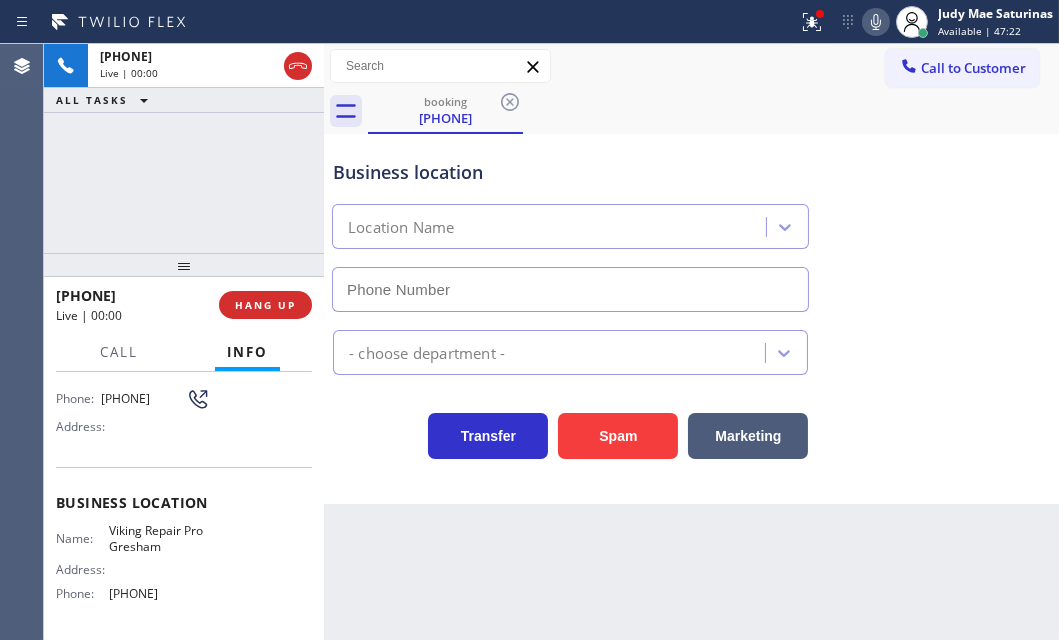type on "[PHONE]" 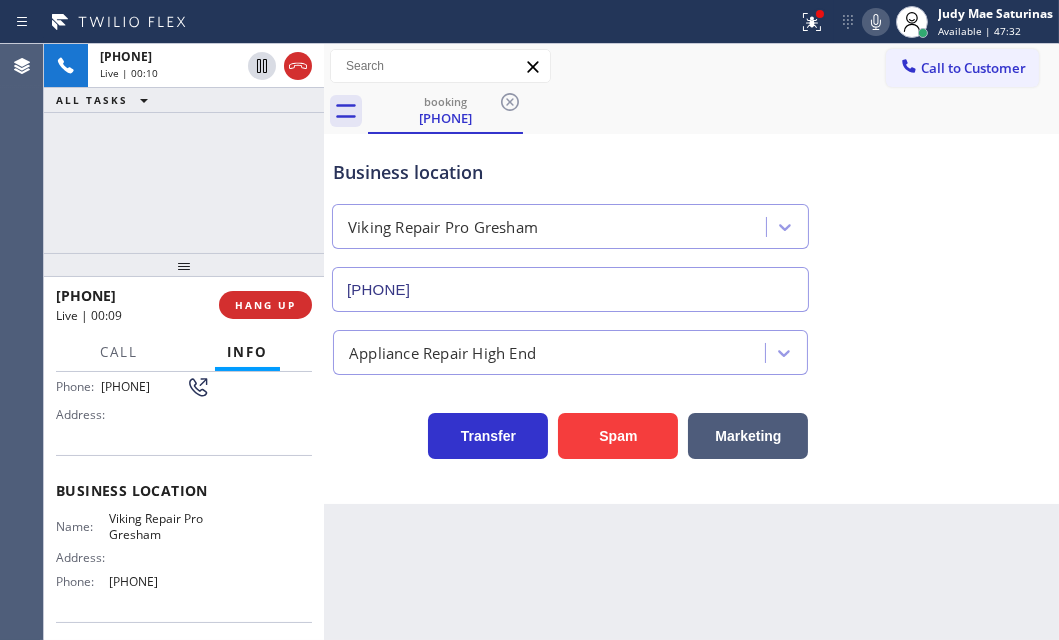 scroll, scrollTop: 181, scrollLeft: 0, axis: vertical 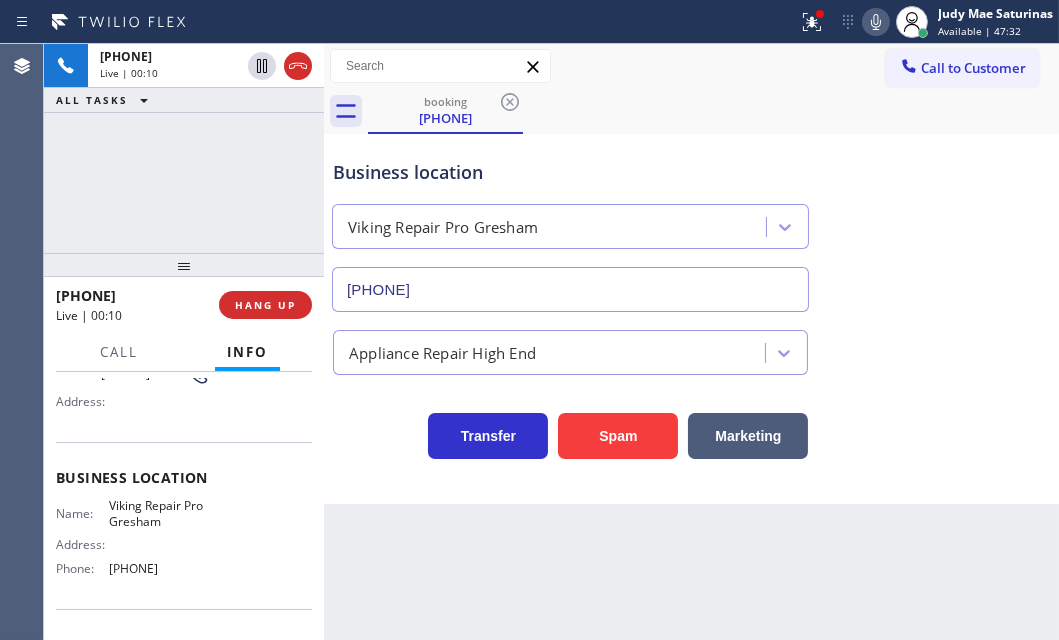 drag, startPoint x: 58, startPoint y: 494, endPoint x: 202, endPoint y: 579, distance: 167.21542 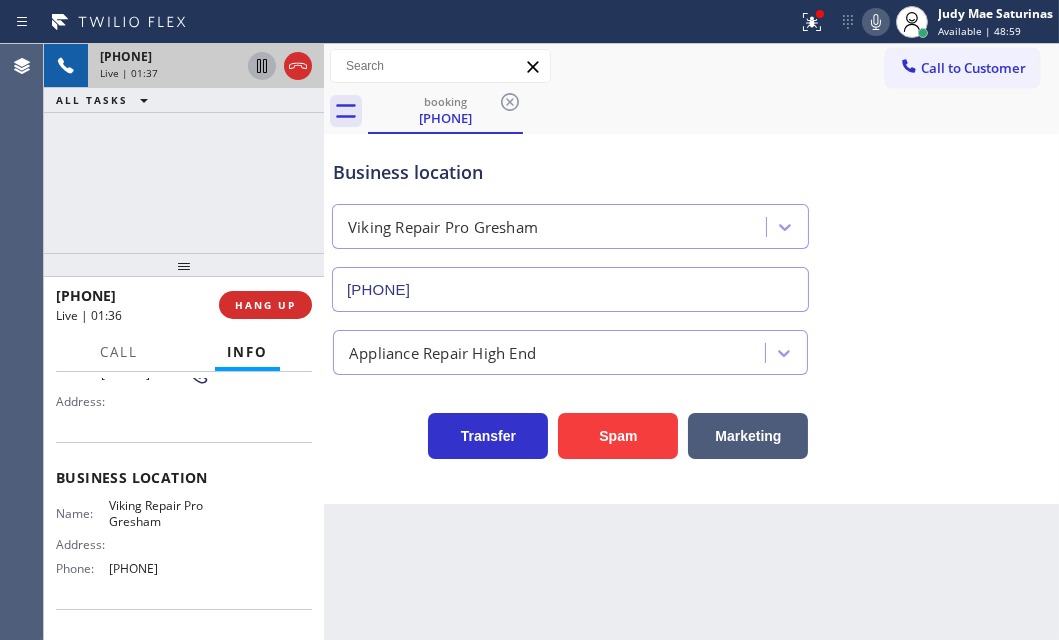 click 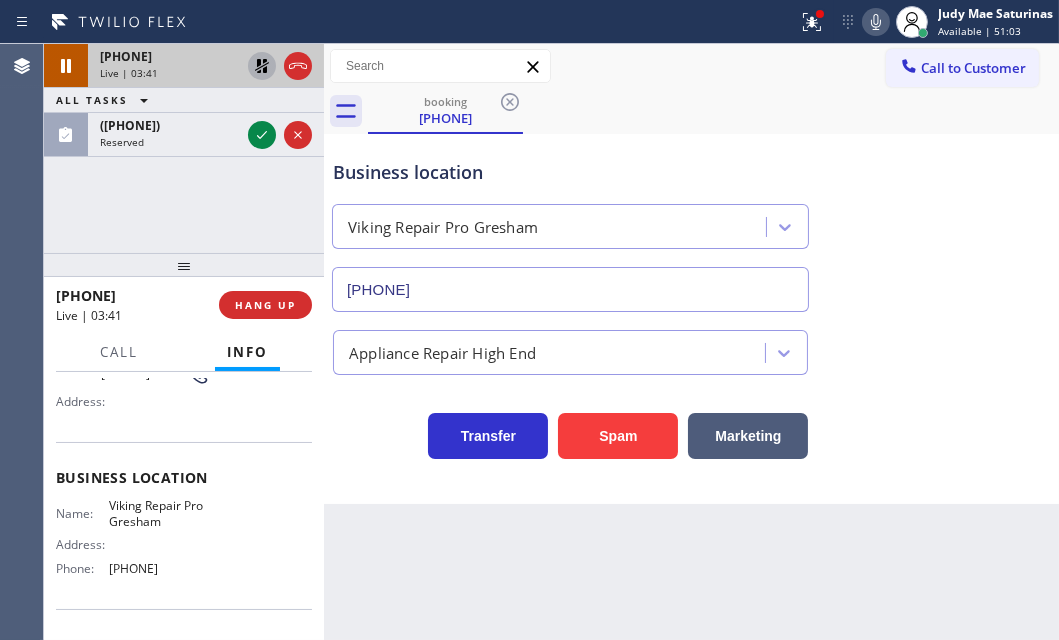 click 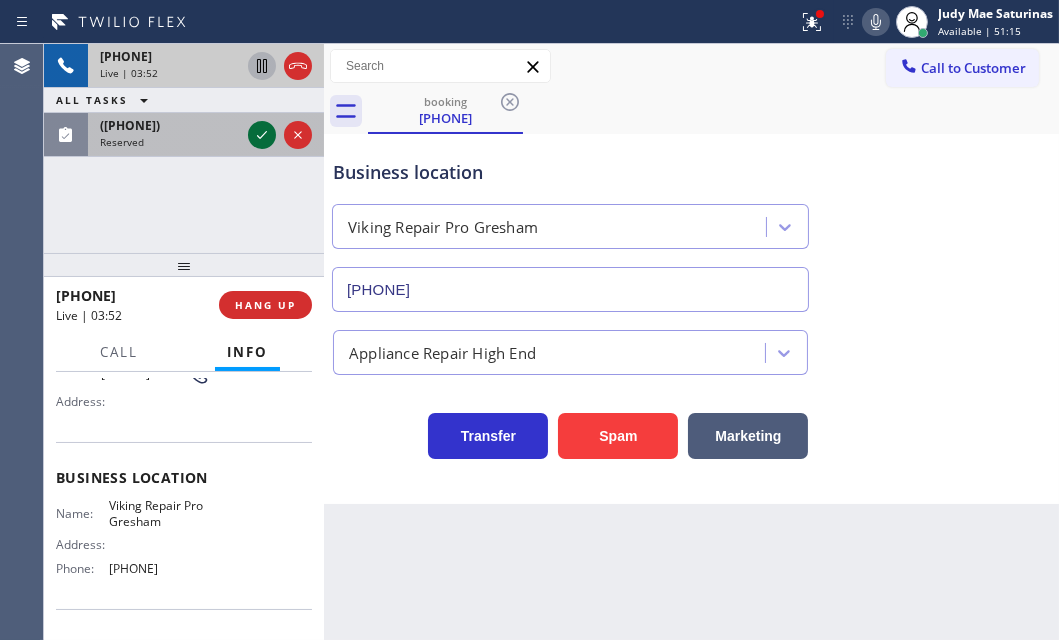 drag, startPoint x: 264, startPoint y: 131, endPoint x: 276, endPoint y: 138, distance: 13.892444 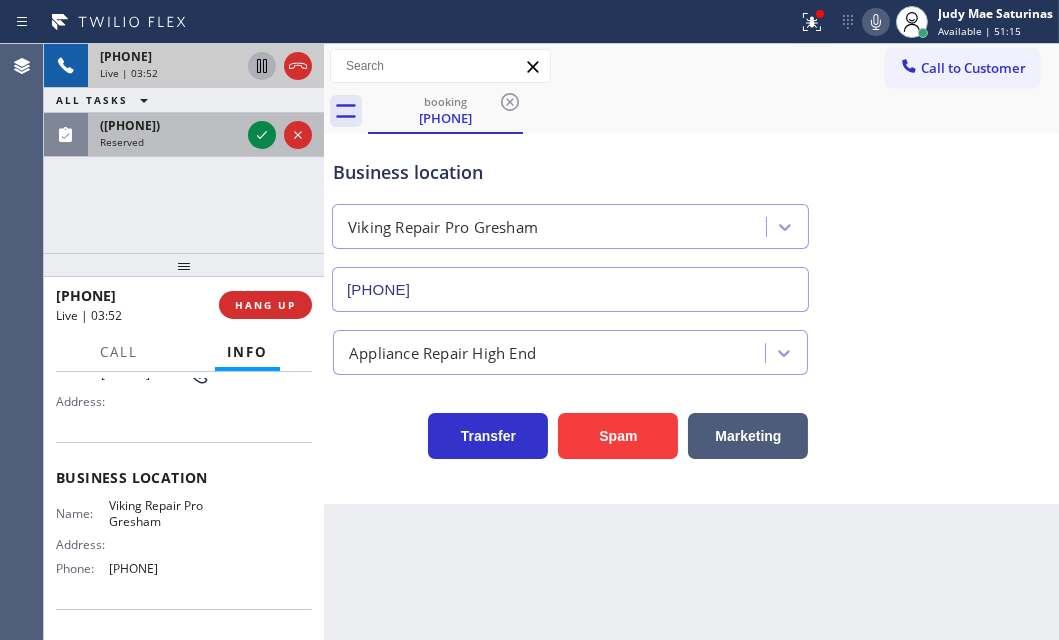 click 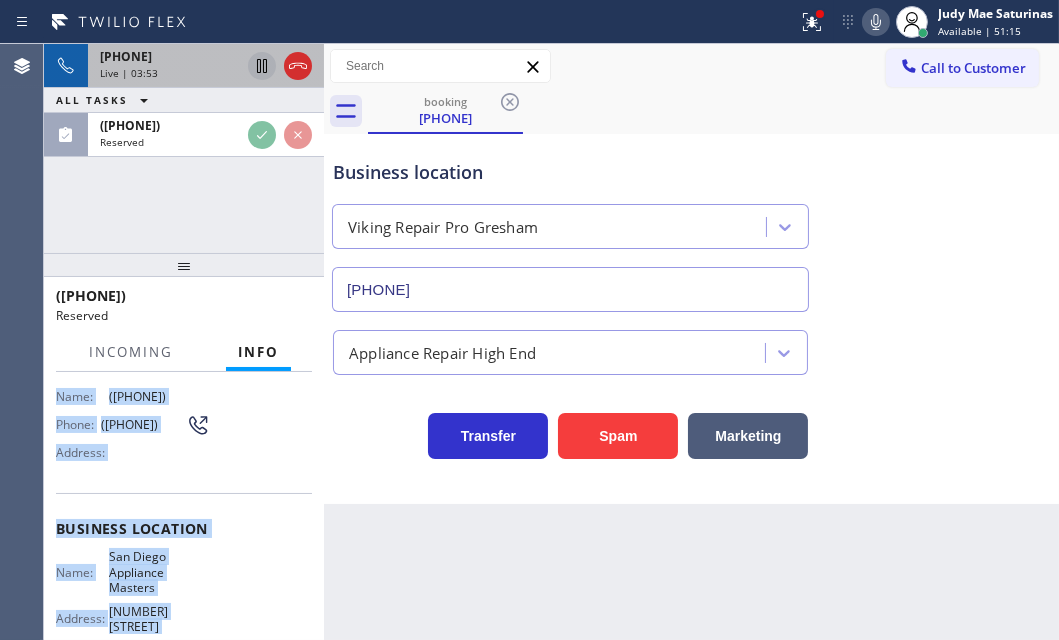 scroll, scrollTop: 214, scrollLeft: 0, axis: vertical 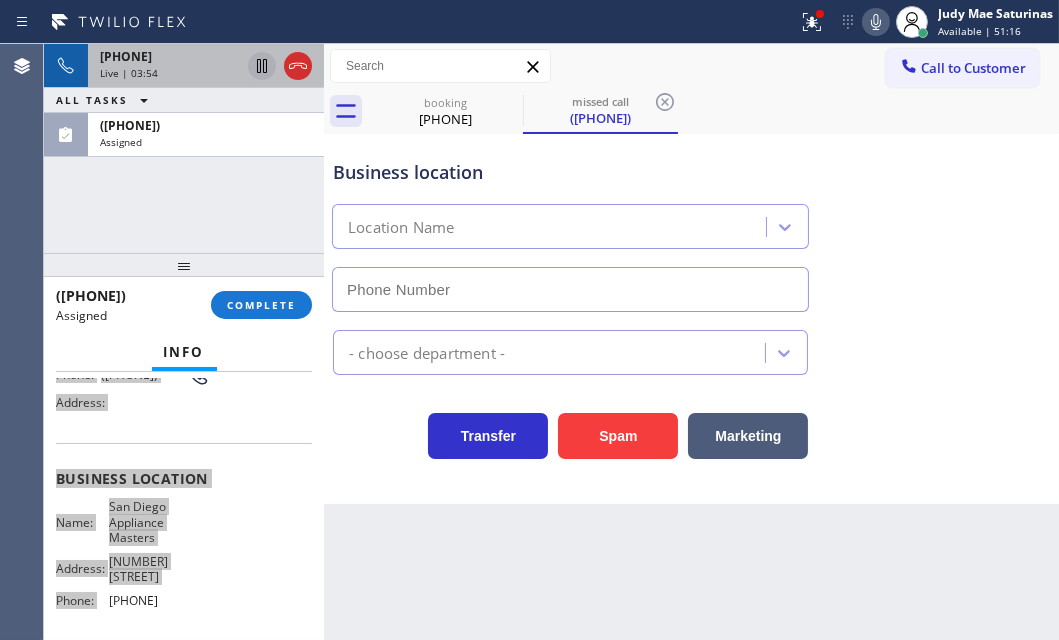 type on "[PHONE]" 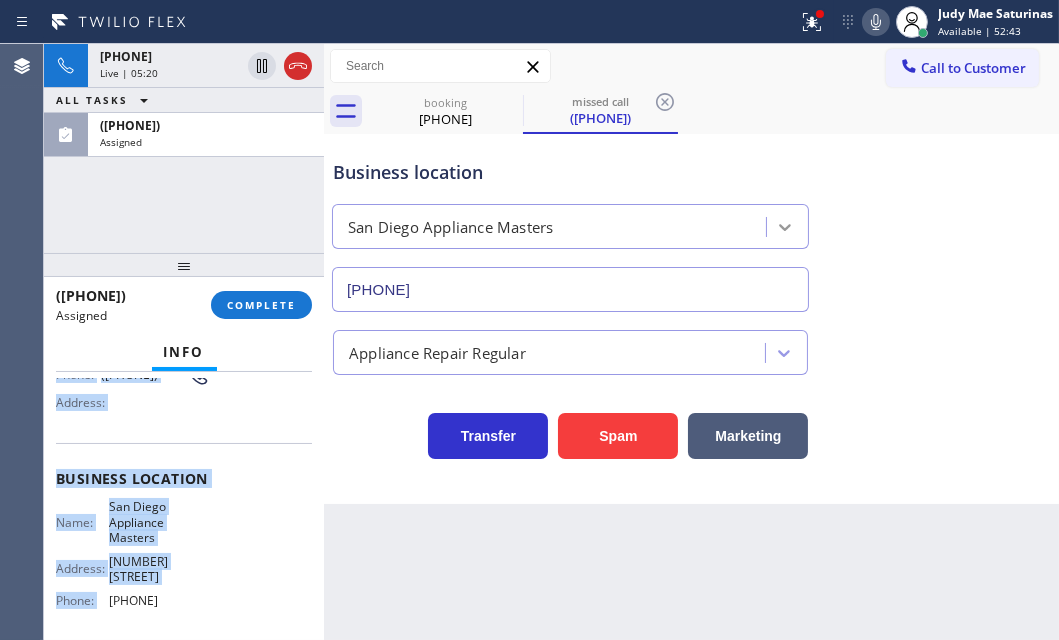 drag, startPoint x: 260, startPoint y: 65, endPoint x: 790, endPoint y: 235, distance: 556.5968 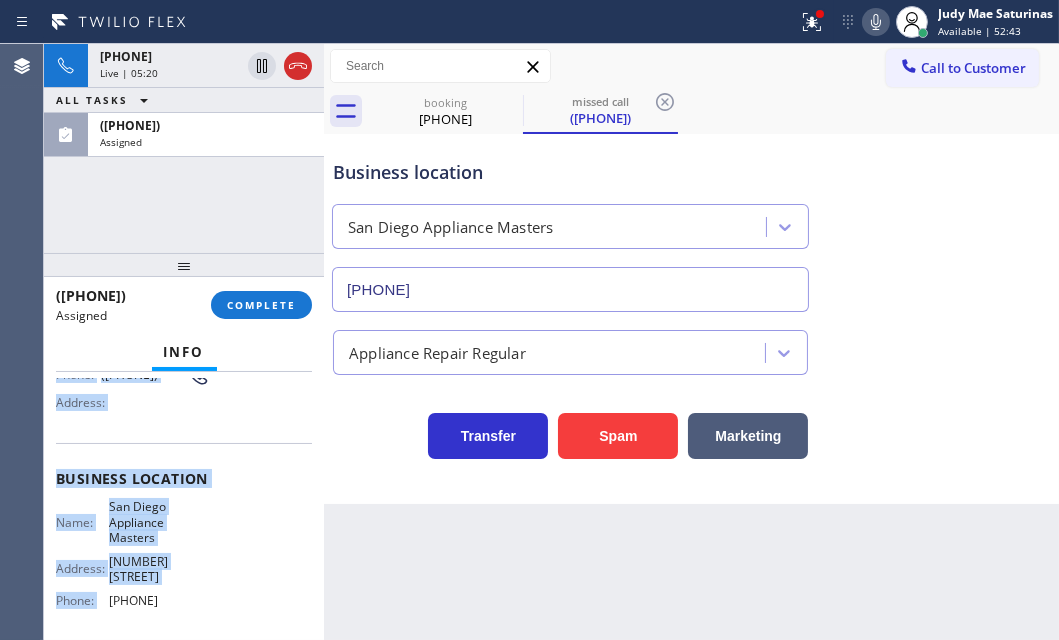 scroll, scrollTop: 181, scrollLeft: 0, axis: vertical 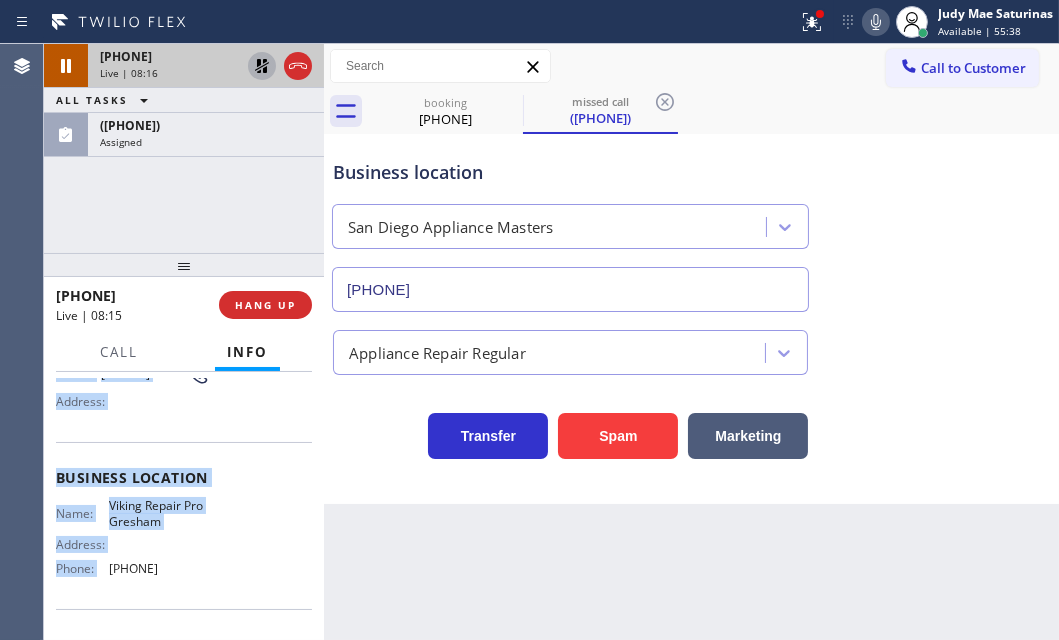 click 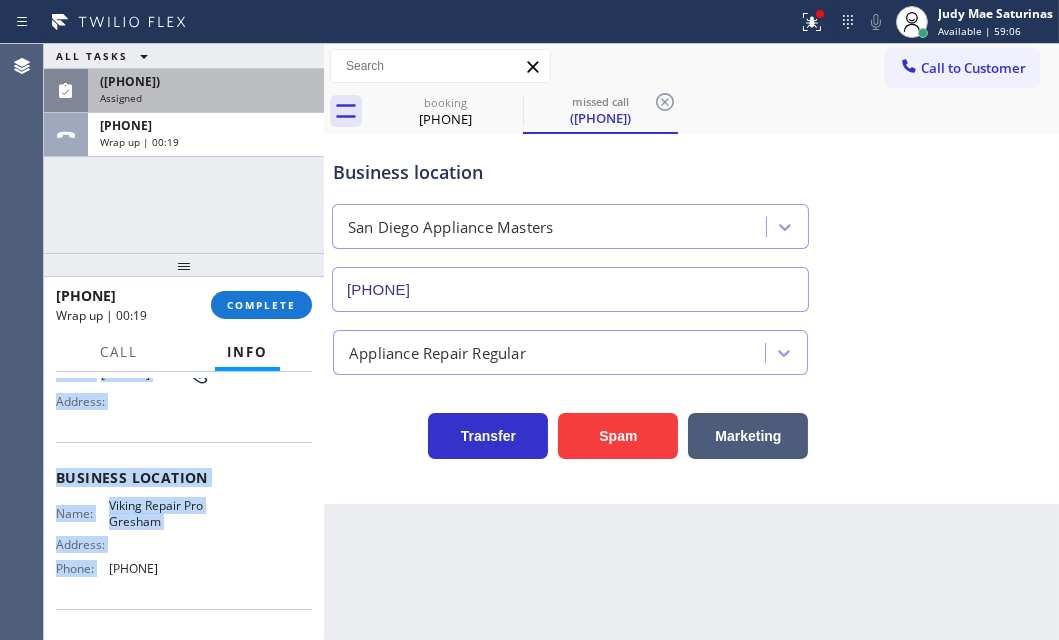click on "([PHONE])" at bounding box center [206, 81] 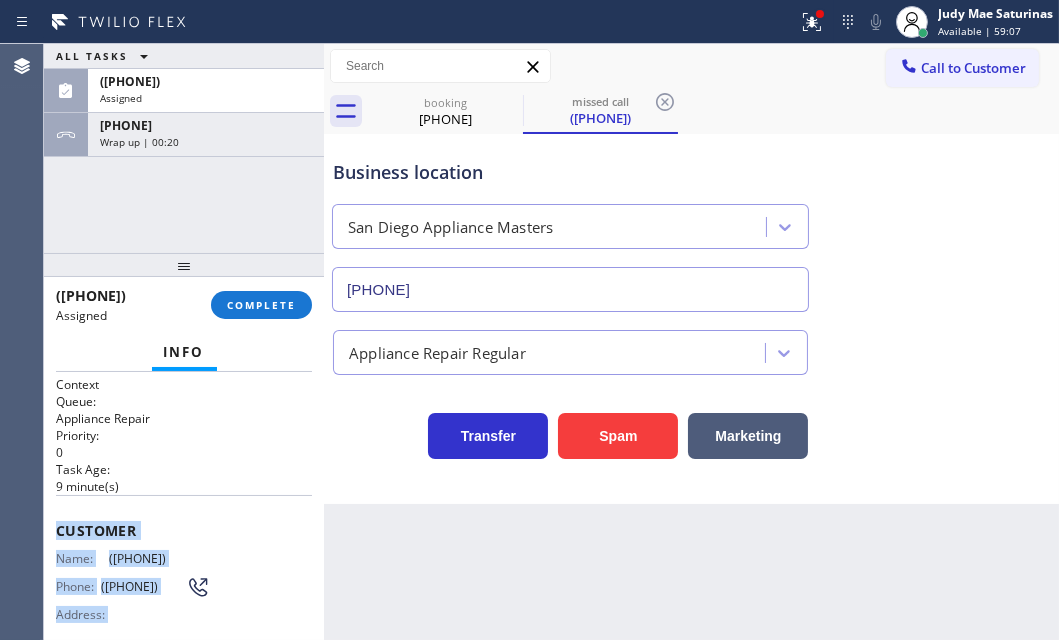 scroll, scrollTop: 0, scrollLeft: 0, axis: both 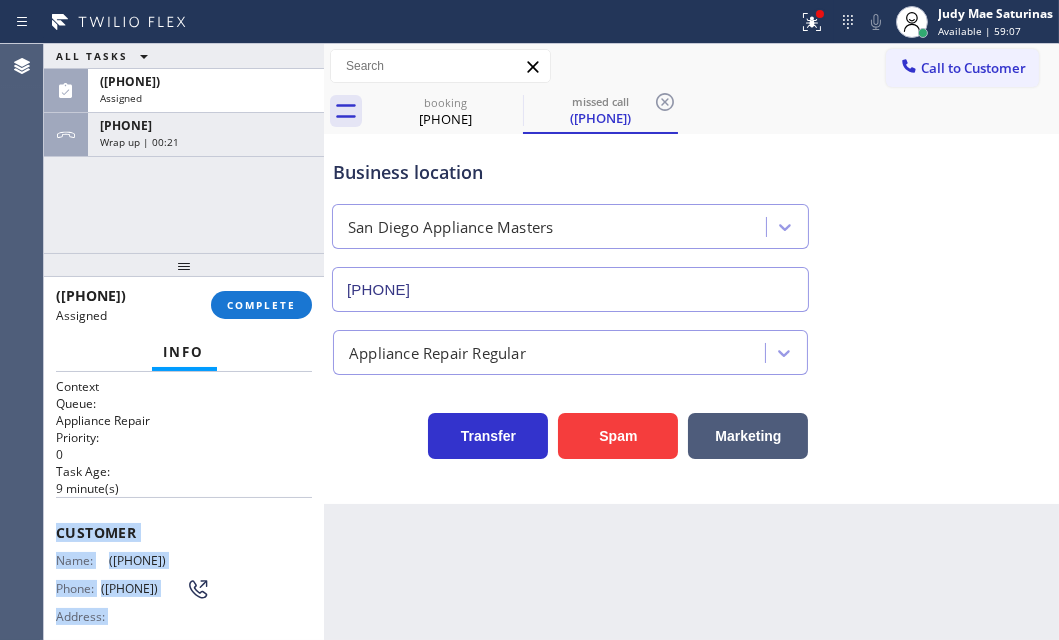 click on "Customer Name: ([PHONE]) Phone: ([PHONE]) Address:" at bounding box center [184, 577] 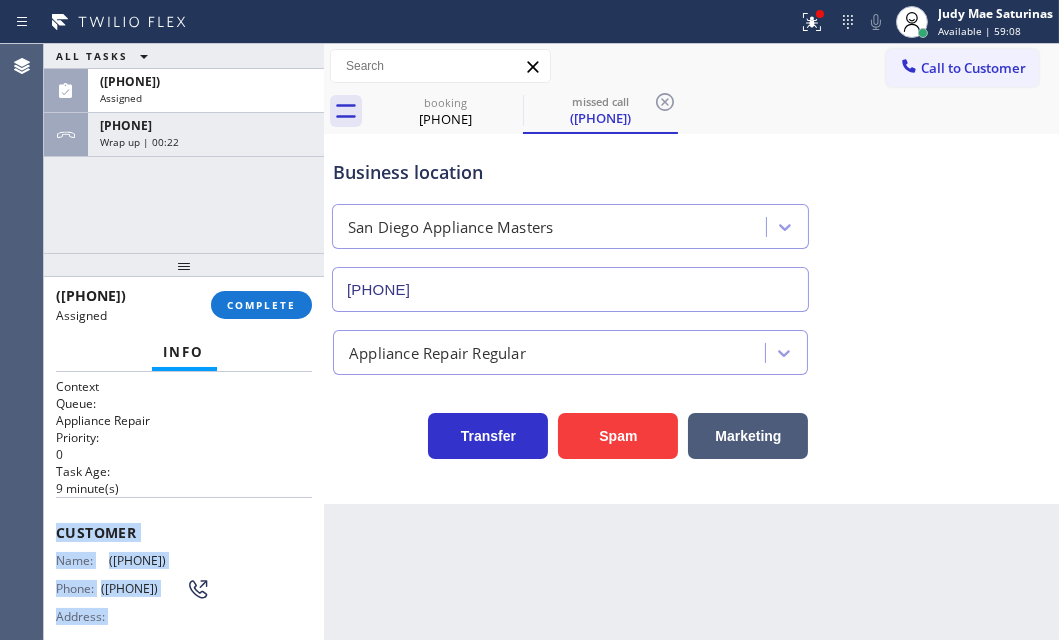 click on "Customer Name: ([PHONE]) Phone: ([PHONE]) Address:" at bounding box center (184, 577) 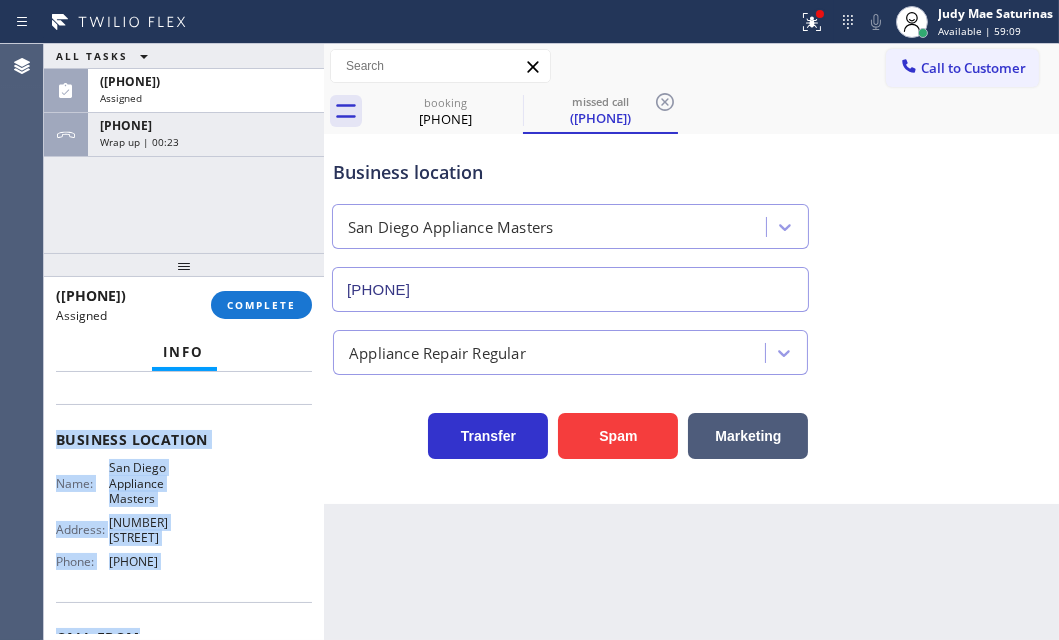 scroll, scrollTop: 272, scrollLeft: 0, axis: vertical 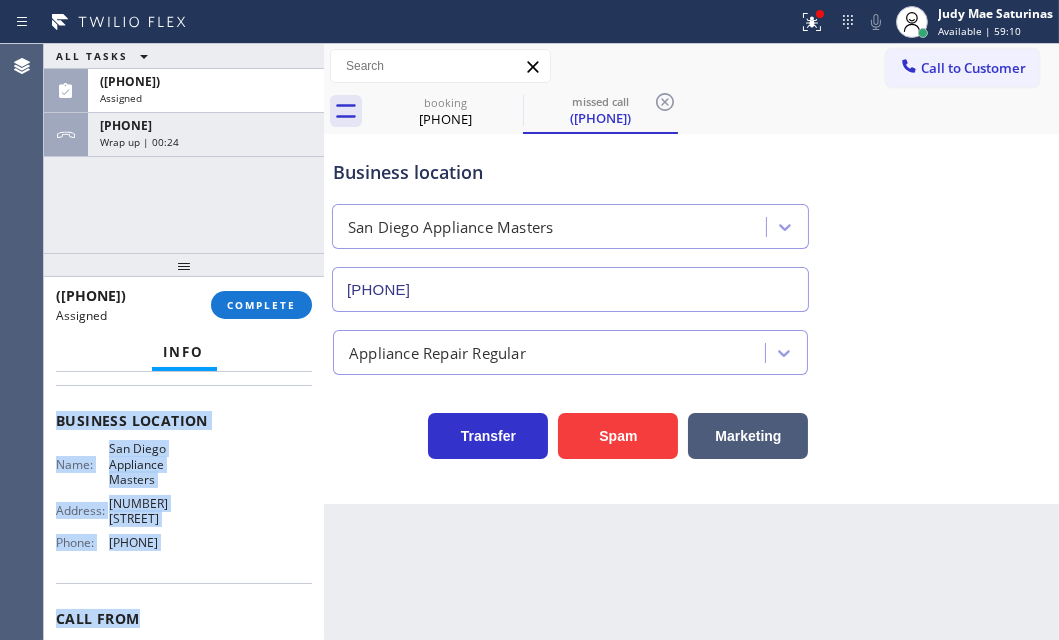 drag, startPoint x: 51, startPoint y: 524, endPoint x: 213, endPoint y: 572, distance: 168.96153 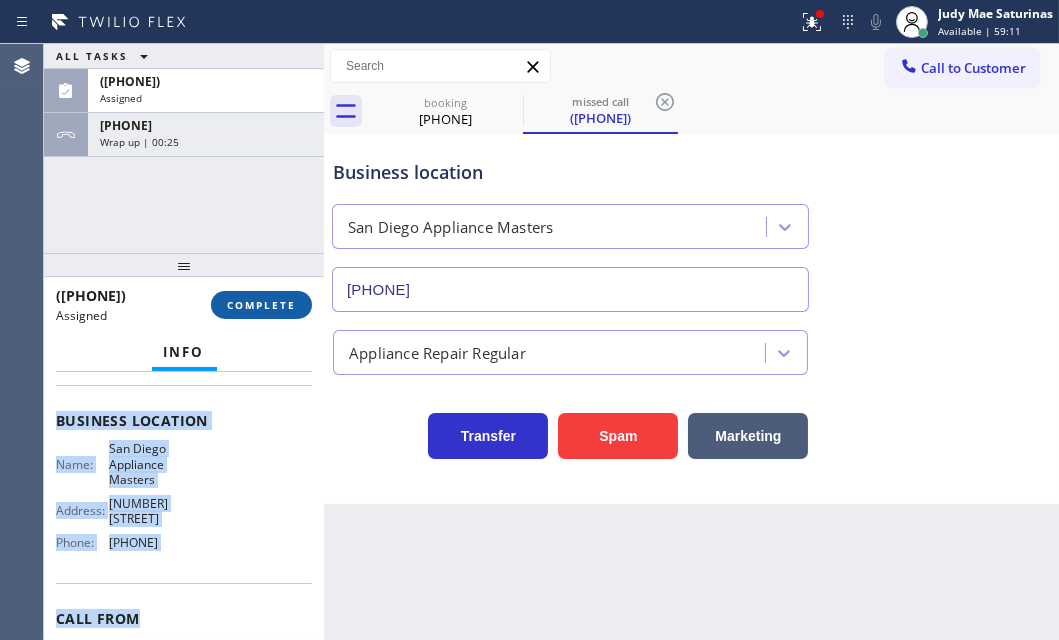 click on "COMPLETE" at bounding box center (261, 305) 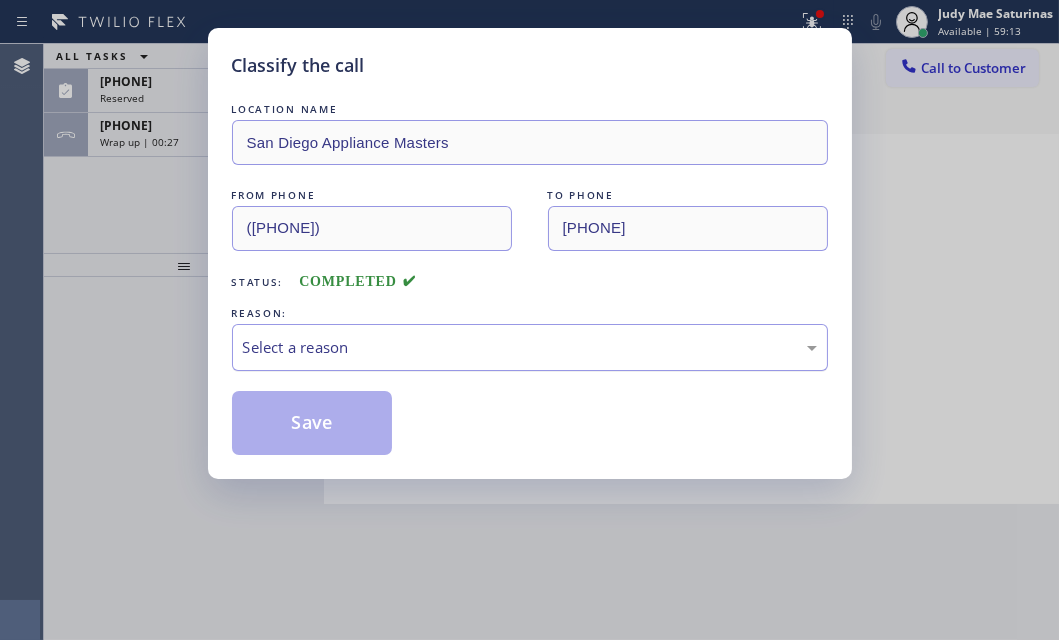 drag, startPoint x: 433, startPoint y: 326, endPoint x: 417, endPoint y: 367, distance: 44.011364 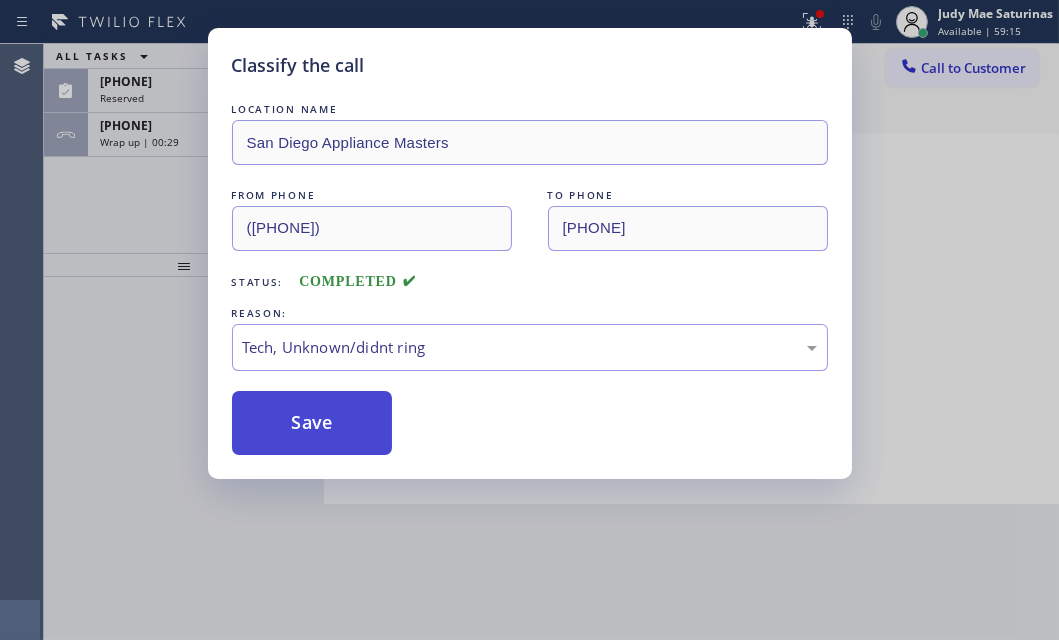 click on "Save" at bounding box center [312, 423] 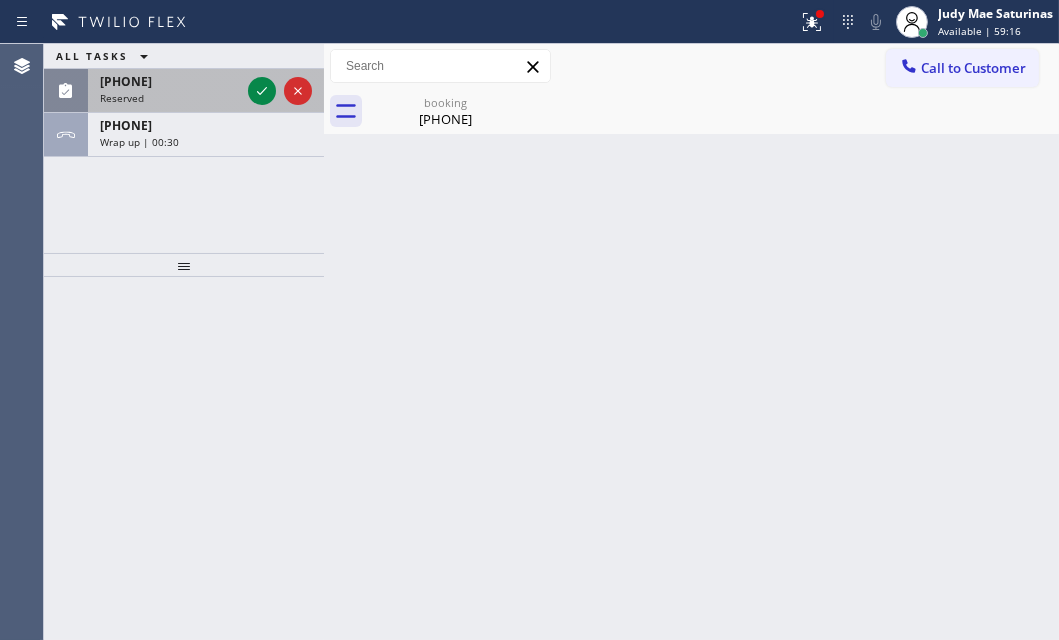 drag, startPoint x: 180, startPoint y: 90, endPoint x: 236, endPoint y: 90, distance: 56 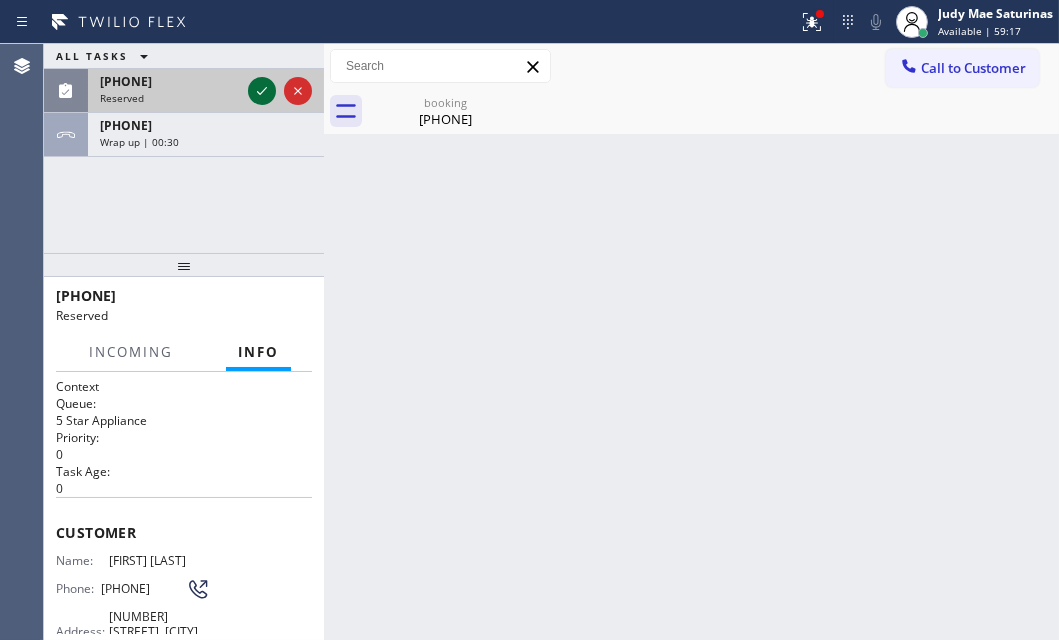 click 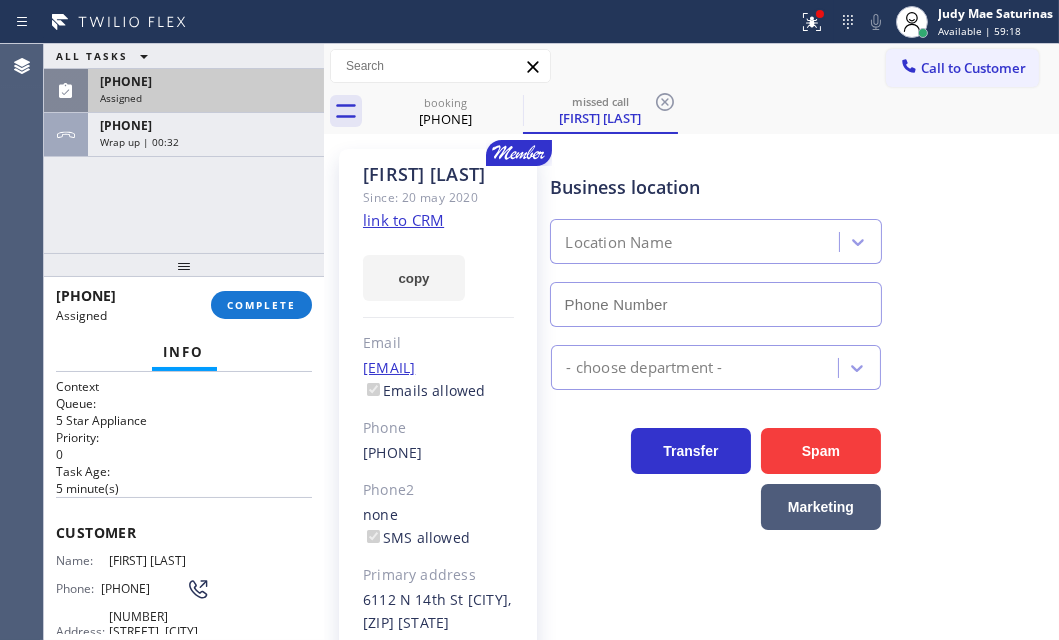 type on "[PHONE]" 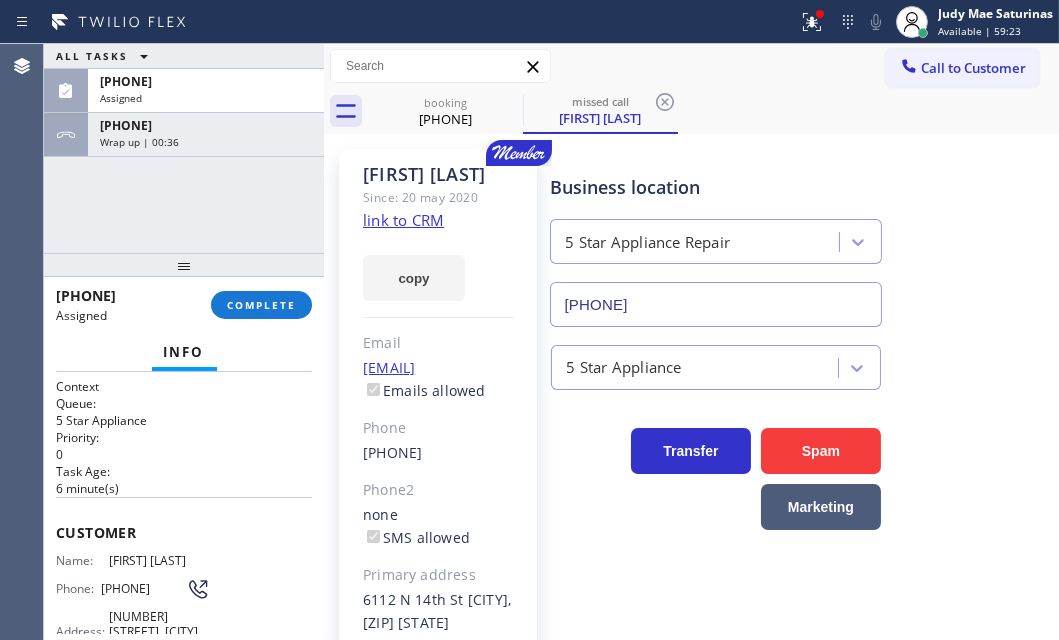 drag, startPoint x: 224, startPoint y: 82, endPoint x: 235, endPoint y: 324, distance: 242.24988 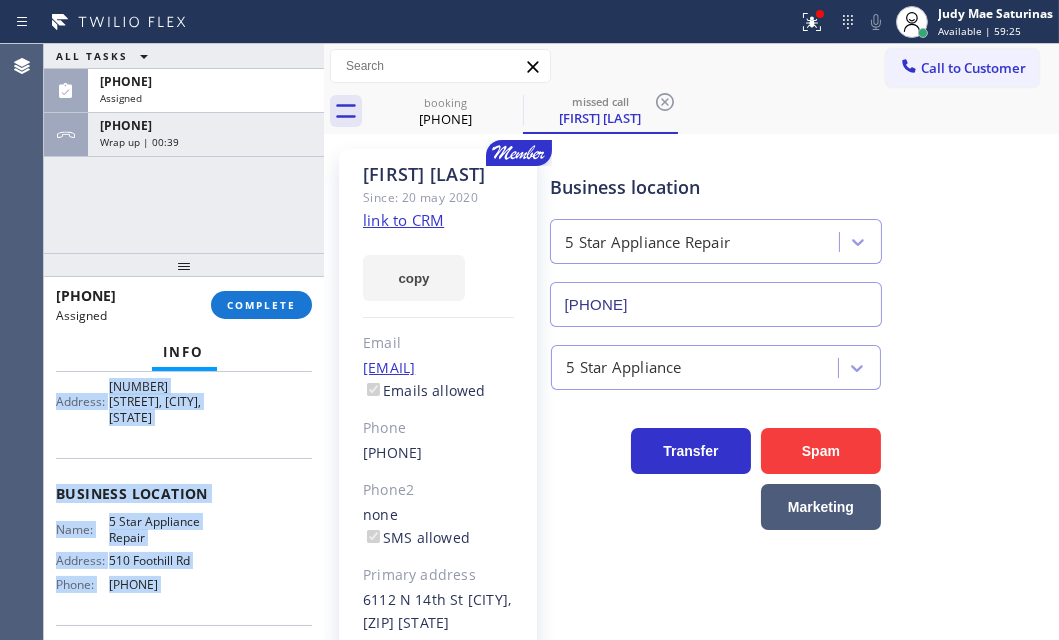 scroll, scrollTop: 272, scrollLeft: 0, axis: vertical 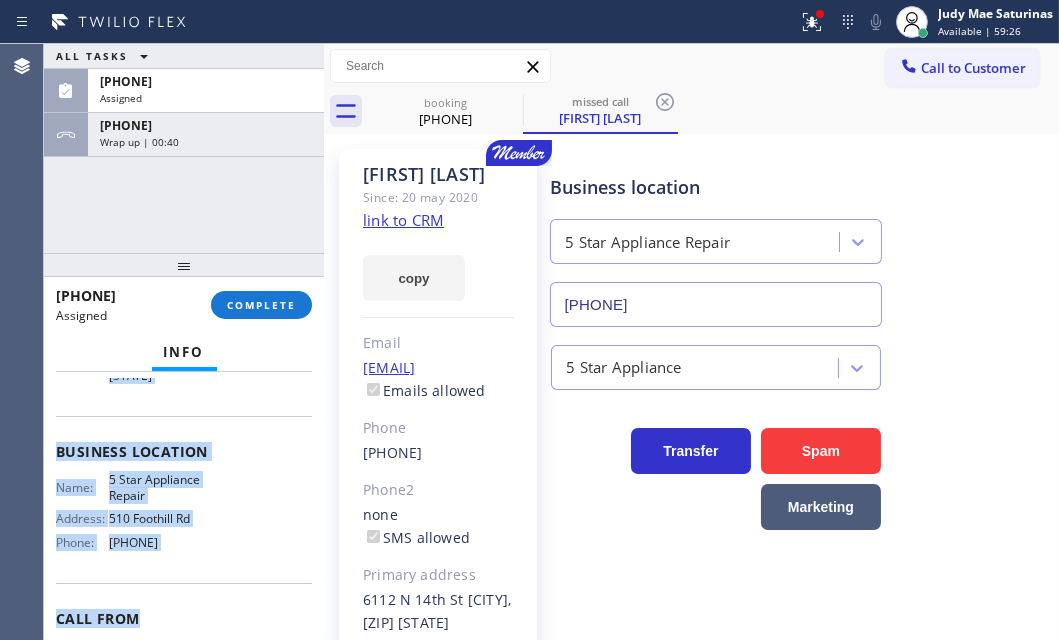 drag, startPoint x: 130, startPoint y: 547, endPoint x: 210, endPoint y: 578, distance: 85.79627 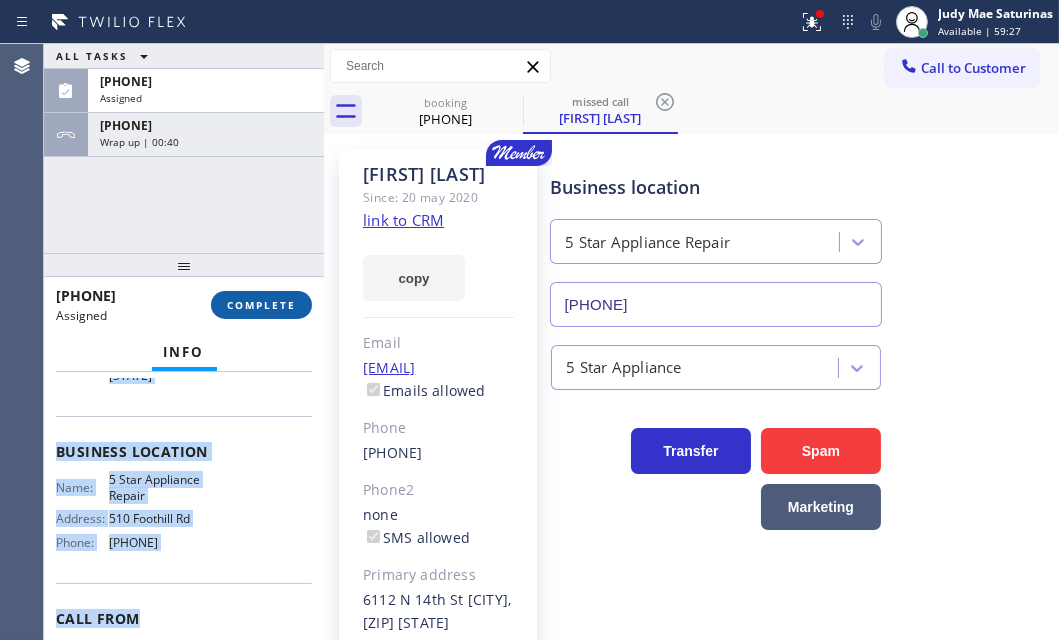 click on "COMPLETE" at bounding box center (261, 305) 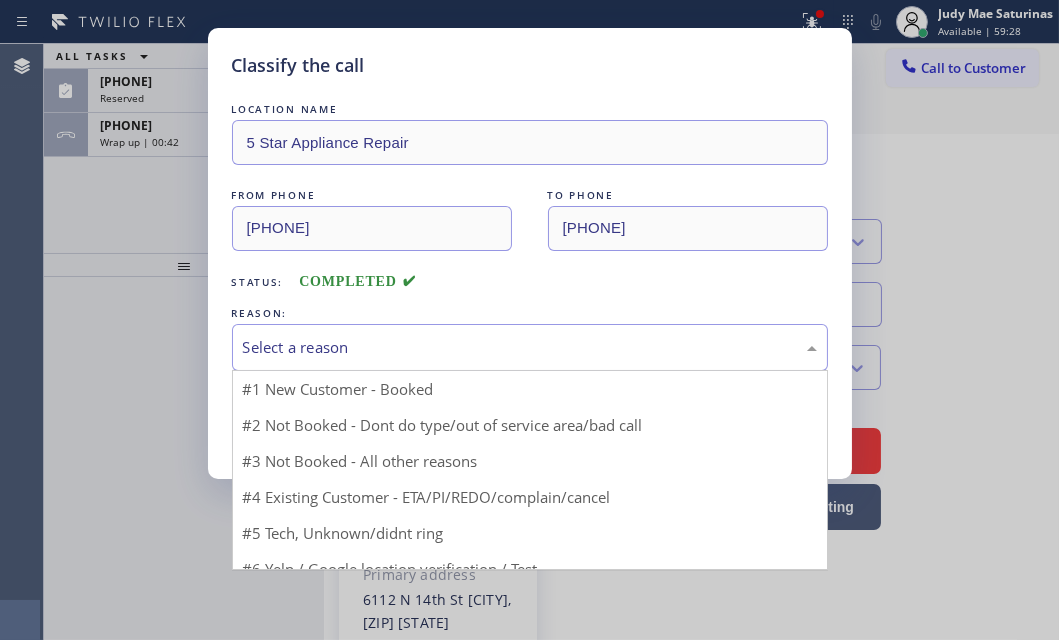 drag, startPoint x: 473, startPoint y: 340, endPoint x: 357, endPoint y: 395, distance: 128.37834 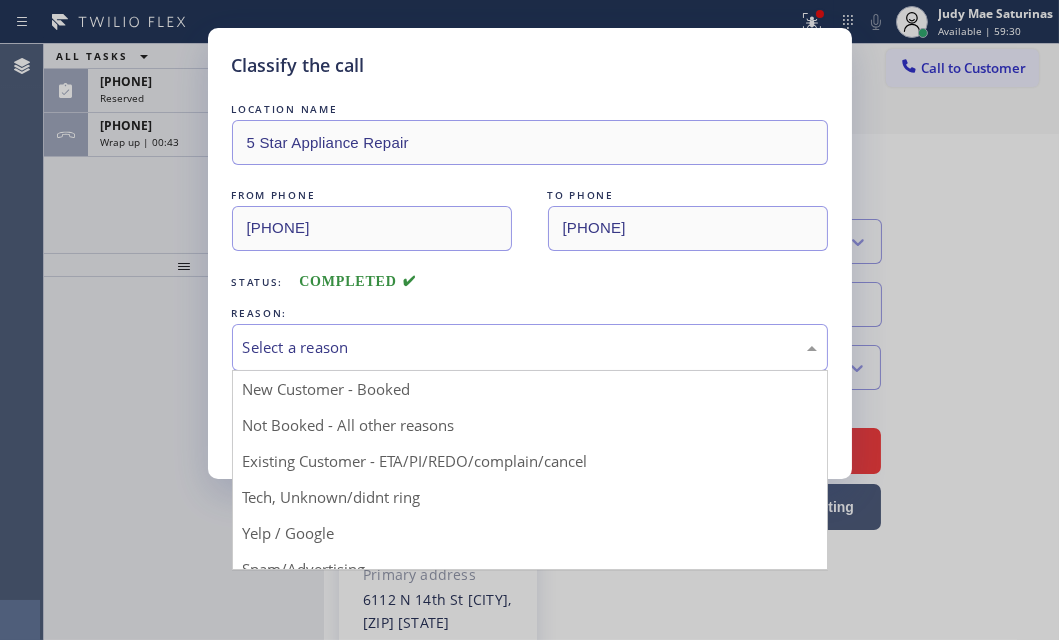 drag, startPoint x: 297, startPoint y: 495, endPoint x: 305, endPoint y: 461, distance: 34.928497 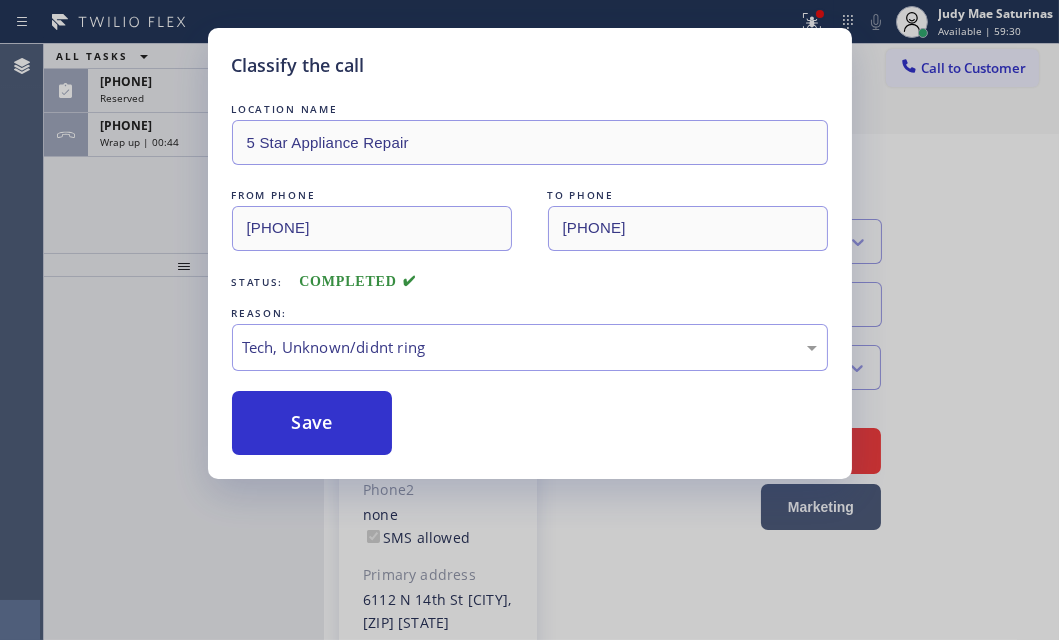 drag, startPoint x: 310, startPoint y: 431, endPoint x: 1040, endPoint y: 424, distance: 730.03357 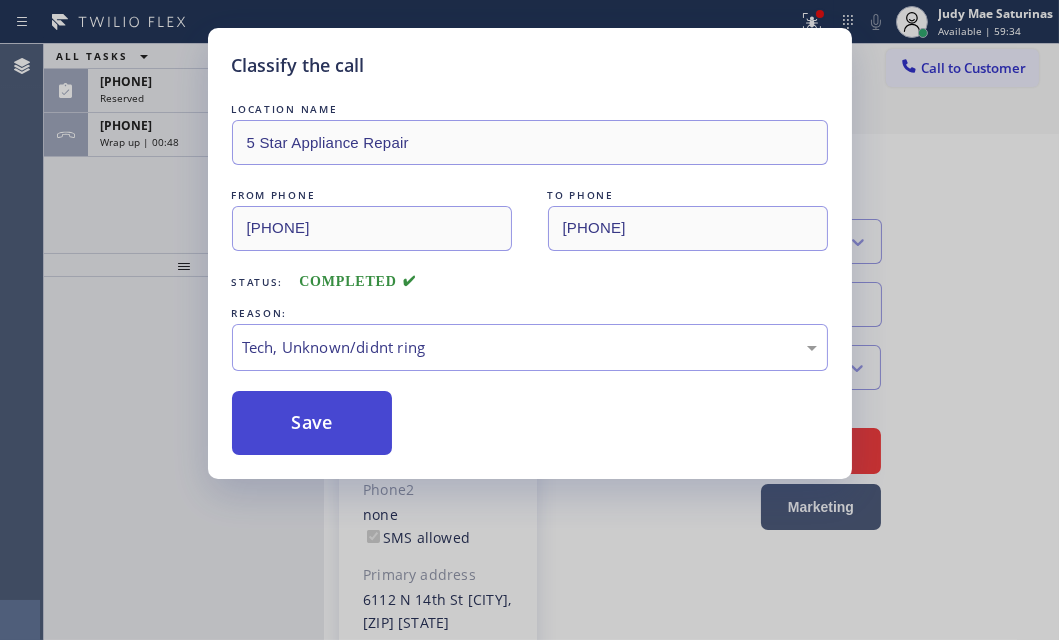 click on "Save" at bounding box center [312, 423] 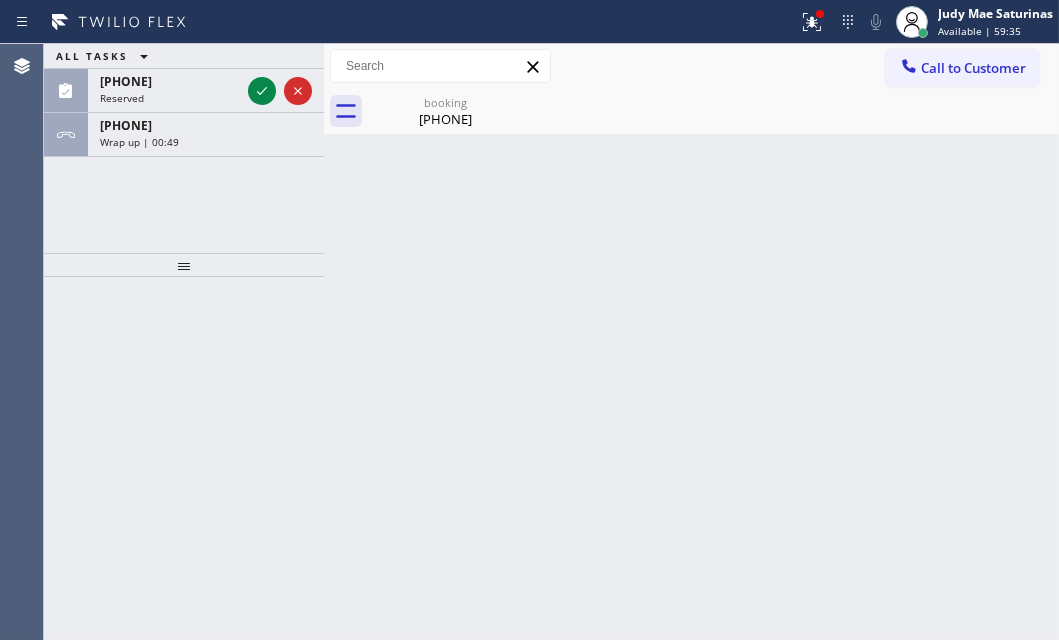 click on "Reserved" at bounding box center [170, 98] 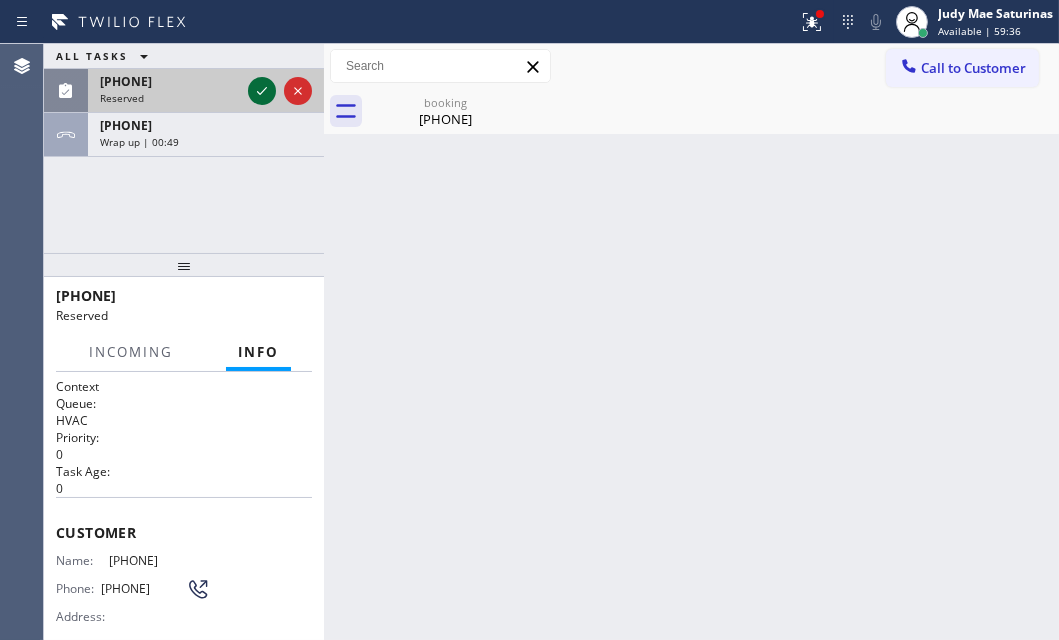 click 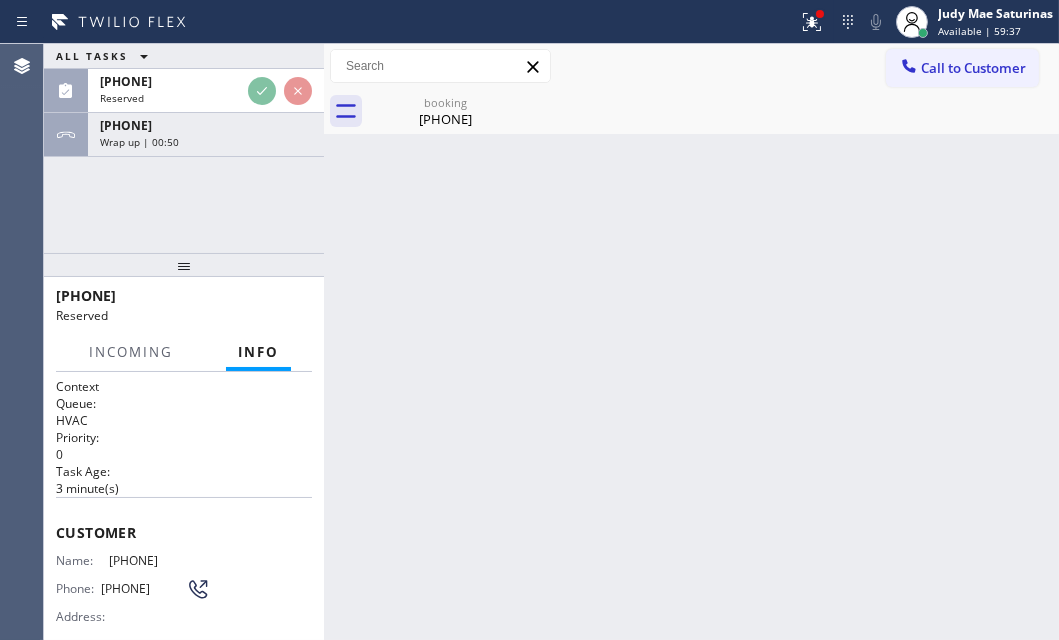 click on "Wrap up | 00:50" at bounding box center (206, 142) 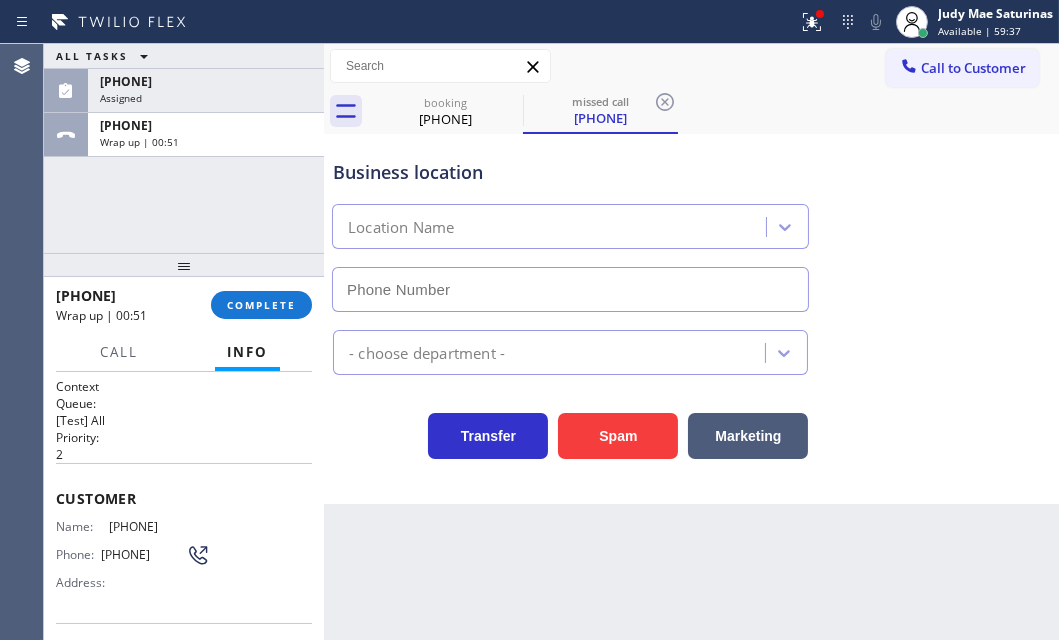type on "([PHONE])" 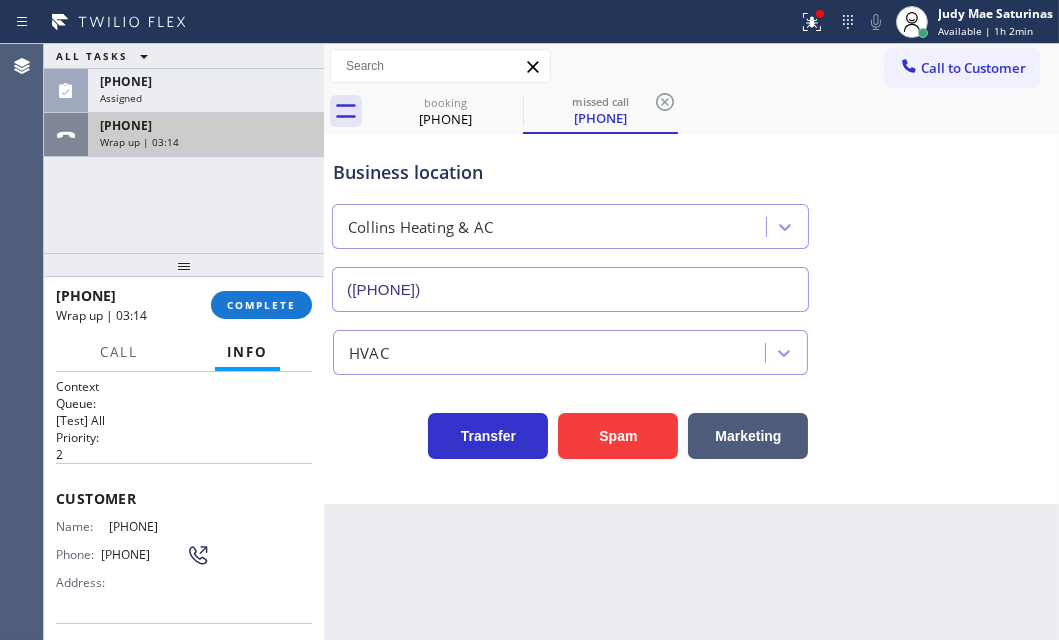 drag, startPoint x: 242, startPoint y: 134, endPoint x: 283, endPoint y: 260, distance: 132.50282 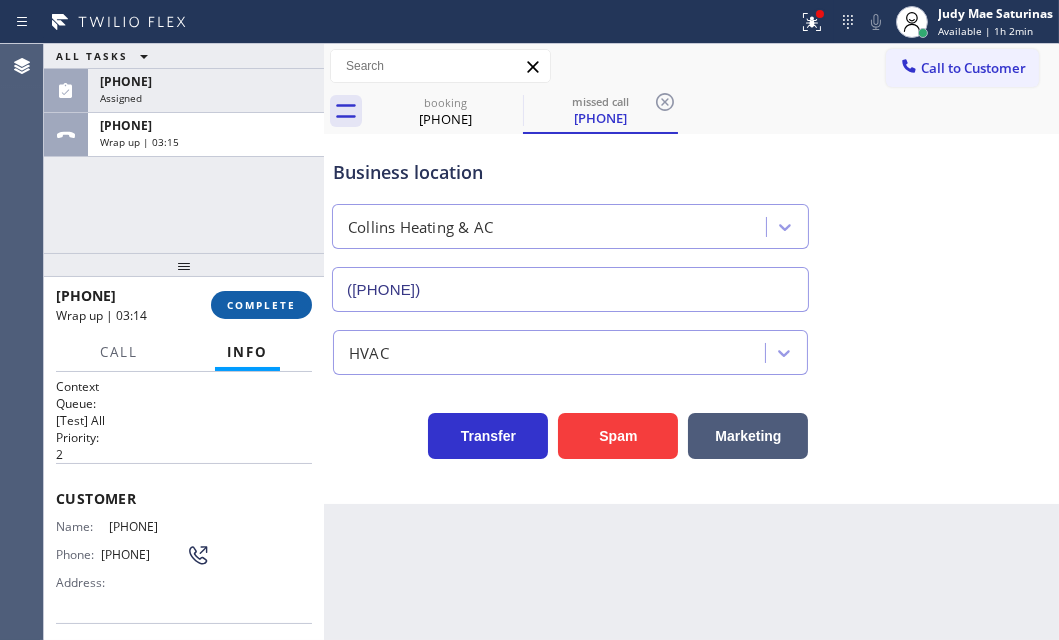 click on "COMPLETE" at bounding box center (261, 305) 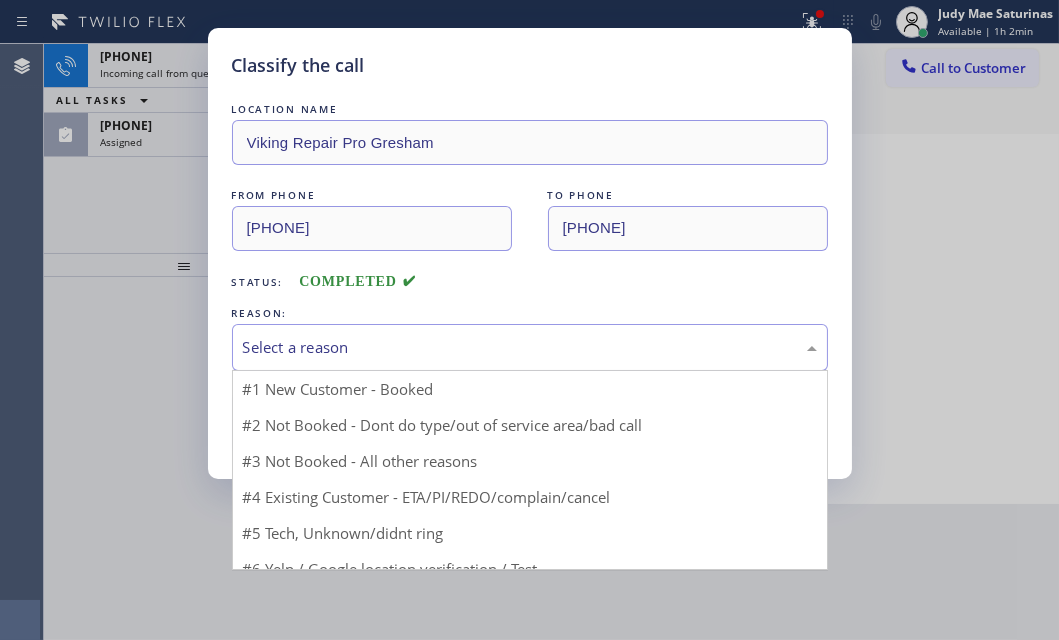 drag, startPoint x: 457, startPoint y: 342, endPoint x: 420, endPoint y: 386, distance: 57.48913 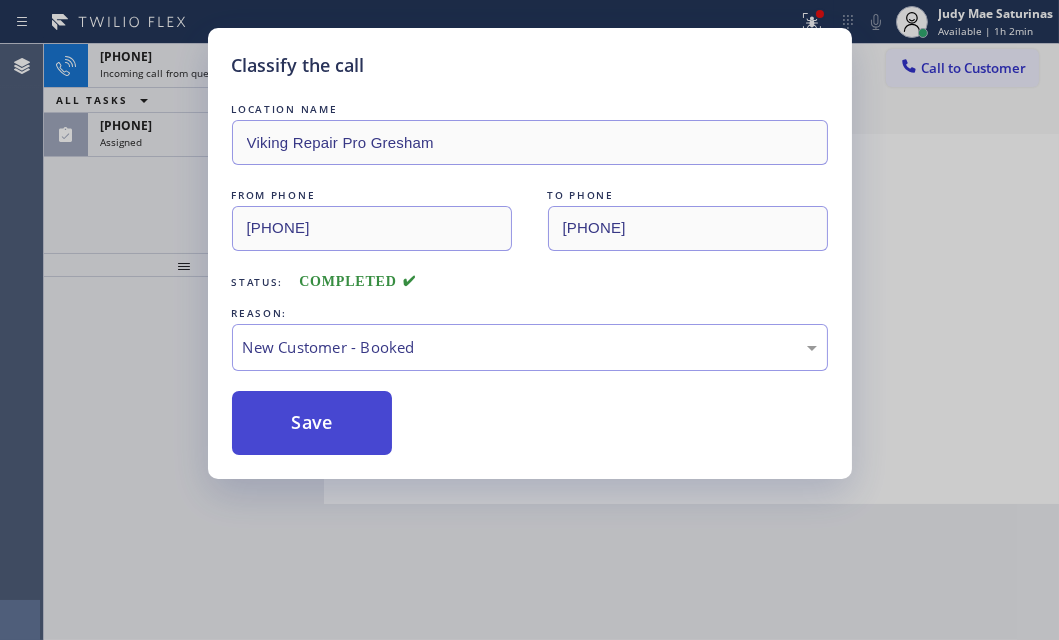 click on "Save" at bounding box center (312, 423) 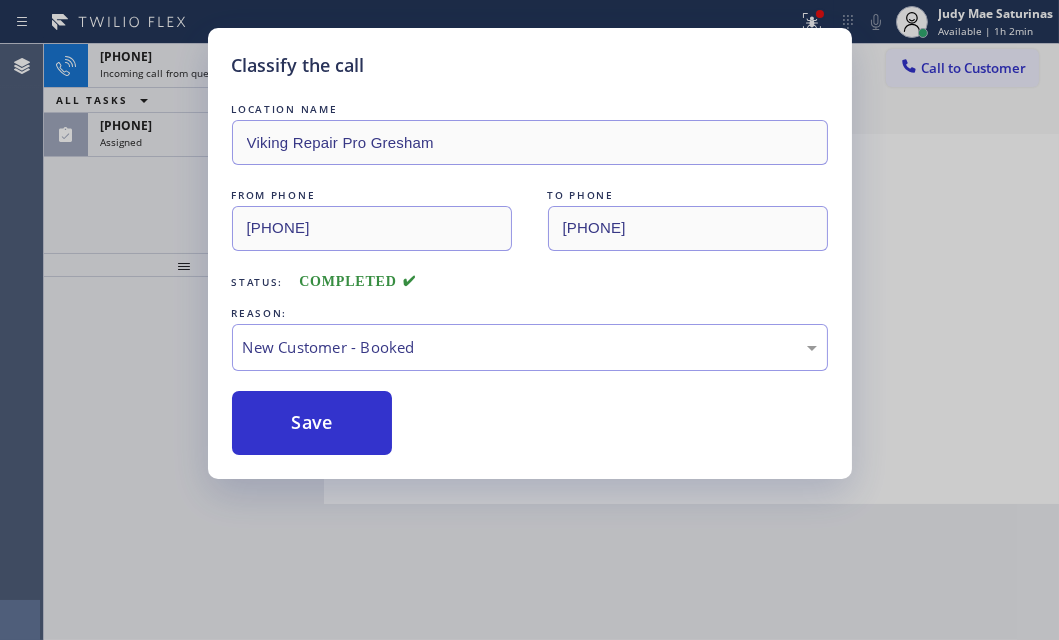 click on "Classify the call LOCATION NAME Viking Repair Pro [CITY] FROM PHONE ([PHONE]) TO PHONE ([PHONE]) Status: COMPLETED REASON: New Customer - Booked Save" at bounding box center [529, 320] 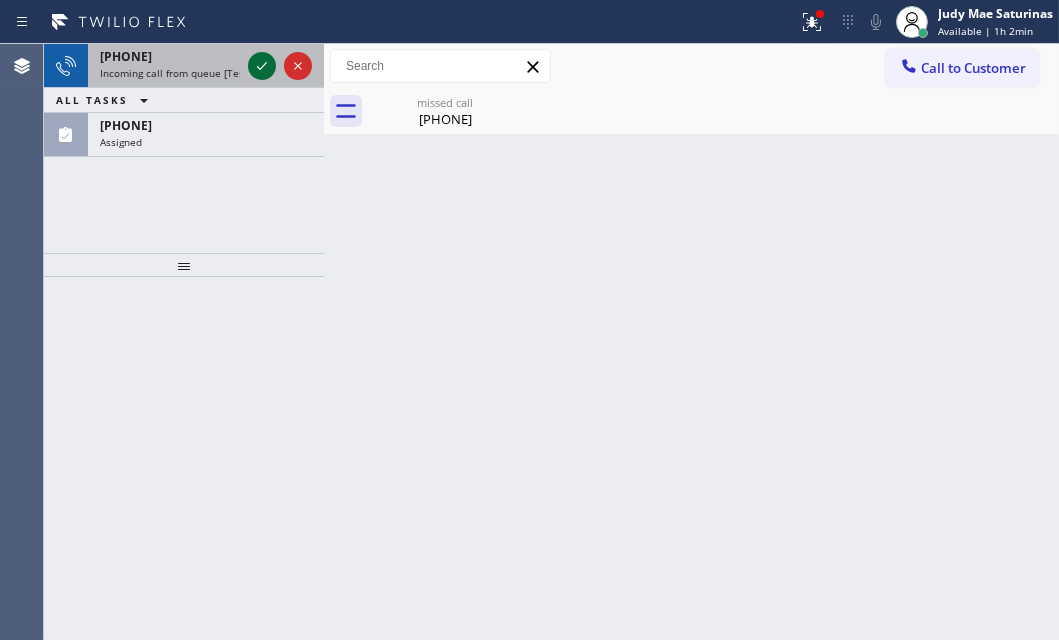 click 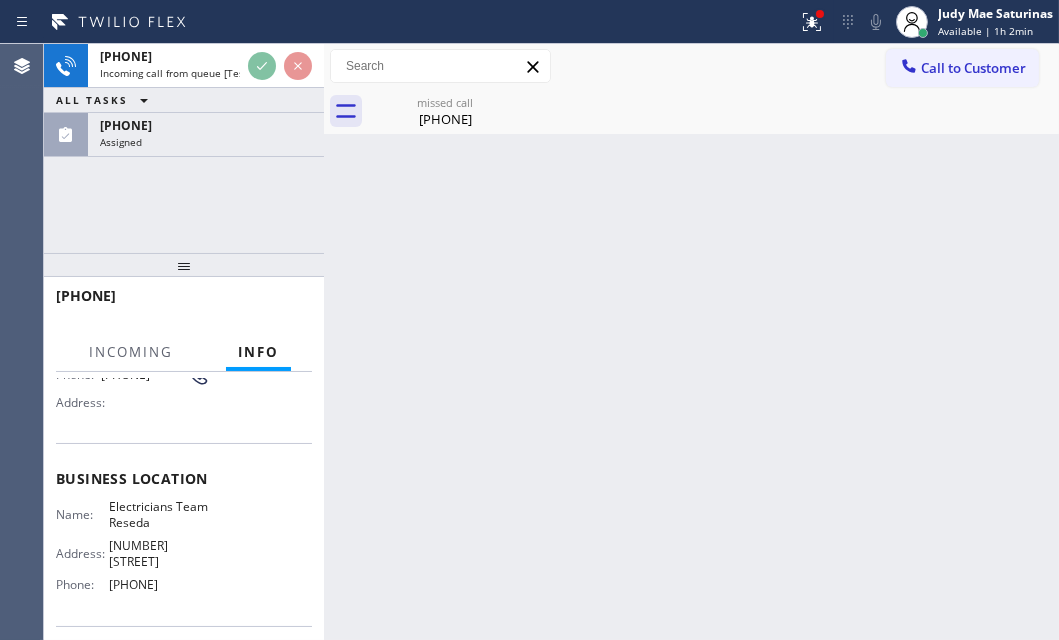scroll, scrollTop: 181, scrollLeft: 0, axis: vertical 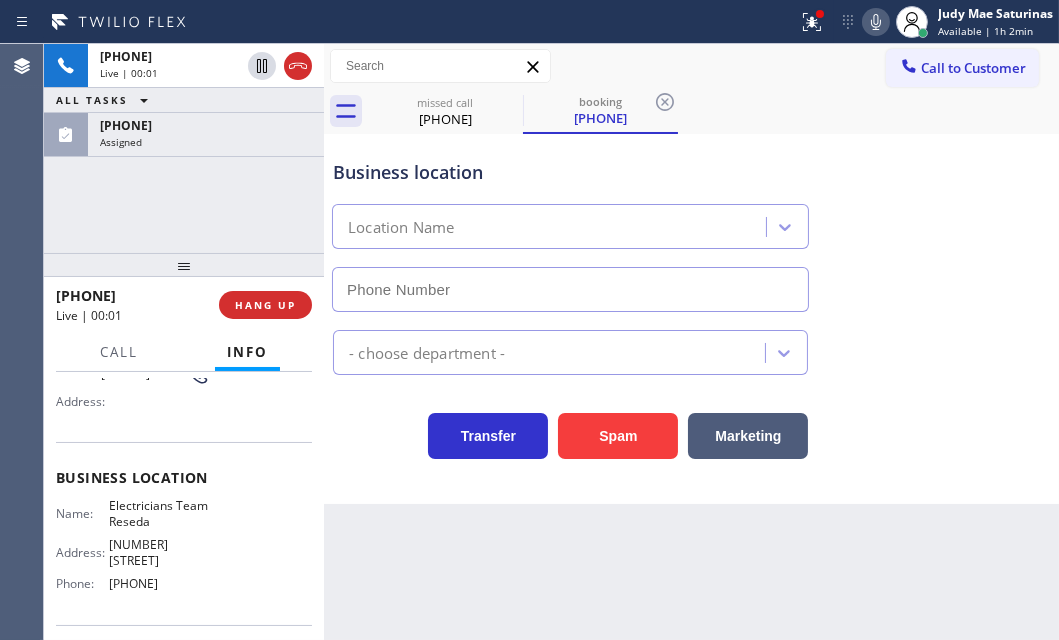 type on "[PHONE]" 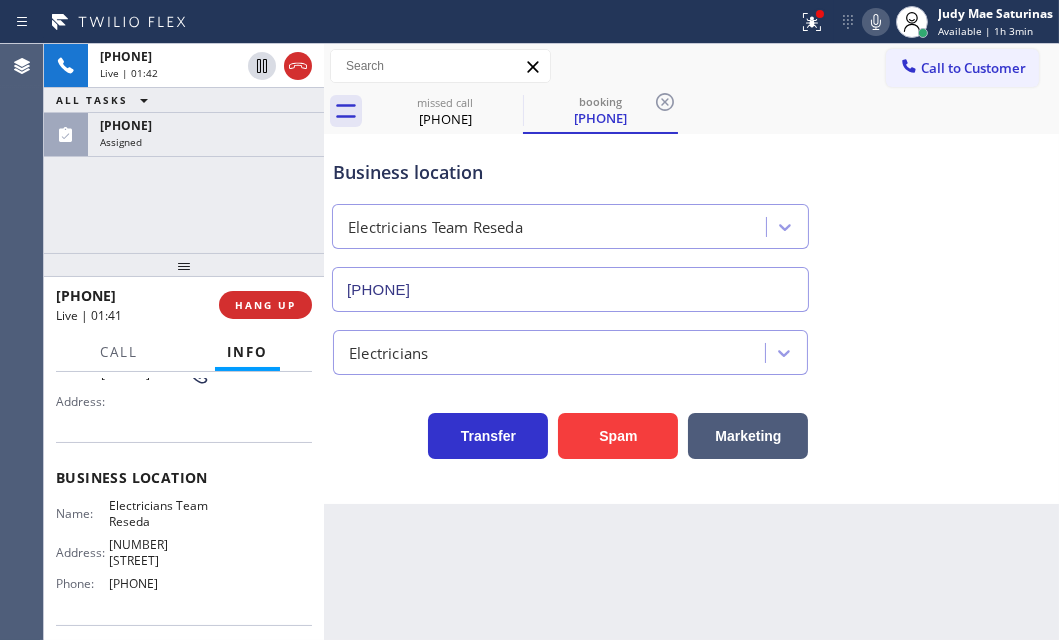 scroll, scrollTop: 0, scrollLeft: 0, axis: both 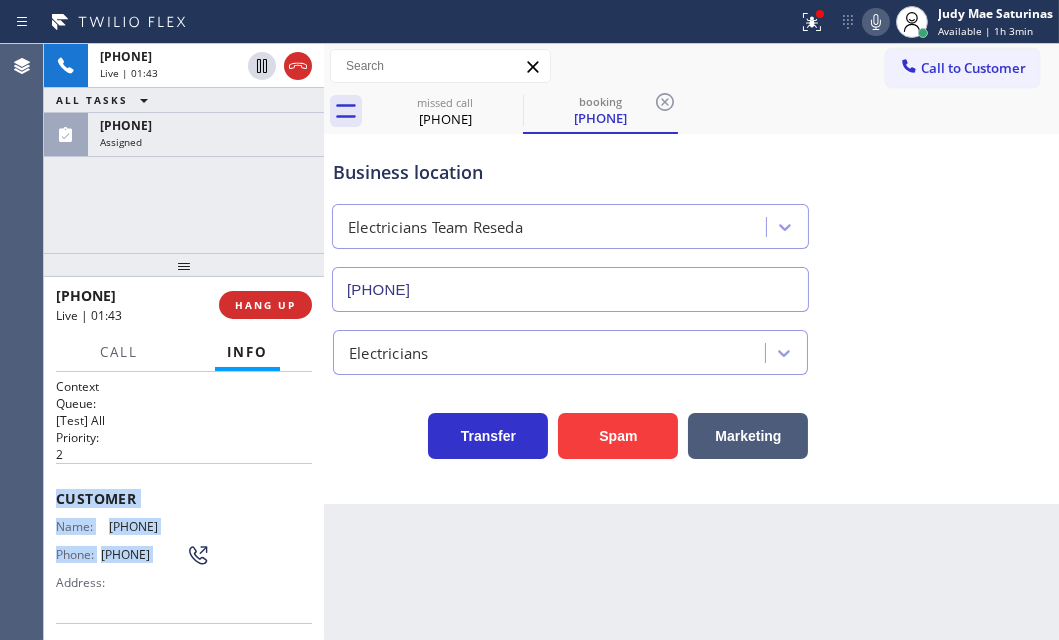 drag, startPoint x: 168, startPoint y: 529, endPoint x: 207, endPoint y: 266, distance: 265.87592 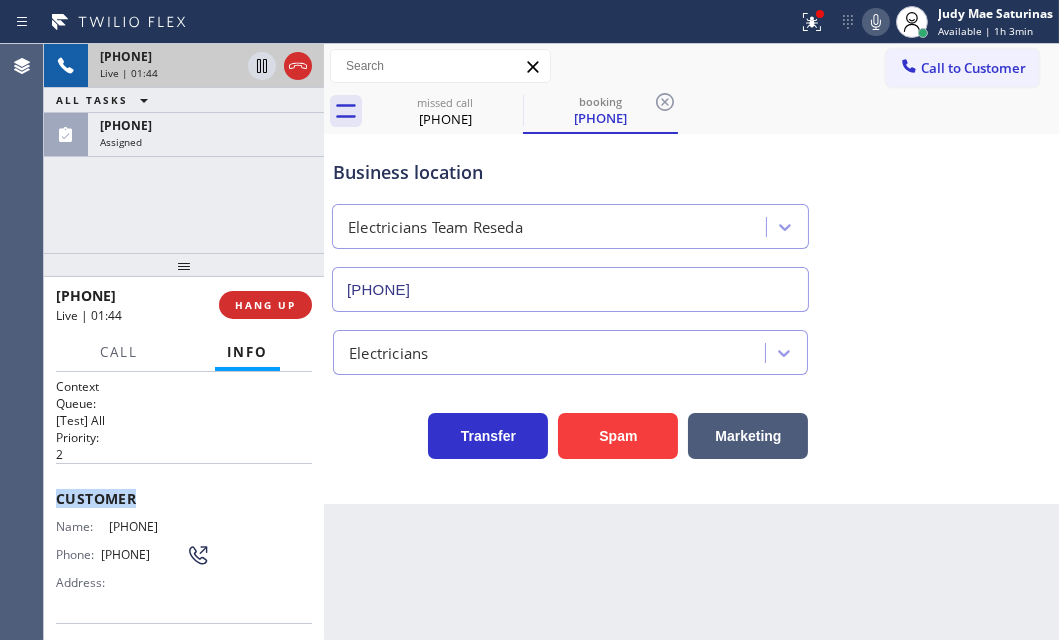 drag, startPoint x: 215, startPoint y: 66, endPoint x: 122, endPoint y: 450, distance: 395.10126 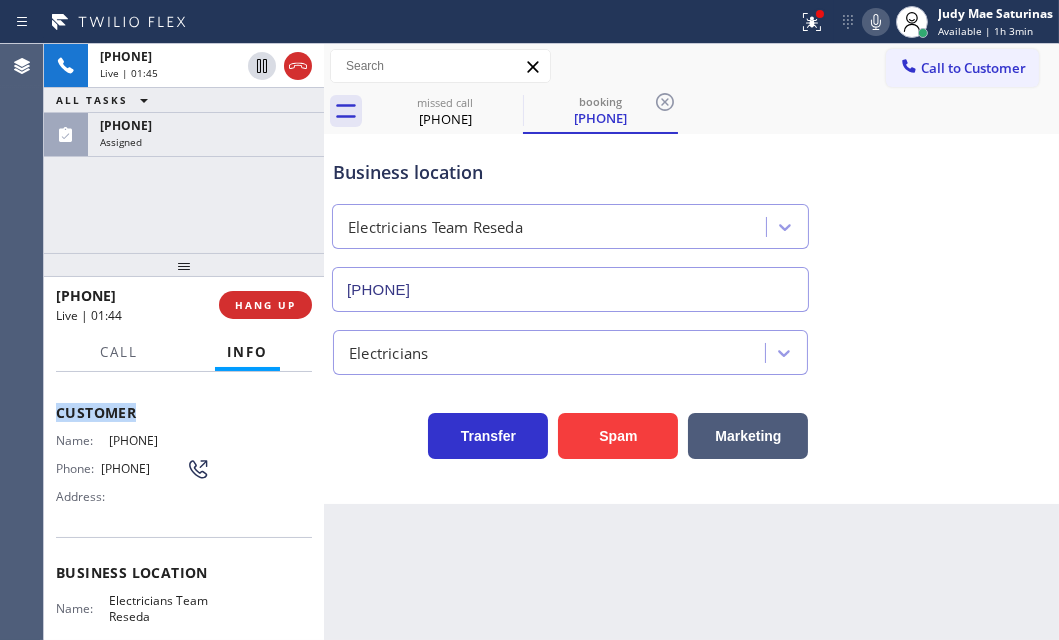 scroll, scrollTop: 181, scrollLeft: 0, axis: vertical 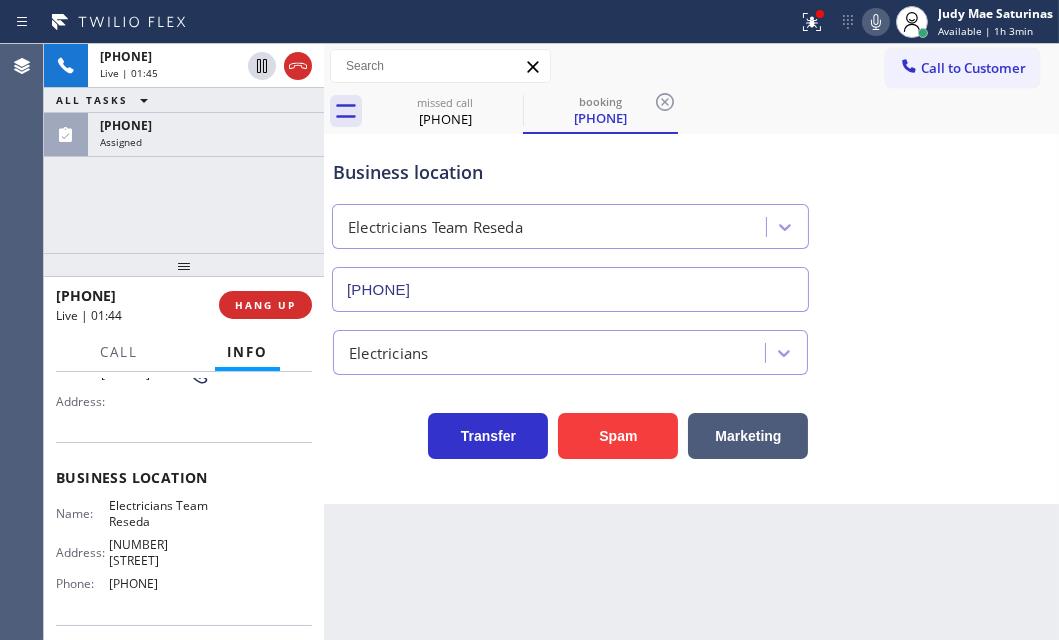 click on "Business location Name: Electricians Team Reseda Address: [NUMBER] [STREET]  Phone: [PHONE]" at bounding box center [184, 533] 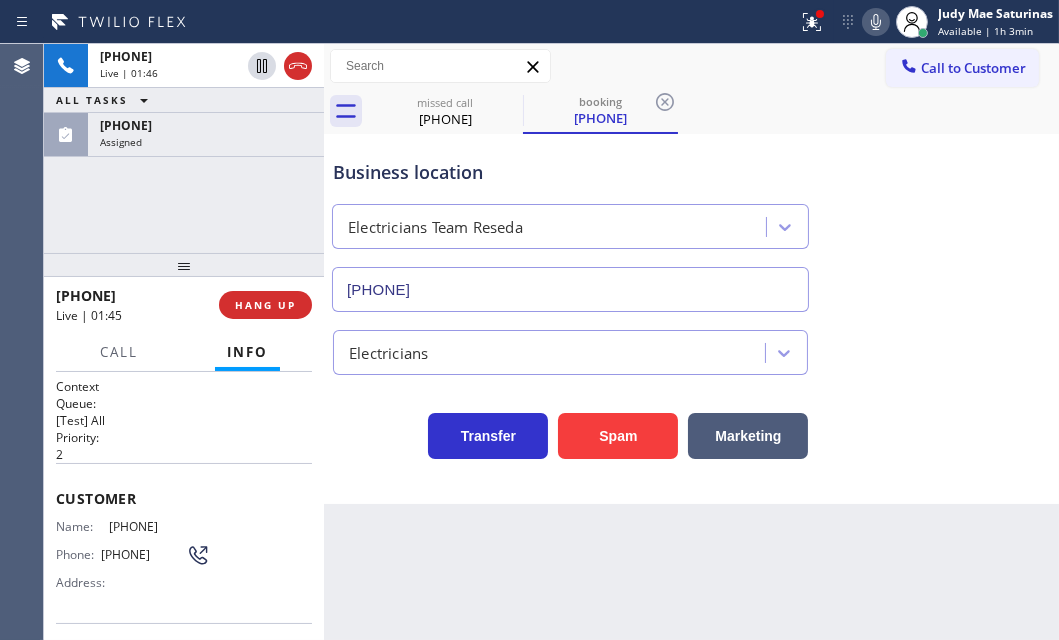 scroll, scrollTop: 0, scrollLeft: 0, axis: both 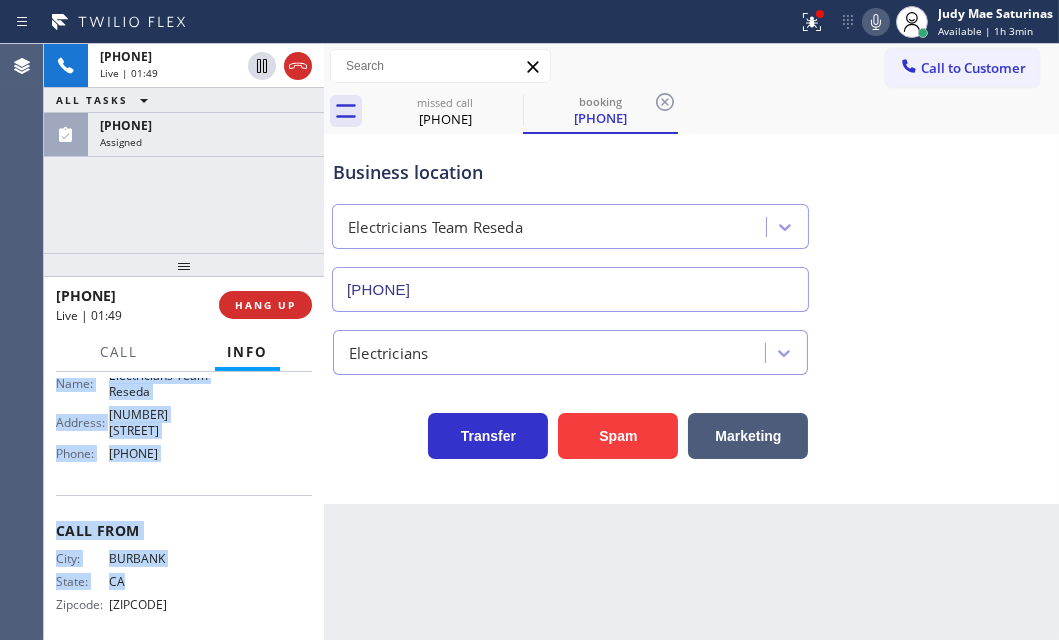 drag, startPoint x: 56, startPoint y: 487, endPoint x: 213, endPoint y: 453, distance: 160.63934 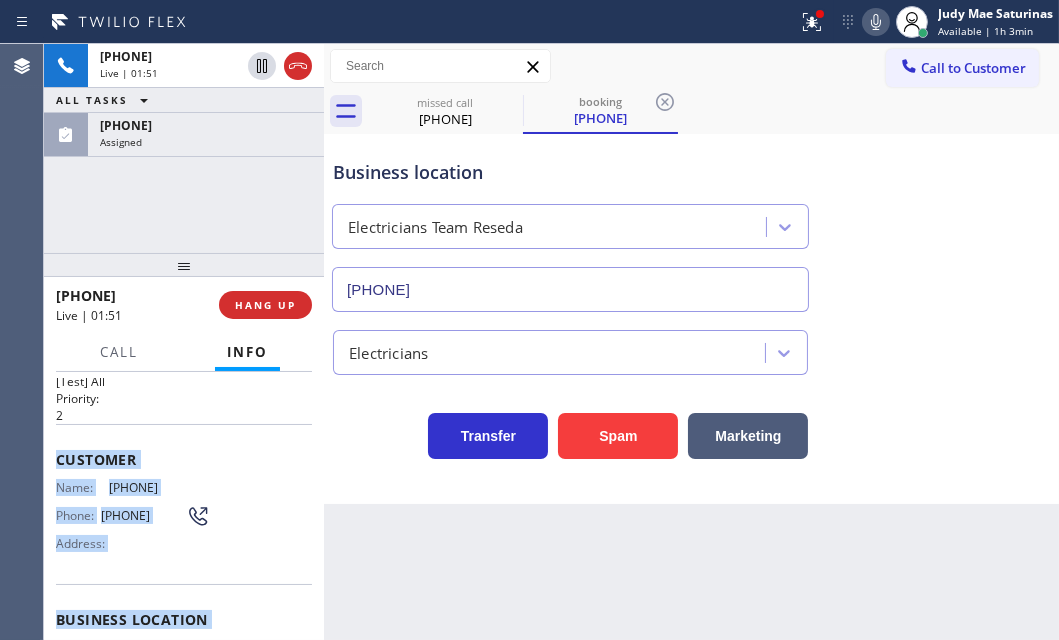 scroll, scrollTop: 220, scrollLeft: 0, axis: vertical 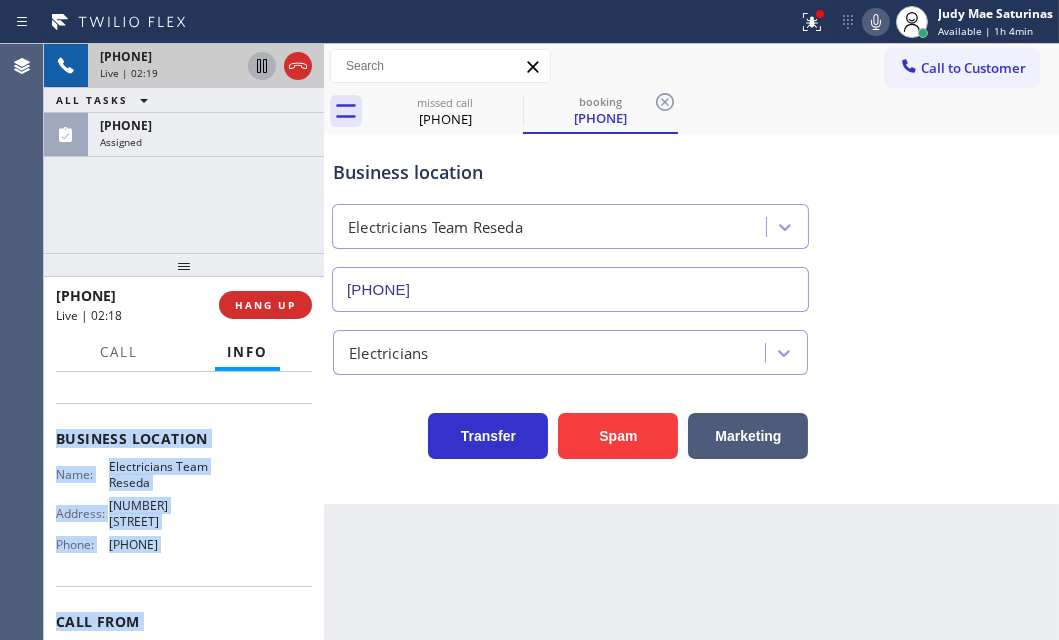 click 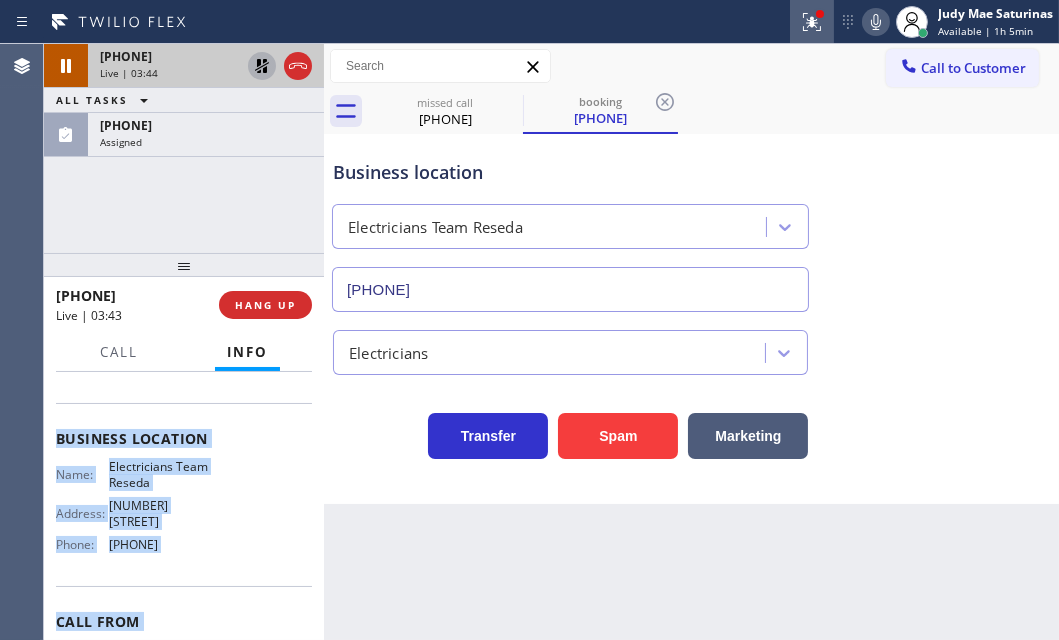 click 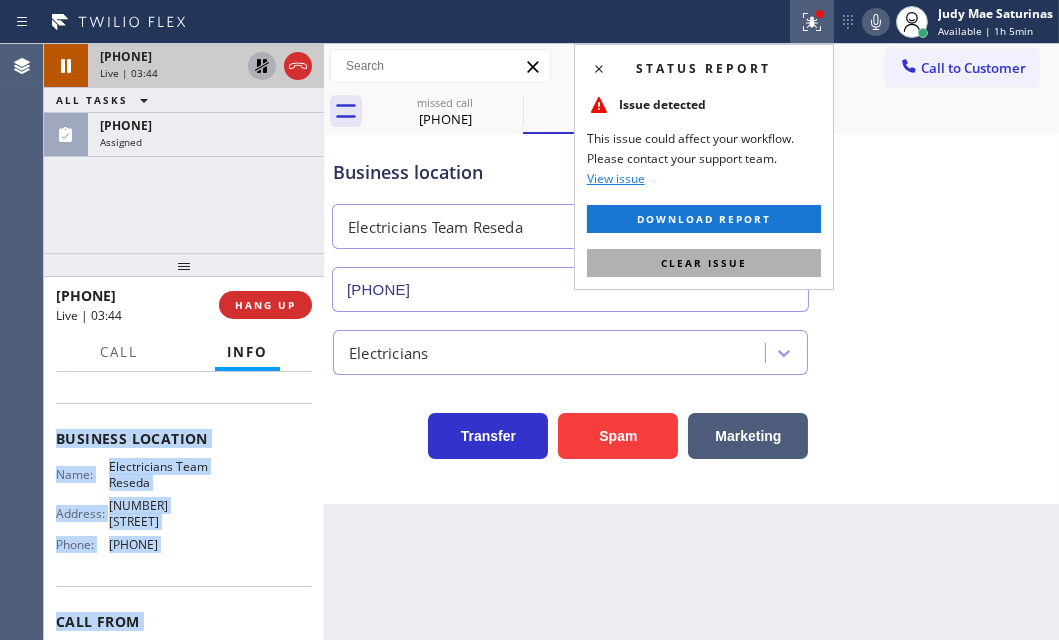 click on "Clear issue" at bounding box center [704, 263] 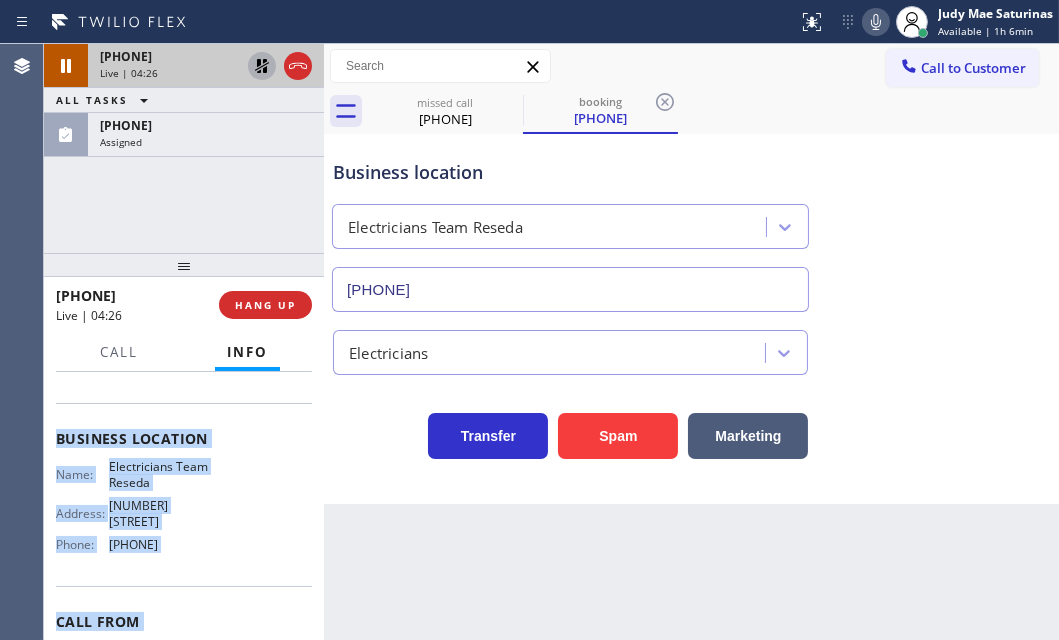 click 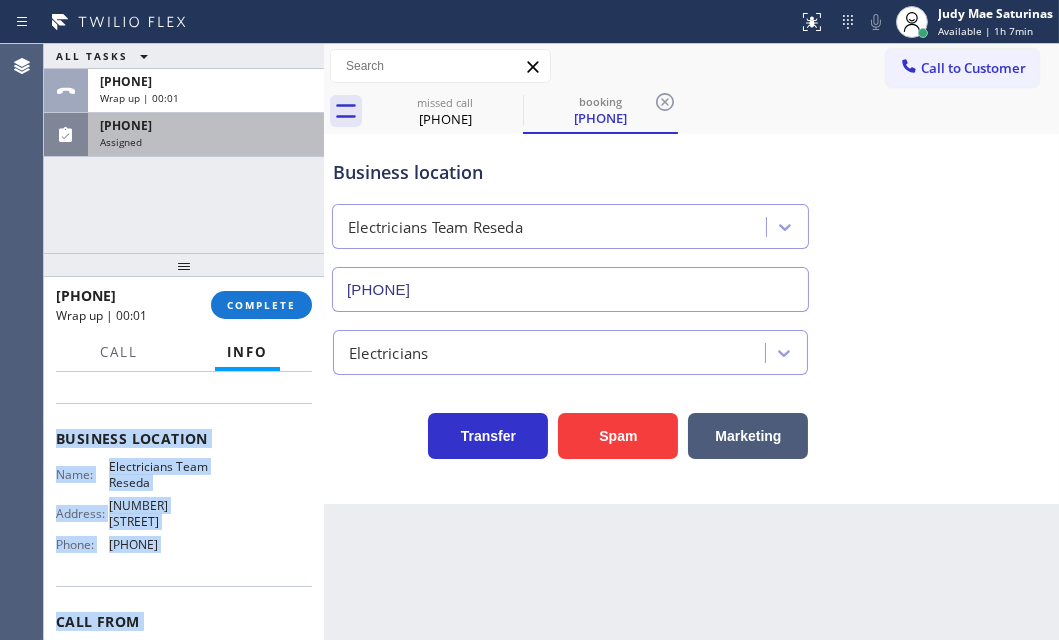 click on "[PHONE]" at bounding box center (206, 125) 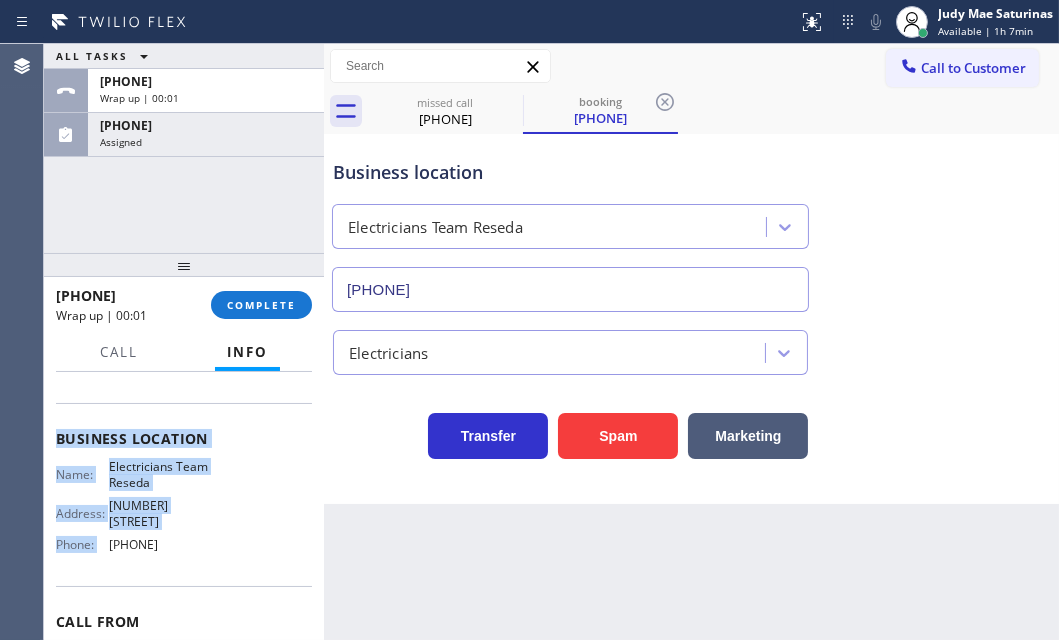 scroll, scrollTop: 253, scrollLeft: 0, axis: vertical 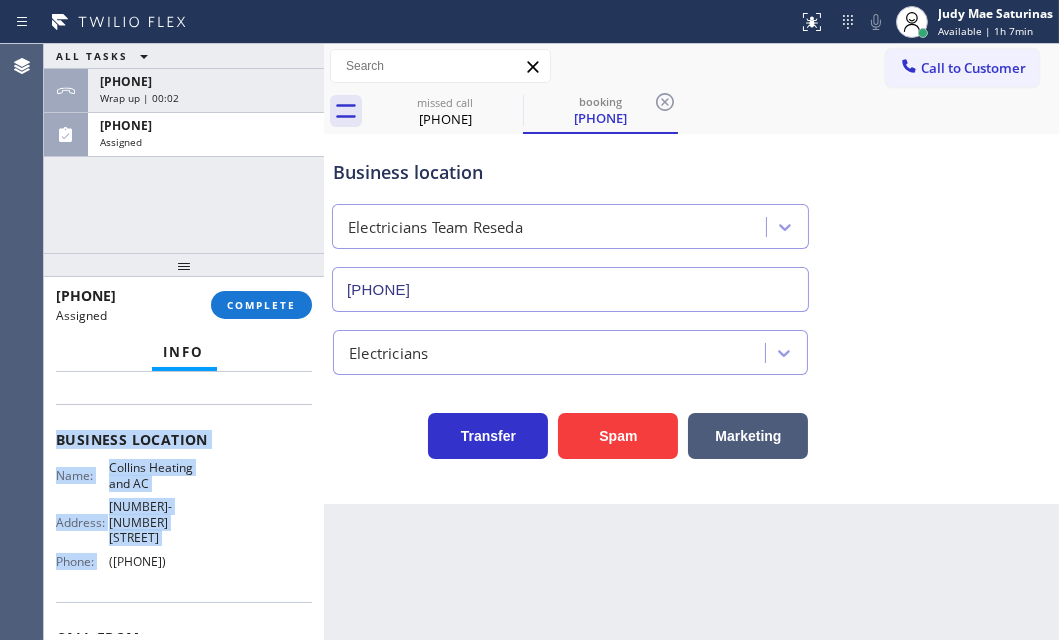 click on "Business location Name: Collins Heating  and  AC Address: 137-12 249th street  Phone: [PHONE]" at bounding box center (184, 503) 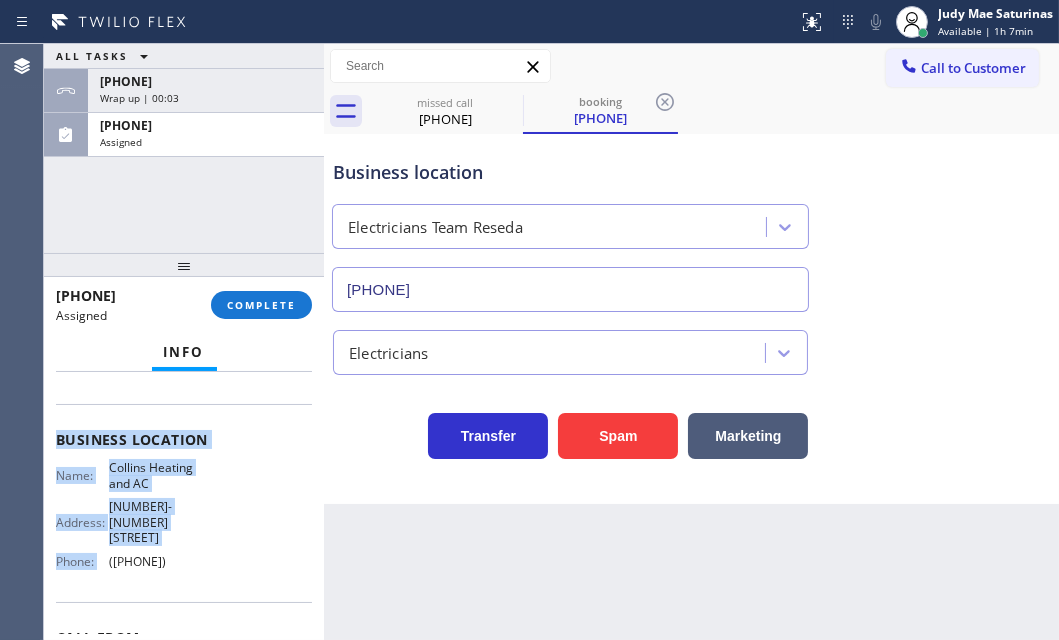 click on "Name: Collins Heating  and  AC Address: [NUMBER]-[STREET]  Phone: ([PHONE])" at bounding box center [184, 518] 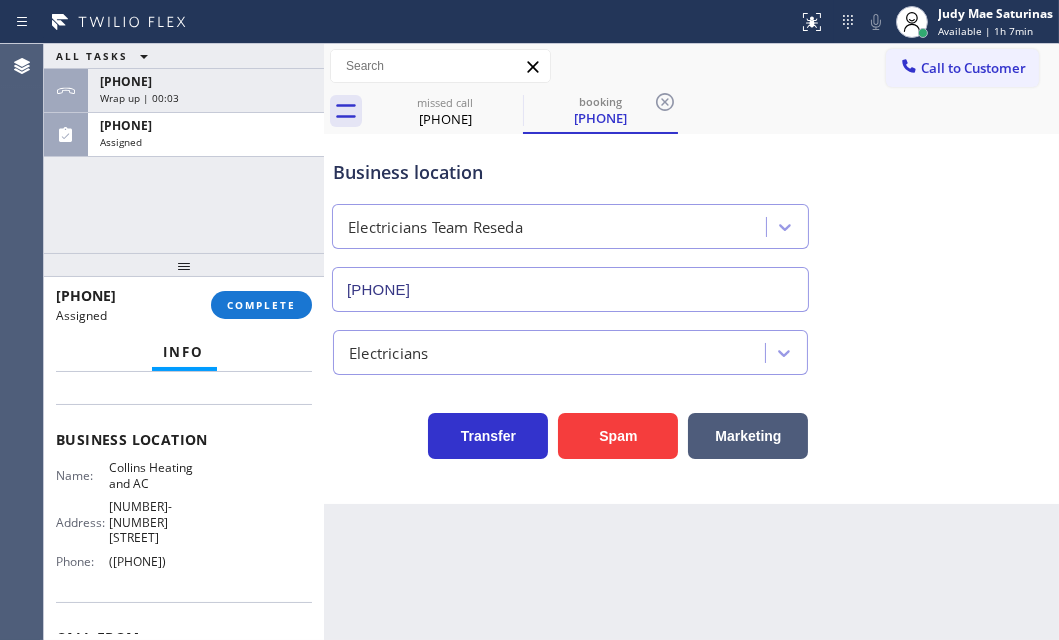 scroll, scrollTop: 0, scrollLeft: 0, axis: both 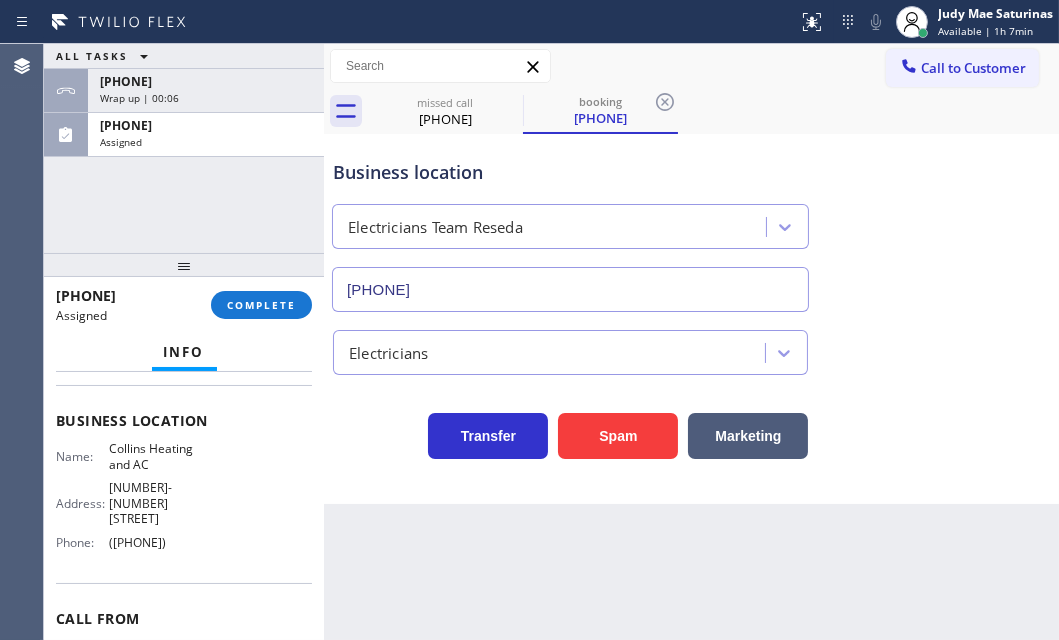 drag, startPoint x: 74, startPoint y: 532, endPoint x: 208, endPoint y: 555, distance: 135.95955 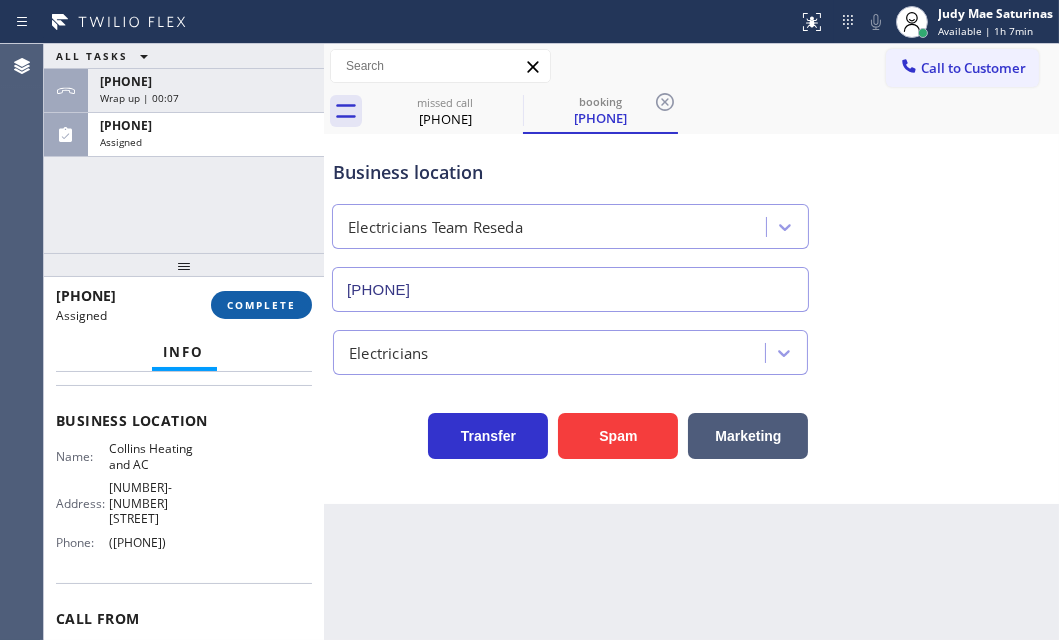 click on "COMPLETE" at bounding box center [261, 305] 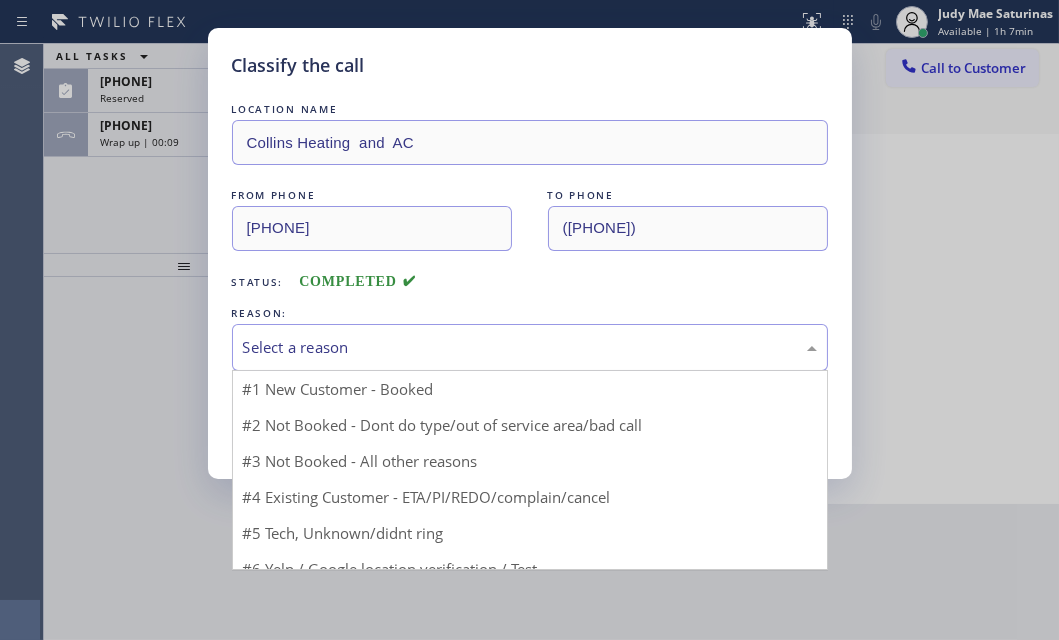 click on "Select a reason" at bounding box center [530, 347] 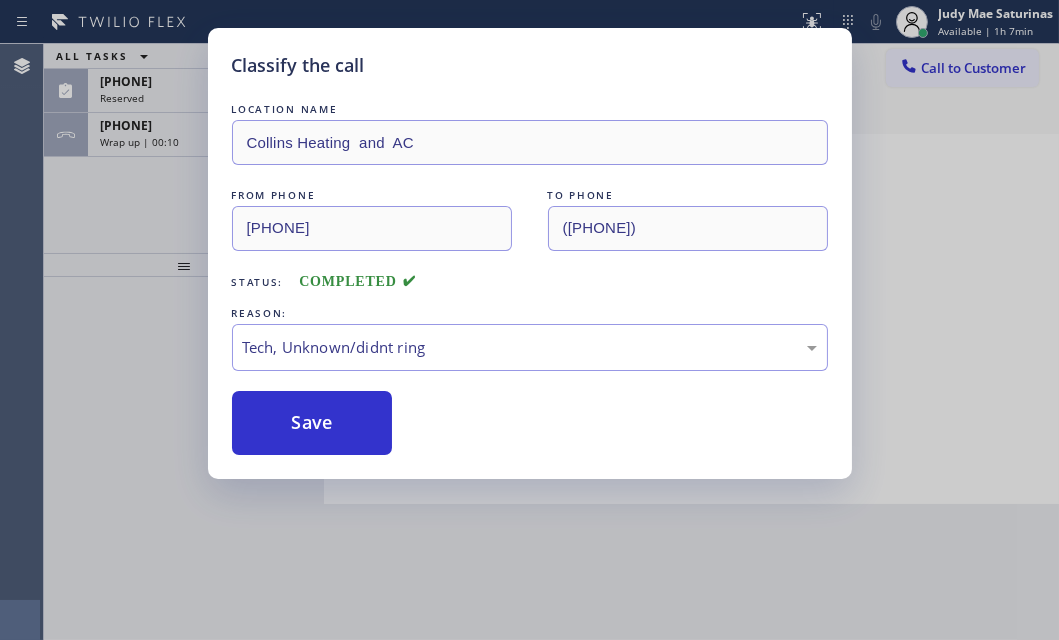 drag, startPoint x: 342, startPoint y: 502, endPoint x: 325, endPoint y: 468, distance: 38.013157 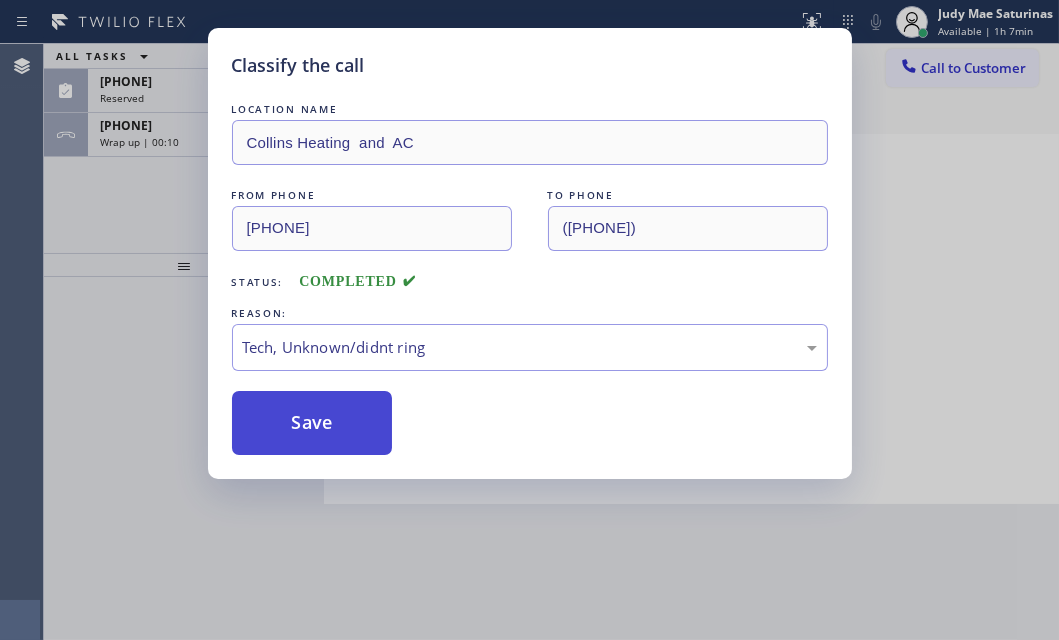 drag, startPoint x: 324, startPoint y: 417, endPoint x: 313, endPoint y: 400, distance: 20.248457 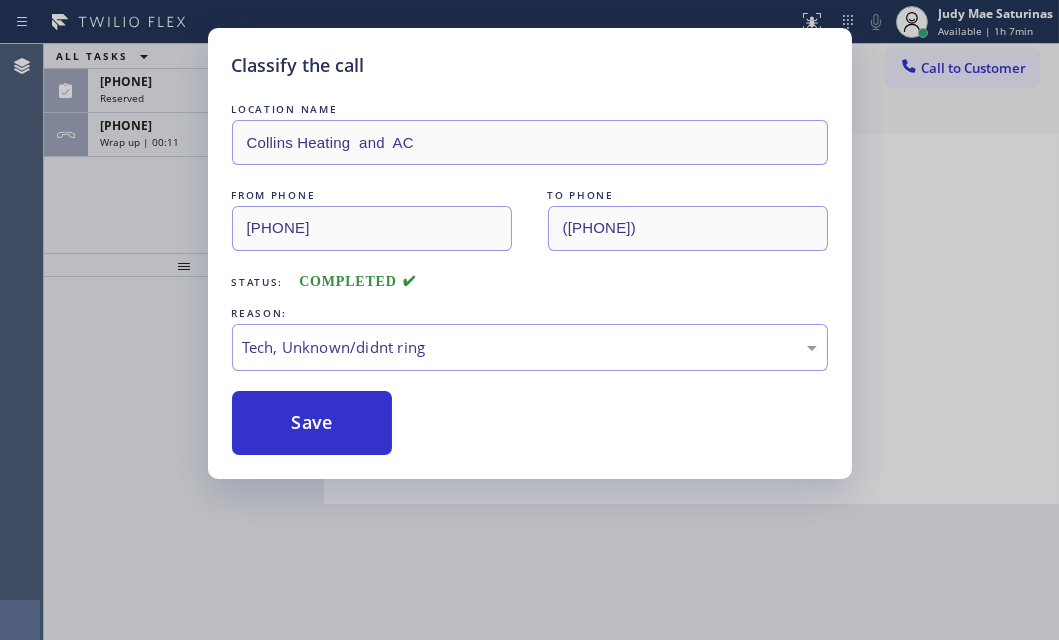 click on "Classify the call LOCATION NAME Collins Heating  and  AC FROM PHONE [PHONE] TO PHONE [PHONE] Status: COMPLETED REASON: Tech, Unknown/didnt ring Save" at bounding box center (529, 320) 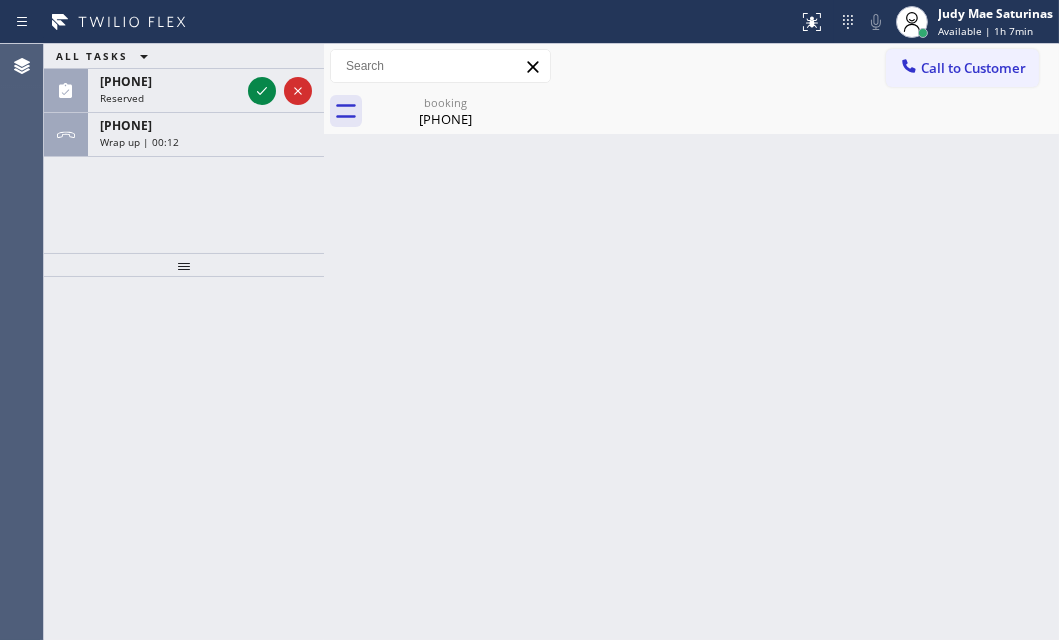 drag, startPoint x: 265, startPoint y: 93, endPoint x: 556, endPoint y: 183, distance: 304.59973 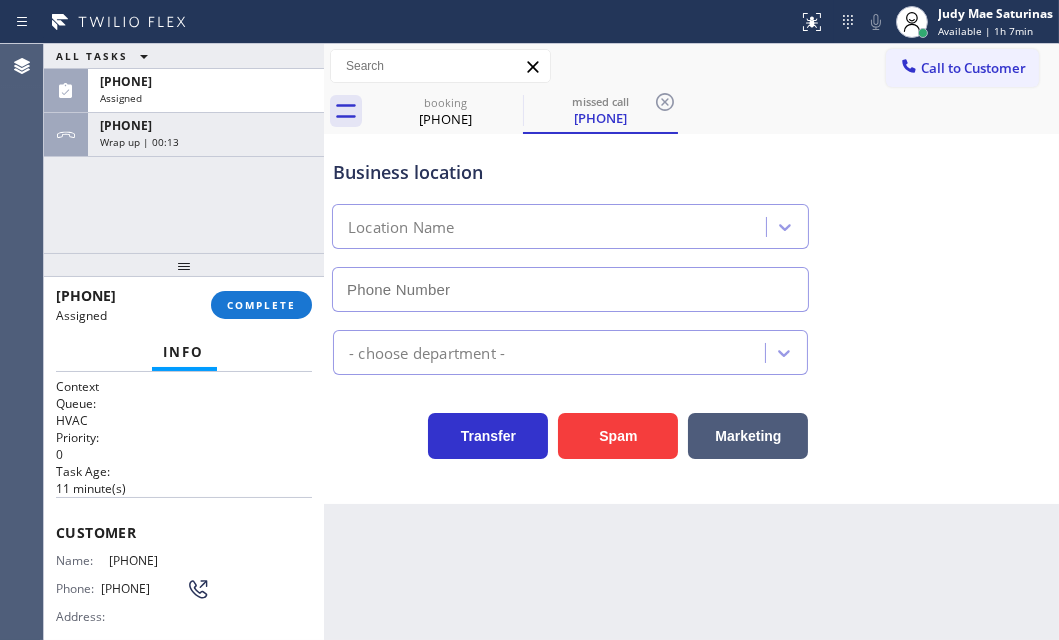 type on "([PHONE])" 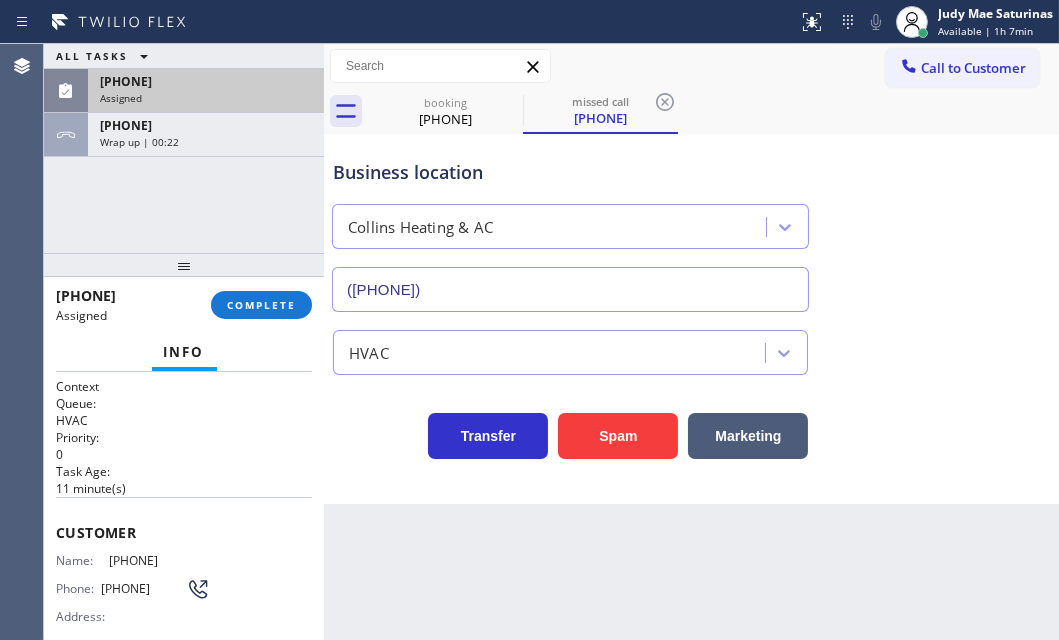 drag, startPoint x: 156, startPoint y: 82, endPoint x: 154, endPoint y: 102, distance: 20.09975 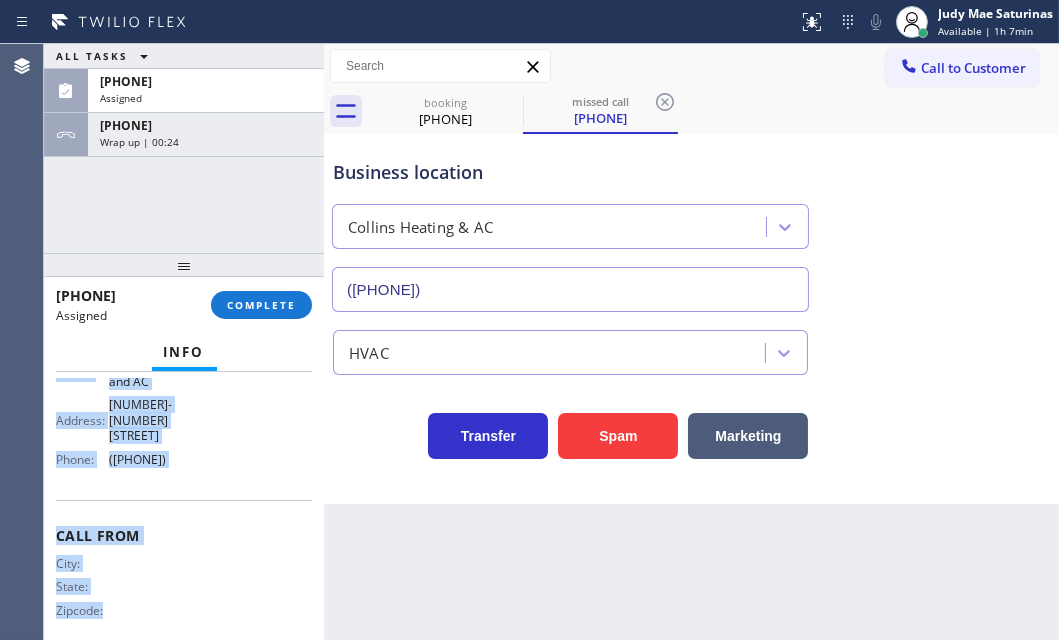 scroll, scrollTop: 360, scrollLeft: 0, axis: vertical 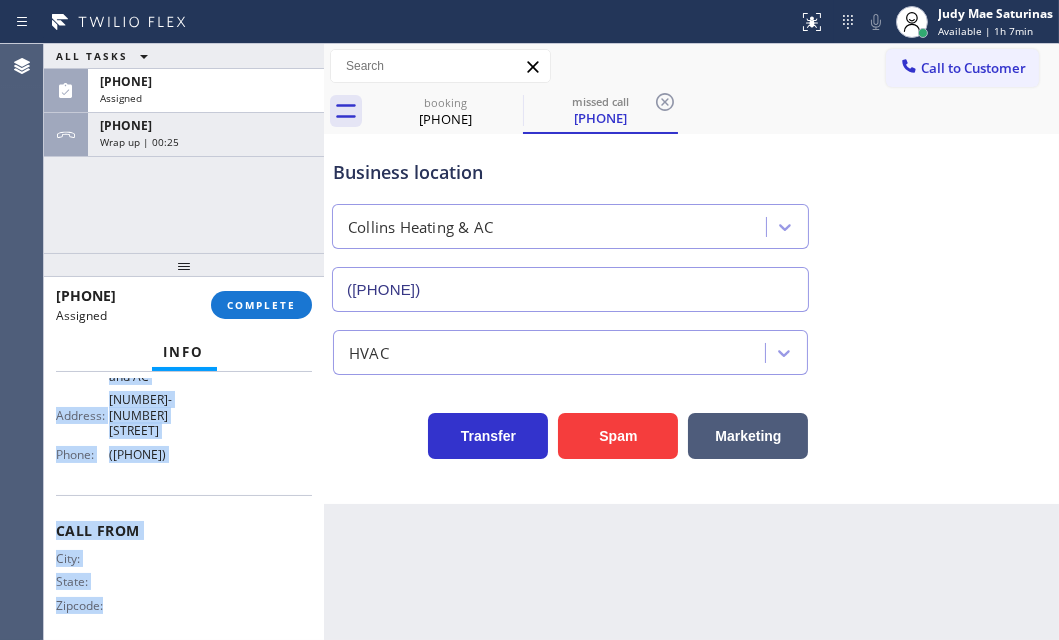 drag, startPoint x: 172, startPoint y: 596, endPoint x: 217, endPoint y: 473, distance: 130.97328 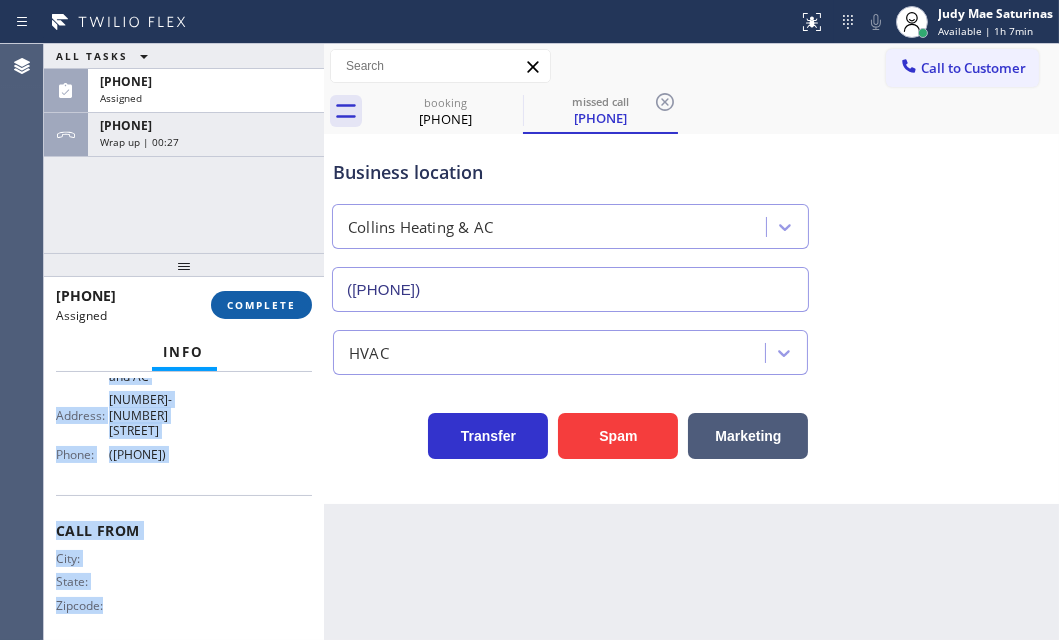click on "COMPLETE" at bounding box center [261, 305] 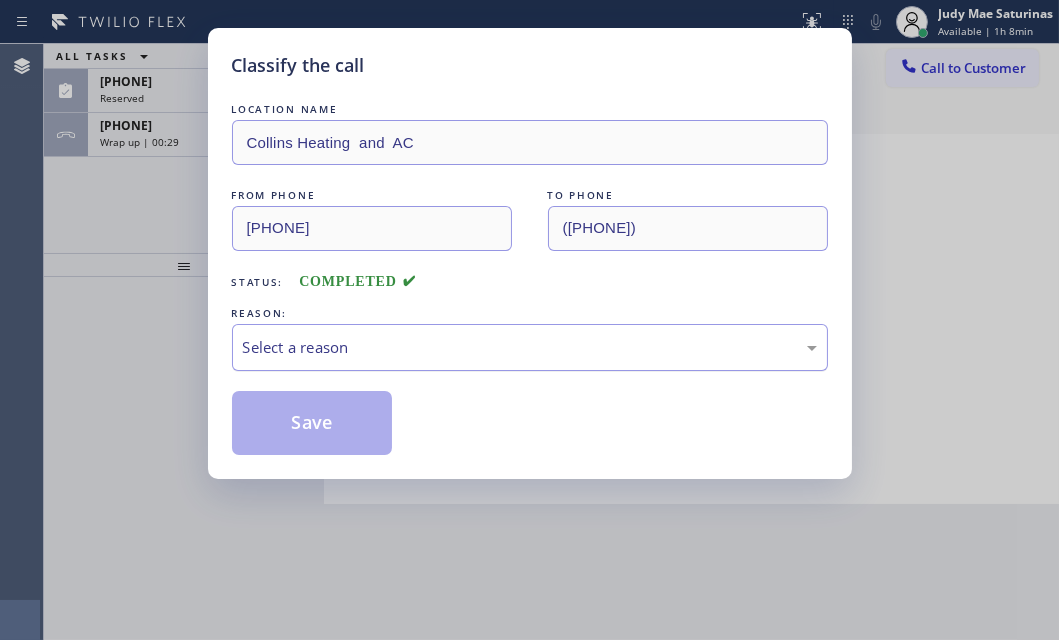 drag, startPoint x: 401, startPoint y: 345, endPoint x: 390, endPoint y: 362, distance: 20.248457 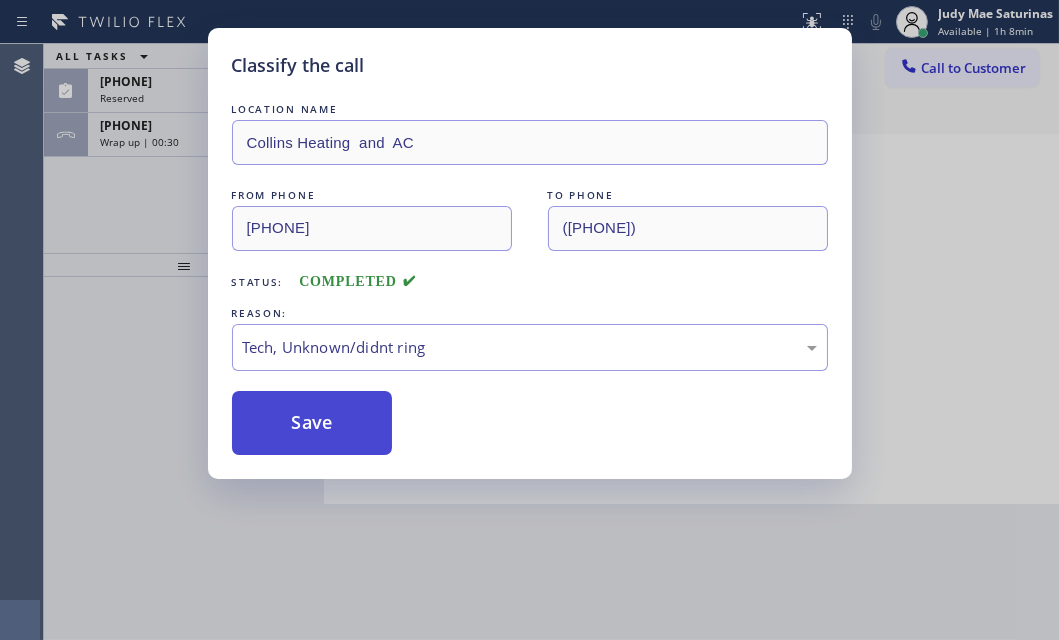 drag, startPoint x: 307, startPoint y: 495, endPoint x: 307, endPoint y: 433, distance: 62 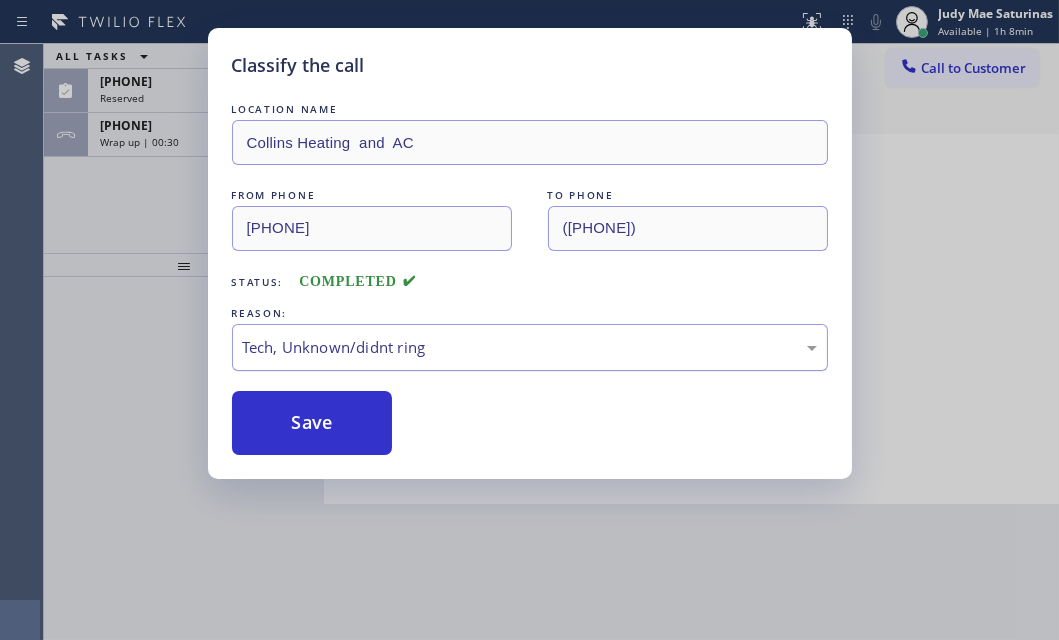 drag, startPoint x: 307, startPoint y: 410, endPoint x: 285, endPoint y: 350, distance: 63.90618 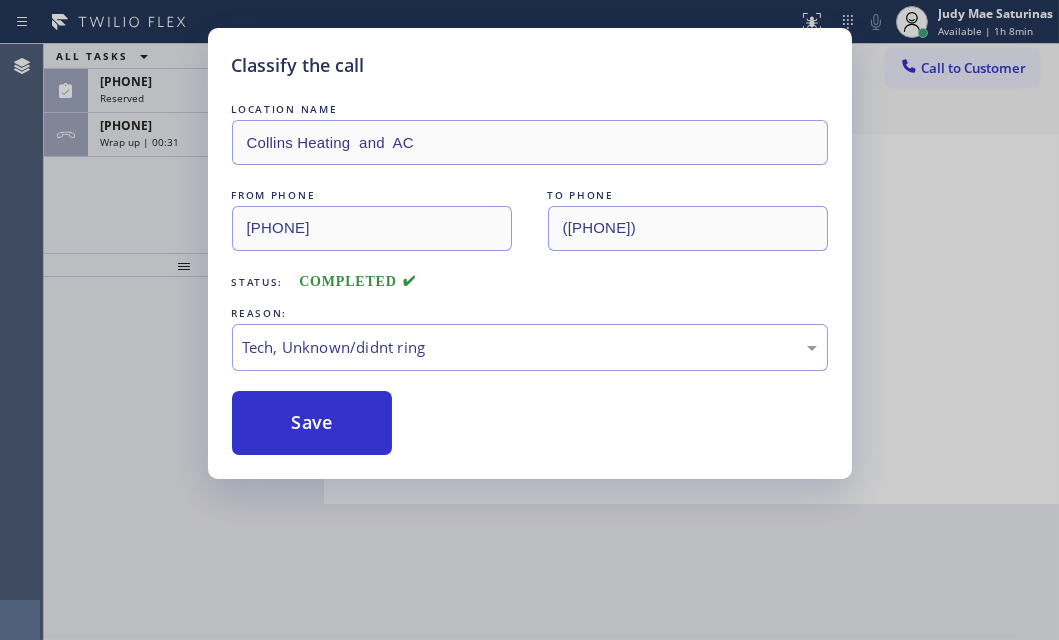 click on "Classify the call LOCATION NAME Collins Heating  and  AC FROM PHONE [PHONE] TO PHONE [PHONE] Status: COMPLETED REASON: Tech, Unknown/didnt ring Save" at bounding box center (529, 320) 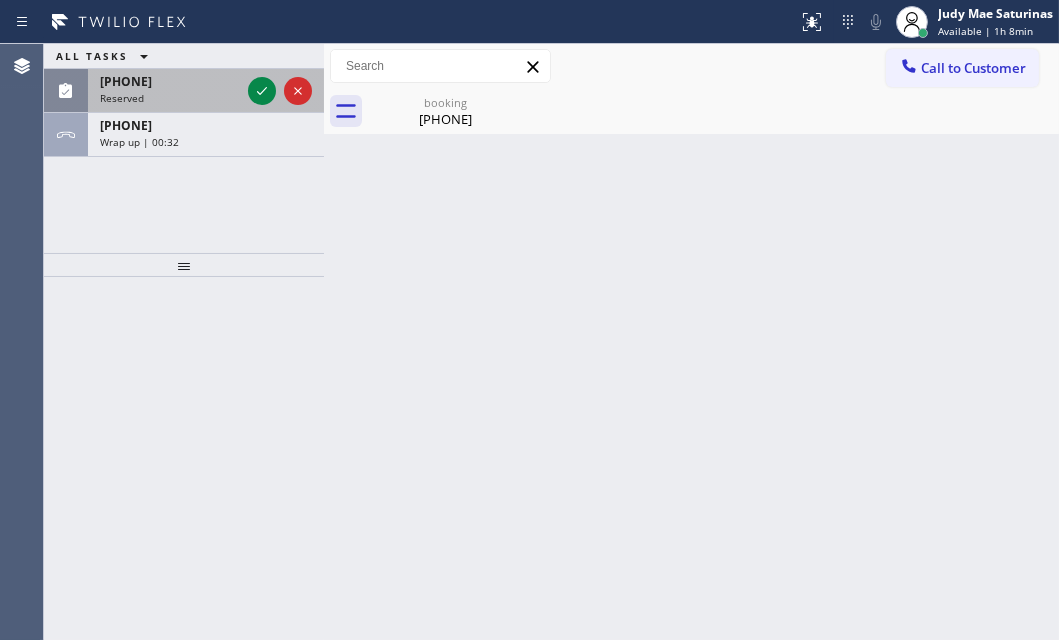 drag, startPoint x: 187, startPoint y: 96, endPoint x: 241, endPoint y: 96, distance: 54 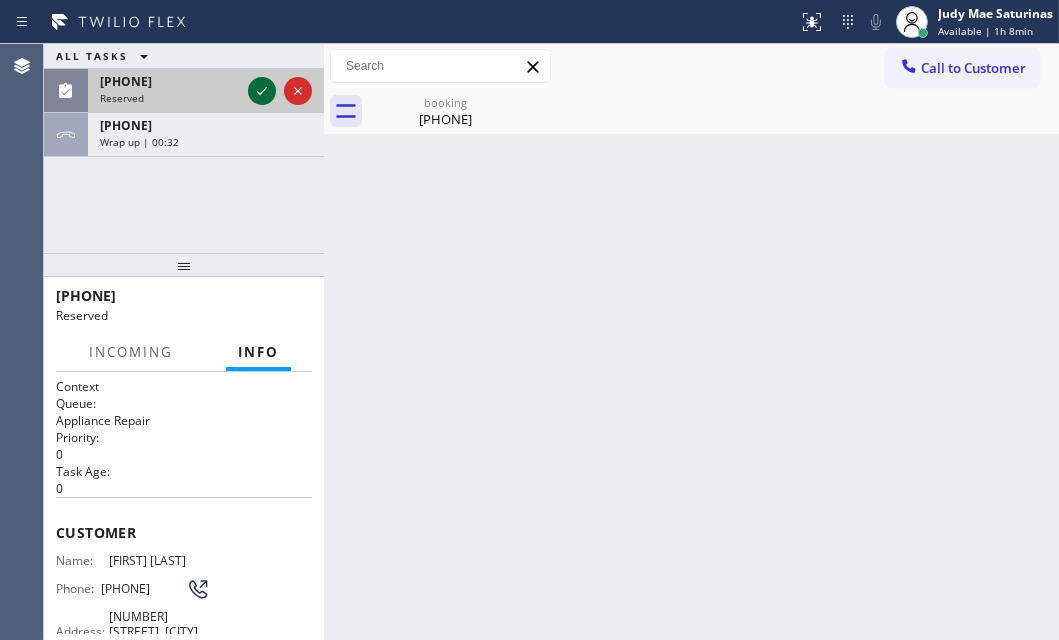 click 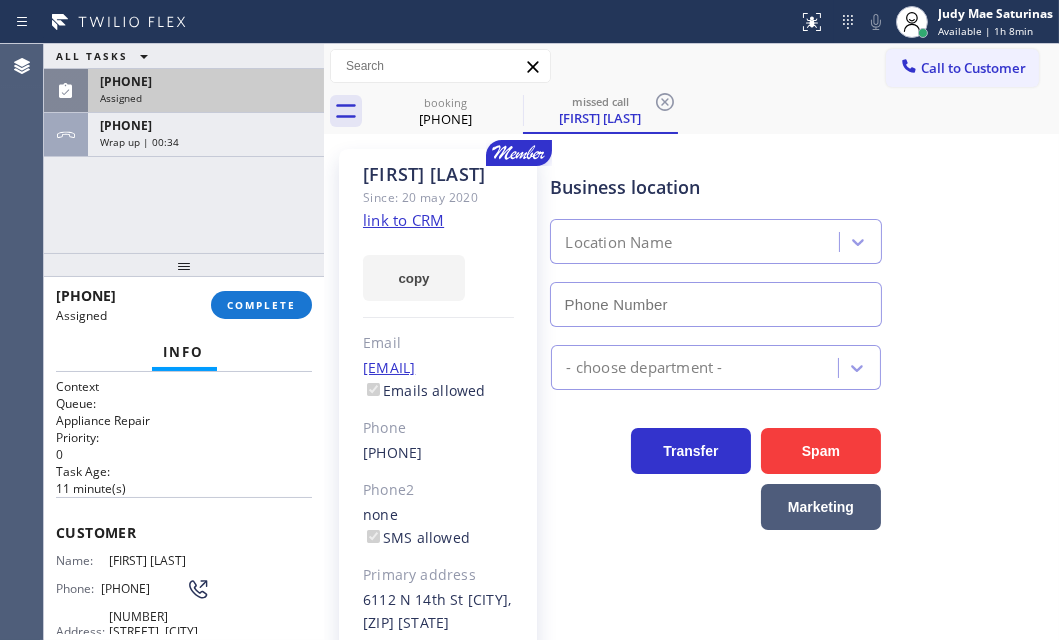 type on "[PHONE]" 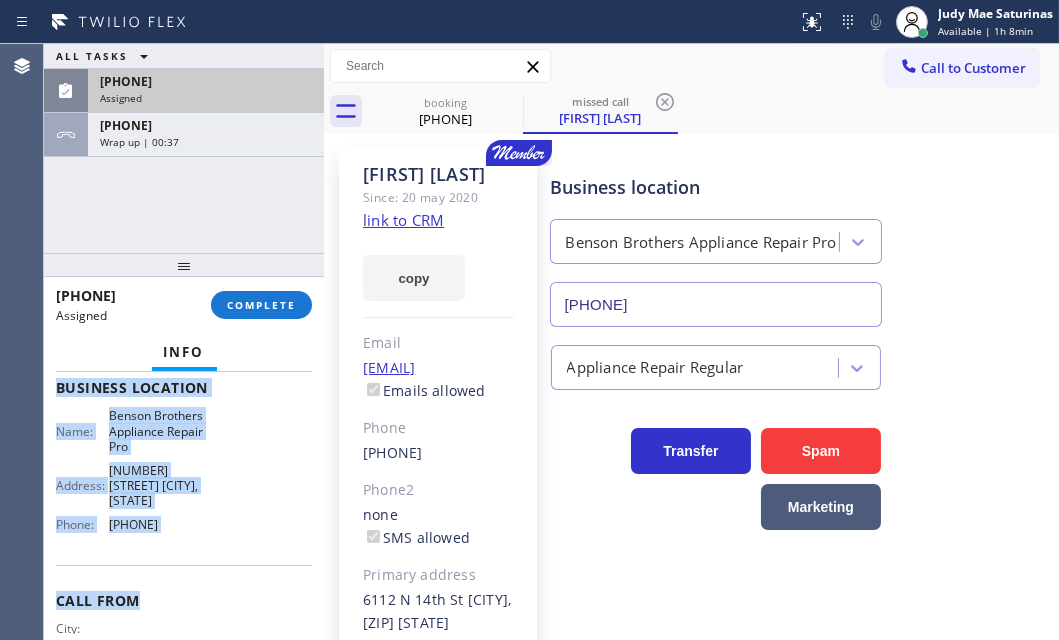 scroll, scrollTop: 363, scrollLeft: 0, axis: vertical 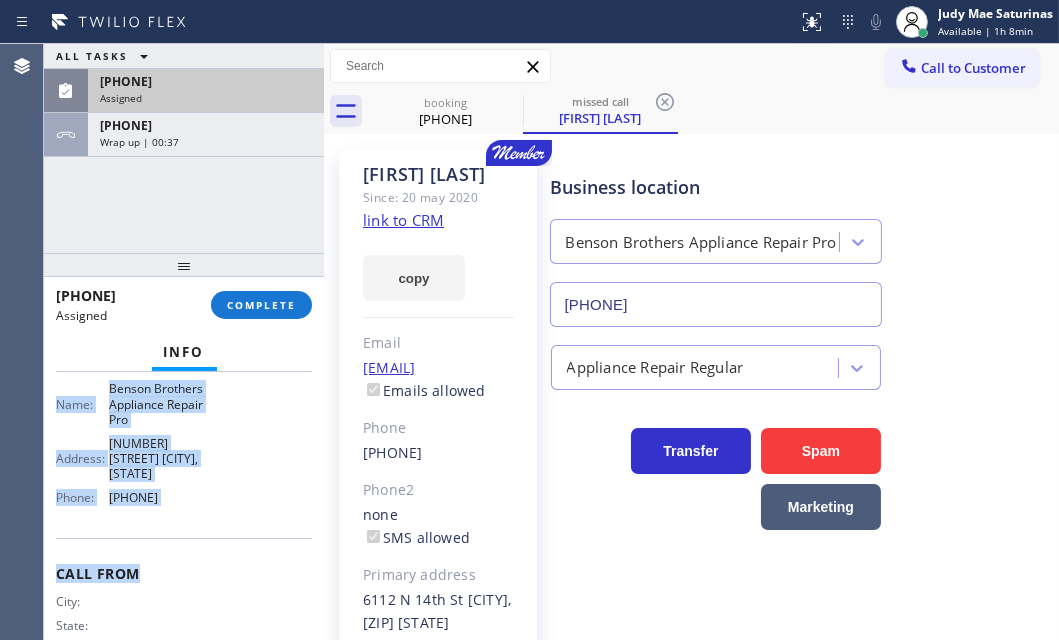 drag, startPoint x: 72, startPoint y: 525, endPoint x: 247, endPoint y: 489, distance: 178.66449 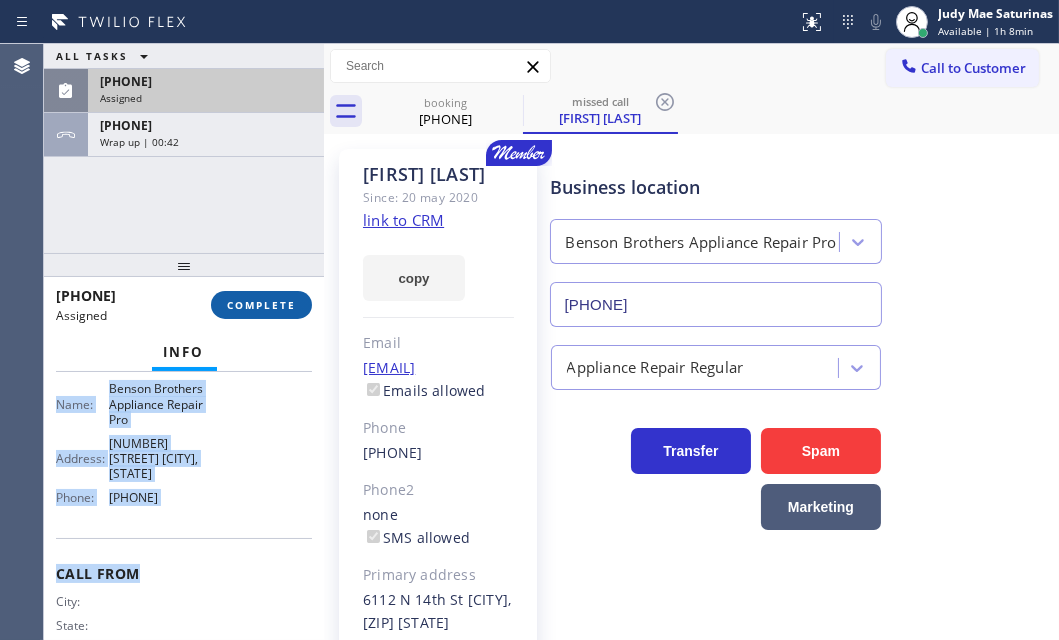 click on "COMPLETE" at bounding box center (261, 305) 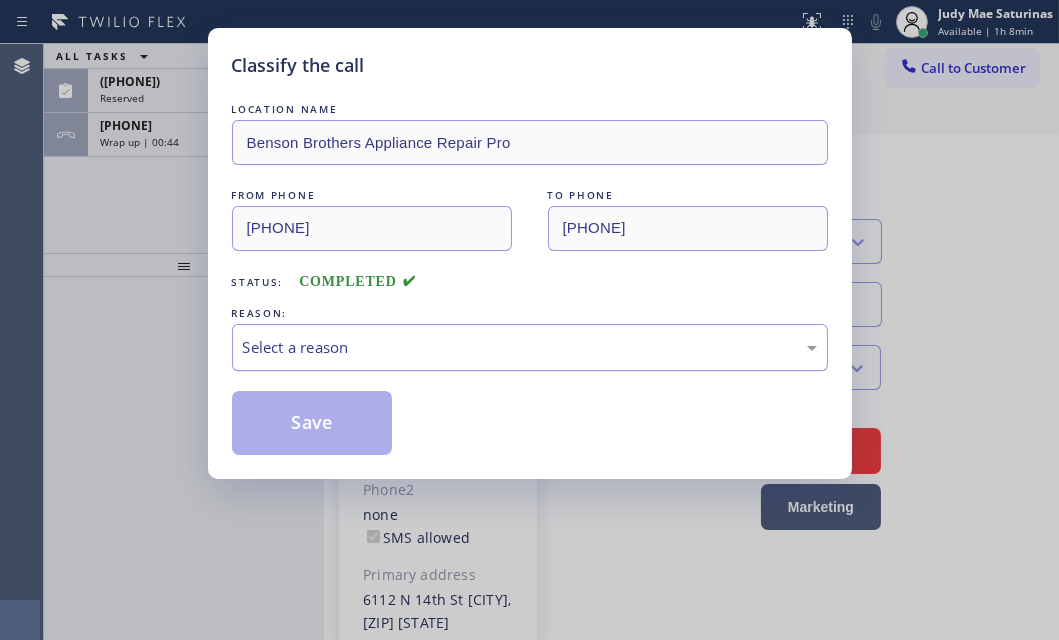 drag, startPoint x: 380, startPoint y: 343, endPoint x: 378, endPoint y: 362, distance: 19.104973 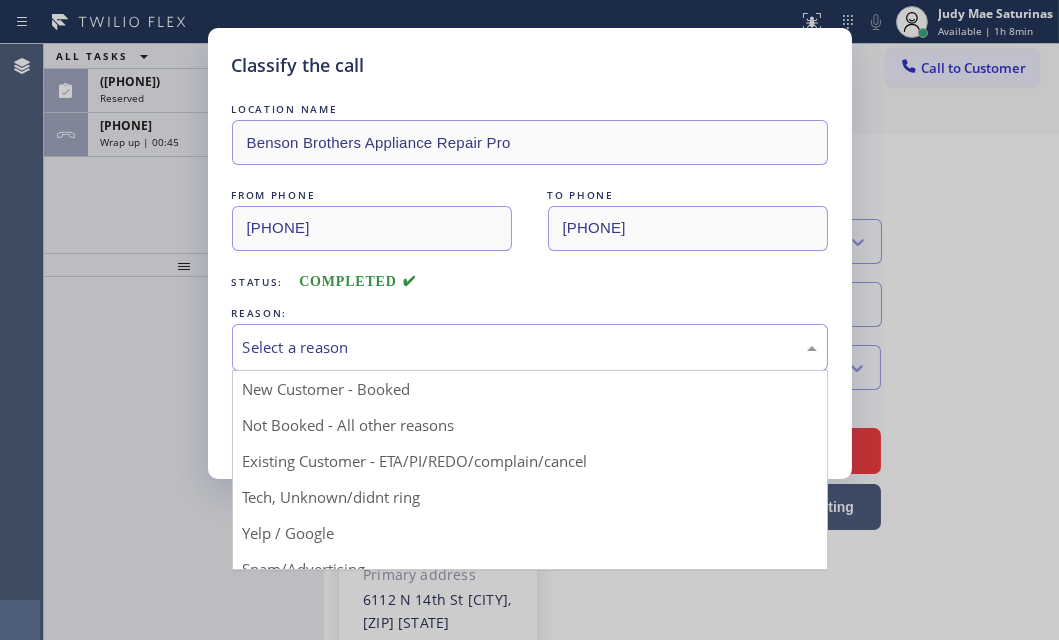 drag, startPoint x: 316, startPoint y: 498, endPoint x: 316, endPoint y: 472, distance: 26 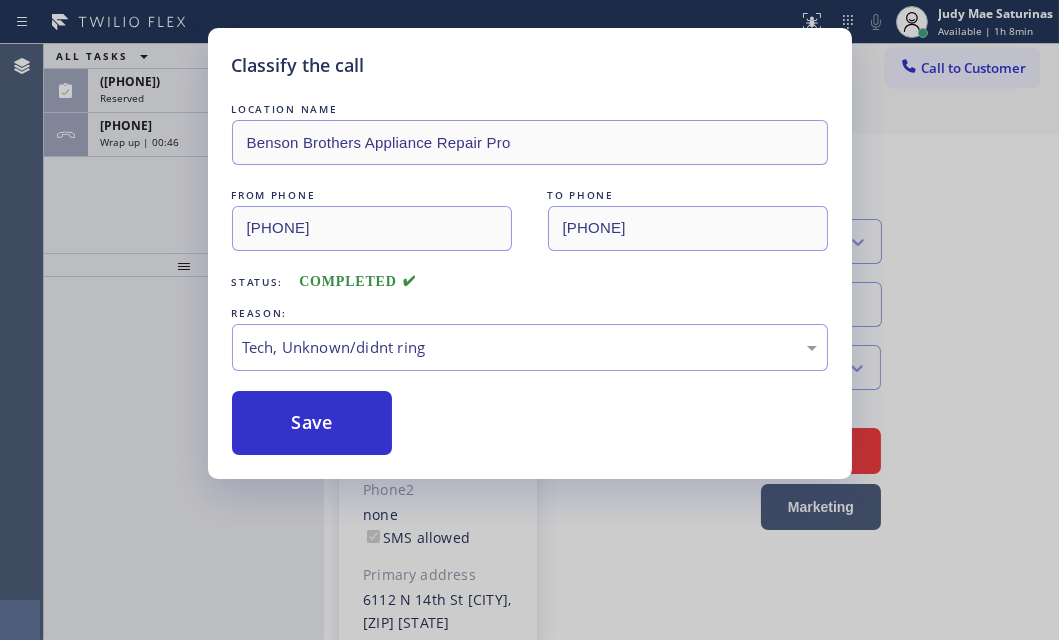 drag, startPoint x: 316, startPoint y: 423, endPoint x: 227, endPoint y: 247, distance: 197.22322 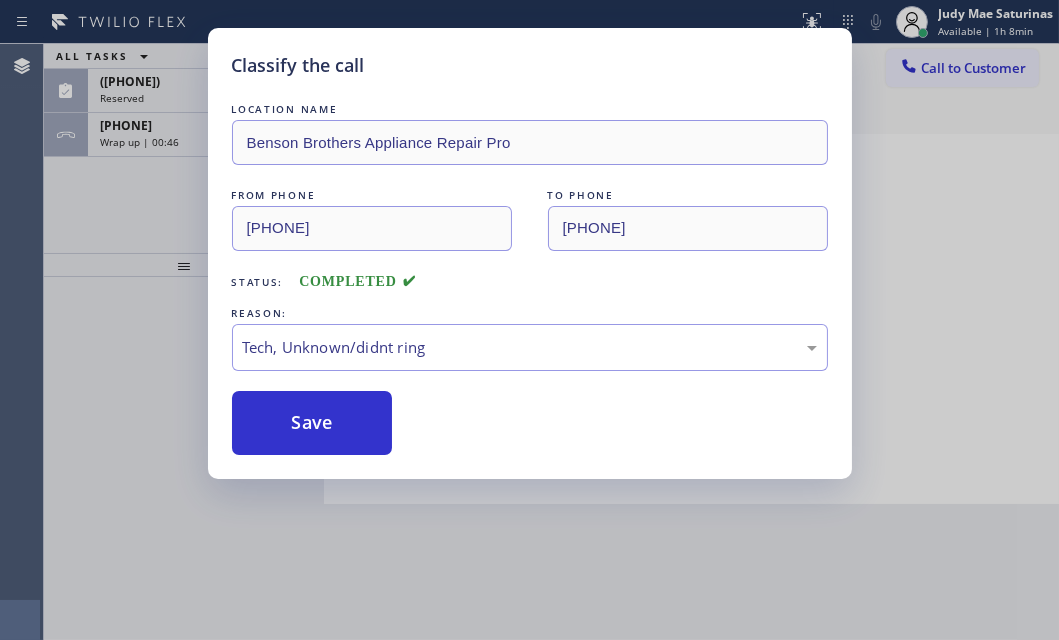 click on "Classify the call LOCATION NAME Benson Brothers Appliance Repair Pro FROM PHONE [PHONE] TO PHONE [PHONE] Status: COMPLETED REASON: Tech, Unknown/didnt ring Save" at bounding box center (529, 320) 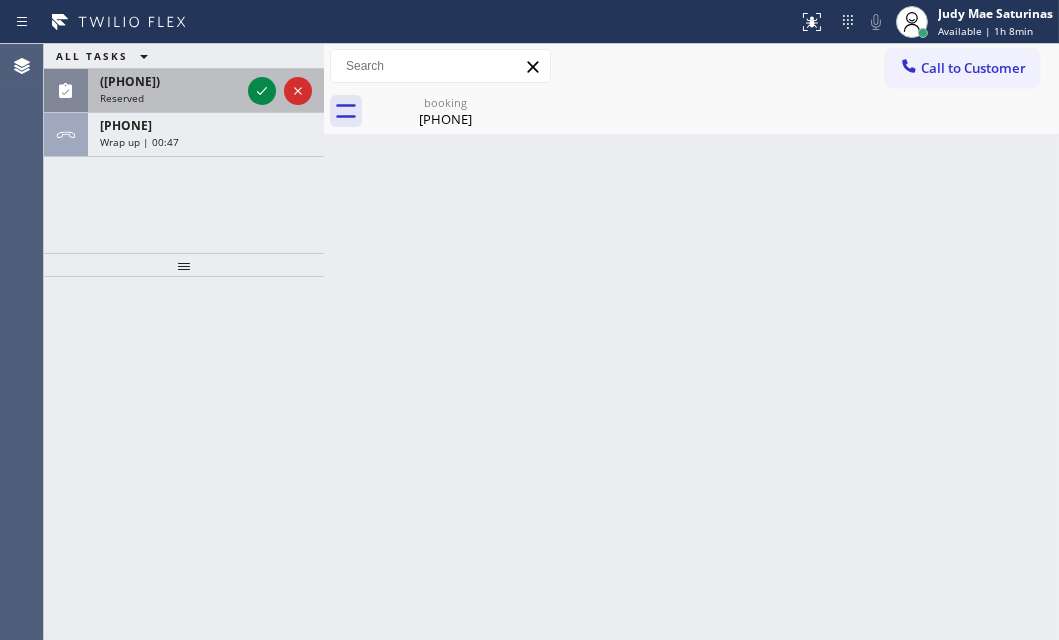 drag, startPoint x: 197, startPoint y: 91, endPoint x: 239, endPoint y: 91, distance: 42 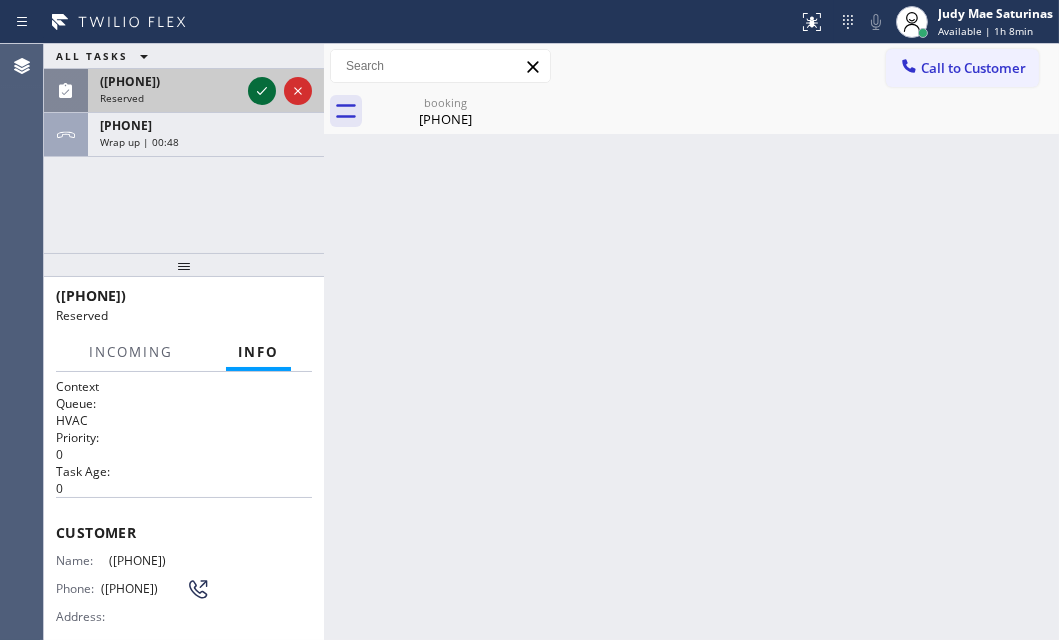 click 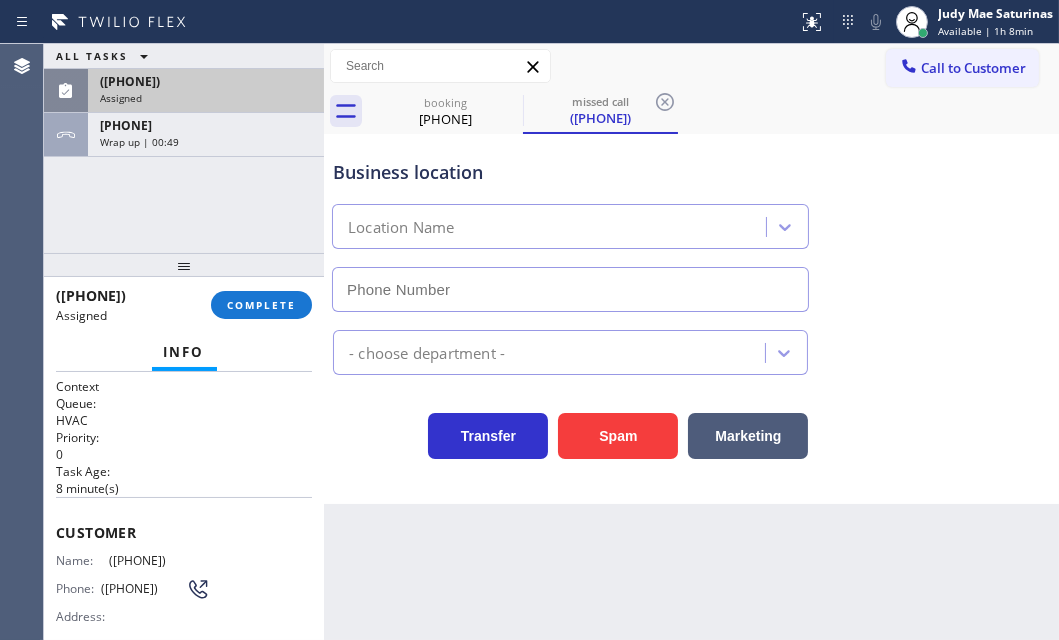 type on "([PHONE])" 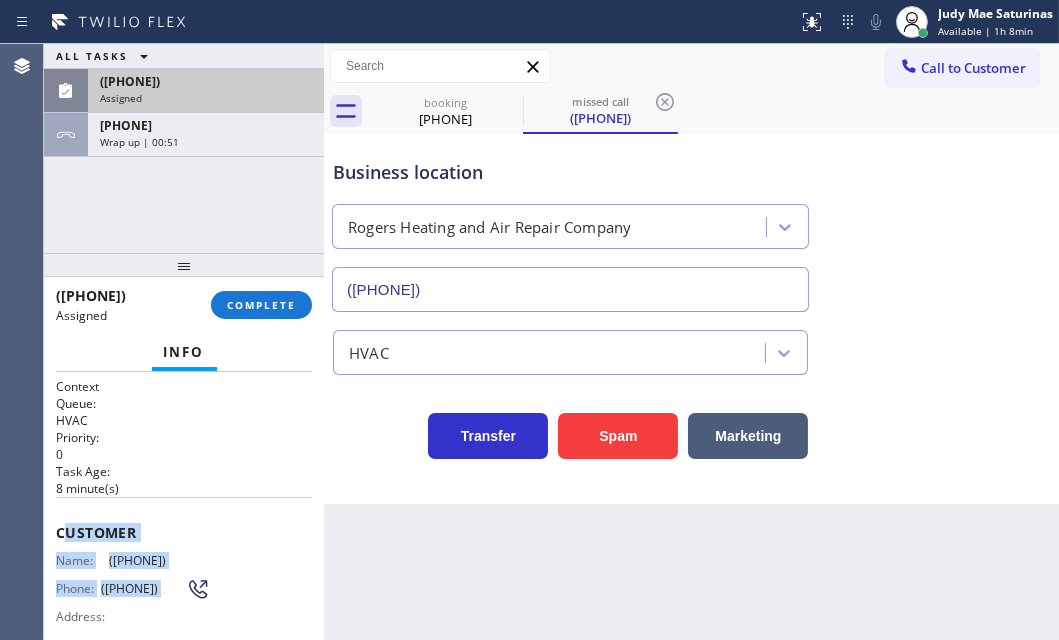 drag, startPoint x: 63, startPoint y: 518, endPoint x: 189, endPoint y: 560, distance: 132.81566 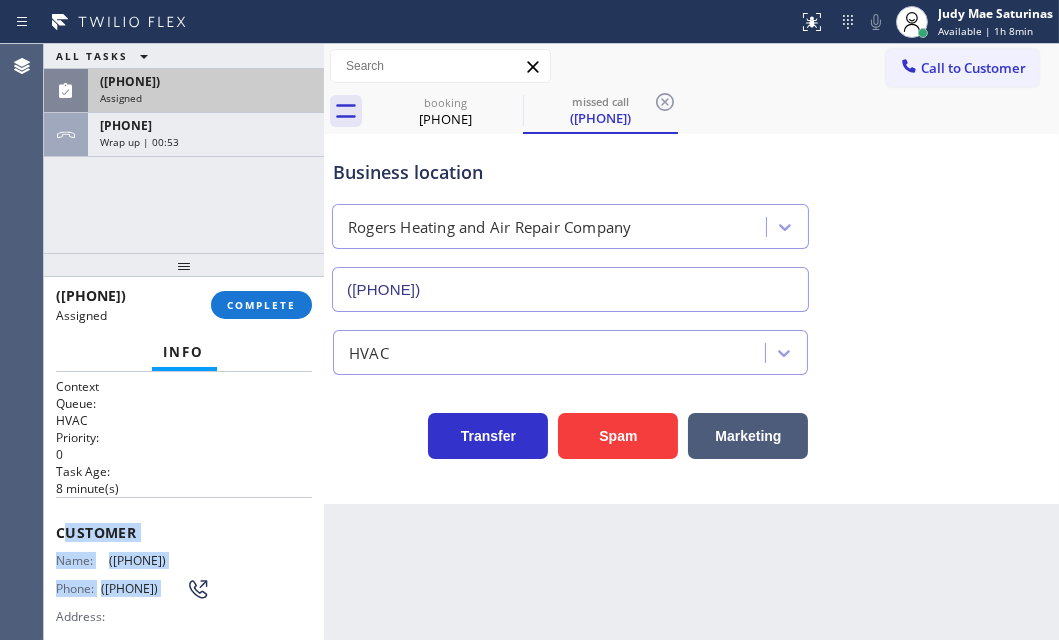 click on "Customer" at bounding box center (184, 532) 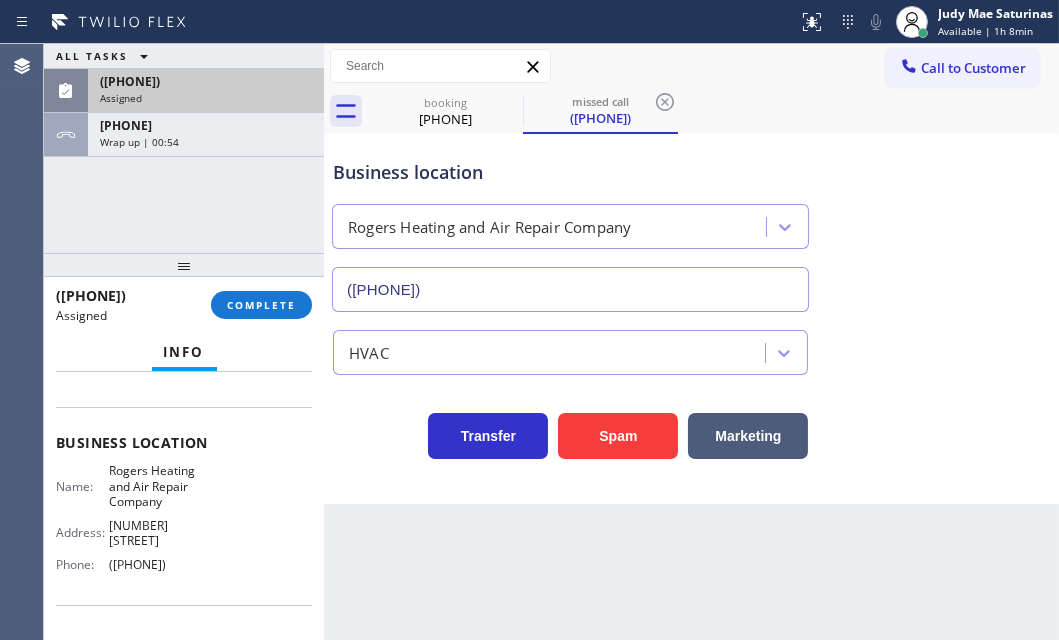 scroll, scrollTop: 272, scrollLeft: 0, axis: vertical 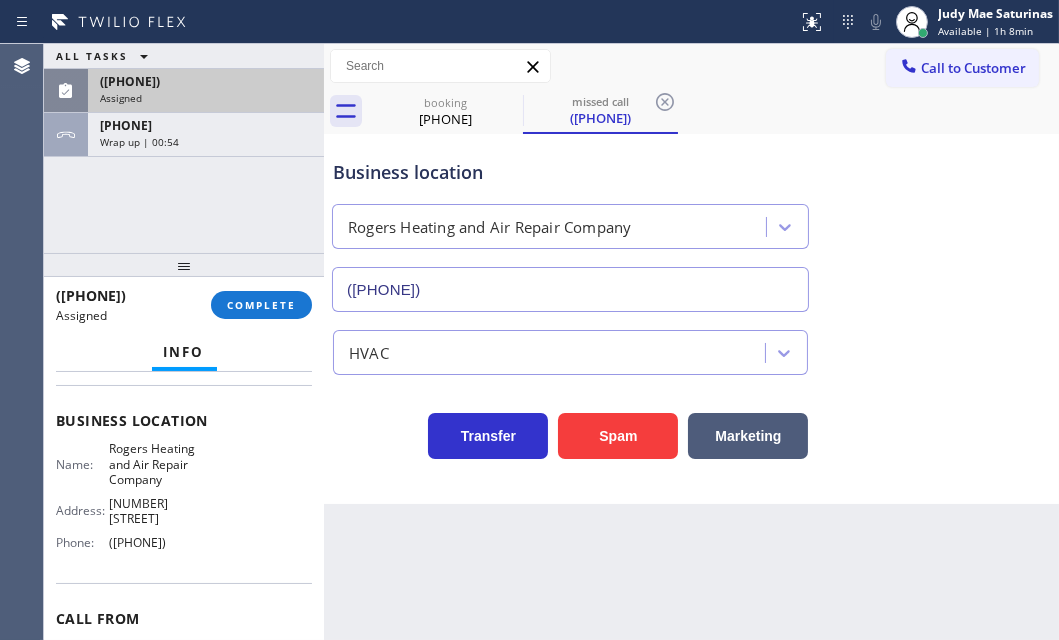 drag, startPoint x: 51, startPoint y: 520, endPoint x: 224, endPoint y: 551, distance: 175.75551 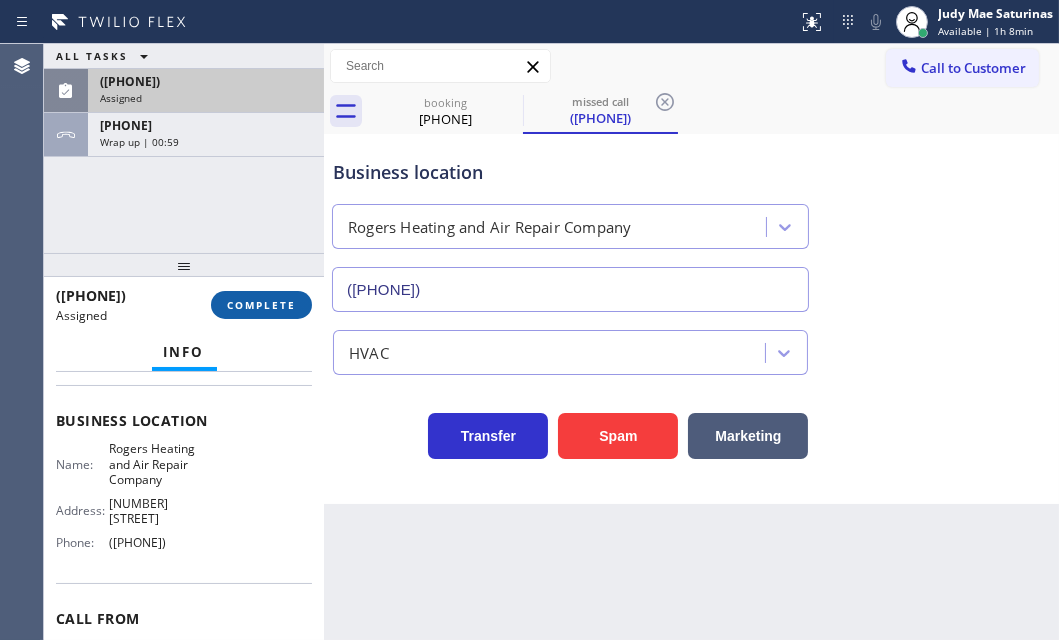 click on "COMPLETE" at bounding box center (261, 305) 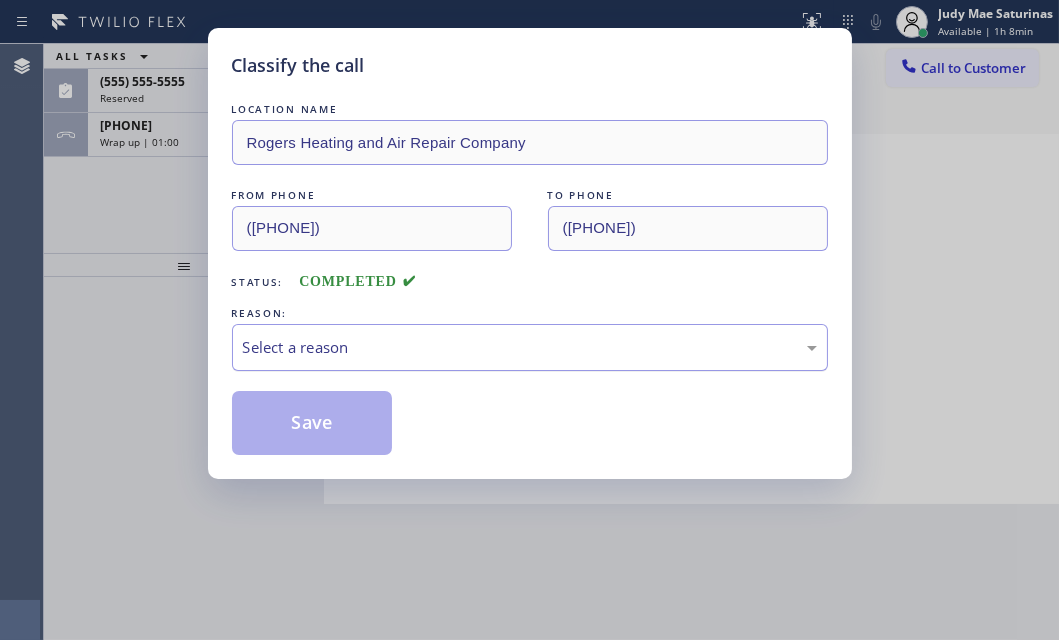 click on "Select a reason" at bounding box center (530, 347) 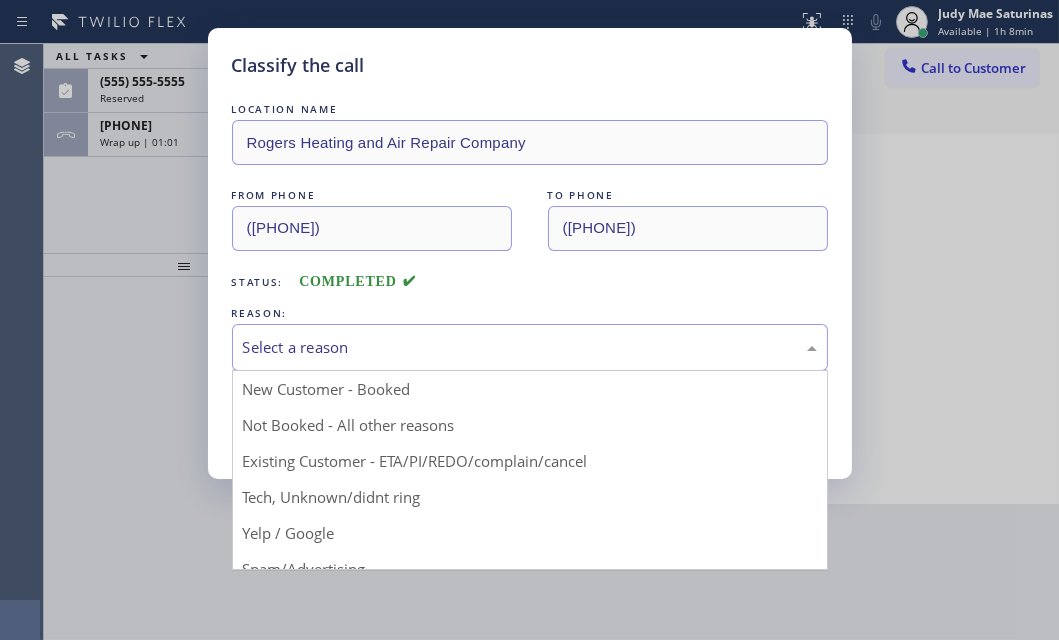 drag, startPoint x: 297, startPoint y: 496, endPoint x: 305, endPoint y: 461, distance: 35.902645 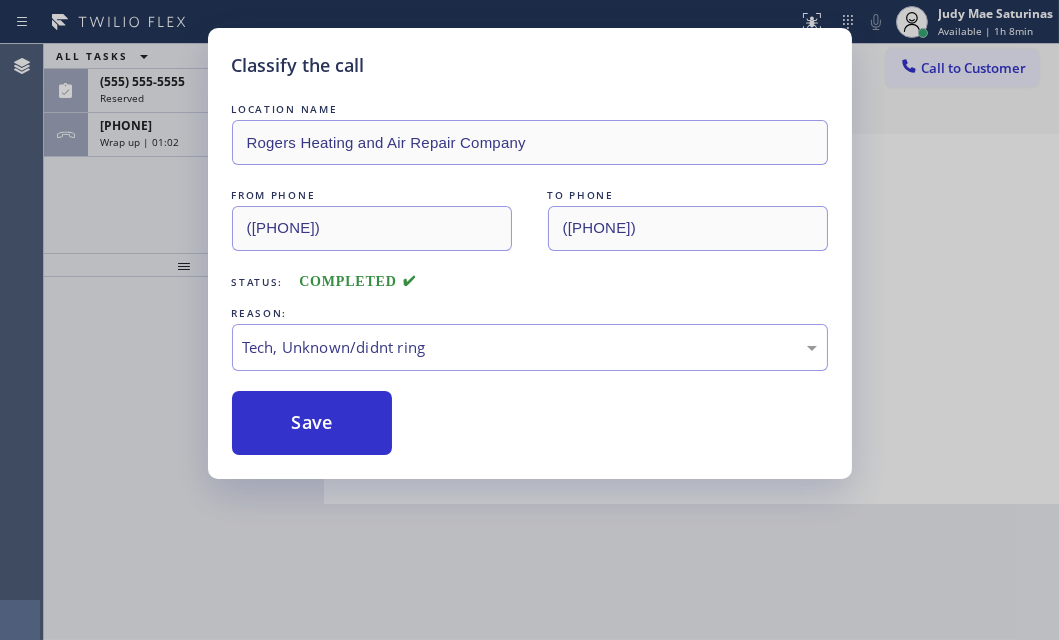drag, startPoint x: 310, startPoint y: 426, endPoint x: 264, endPoint y: 296, distance: 137.89851 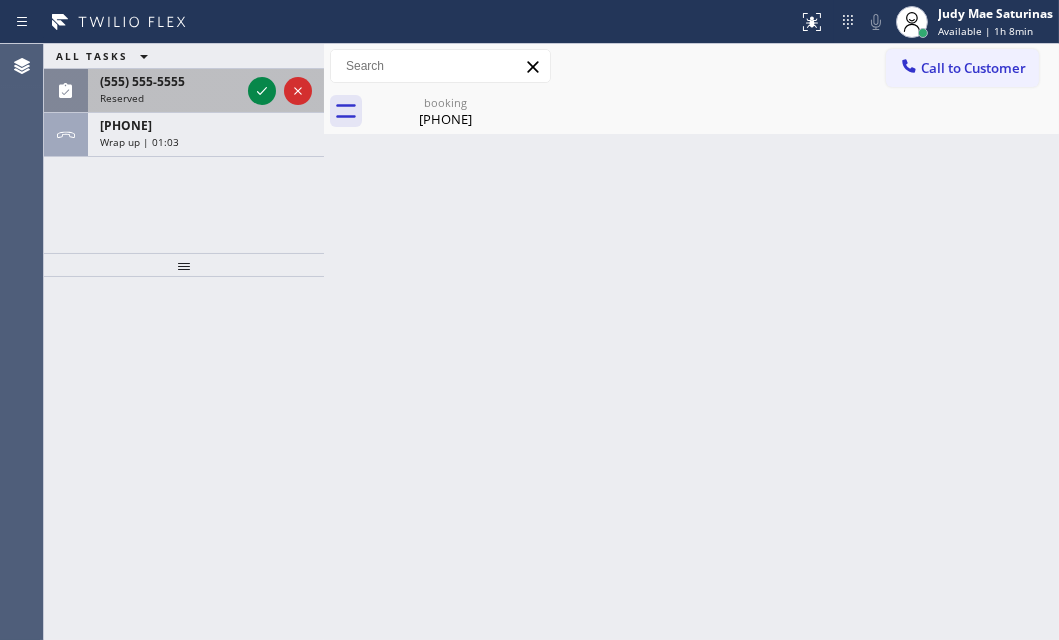 drag, startPoint x: 167, startPoint y: 88, endPoint x: 224, endPoint y: 94, distance: 57.31492 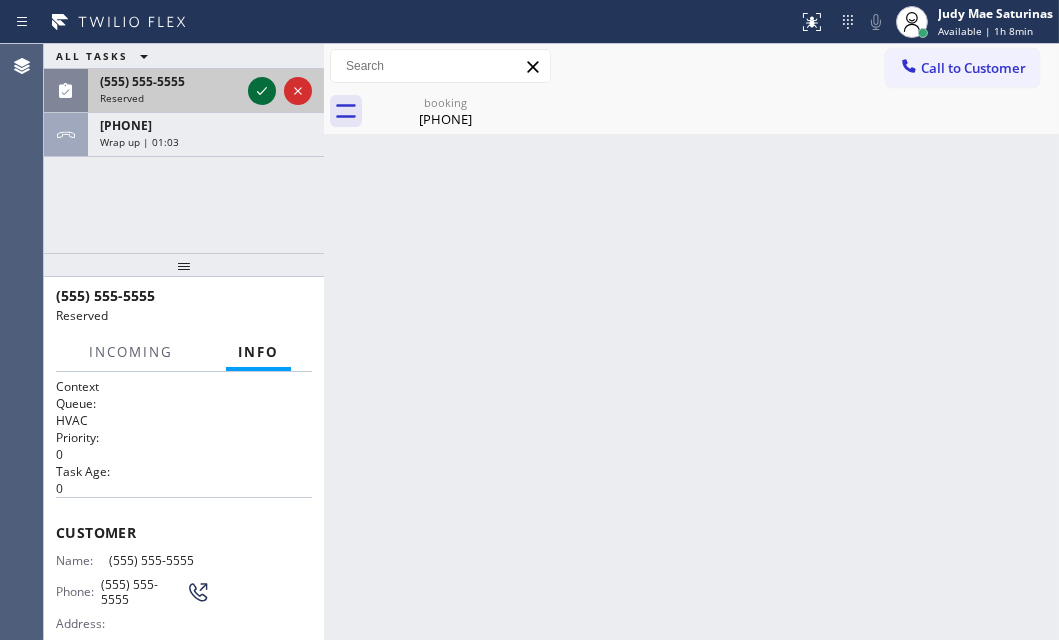 click 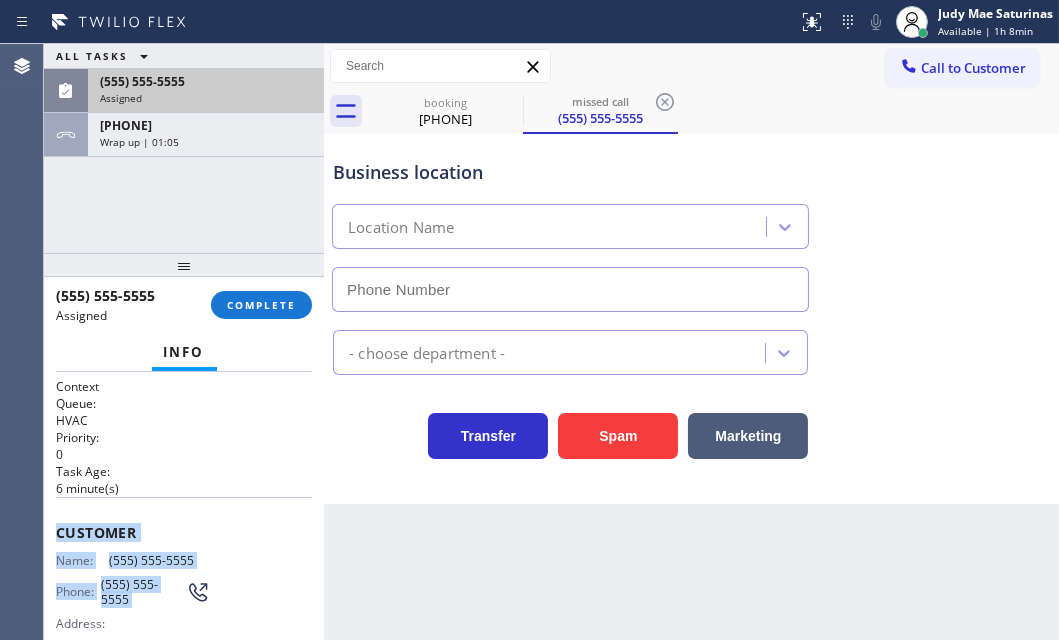 type on "([PHONE])" 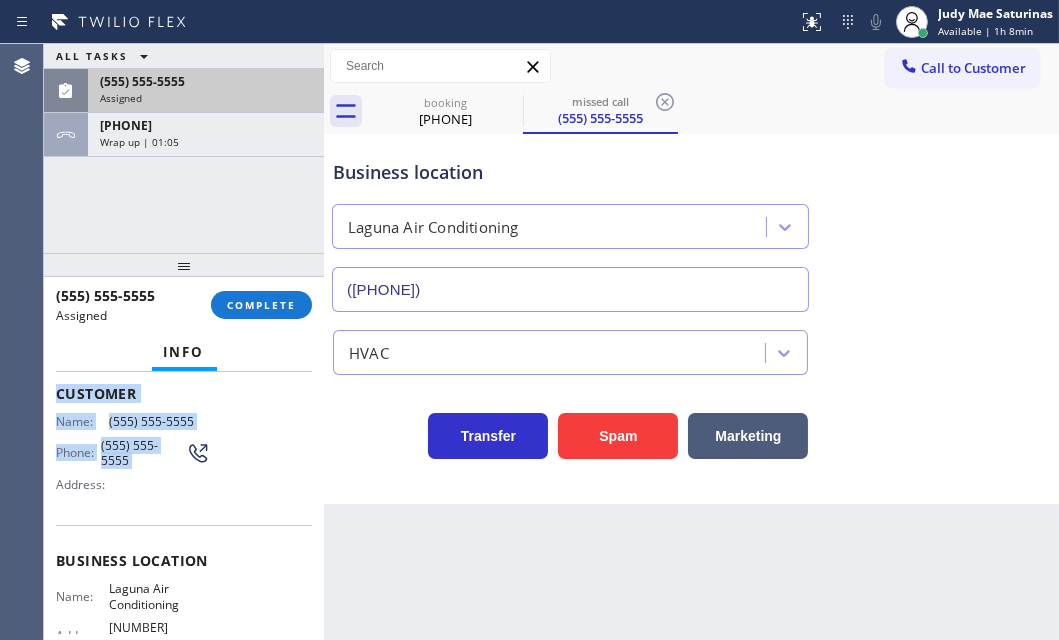scroll, scrollTop: 272, scrollLeft: 0, axis: vertical 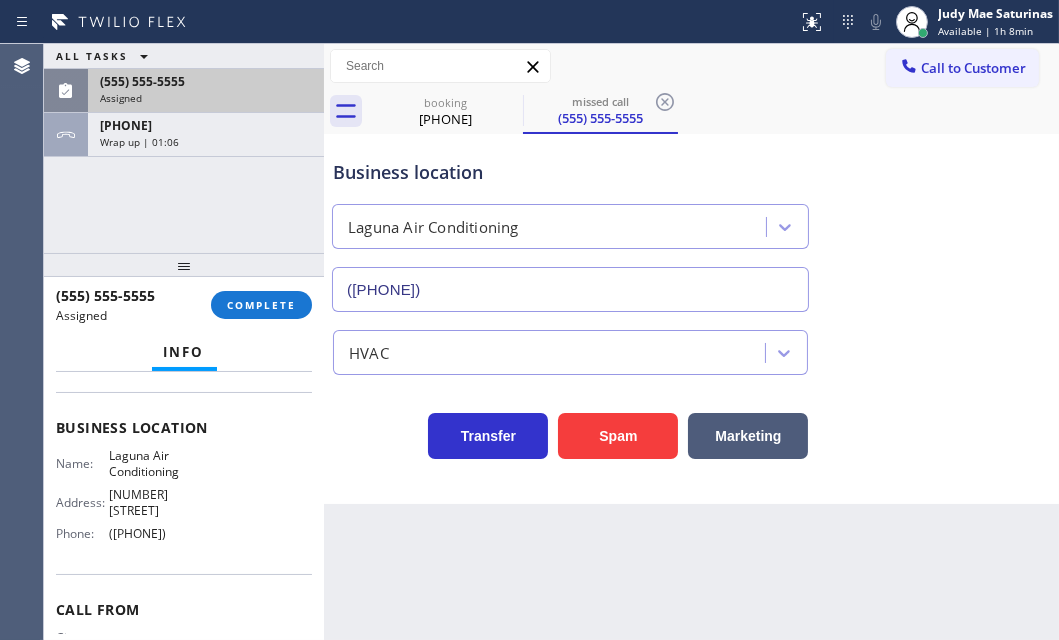 drag, startPoint x: 58, startPoint y: 509, endPoint x: 241, endPoint y: 565, distance: 191.37659 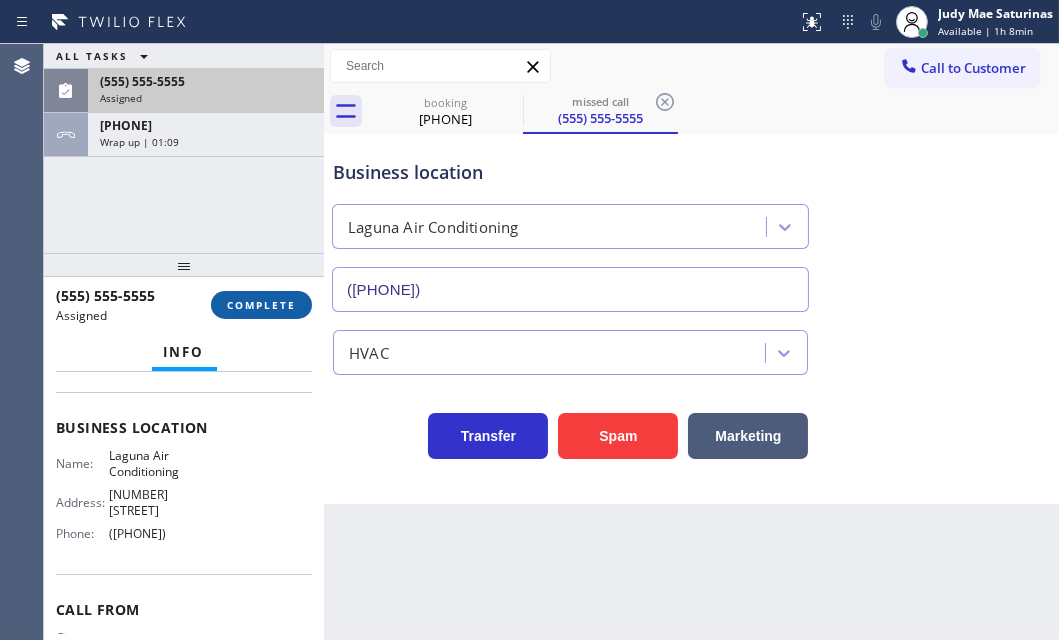 click on "COMPLETE" at bounding box center [261, 305] 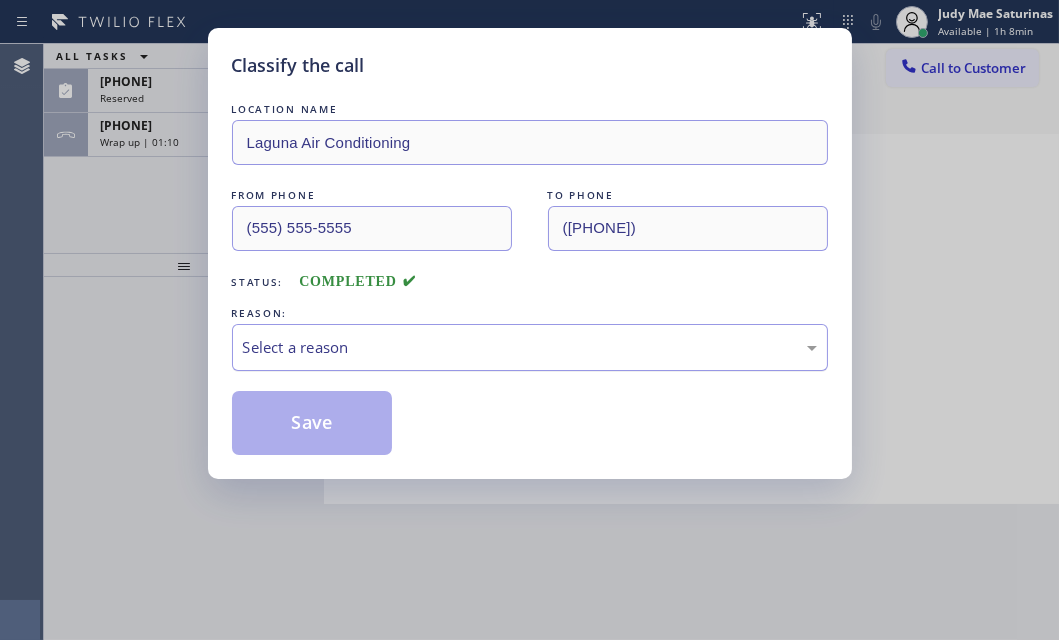 click on "Select a reason" at bounding box center [530, 347] 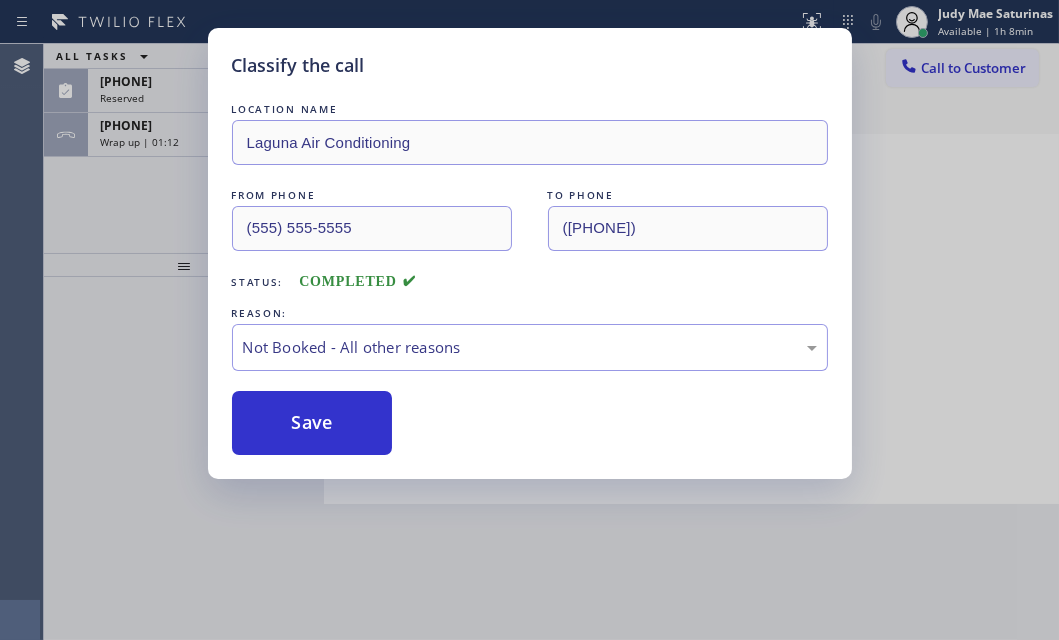 drag, startPoint x: 283, startPoint y: 428, endPoint x: 234, endPoint y: 292, distance: 144.55795 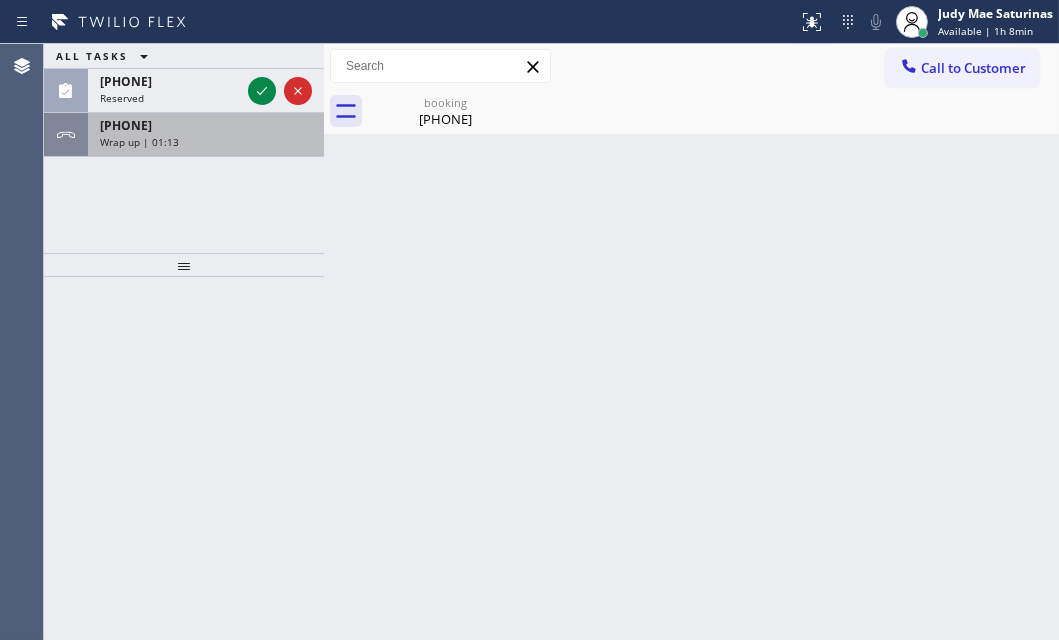 click on "Wrap up | 01:13" at bounding box center (206, 142) 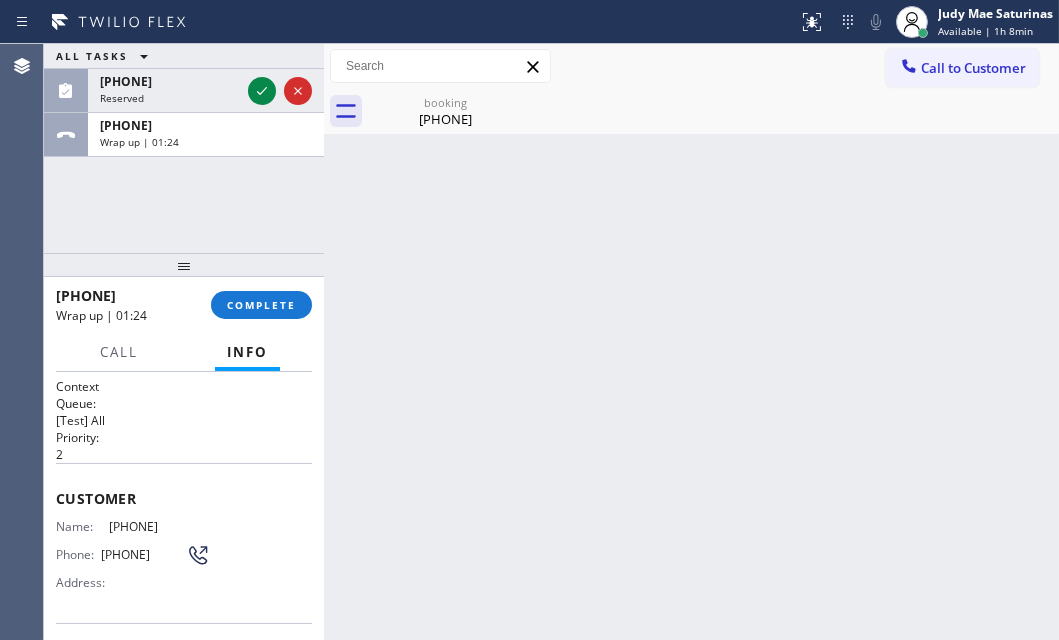 drag, startPoint x: 258, startPoint y: 89, endPoint x: 512, endPoint y: 171, distance: 266.90823 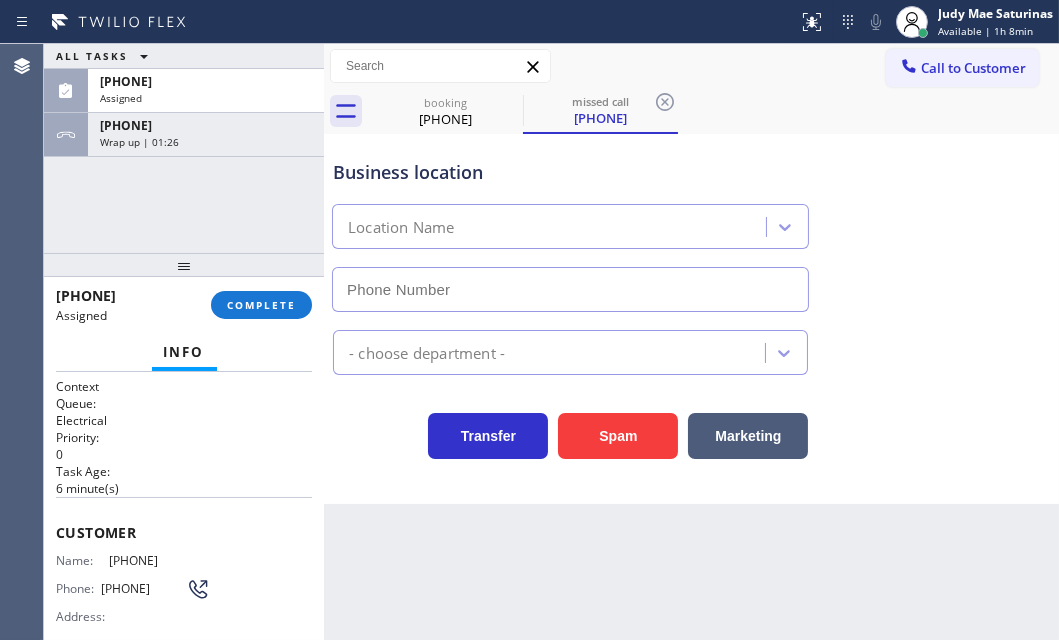 type on "[PHONE]" 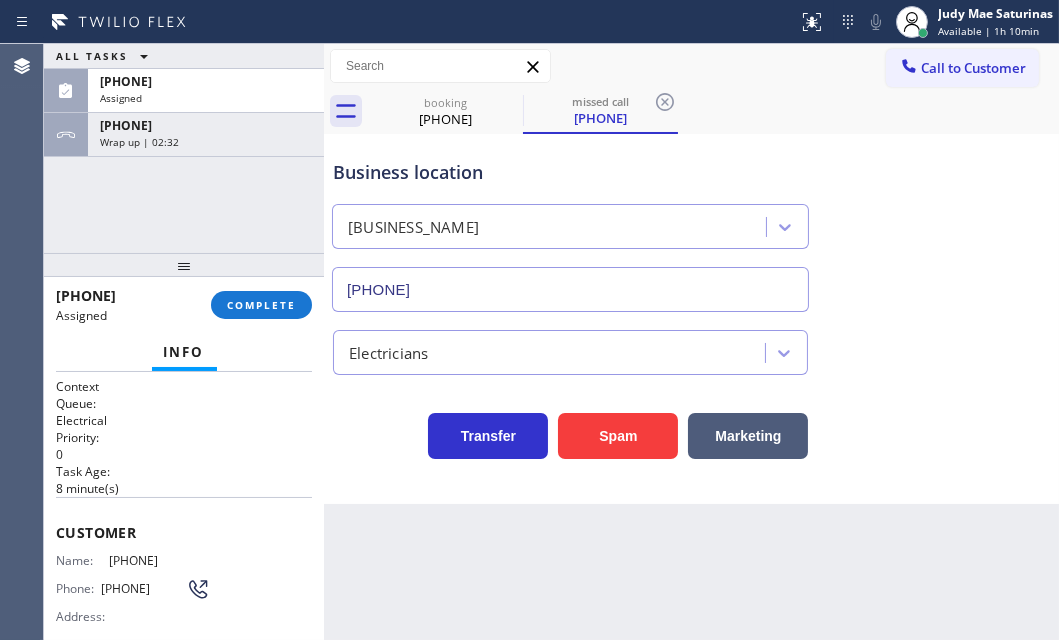 drag, startPoint x: 215, startPoint y: 121, endPoint x: 264, endPoint y: 271, distance: 157.8005 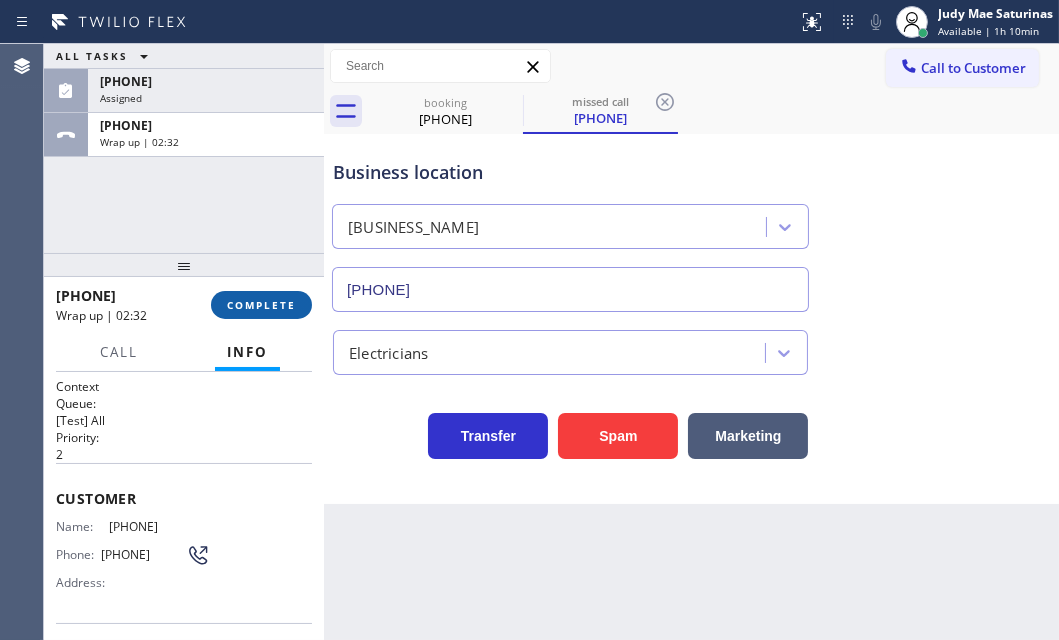 click on "COMPLETE" at bounding box center (261, 305) 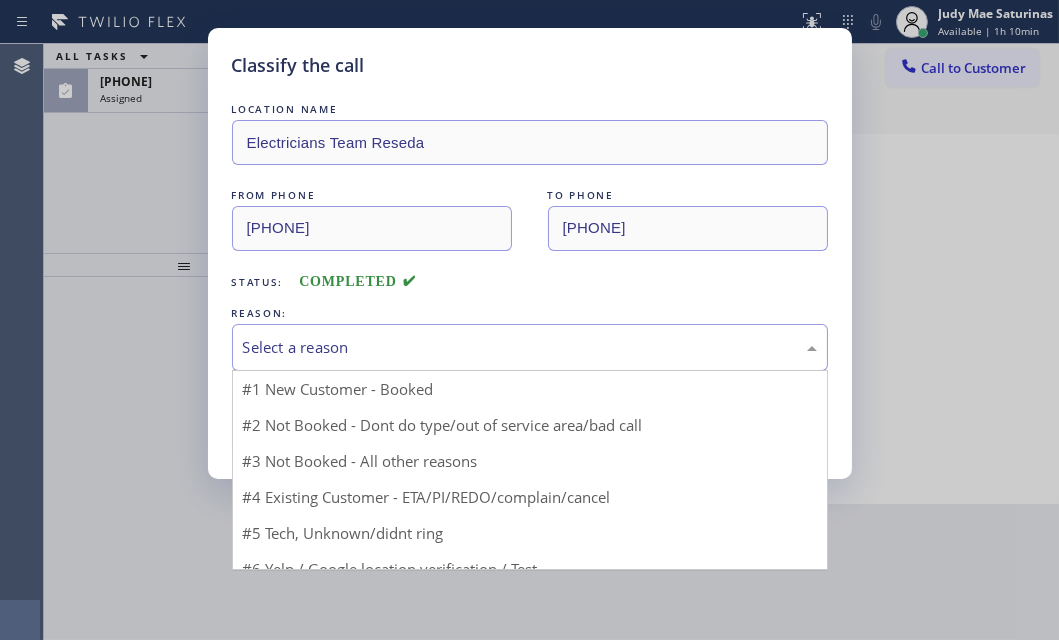 click on "Select a reason" at bounding box center (530, 347) 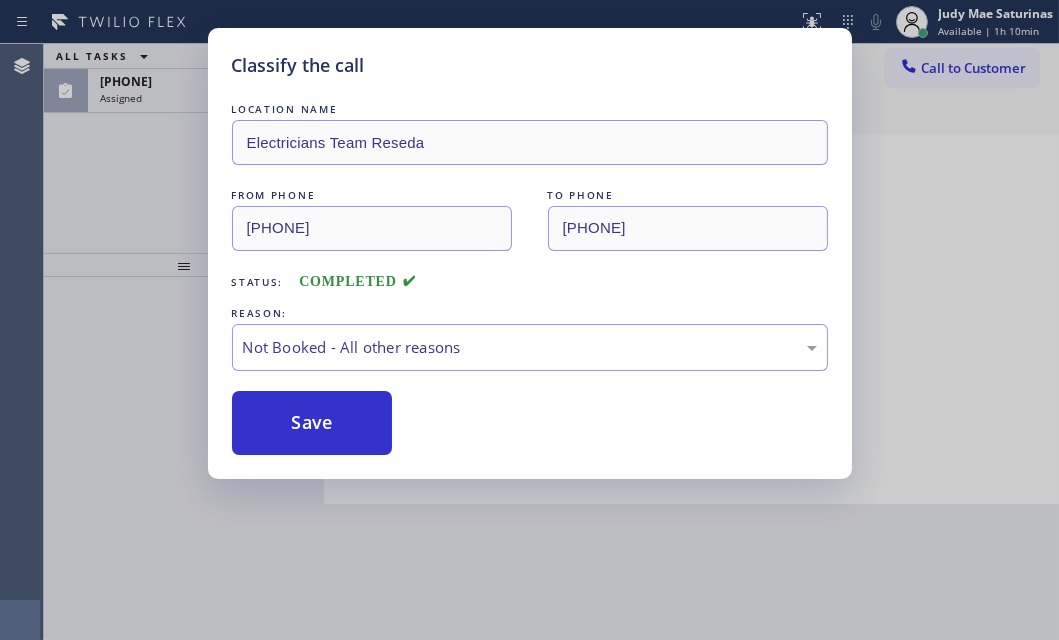 drag, startPoint x: 285, startPoint y: 417, endPoint x: 256, endPoint y: 286, distance: 134.17154 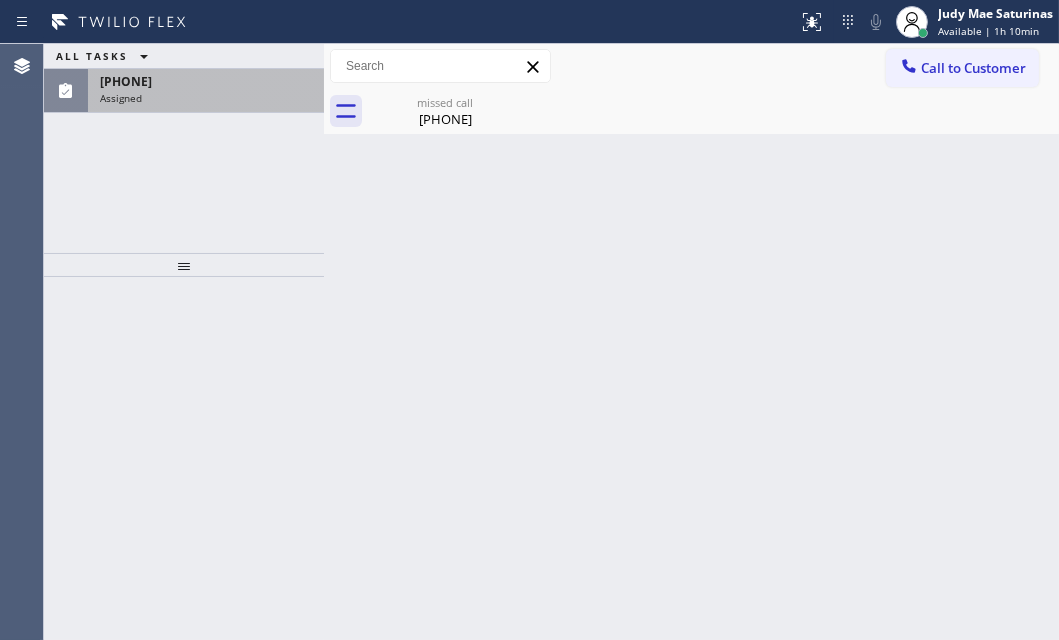 click on "Assigned" at bounding box center [206, 98] 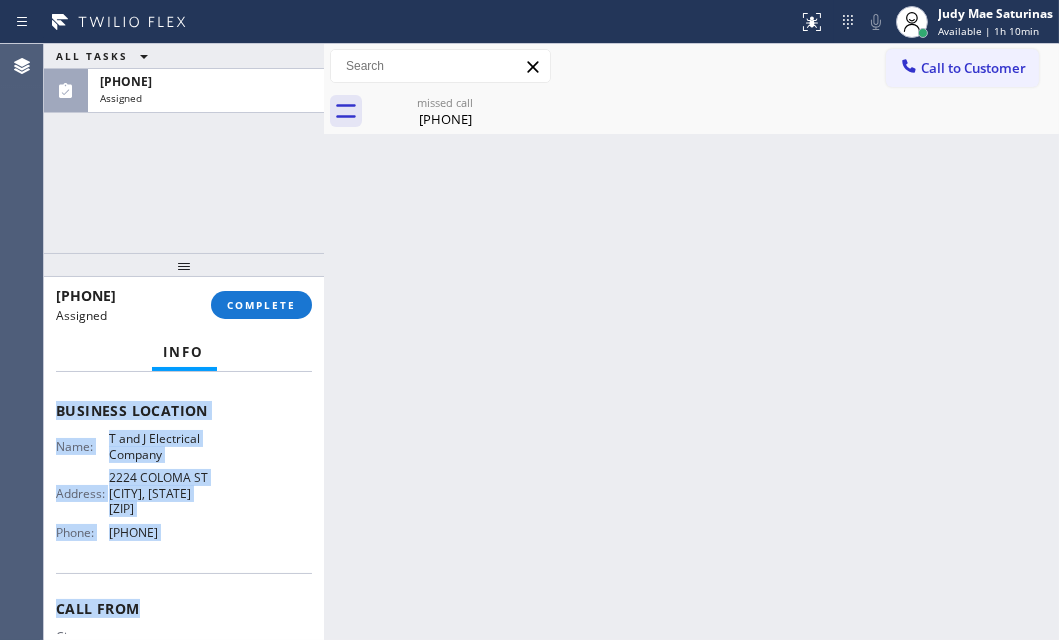 scroll, scrollTop: 283, scrollLeft: 0, axis: vertical 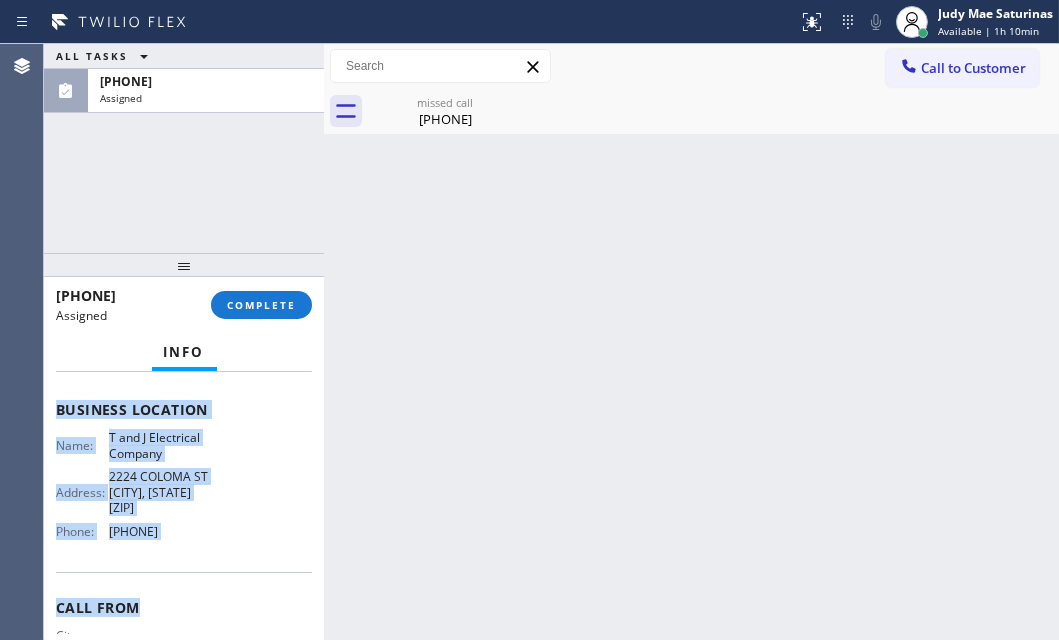 drag, startPoint x: 54, startPoint y: 518, endPoint x: 211, endPoint y: 543, distance: 158.97798 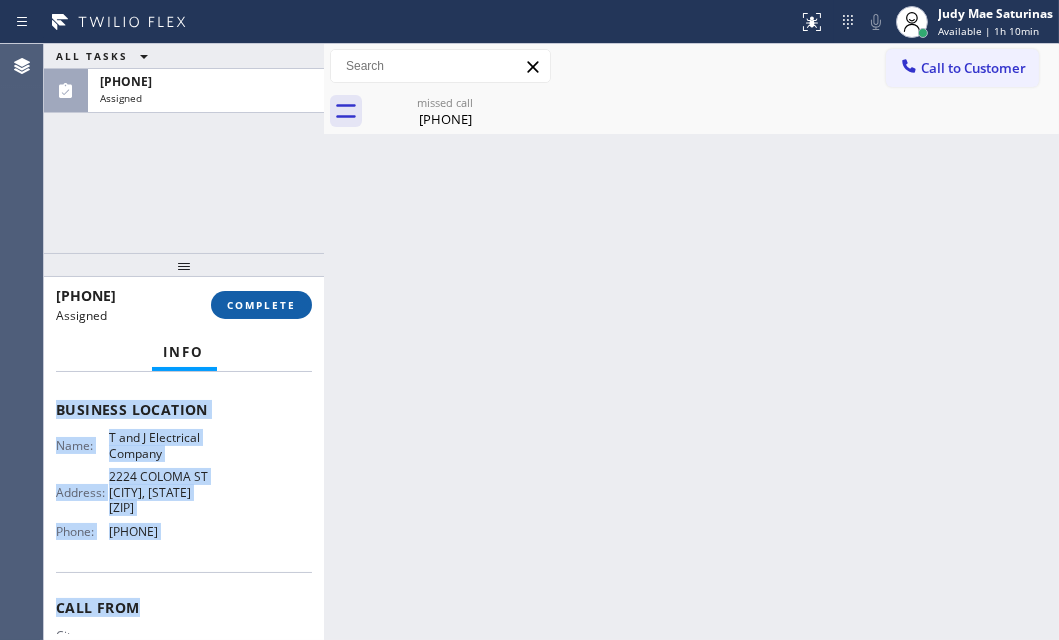 click on "COMPLETE" at bounding box center [261, 305] 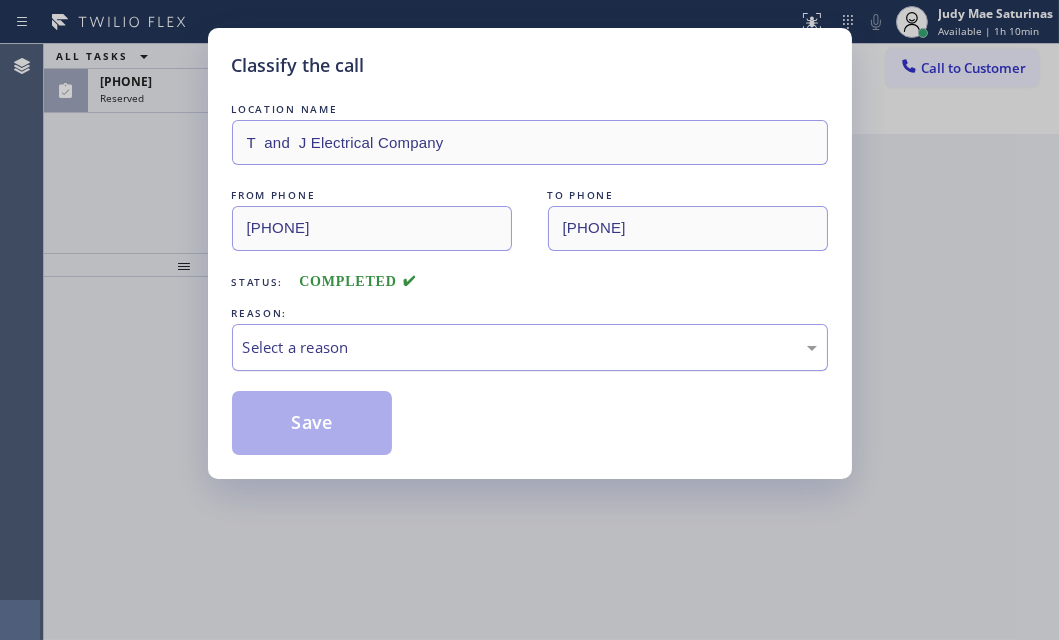 drag, startPoint x: 411, startPoint y: 347, endPoint x: 400, endPoint y: 361, distance: 17.804493 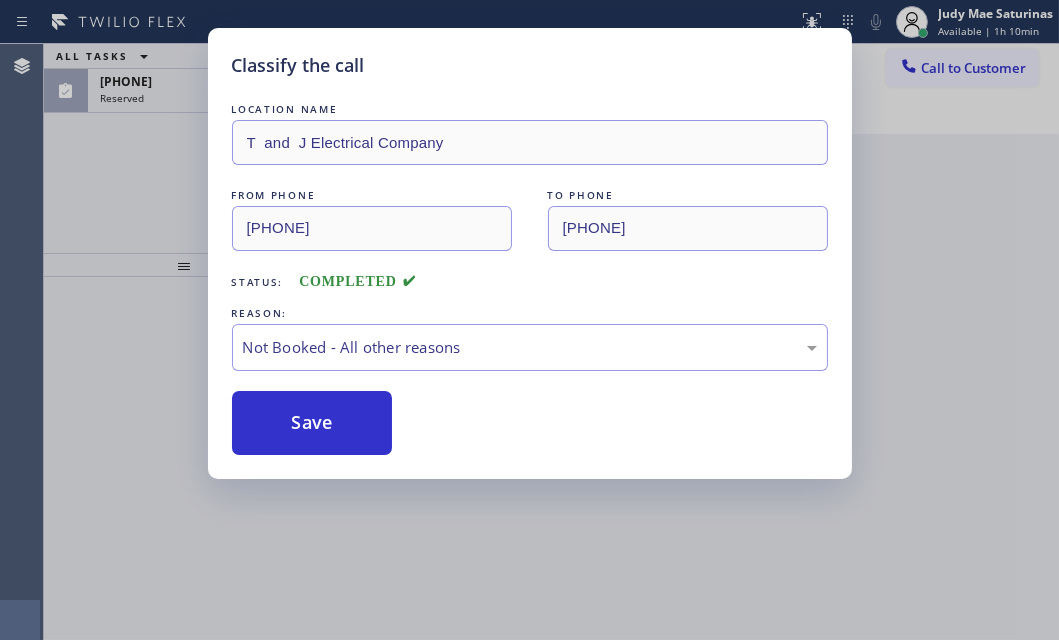 drag, startPoint x: 304, startPoint y: 421, endPoint x: 291, endPoint y: 370, distance: 52.63079 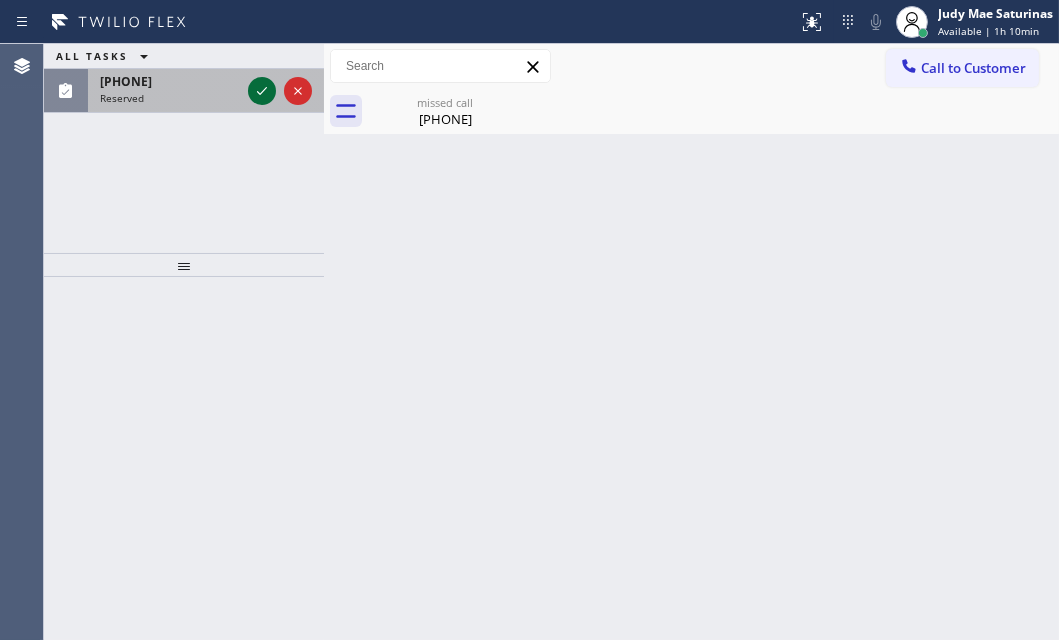 click 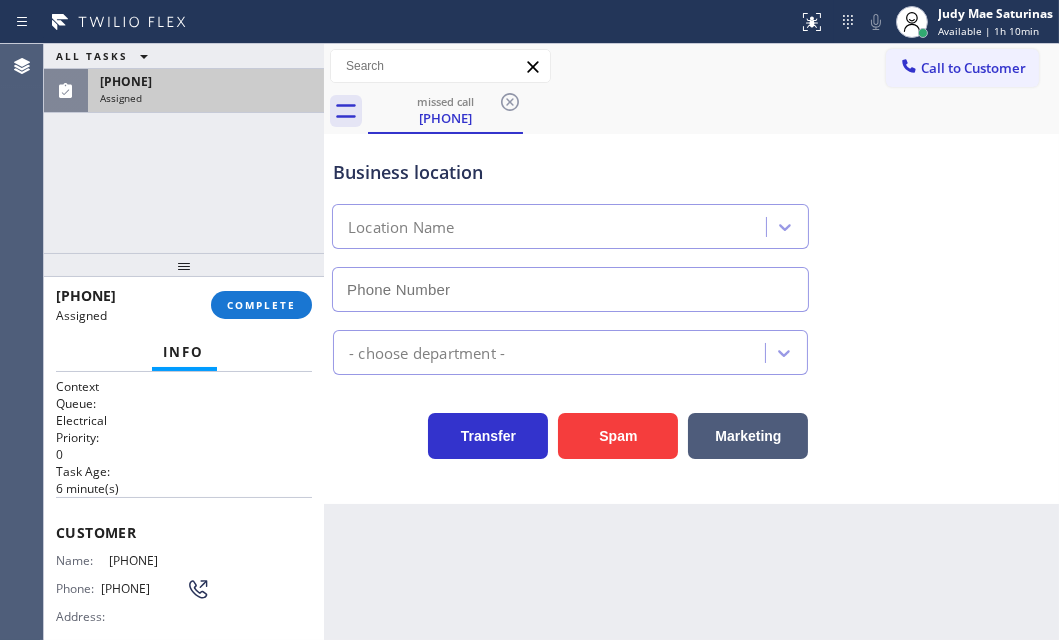 type on "(669) 239-2575" 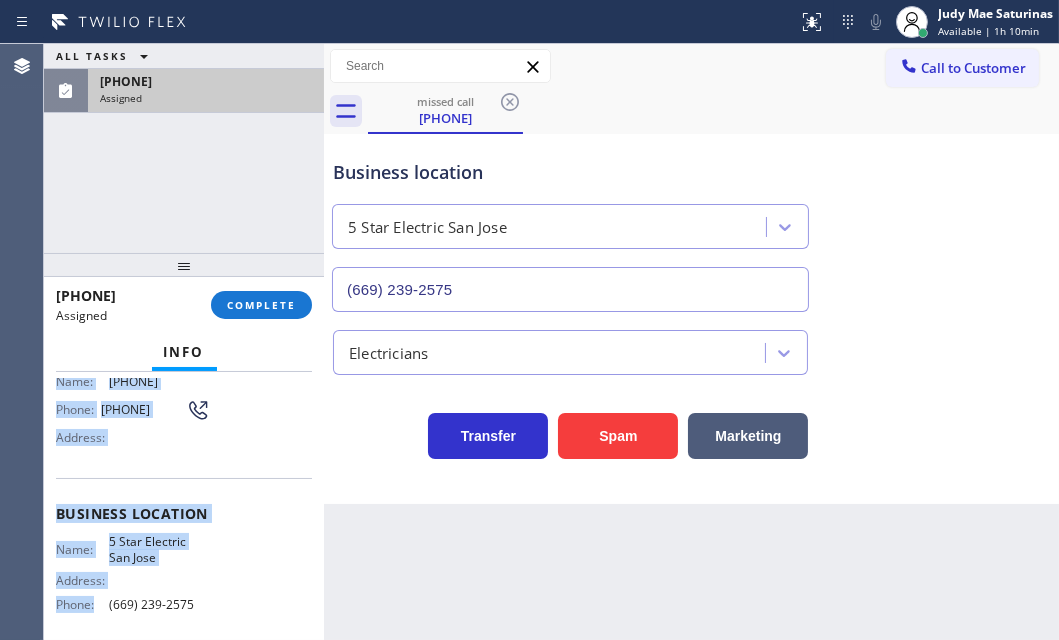 drag, startPoint x: 70, startPoint y: 535, endPoint x: 131, endPoint y: 566, distance: 68.42514 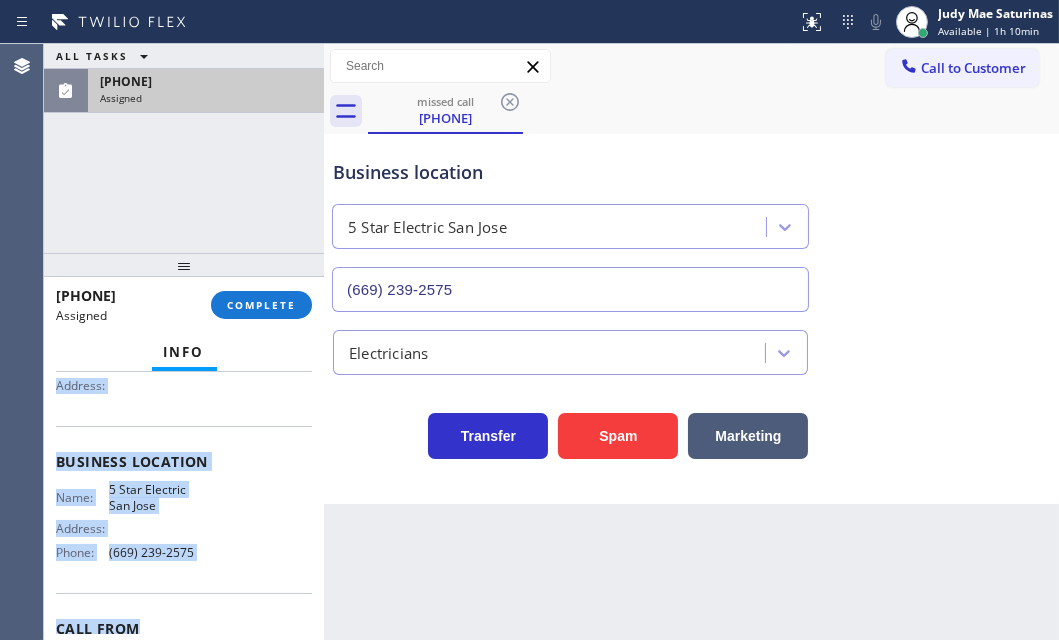 scroll, scrollTop: 272, scrollLeft: 0, axis: vertical 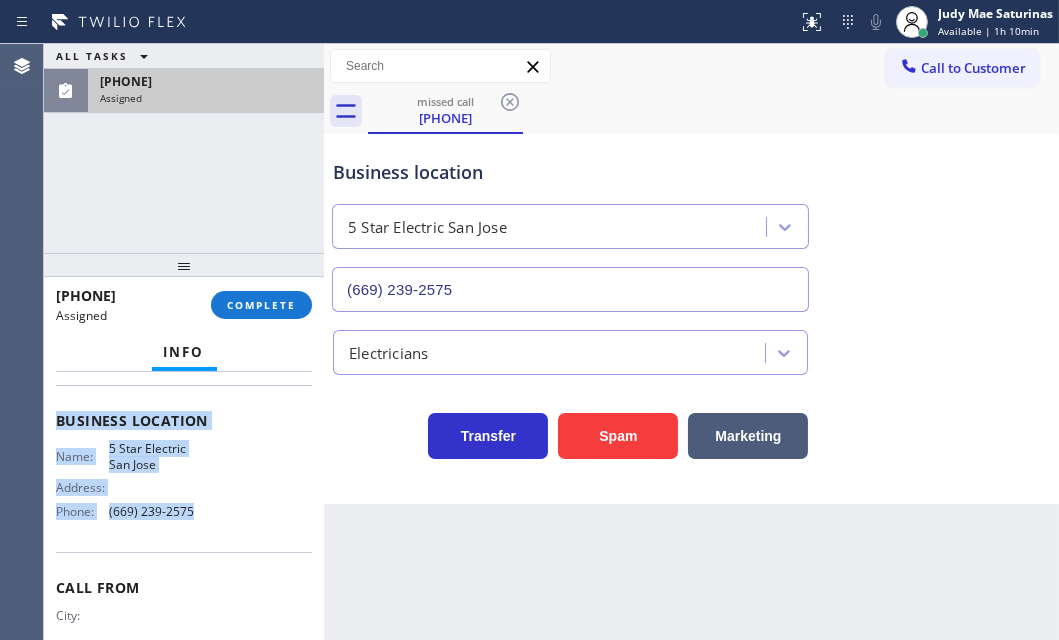 drag, startPoint x: 54, startPoint y: 517, endPoint x: 204, endPoint y: 528, distance: 150.40279 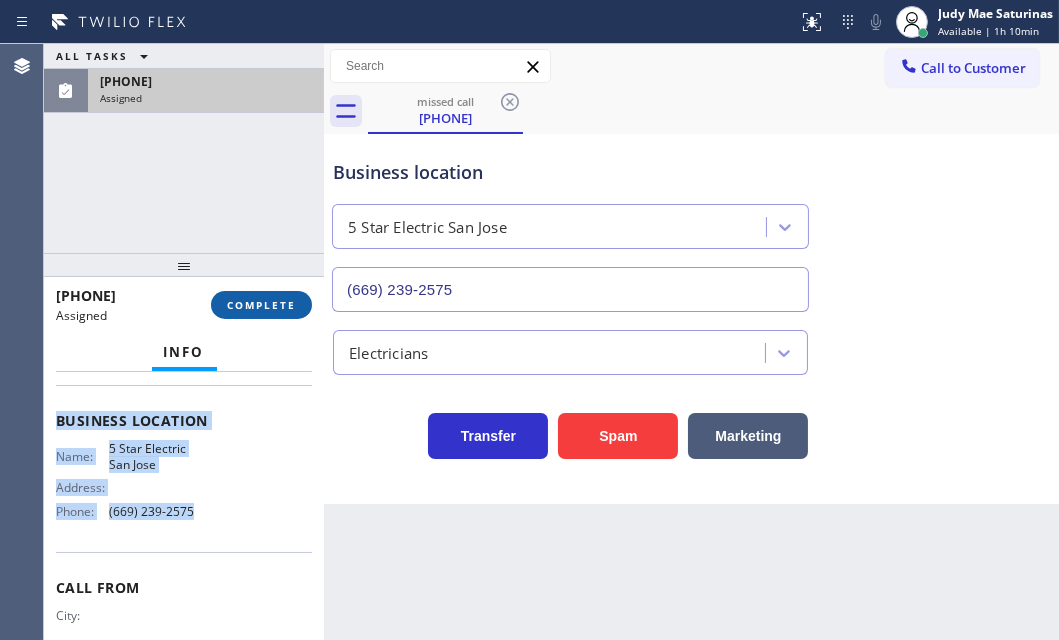 click on "COMPLETE" at bounding box center (261, 305) 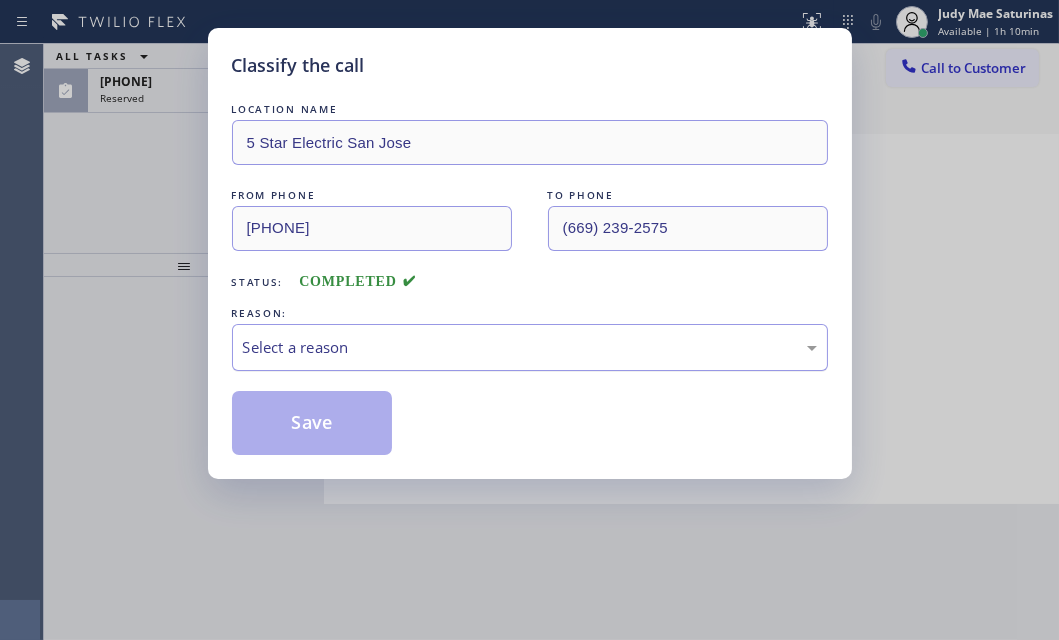 click on "Select a reason" at bounding box center [530, 347] 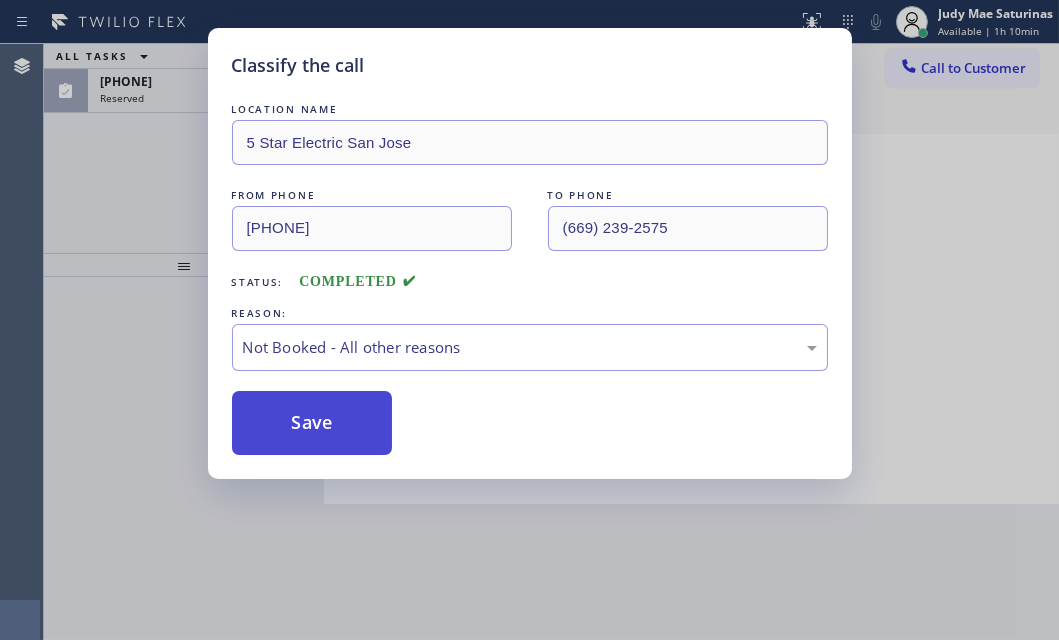 click on "Save" at bounding box center (312, 423) 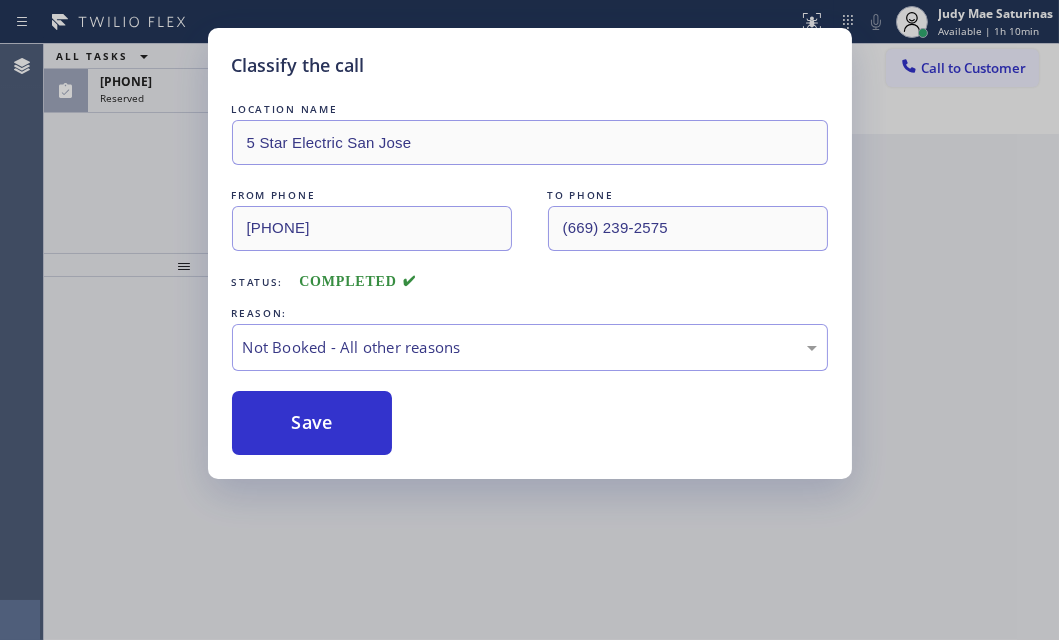 click on "Classify the call LOCATION NAME 5 Star Electric San Jose FROM PHONE [PHONE] TO PHONE [PHONE] Status: COMPLETED REASON: Not Booked - All other reasons Save" at bounding box center [529, 320] 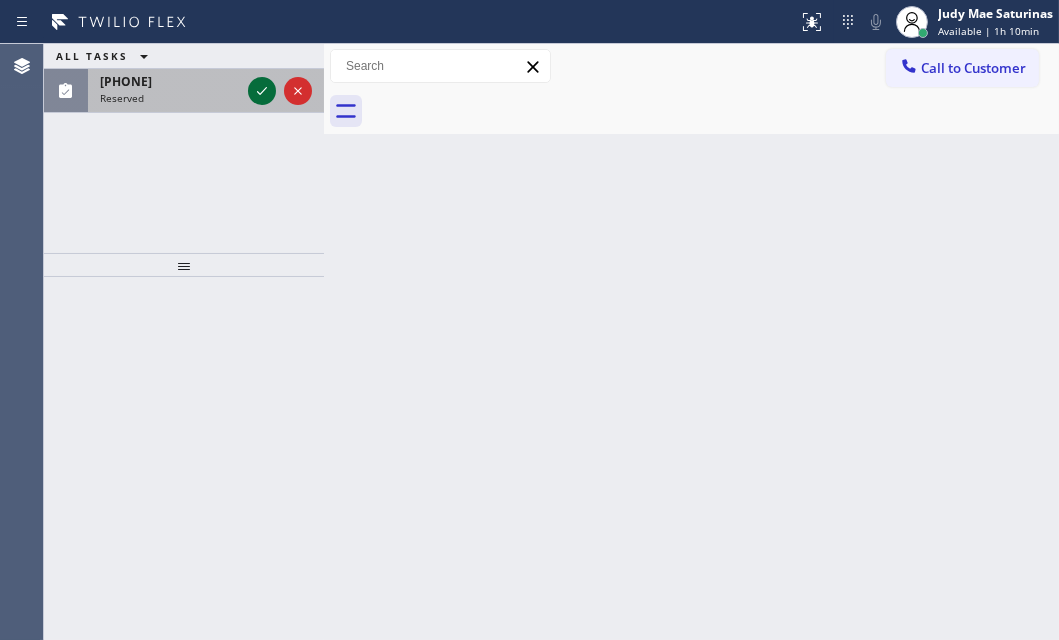 click 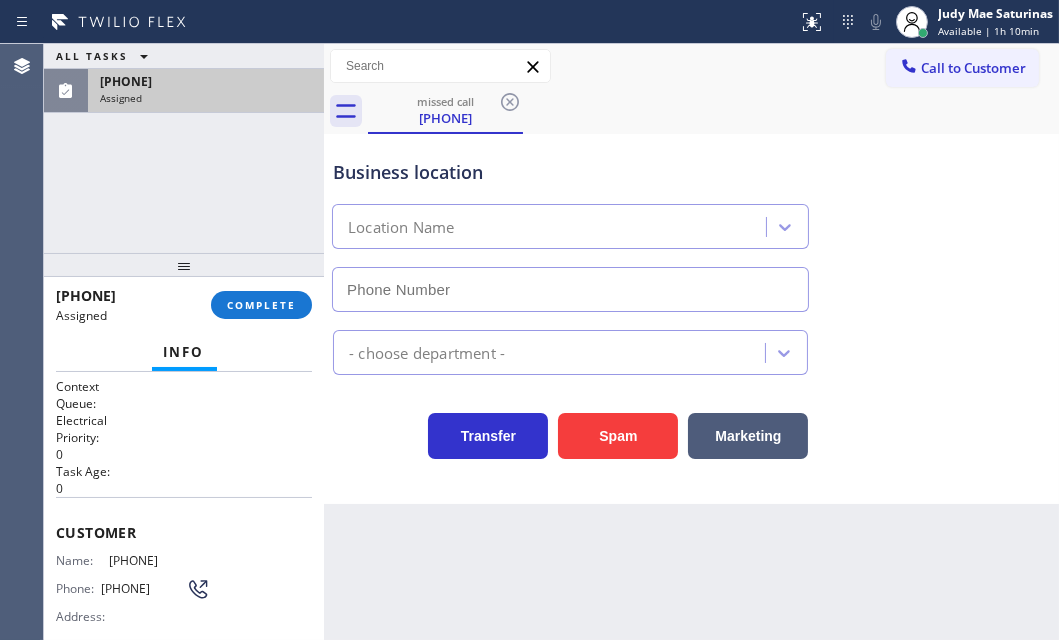 type on "[PHONE]" 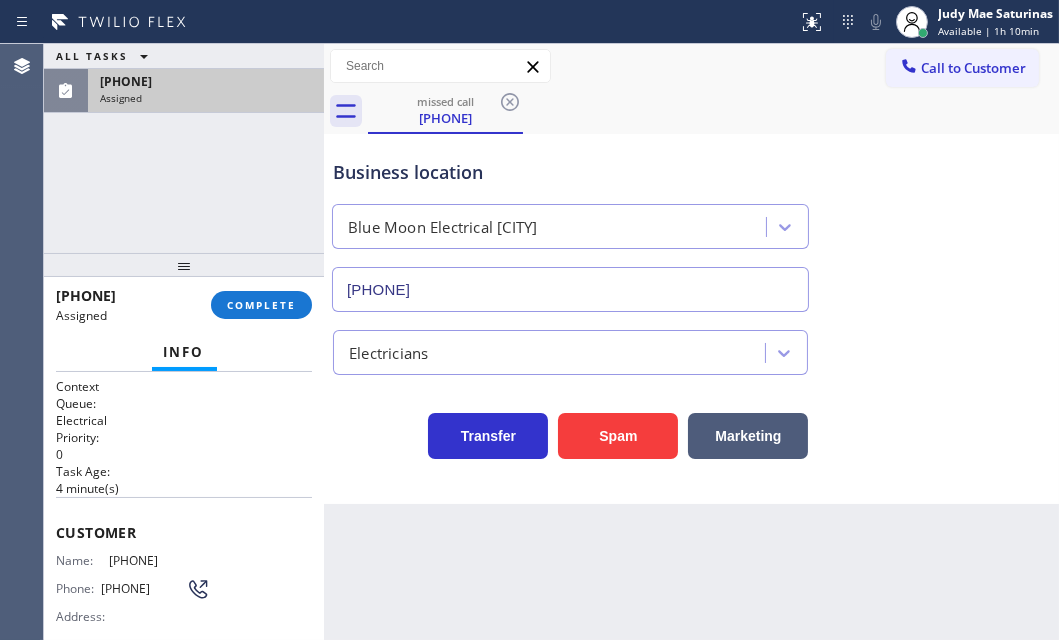 drag, startPoint x: 48, startPoint y: 520, endPoint x: 155, endPoint y: 557, distance: 113.216606 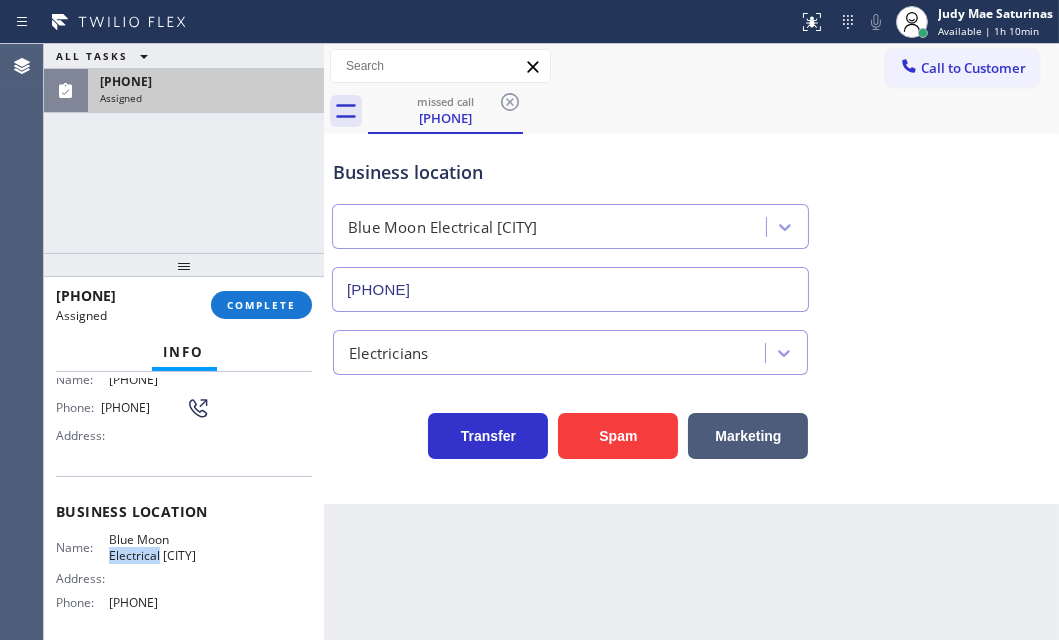 drag, startPoint x: 155, startPoint y: 557, endPoint x: 164, endPoint y: 512, distance: 45.891174 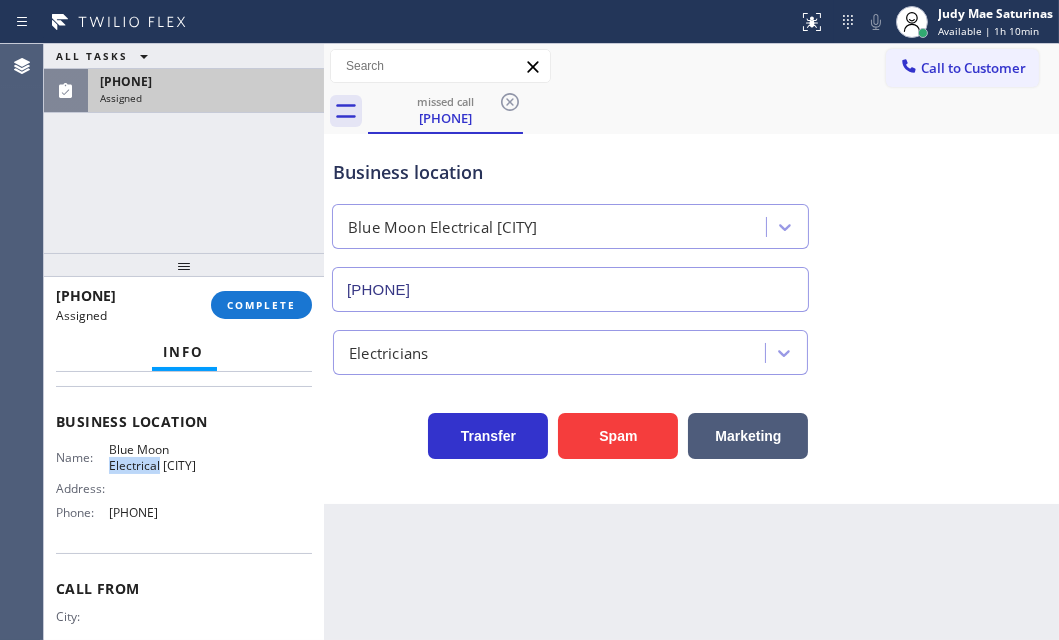 scroll, scrollTop: 272, scrollLeft: 0, axis: vertical 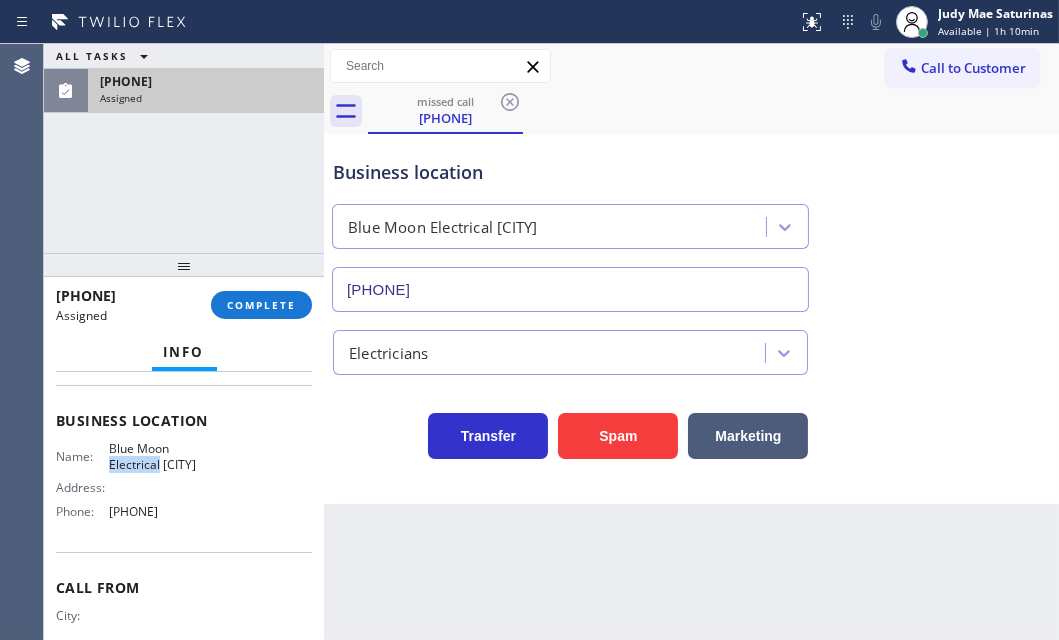 drag, startPoint x: 56, startPoint y: 435, endPoint x: 256, endPoint y: 557, distance: 234.27335 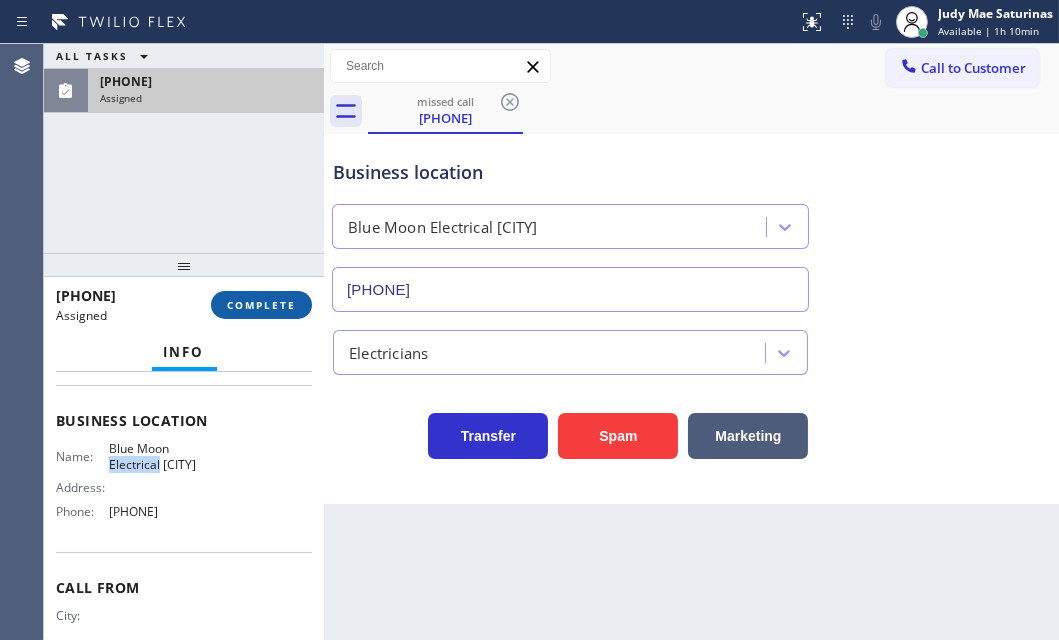 click on "COMPLETE" at bounding box center [261, 305] 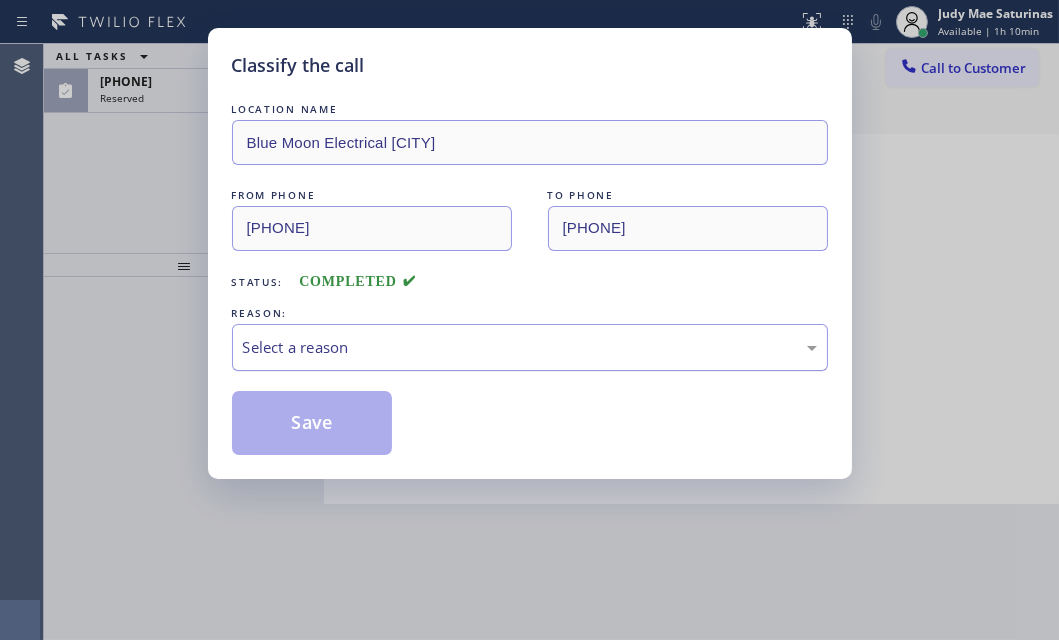 drag, startPoint x: 345, startPoint y: 337, endPoint x: 344, endPoint y: 360, distance: 23.021729 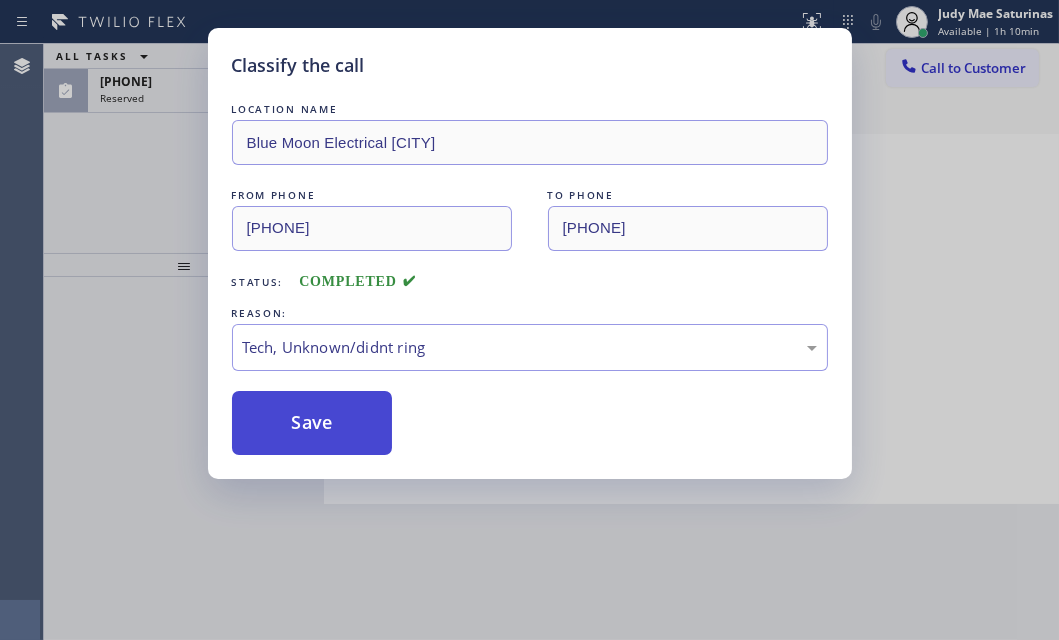 click on "Save" at bounding box center (312, 423) 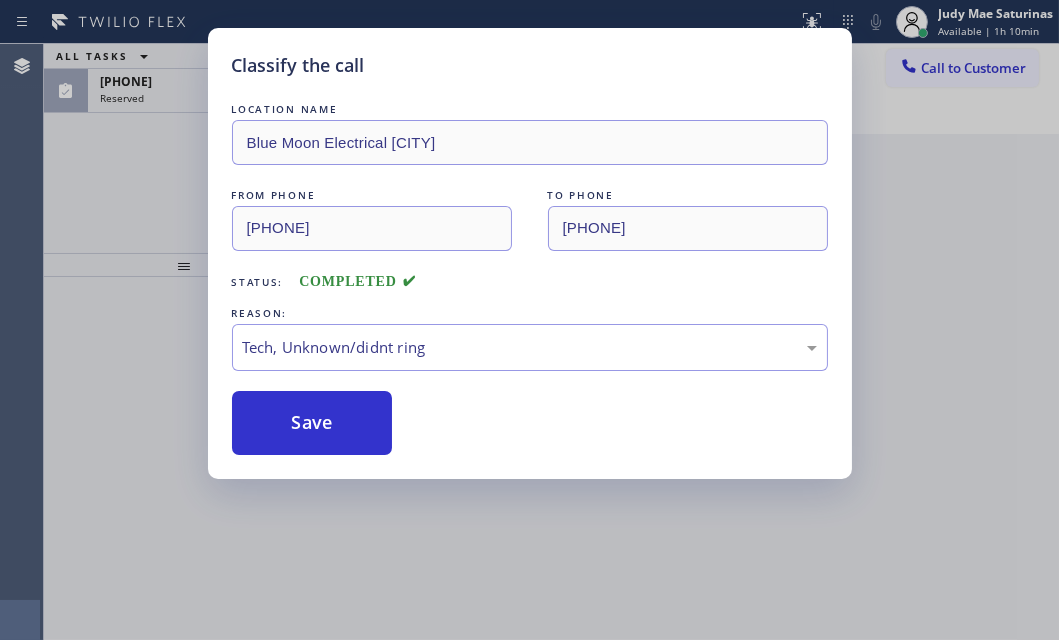 click on "Classify the call LOCATION NAME Blue Moon Electrical [CITY] FROM PHONE ([PHONE]) TO PHONE ([PHONE]) Status: COMPLETED REASON: Tech, Unknown/didnt ring Save" at bounding box center [529, 320] 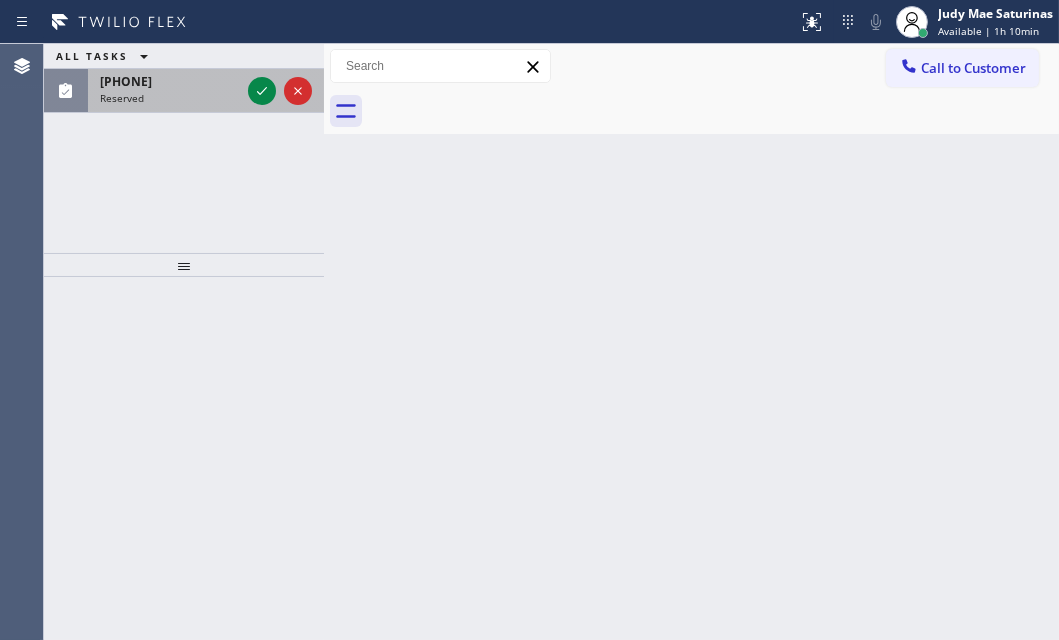 click on "Reserved" at bounding box center [170, 98] 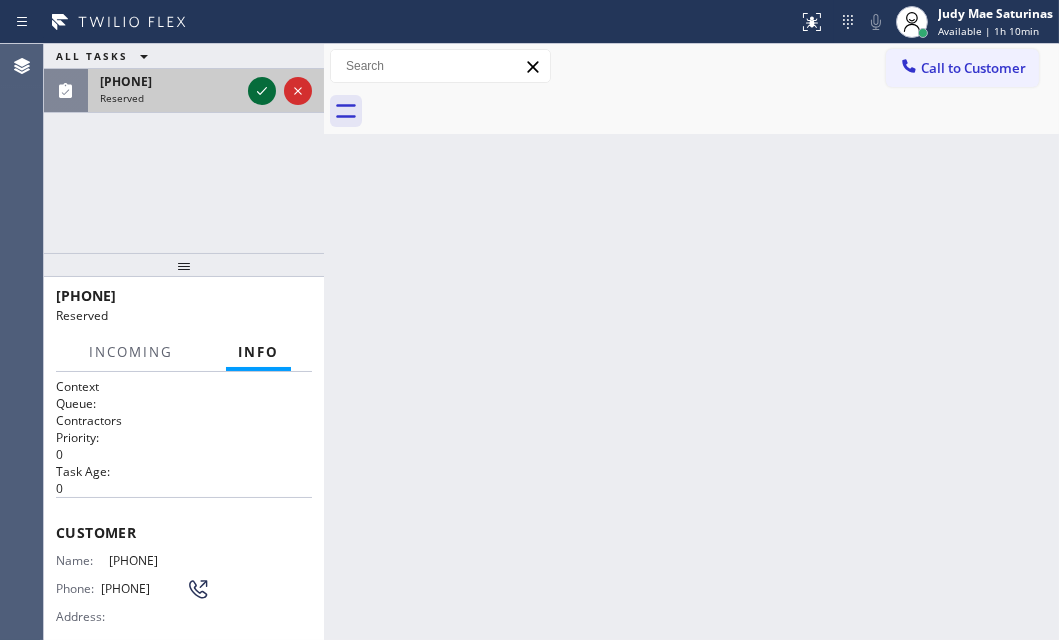click 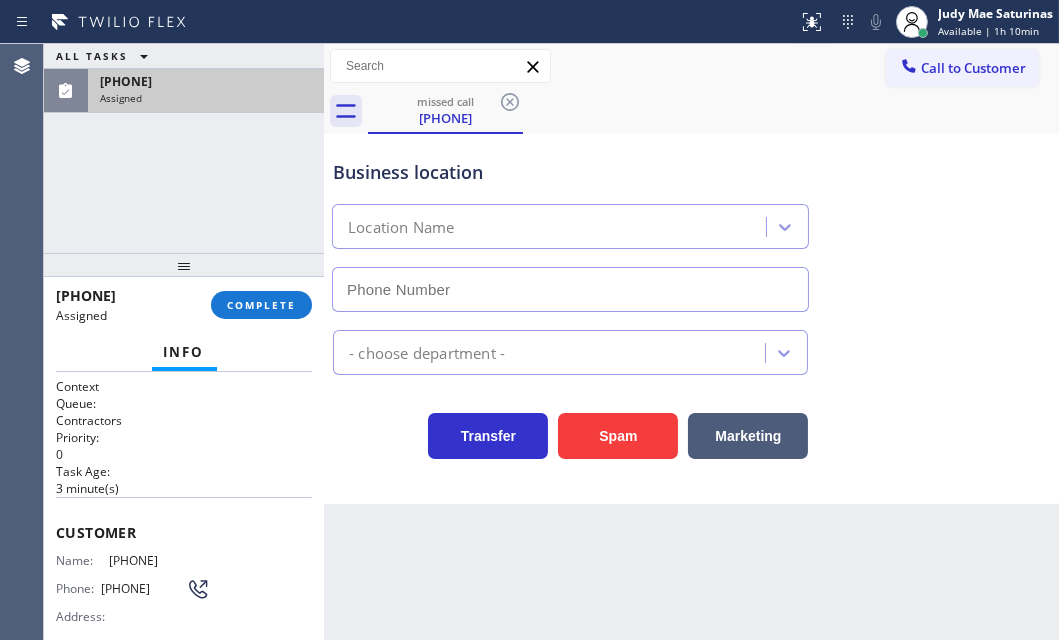type on "[PHONE]" 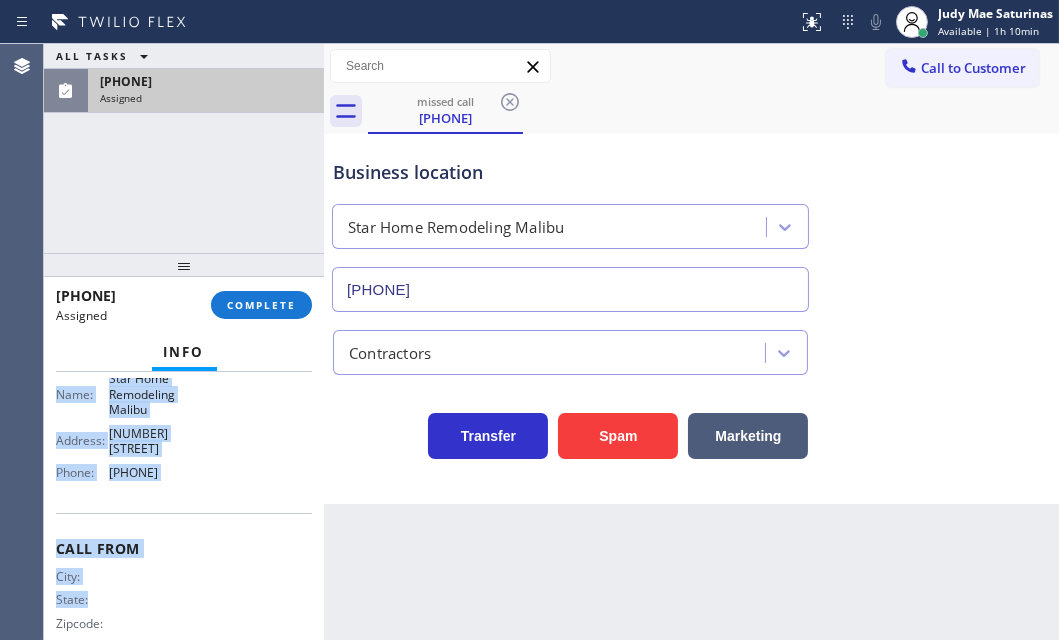 scroll, scrollTop: 390, scrollLeft: 0, axis: vertical 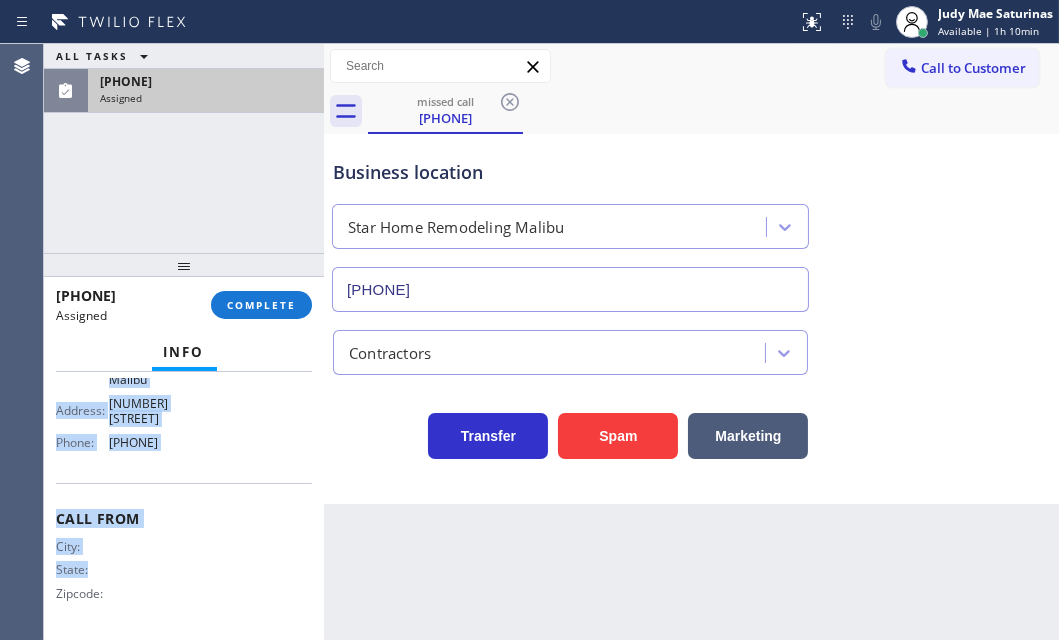 drag, startPoint x: 56, startPoint y: 518, endPoint x: 227, endPoint y: 462, distance: 179.9361 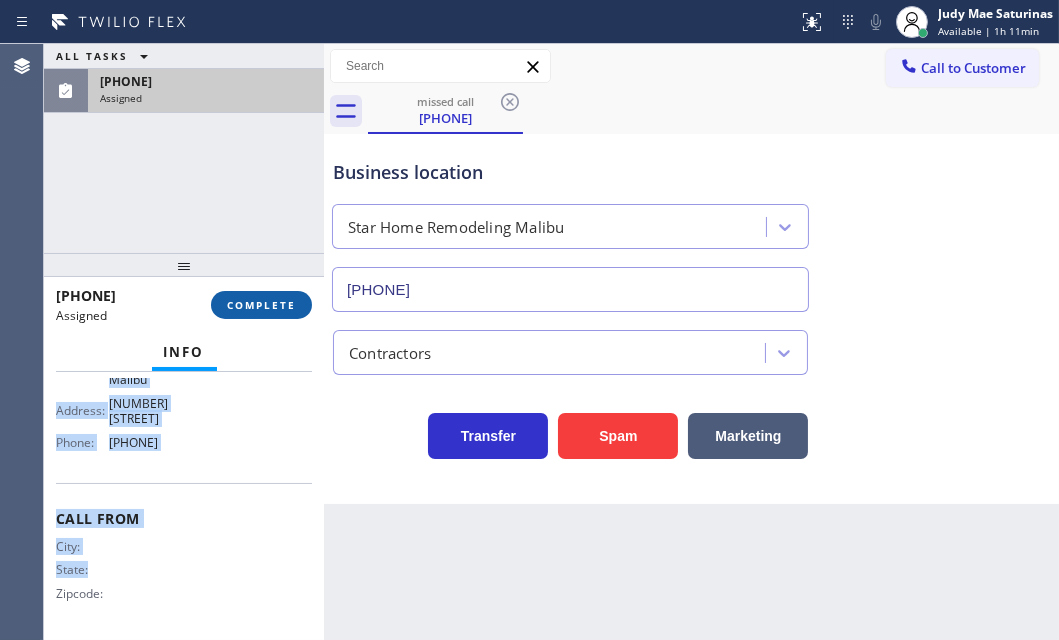 click on "COMPLETE" at bounding box center [261, 305] 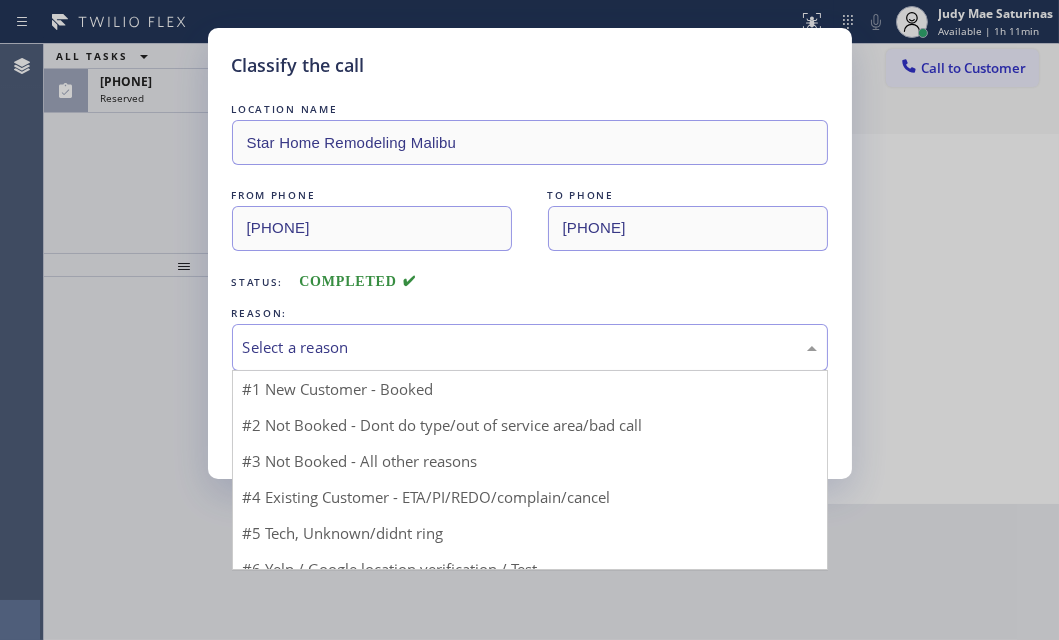 click on "Select a reason" at bounding box center [530, 347] 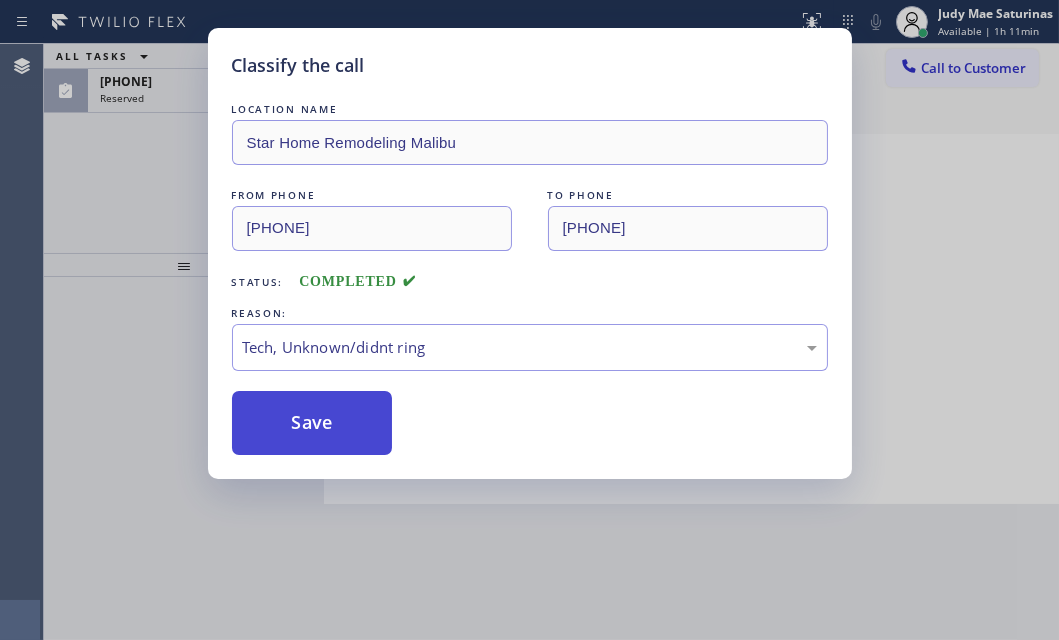 click on "Save" at bounding box center (312, 423) 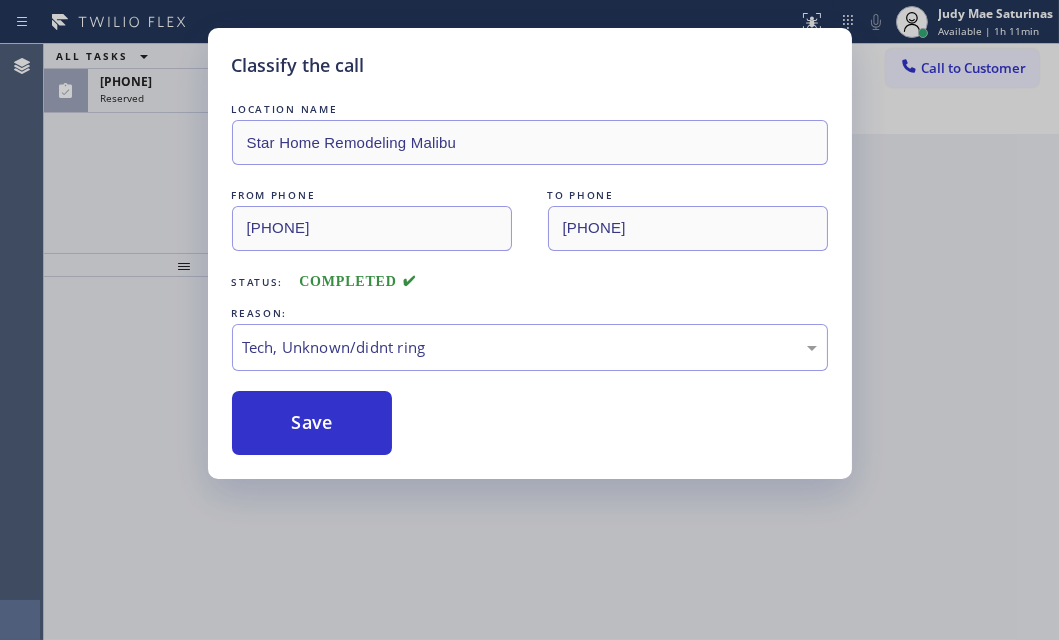 drag, startPoint x: 107, startPoint y: 118, endPoint x: 177, endPoint y: 113, distance: 70.178345 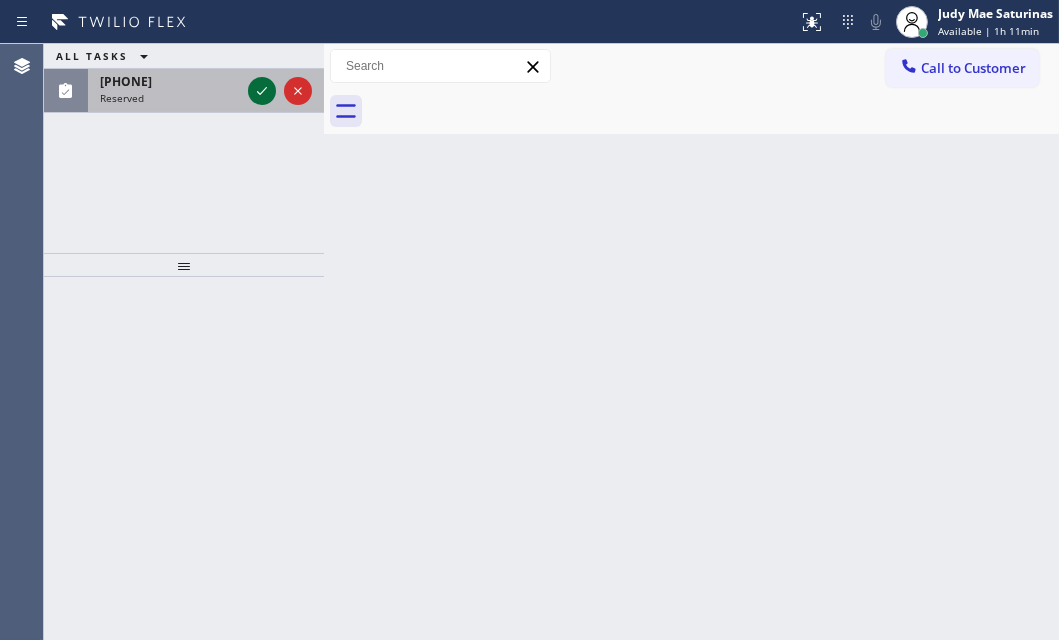 click 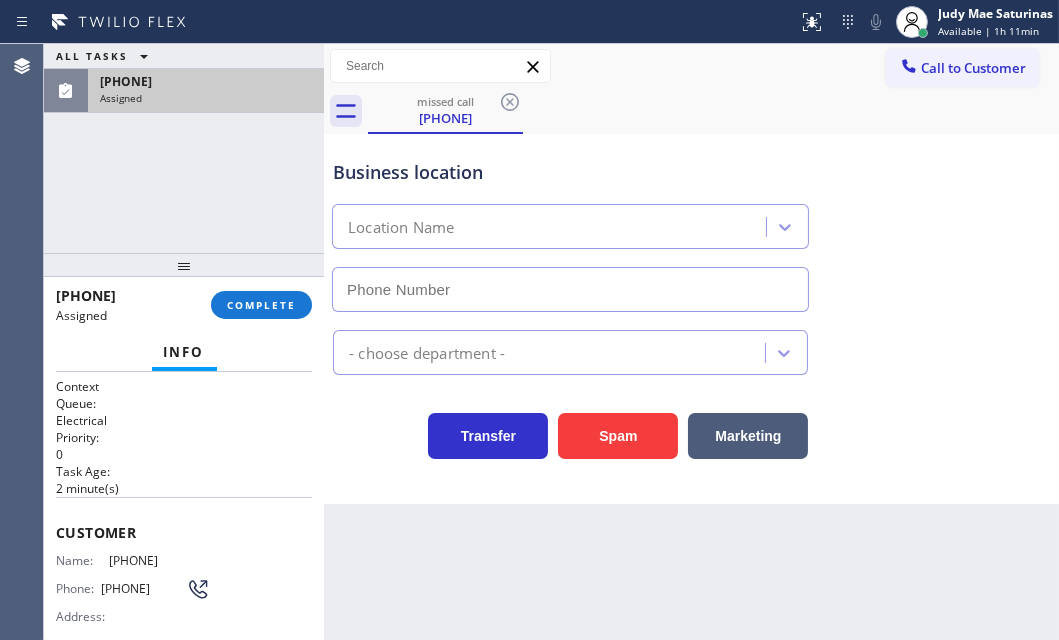 type on "([PHONE])" 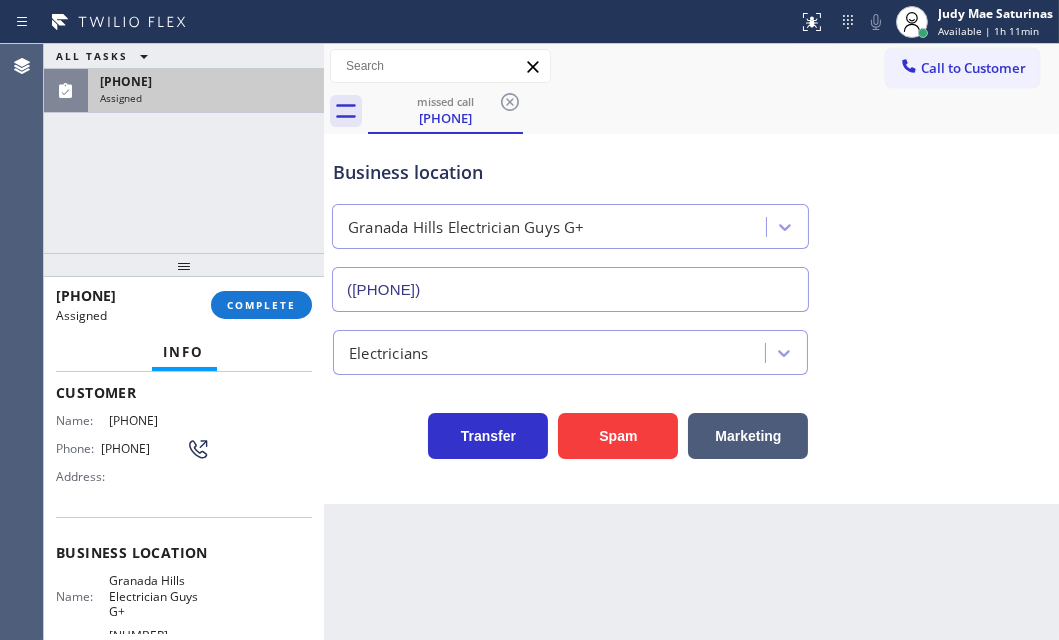 scroll, scrollTop: 272, scrollLeft: 0, axis: vertical 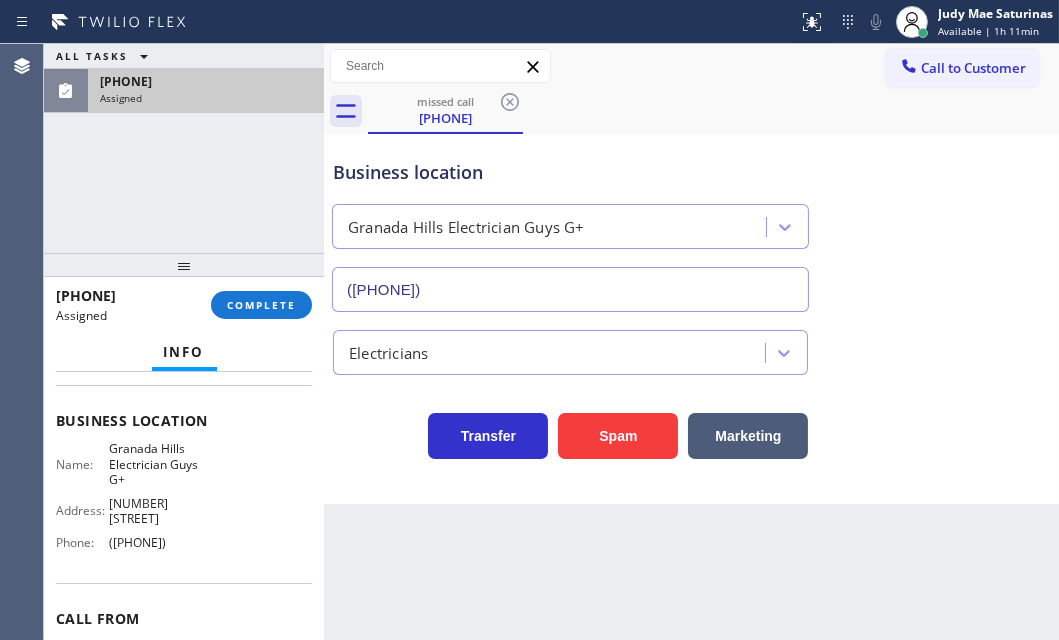 drag, startPoint x: 54, startPoint y: 523, endPoint x: 210, endPoint y: 571, distance: 163.21765 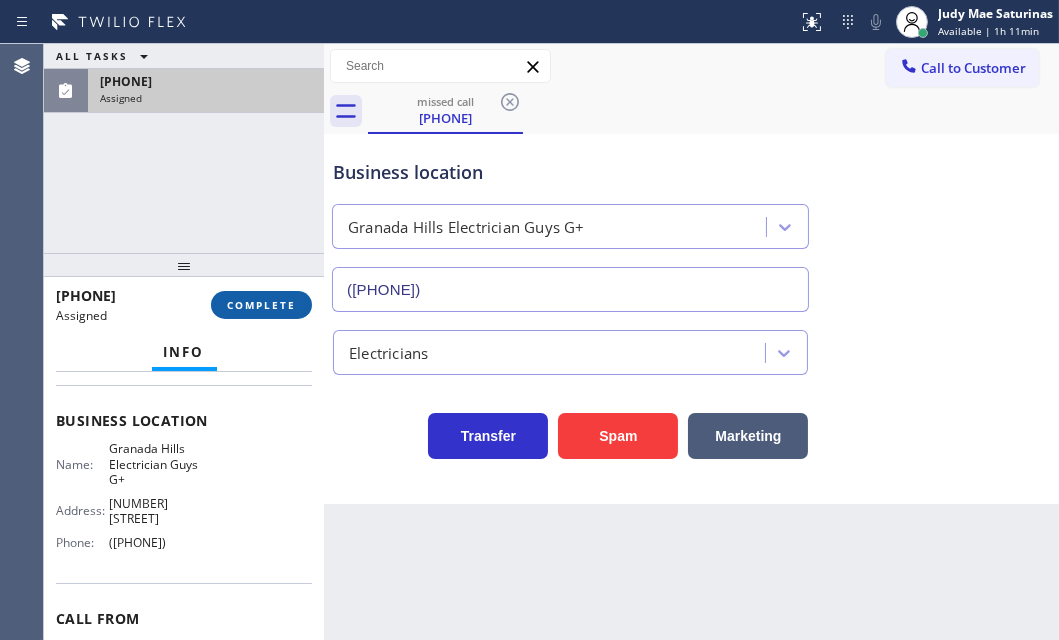 click on "COMPLETE" at bounding box center (261, 305) 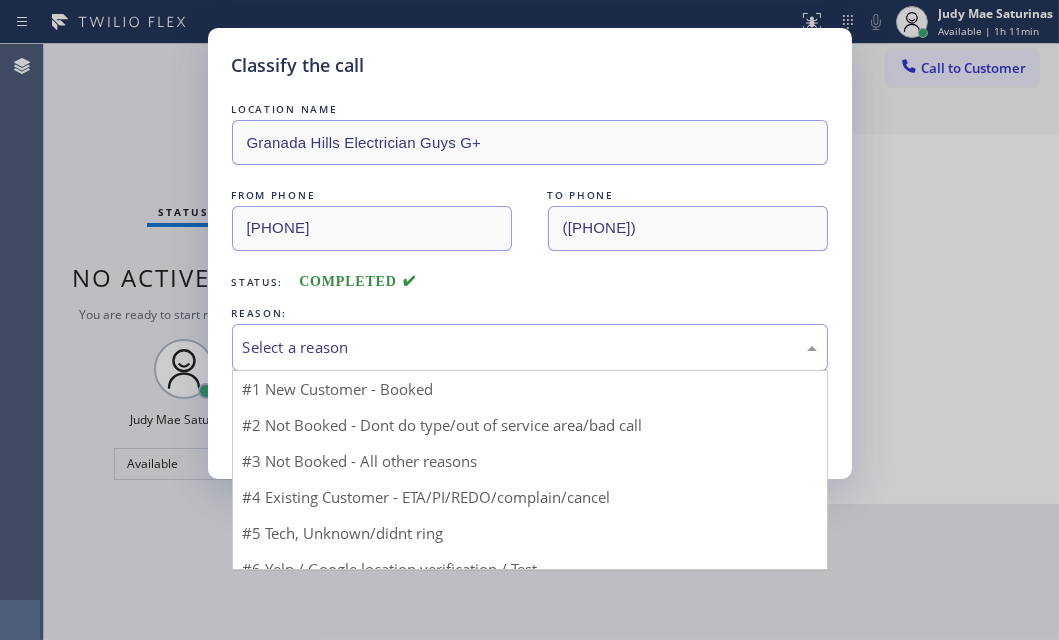 drag, startPoint x: 430, startPoint y: 325, endPoint x: 431, endPoint y: 341, distance: 16.03122 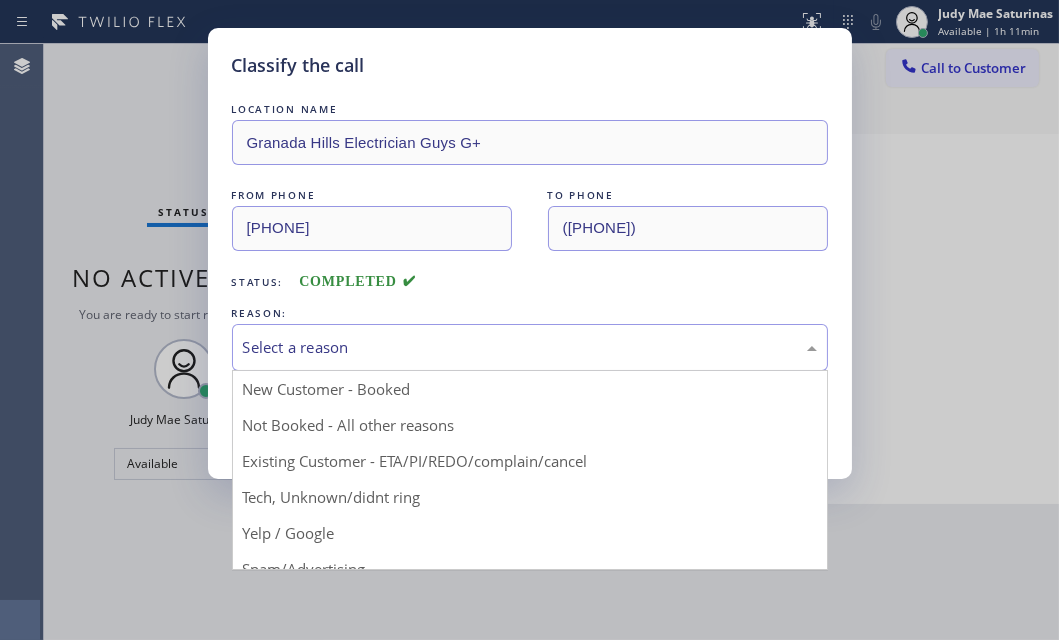 drag, startPoint x: 380, startPoint y: 501, endPoint x: 362, endPoint y: 461, distance: 43.863426 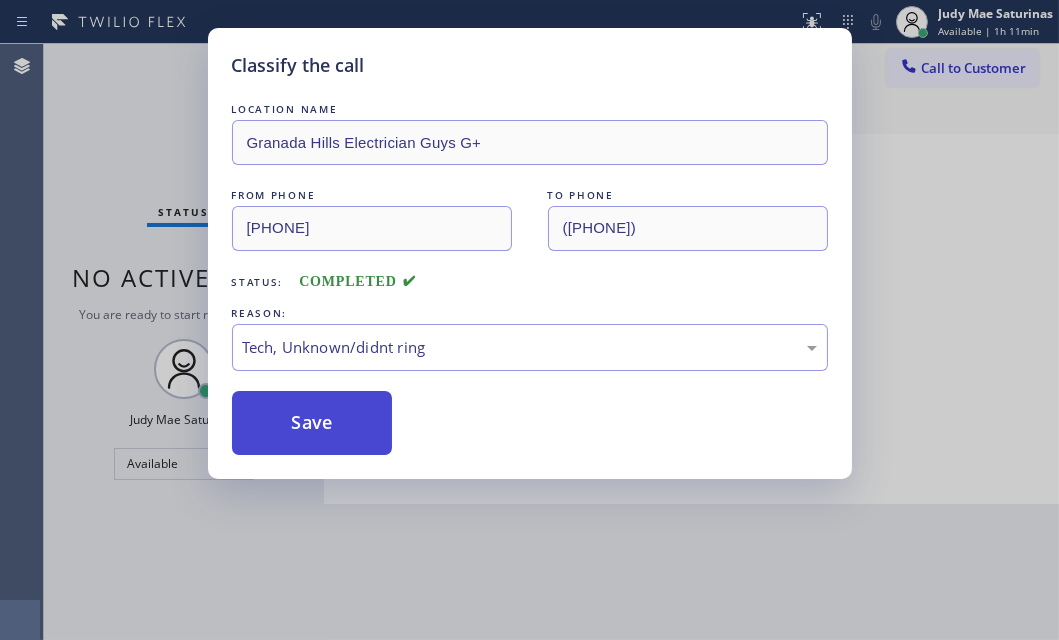 click on "Save" at bounding box center [312, 423] 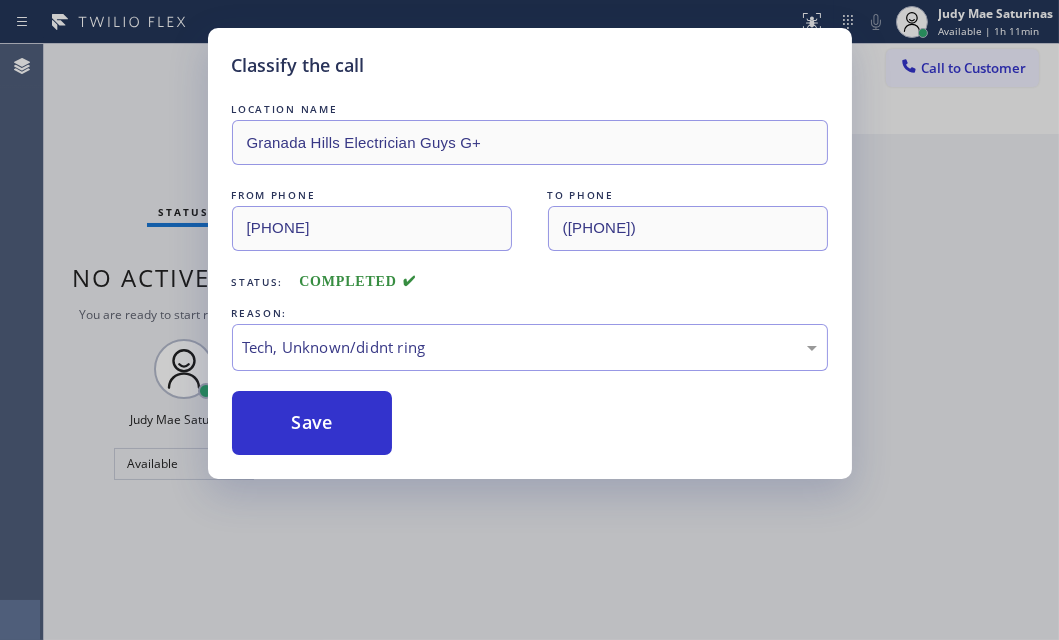 click on "Classify the call LOCATION NAME Granada Hills Electrician Guys G+ FROM PHONE [PHONE] TO PHONE [PHONE] Status: COMPLETED REASON: Tech, Unknown/didnt ring Save" at bounding box center (529, 320) 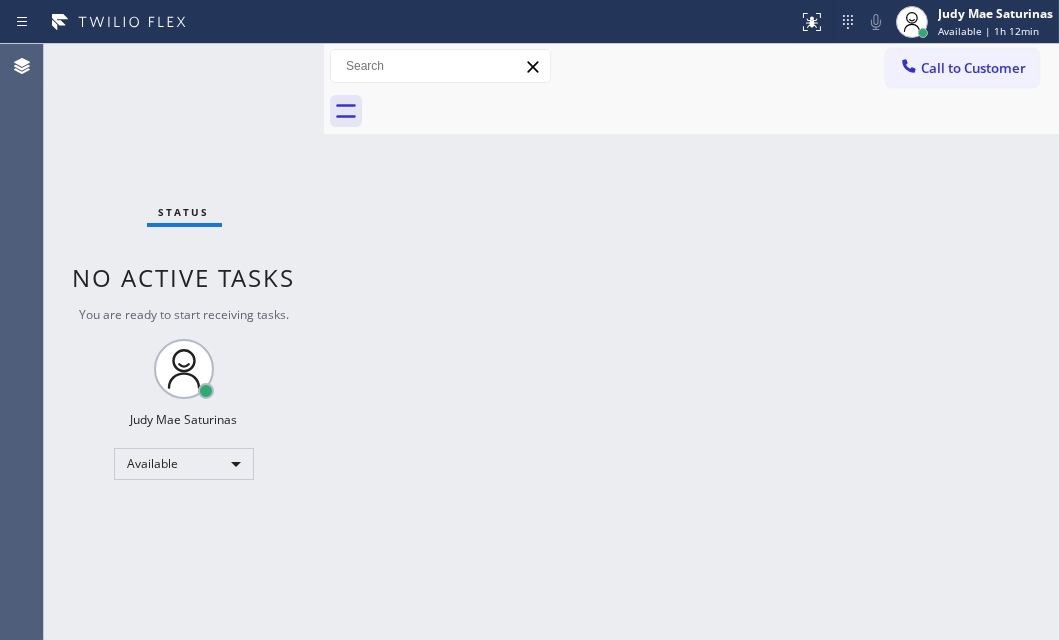 click on "Status   No active tasks     You are ready to start receiving tasks.   Judy Mae Saturinas Available" at bounding box center [184, 342] 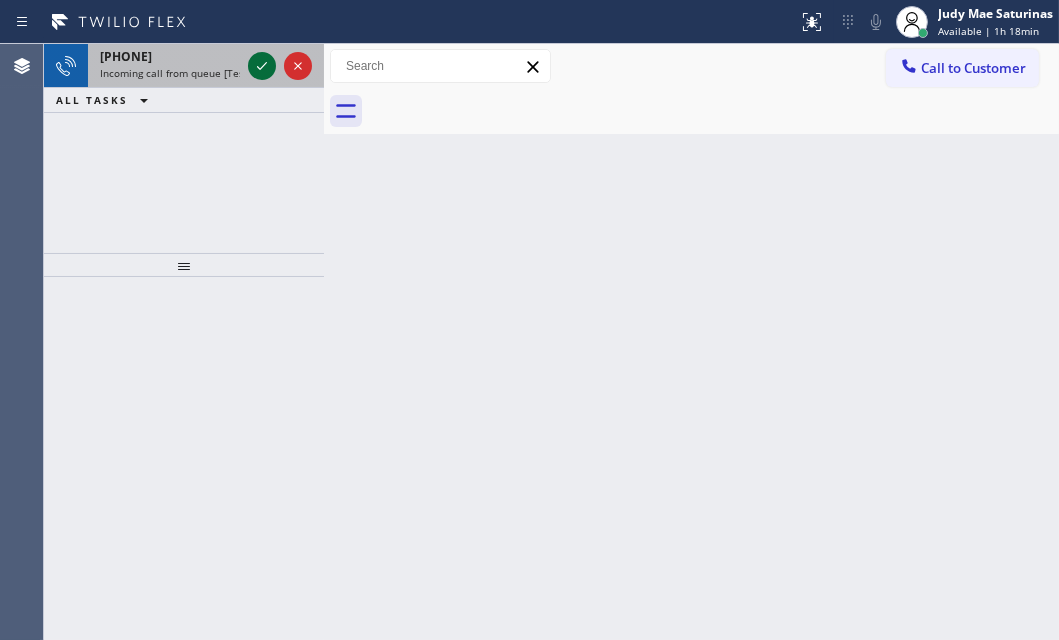 click 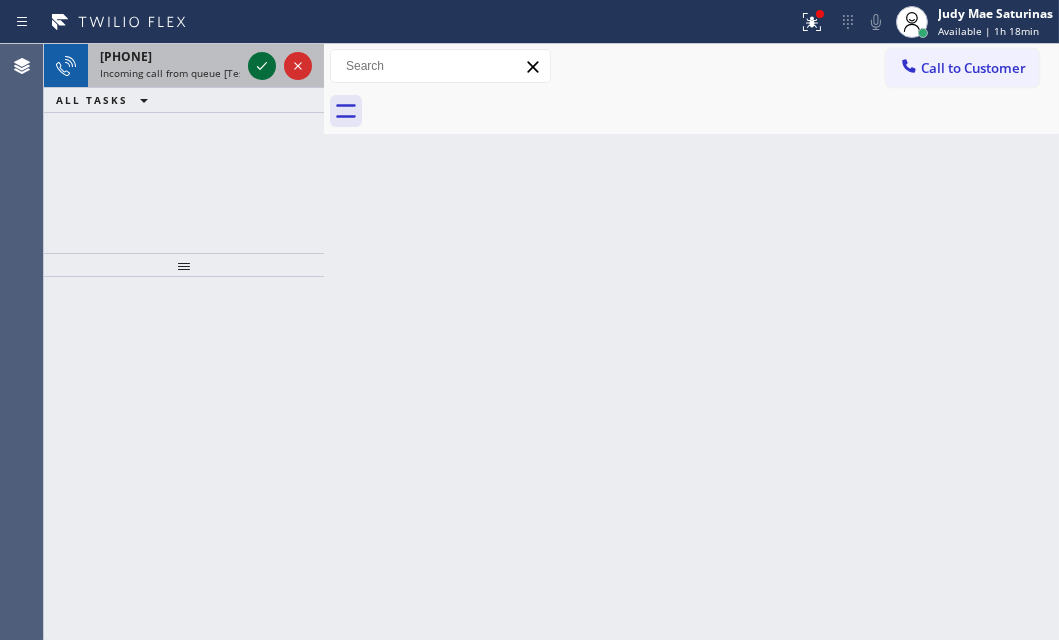 click 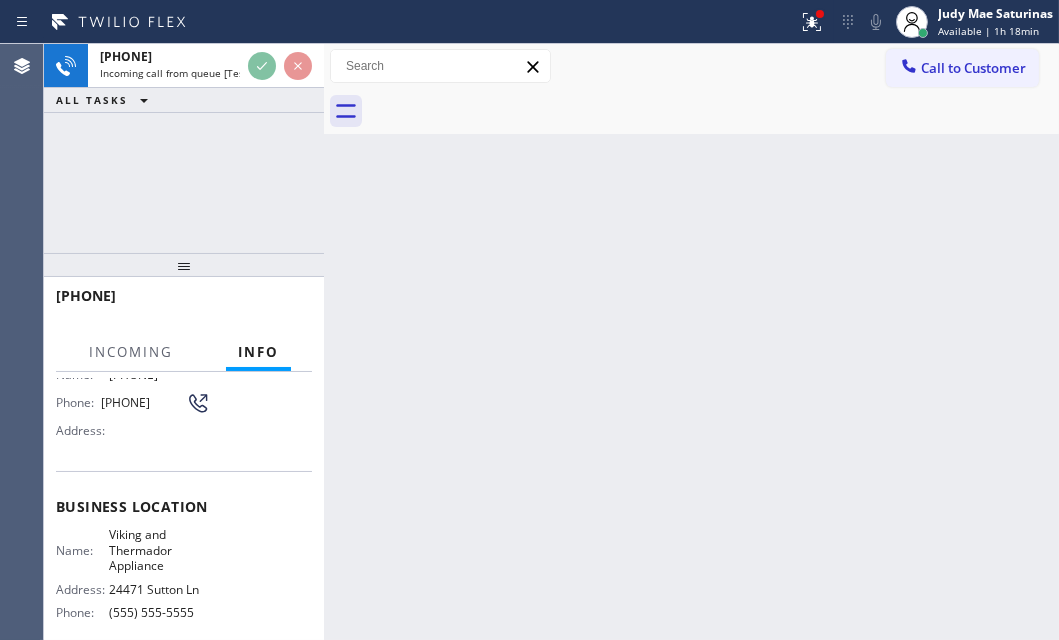 scroll, scrollTop: 272, scrollLeft: 0, axis: vertical 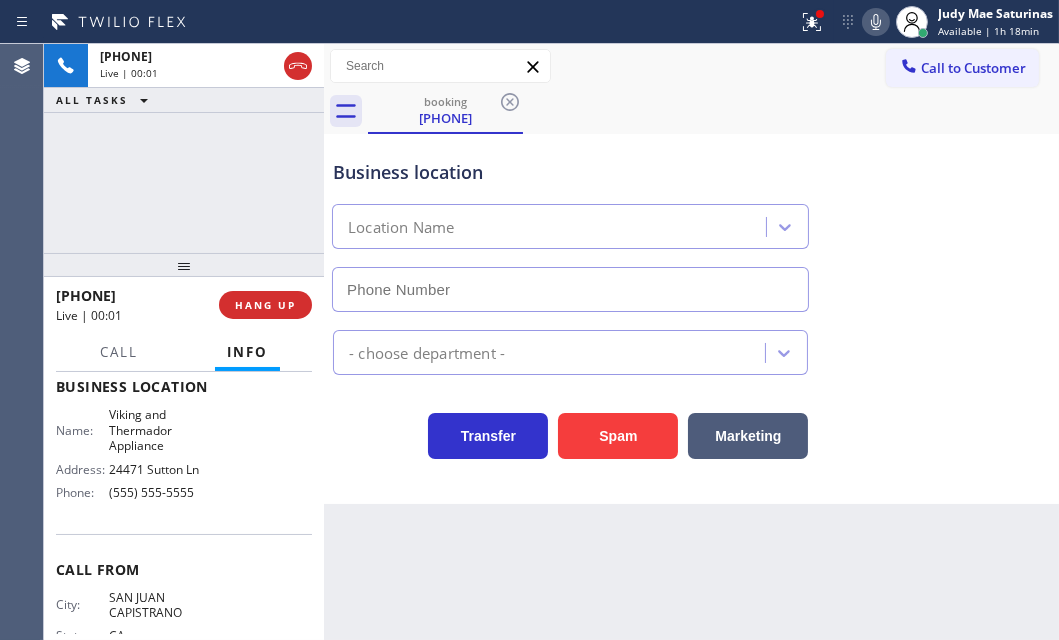 type on "(555) 555-5555" 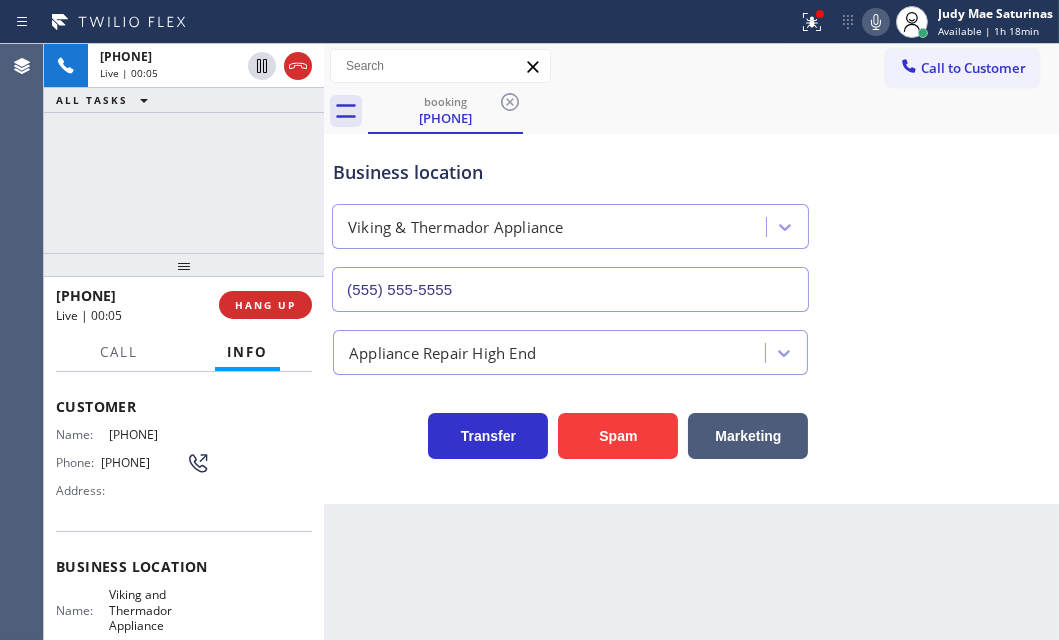 scroll, scrollTop: 90, scrollLeft: 0, axis: vertical 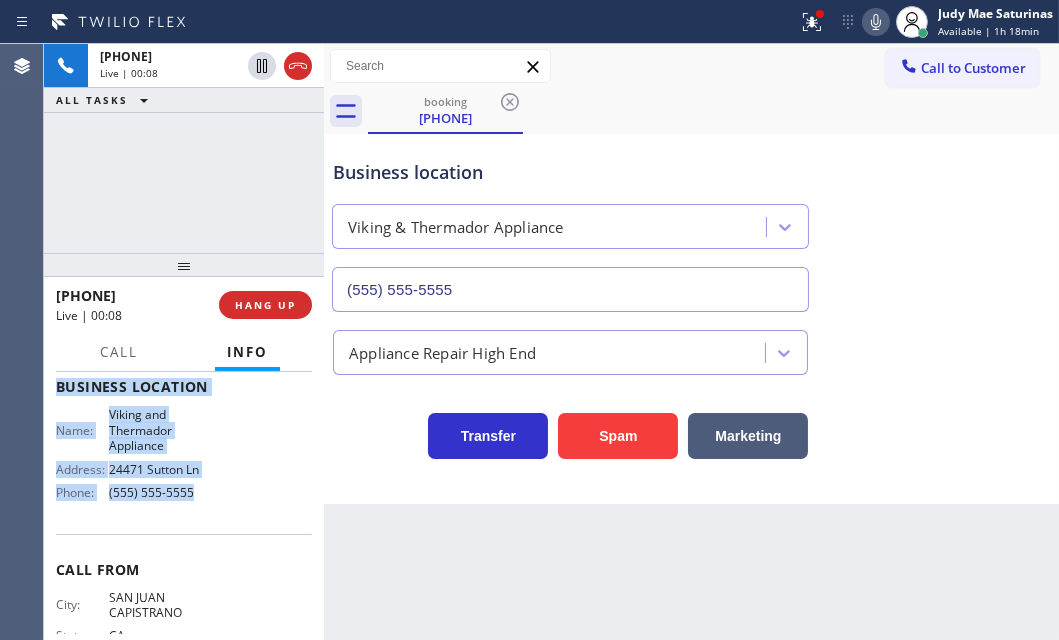 drag, startPoint x: 58, startPoint y: 398, endPoint x: 202, endPoint y: 511, distance: 183.04372 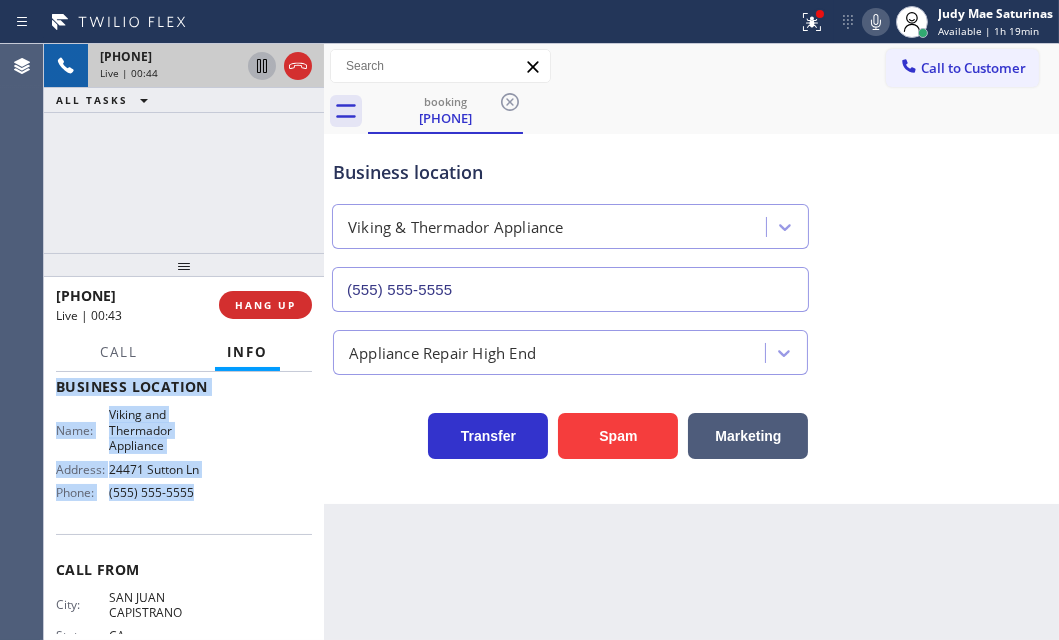 click 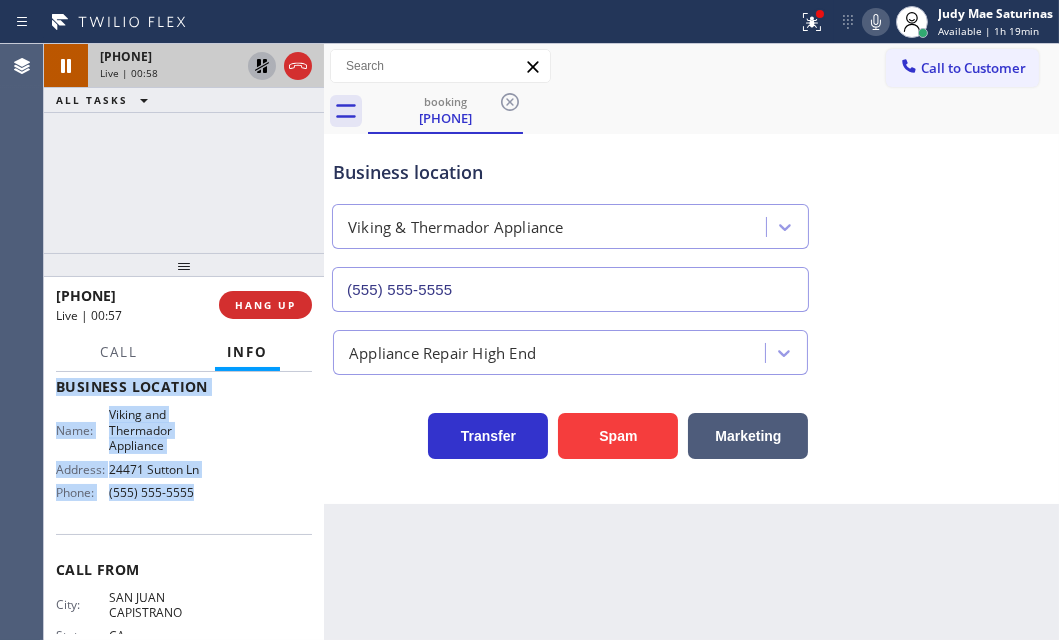 click 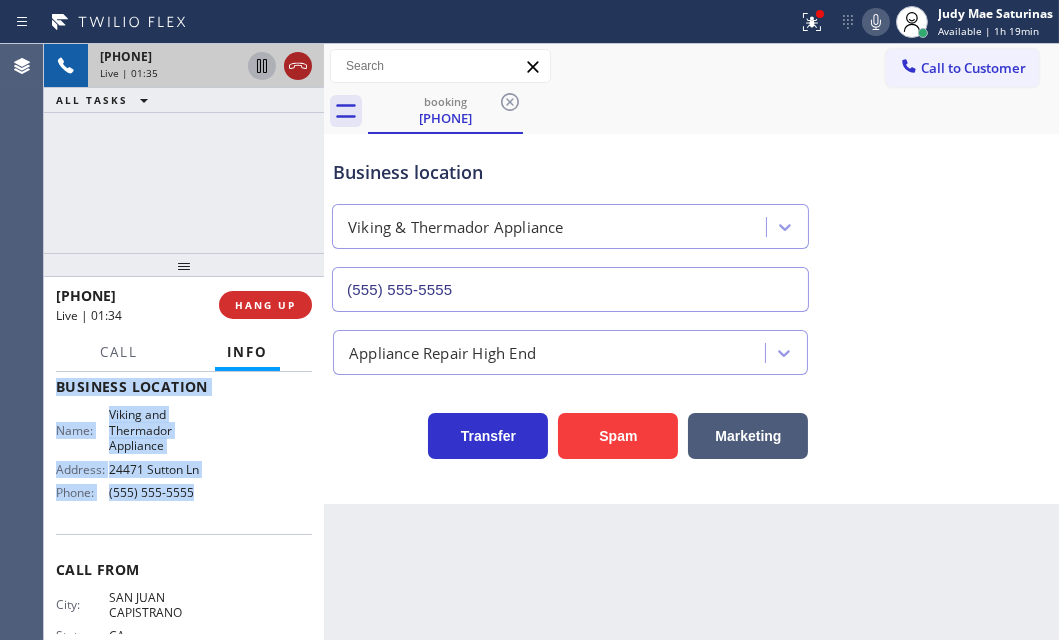 click 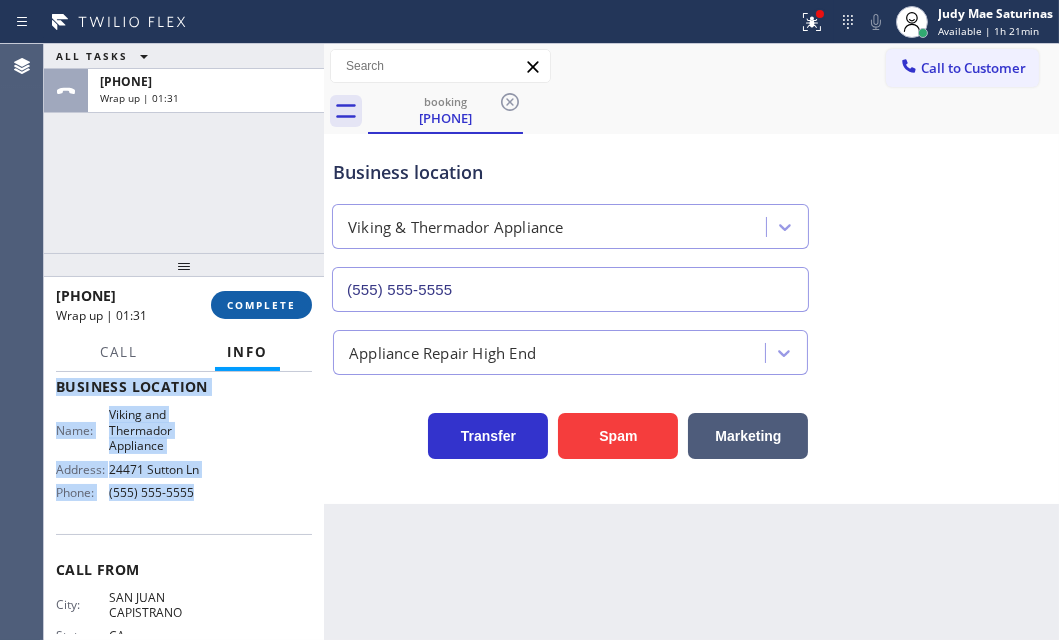 click on "COMPLETE" at bounding box center [261, 305] 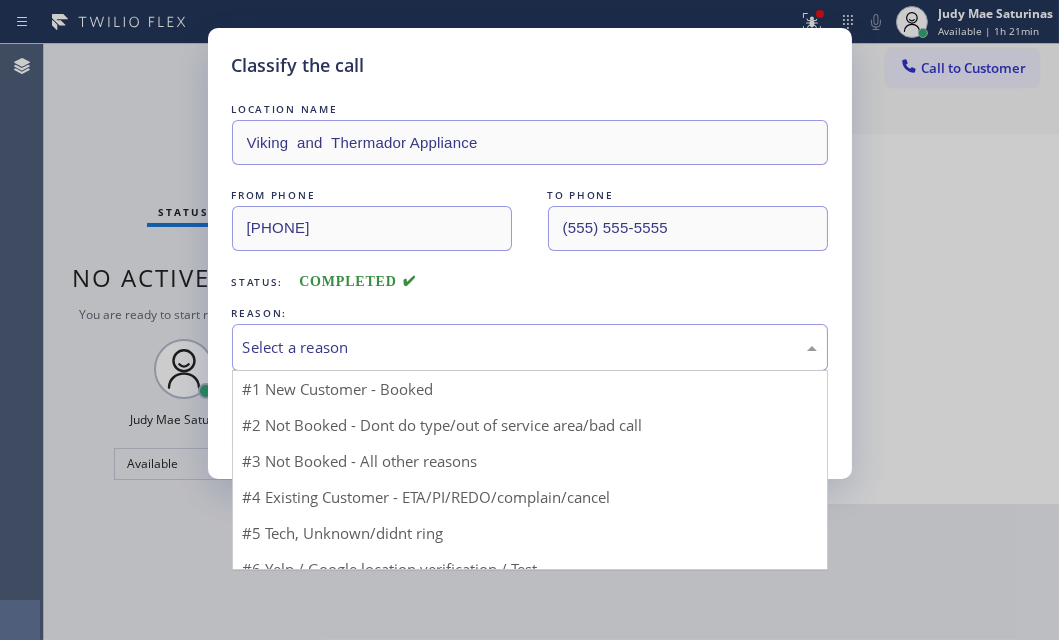 click on "Select a reason" at bounding box center [530, 347] 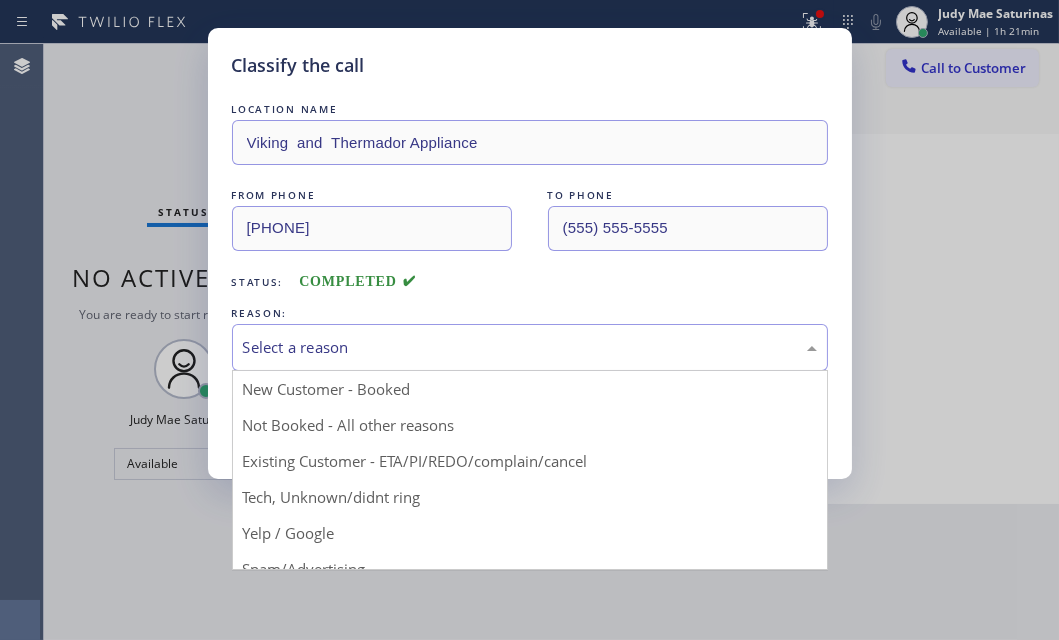 drag, startPoint x: 328, startPoint y: 425, endPoint x: 310, endPoint y: 420, distance: 18.681541 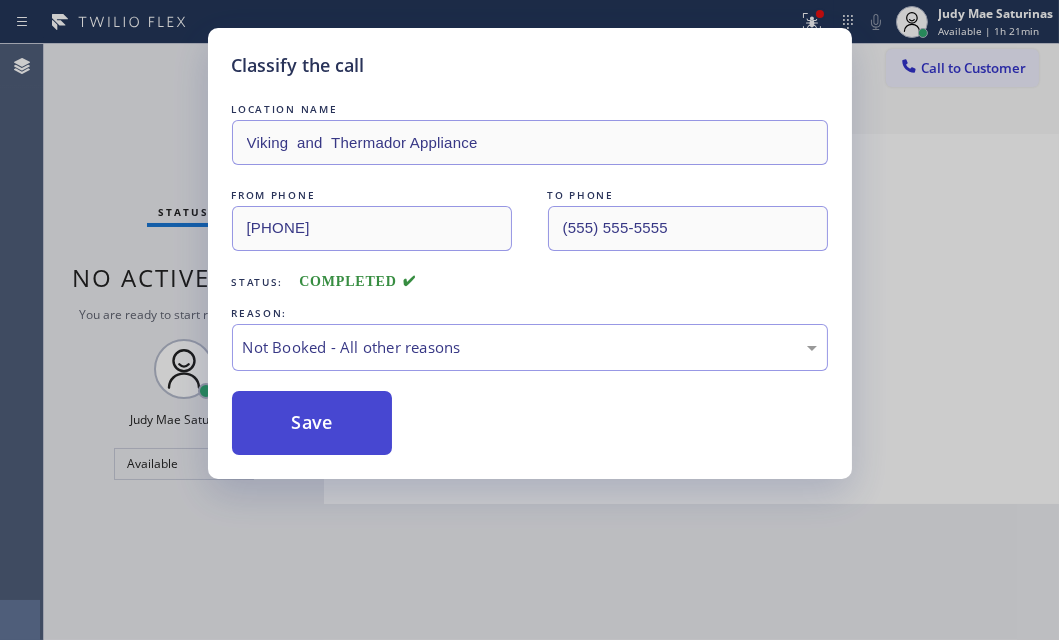click on "Save" at bounding box center (312, 423) 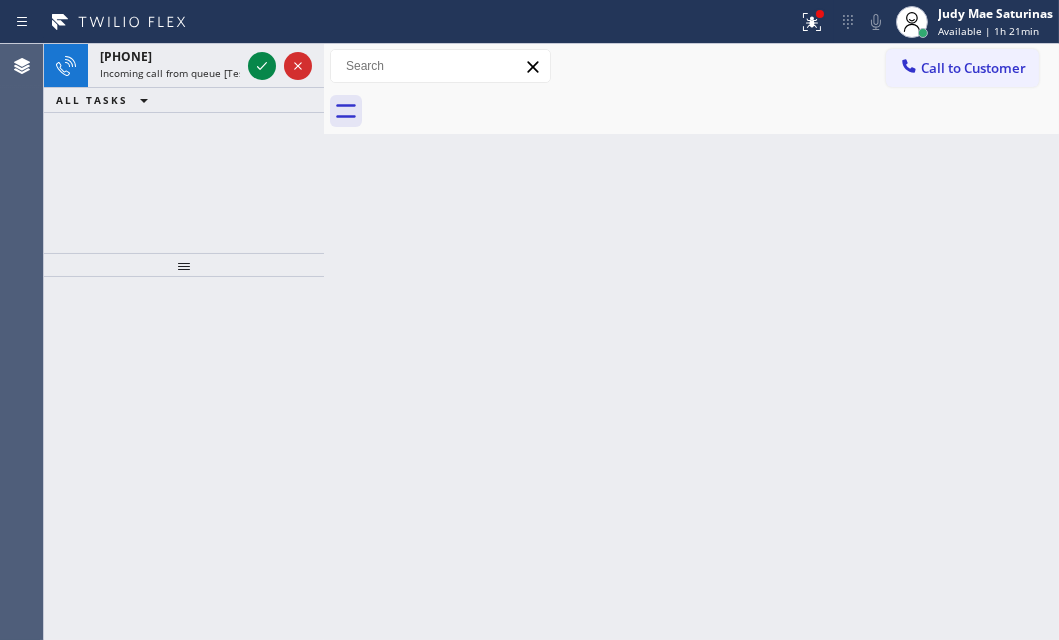 drag, startPoint x: 262, startPoint y: 60, endPoint x: 298, endPoint y: 223, distance: 166.92813 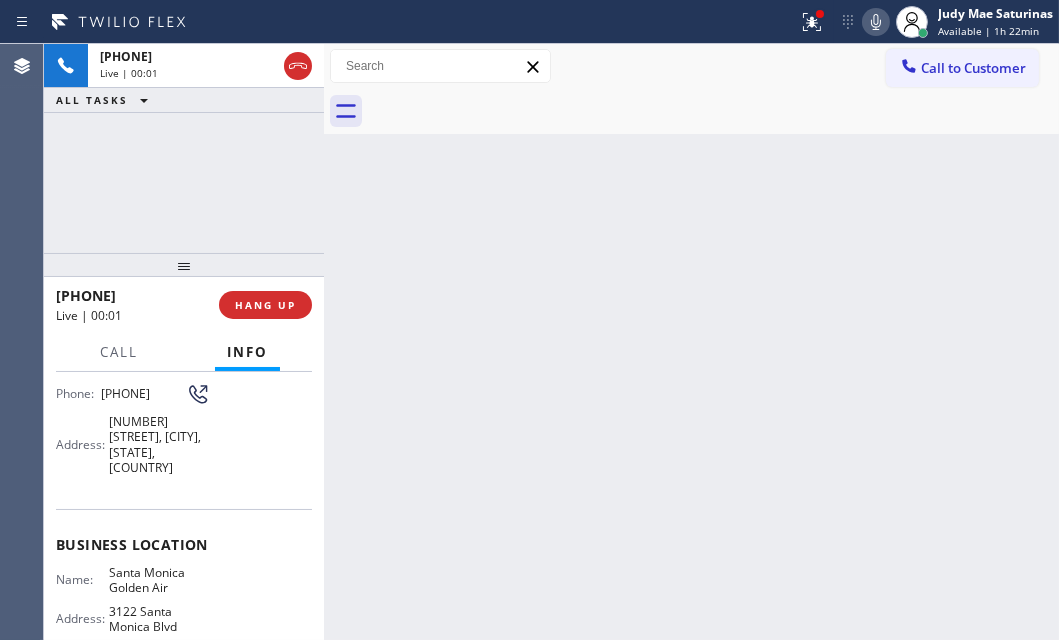 scroll, scrollTop: 181, scrollLeft: 0, axis: vertical 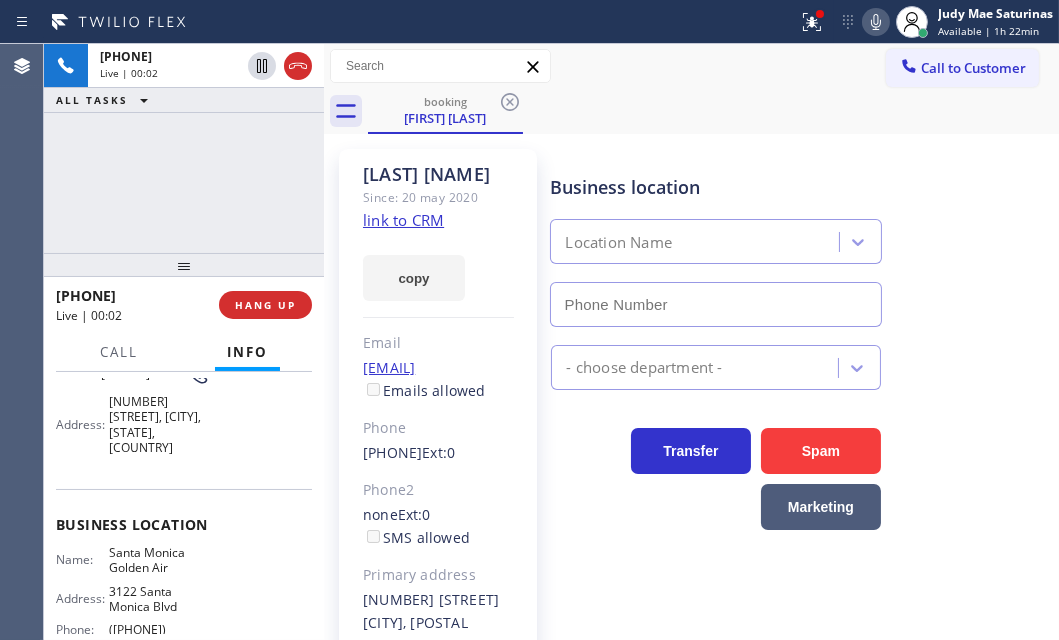 type on "([PHONE])" 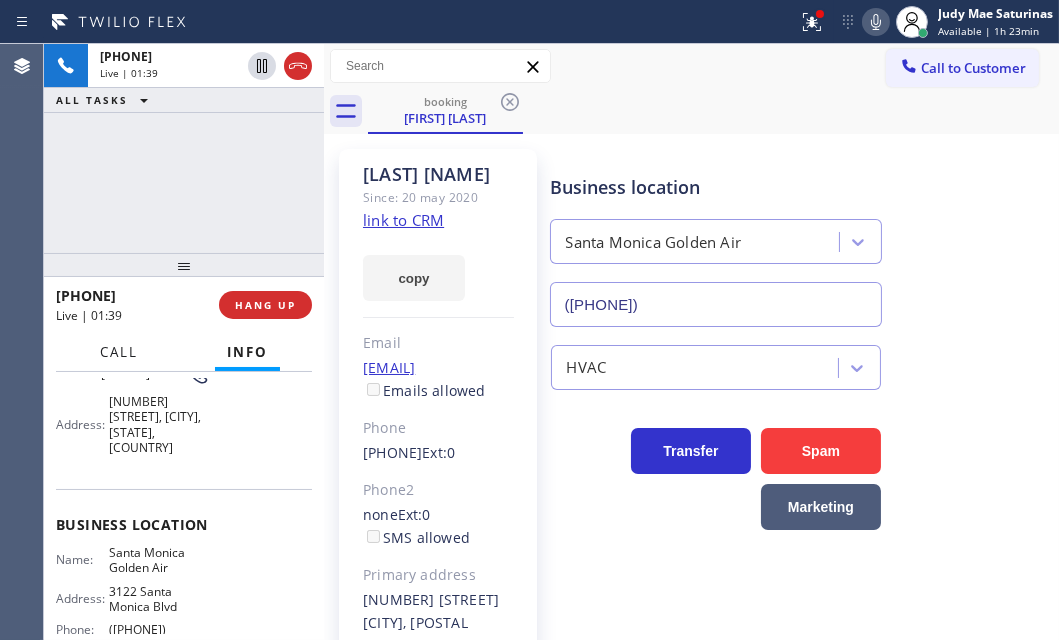 click on "Call" at bounding box center [119, 352] 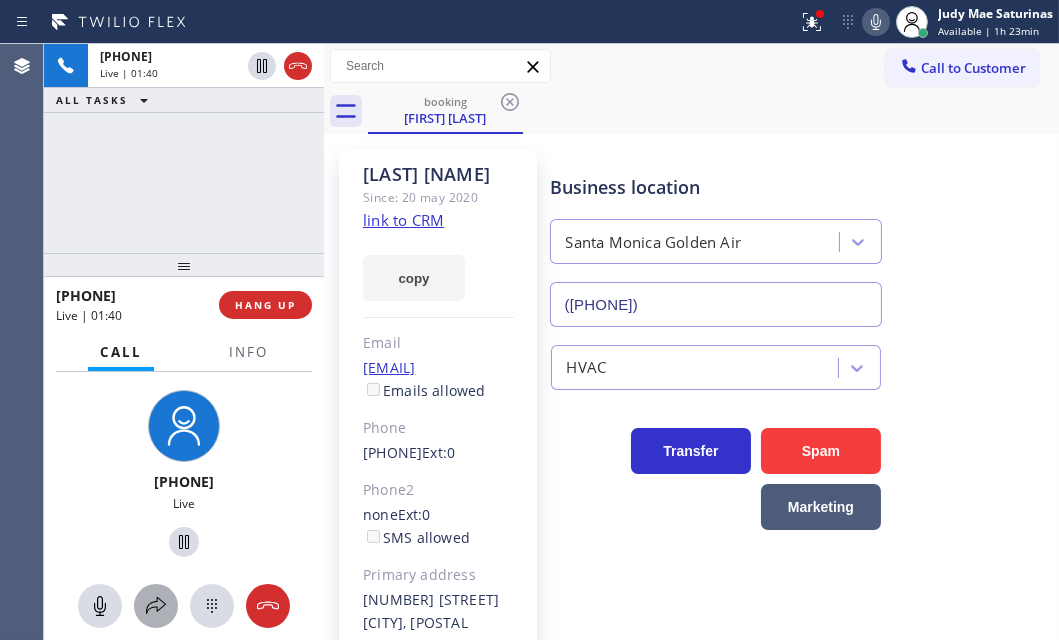 click 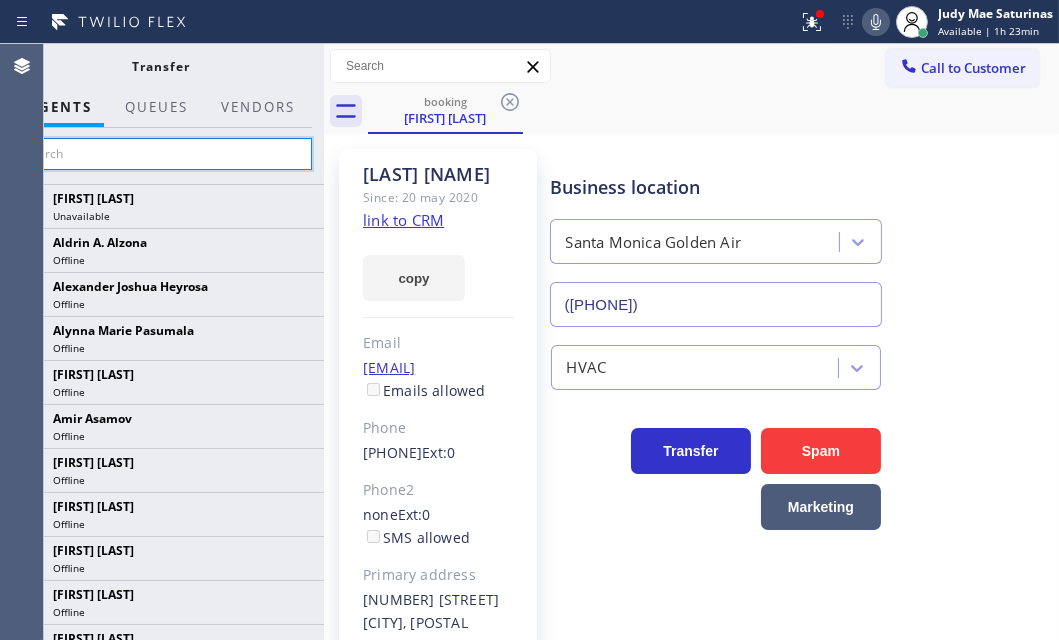 click at bounding box center [161, 154] 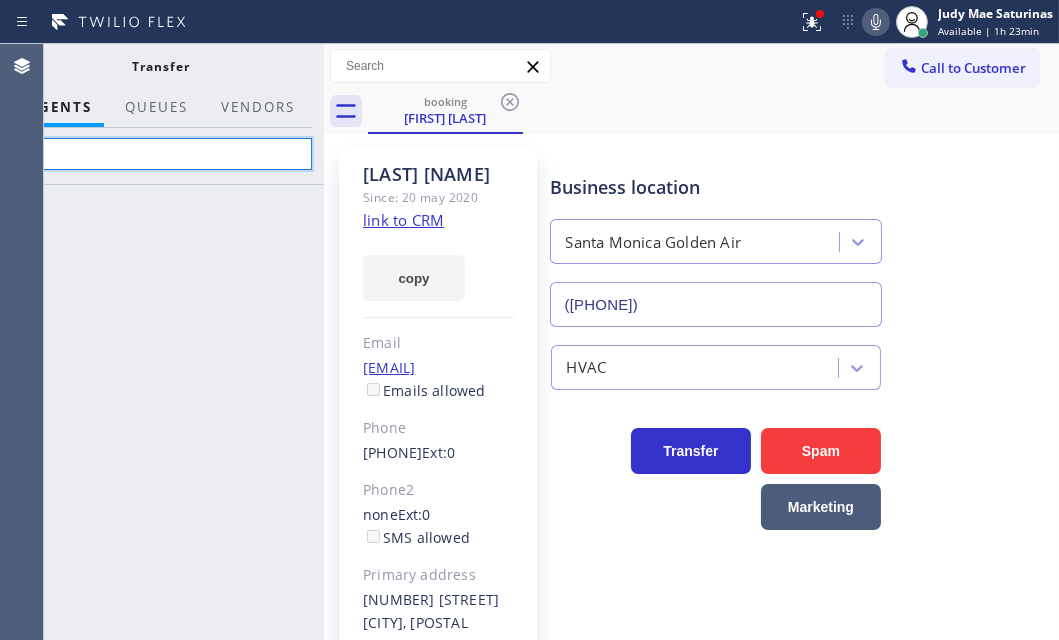 type on "g" 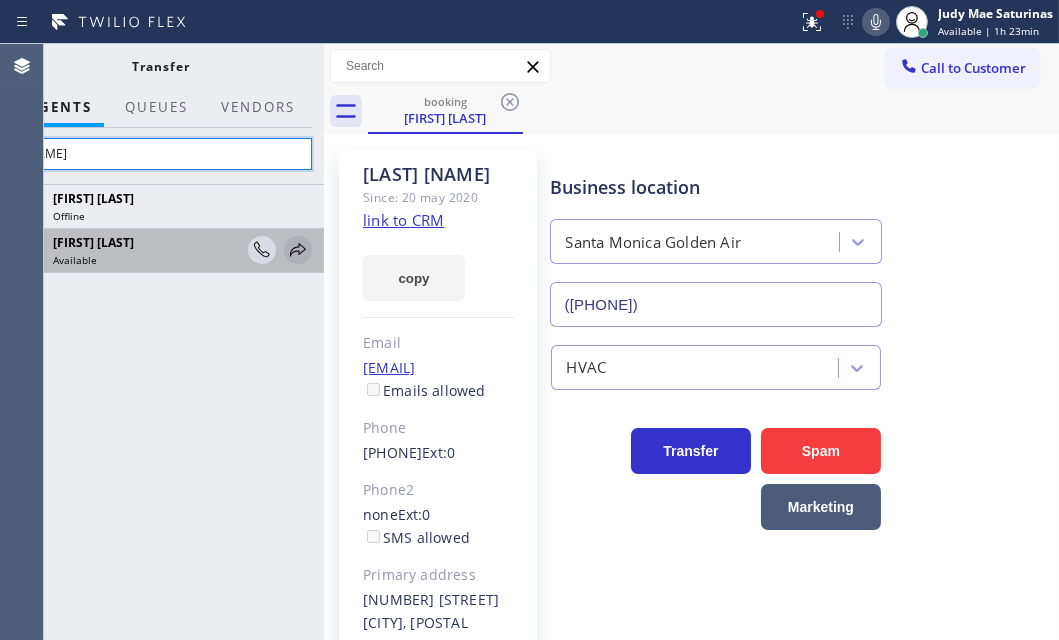 type on "[NAME]" 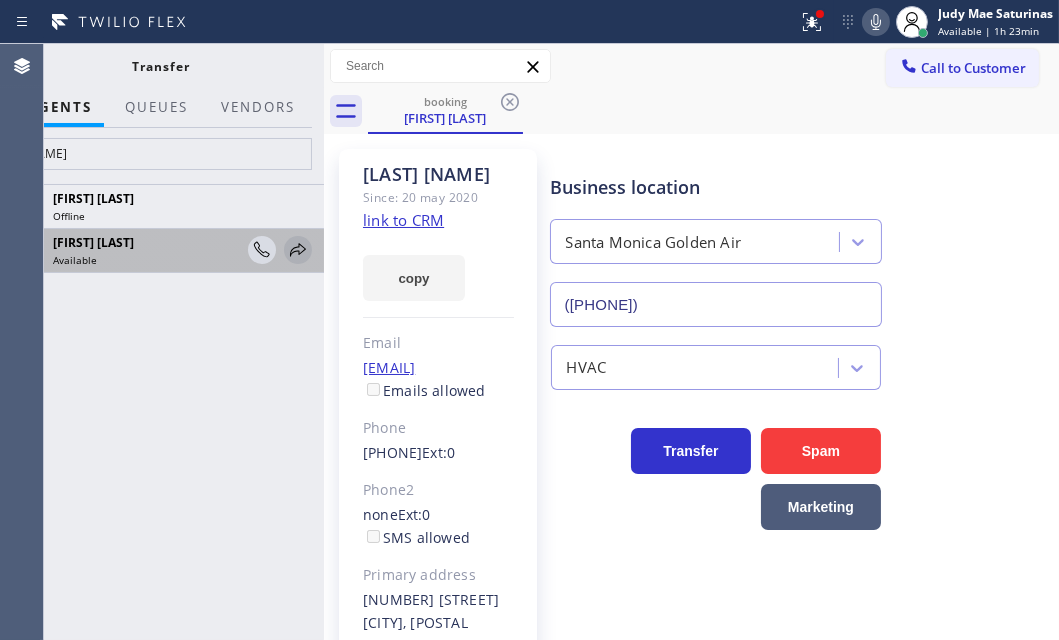 click 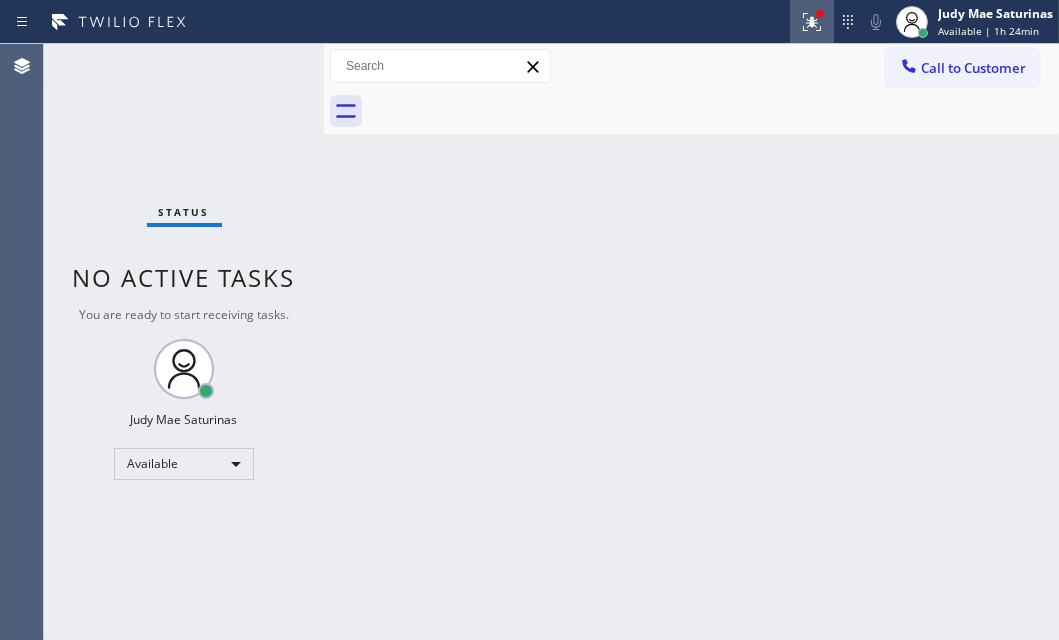 click 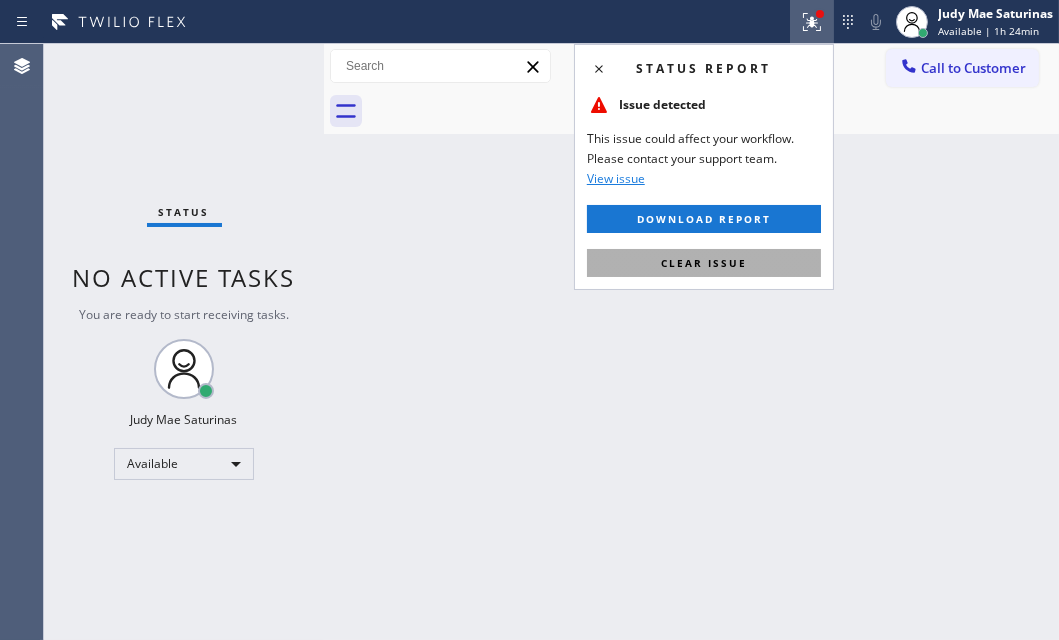 click on "Clear issue" at bounding box center [704, 263] 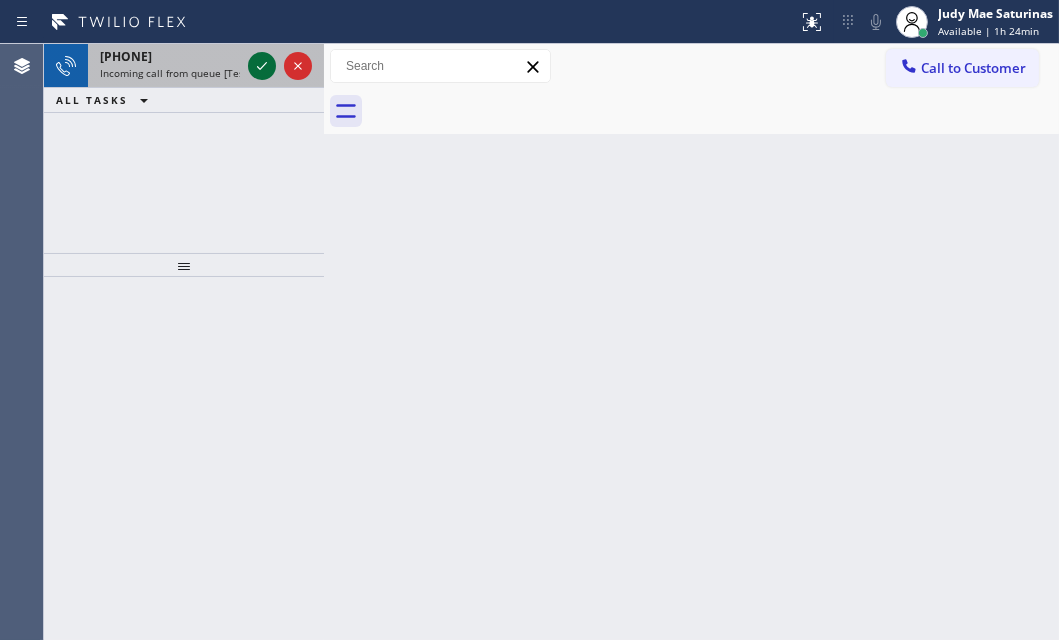 click 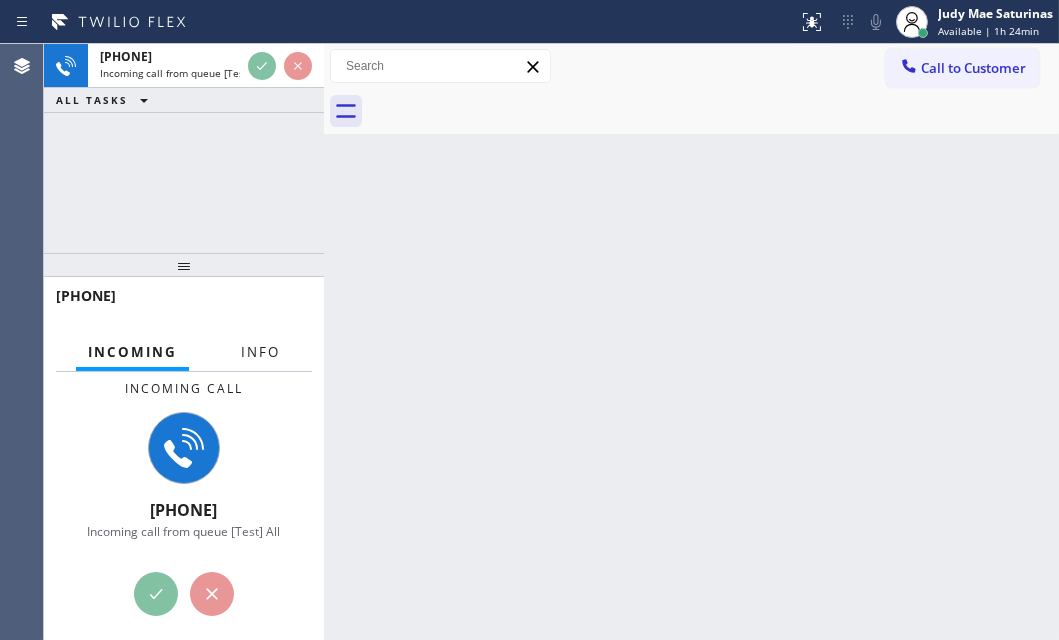 click on "Info" at bounding box center (260, 352) 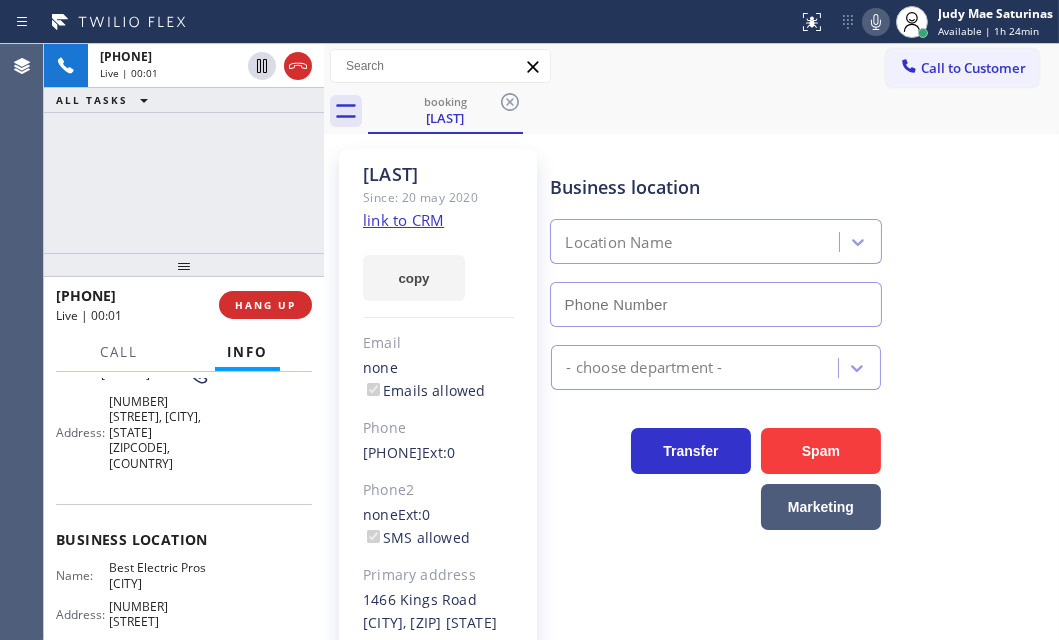 type on "([PHONE])" 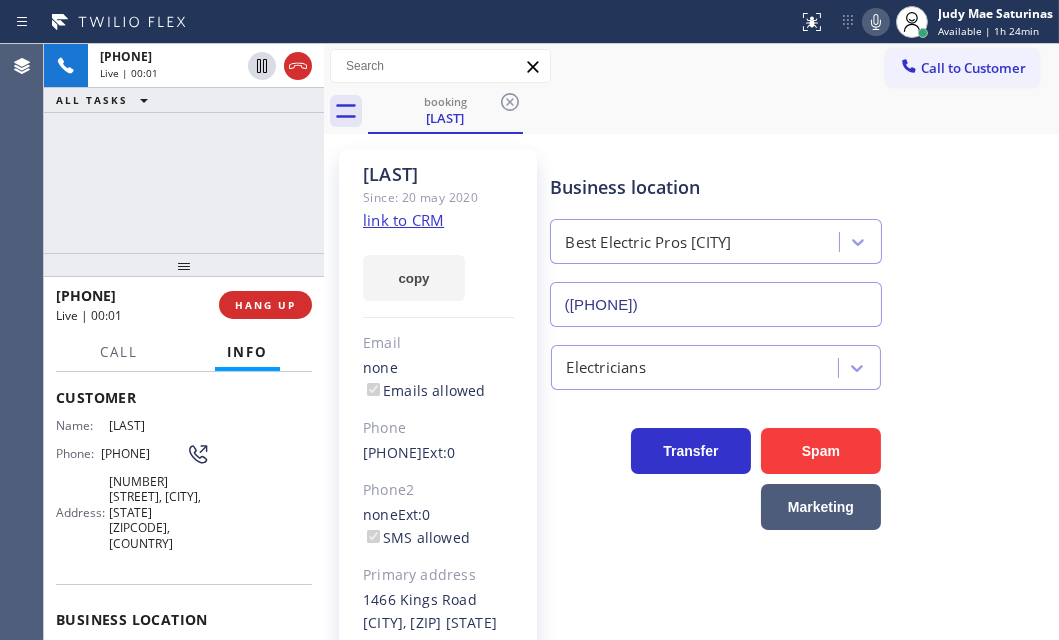 scroll, scrollTop: 90, scrollLeft: 0, axis: vertical 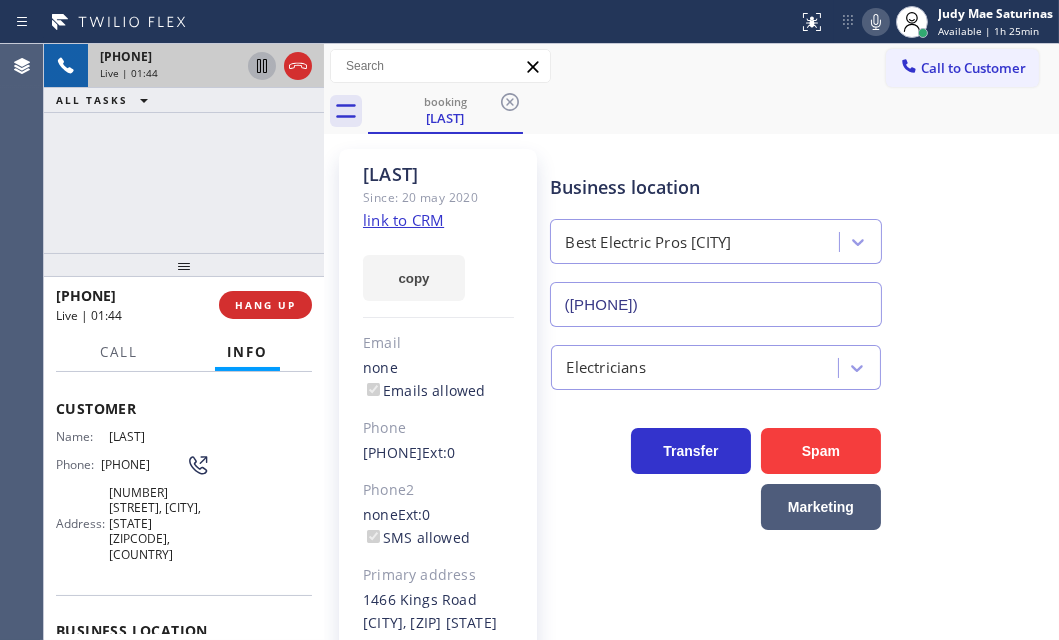 click 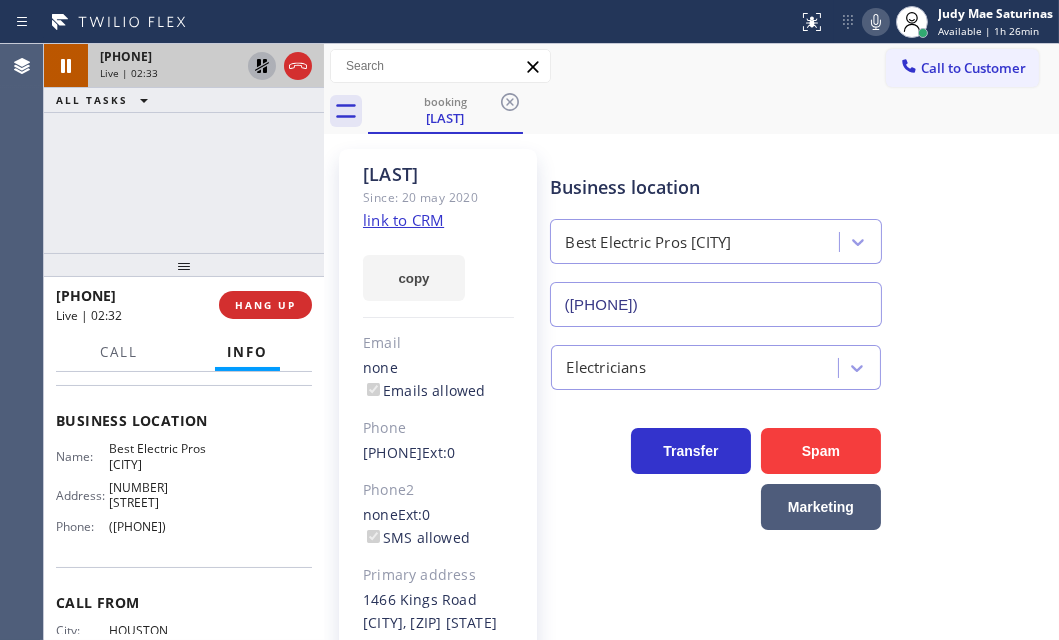 scroll, scrollTop: 267, scrollLeft: 0, axis: vertical 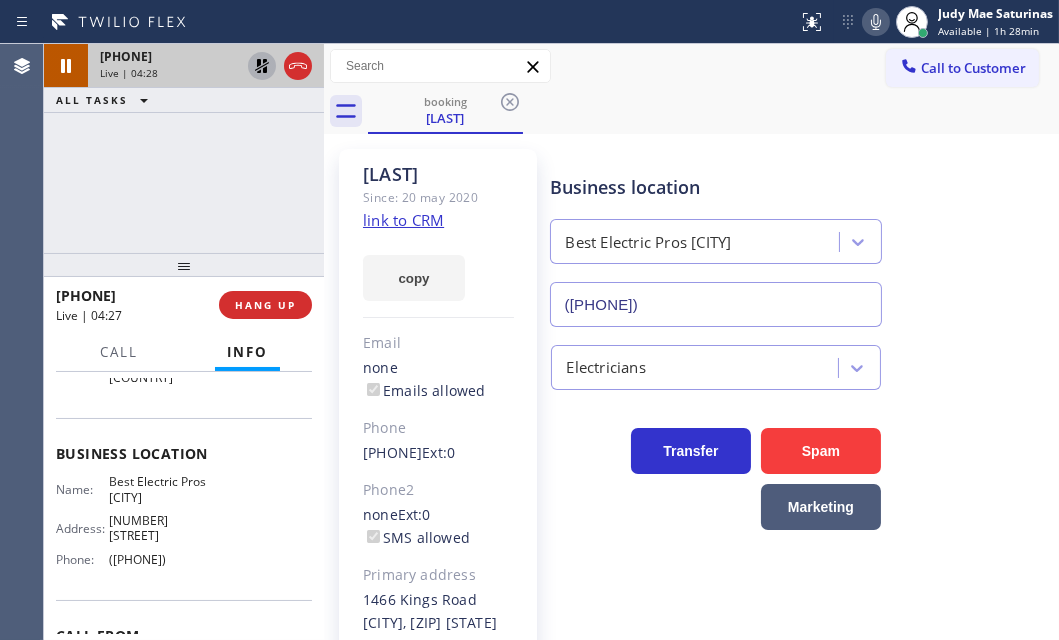 click 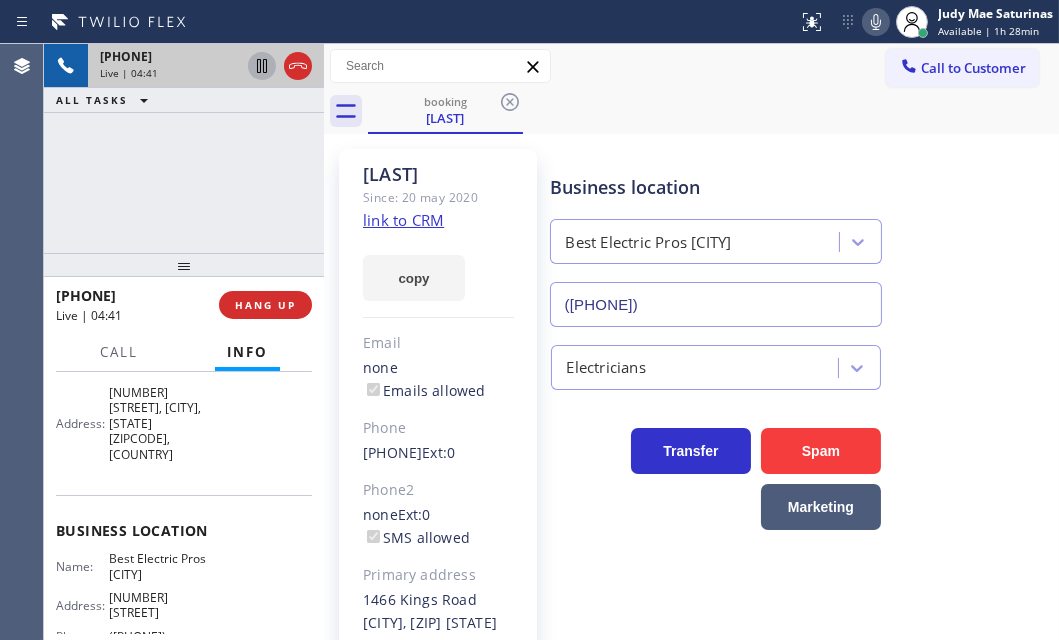 scroll, scrollTop: 85, scrollLeft: 0, axis: vertical 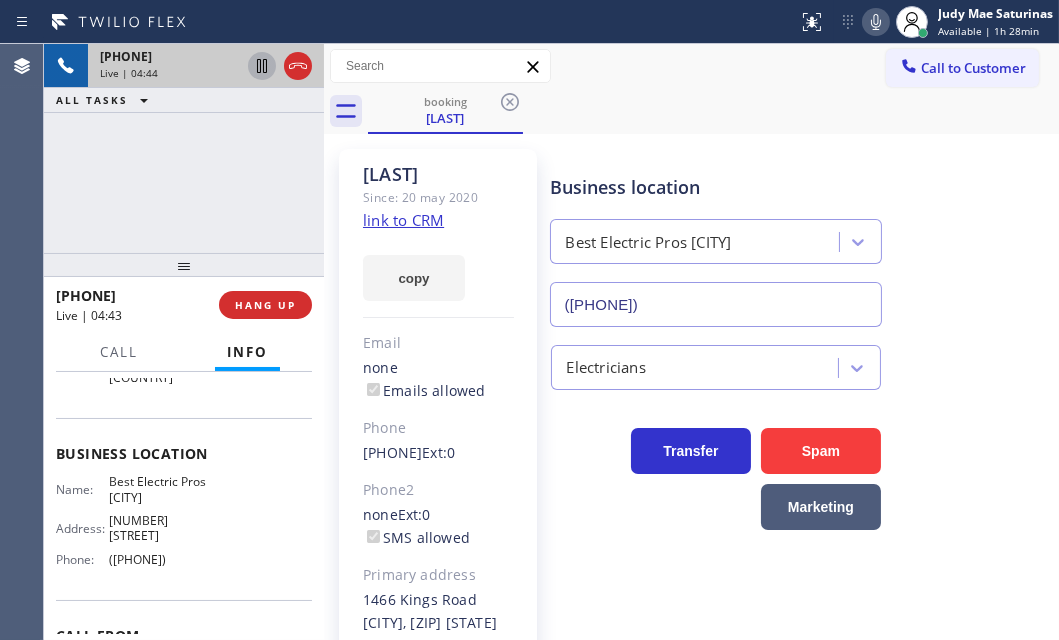 drag, startPoint x: 53, startPoint y: 404, endPoint x: 207, endPoint y: 529, distance: 198.34566 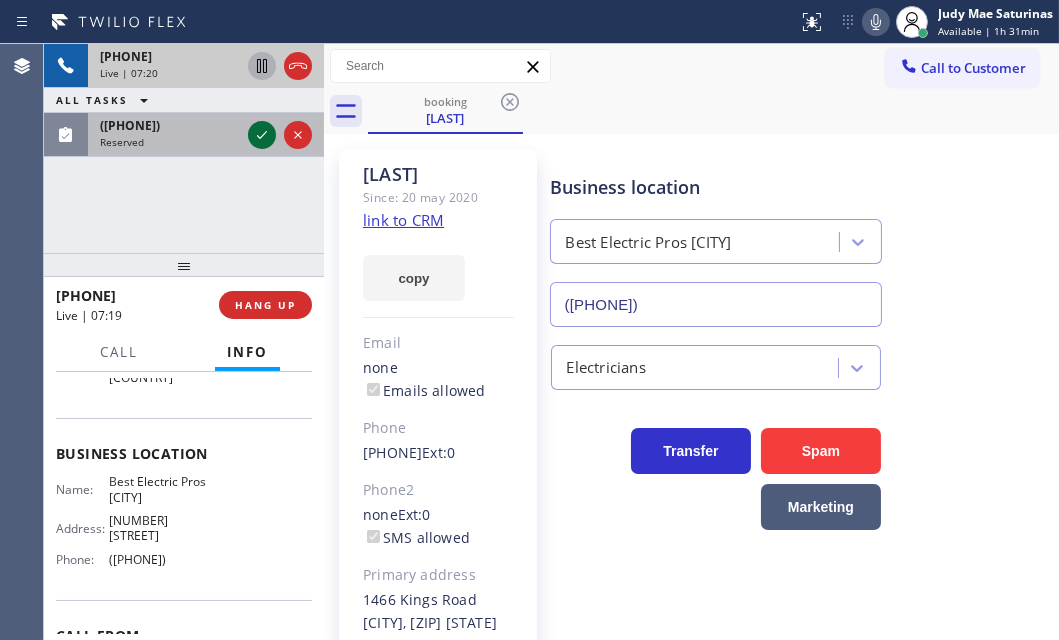 click 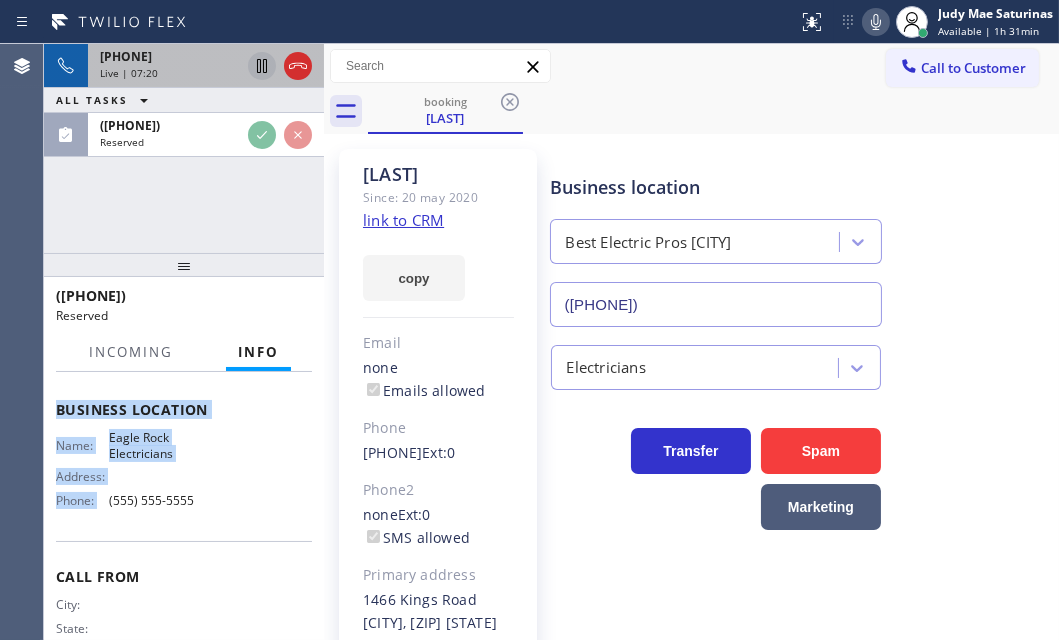 scroll, scrollTop: 283, scrollLeft: 0, axis: vertical 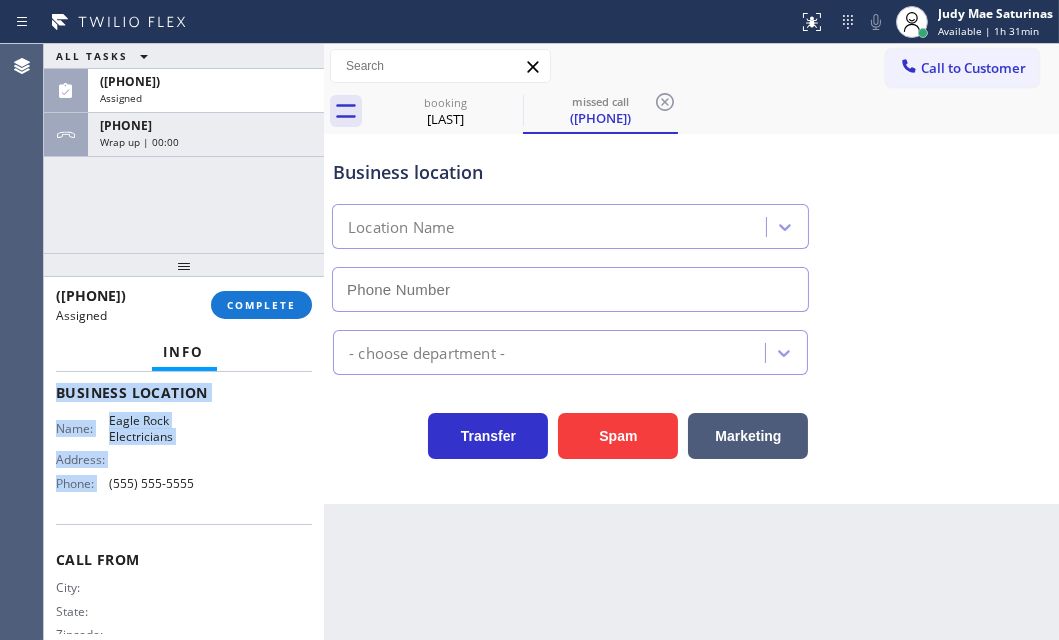type on "(555) 555-5555" 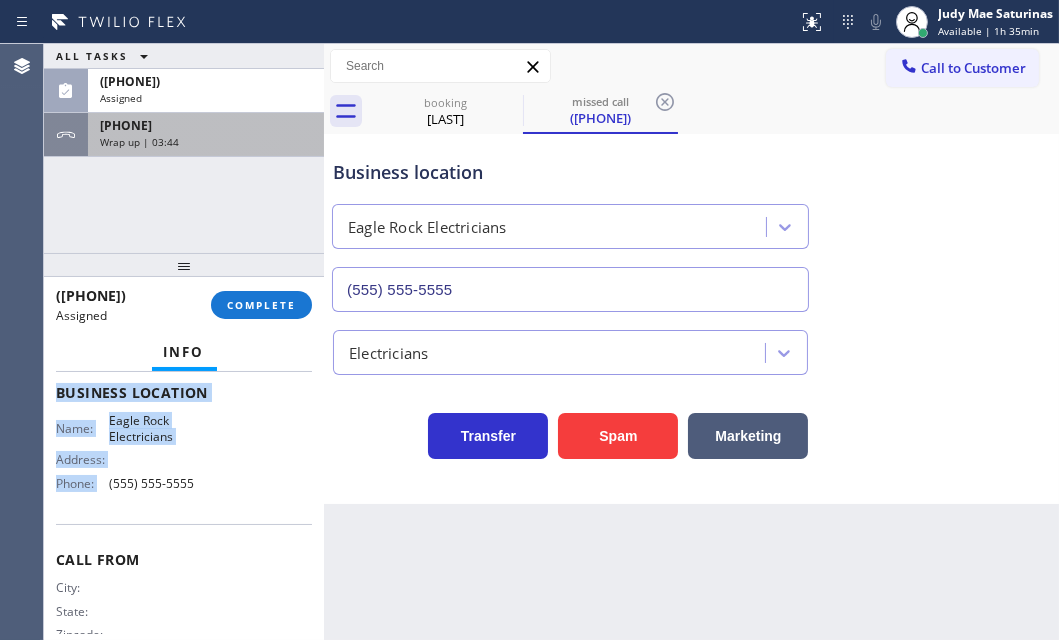click on "Wrap up | 03:44" at bounding box center (206, 142) 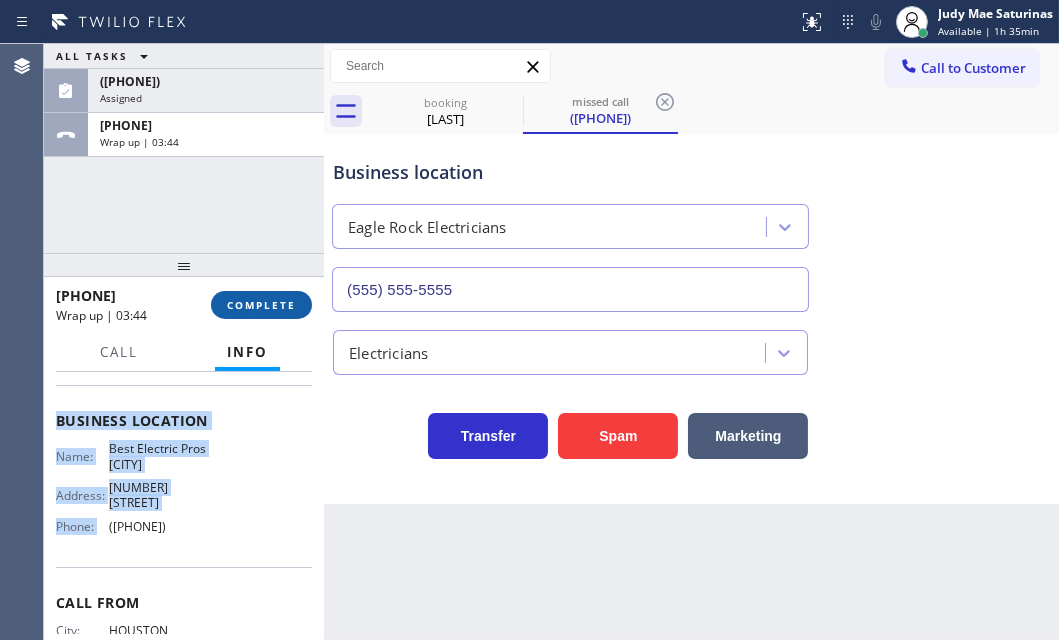 scroll, scrollTop: 267, scrollLeft: 0, axis: vertical 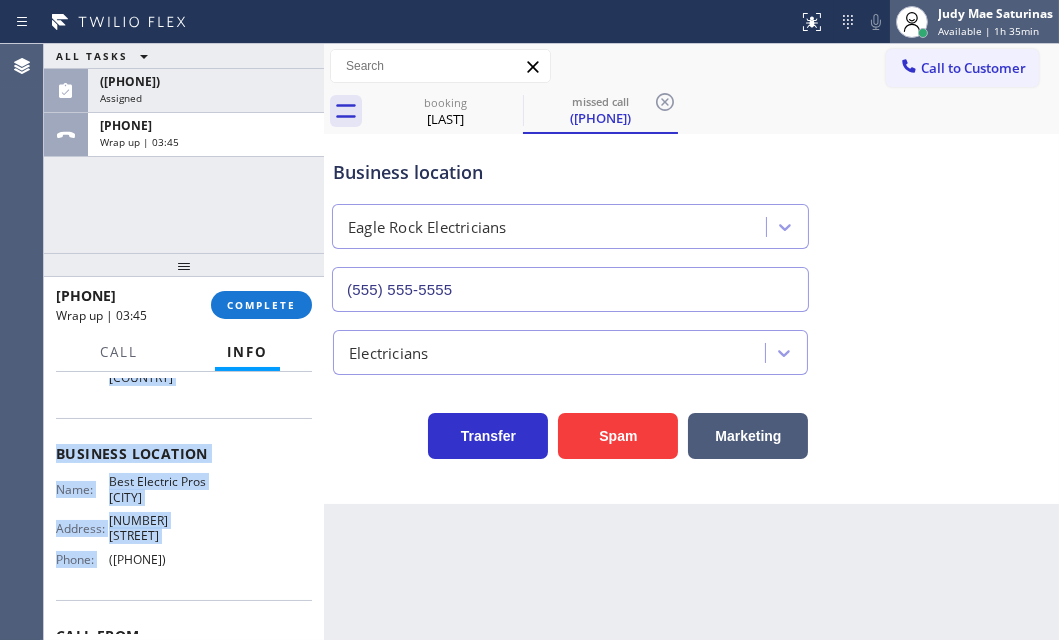 click on "Available | 1h 35min" at bounding box center [988, 31] 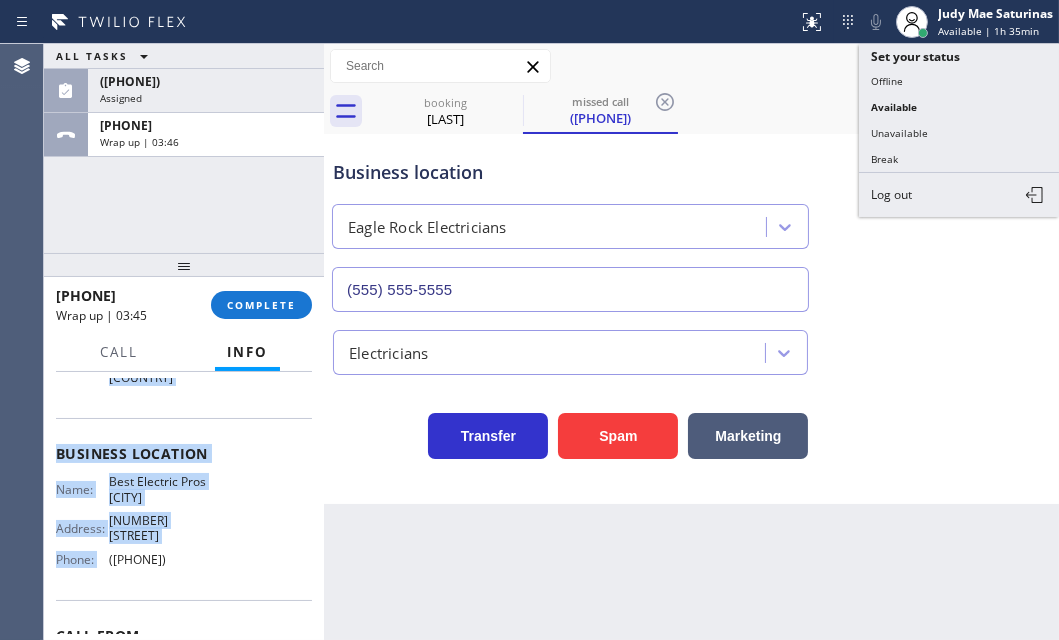 drag, startPoint x: 909, startPoint y: 77, endPoint x: 868, endPoint y: 82, distance: 41.303753 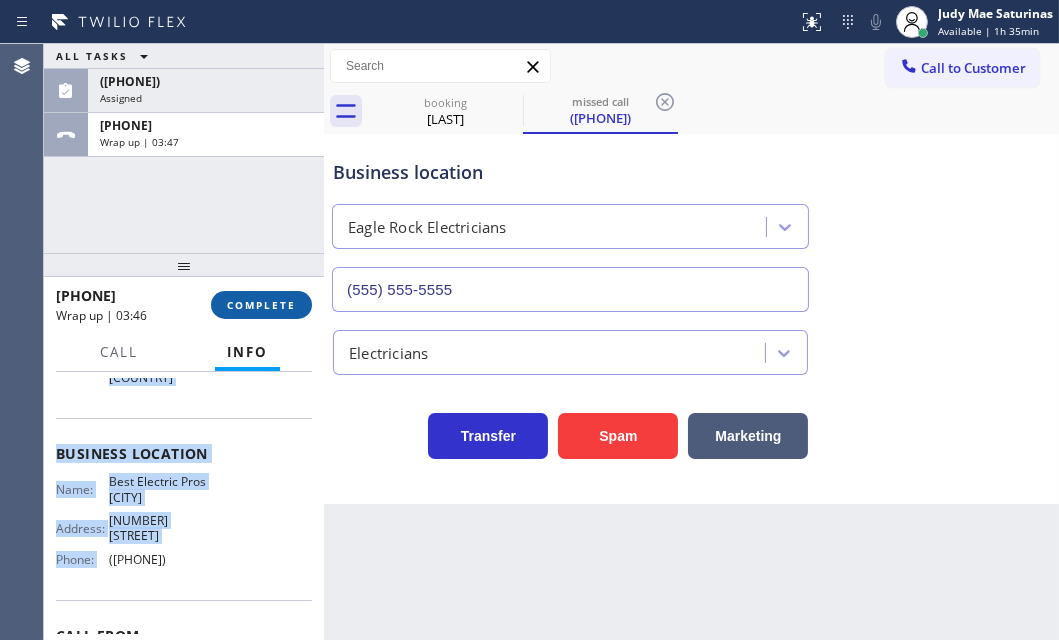 click on "COMPLETE" at bounding box center [261, 305] 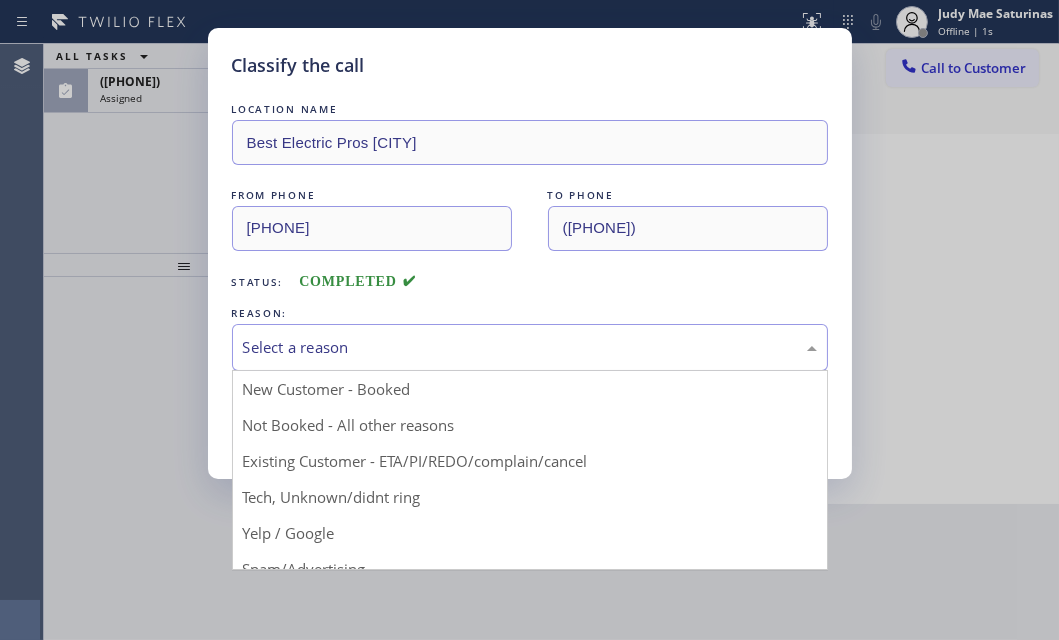 drag, startPoint x: 375, startPoint y: 343, endPoint x: 355, endPoint y: 367, distance: 31.241 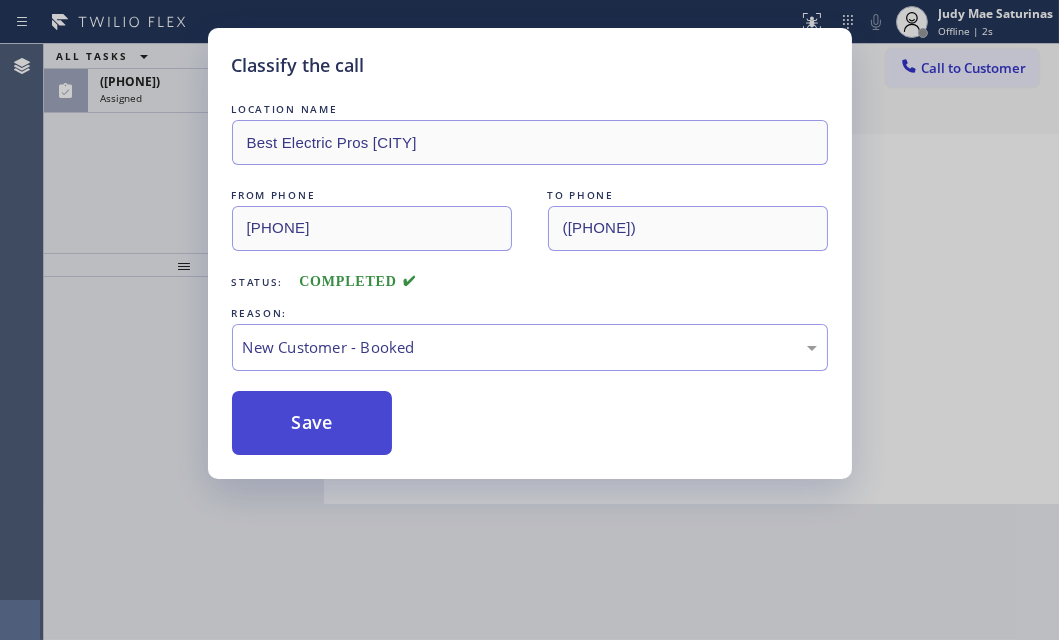 click on "Save" at bounding box center [312, 423] 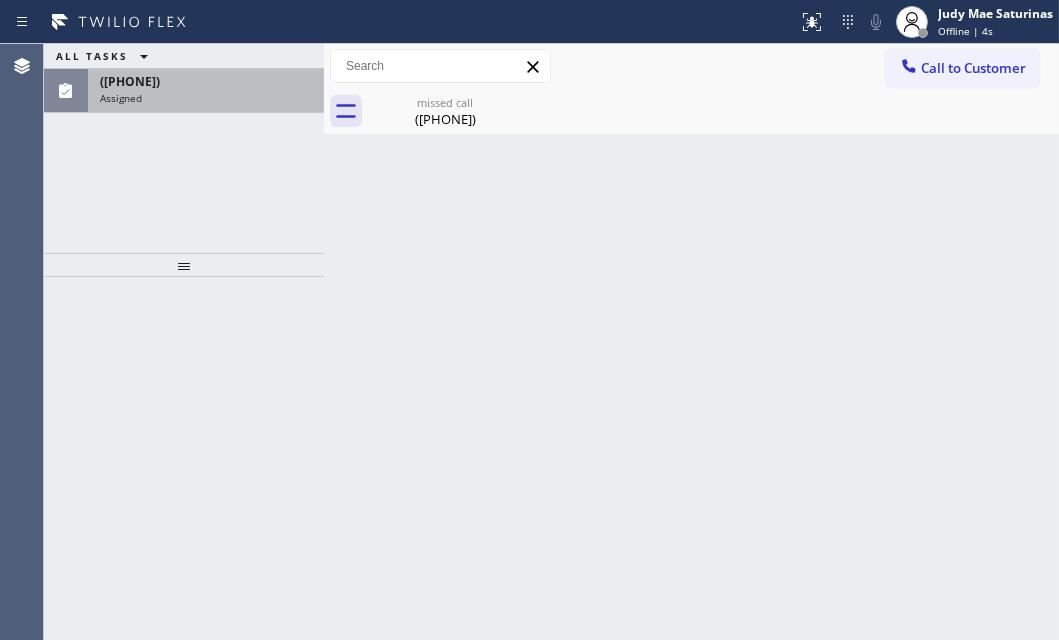 click on "Assigned" at bounding box center (206, 98) 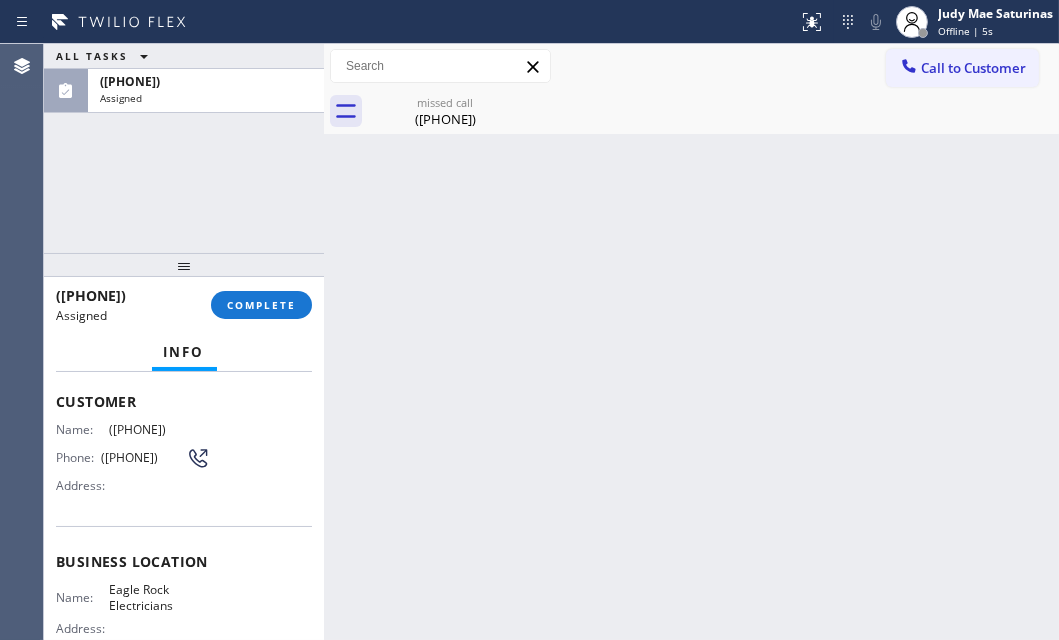 scroll, scrollTop: 90, scrollLeft: 0, axis: vertical 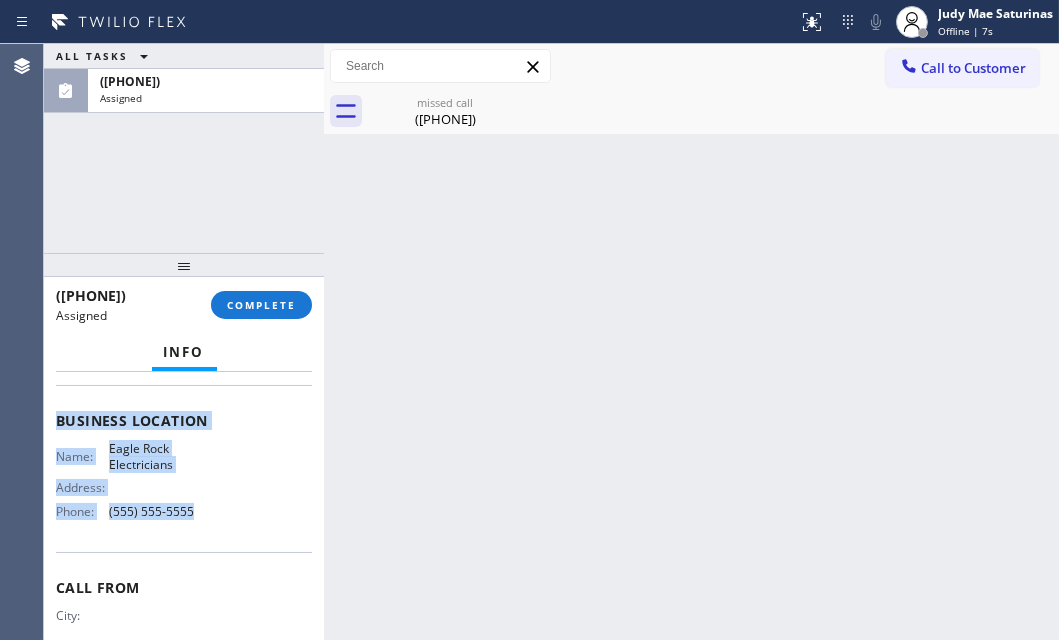 drag, startPoint x: 51, startPoint y: 429, endPoint x: 210, endPoint y: 530, distance: 188.36667 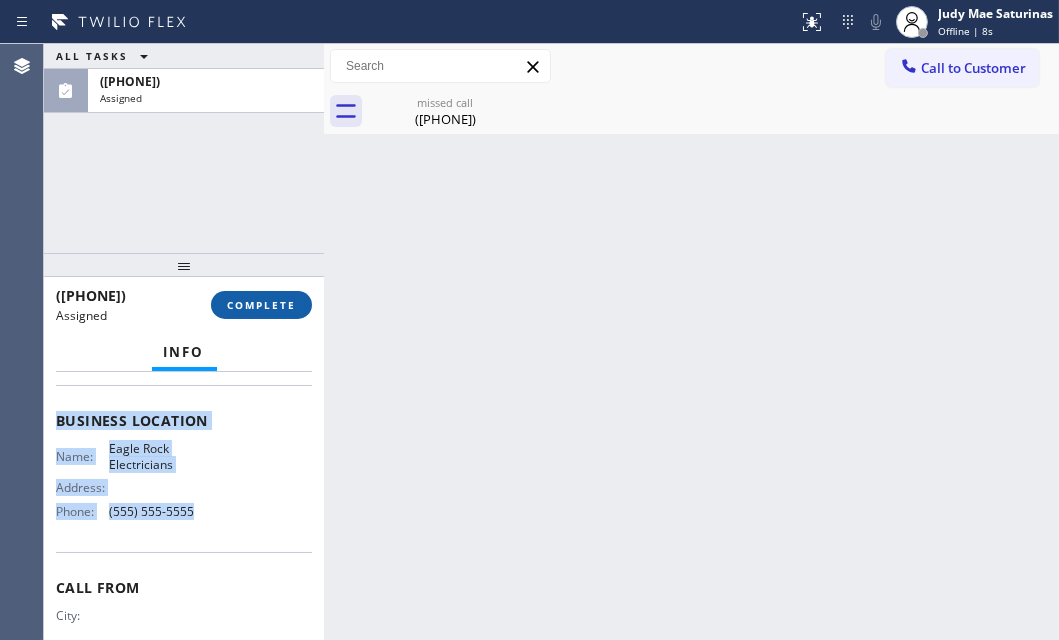 click on "COMPLETE" at bounding box center (261, 305) 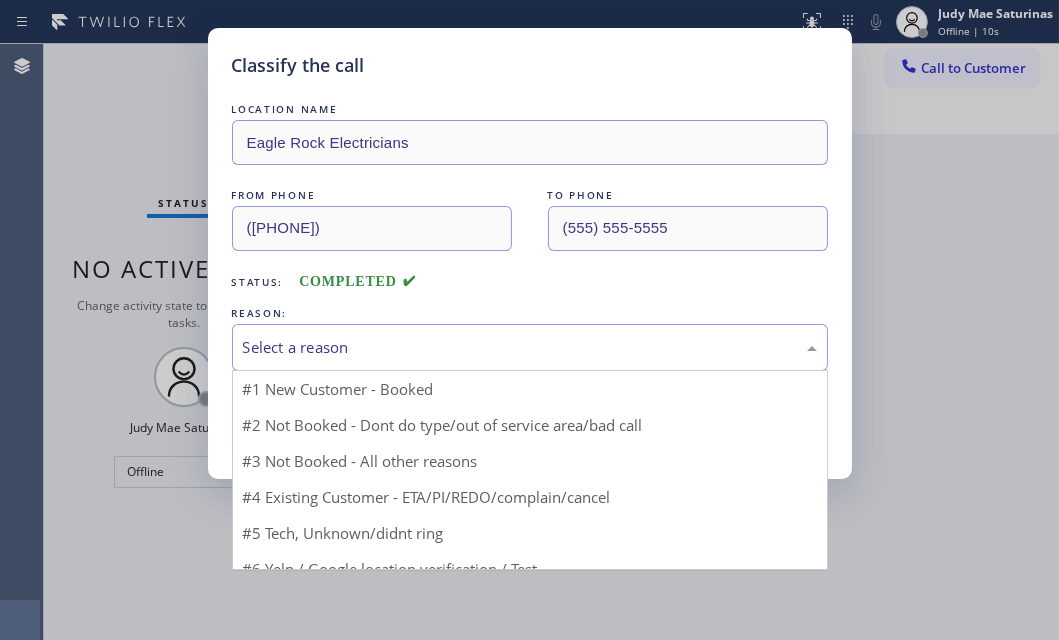 drag, startPoint x: 377, startPoint y: 350, endPoint x: 319, endPoint y: 398, distance: 75.28612 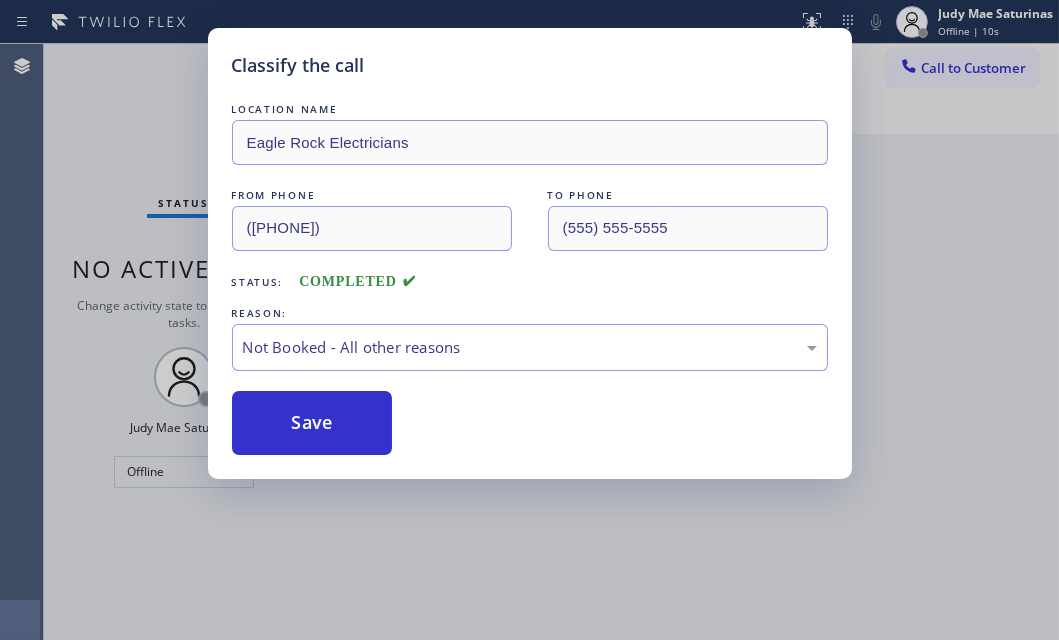drag, startPoint x: 285, startPoint y: 427, endPoint x: 1018, endPoint y: 422, distance: 733.017 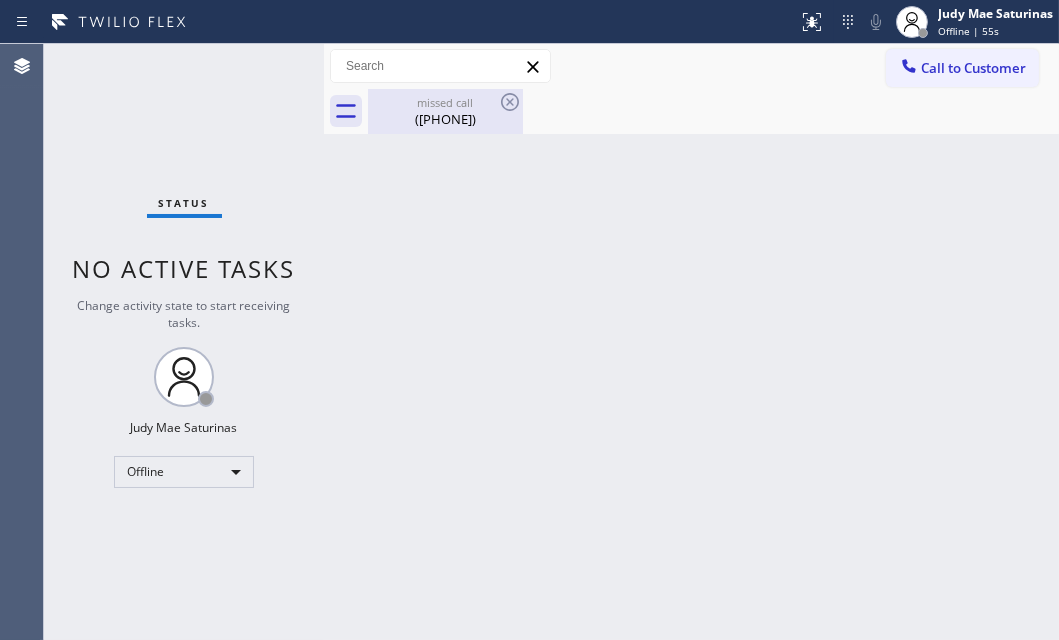 click on "([PHONE])" at bounding box center (445, 119) 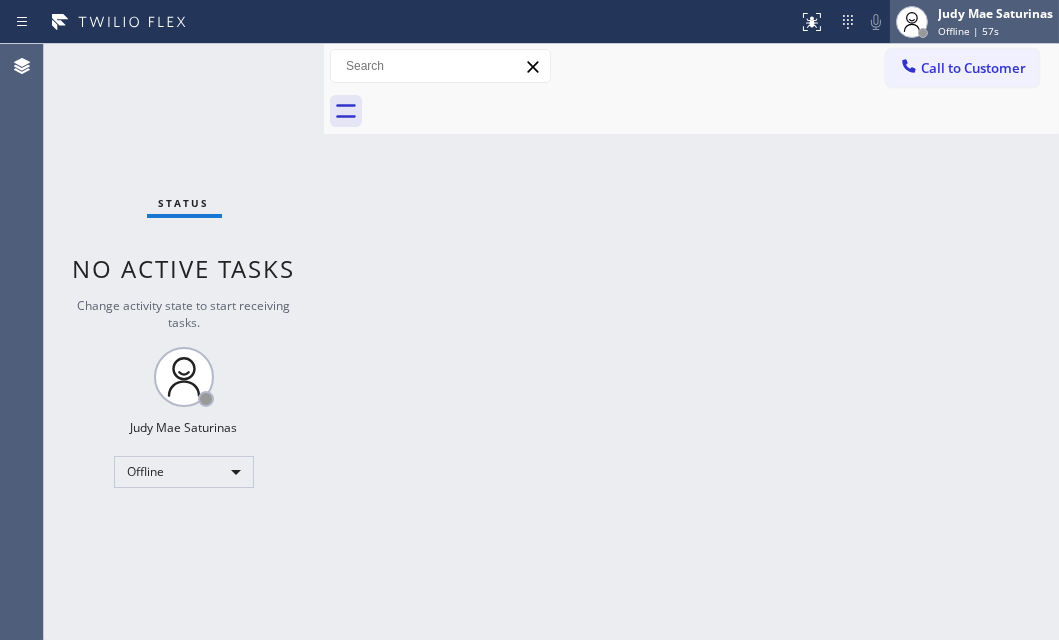 click on "Judy Mae Saturinas" at bounding box center (995, 13) 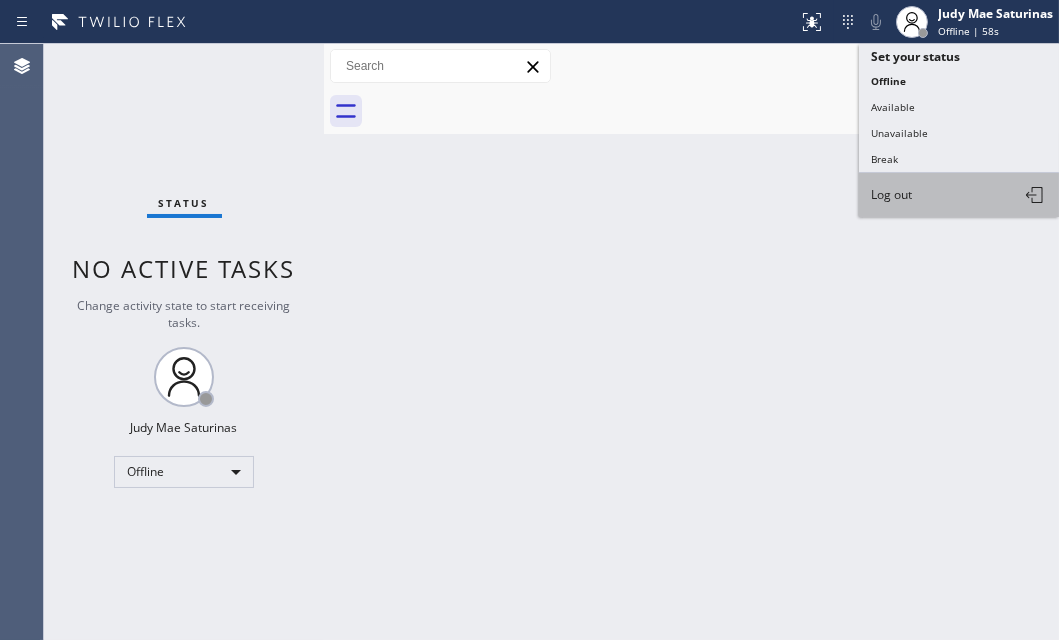 click on "Log out" at bounding box center [891, 194] 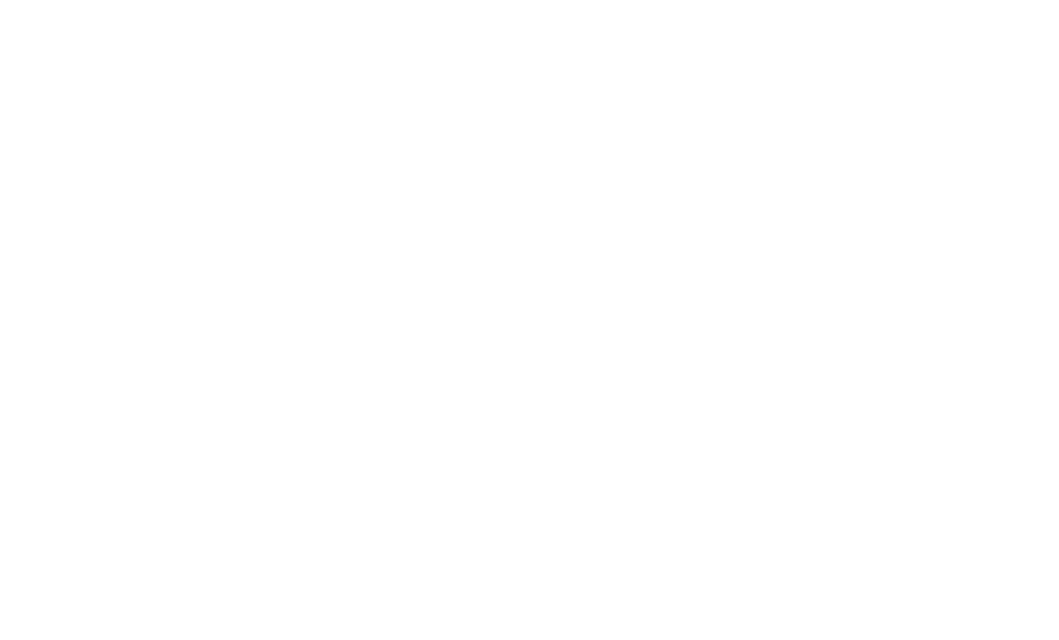 scroll, scrollTop: 0, scrollLeft: 0, axis: both 